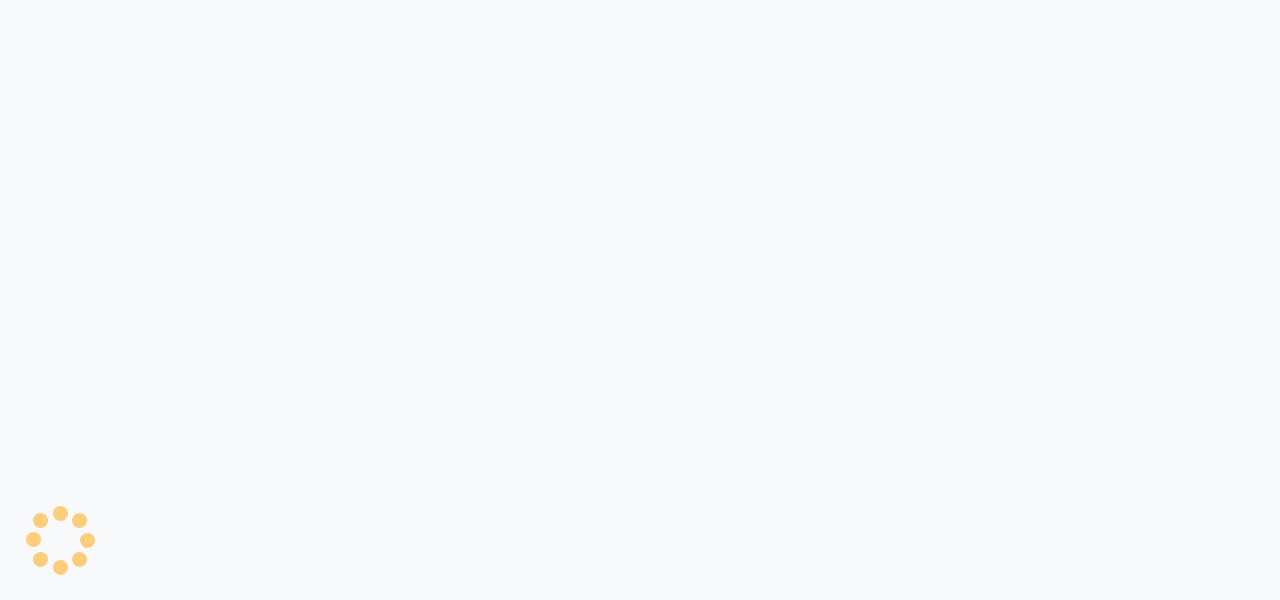 scroll, scrollTop: 0, scrollLeft: 0, axis: both 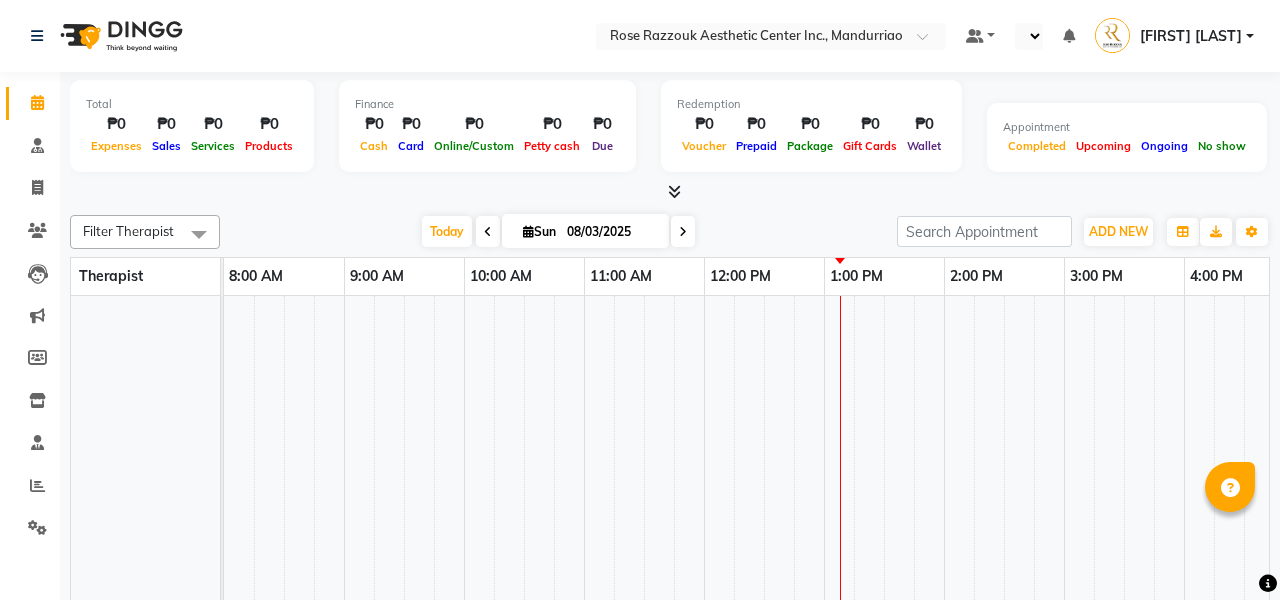 select on "en" 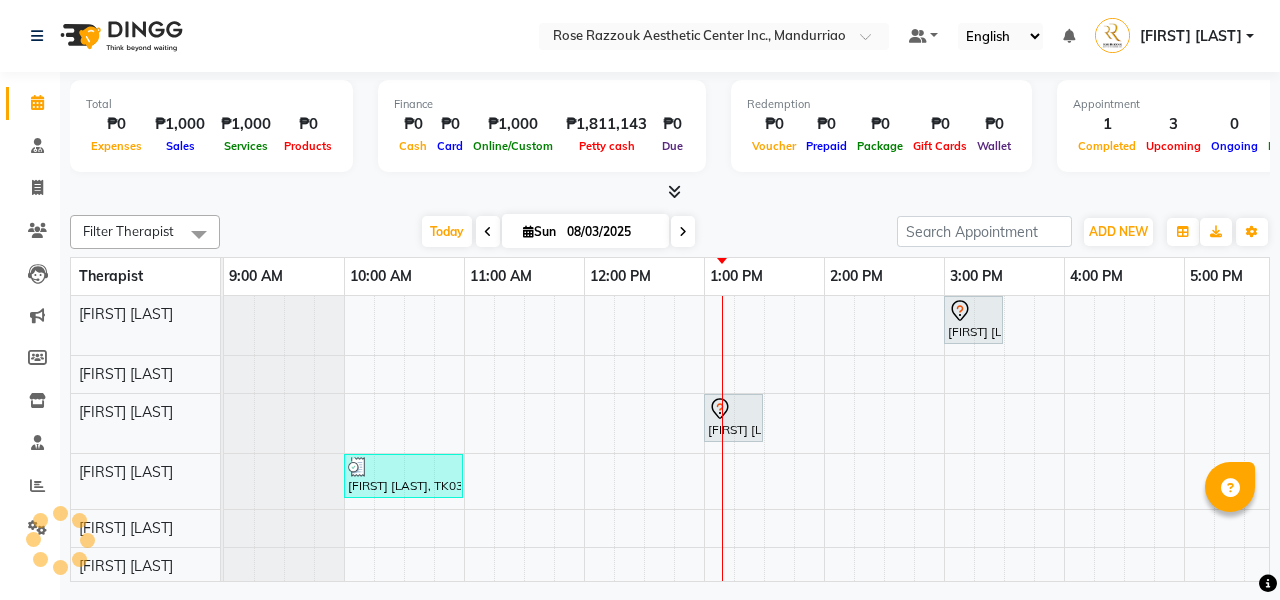 scroll, scrollTop: 0, scrollLeft: 0, axis: both 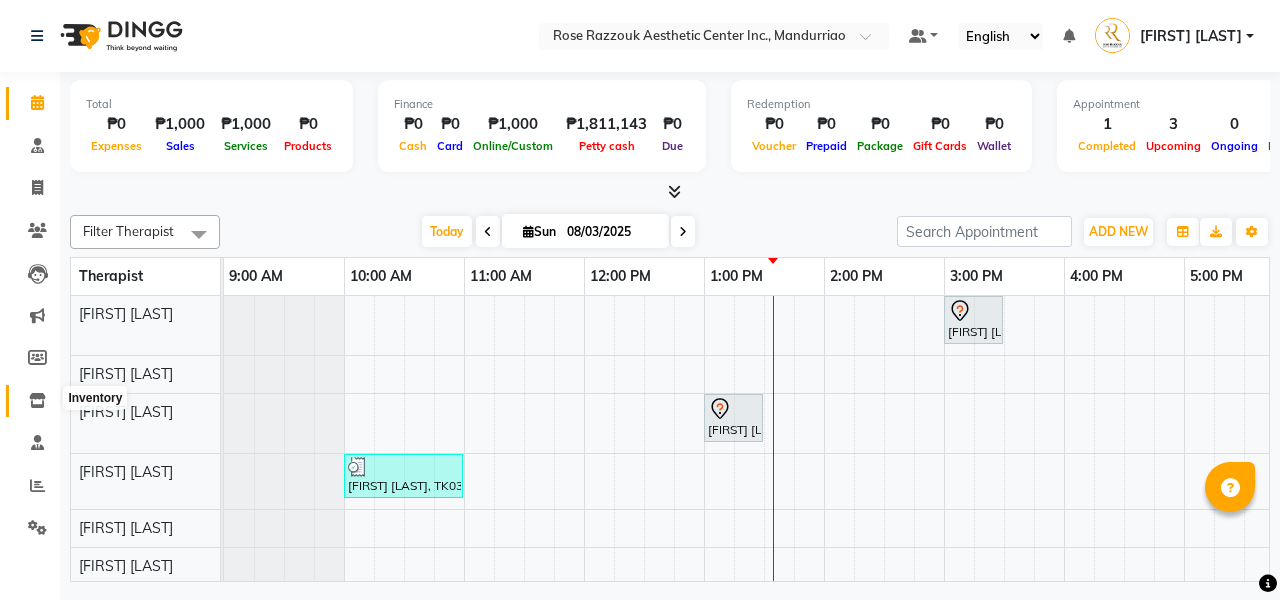 click 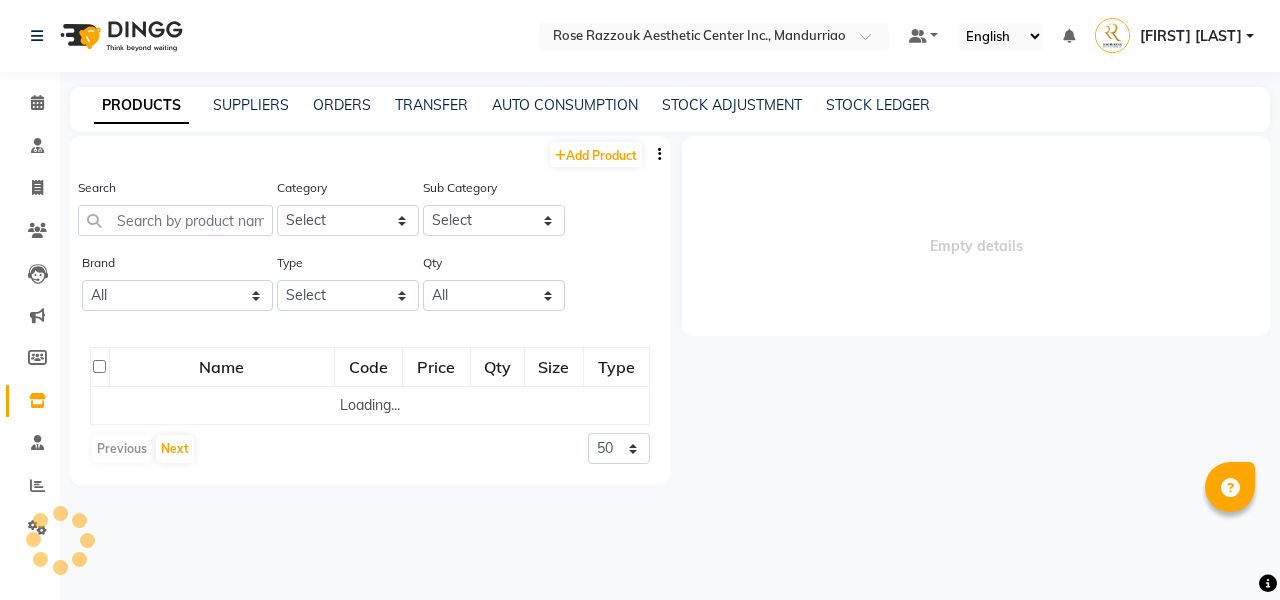 select 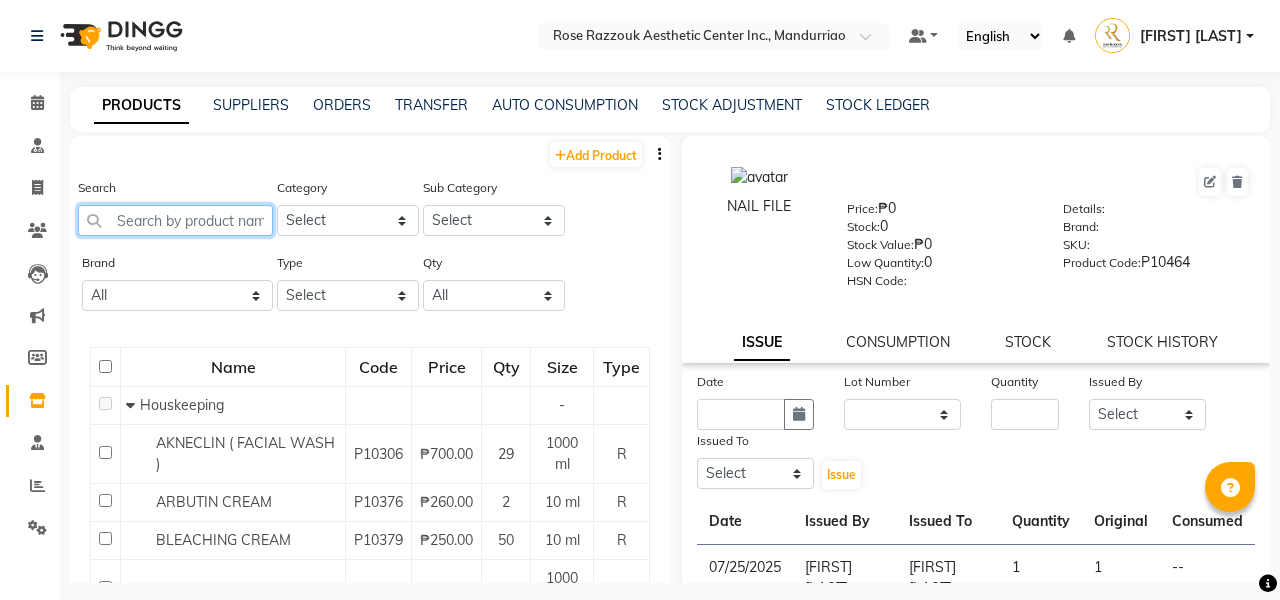click 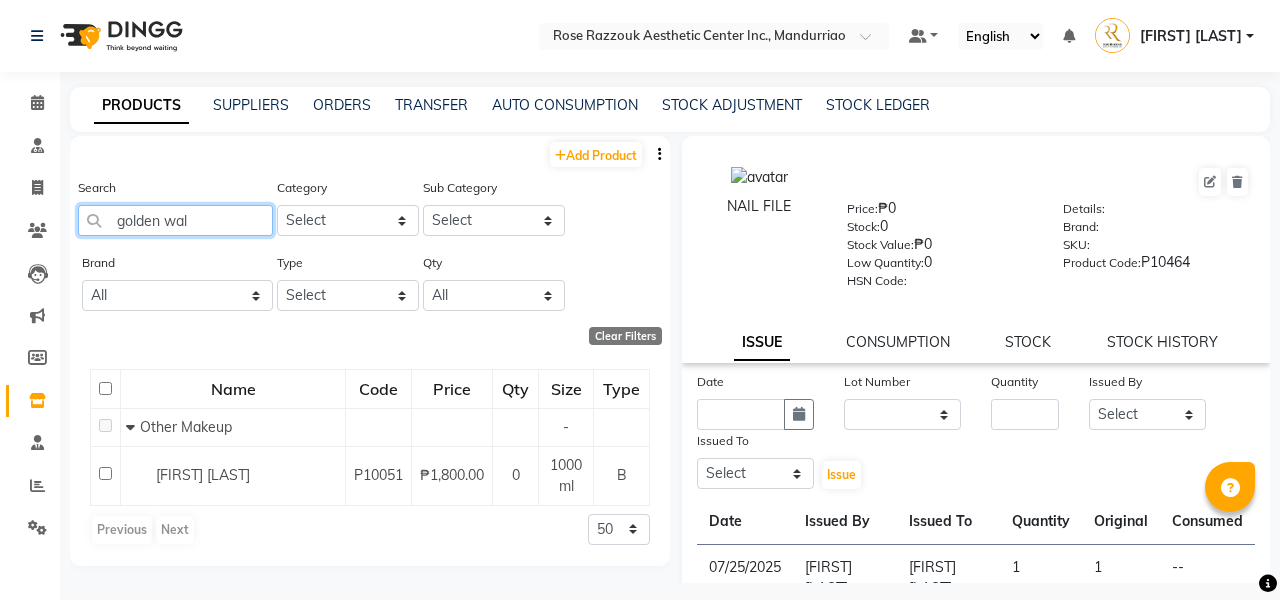 type on "[FIRST] [LAST]" 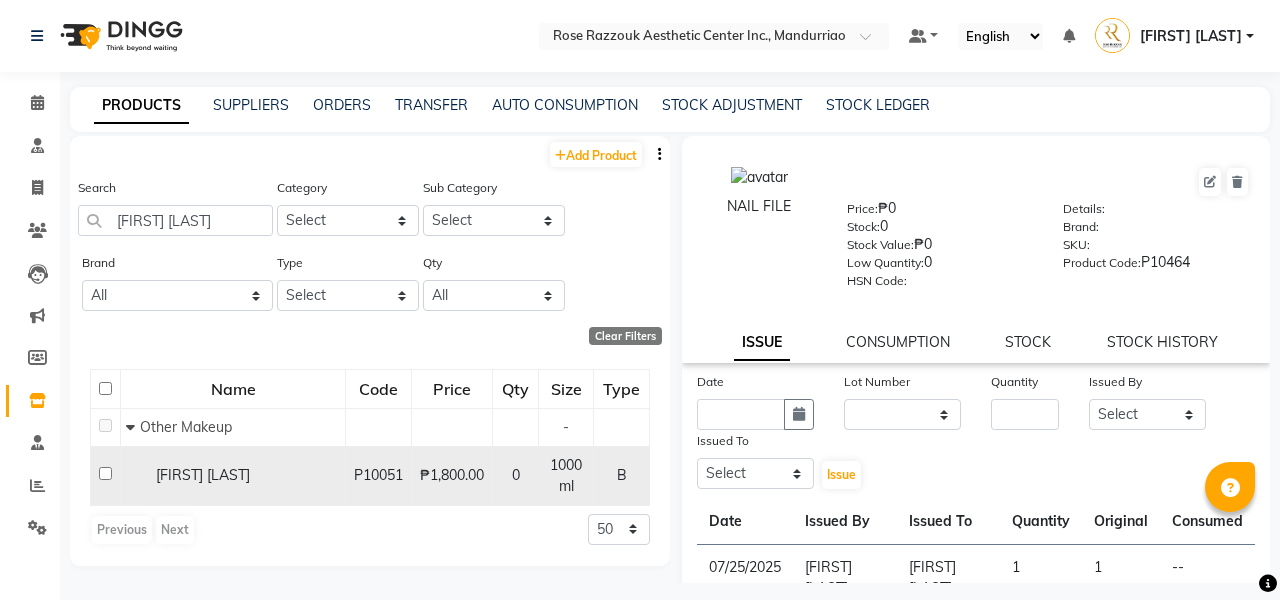 drag, startPoint x: 235, startPoint y: 342, endPoint x: 100, endPoint y: 481, distance: 193.7679 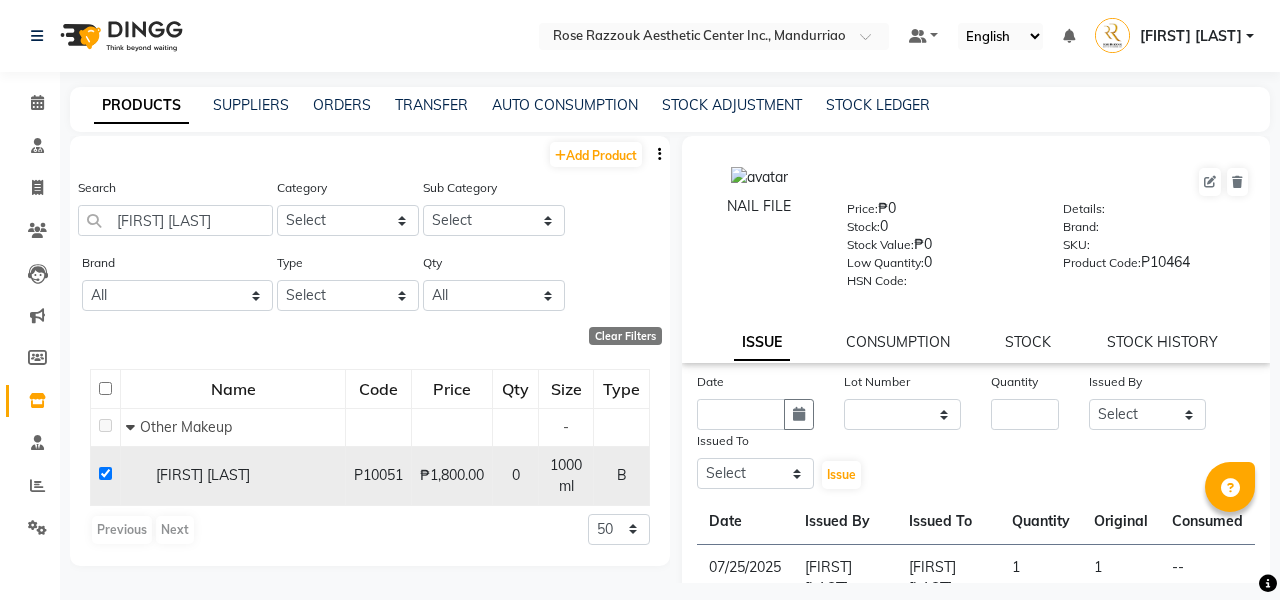 checkbox on "true" 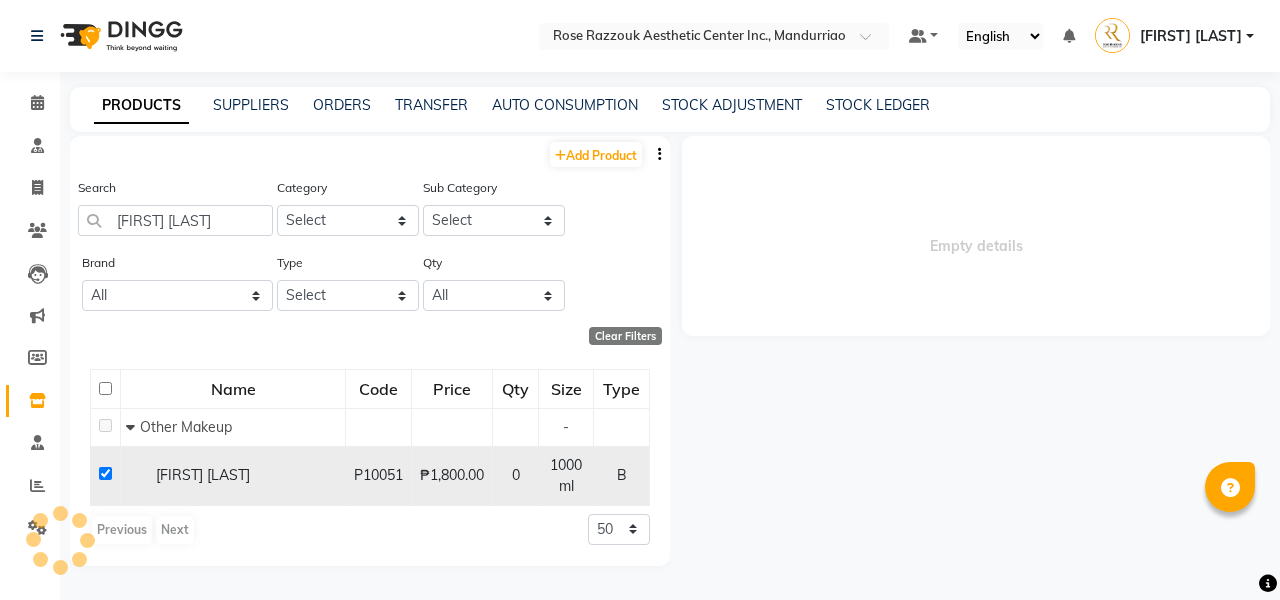 select 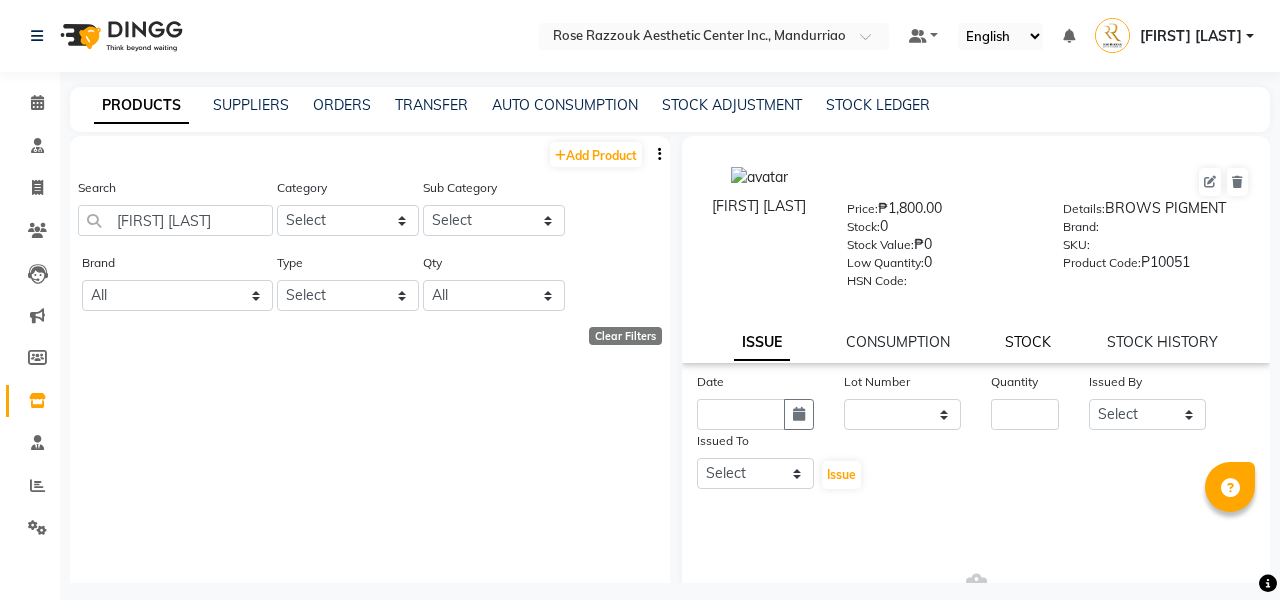 click on "STOCK" 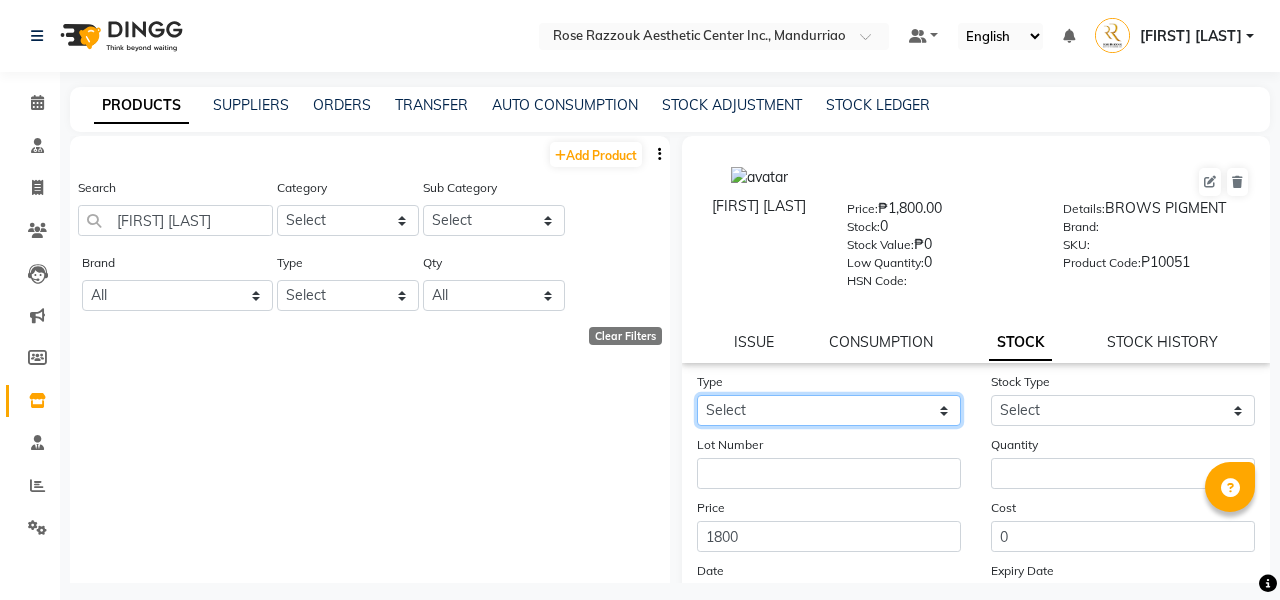 select on "in" 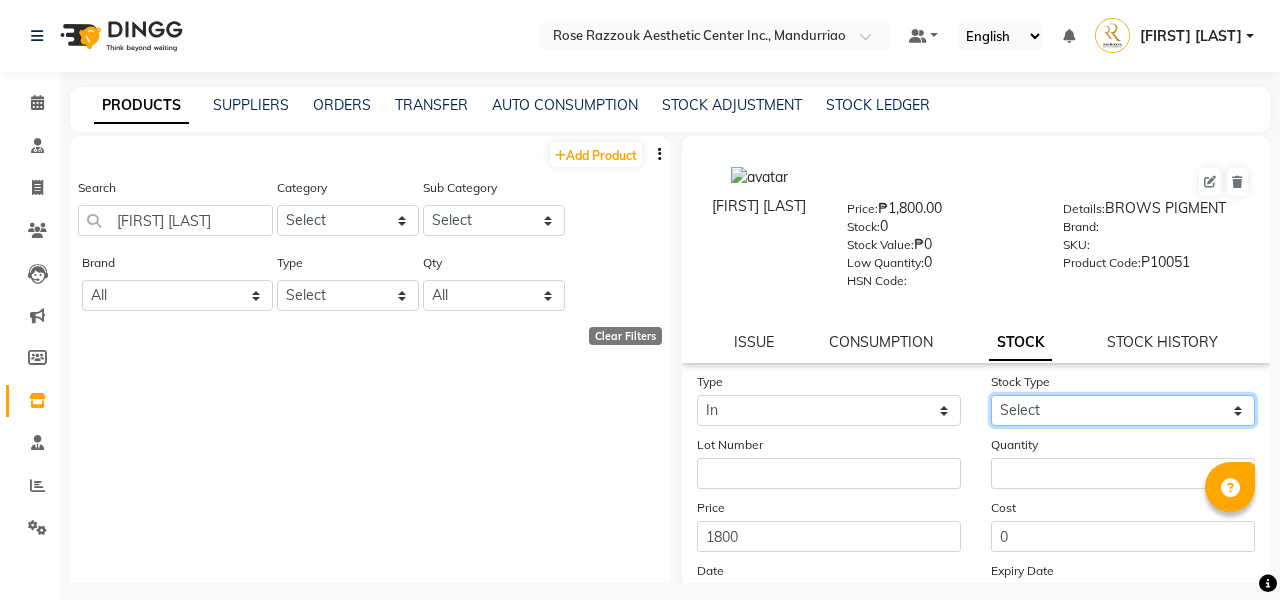 select on "new stock" 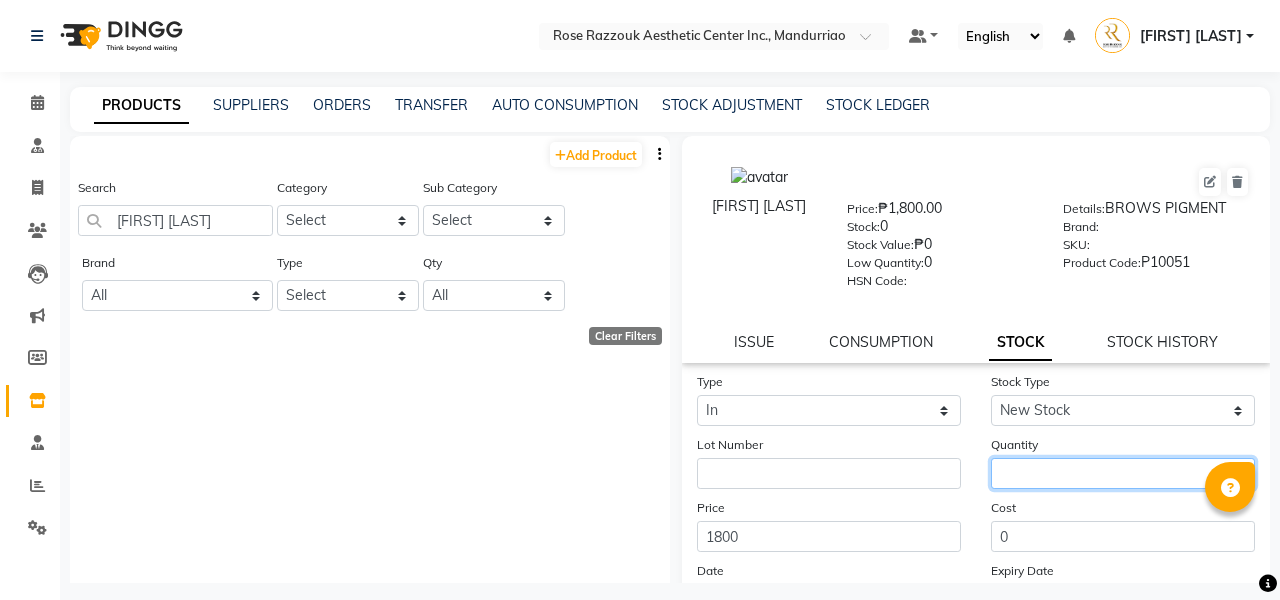 click 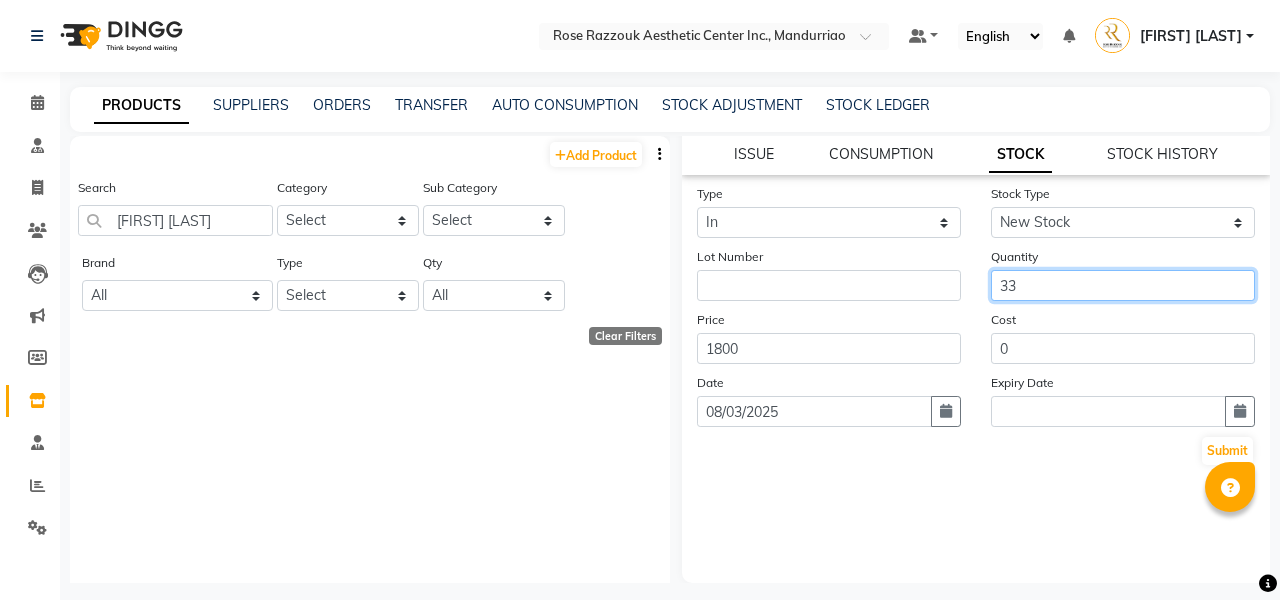 scroll, scrollTop: 188, scrollLeft: 0, axis: vertical 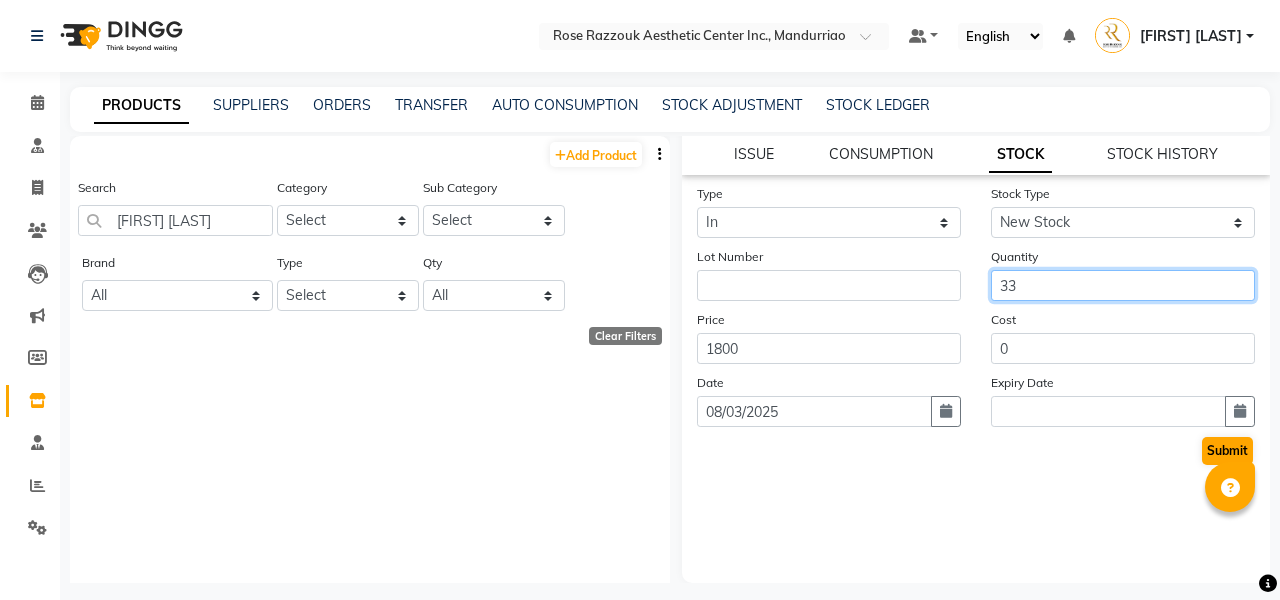 type on "33" 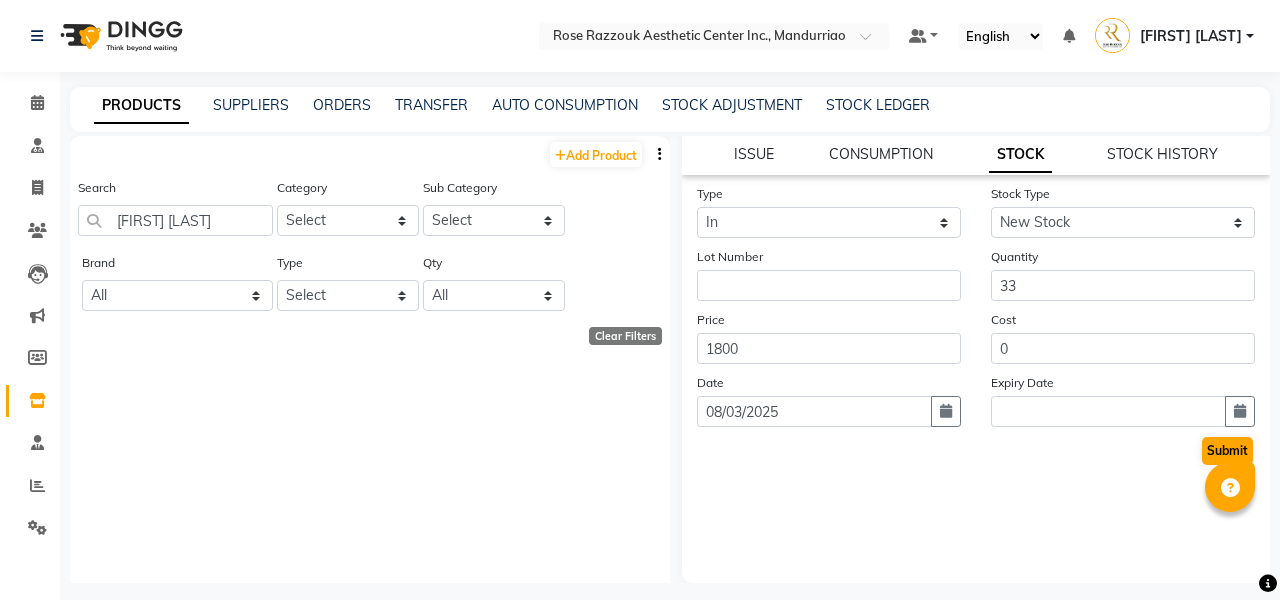click on "Submit" 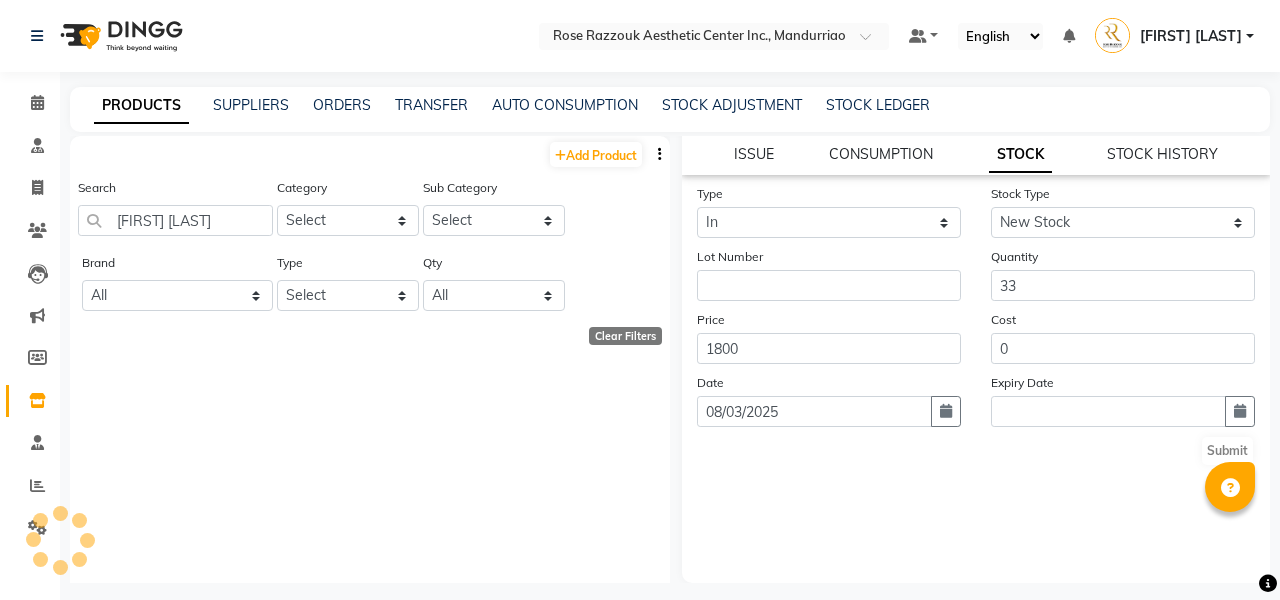 scroll, scrollTop: 0, scrollLeft: 0, axis: both 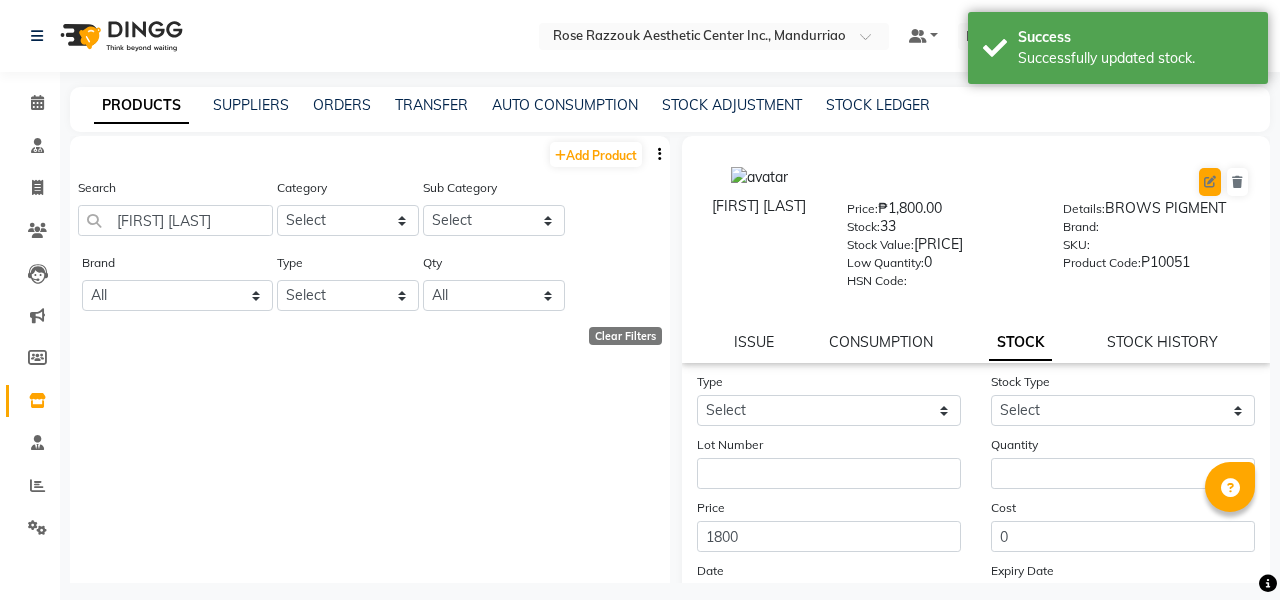 click 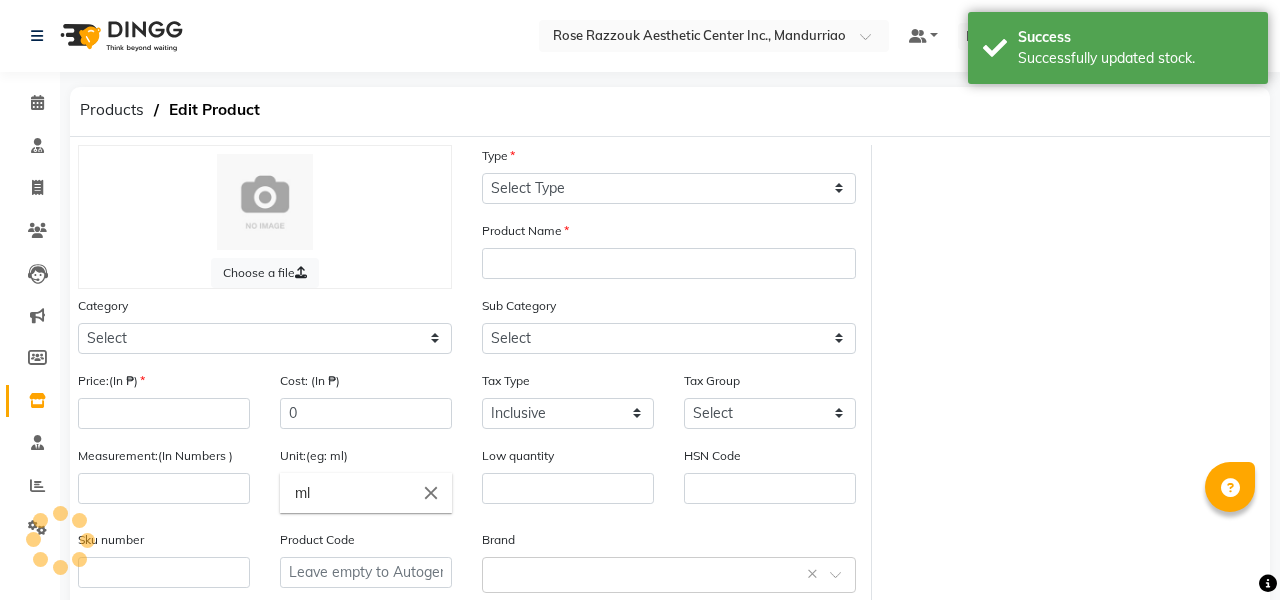 select on "B" 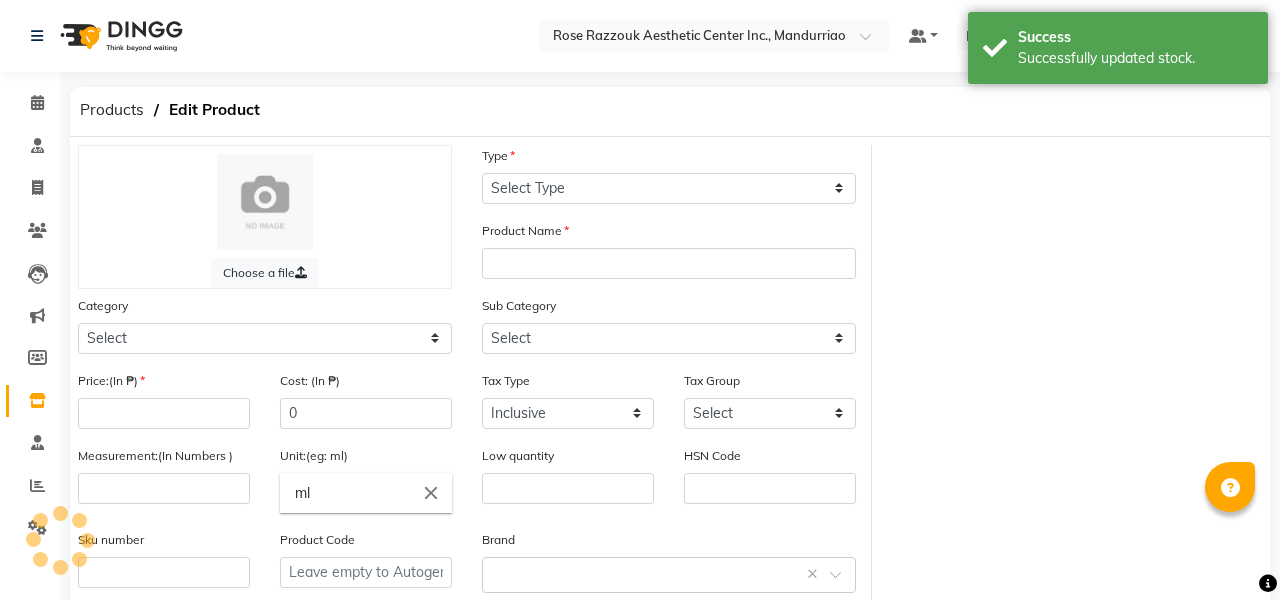 type on "[FIRST] [LAST]" 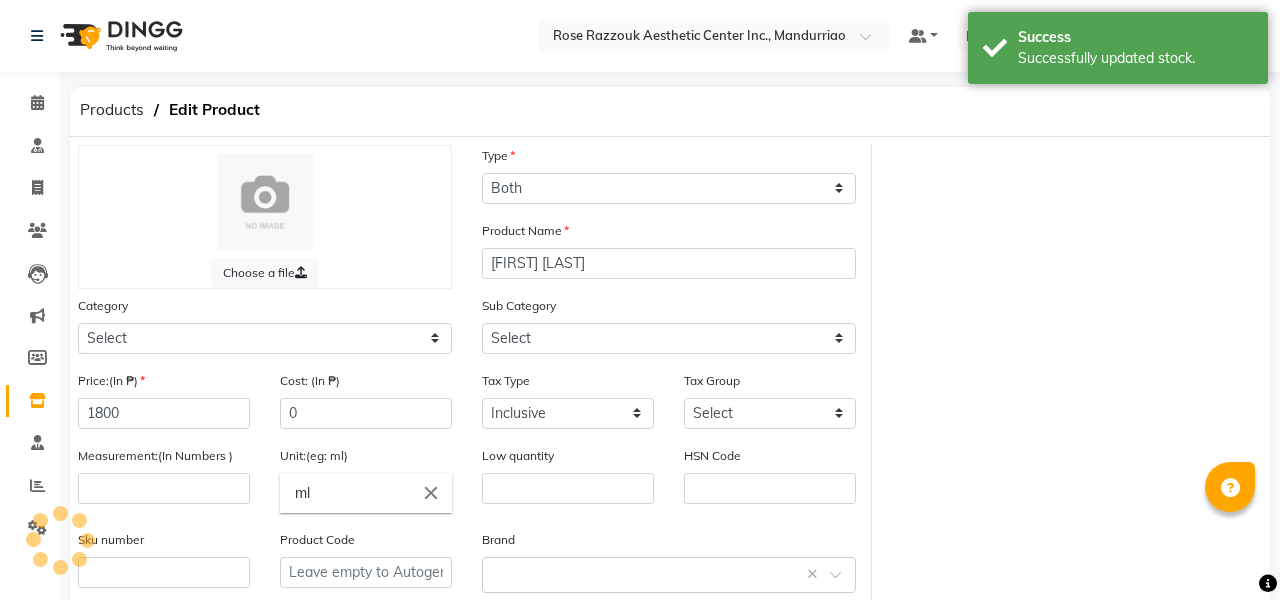 type on "1000" 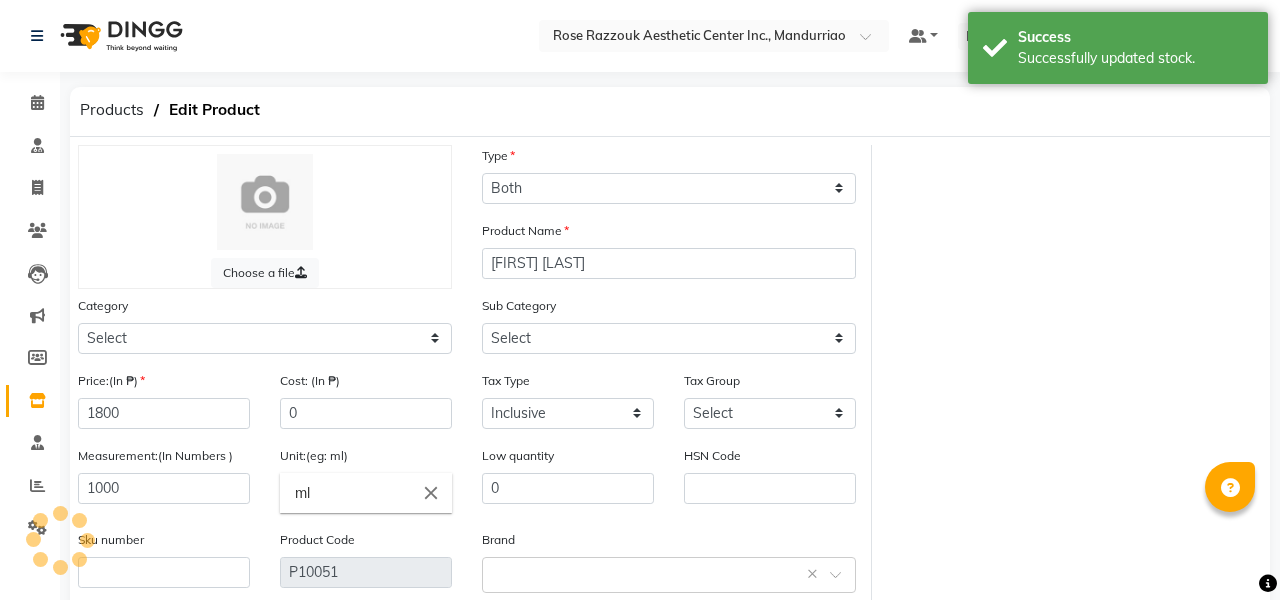 select on "[NUMBER]" 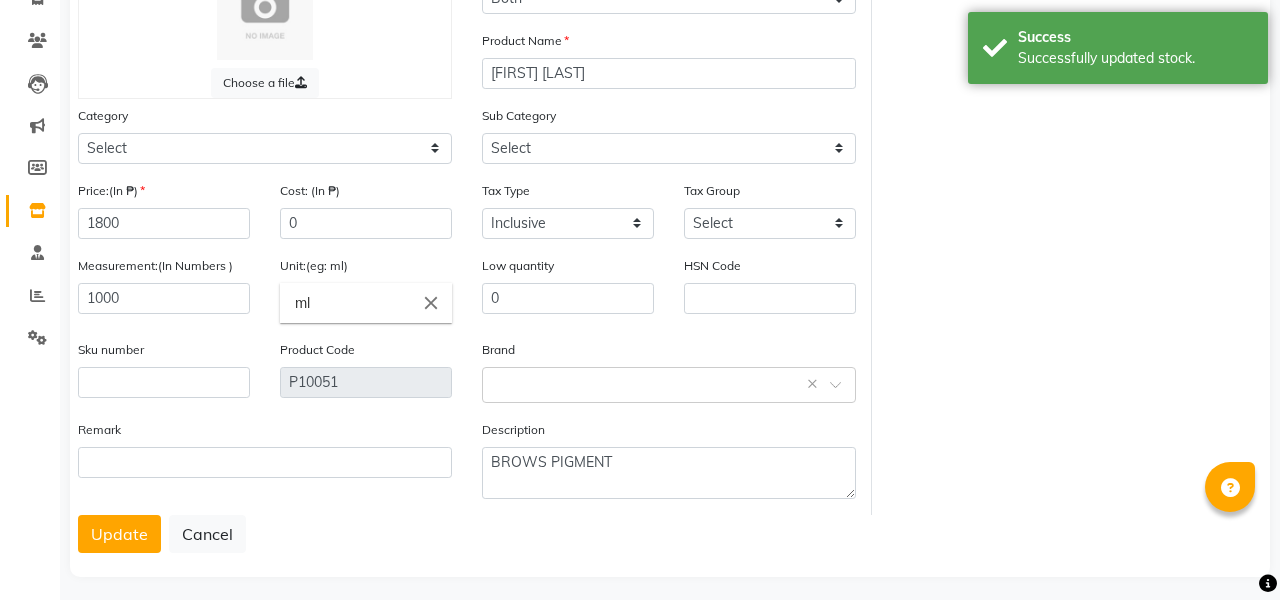 scroll, scrollTop: 101, scrollLeft: 0, axis: vertical 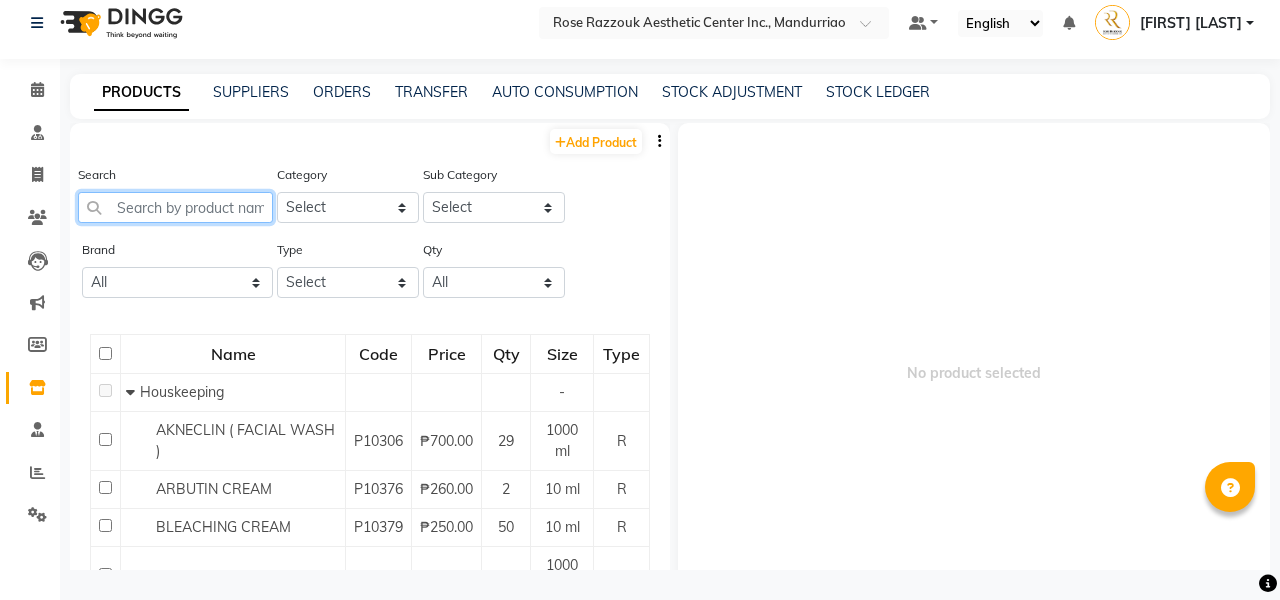 click 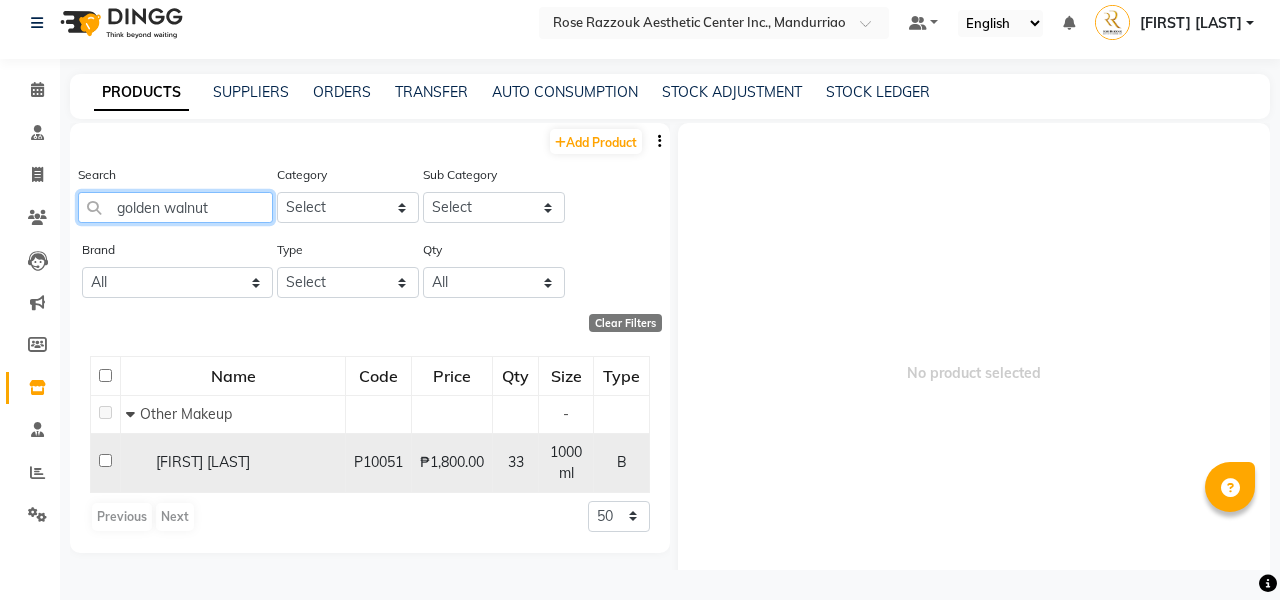 type on "golden walnut" 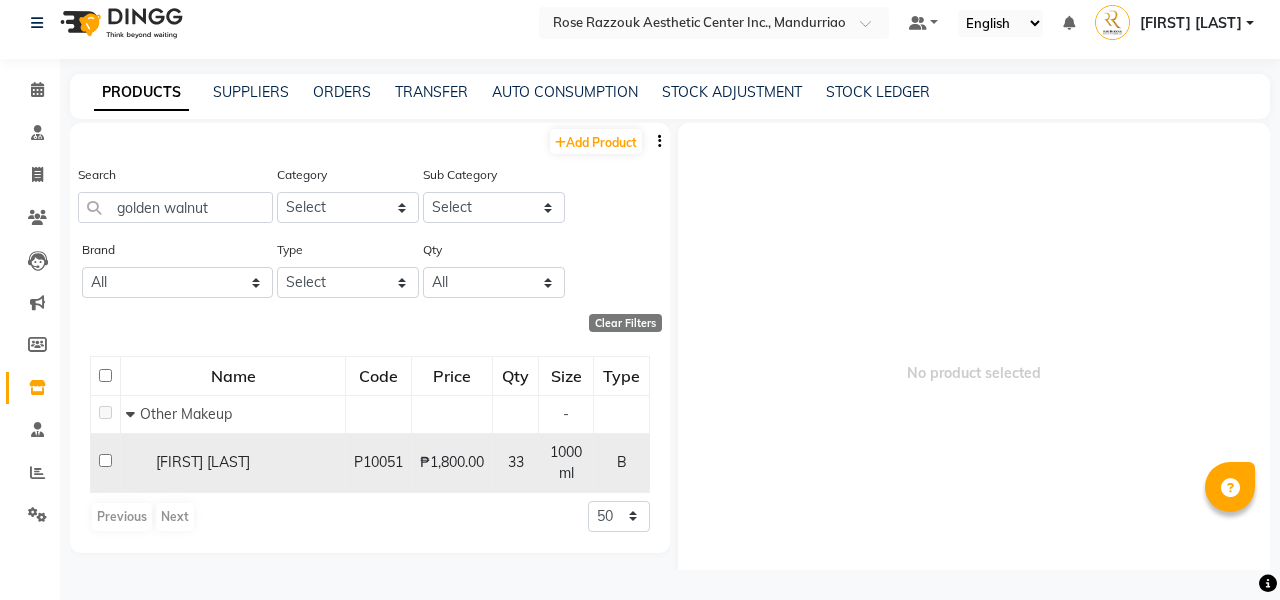 click on "[FIRST] [LAST]" 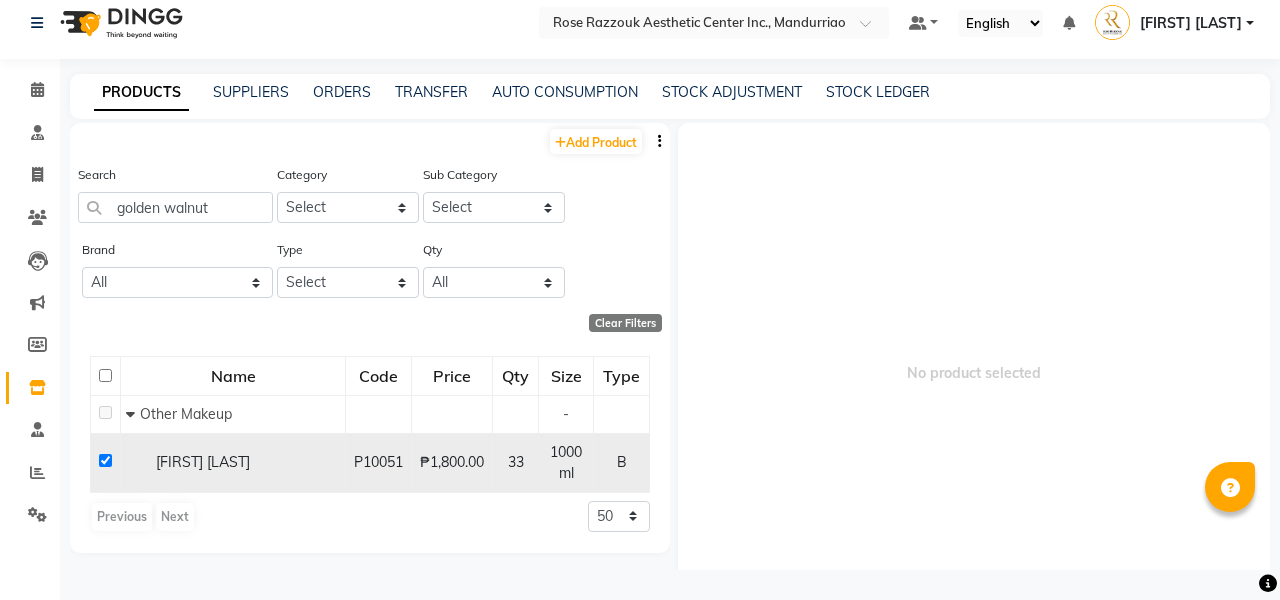 checkbox on "true" 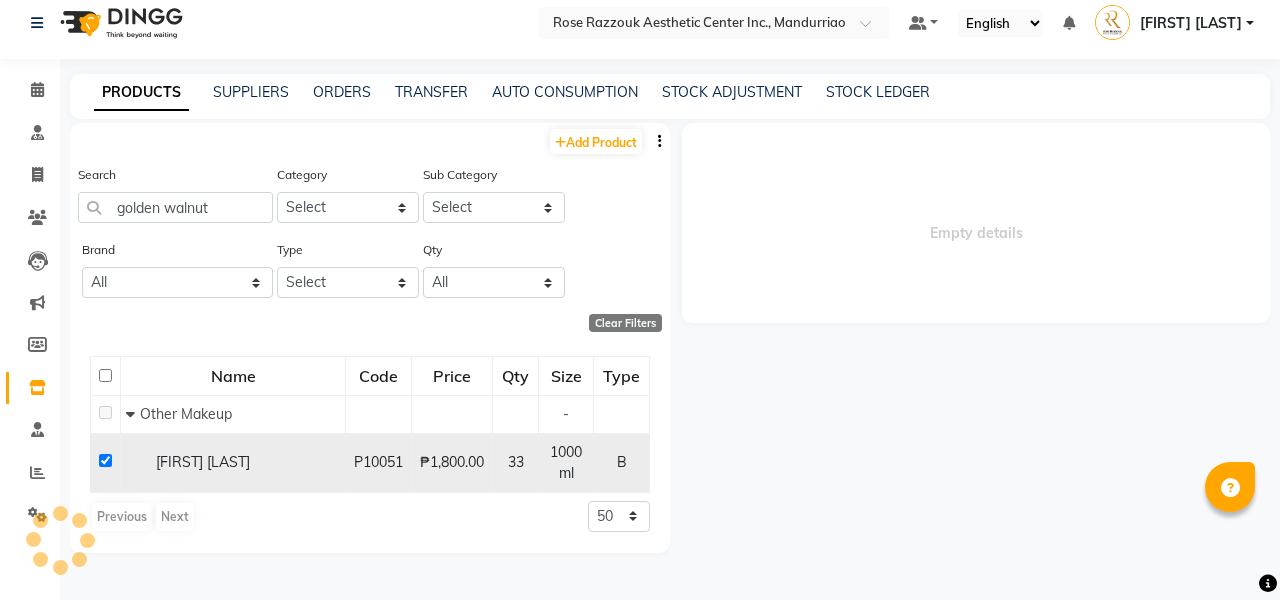 select 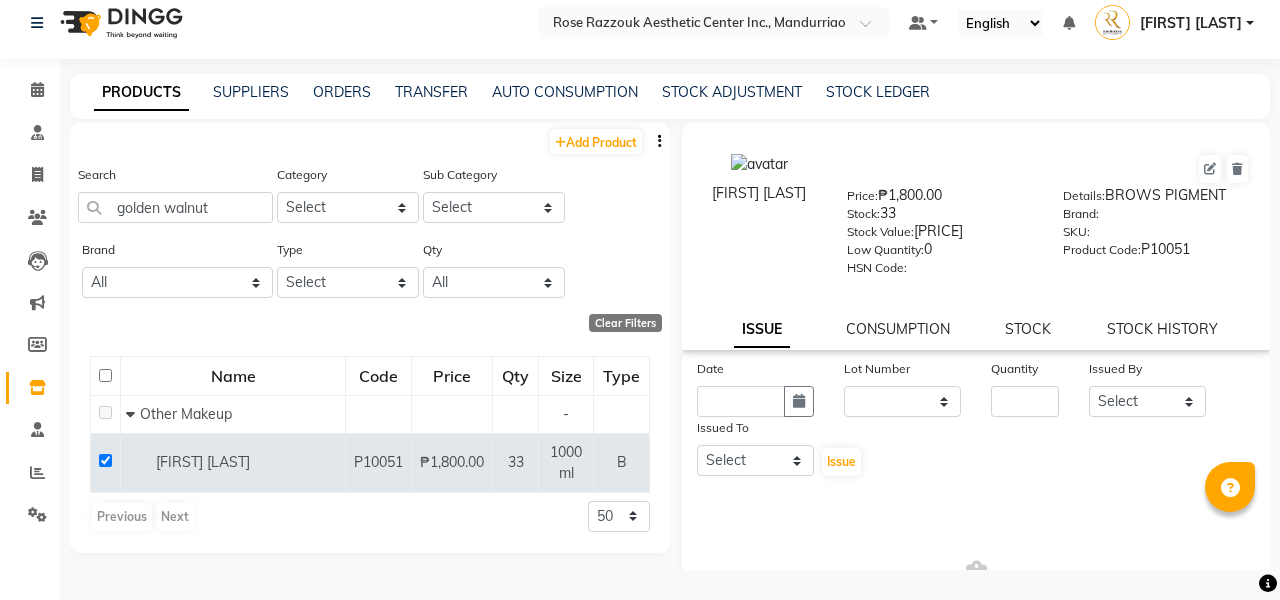 click on "[BRAND] Price: [PRICE] Stock: 33 Stock Value: [PRICE] Low Quantity: 0 HSN Code: Details: [SERVICE] [BRAND]: SKU: Product Code: P10051 ISSUE CONSUMPTION STOCK STOCK HISTORY" 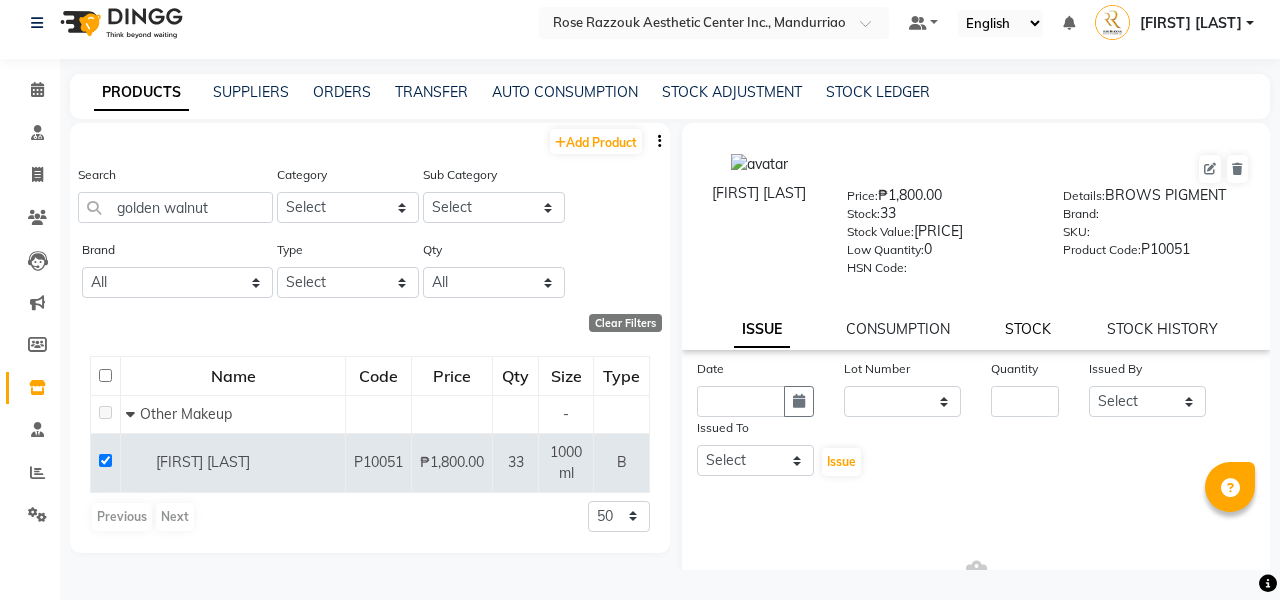 click on "STOCK" 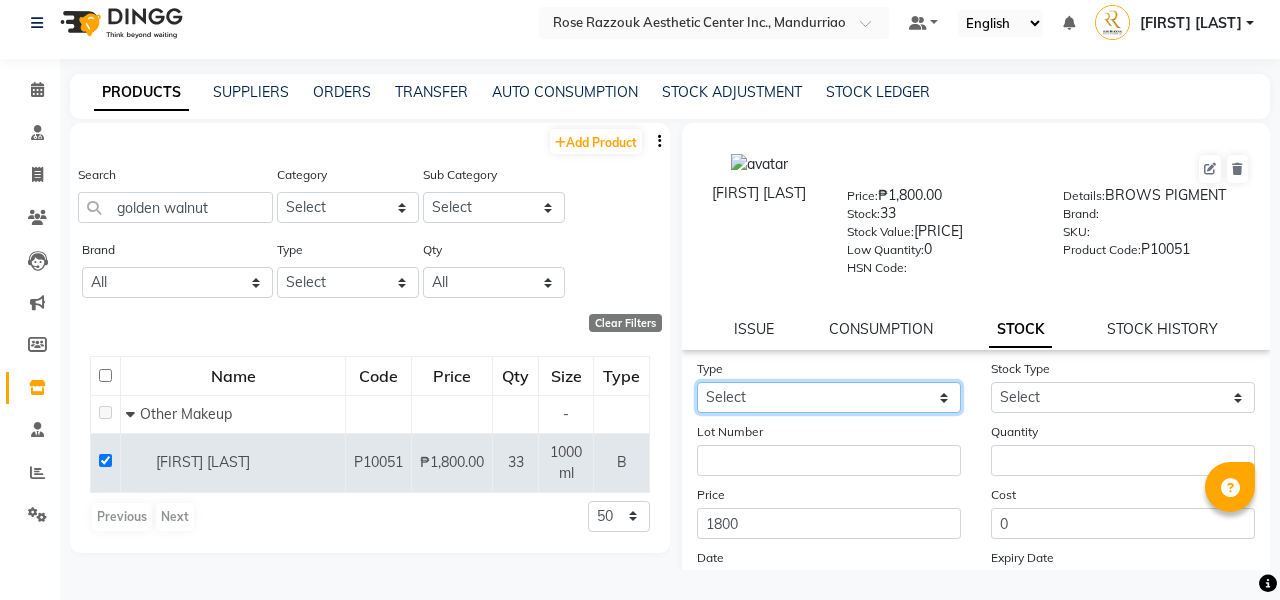 select on "out" 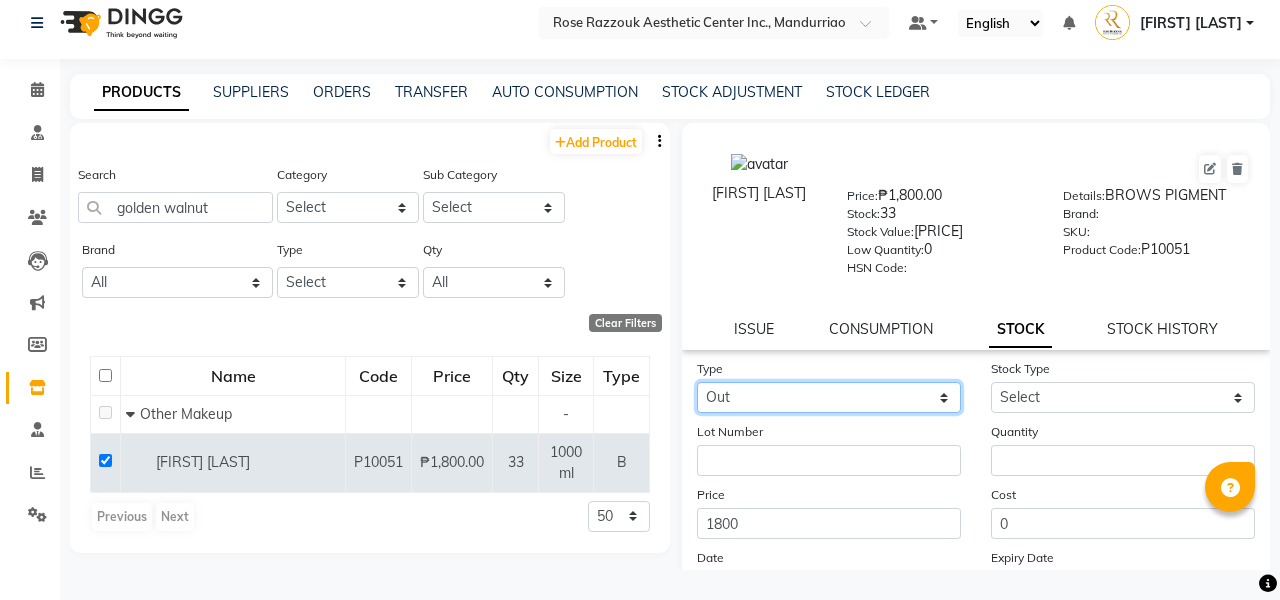 select 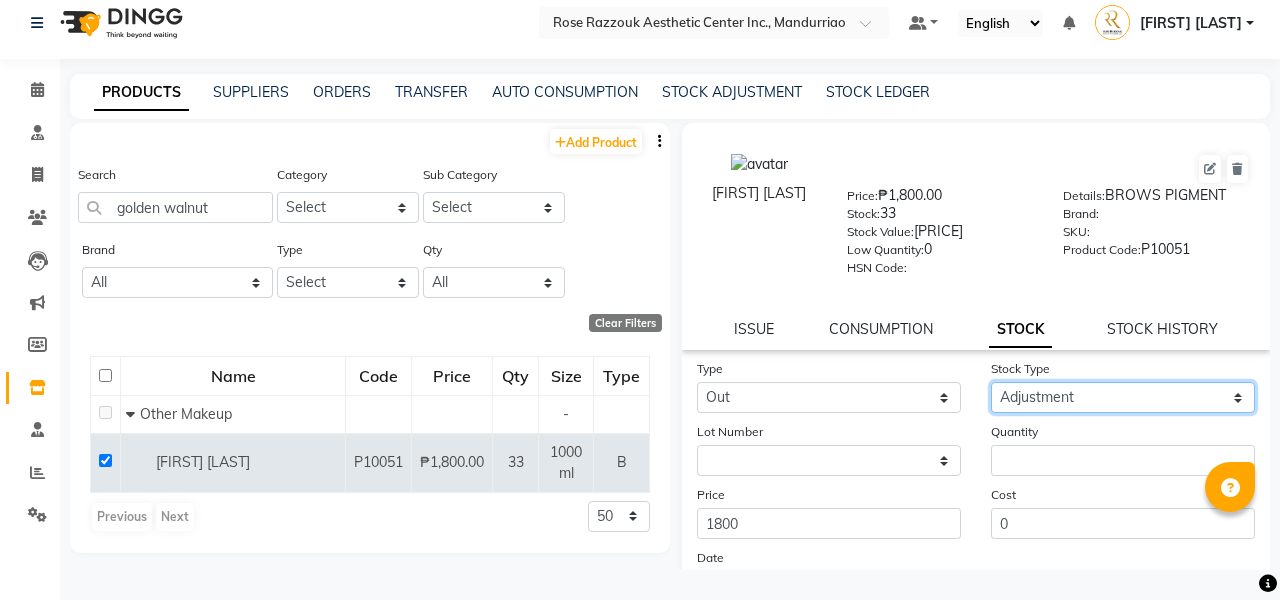 scroll, scrollTop: 0, scrollLeft: 0, axis: both 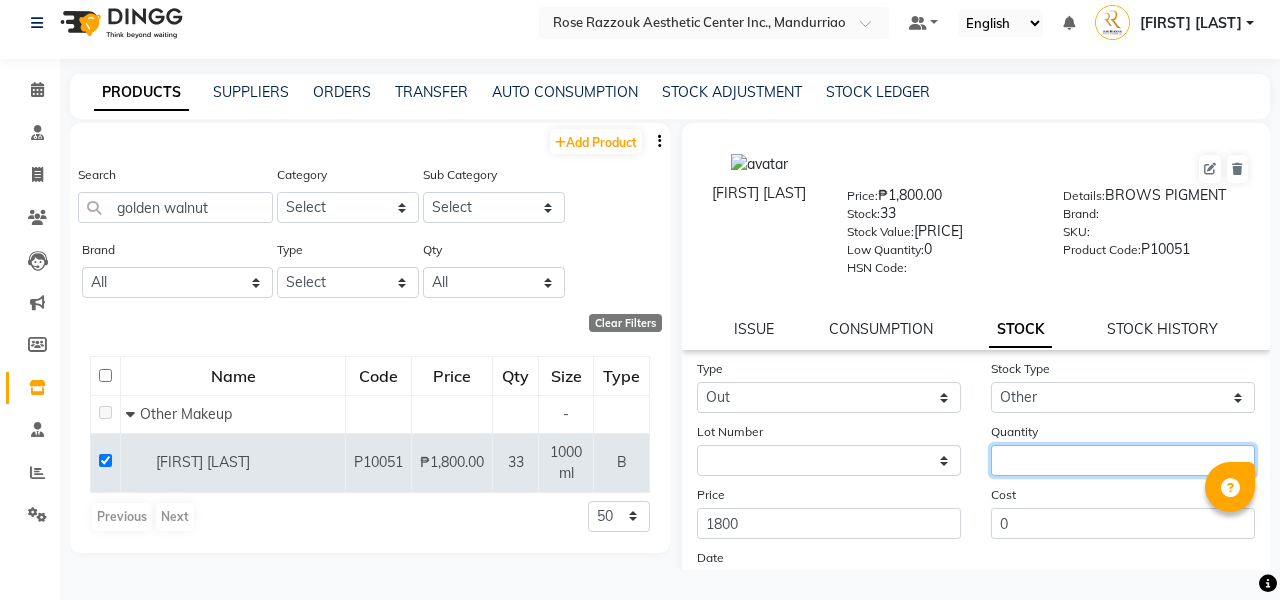 click 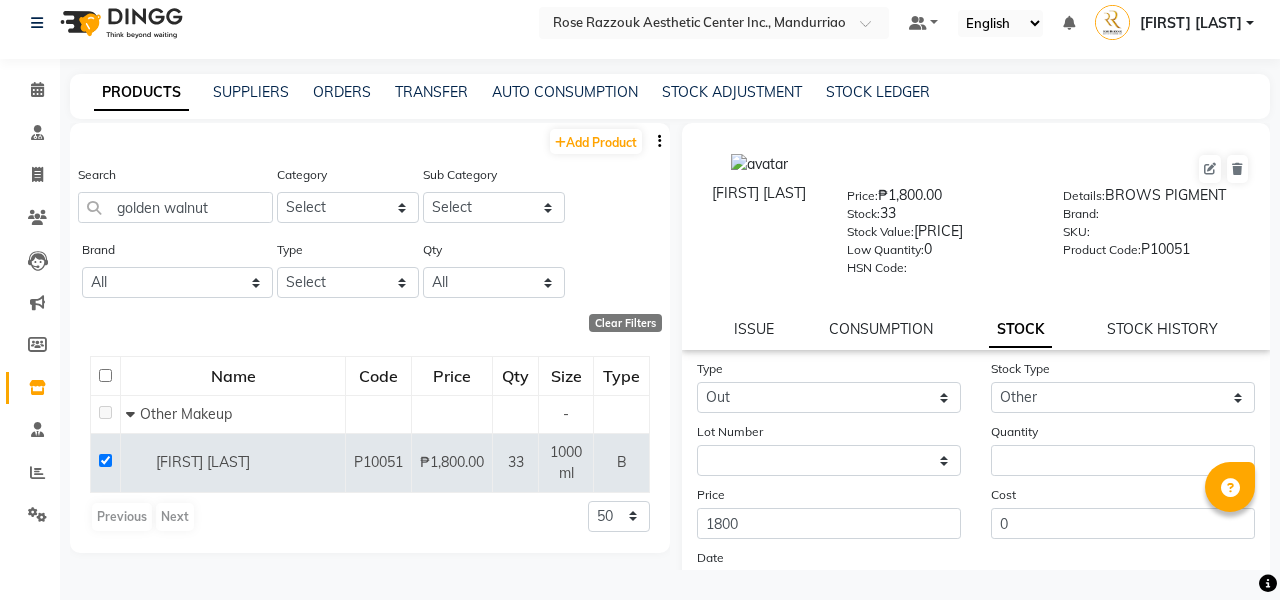 click on "ISSUE CONSUMPTION STOCK STOCK HISTORY" 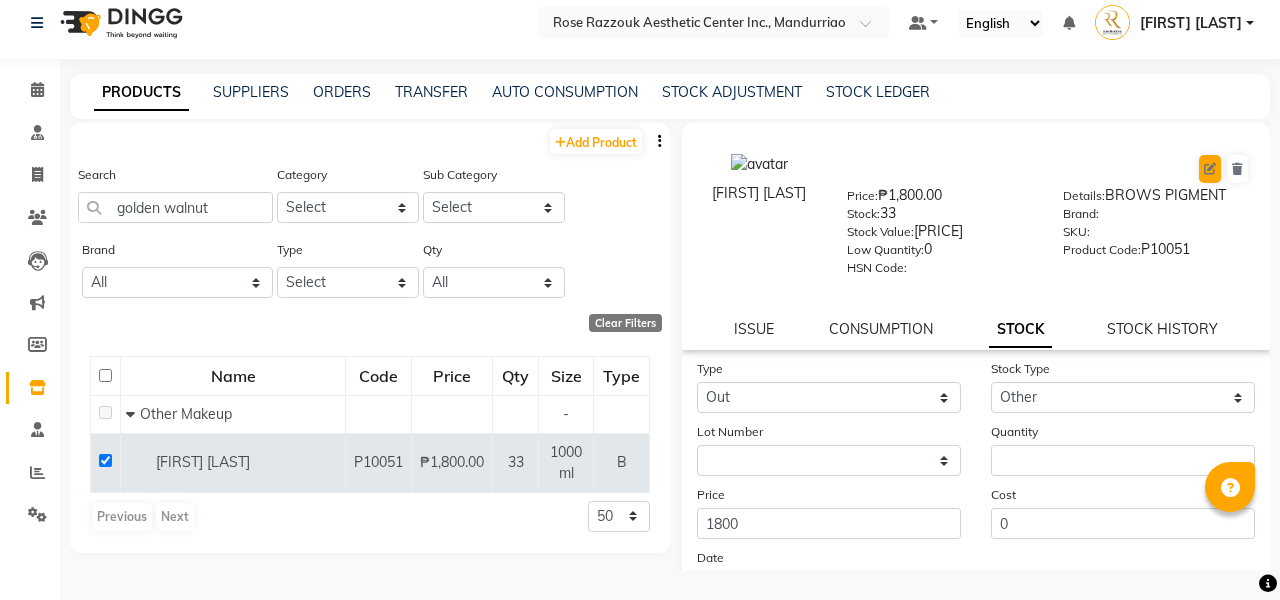click 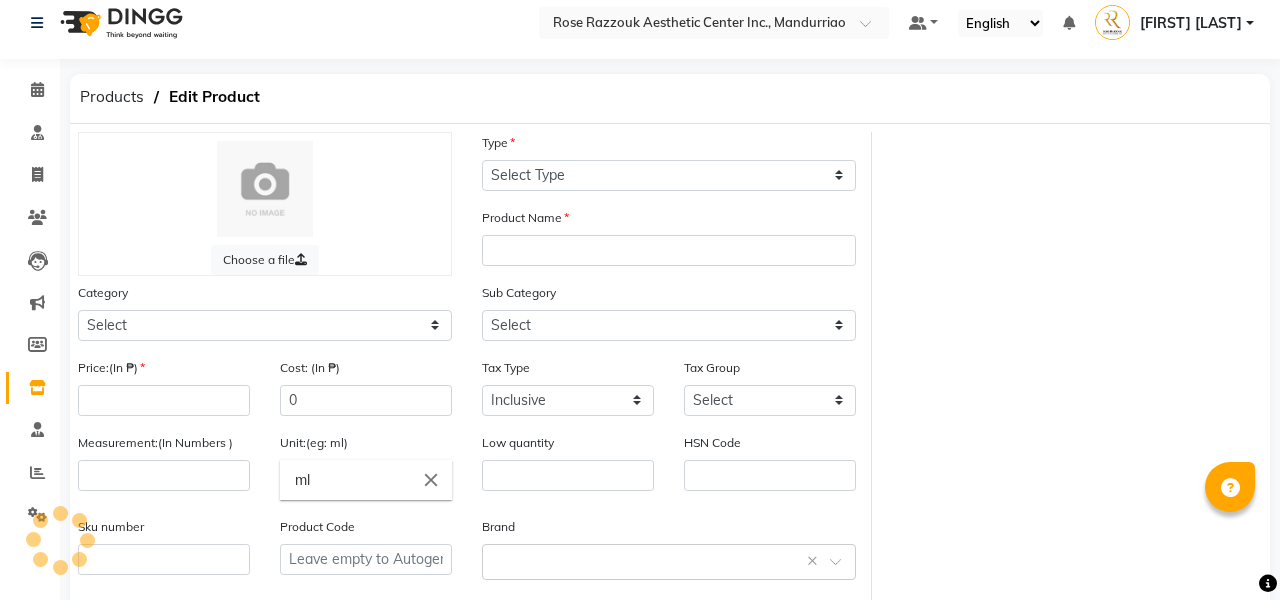 select on "B" 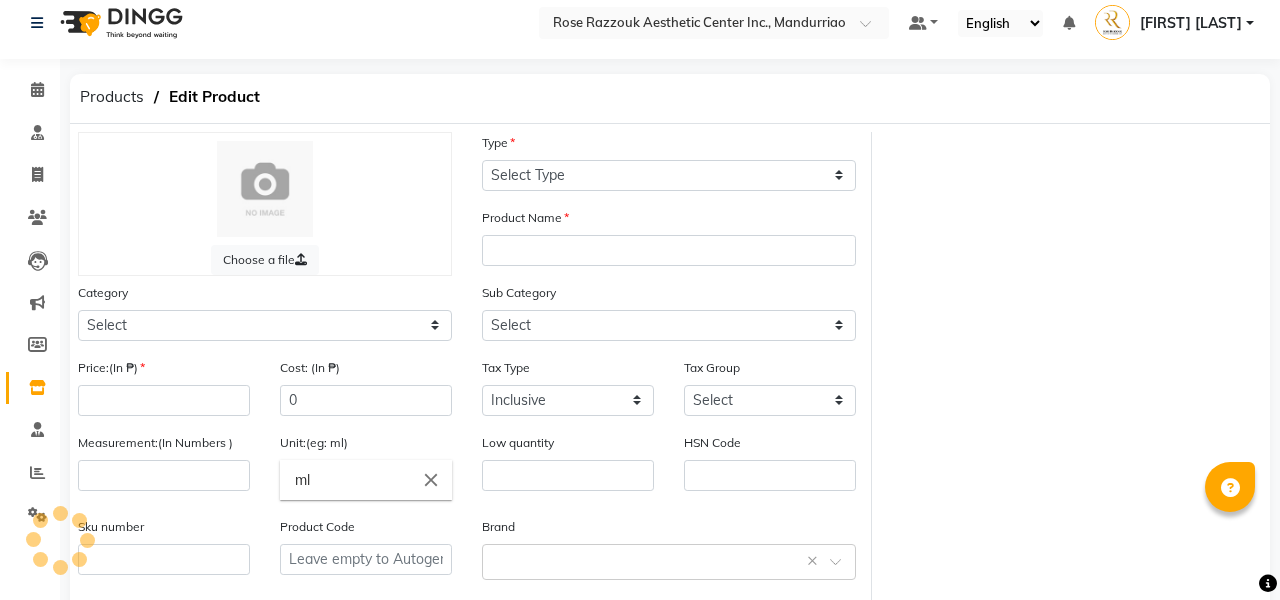 type on "[FIRST] [LAST]" 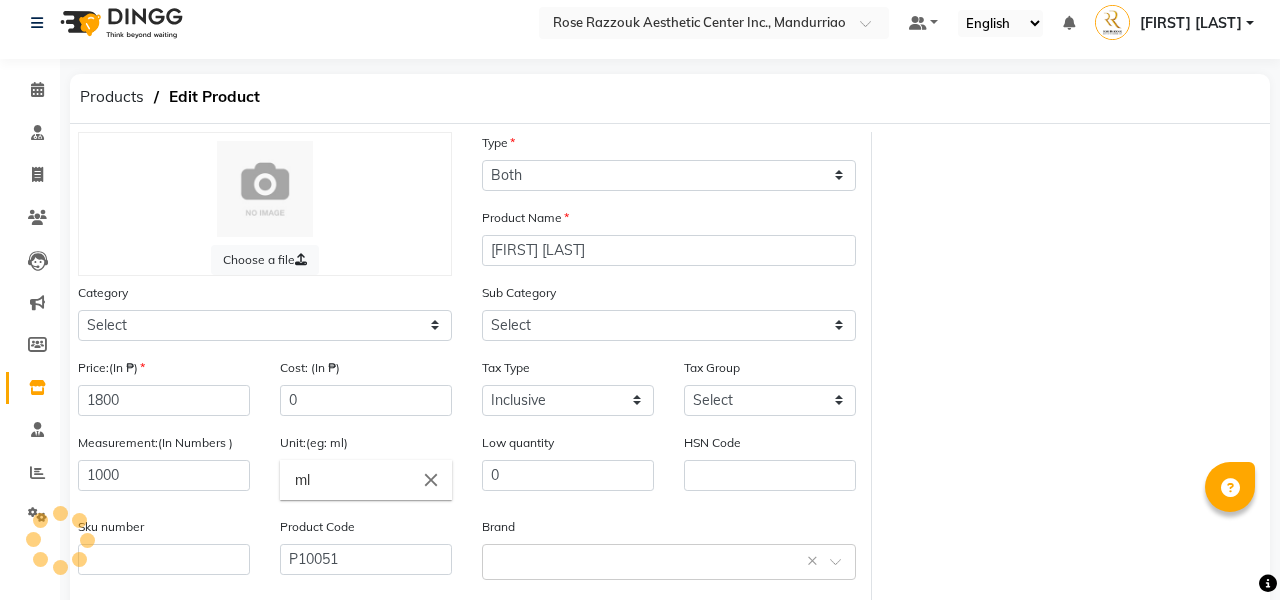 select on "[NUMBER]" 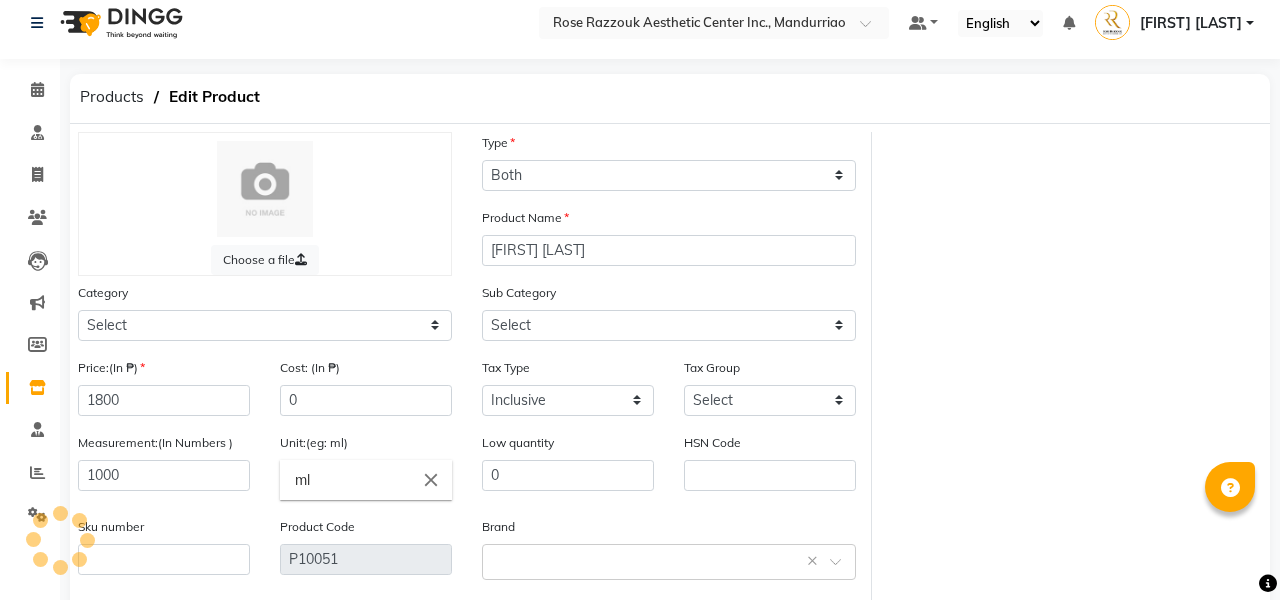 select on "[PHONE]" 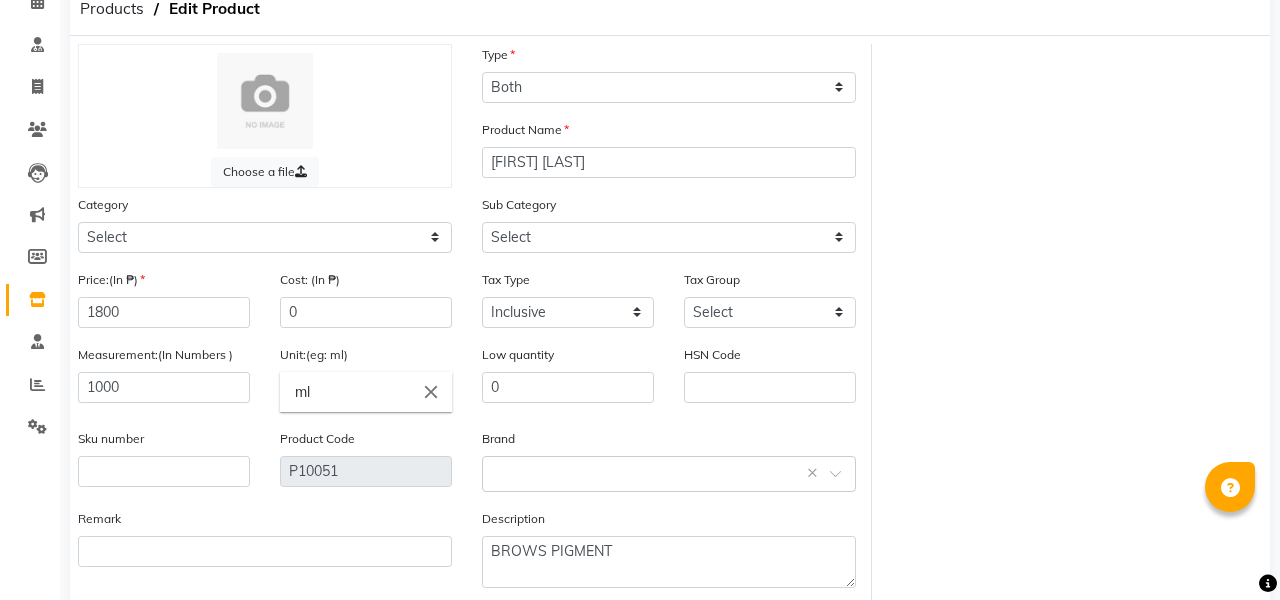scroll, scrollTop: 84, scrollLeft: 0, axis: vertical 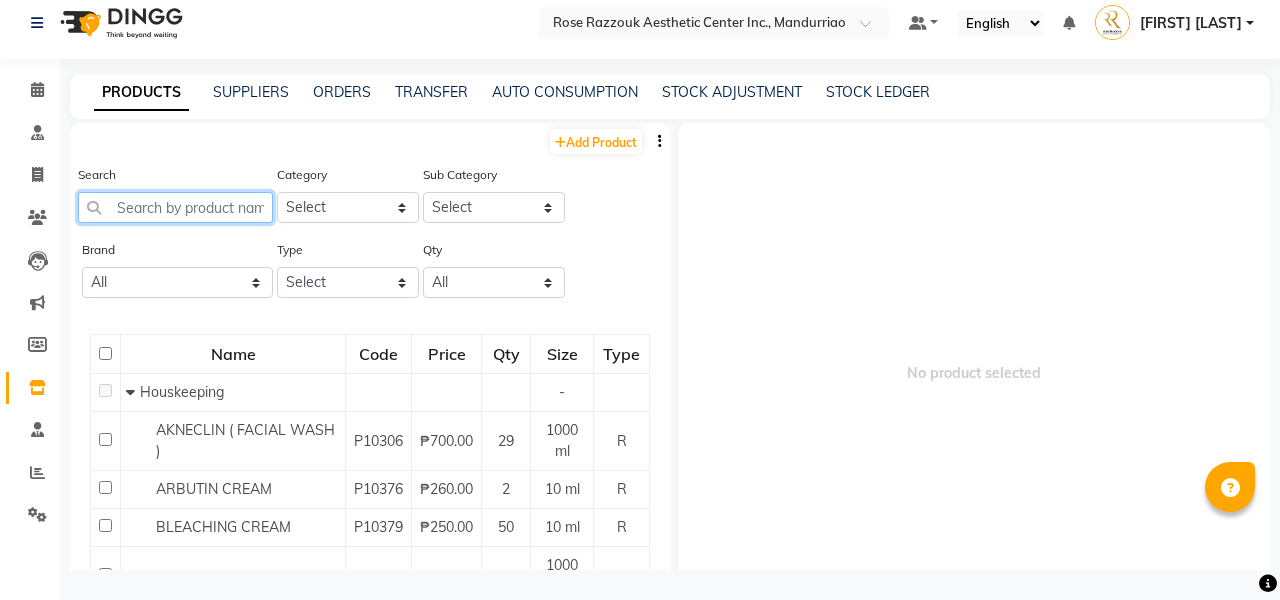 click 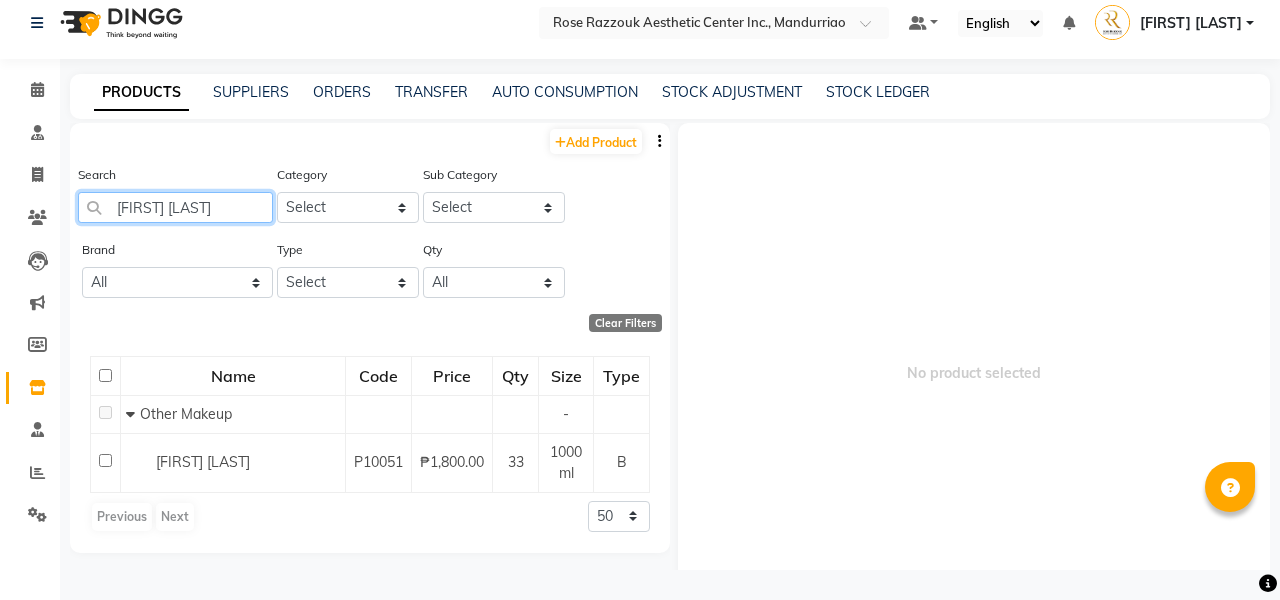 type on "[FIRST] [LAST]" 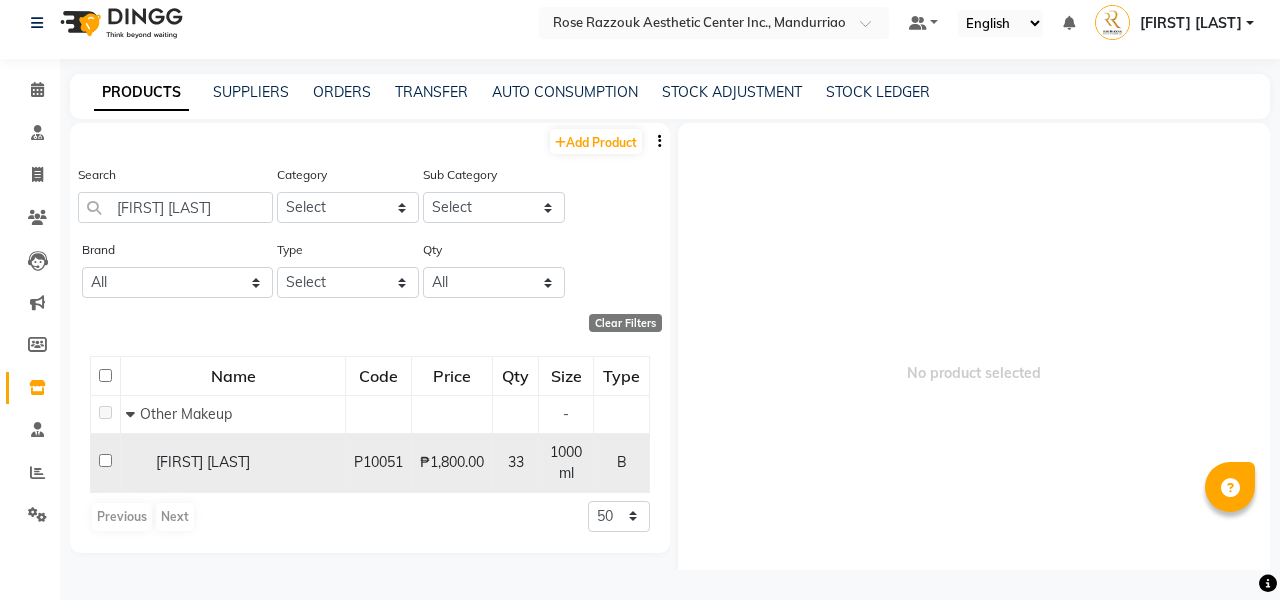 drag, startPoint x: 80, startPoint y: 530, endPoint x: 108, endPoint y: 467, distance: 68.942 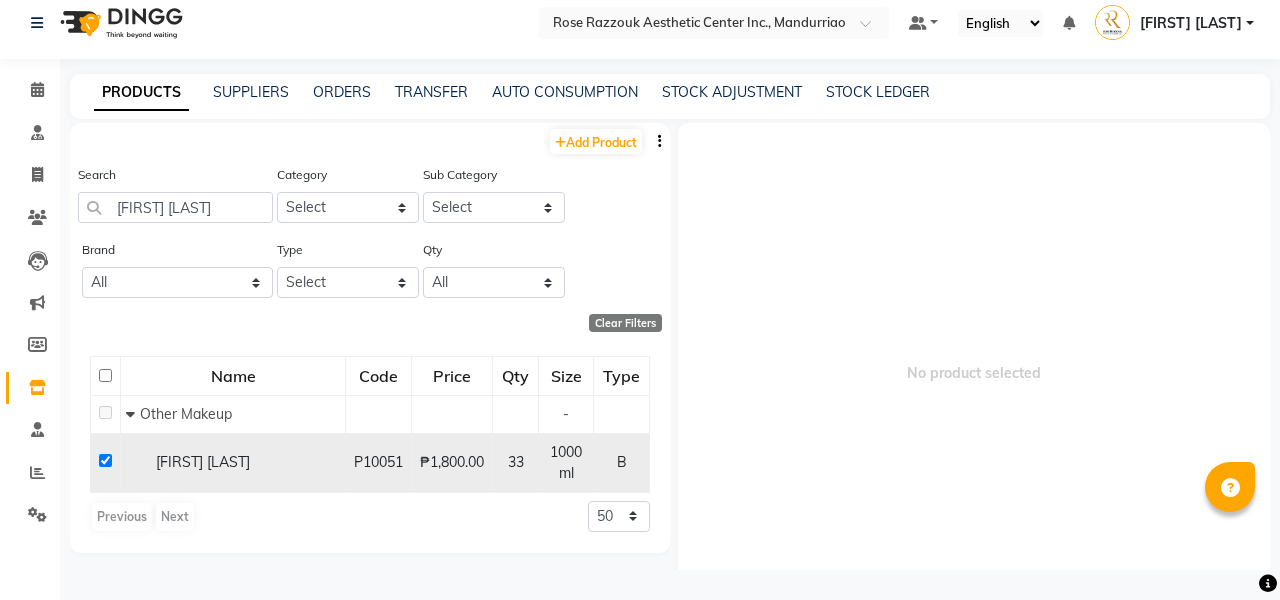 checkbox on "true" 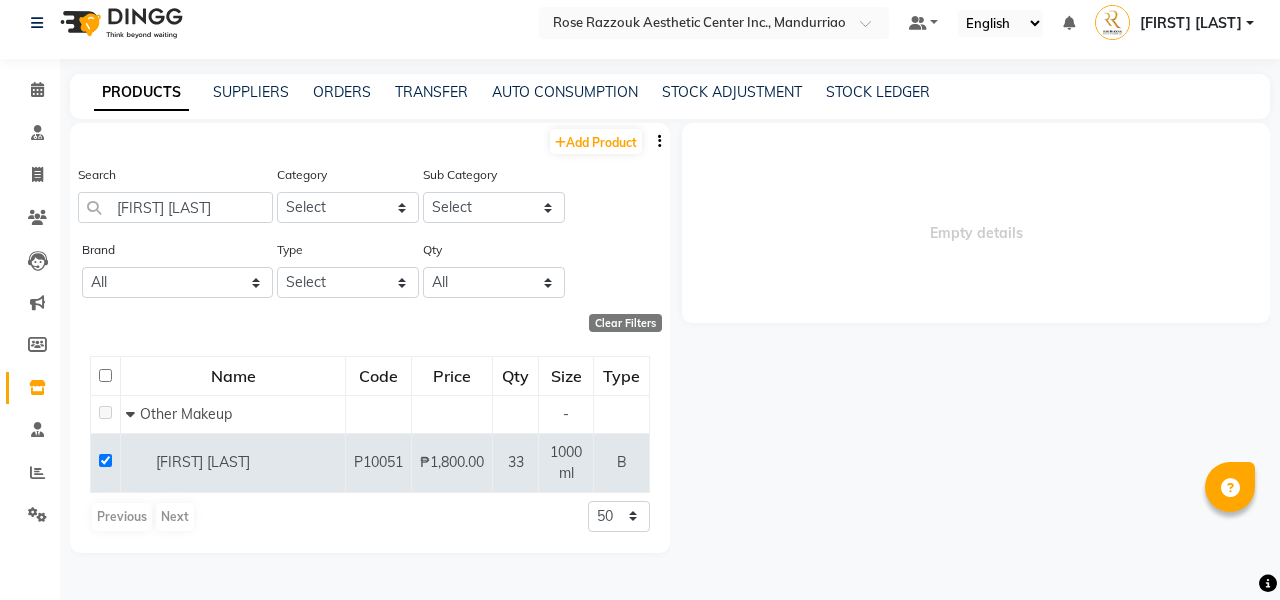 select 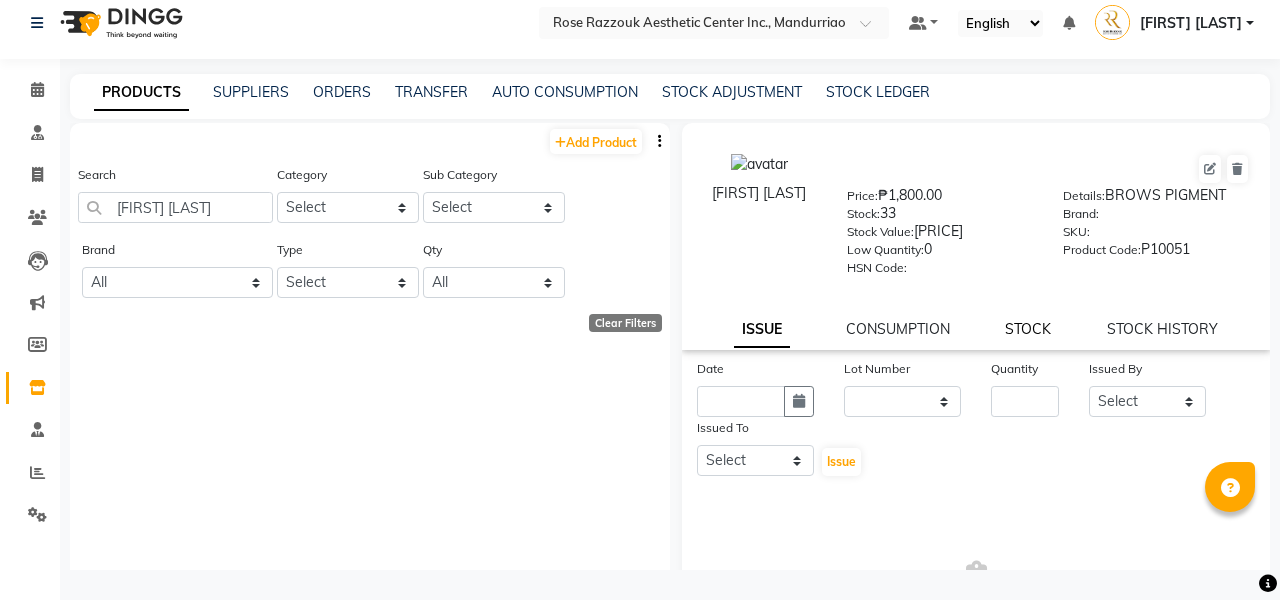click on "STOCK" 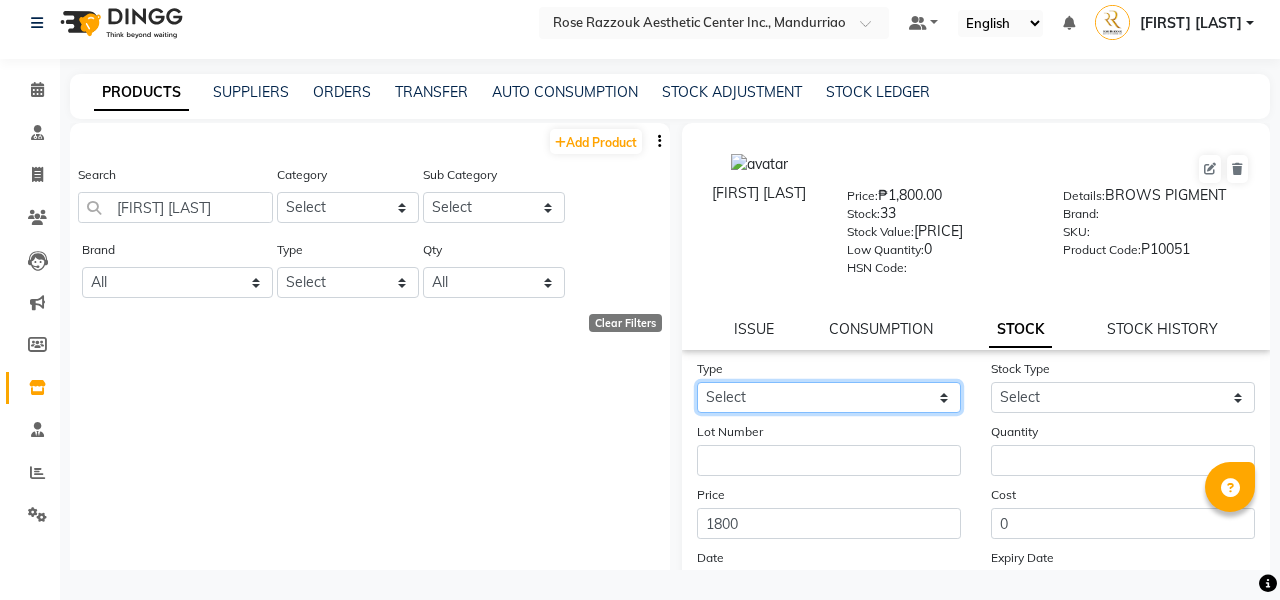 select on "out" 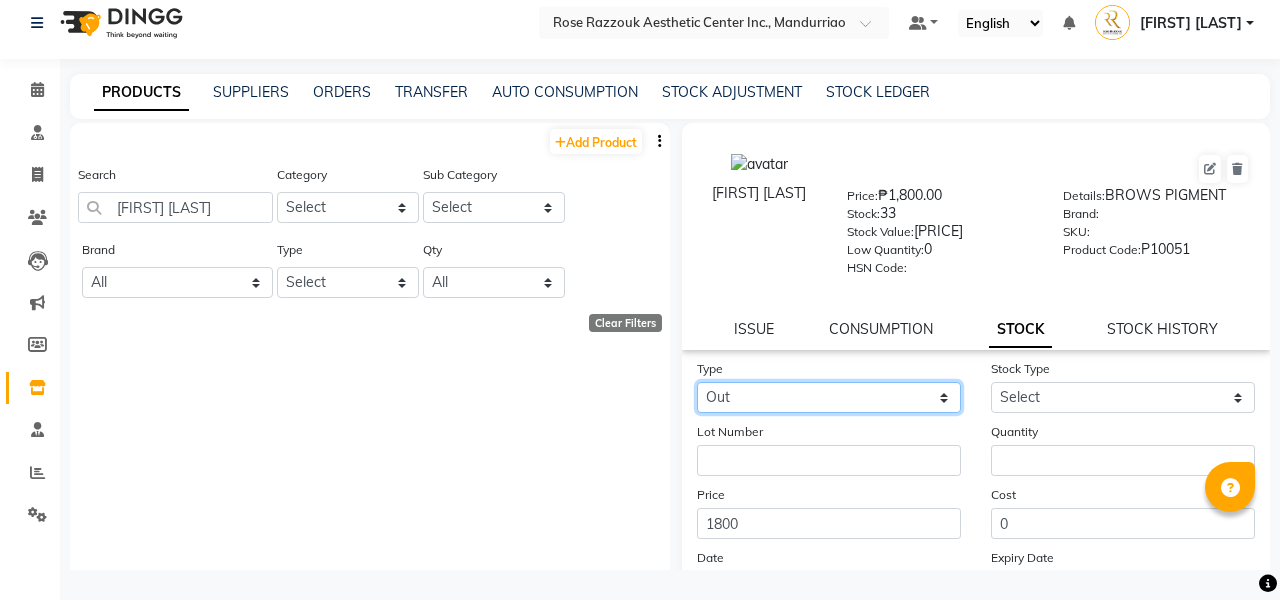 select 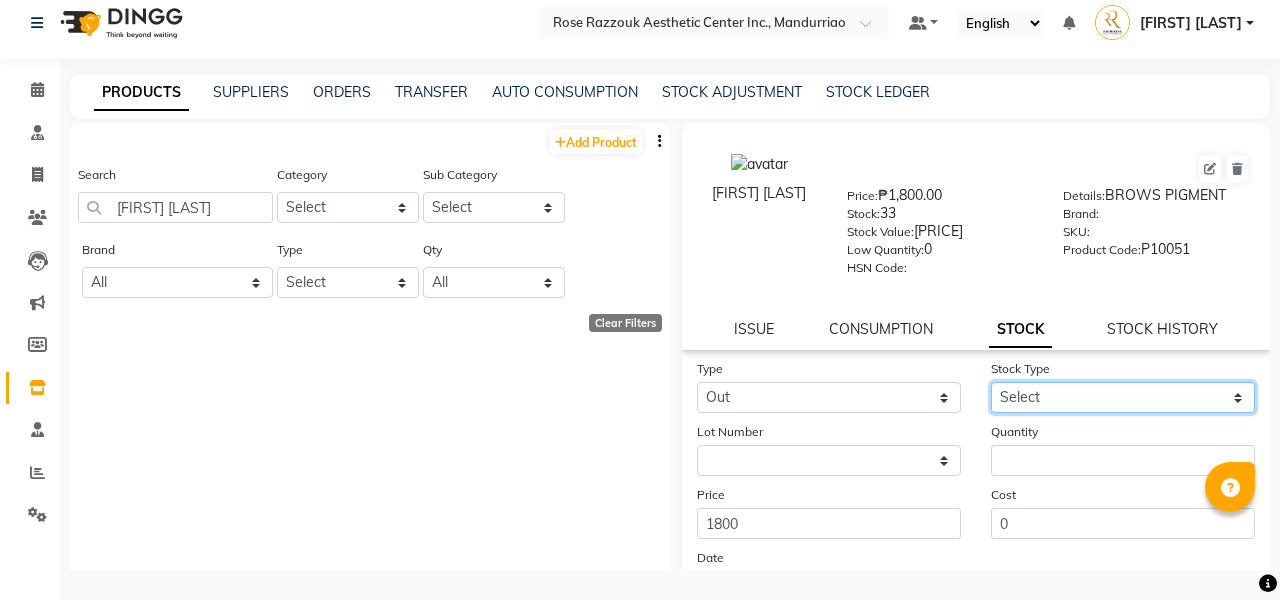 select on "adjustment" 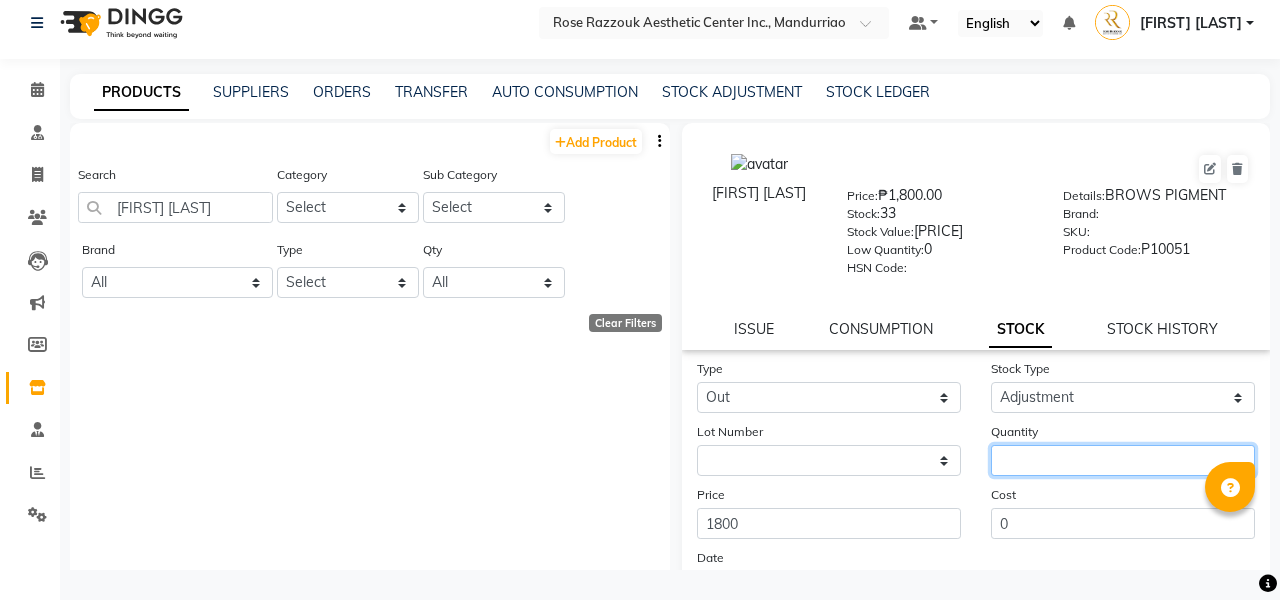 click 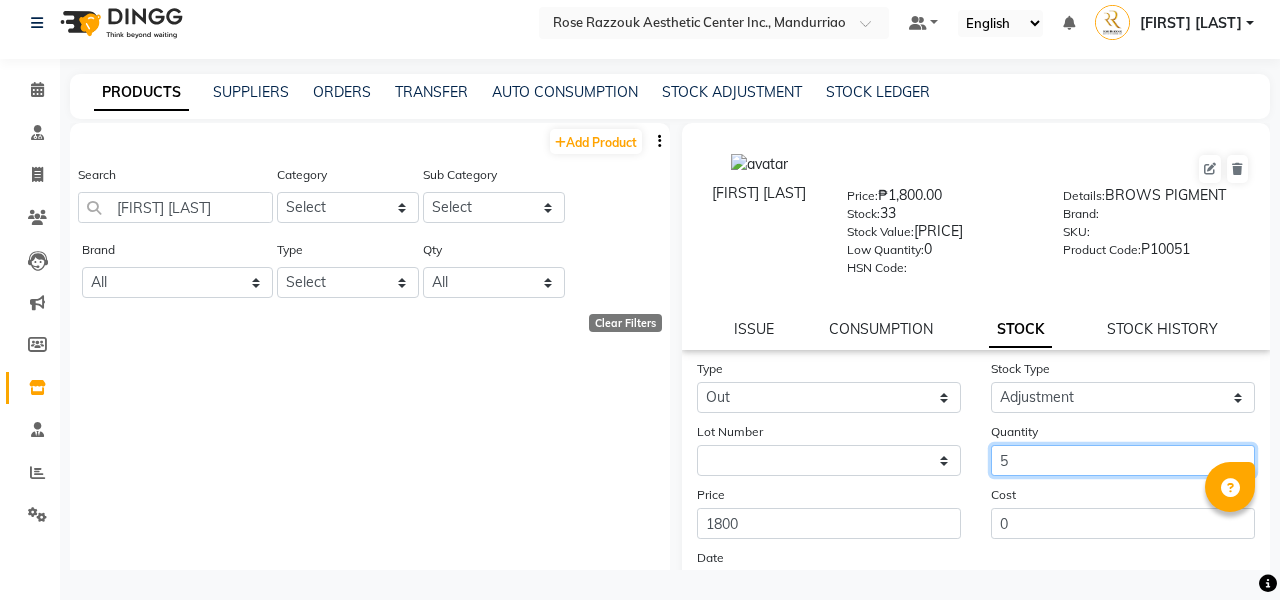 scroll, scrollTop: 57, scrollLeft: 0, axis: vertical 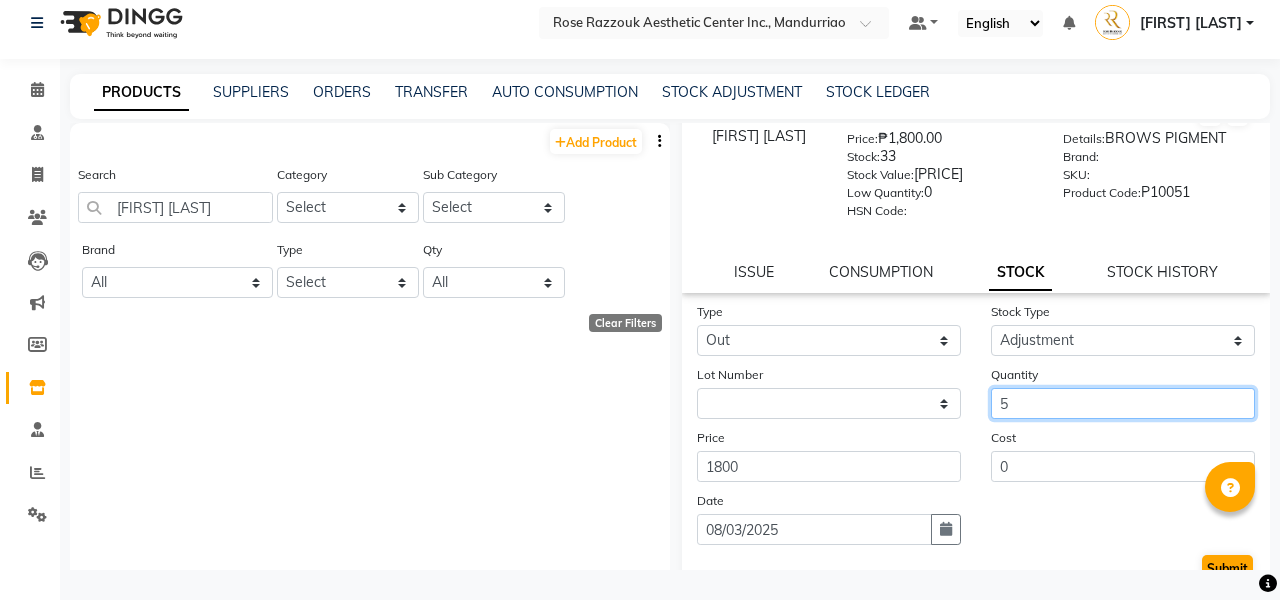 type on "5" 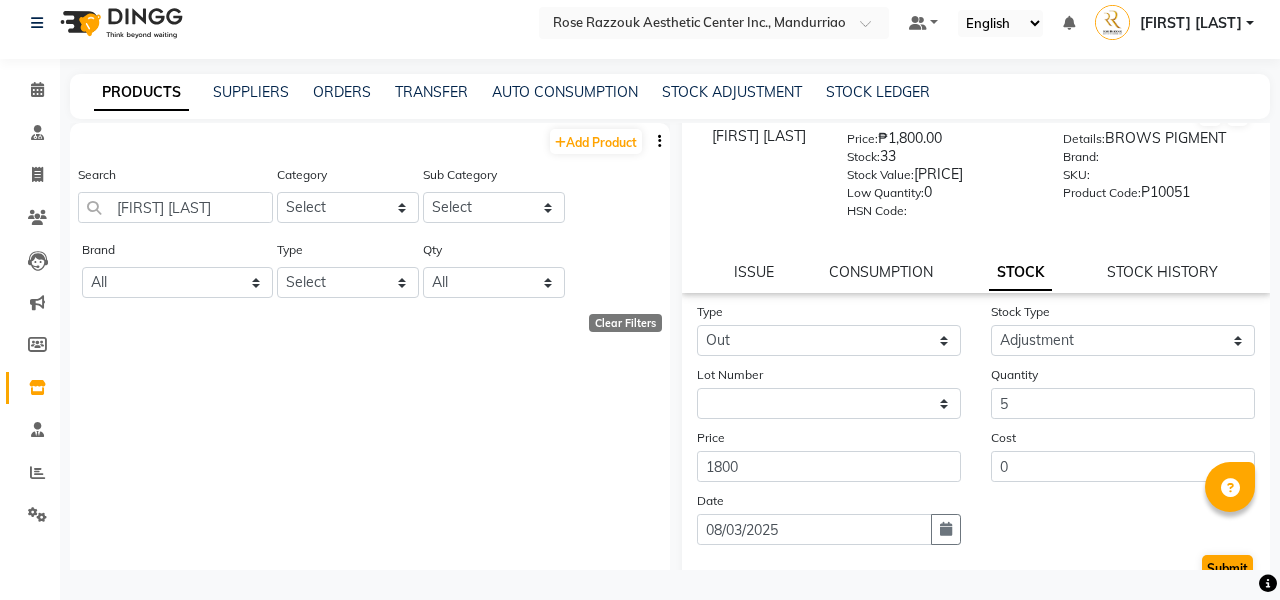 click on "Submit" 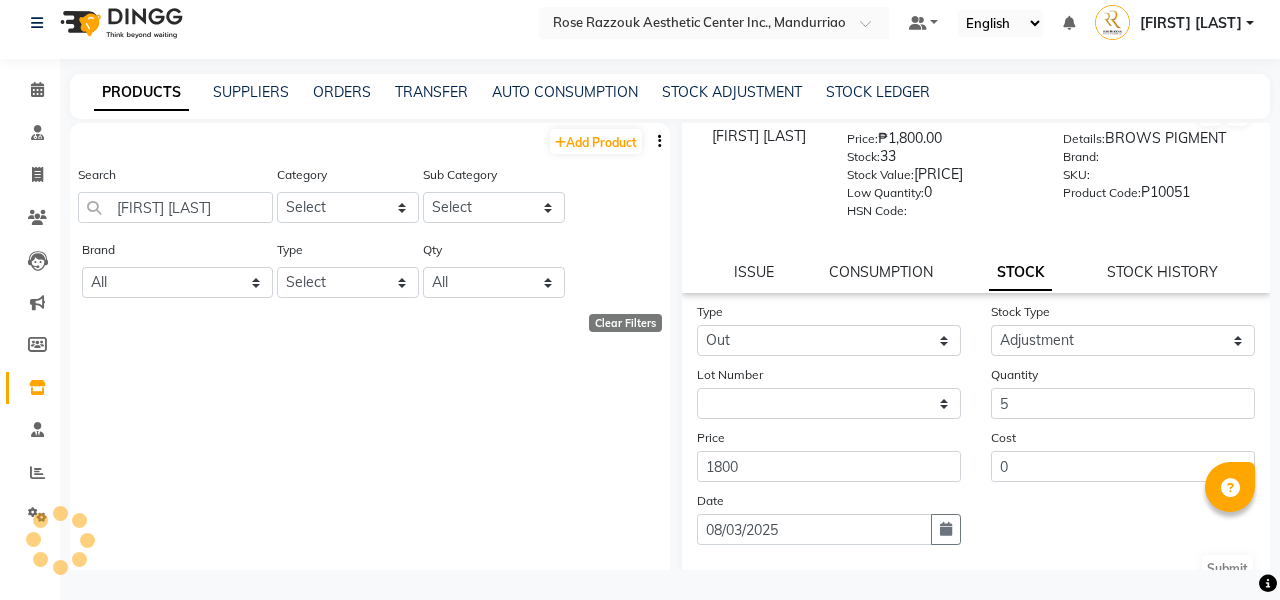 scroll, scrollTop: 0, scrollLeft: 0, axis: both 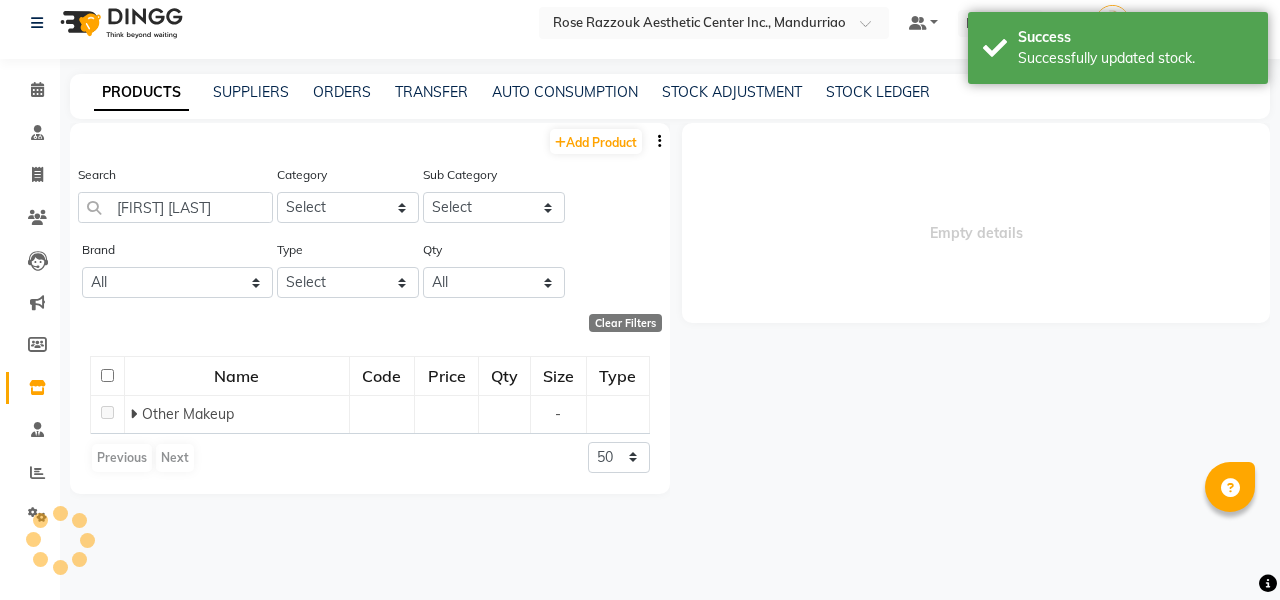 select 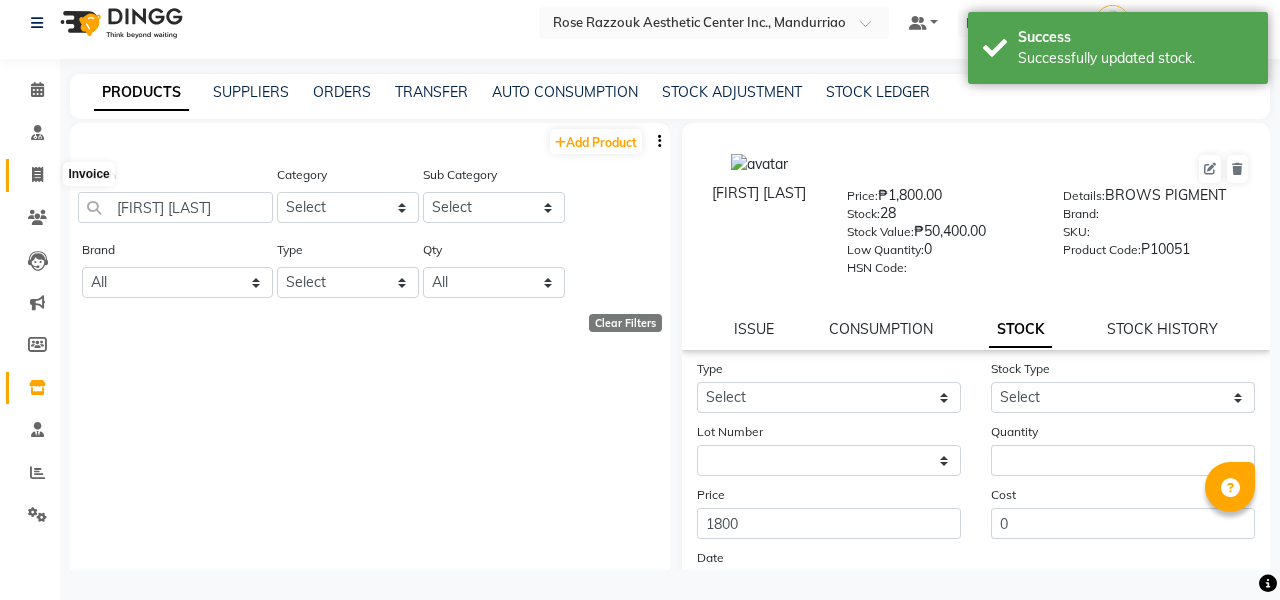 click 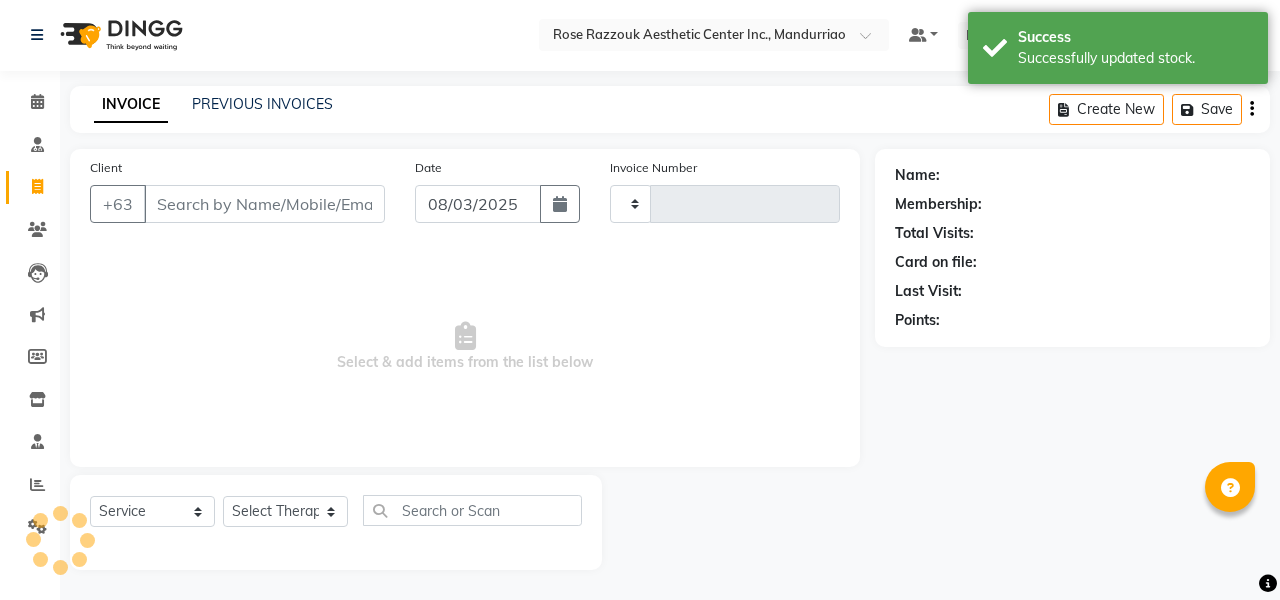 scroll, scrollTop: 1, scrollLeft: 0, axis: vertical 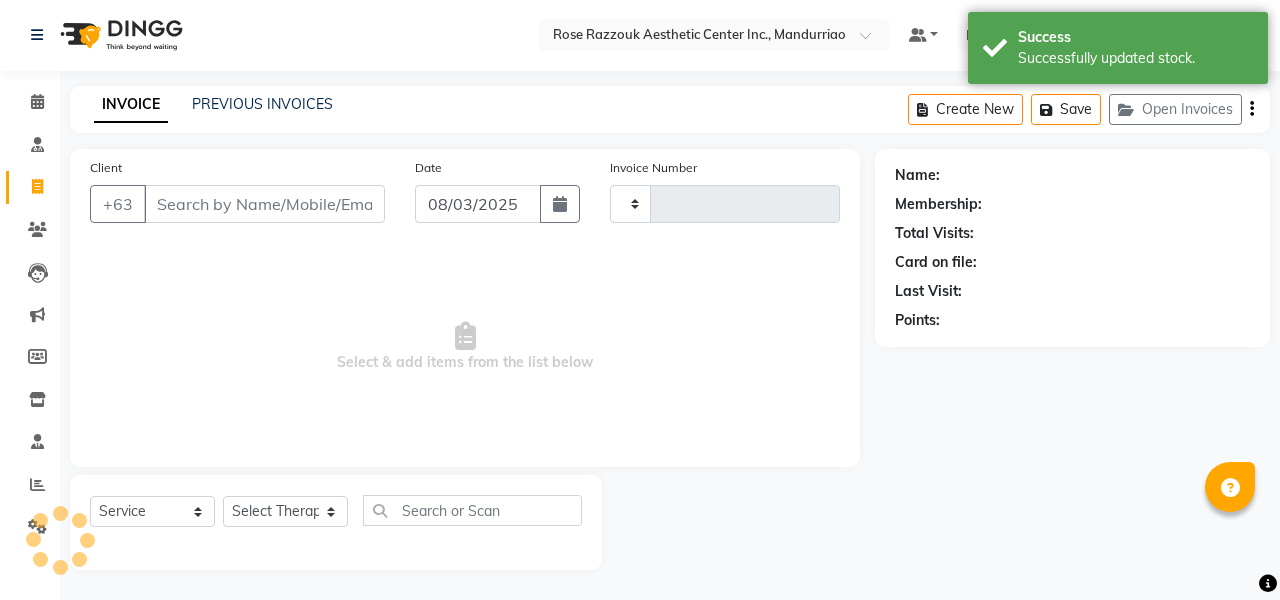 type on "0770" 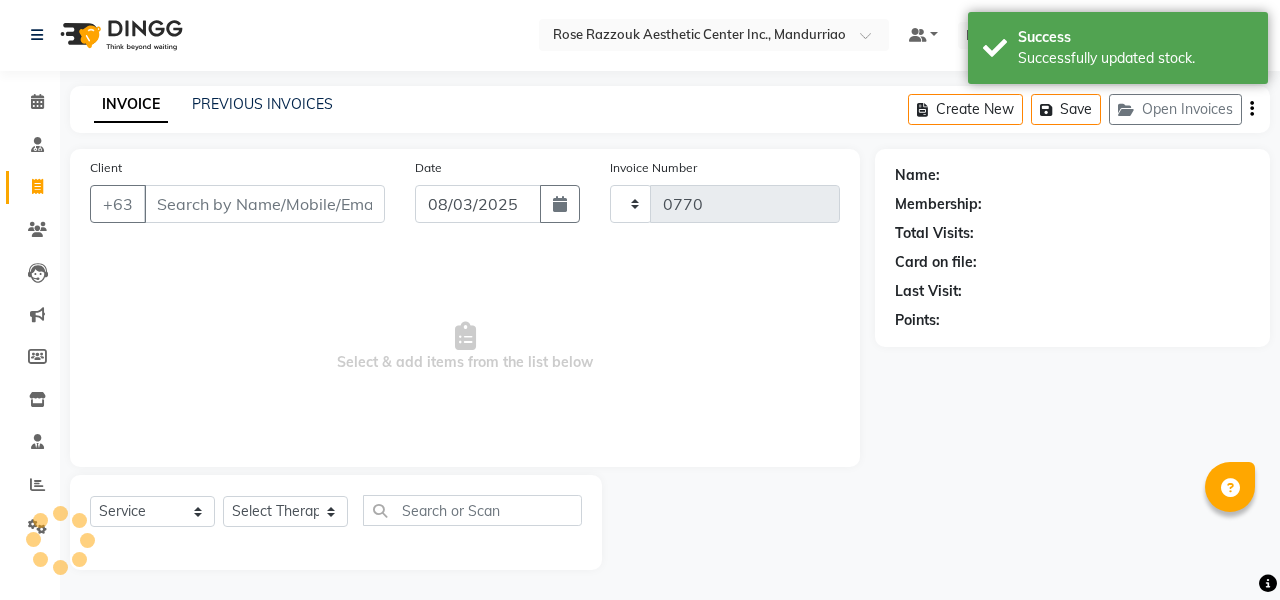 select on "6259" 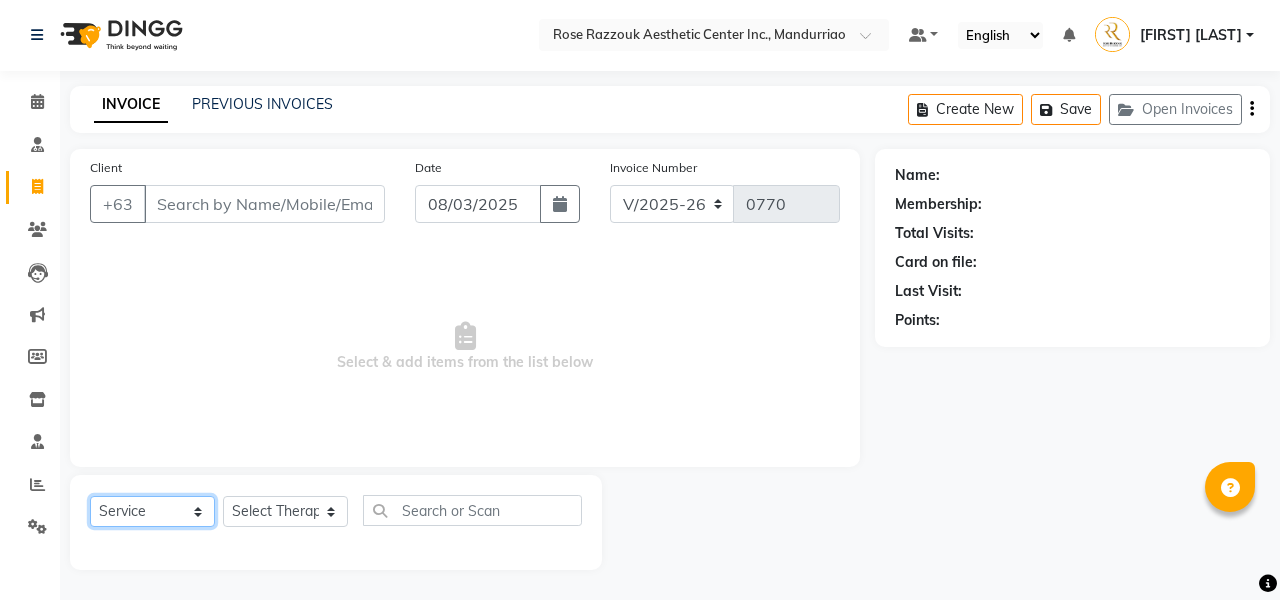 select on "product" 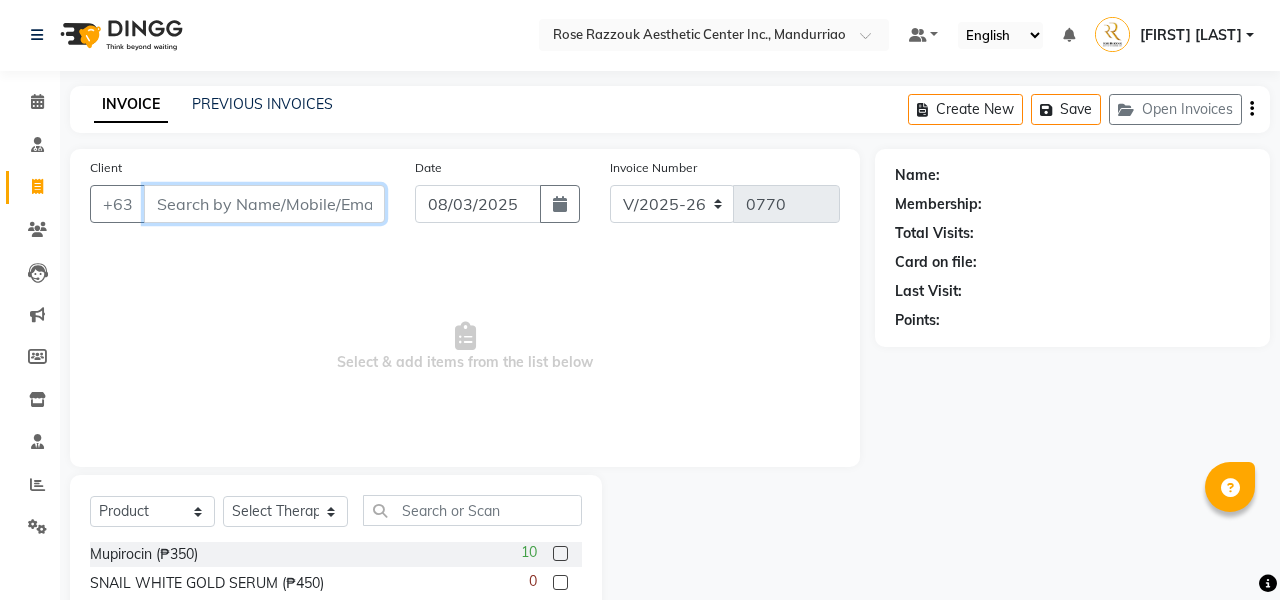 click on "Client" at bounding box center [264, 204] 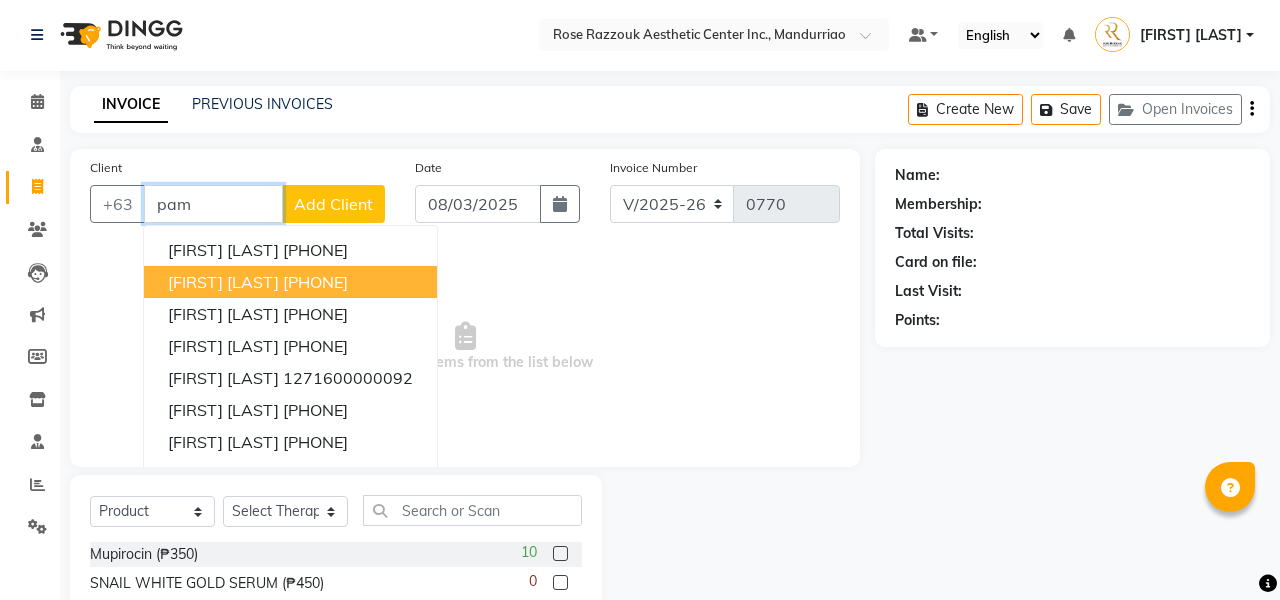click on "[FIRST] [LAST]" at bounding box center [223, 282] 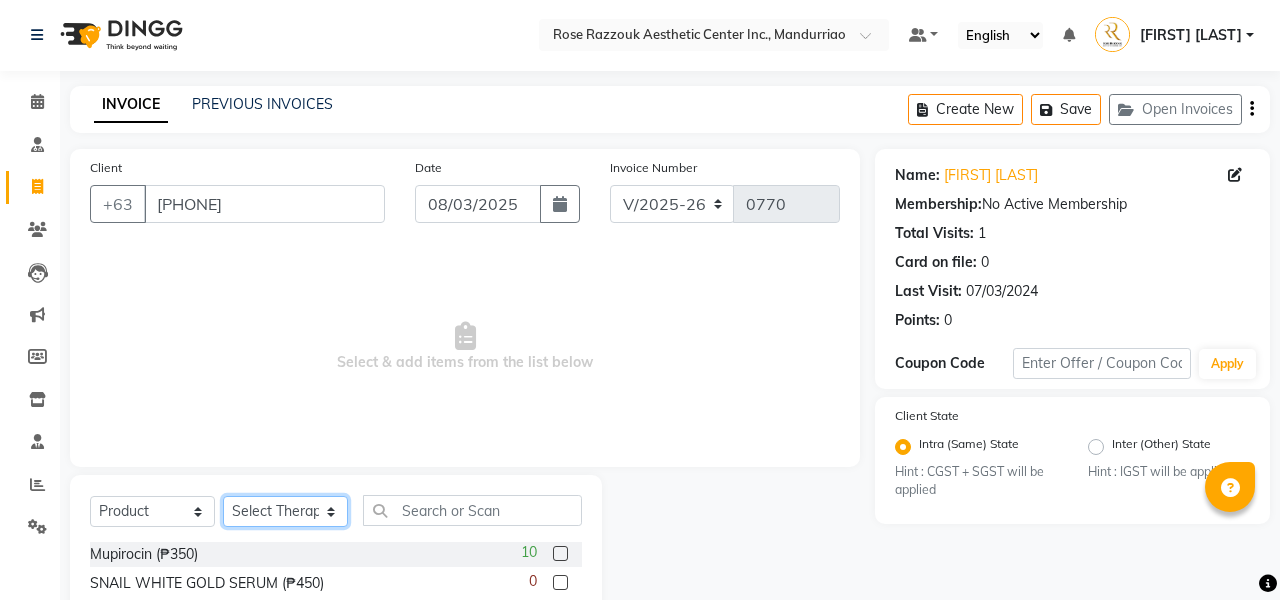 select on "46432" 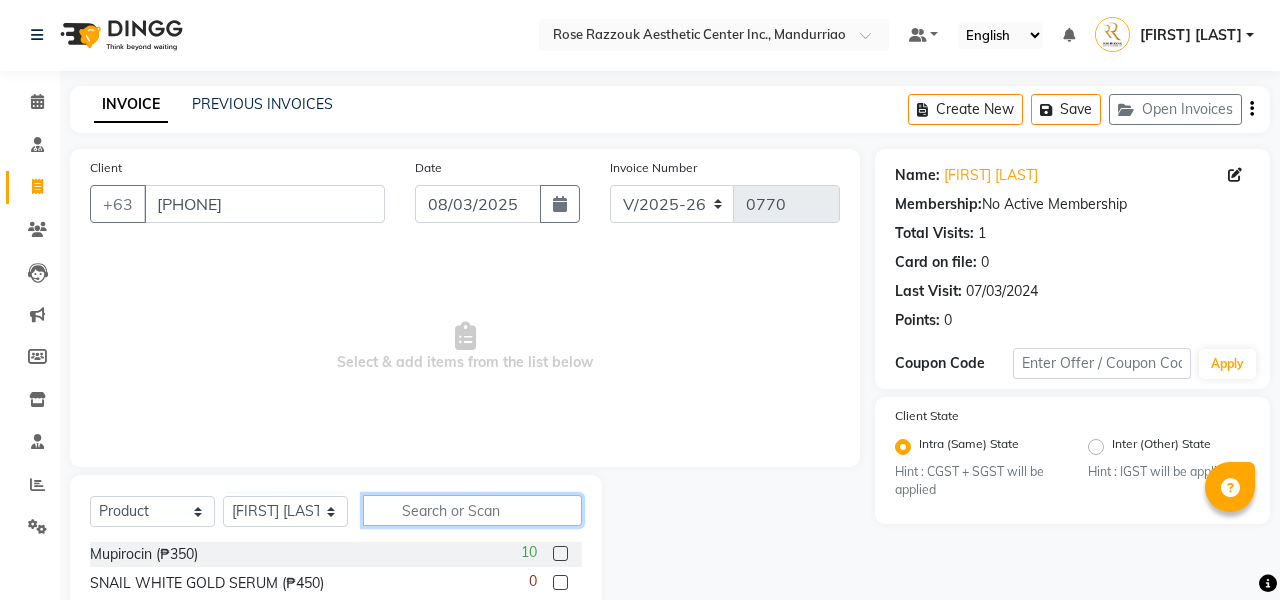 click 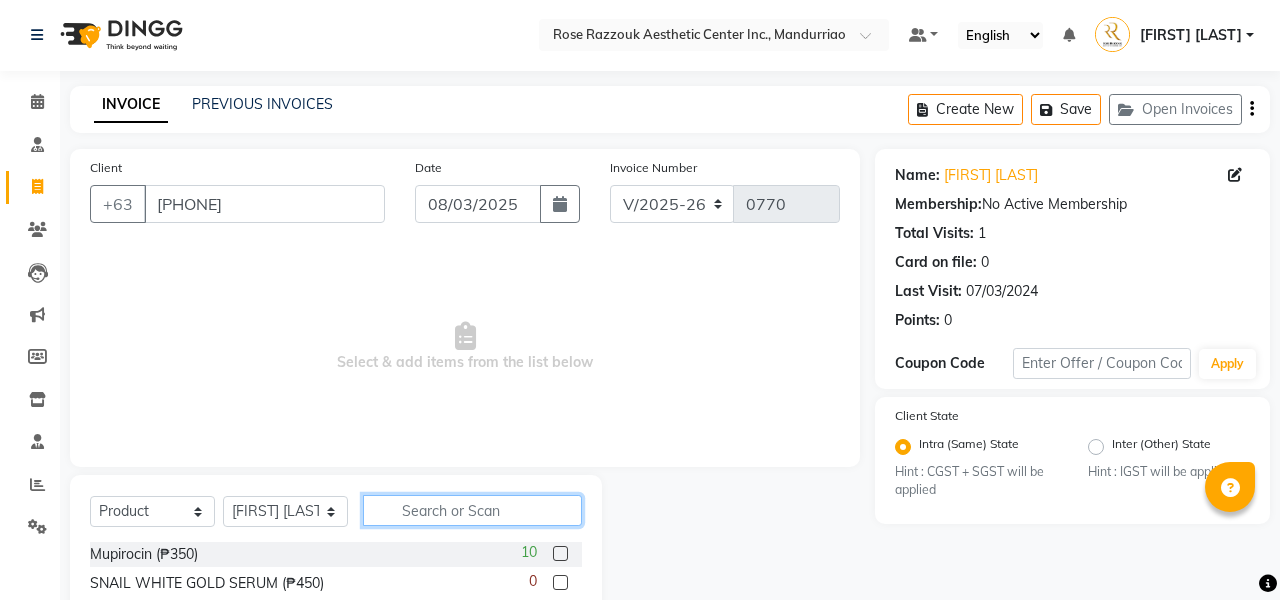 type on "d" 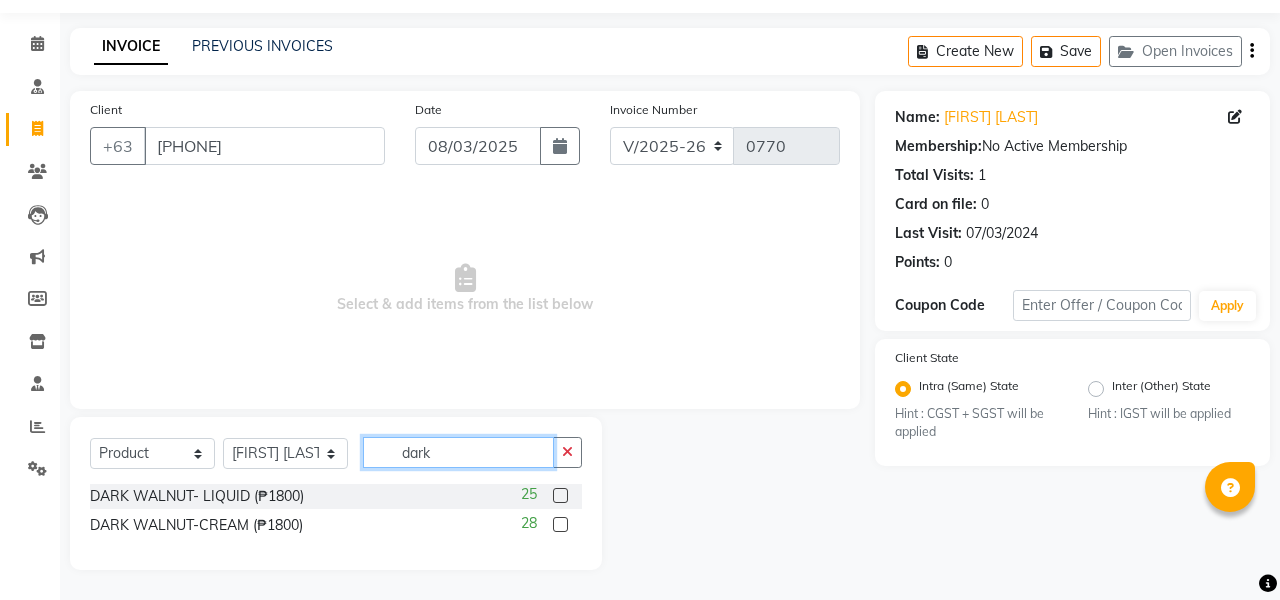 scroll, scrollTop: 59, scrollLeft: 0, axis: vertical 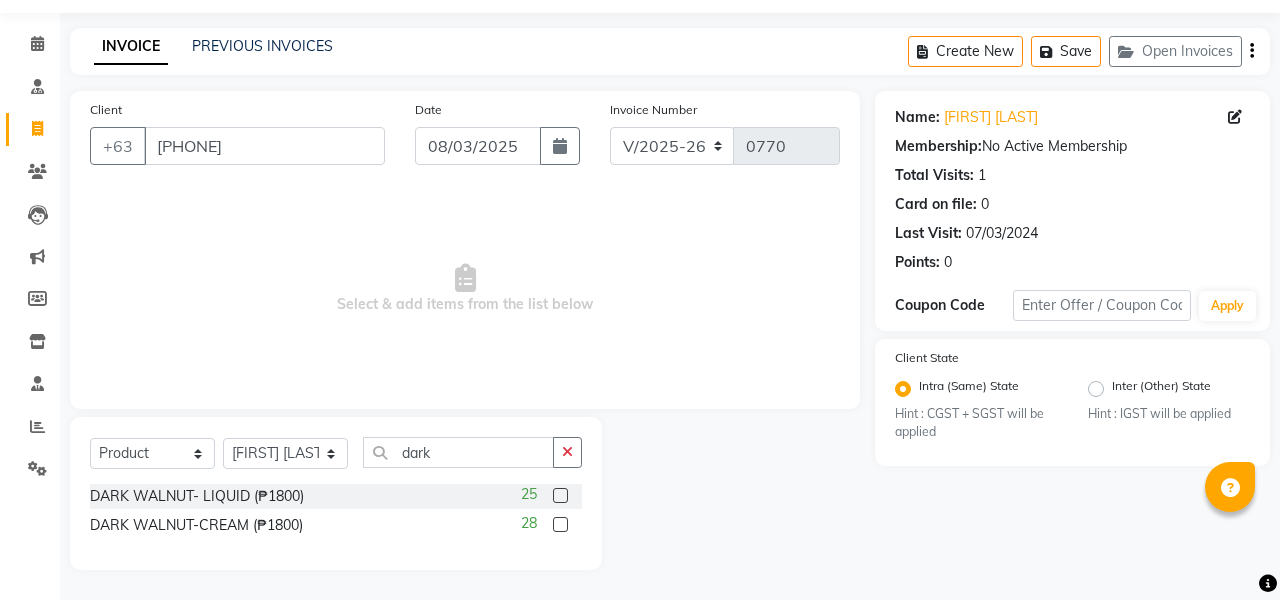 click 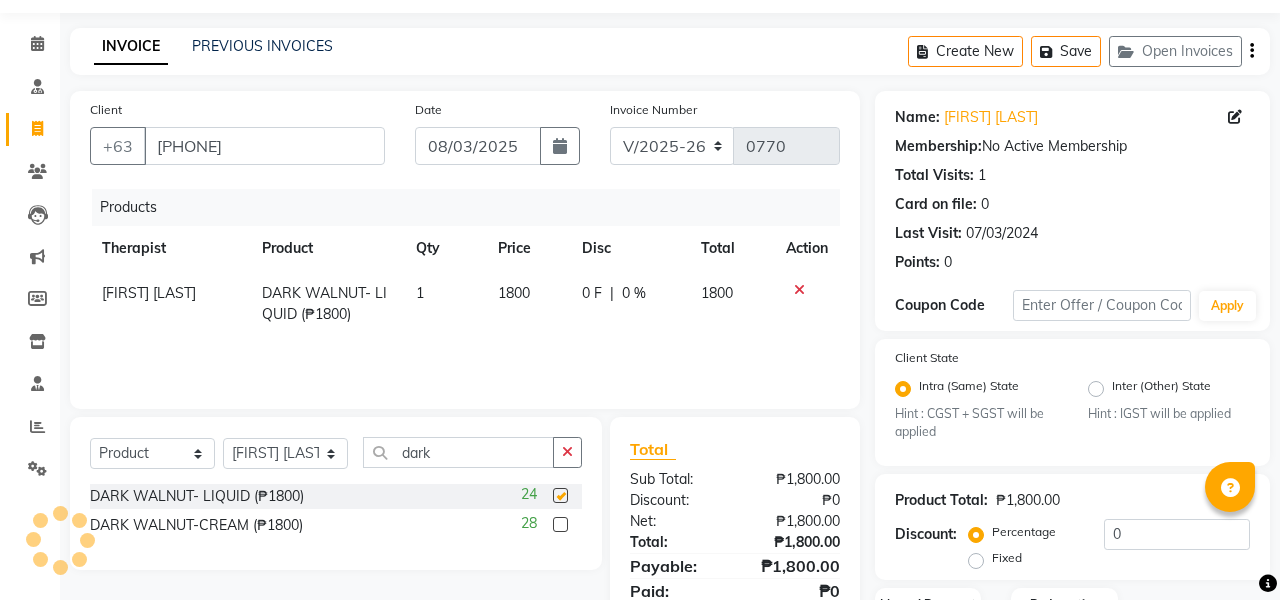 checkbox on "false" 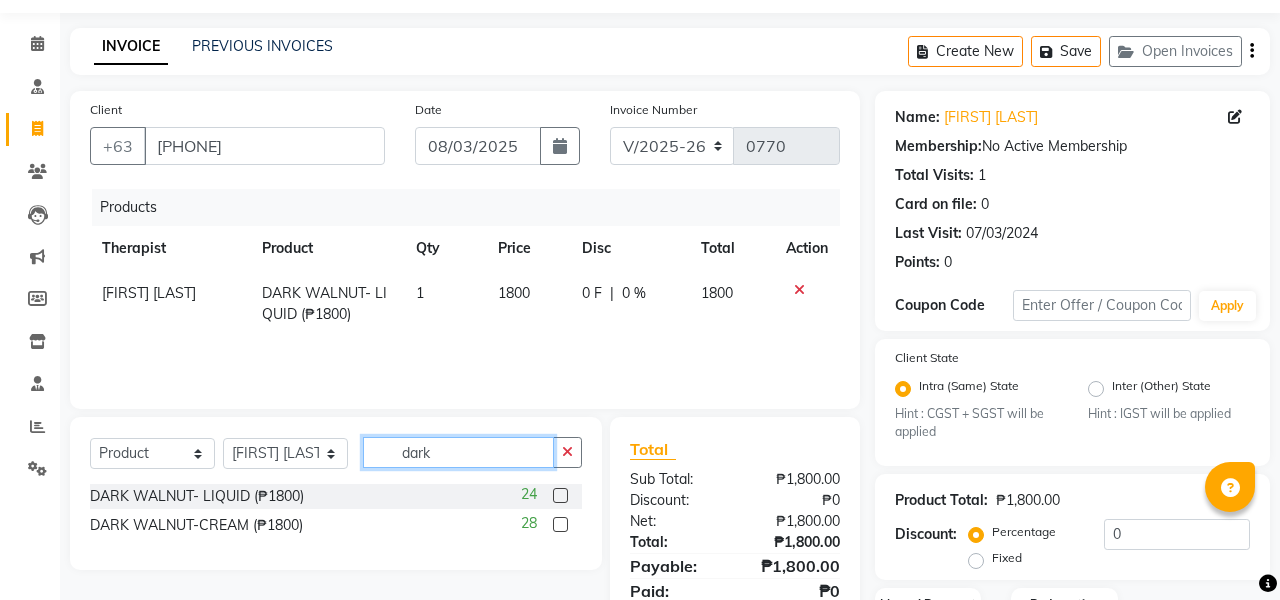 click on "dark" 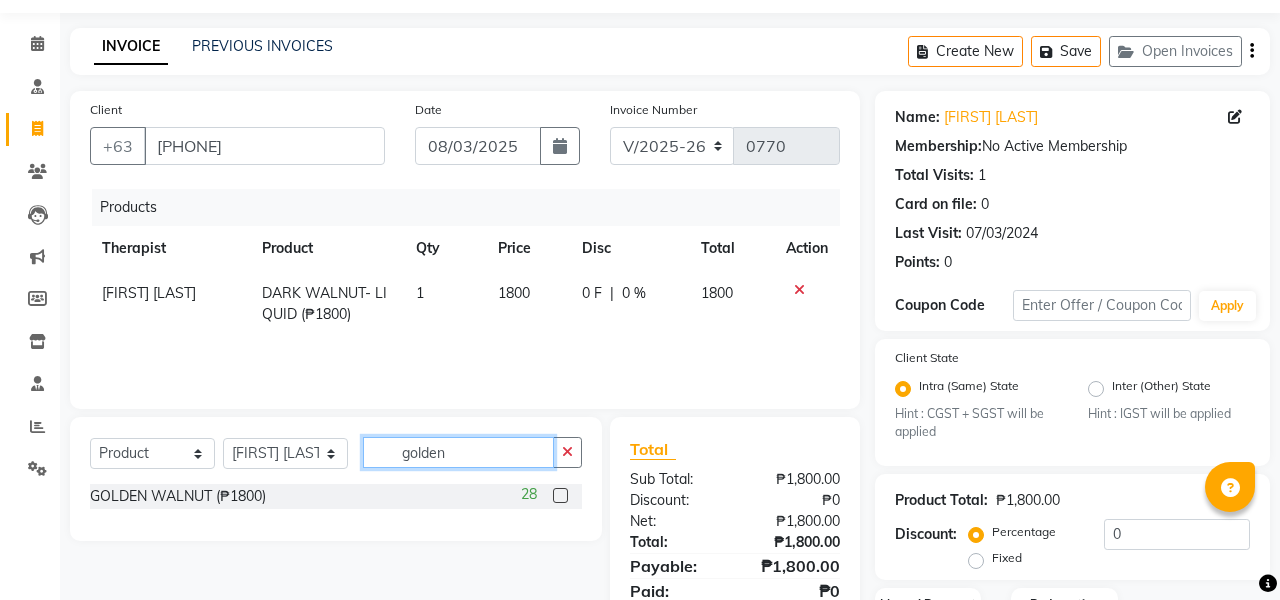 type on "golden" 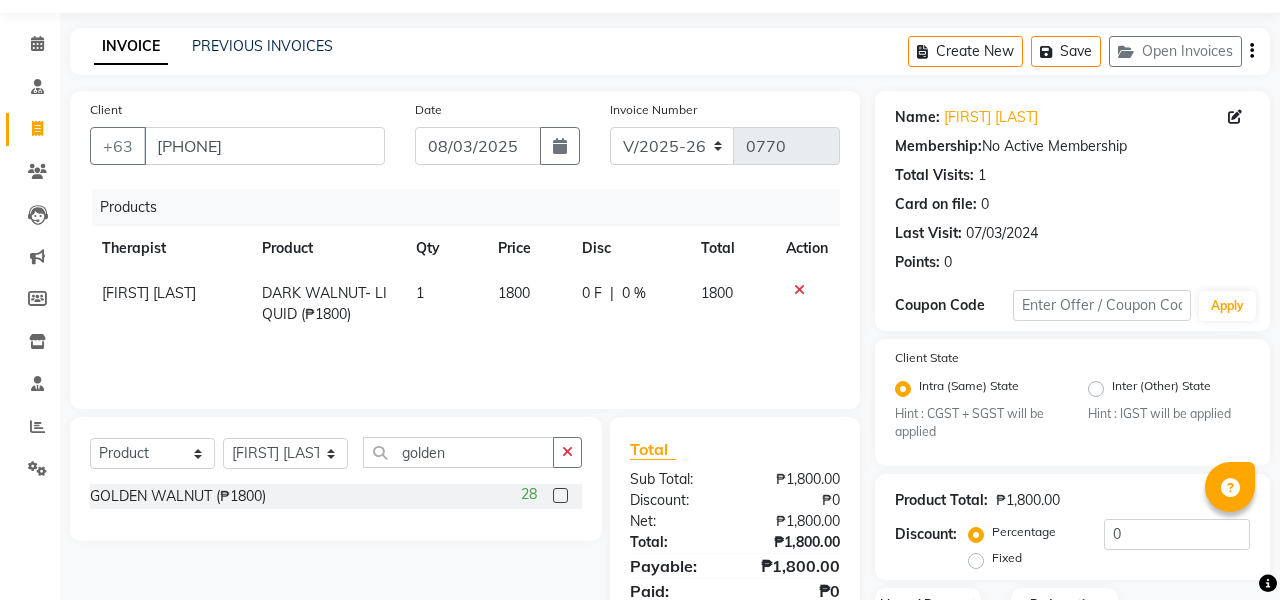 click 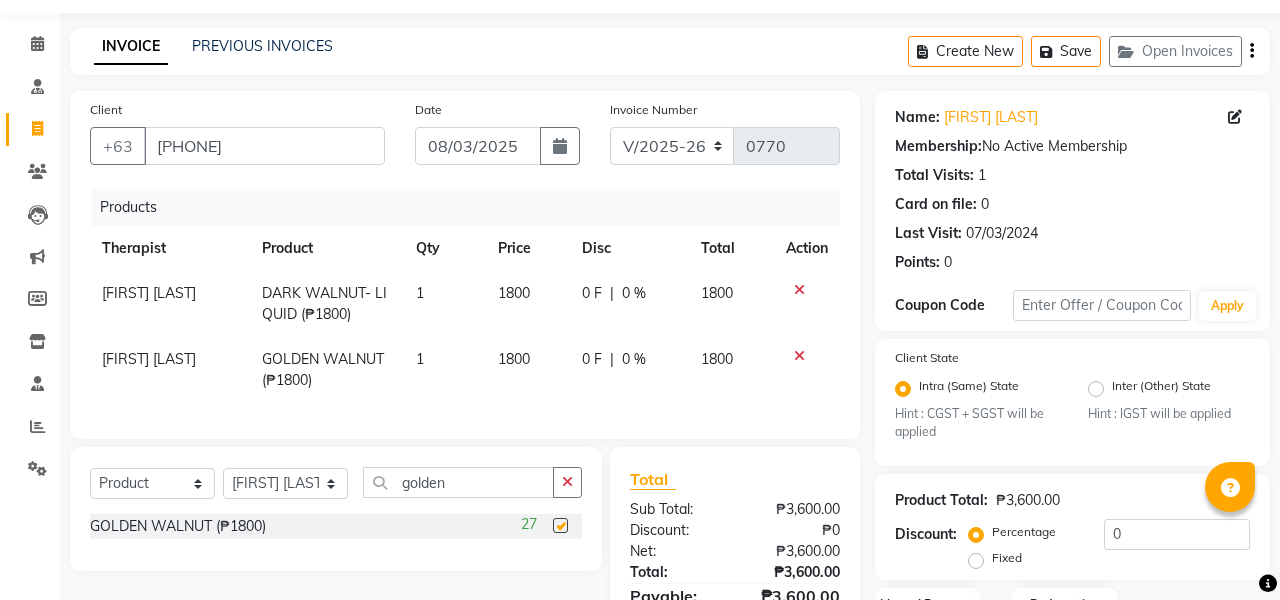 checkbox on "false" 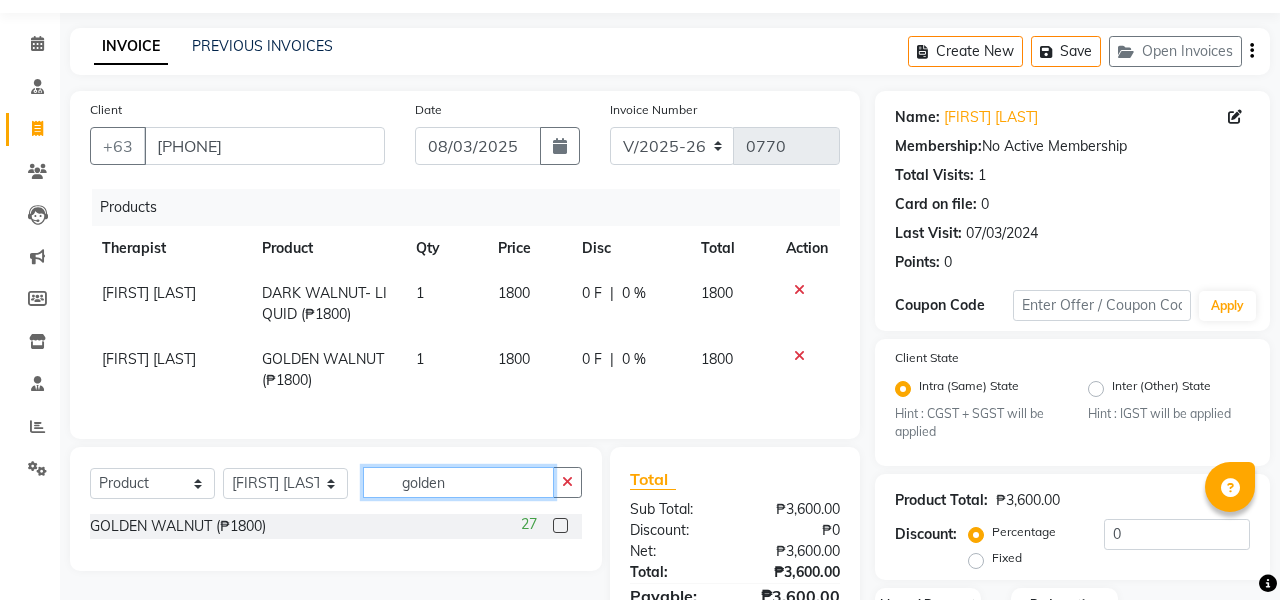 click on "golden" 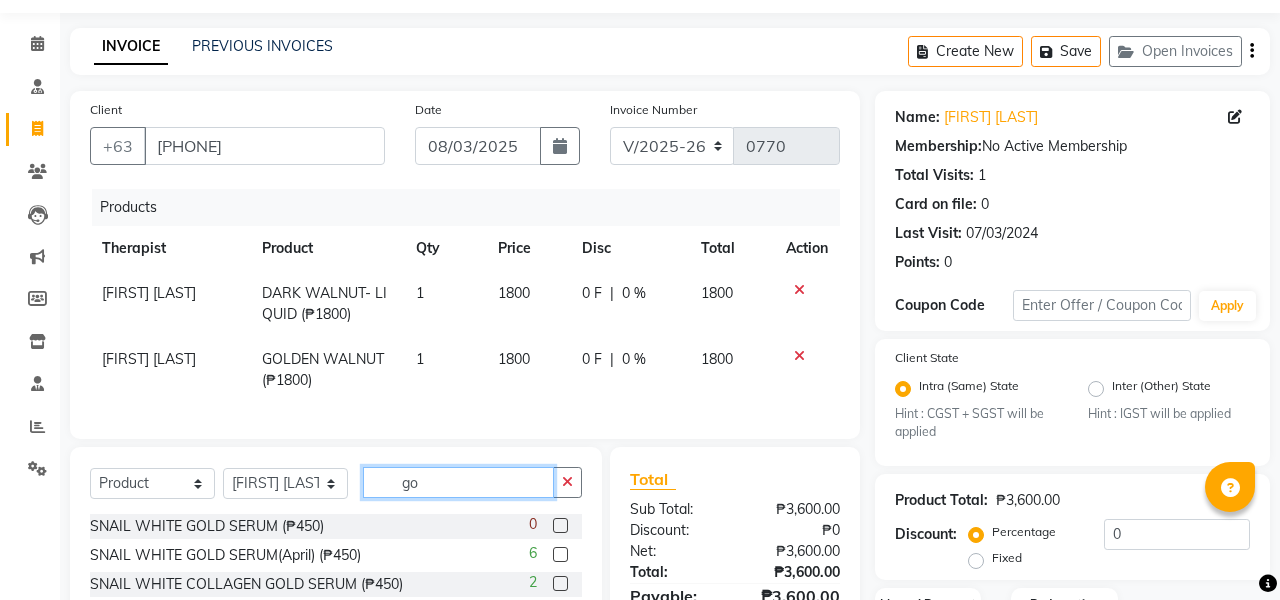 type on "g" 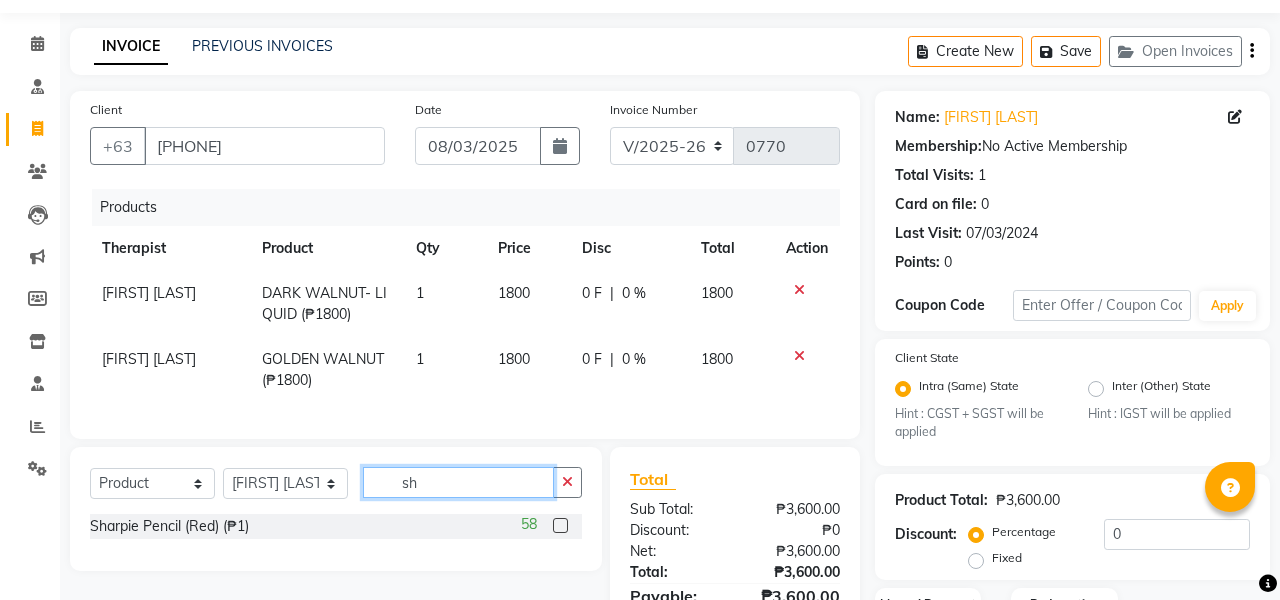 type on "s" 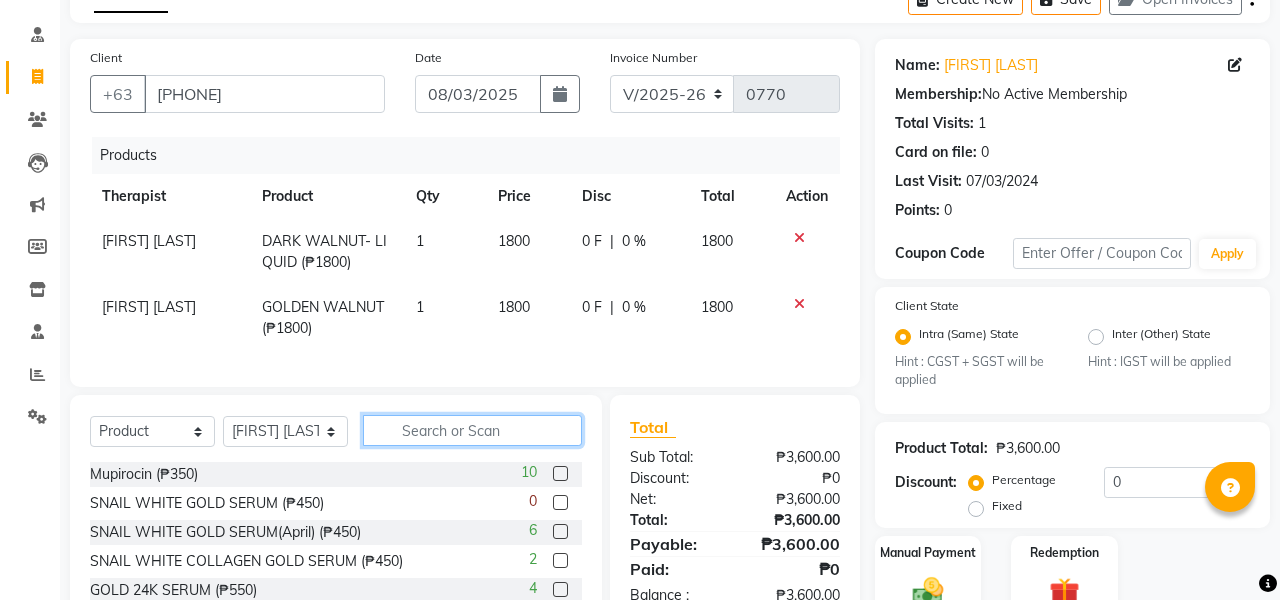 scroll, scrollTop: 117, scrollLeft: 0, axis: vertical 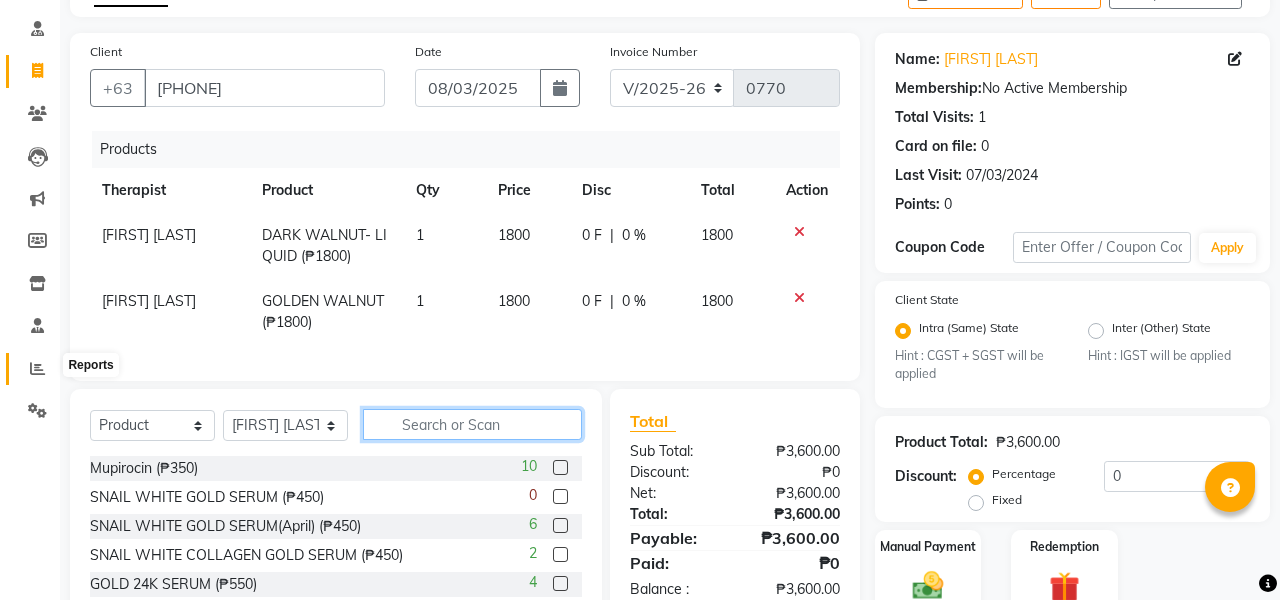 type 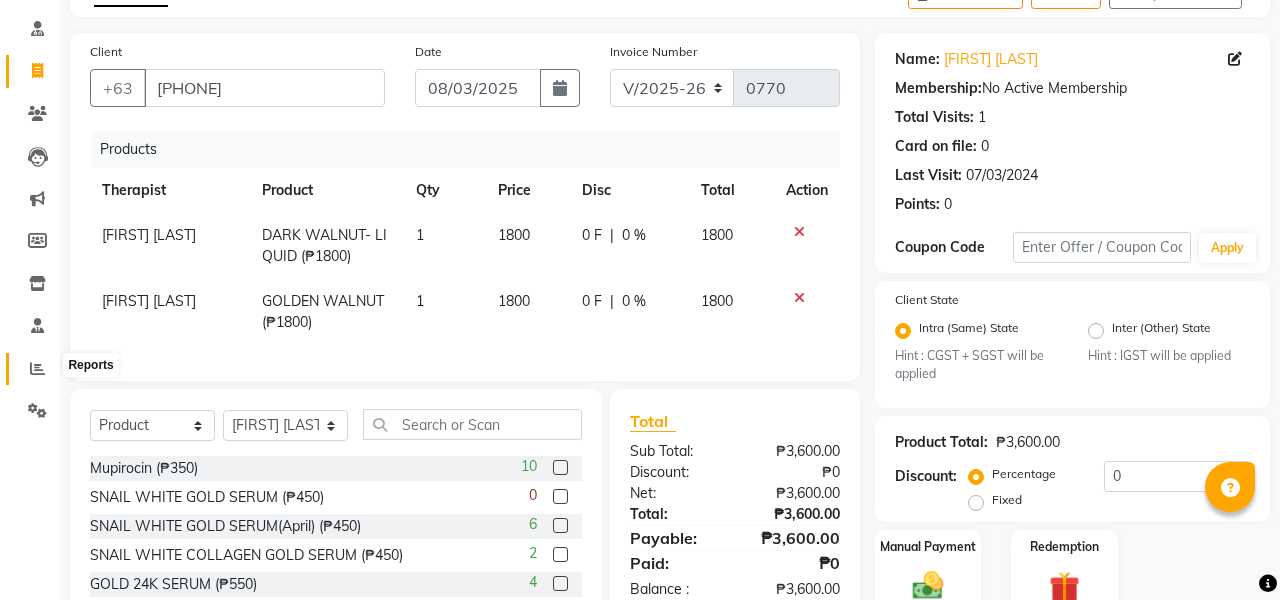 click 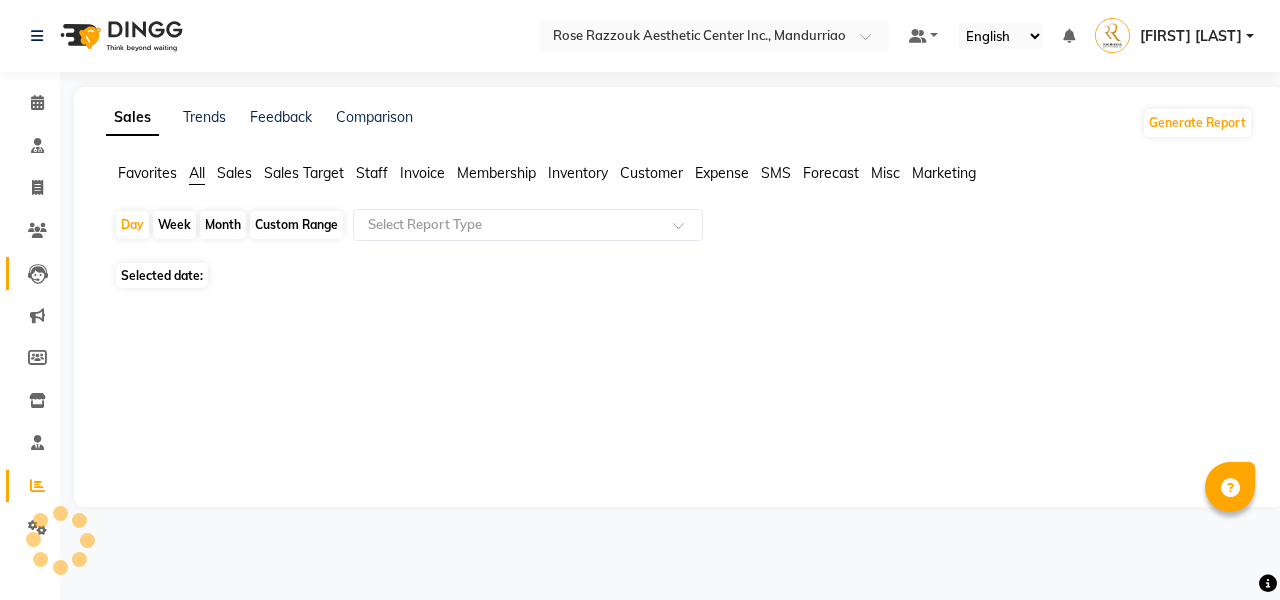 scroll, scrollTop: 0, scrollLeft: 0, axis: both 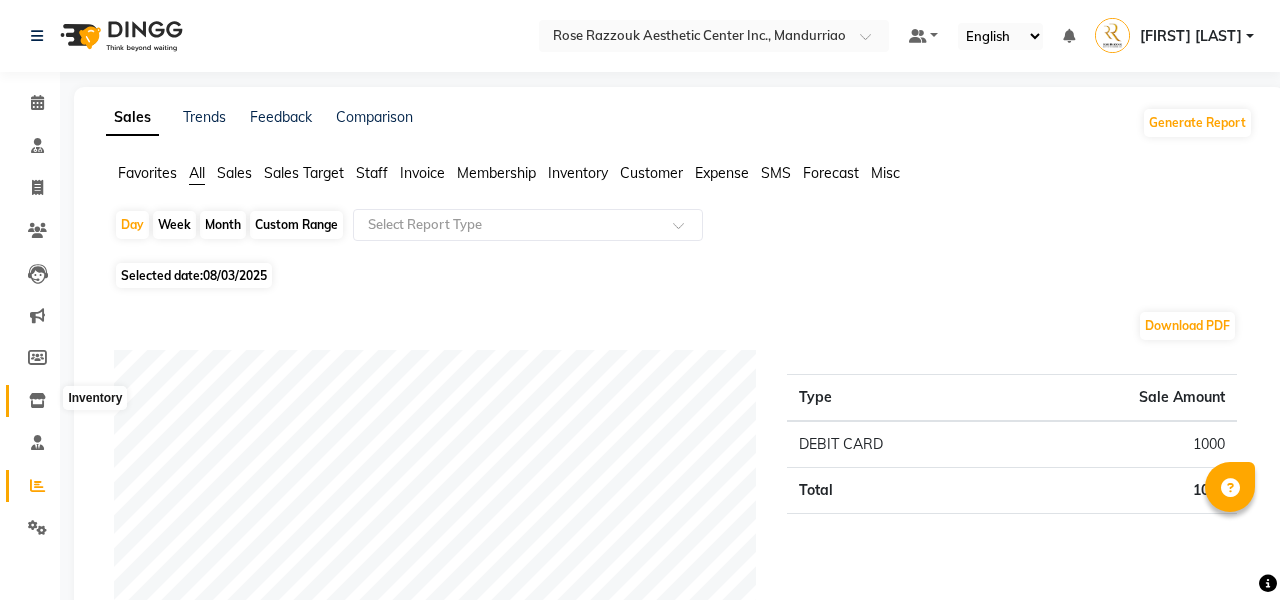 click 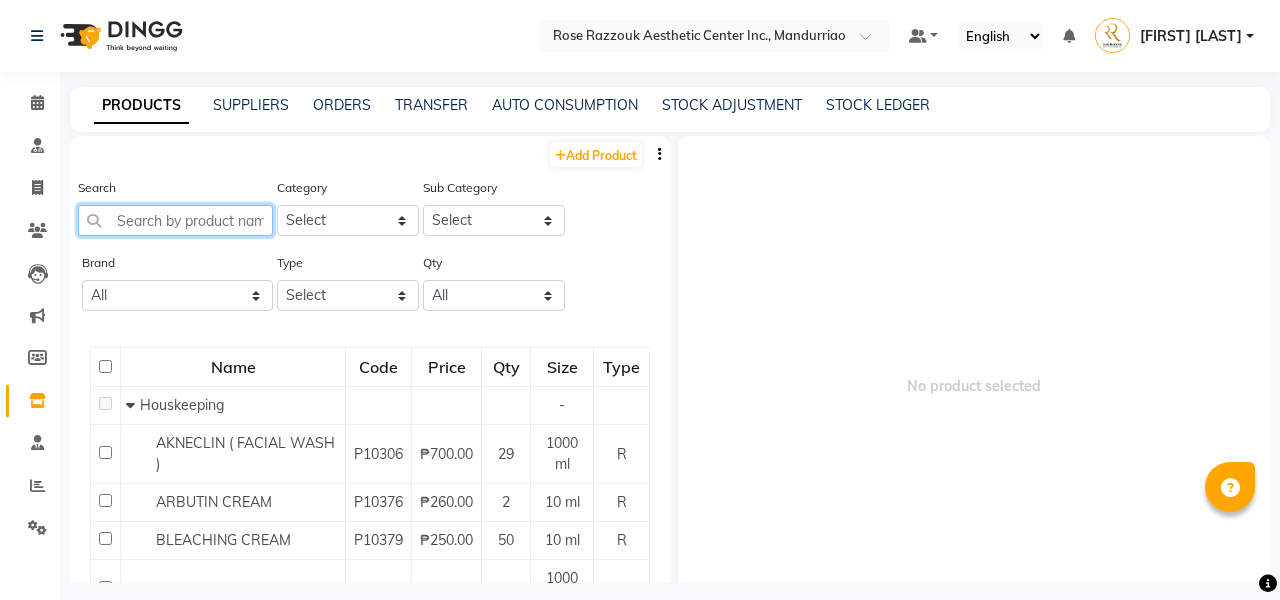 click 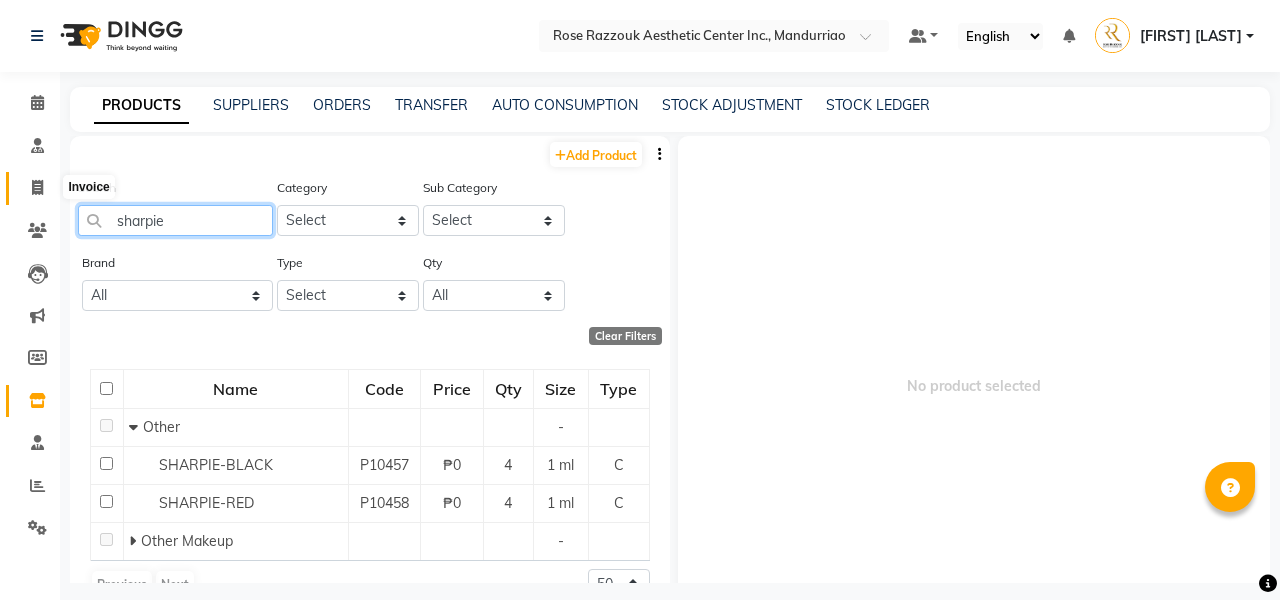 type on "sharpie" 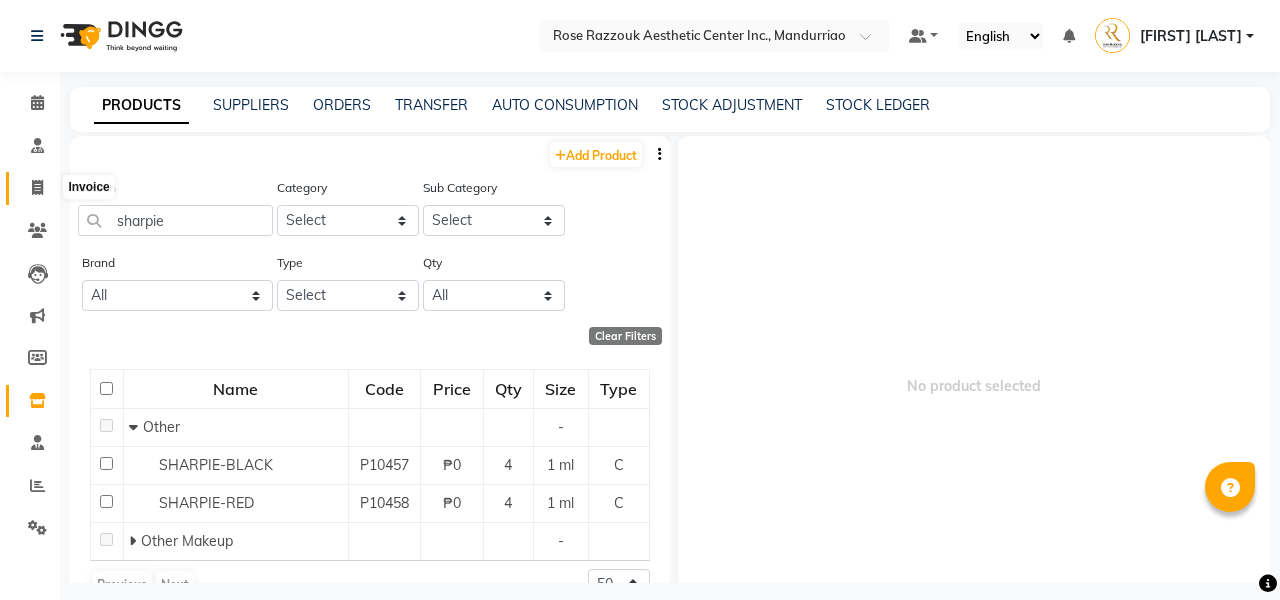 click 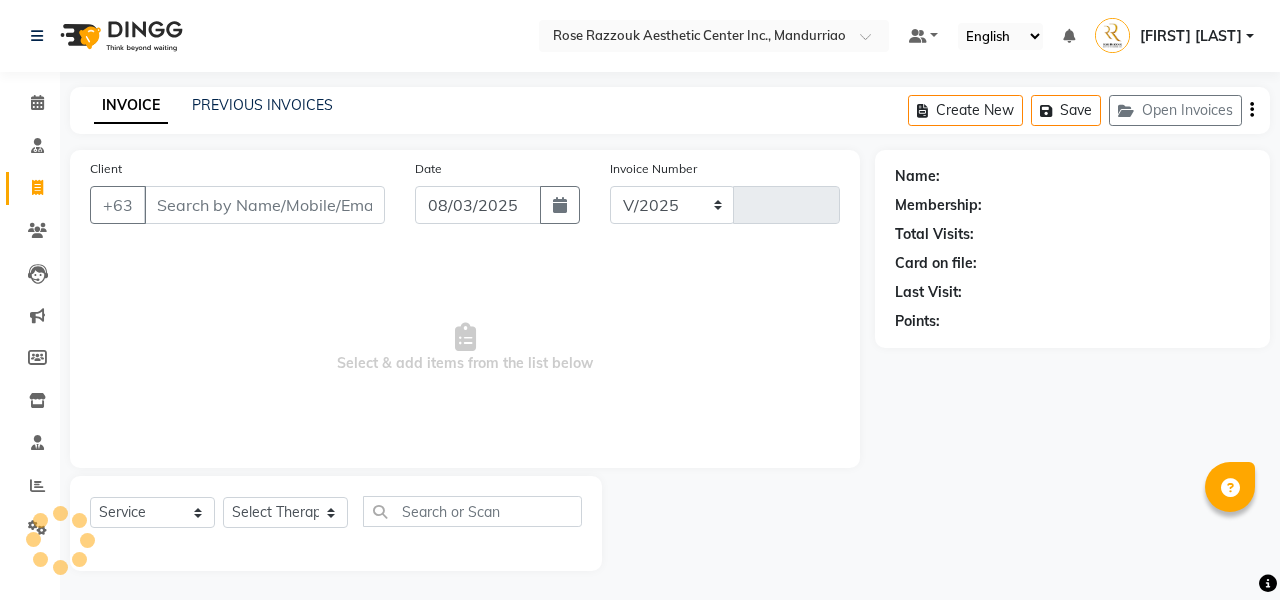 select on "6259" 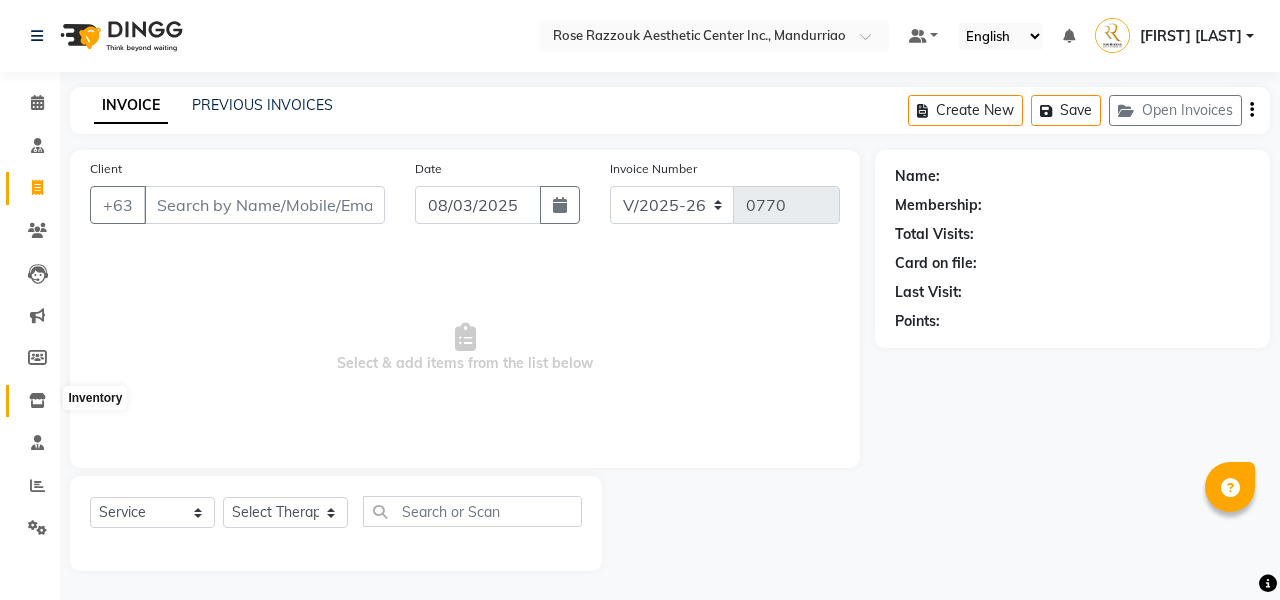 click 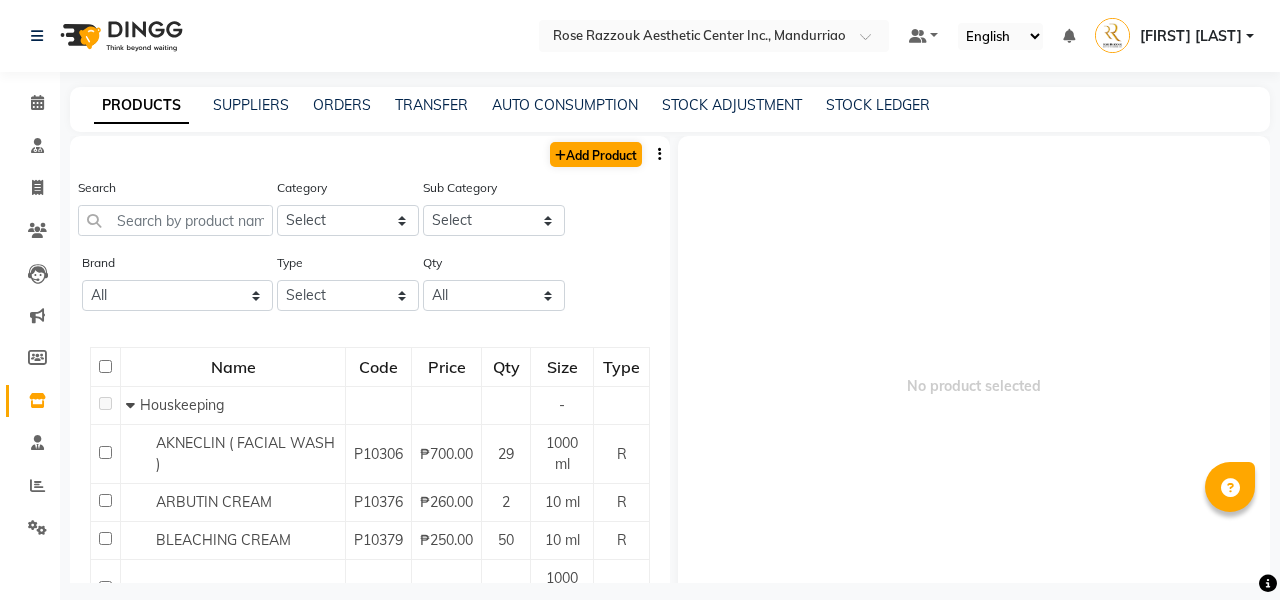 click on "Add Product" 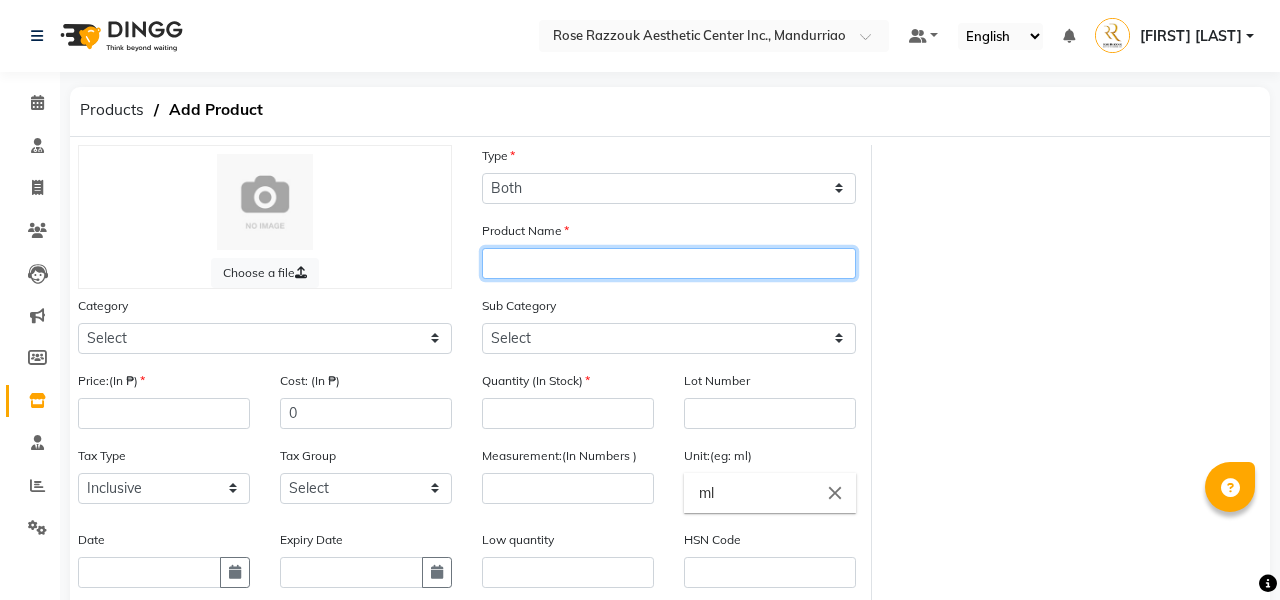 click 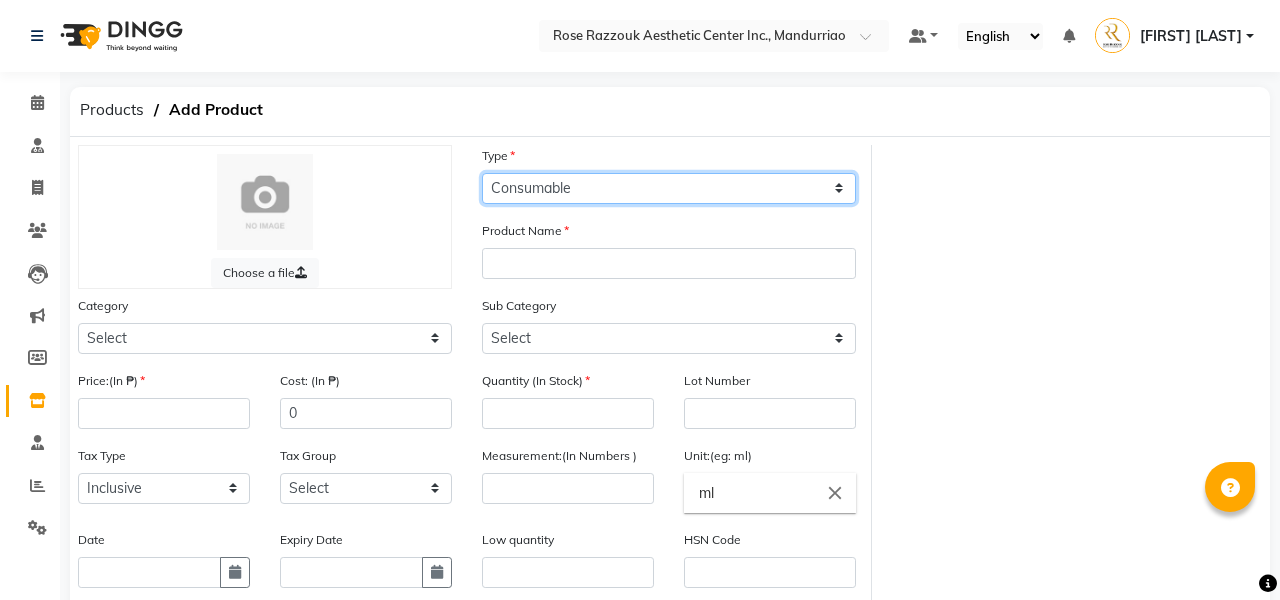 select on "R" 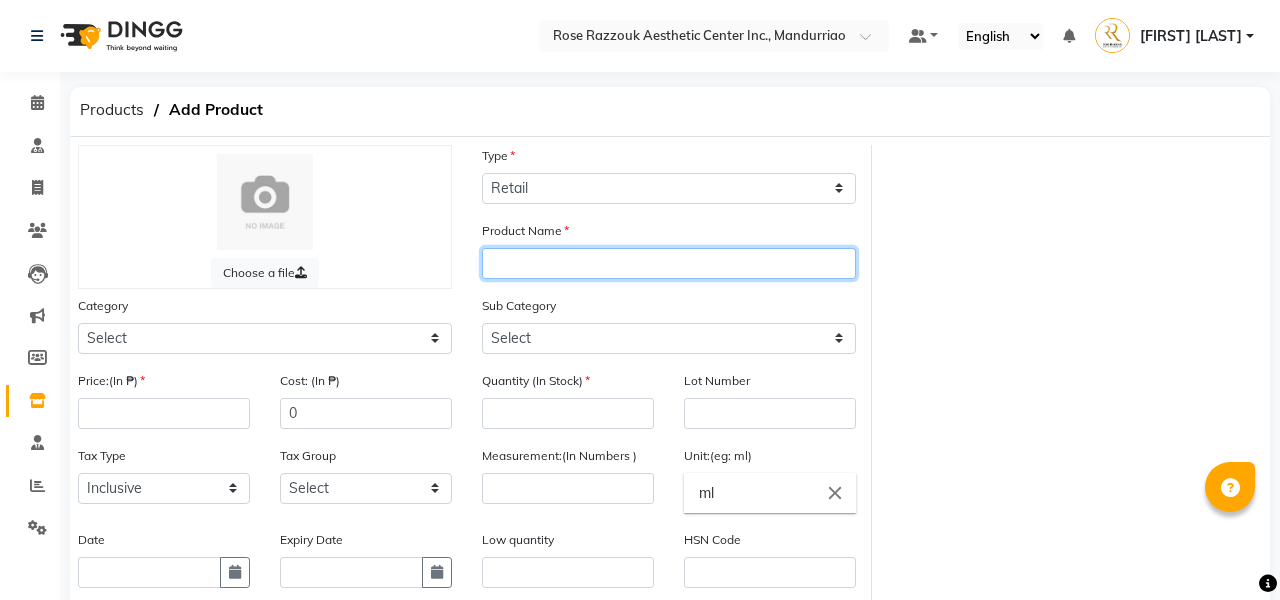 click 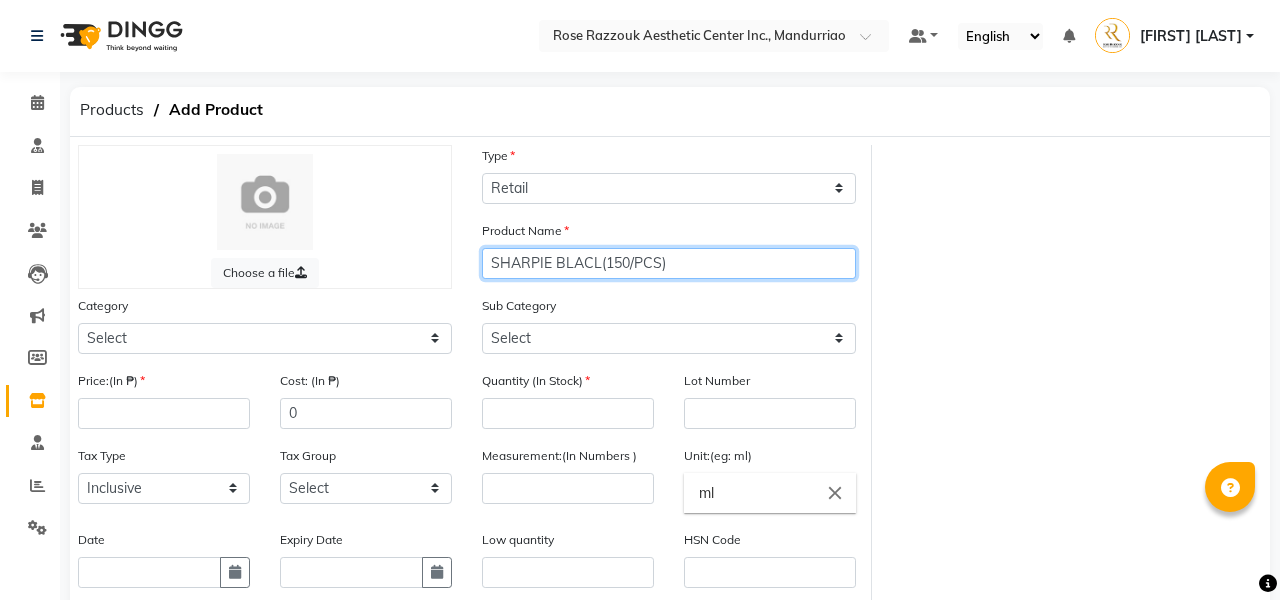 type on "SHARPIE BLACL(150/PCS)" 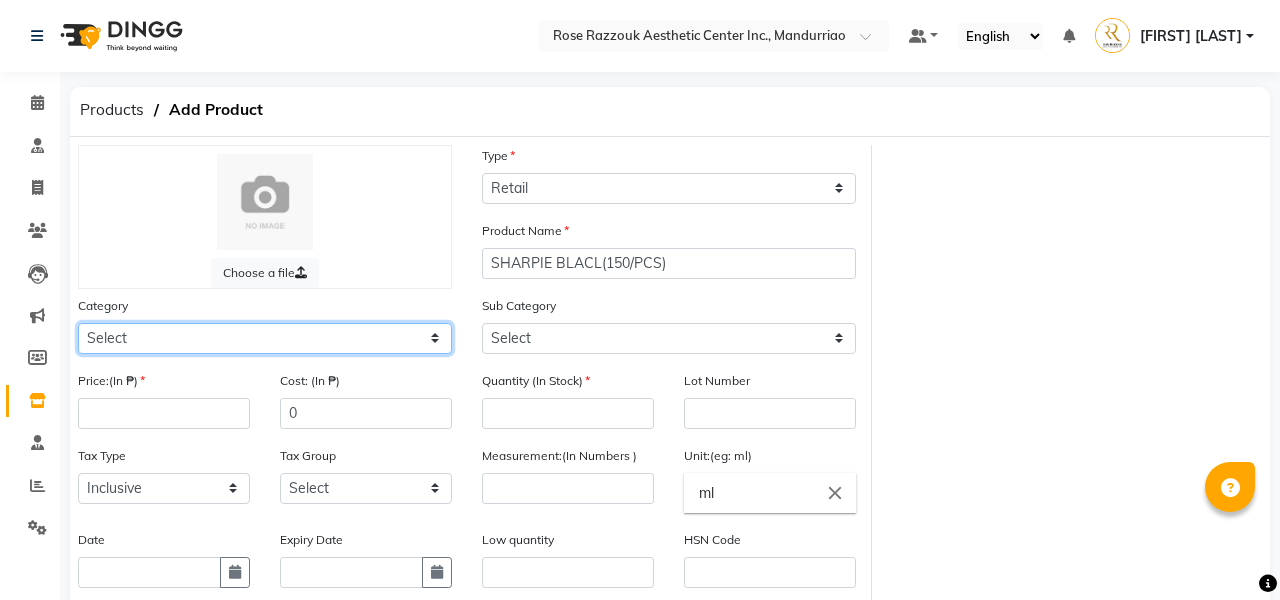 select on "[NUMBER]" 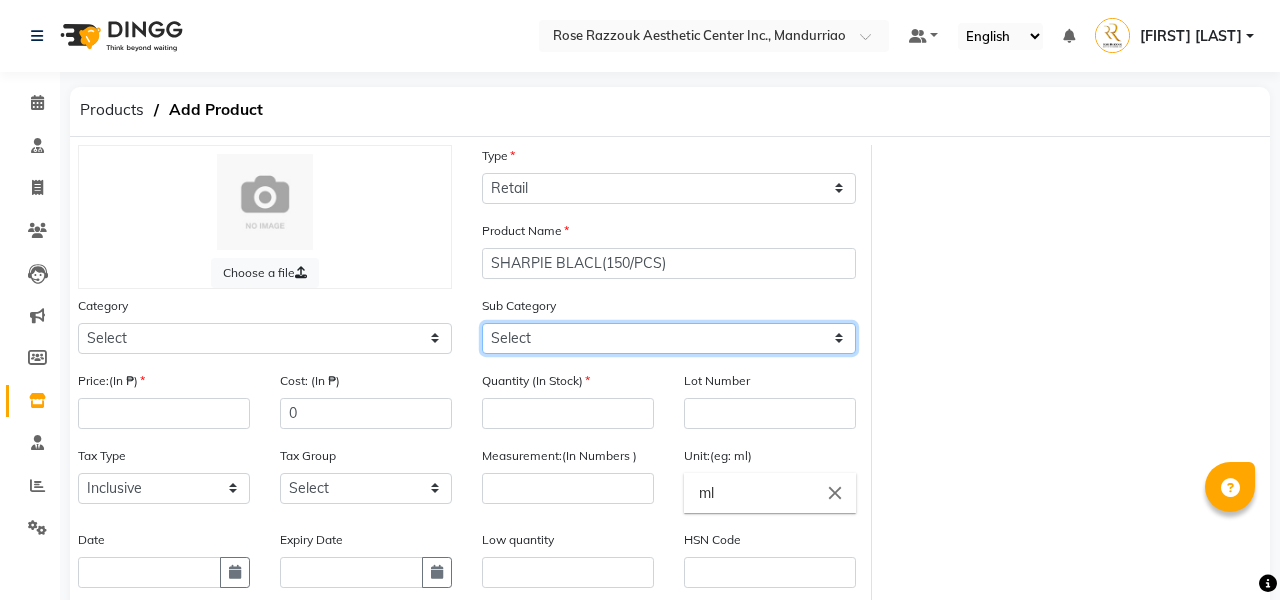 select on "[PHONE]" 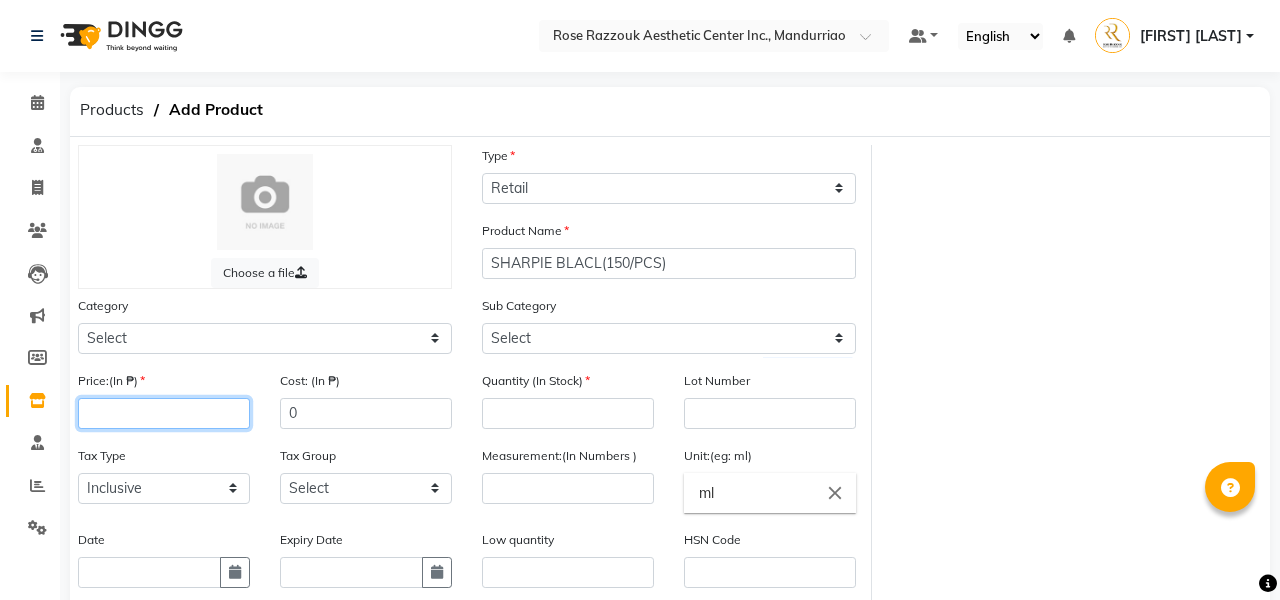 click 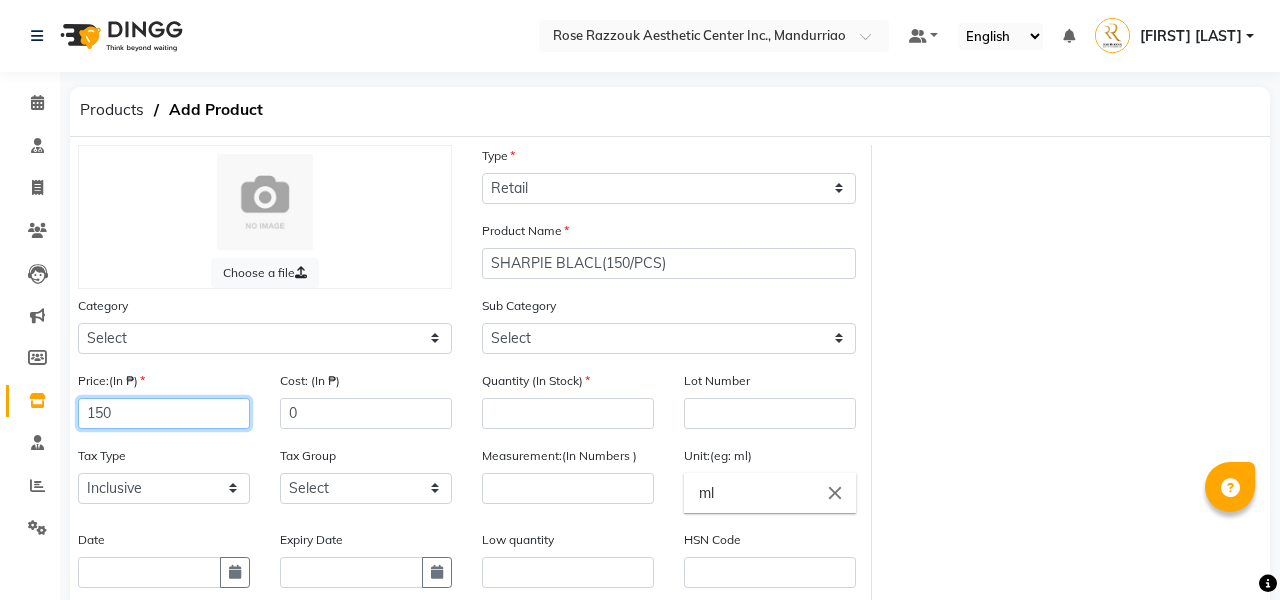 type on "150" 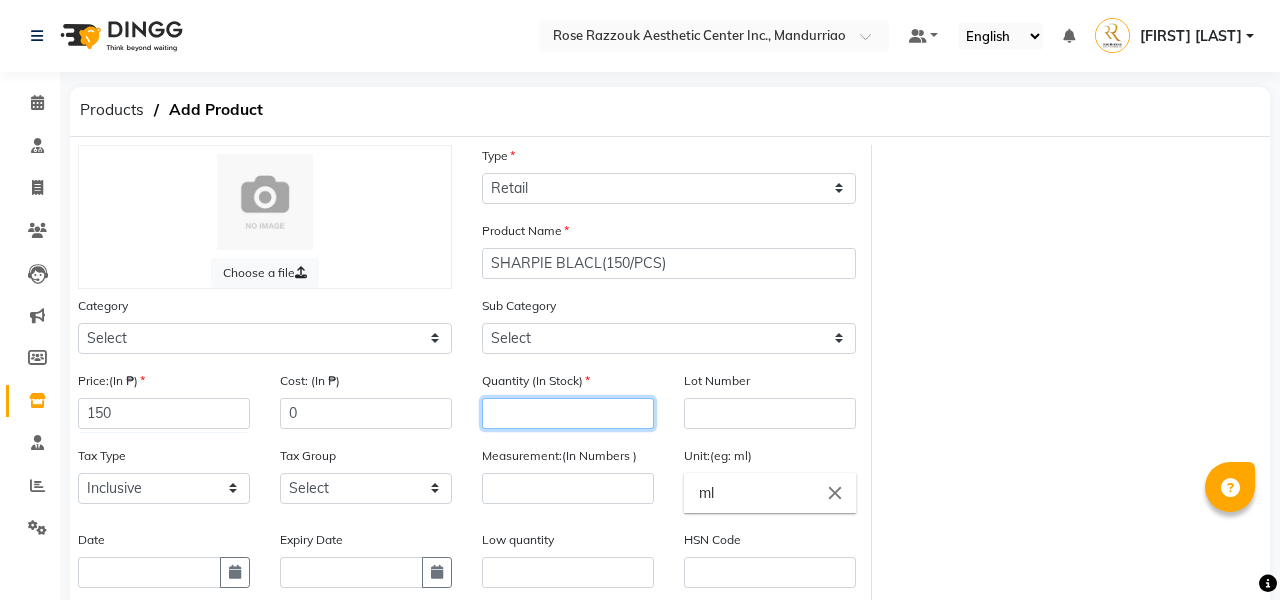 click 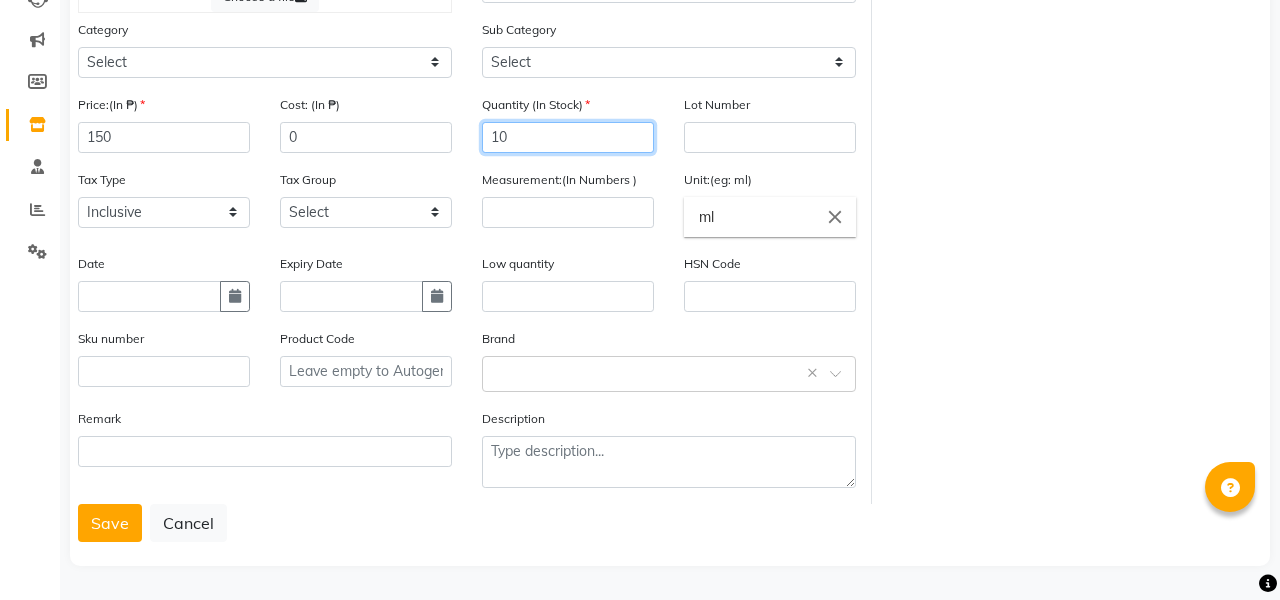 scroll, scrollTop: 276, scrollLeft: 0, axis: vertical 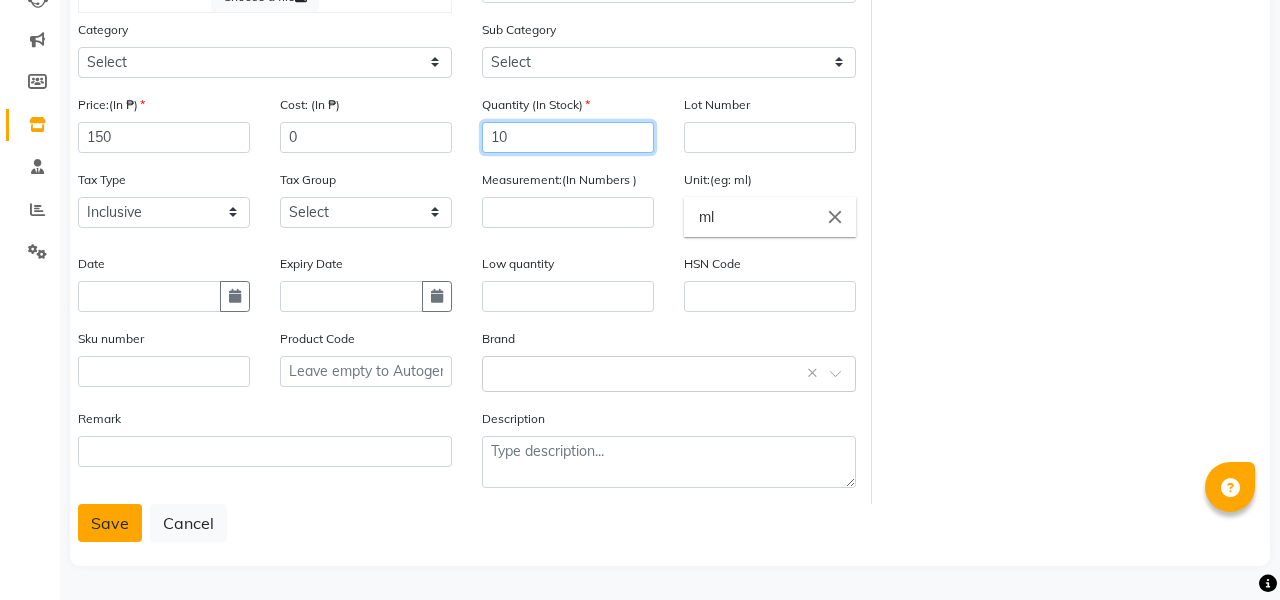 type on "10" 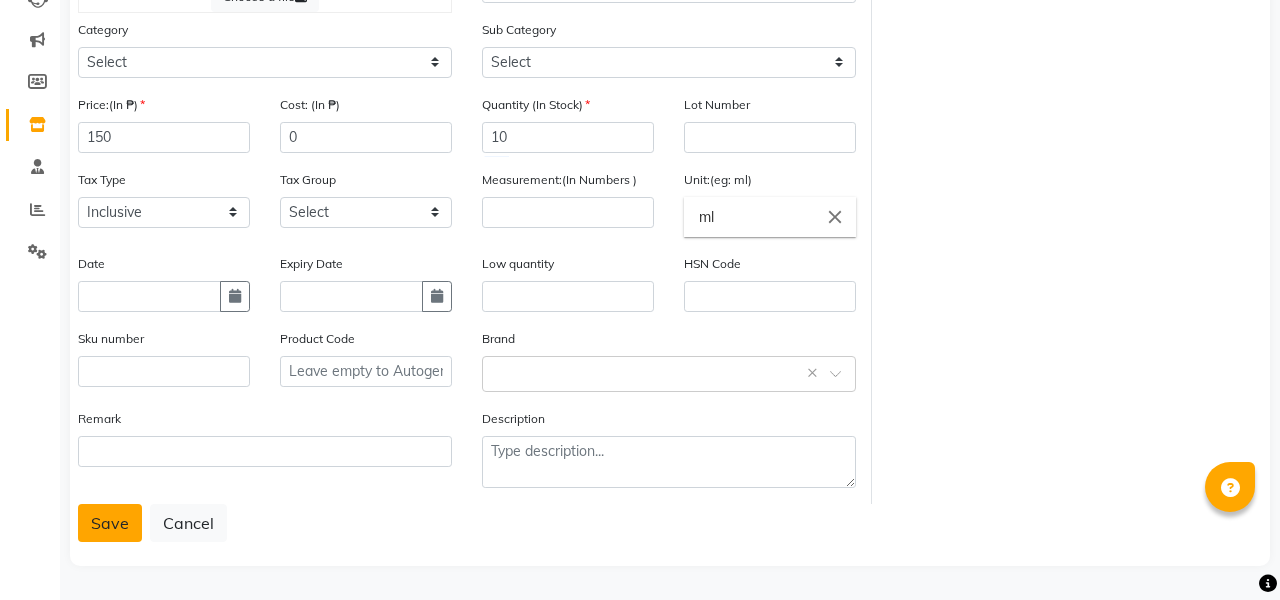 click on "Save" 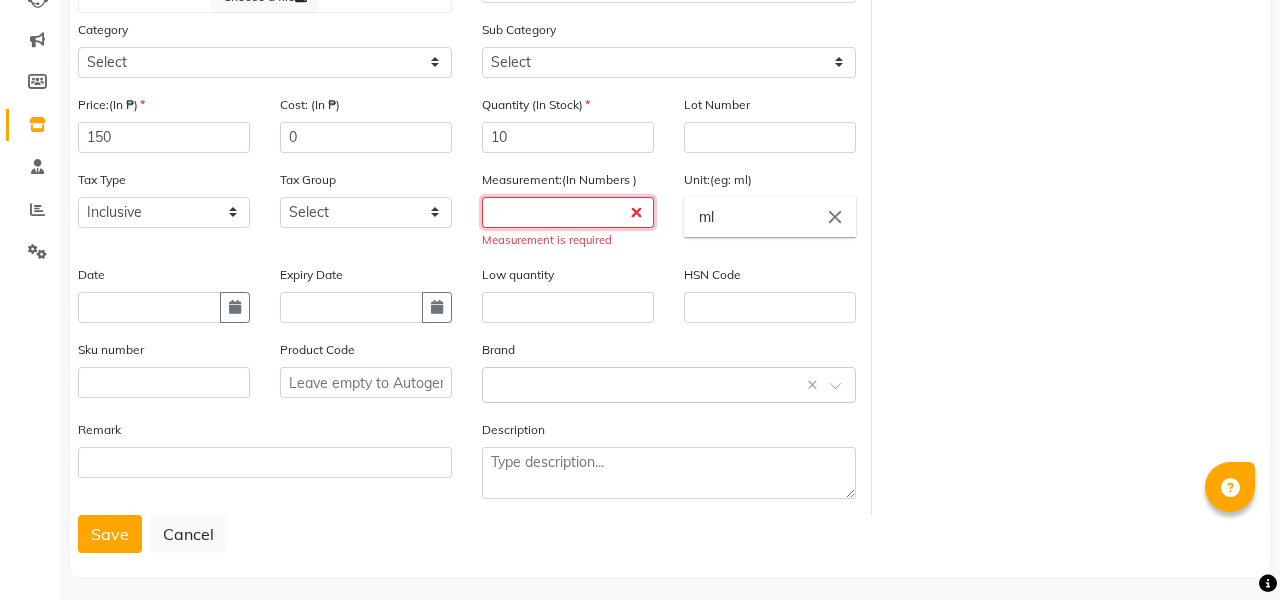 click 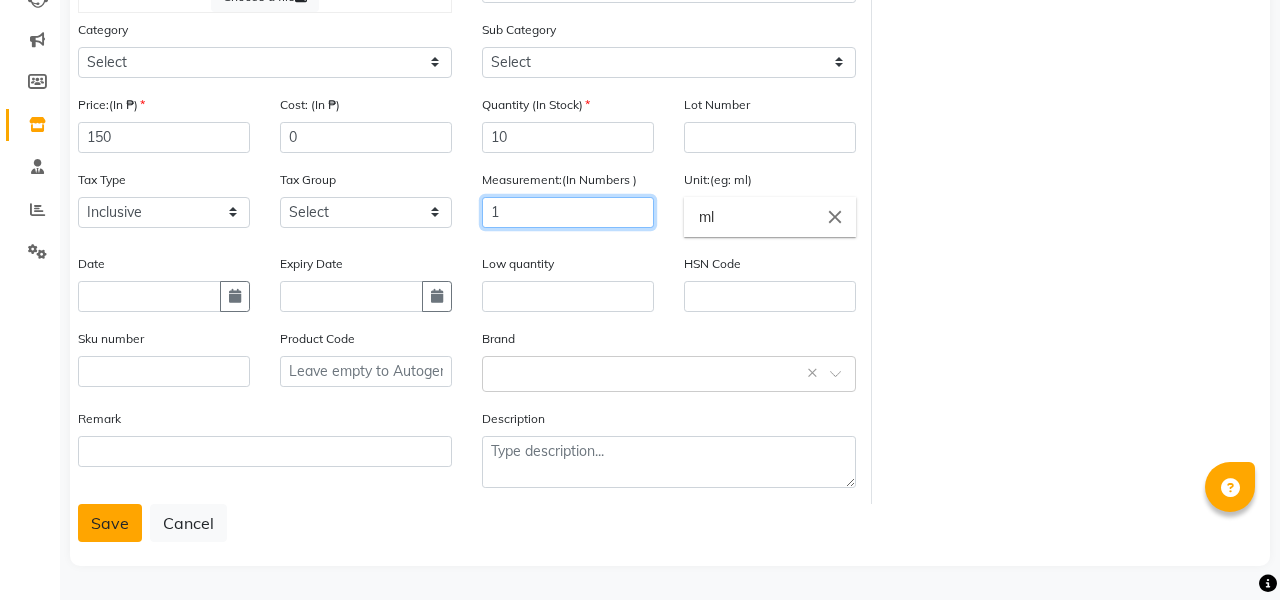 type on "1" 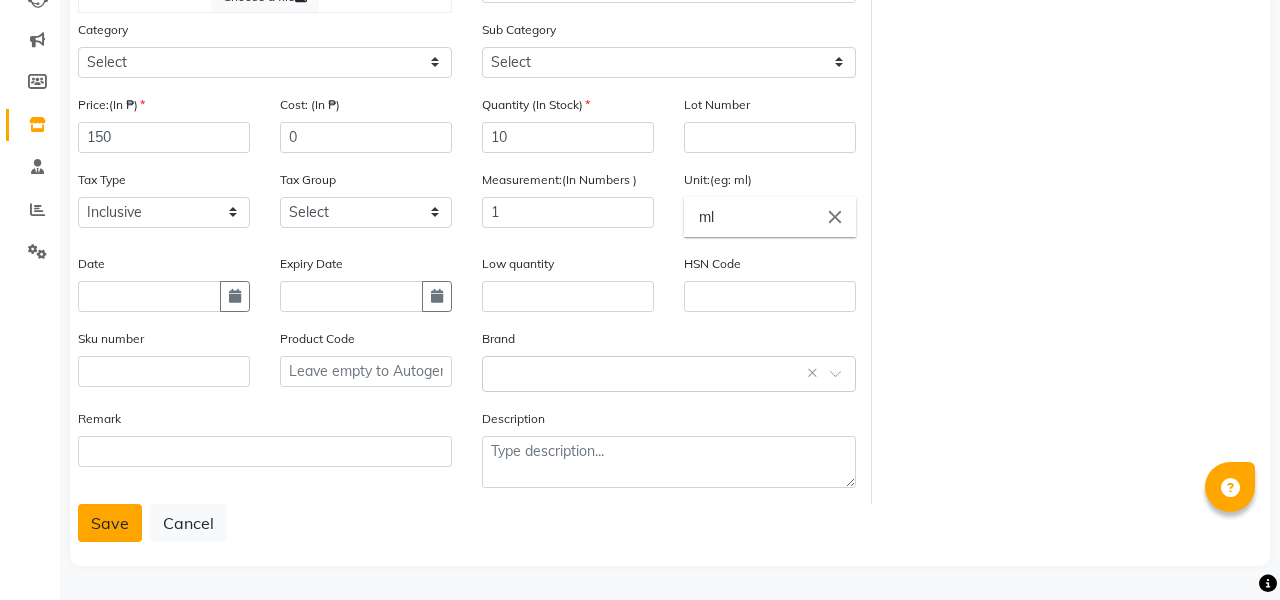 click on "Save" 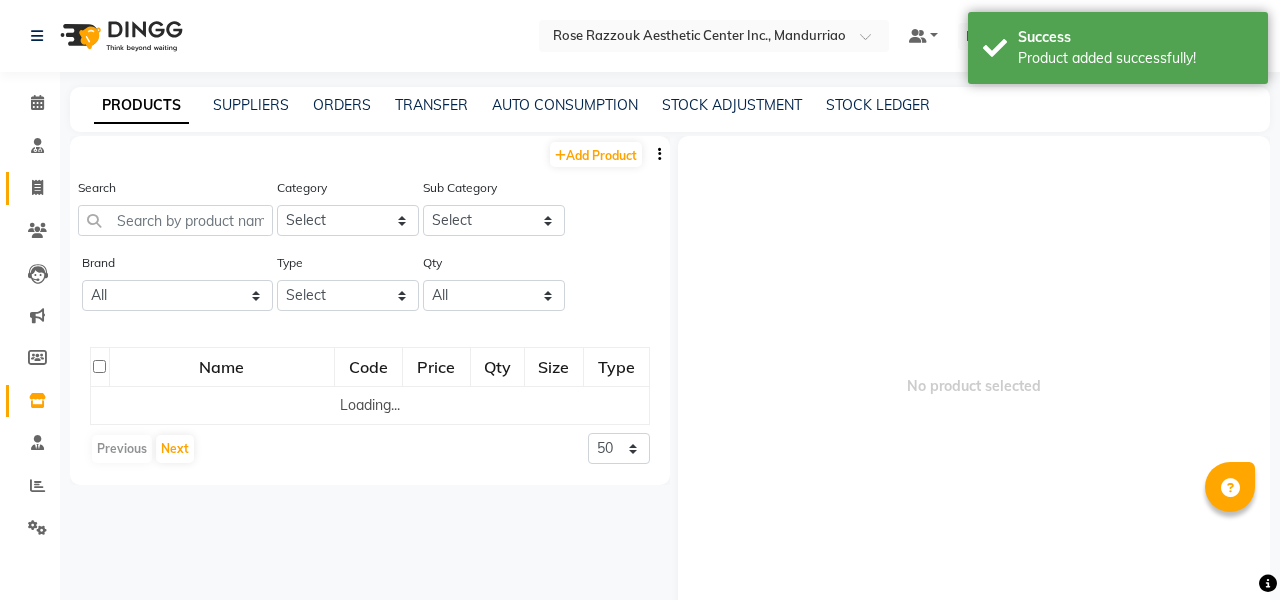 scroll, scrollTop: 0, scrollLeft: 0, axis: both 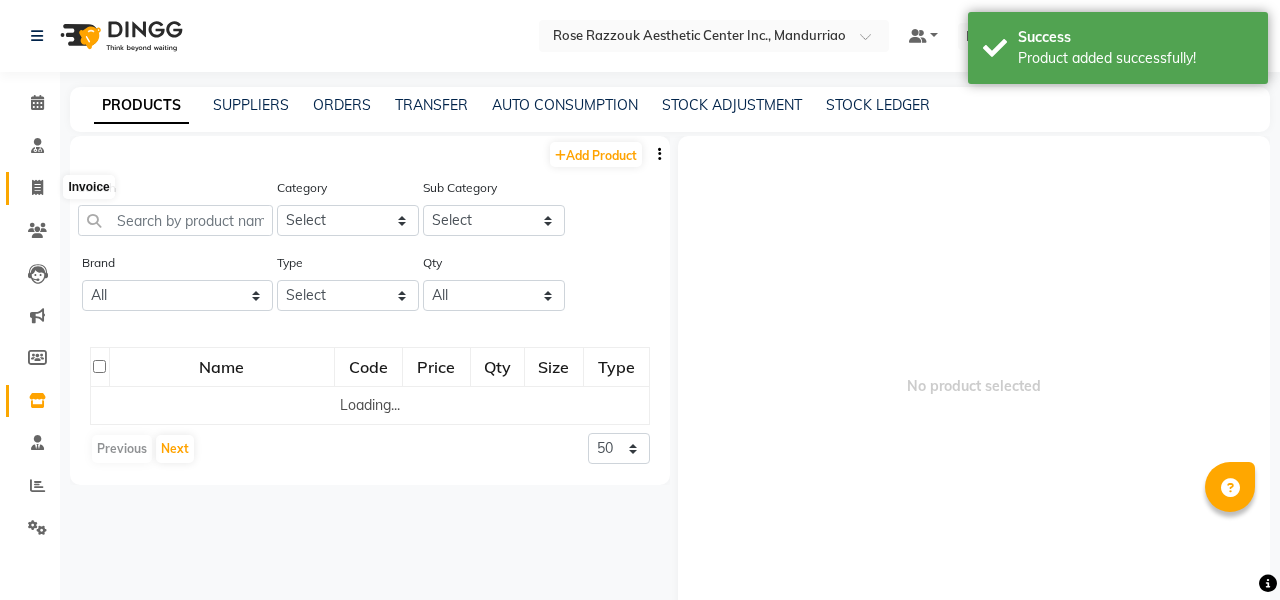 click 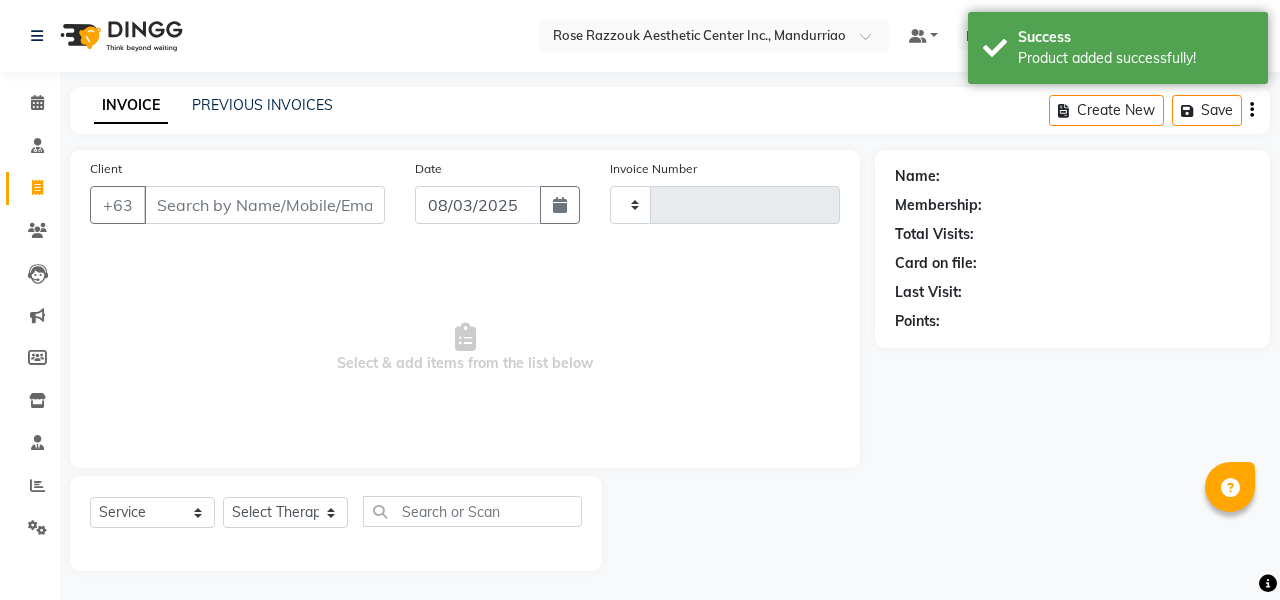type on "0770" 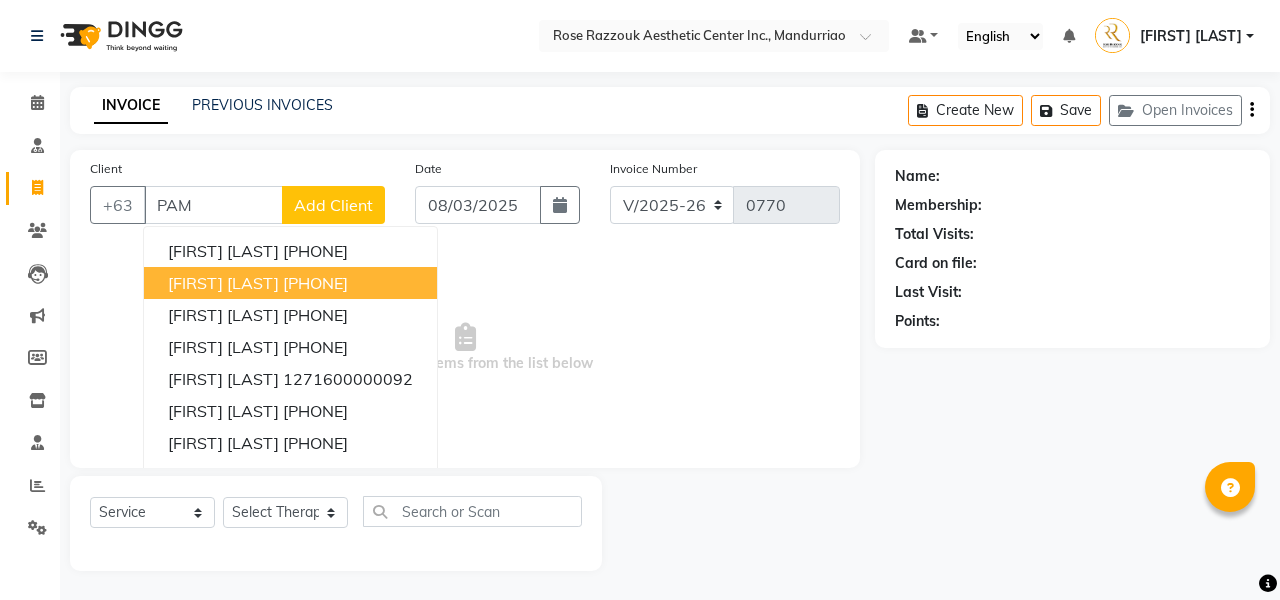 click on "[FIRST] [LAST] [PHONE]" at bounding box center [290, 283] 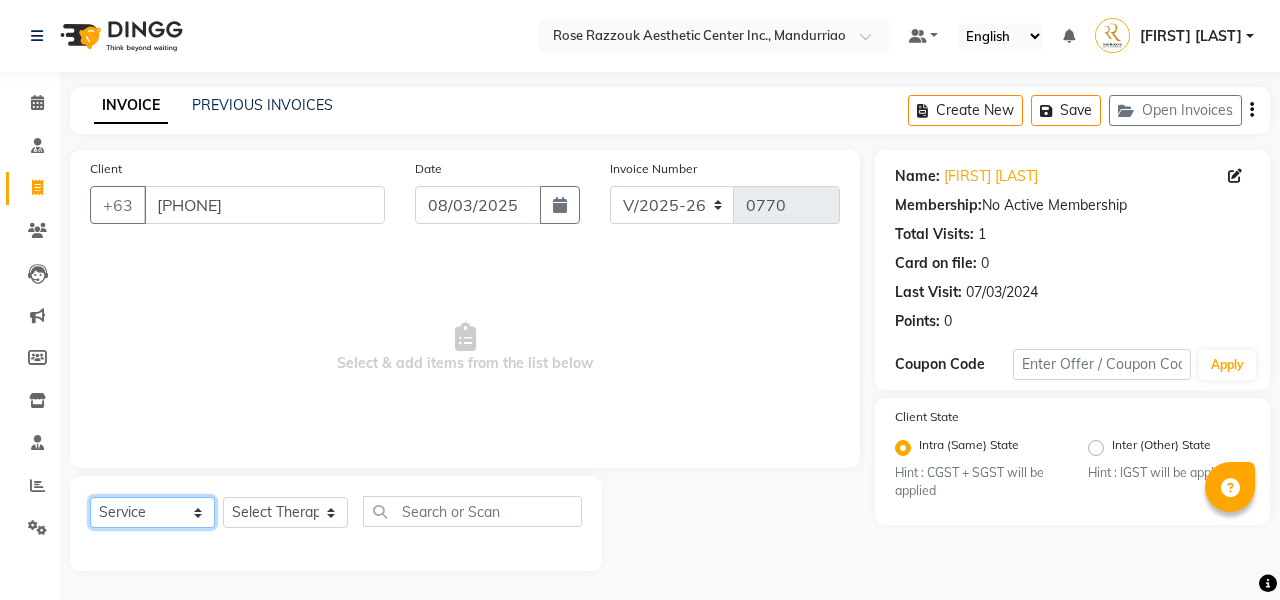 select on "product" 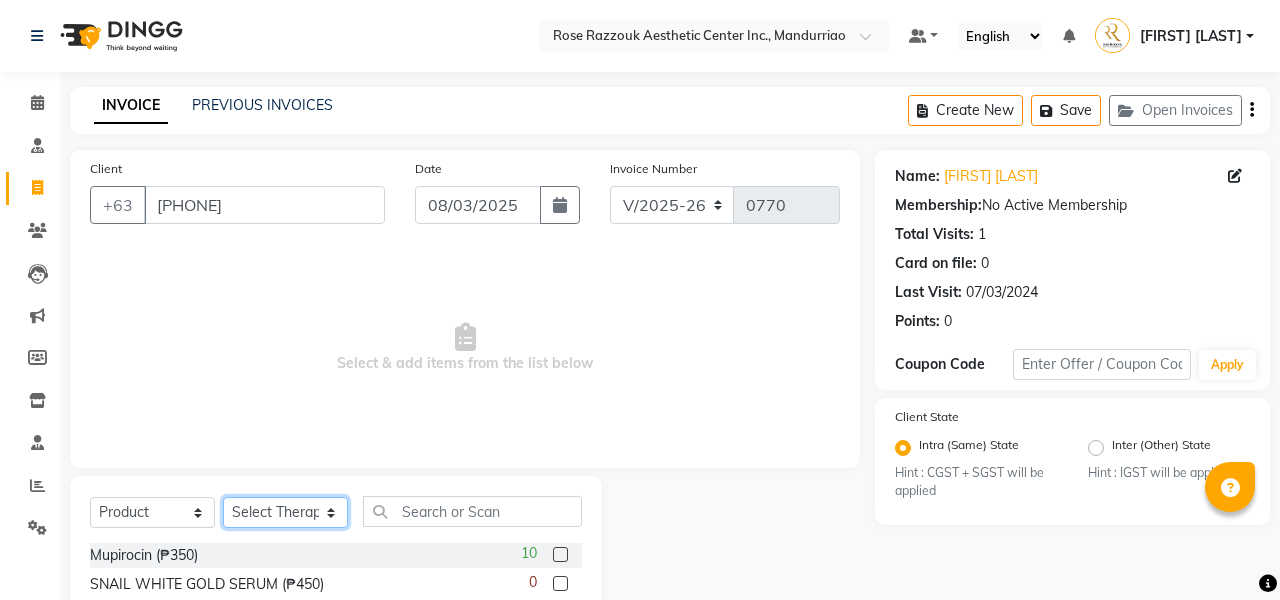 select on "46432" 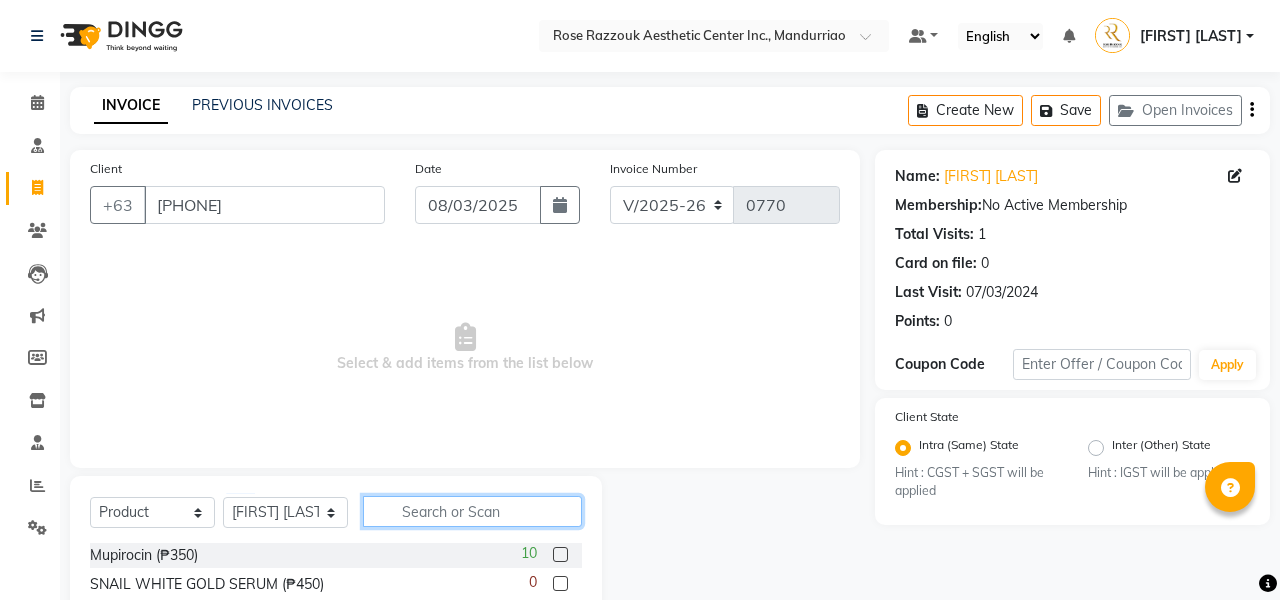 click 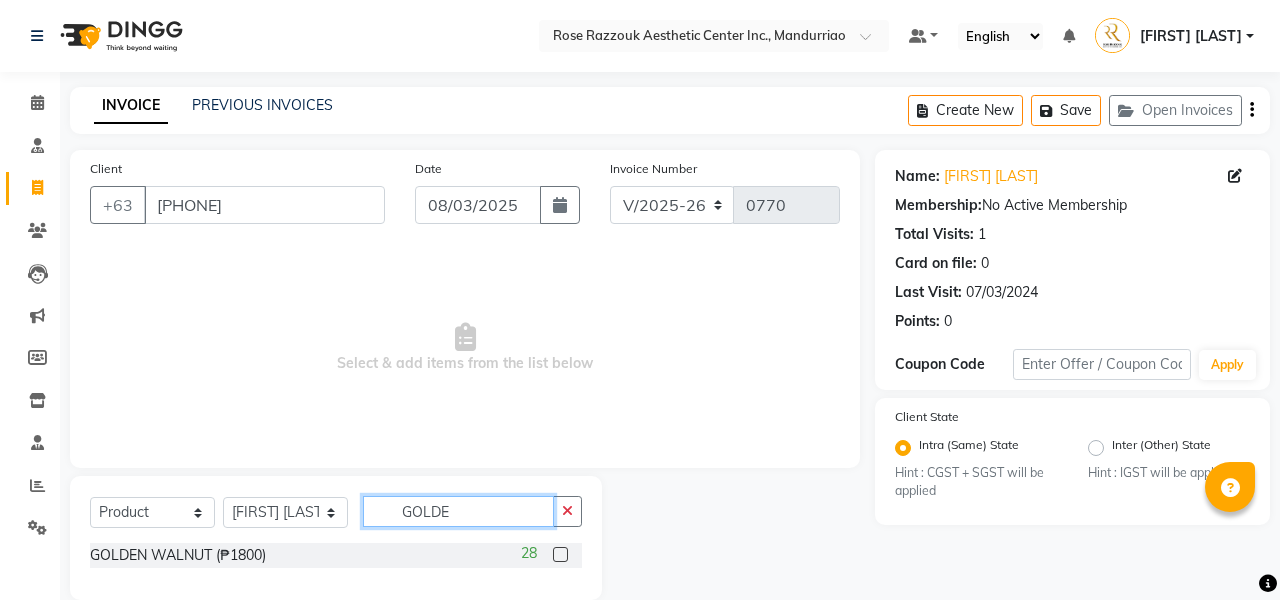 type on "GOLDE" 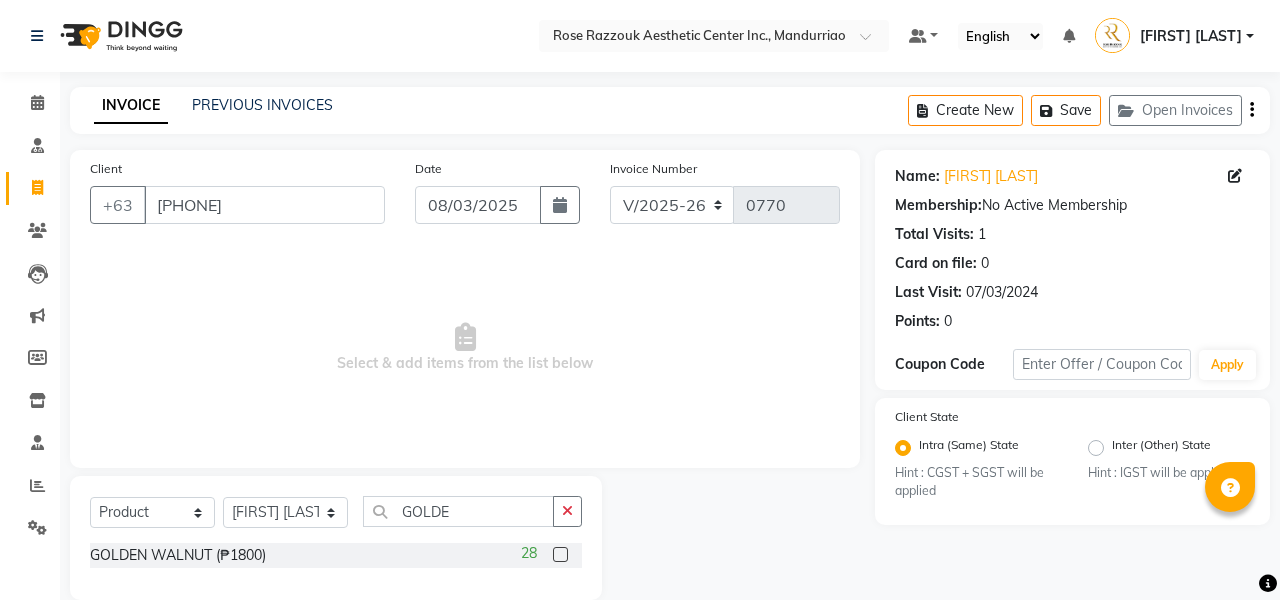 click 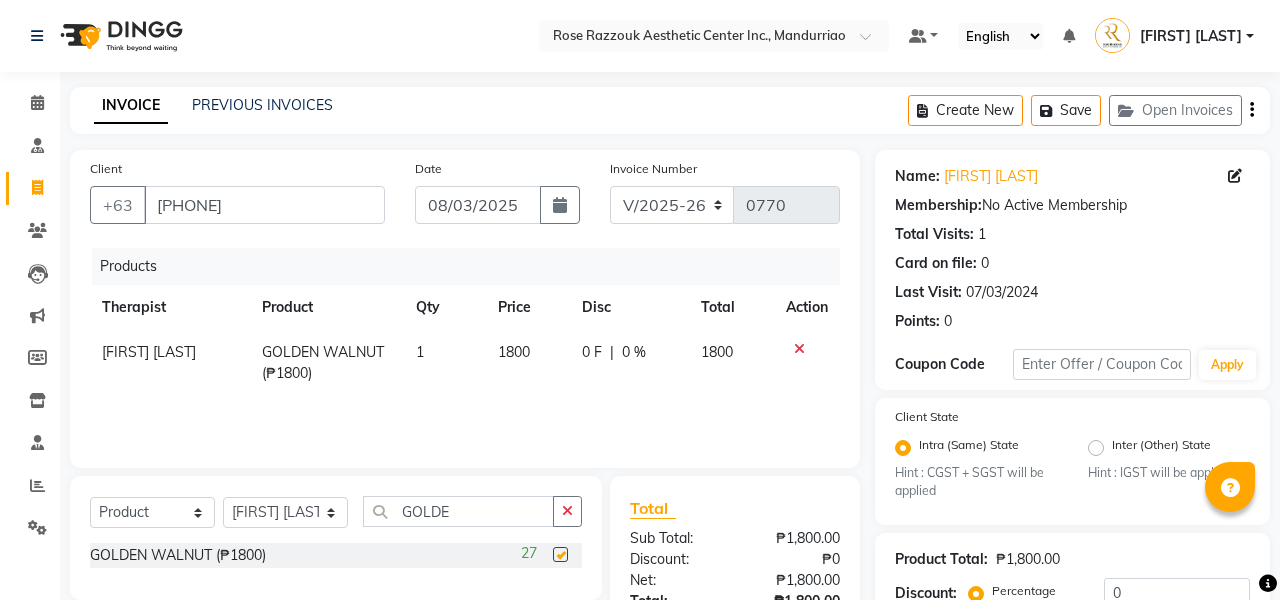 checkbox on "false" 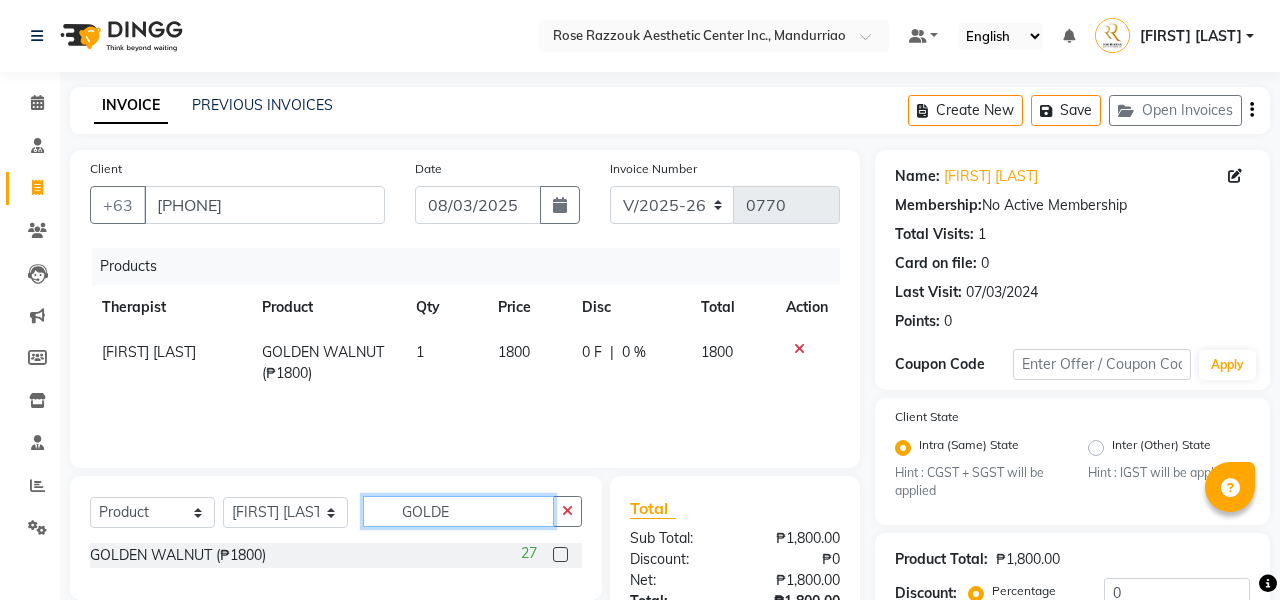 click on "GOLDE" 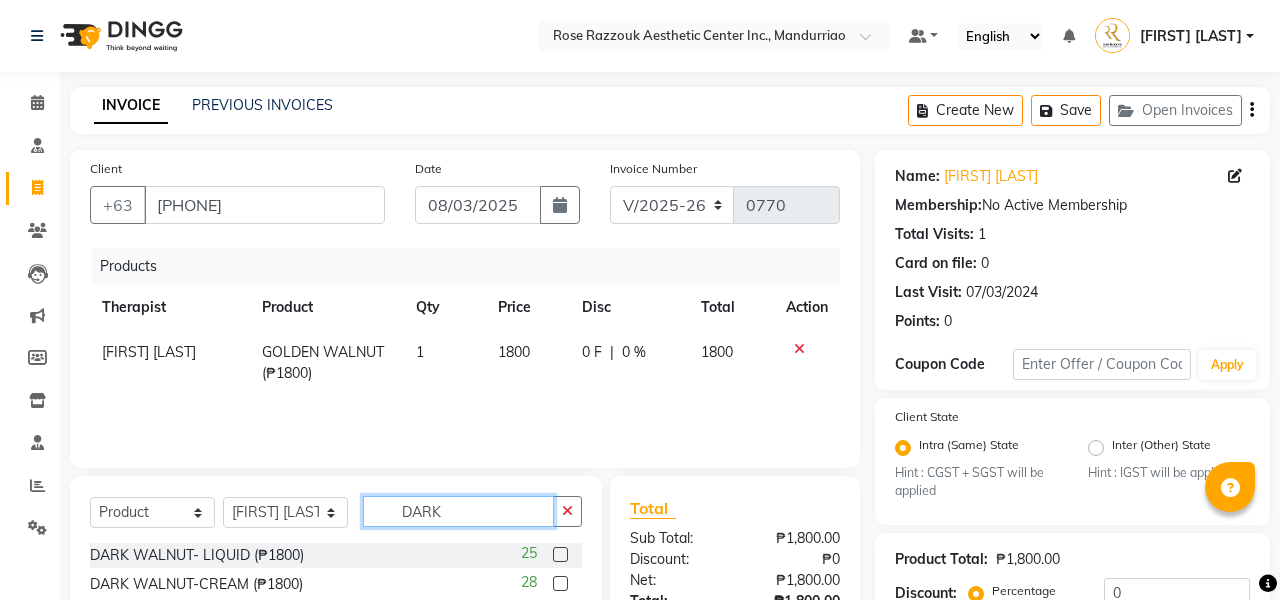 type on "DARK" 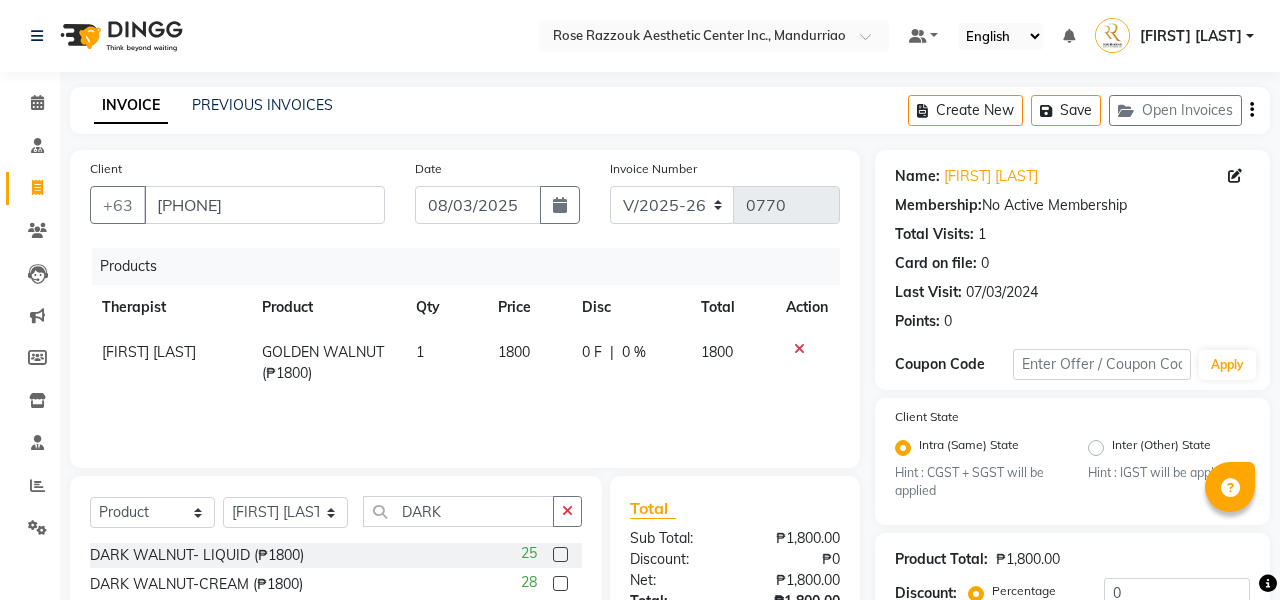 click 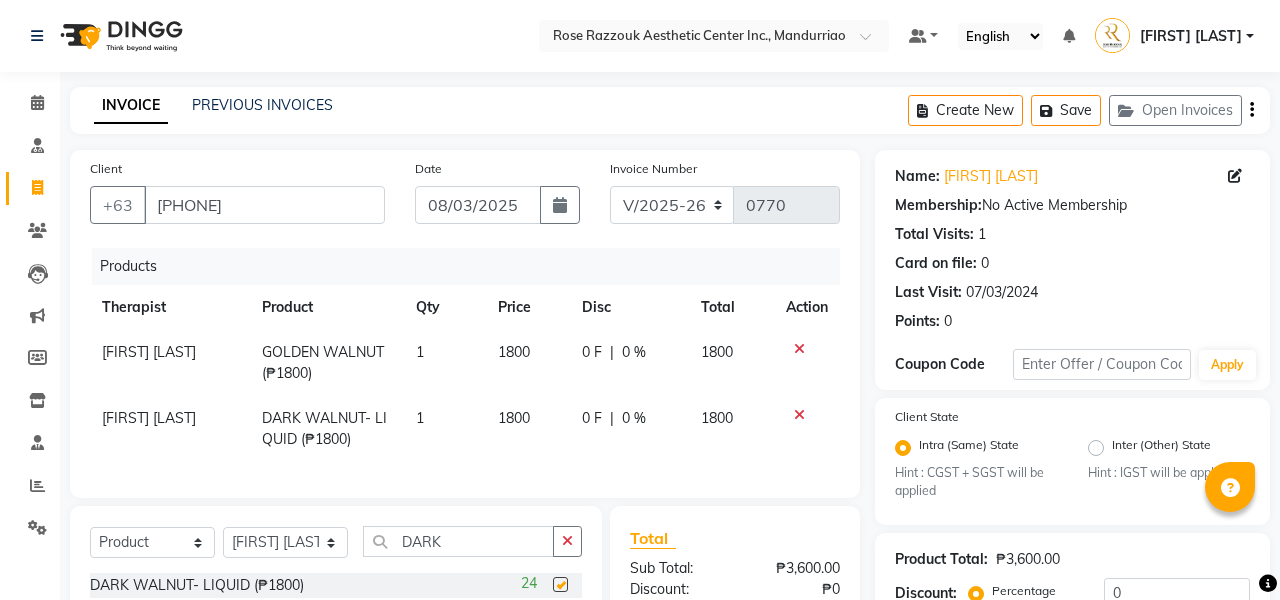 checkbox on "false" 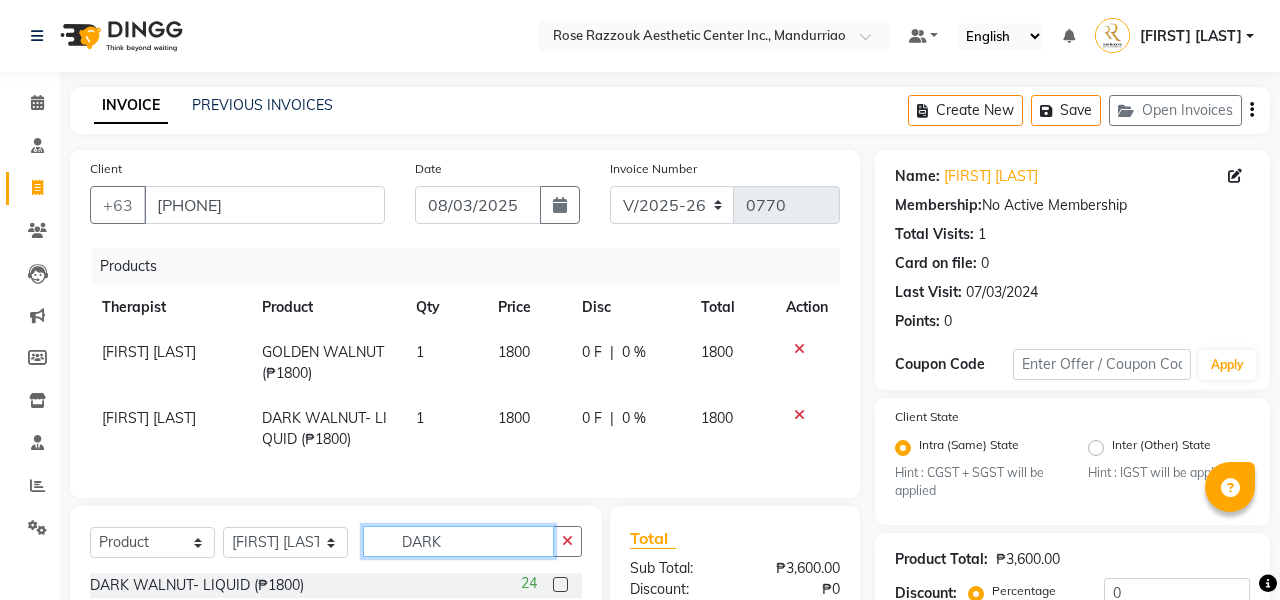 click on "DARK" 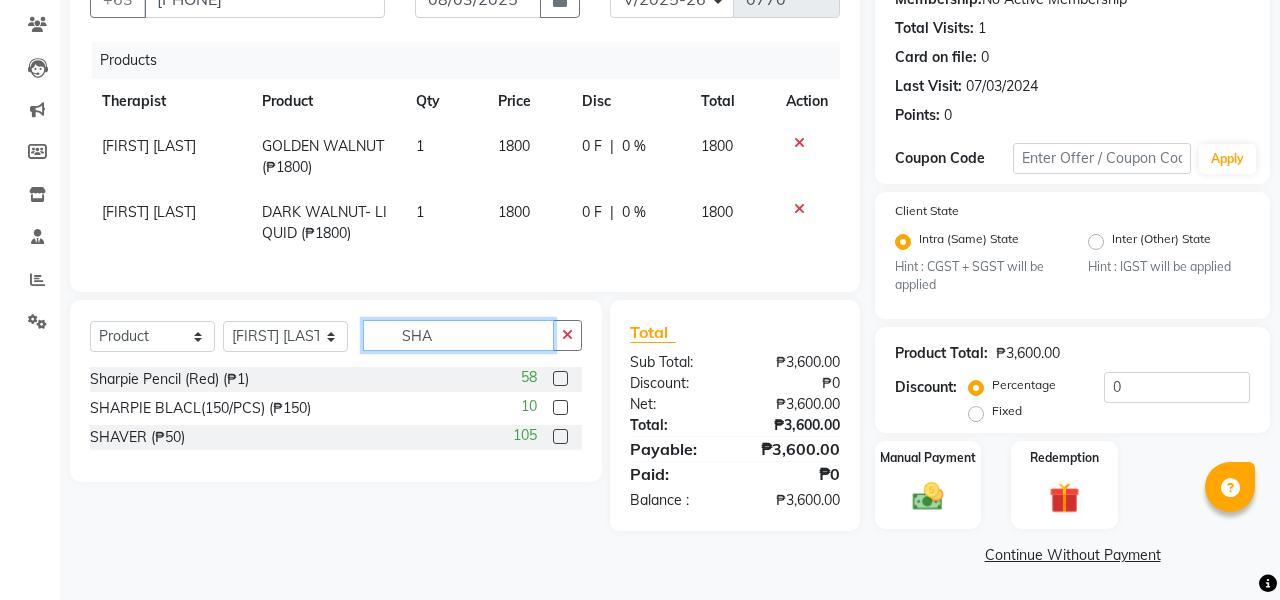 scroll, scrollTop: 205, scrollLeft: 0, axis: vertical 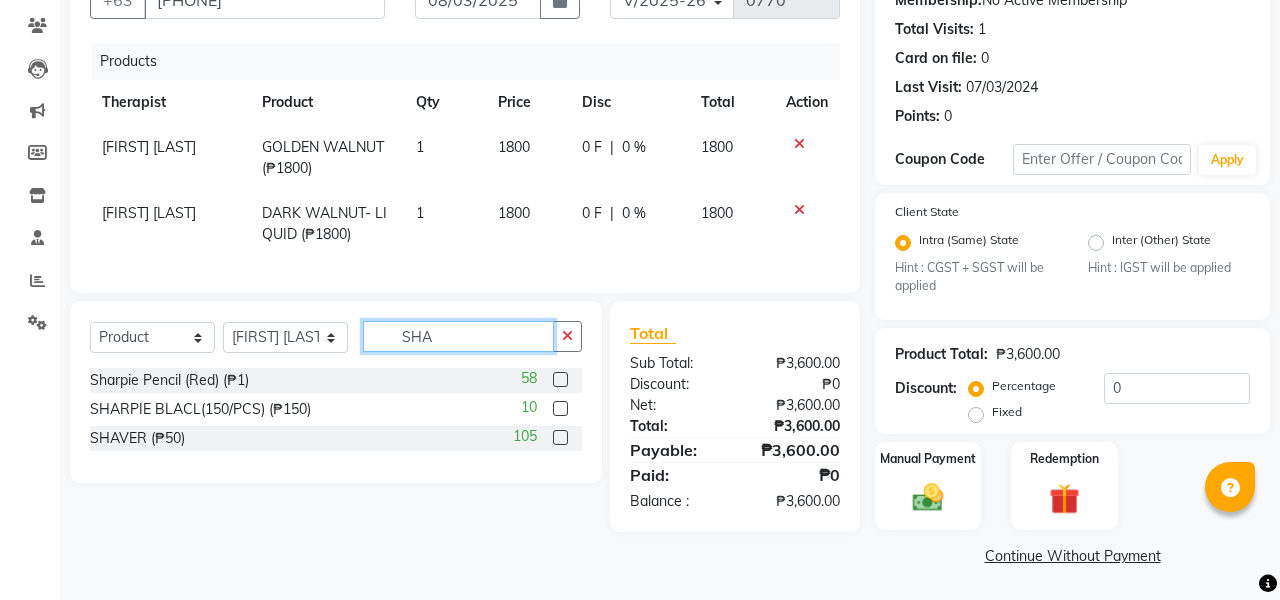 type on "SHA" 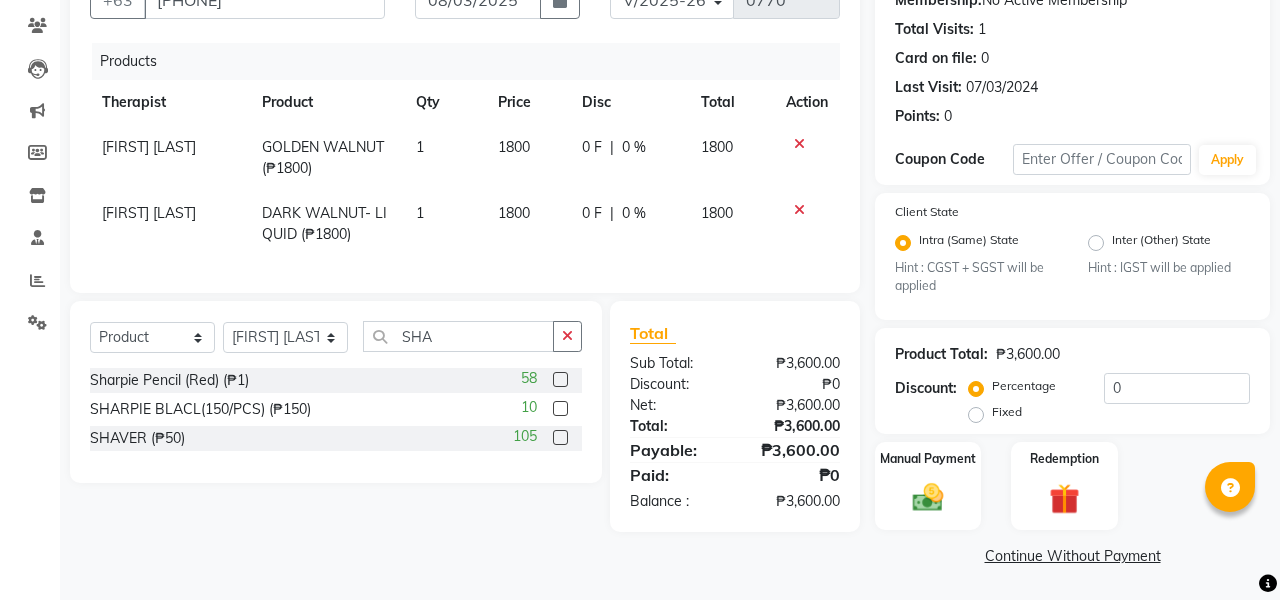 click 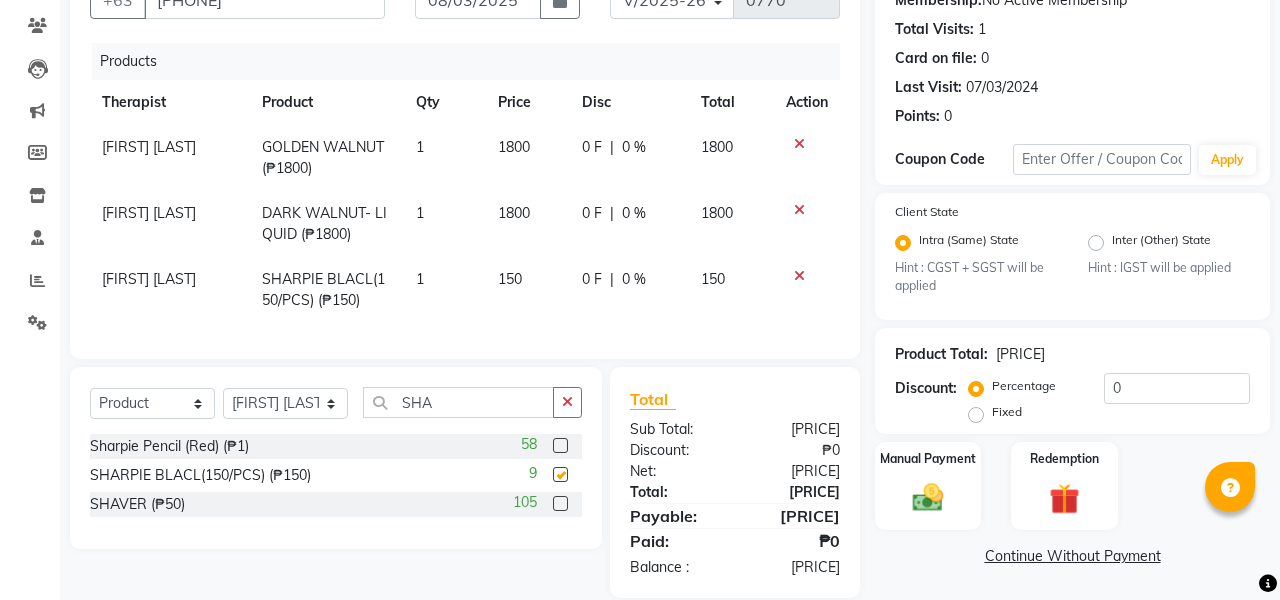checkbox on "false" 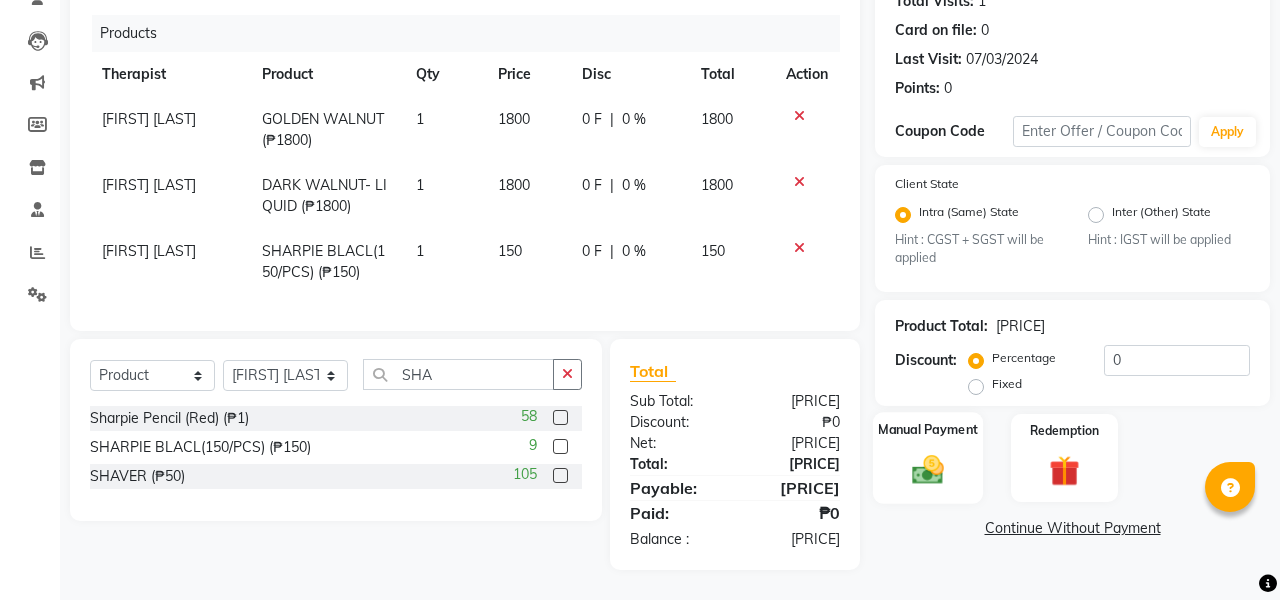 scroll, scrollTop: 233, scrollLeft: 0, axis: vertical 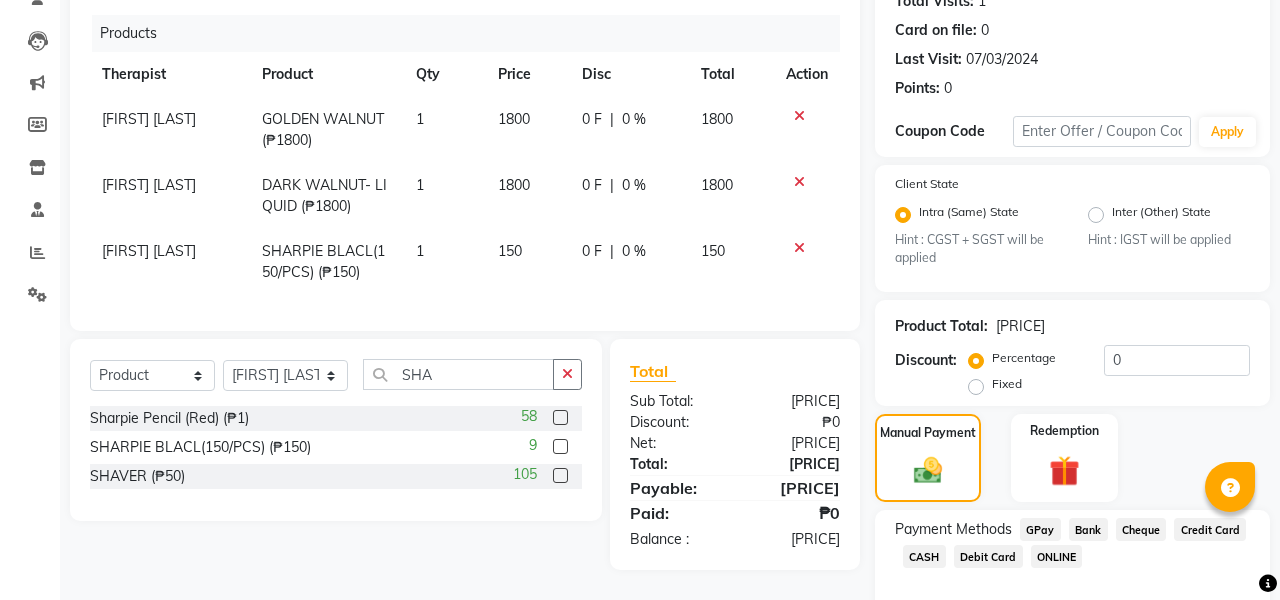 click on "GPay" 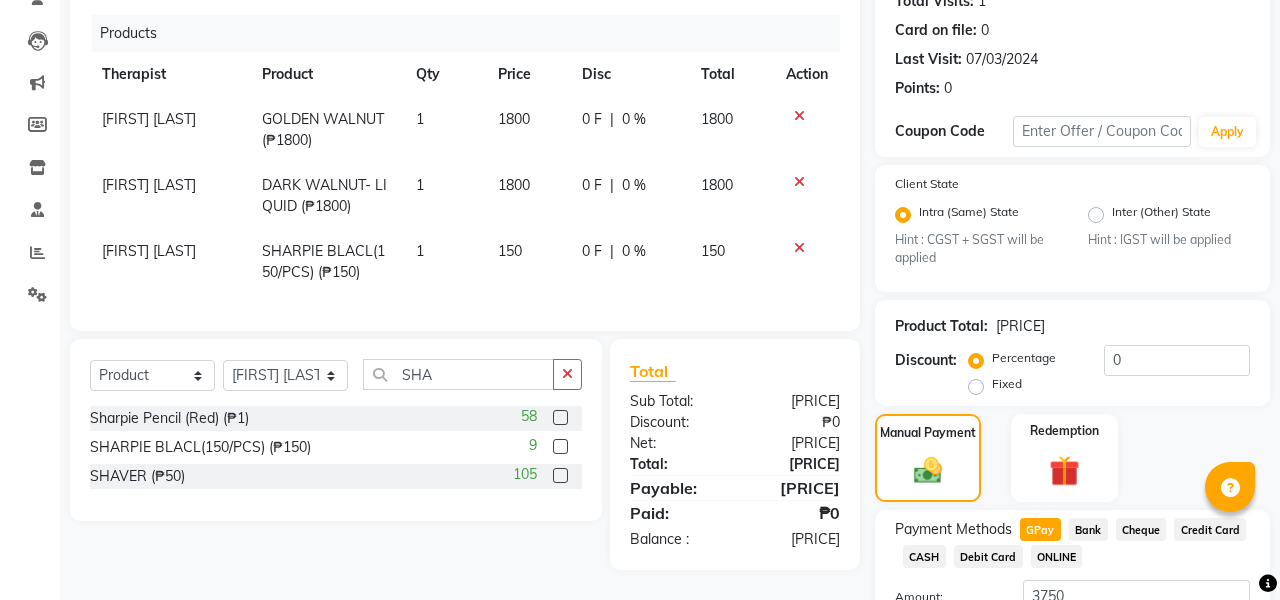 click on "GPay" 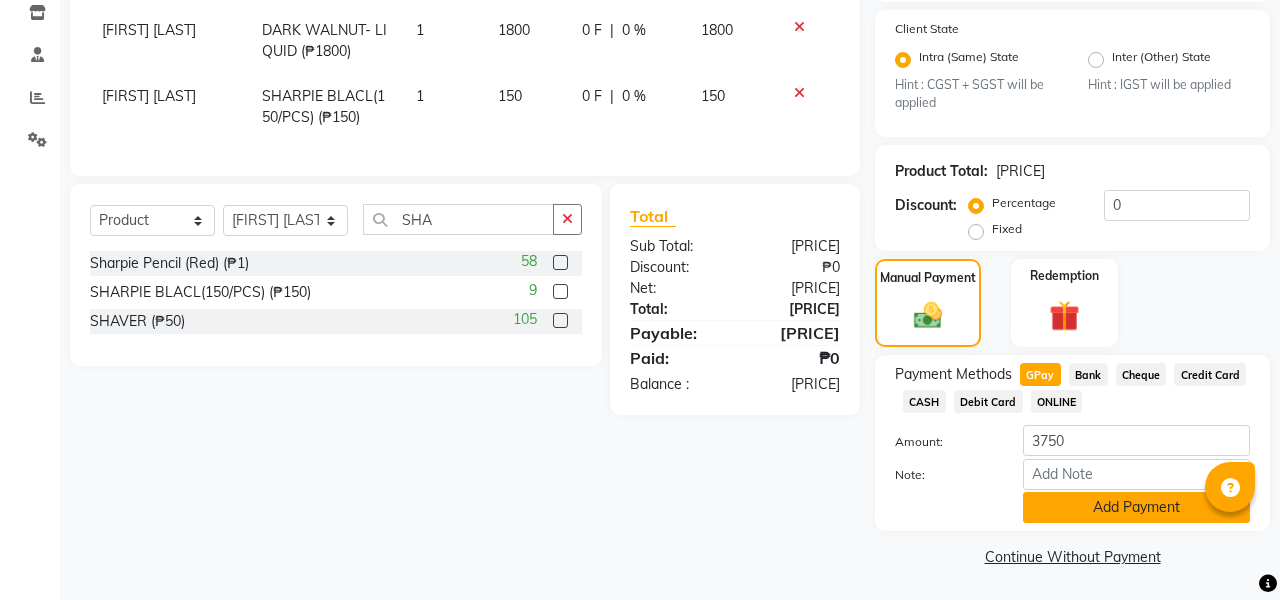 click on "Add Payment" 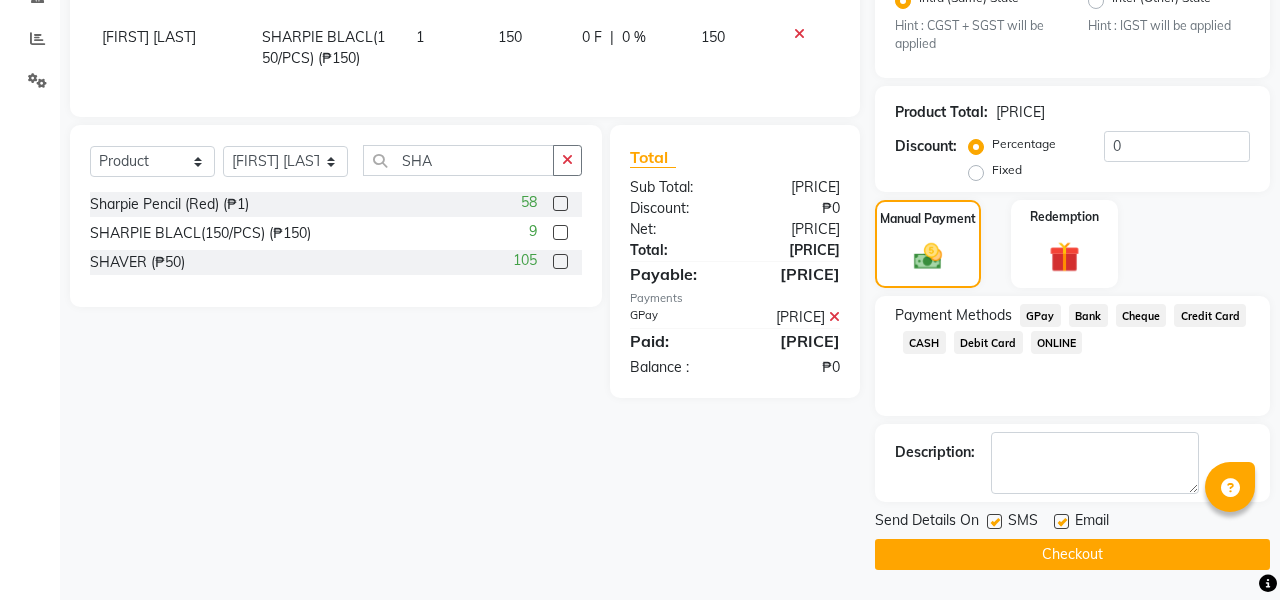 scroll, scrollTop: 446, scrollLeft: 0, axis: vertical 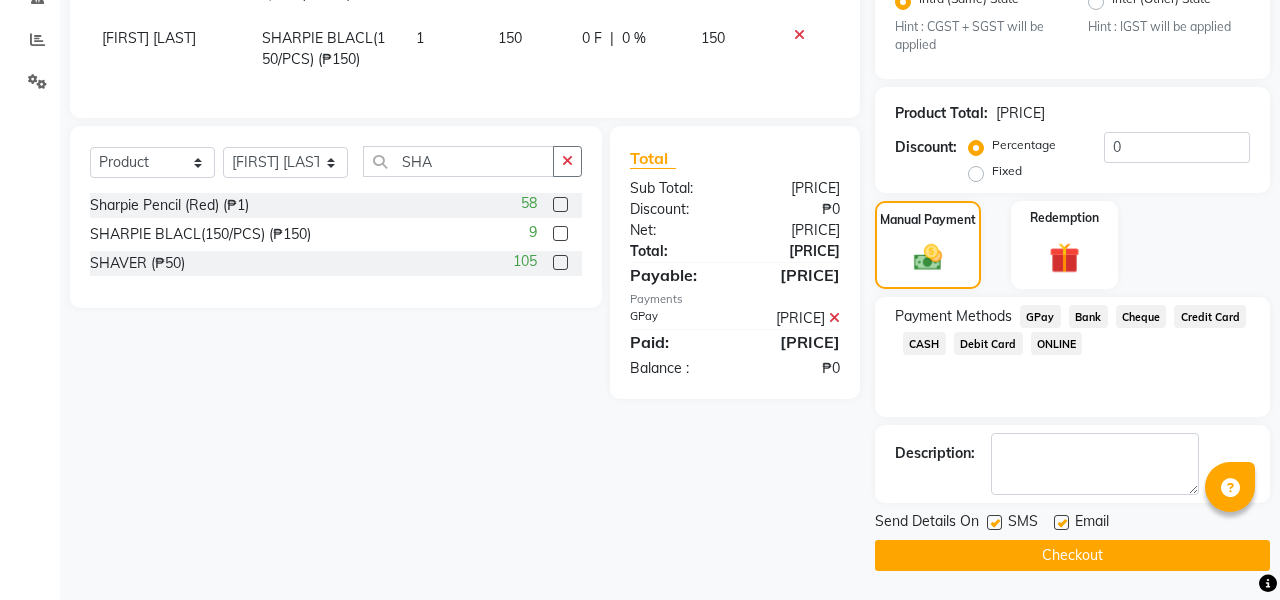 click on "Checkout" 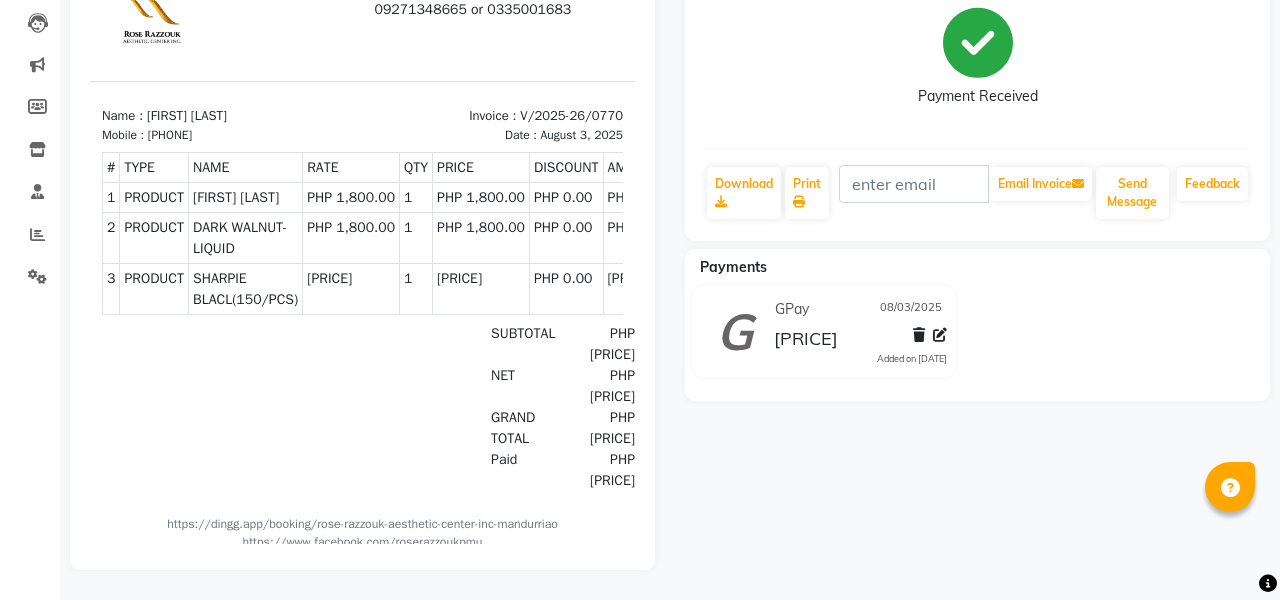 scroll, scrollTop: 251, scrollLeft: 0, axis: vertical 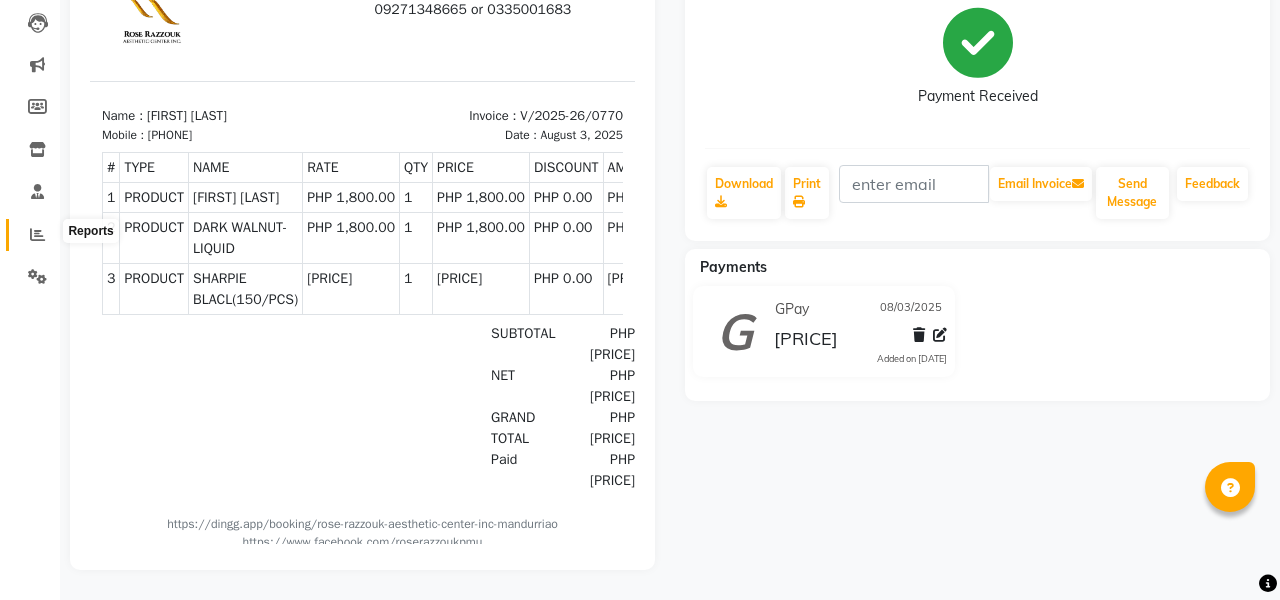 click 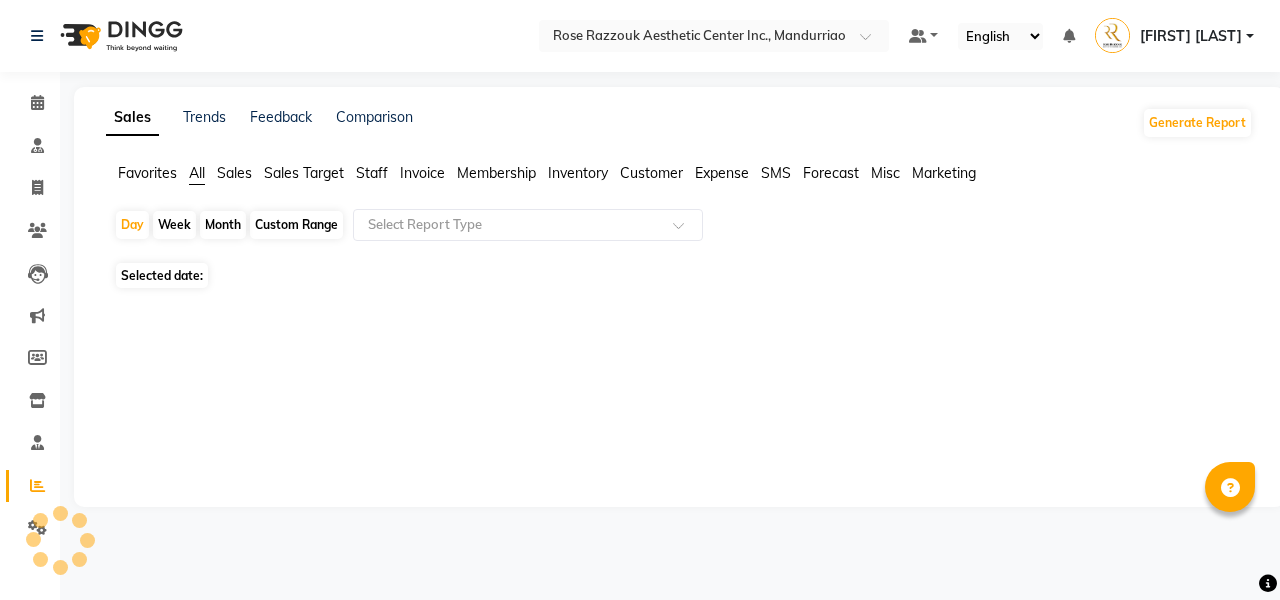 scroll, scrollTop: 0, scrollLeft: 0, axis: both 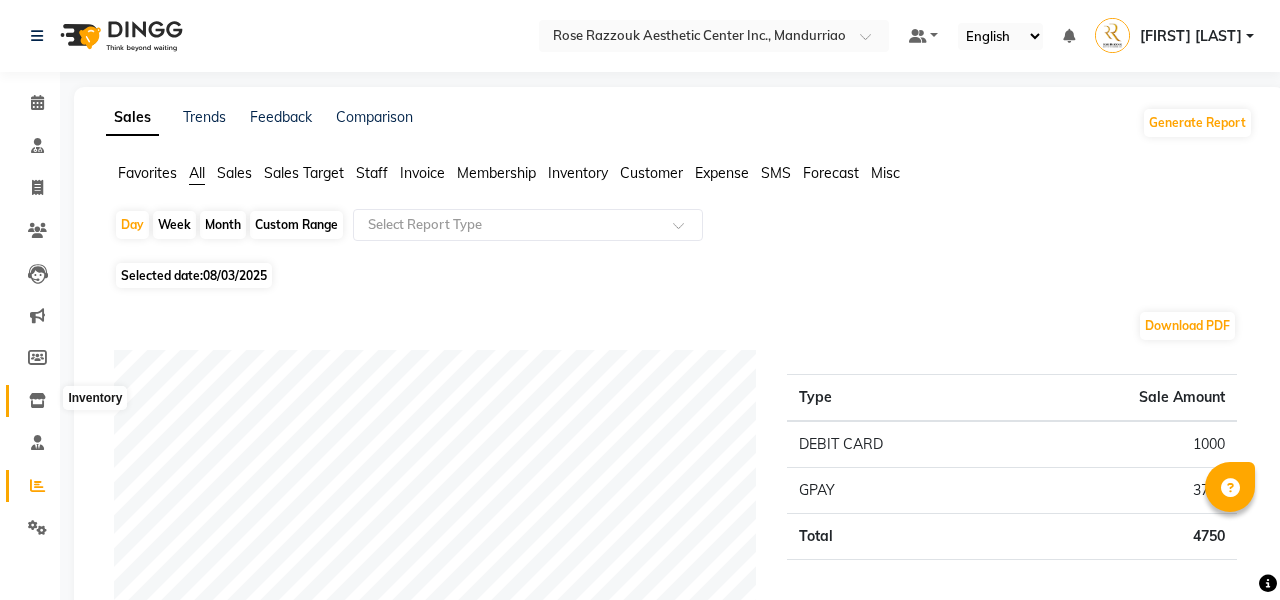 click 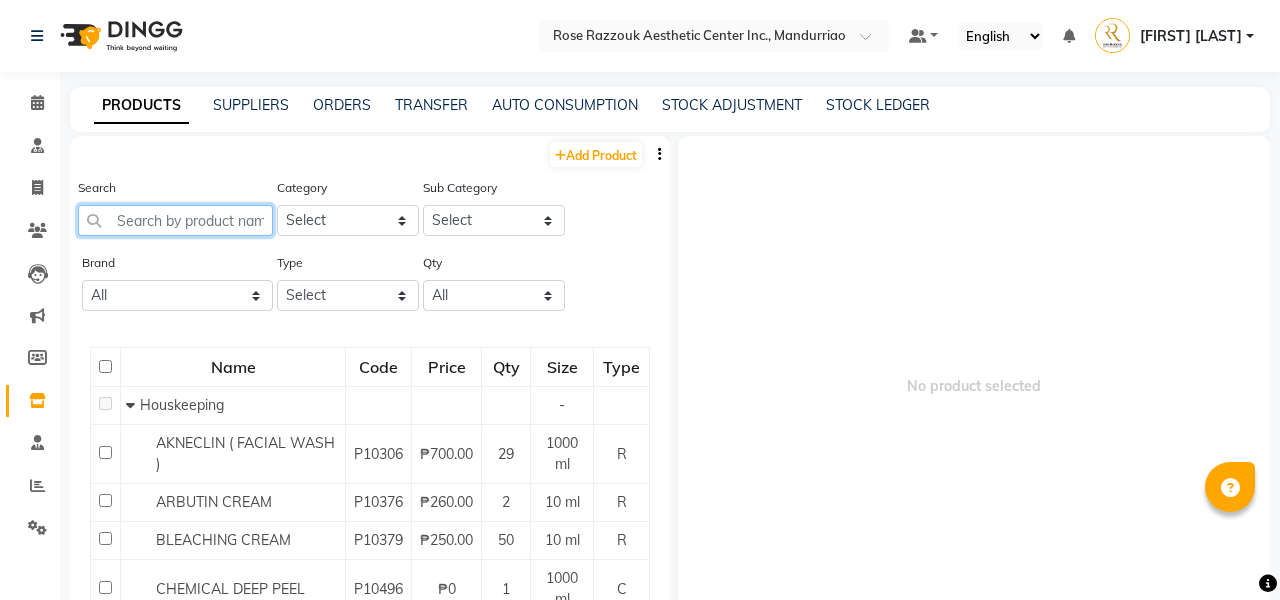 click 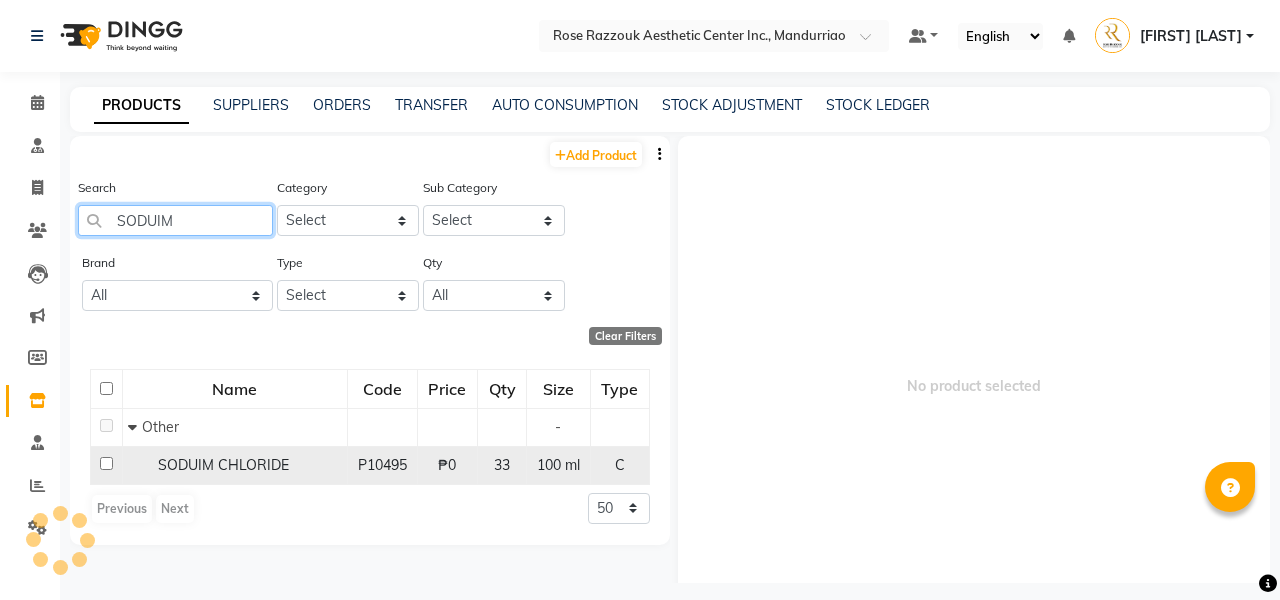 type on "SODUIM" 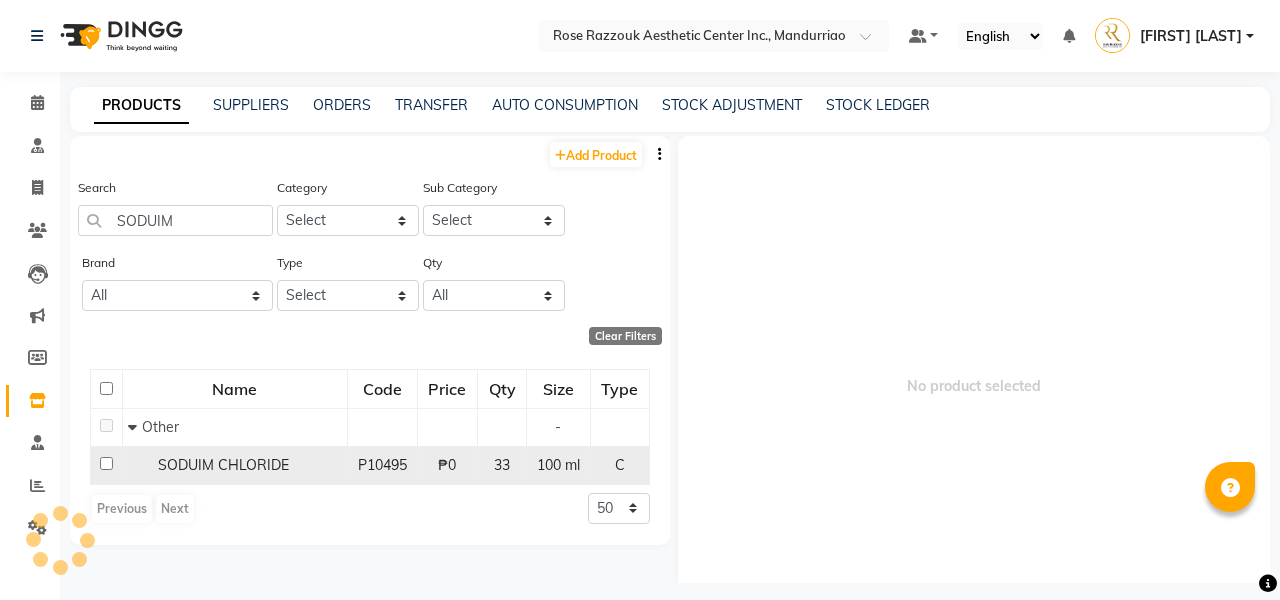 click on "SODUIM CHLORIDE" 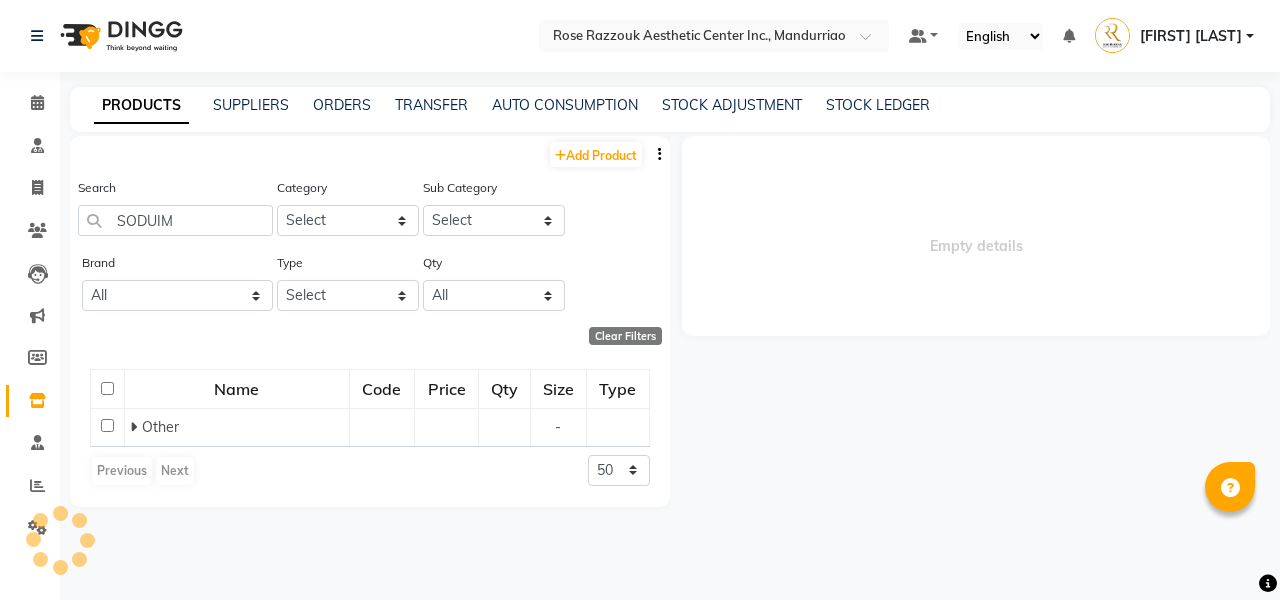 select 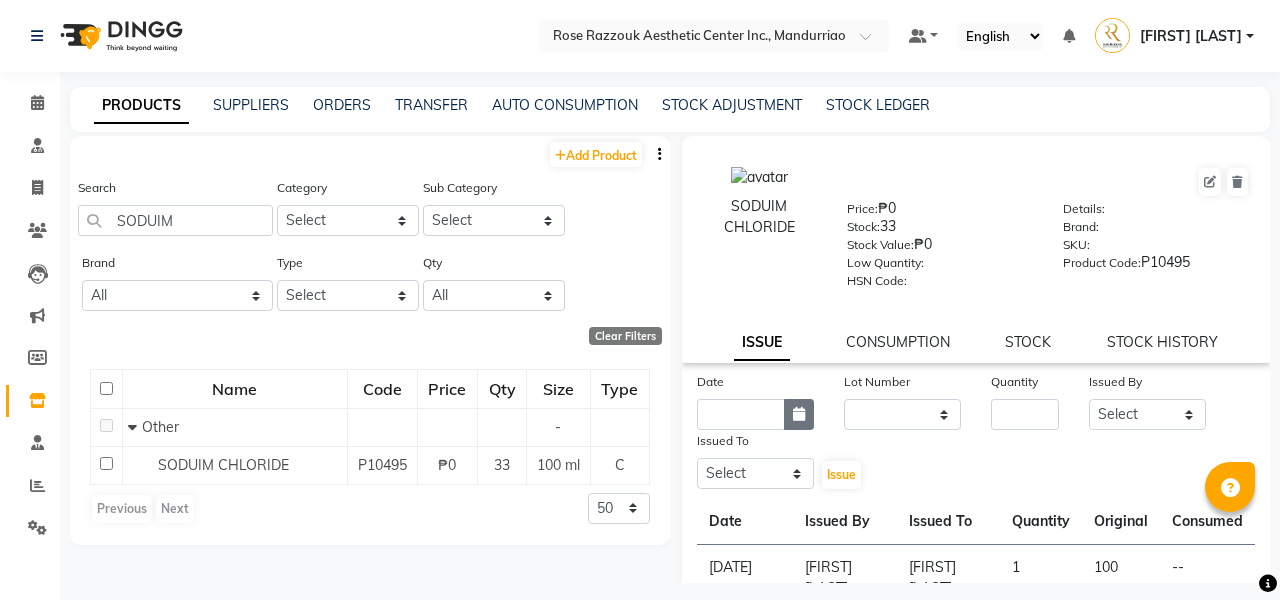 click 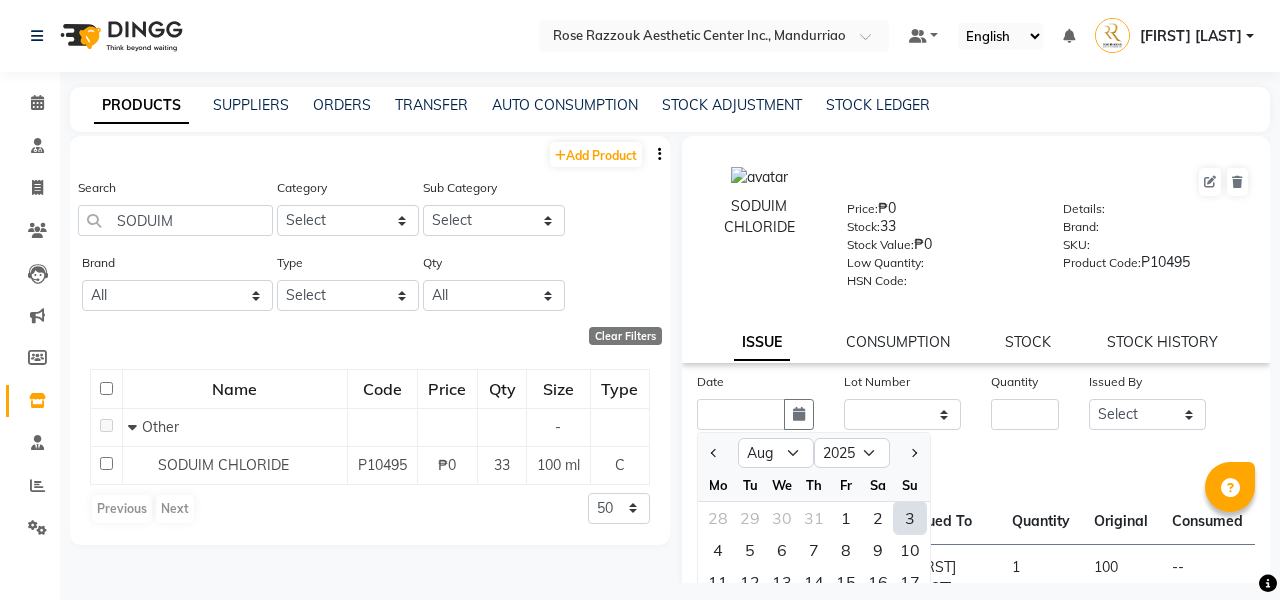 click on "3" 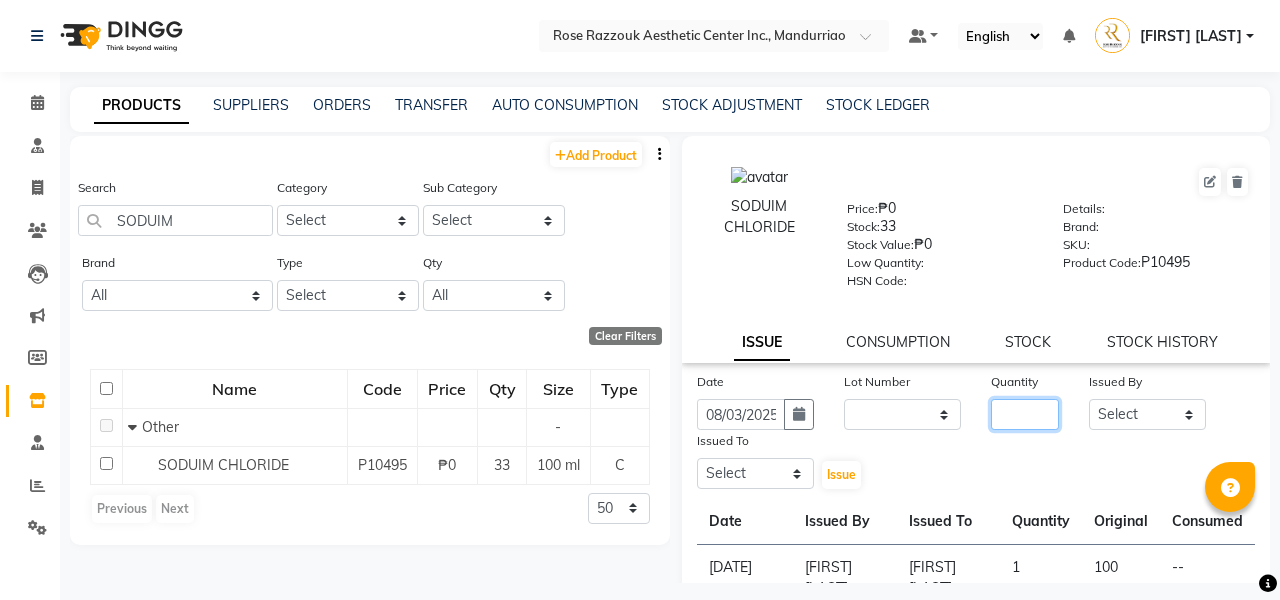 click 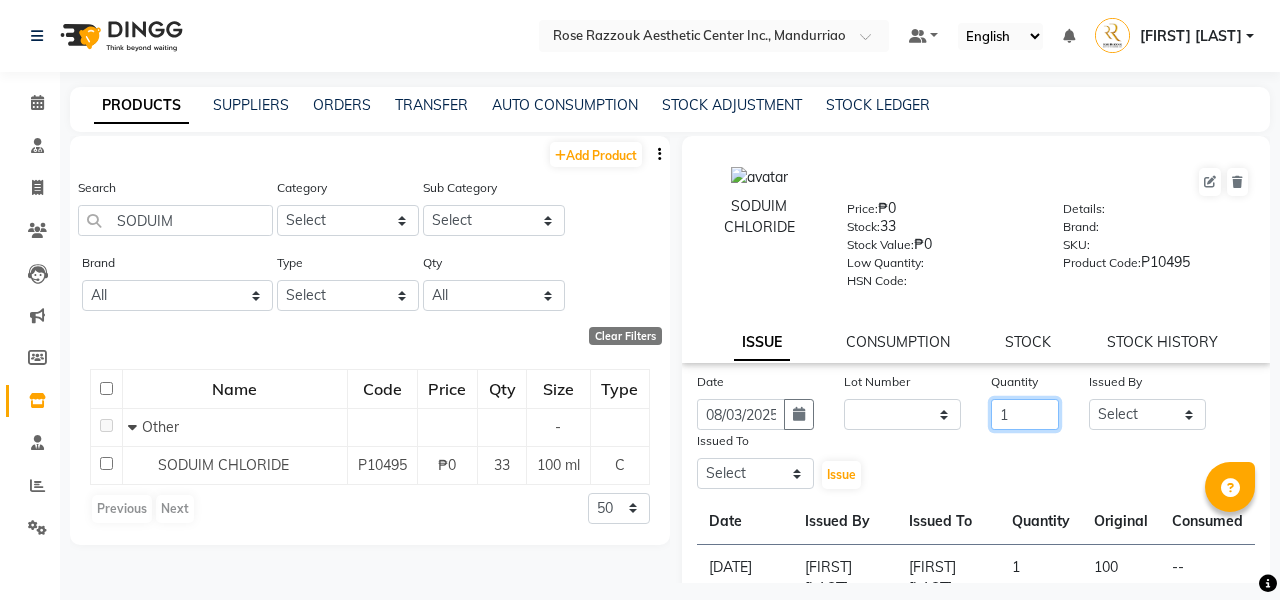 type on "1" 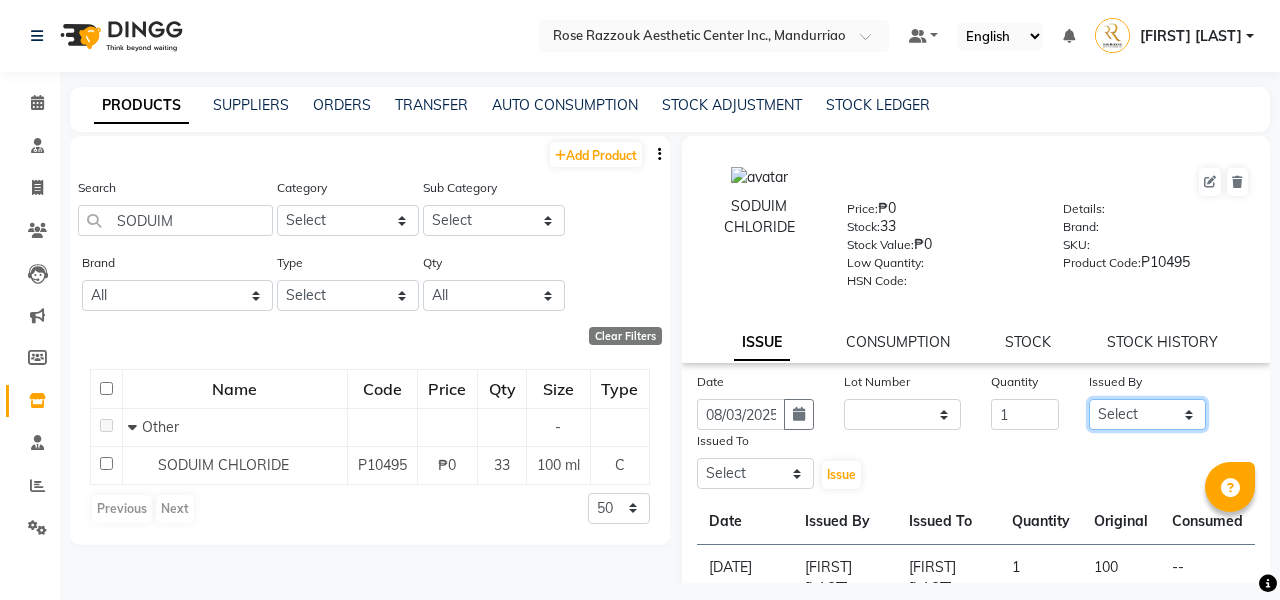 select on "[NUMBER]" 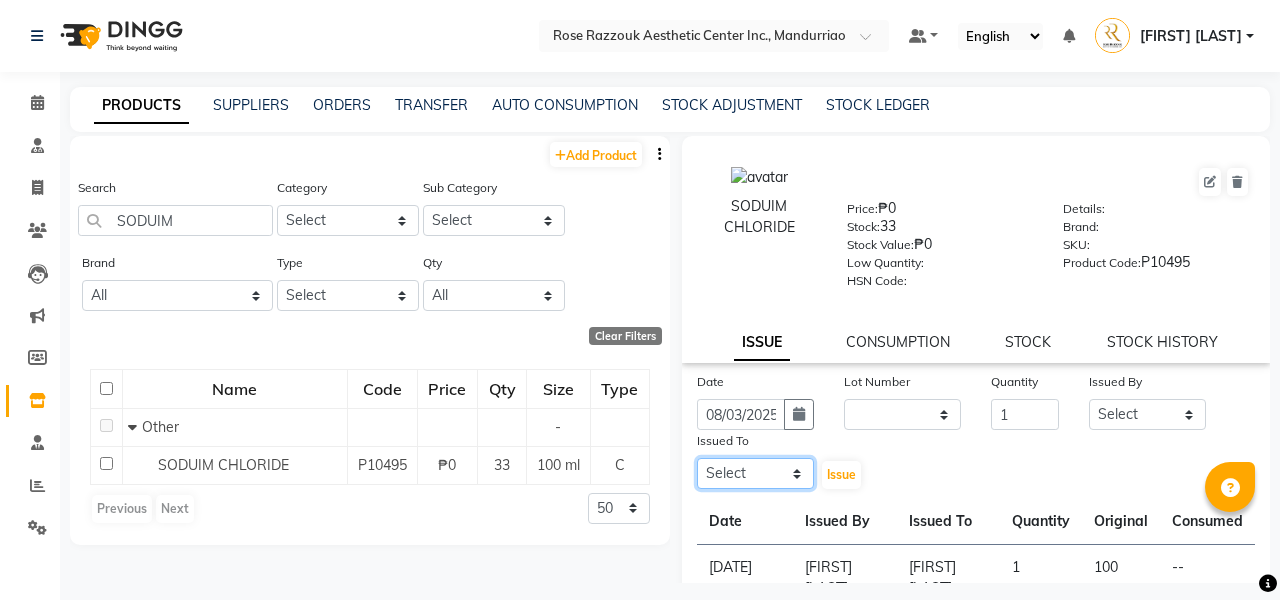 select on "50718" 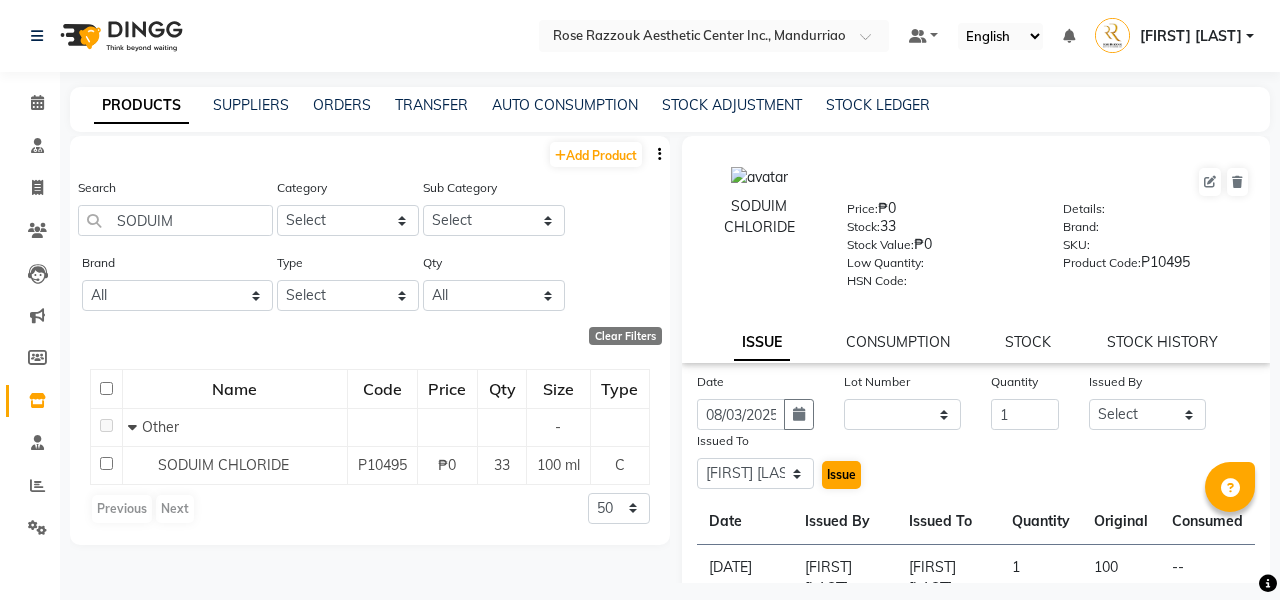 click on "Issue" 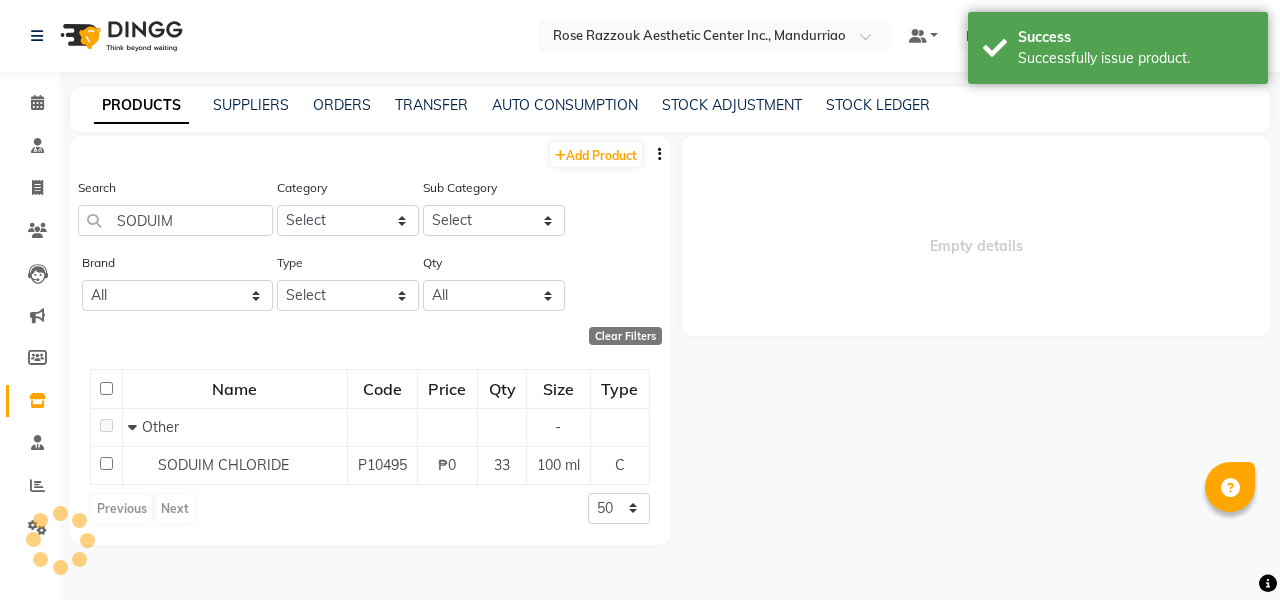 select 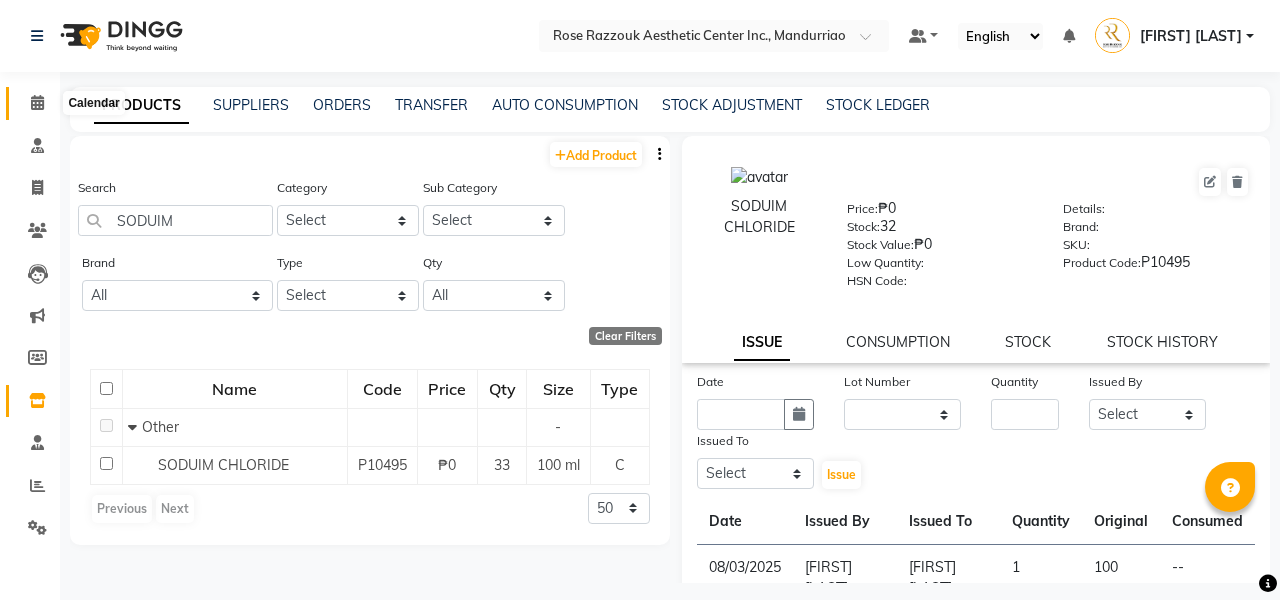 click 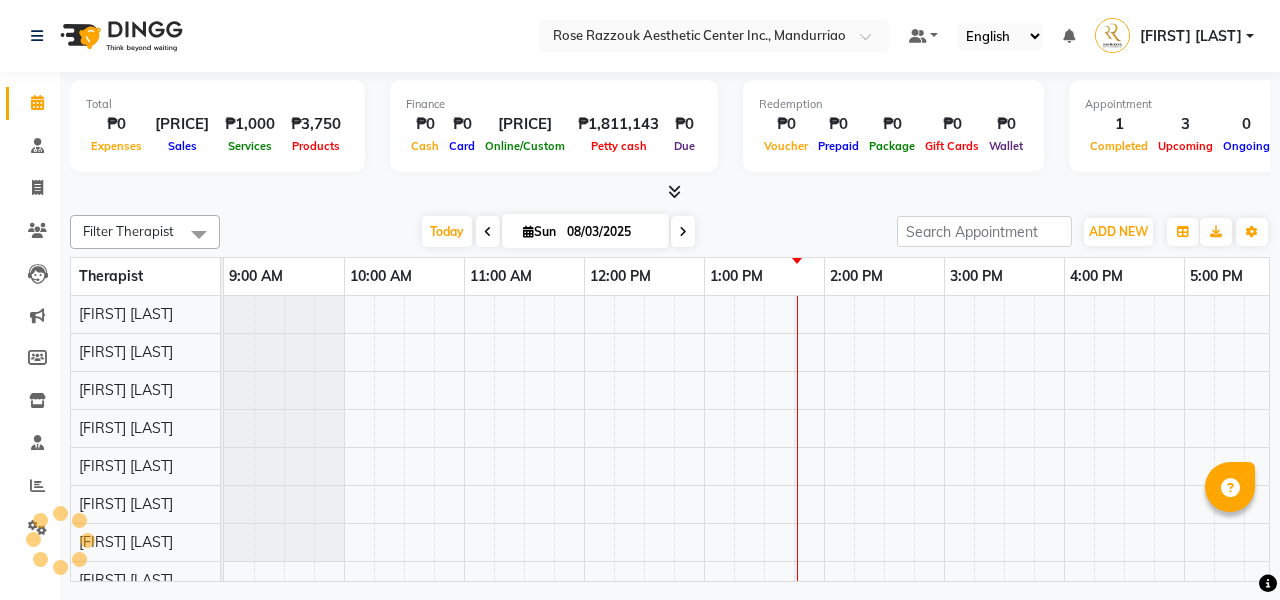 scroll, scrollTop: 0, scrollLeft: 275, axis: horizontal 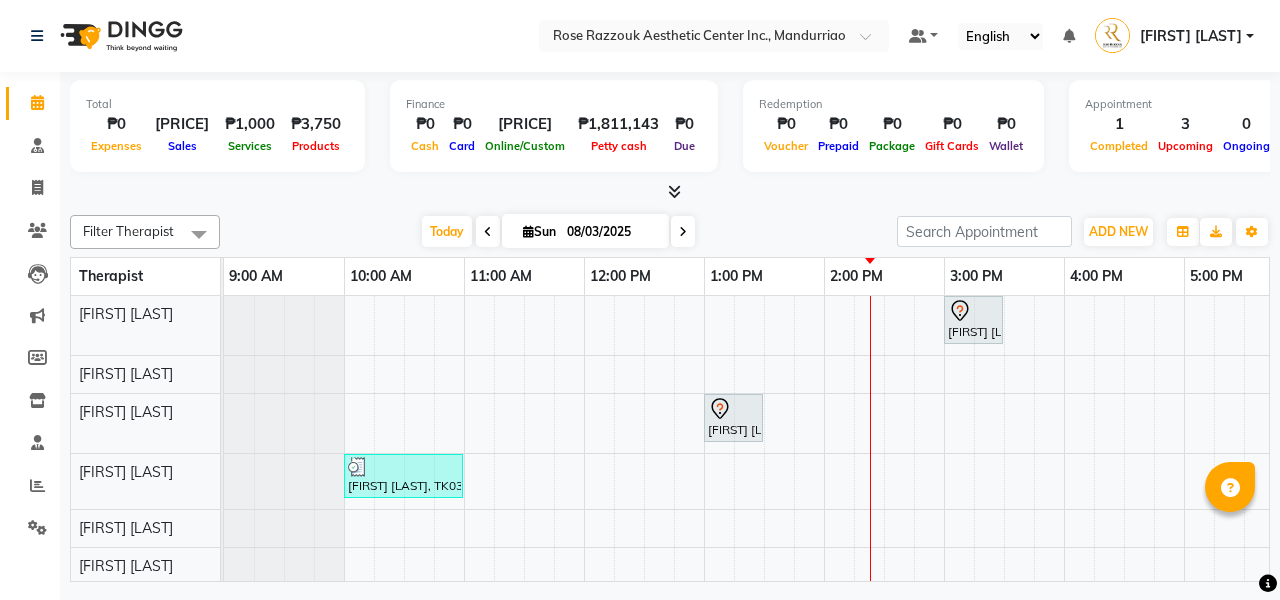 click on "08/03/2025" at bounding box center (611, 232) 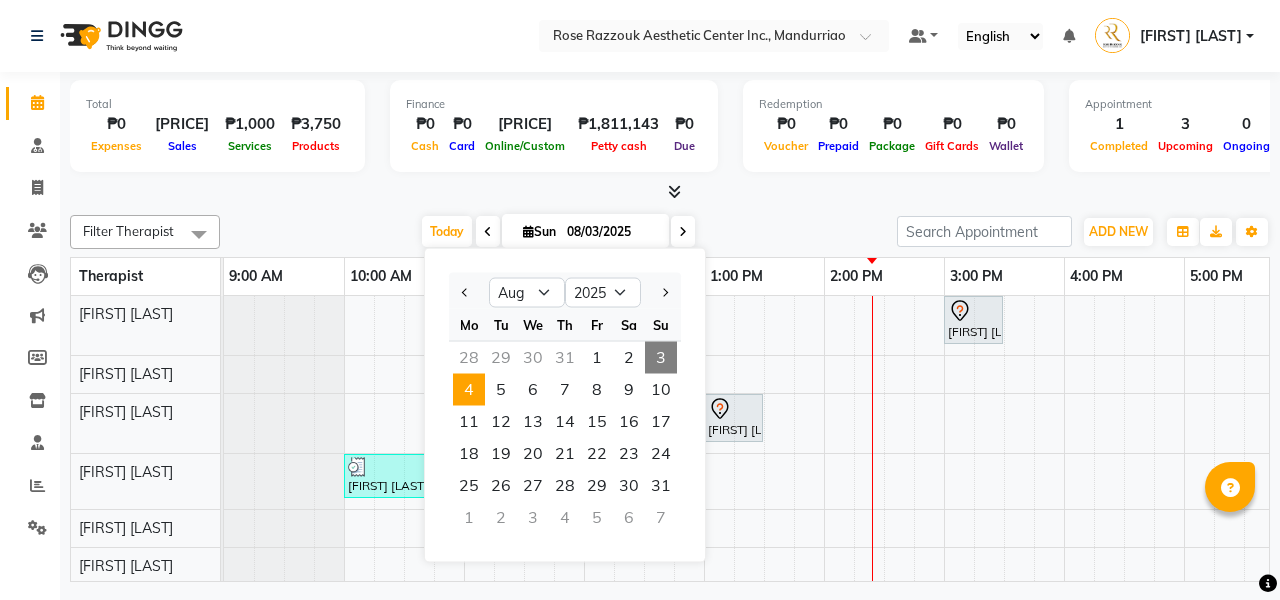 click on "4" at bounding box center (469, 390) 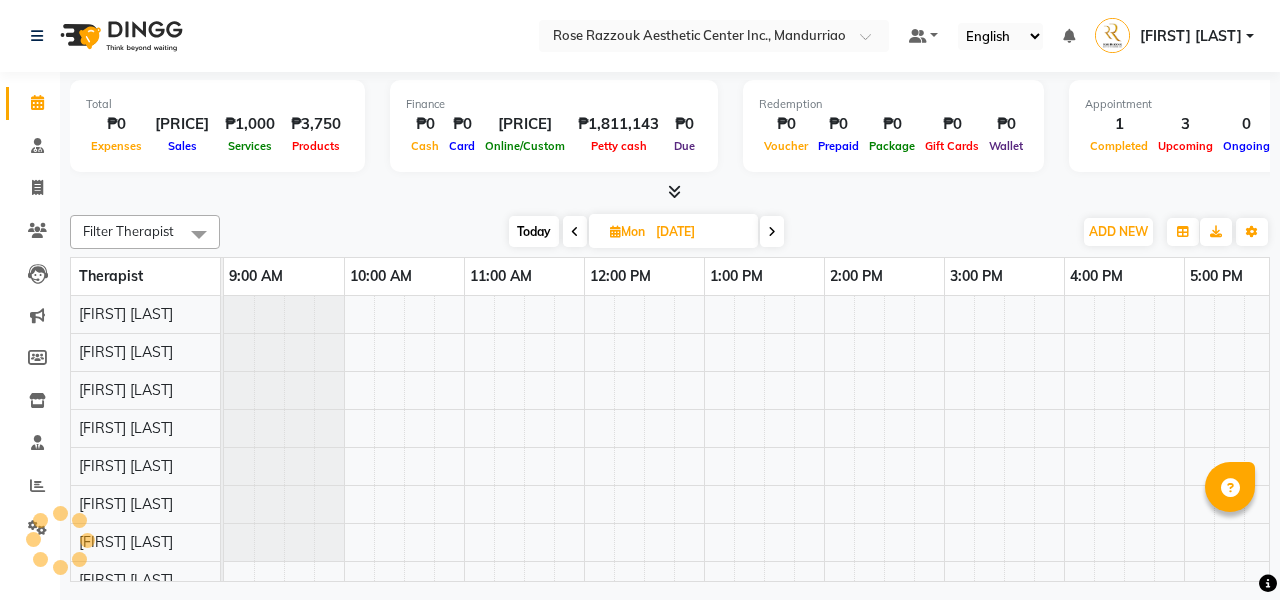 scroll, scrollTop: 0, scrollLeft: 275, axis: horizontal 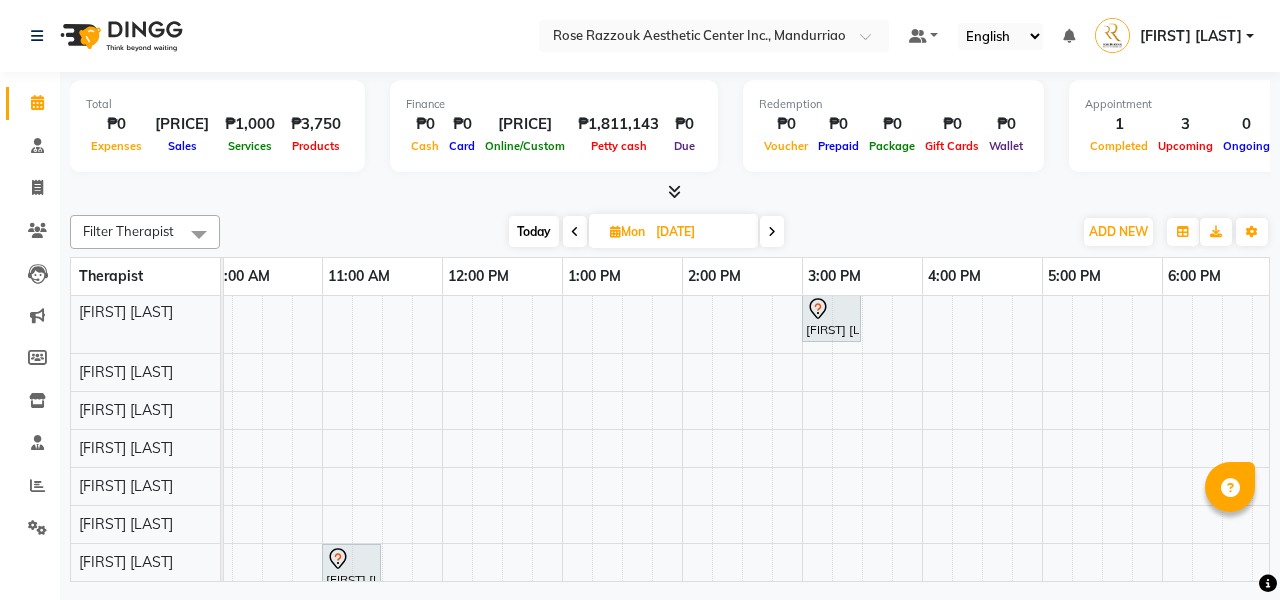 click on "Today" at bounding box center [534, 231] 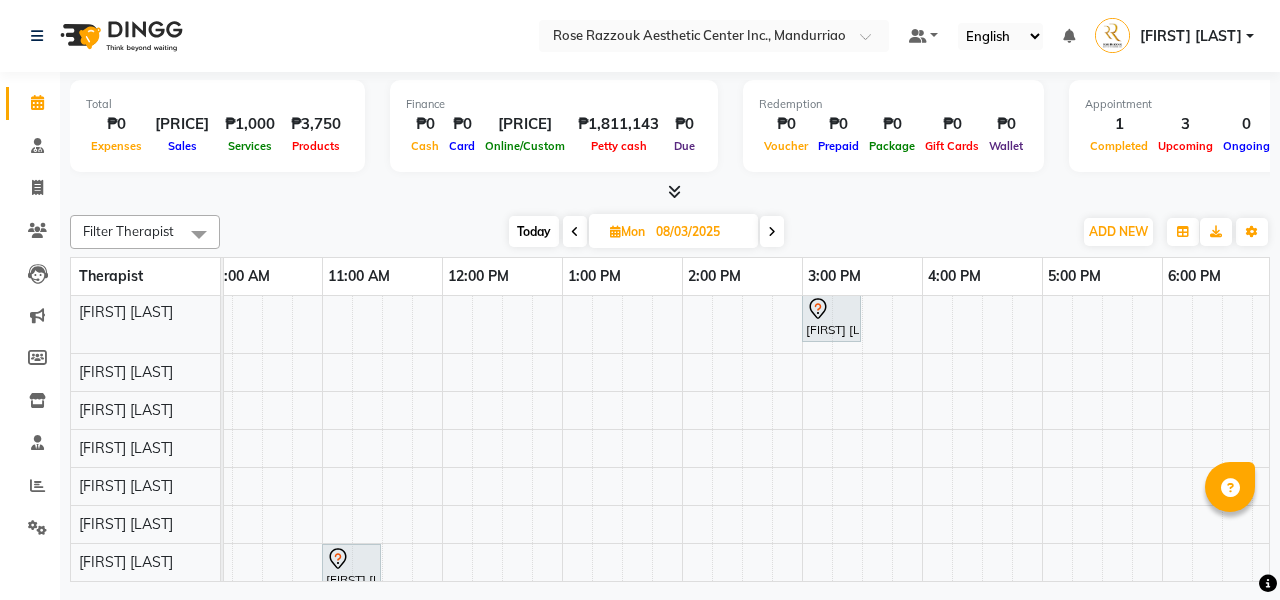 scroll, scrollTop: 0, scrollLeft: 0, axis: both 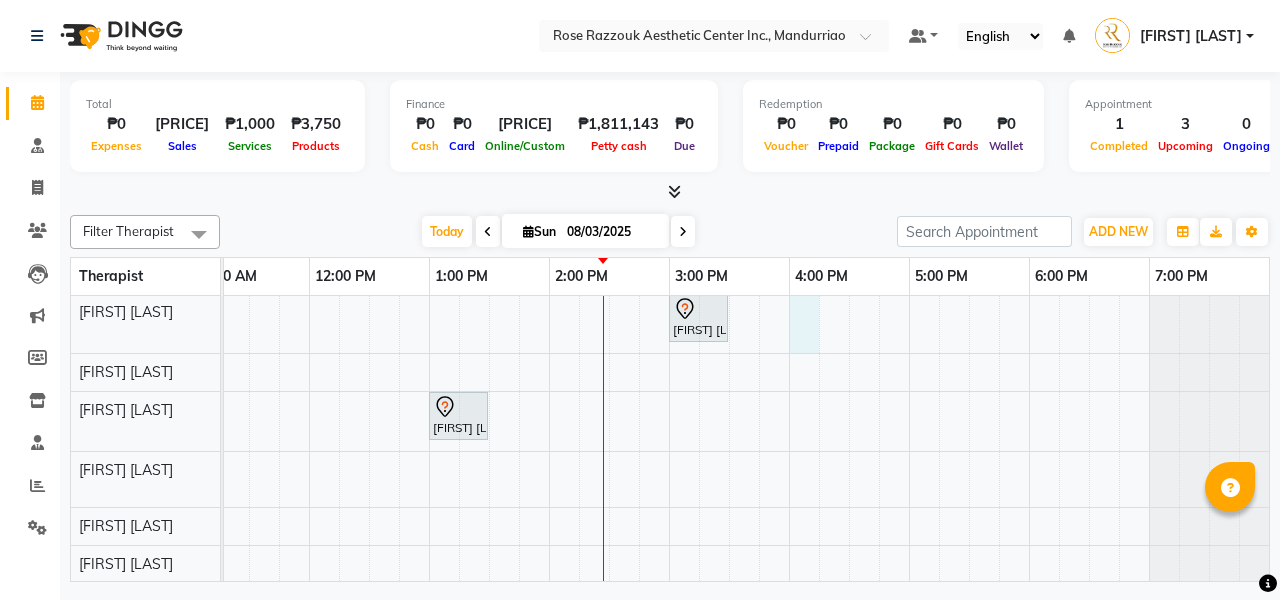 click on "[FIRST] [LAST], TK01, 03:00 PM-03:30 PM, Skin Consultation [FIRST] [LAST], TK02, 01:00 PM-01:30 PM, Brow Consultation [FIRST] [LAST], TK03, 10:00 AM-11:00 AM, Permanent Make Up - Brow Tattoo Touch Up [FIRST] [LAST], TK04, 11:00 AM-12:00 PM, Permanent Make Up - Brow Tattoo Touch Up" at bounding box center [609, 525] 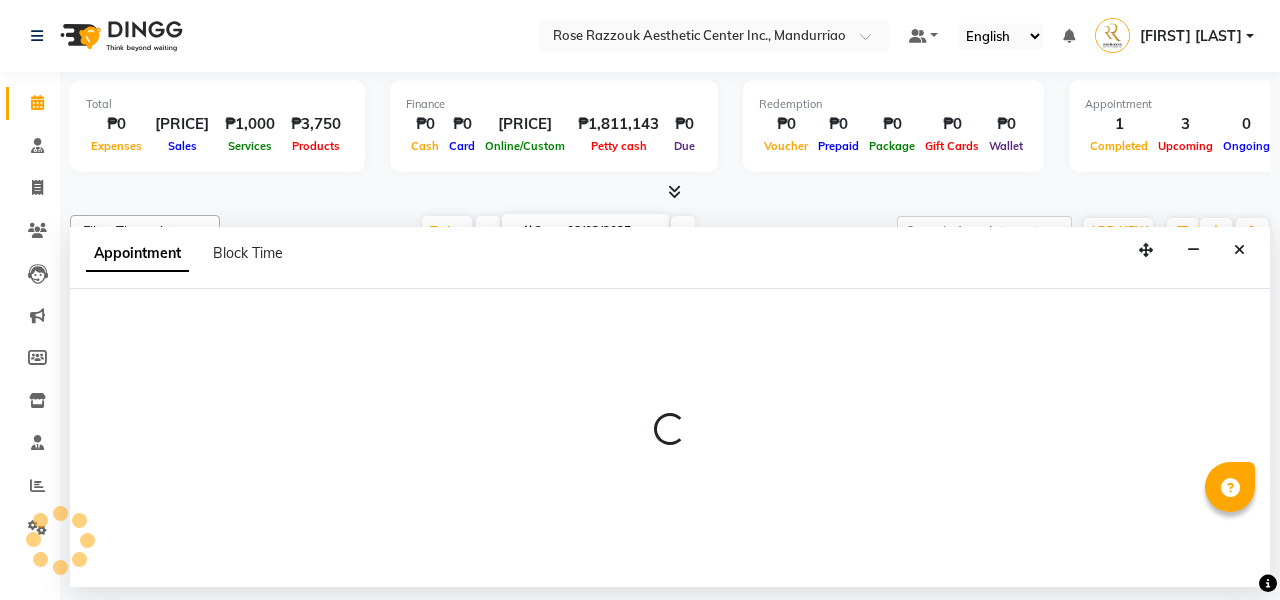 select on "46220" 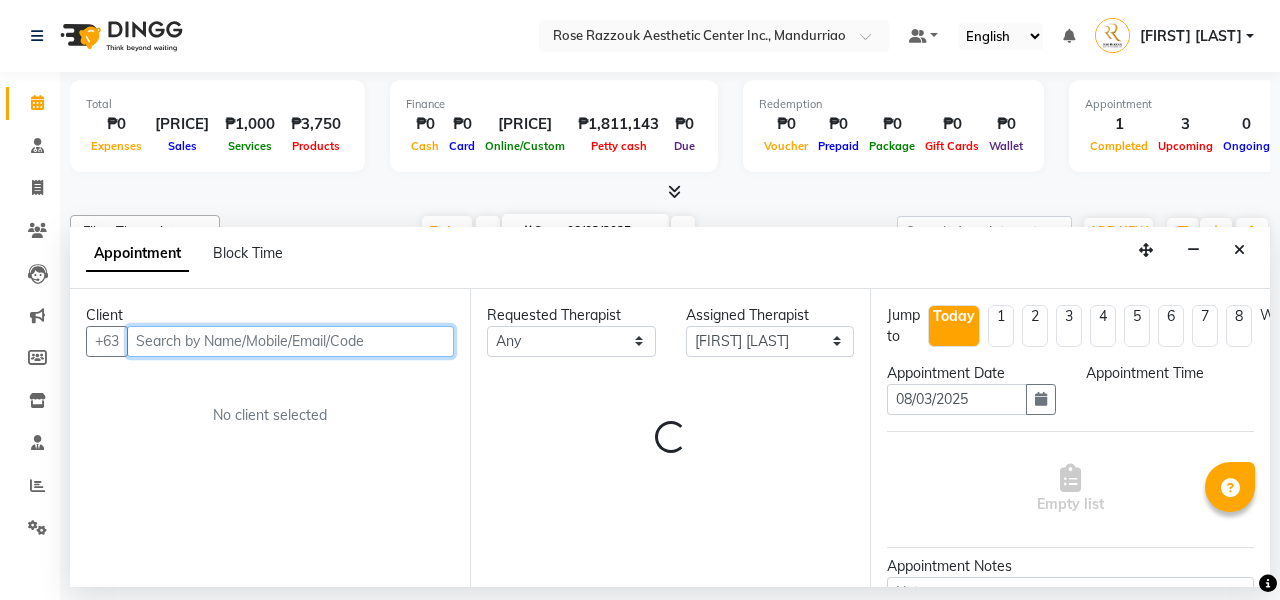 select on "960" 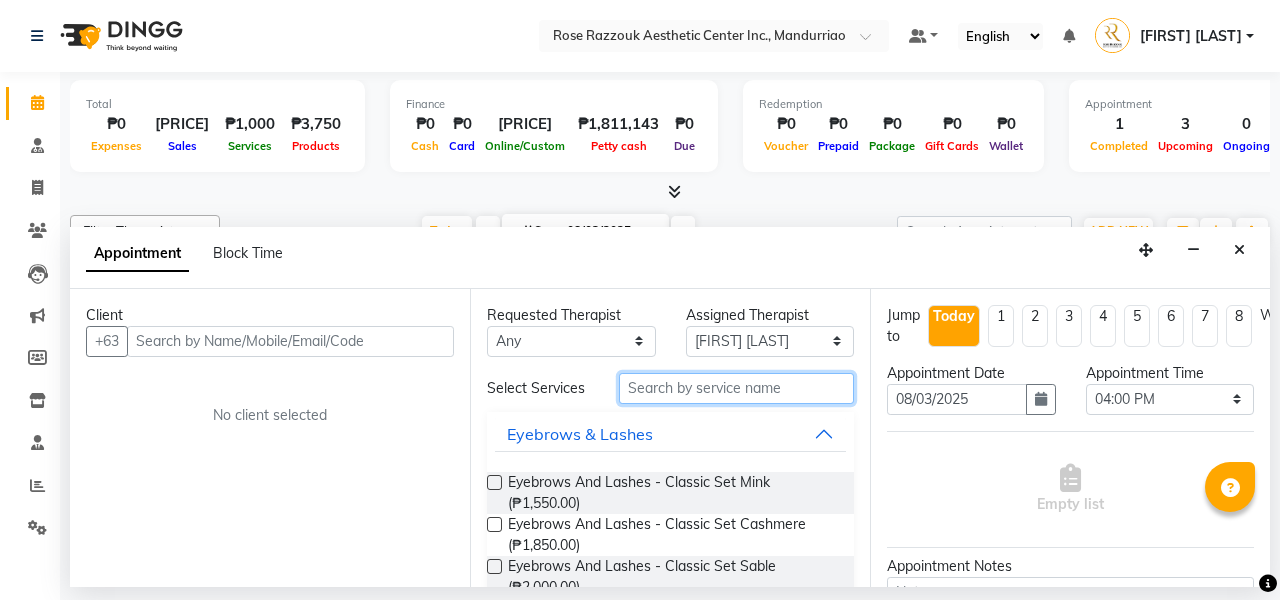 click at bounding box center (736, 388) 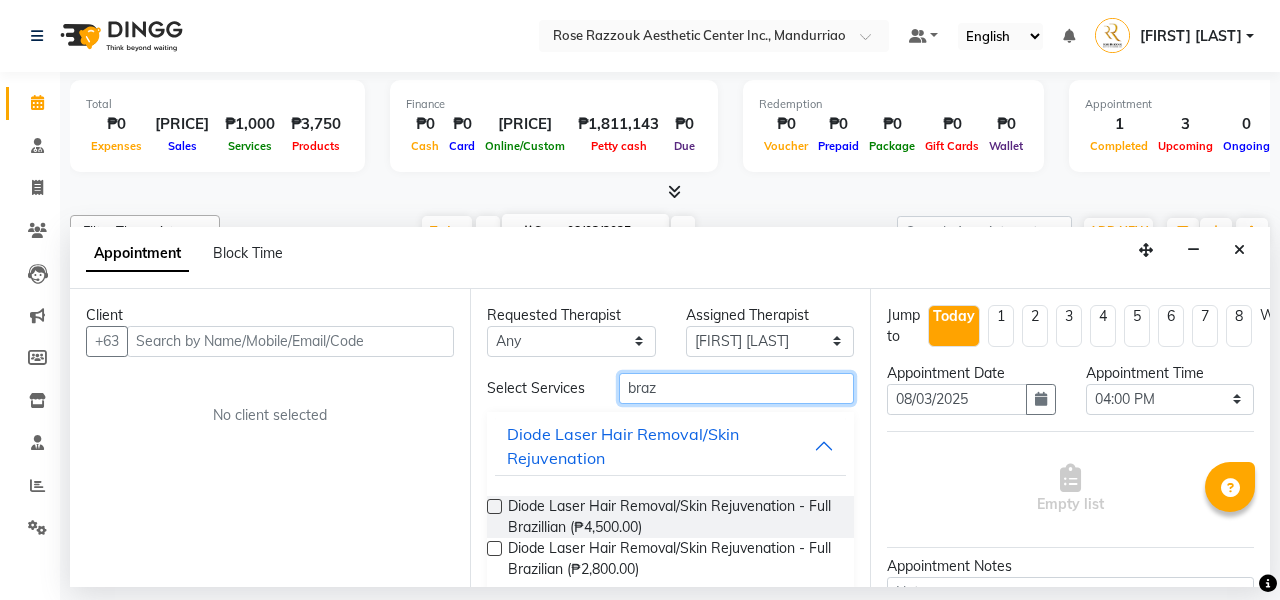 type on "Braz" 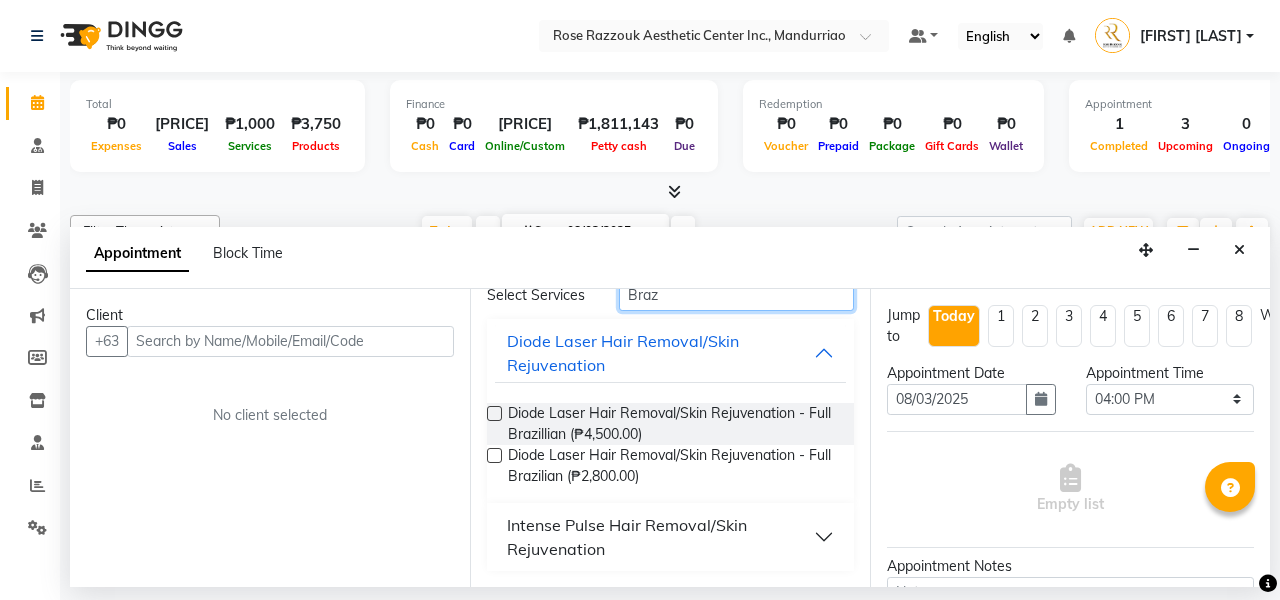 scroll, scrollTop: 93, scrollLeft: 0, axis: vertical 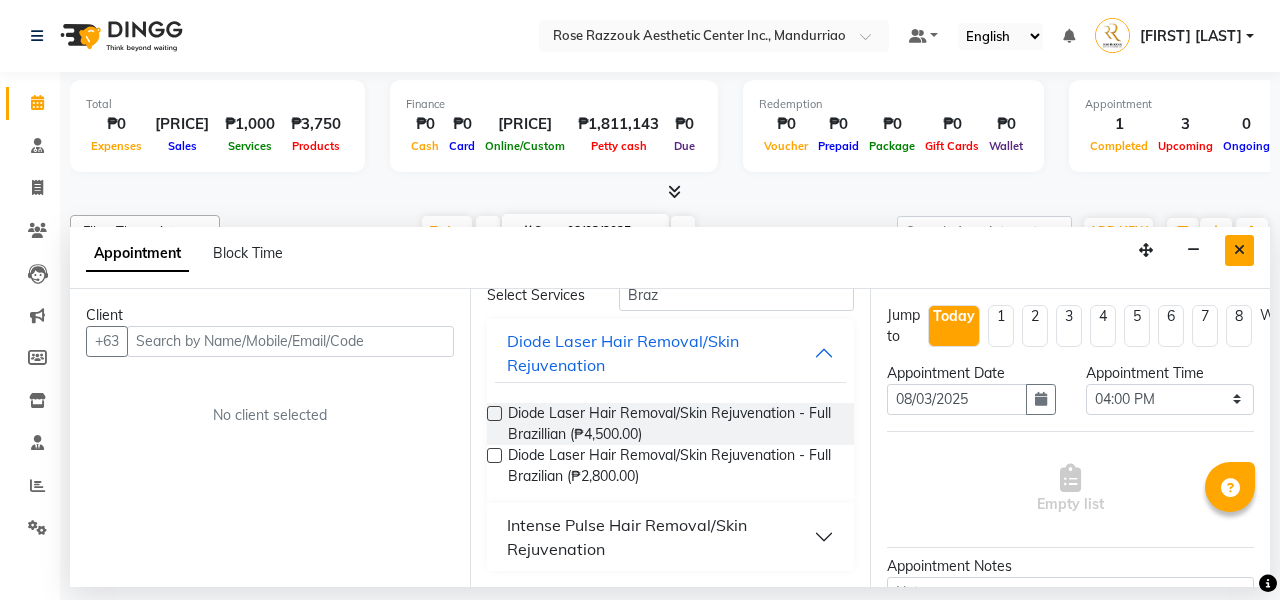 click at bounding box center [1239, 250] 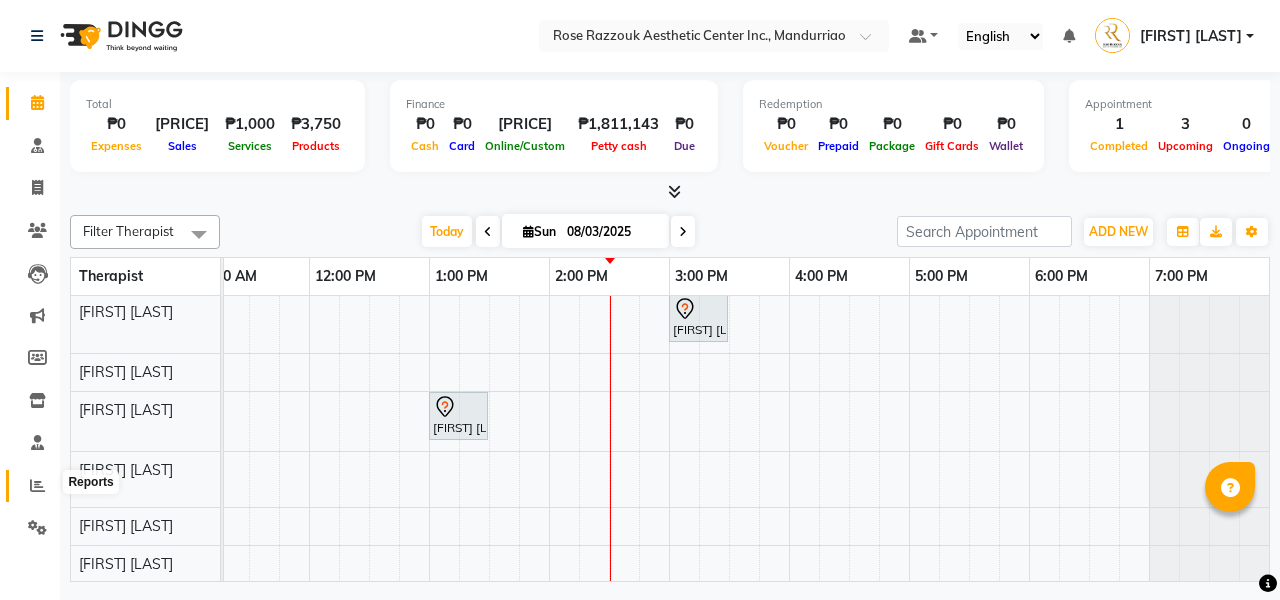 click 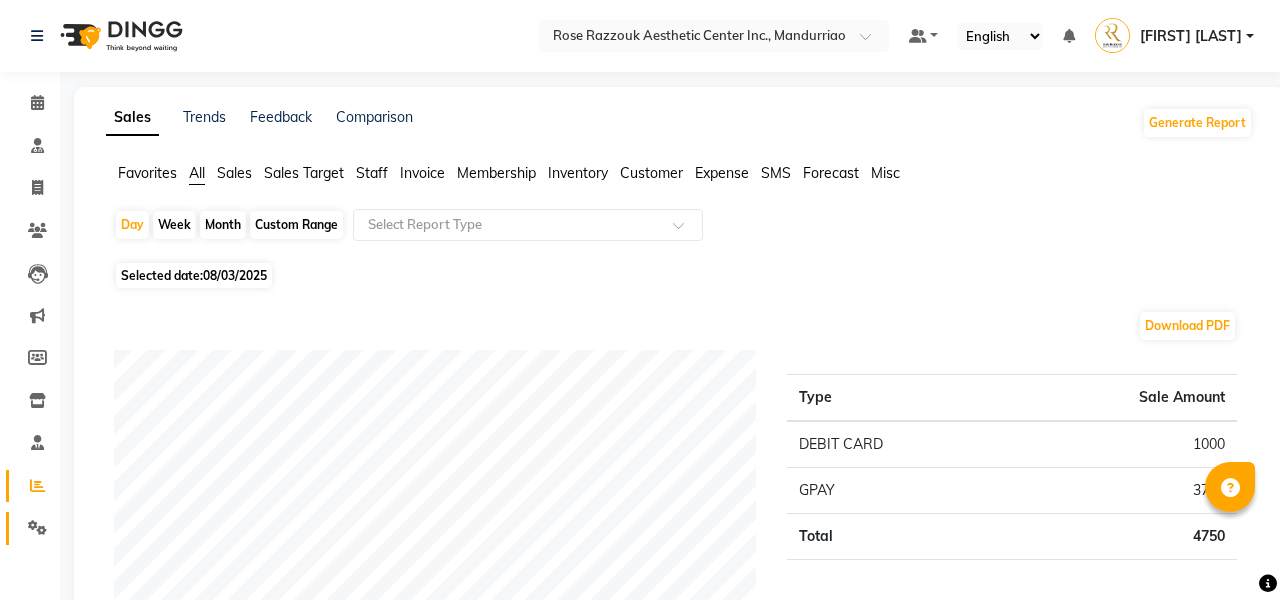 click 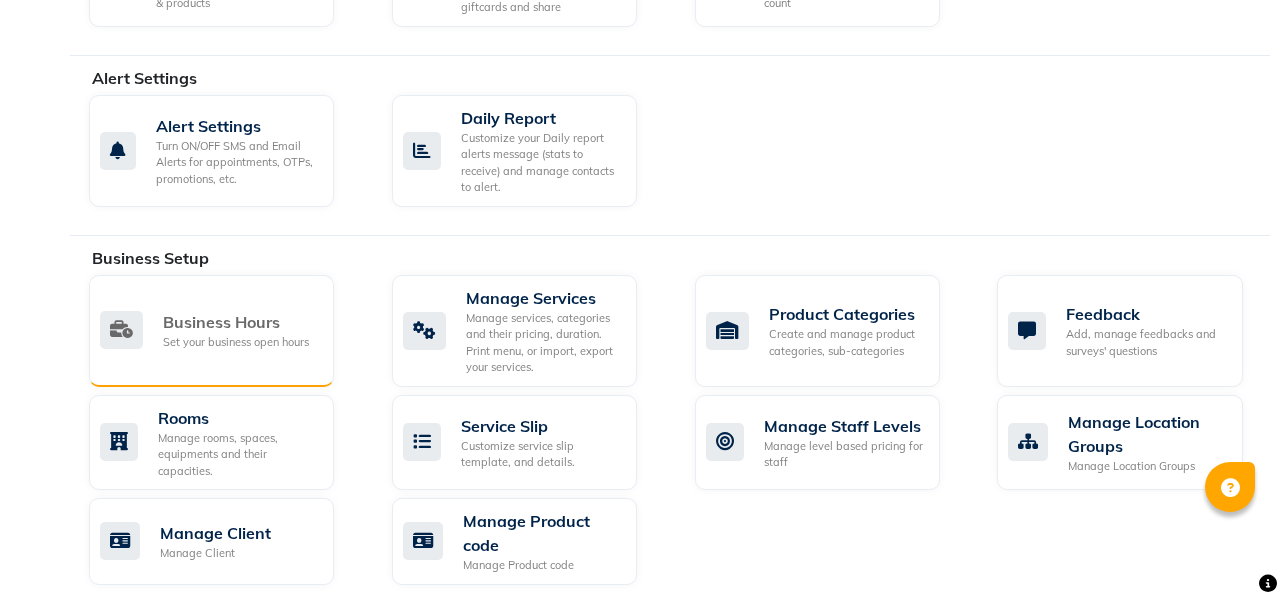 scroll, scrollTop: 591, scrollLeft: 0, axis: vertical 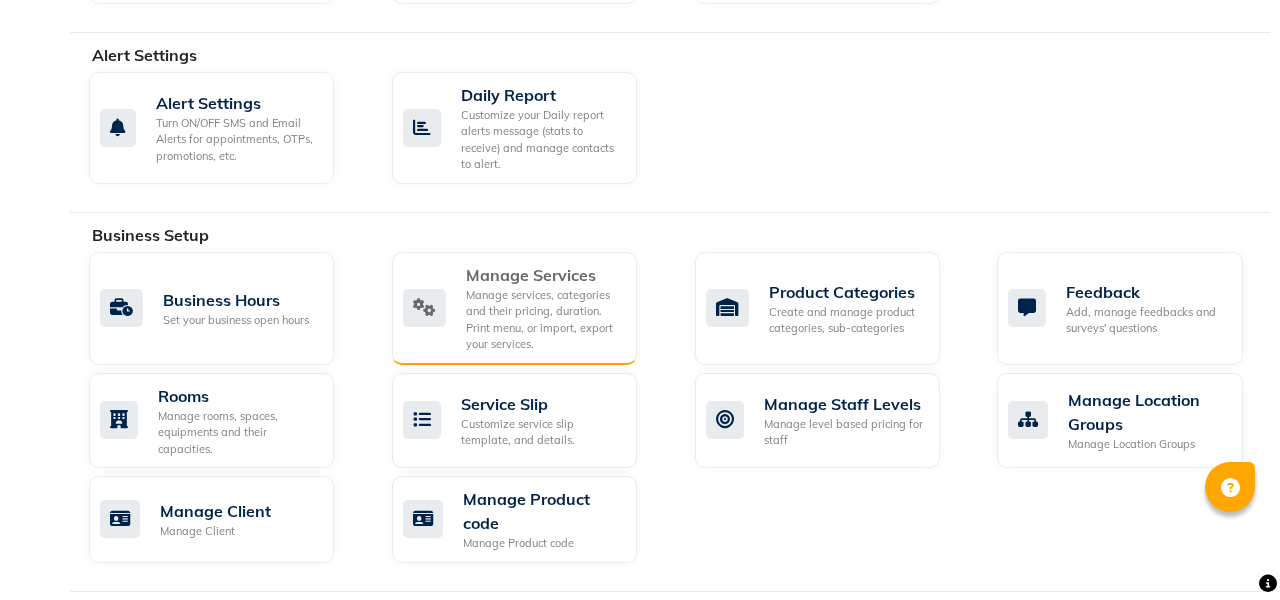 click on "Manage Services" 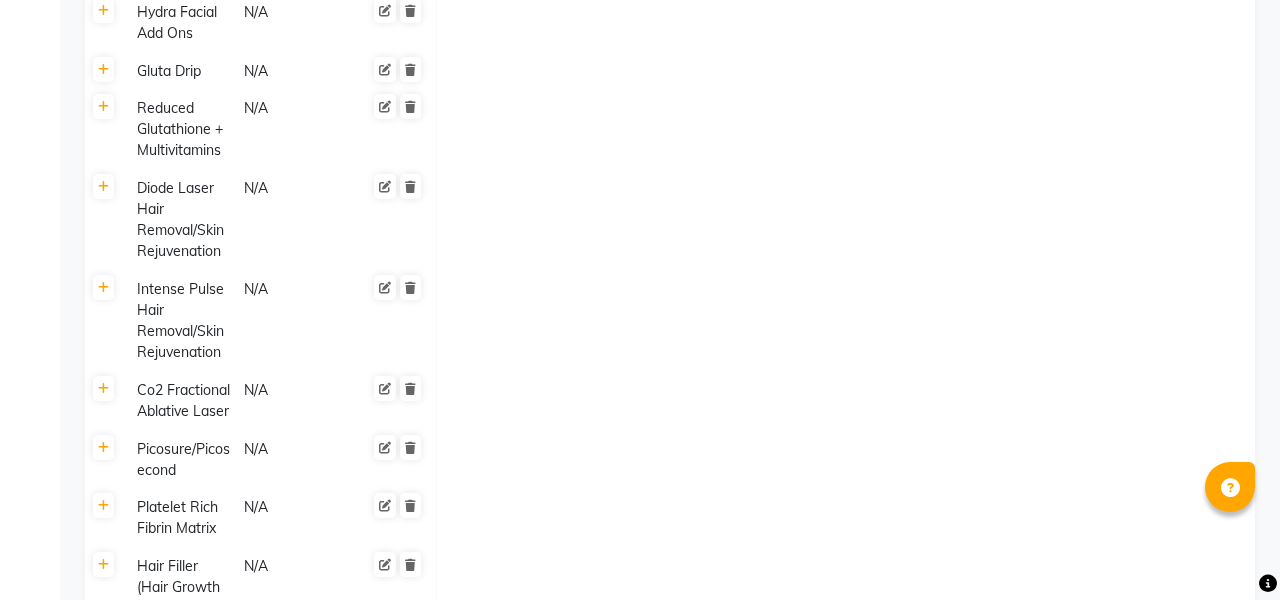 scroll, scrollTop: 1982, scrollLeft: 0, axis: vertical 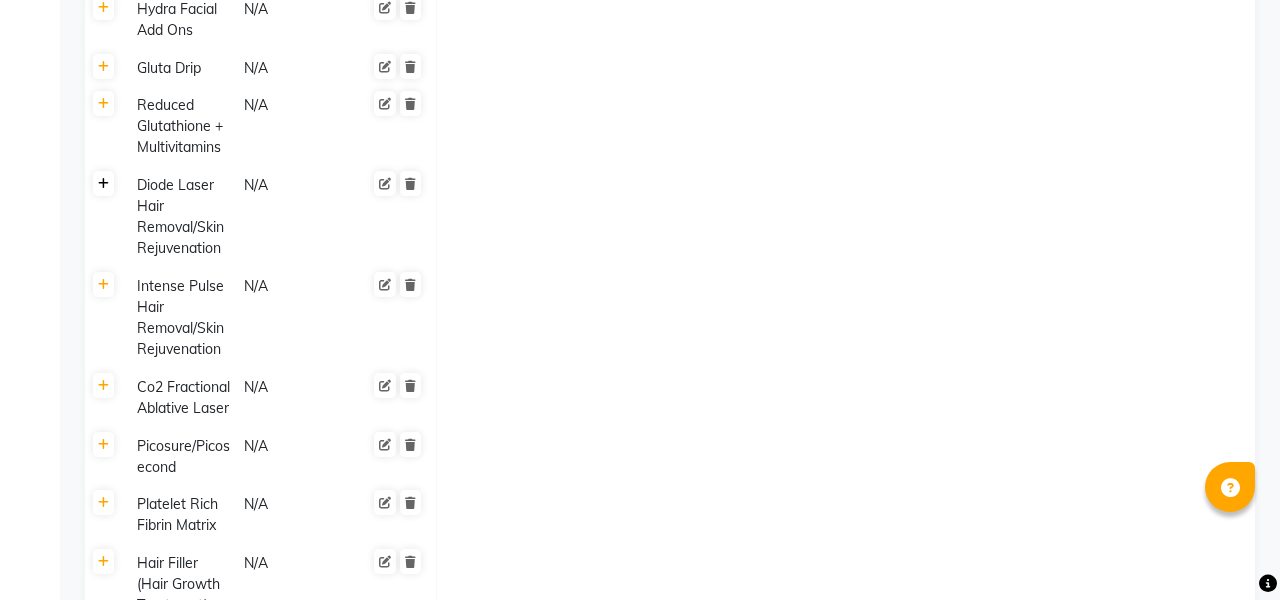 click 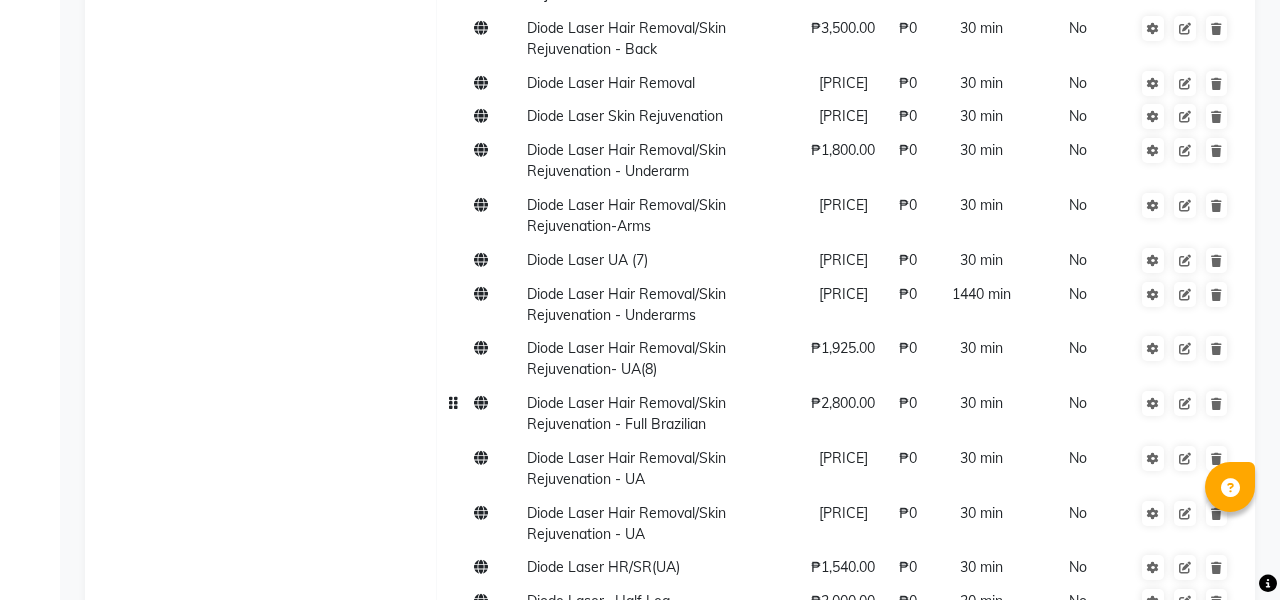 scroll, scrollTop: 2566, scrollLeft: 0, axis: vertical 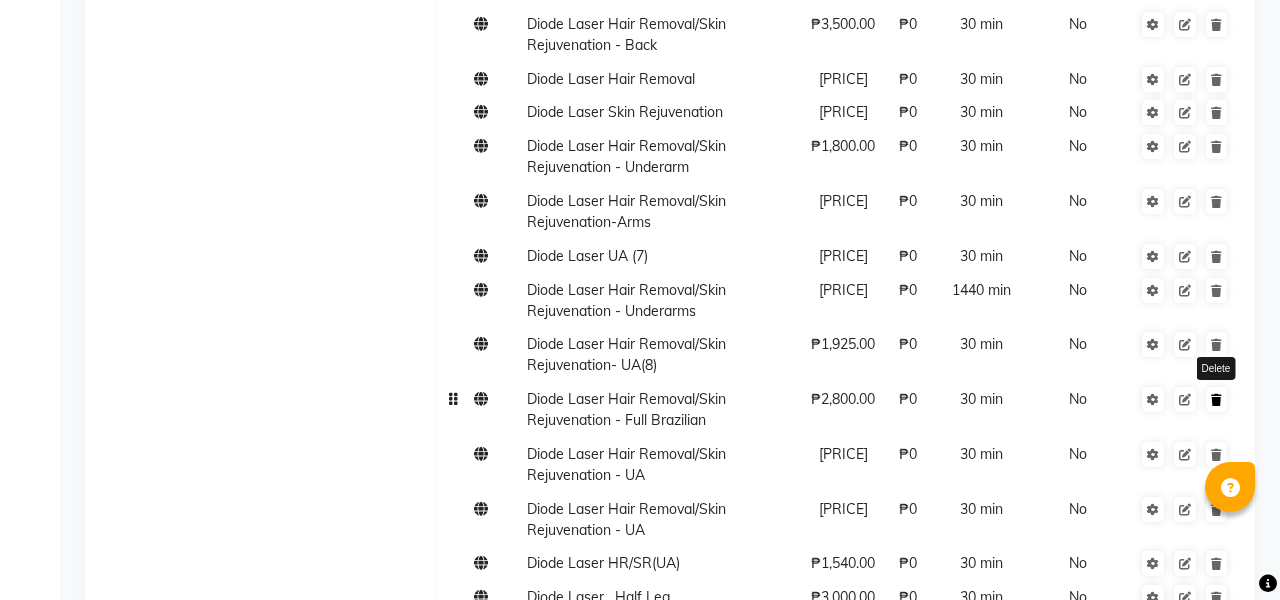 click 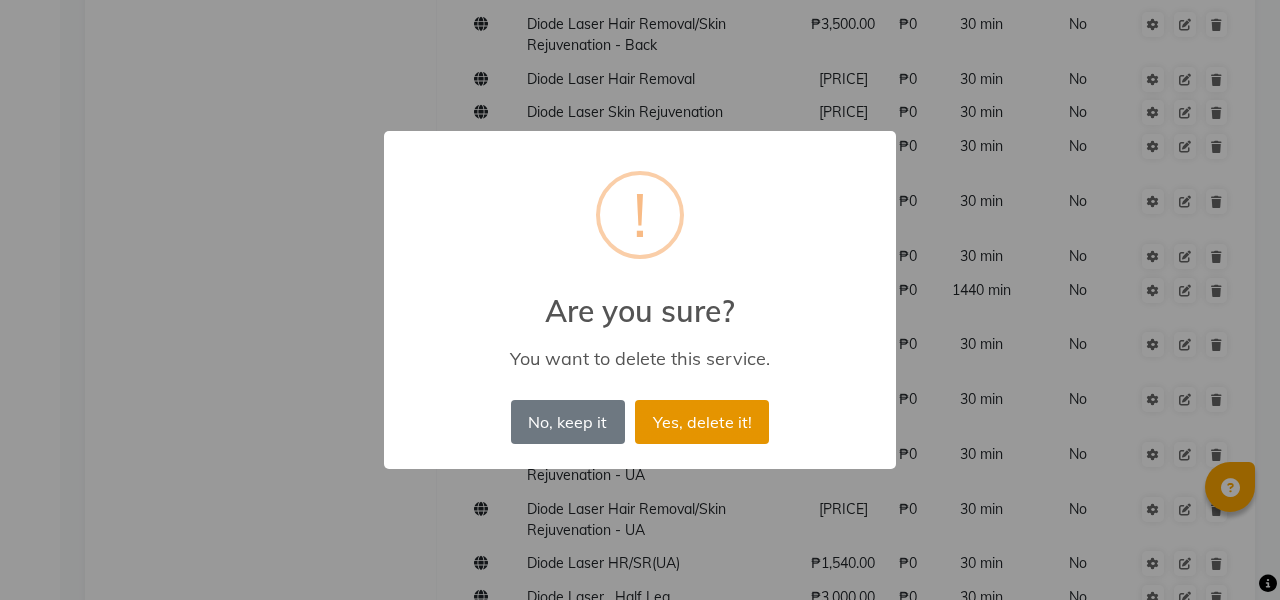 click on "Yes, delete it!" at bounding box center (702, 422) 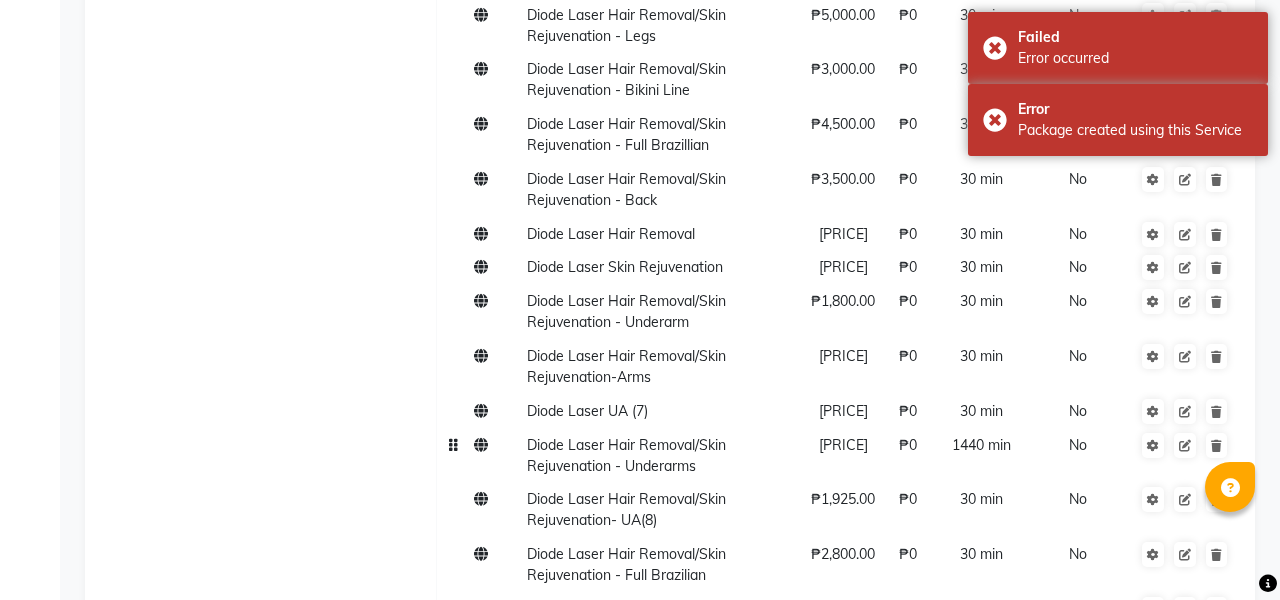 scroll, scrollTop: 2420, scrollLeft: 0, axis: vertical 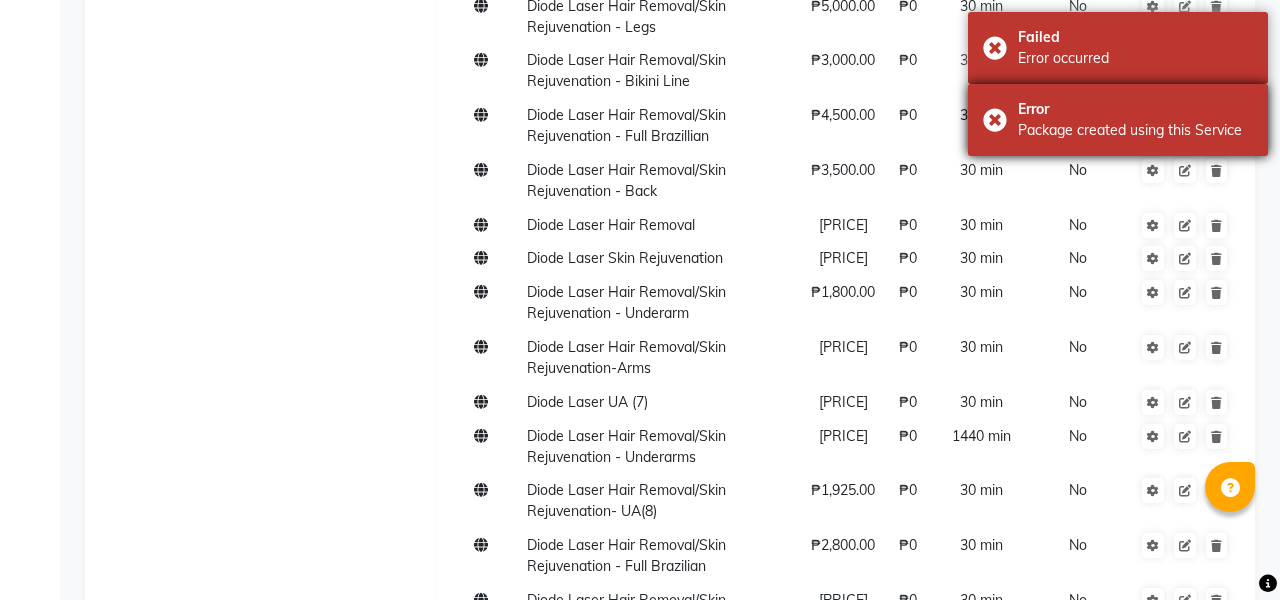 click on "Error   Package created using this Service" at bounding box center [1118, 120] 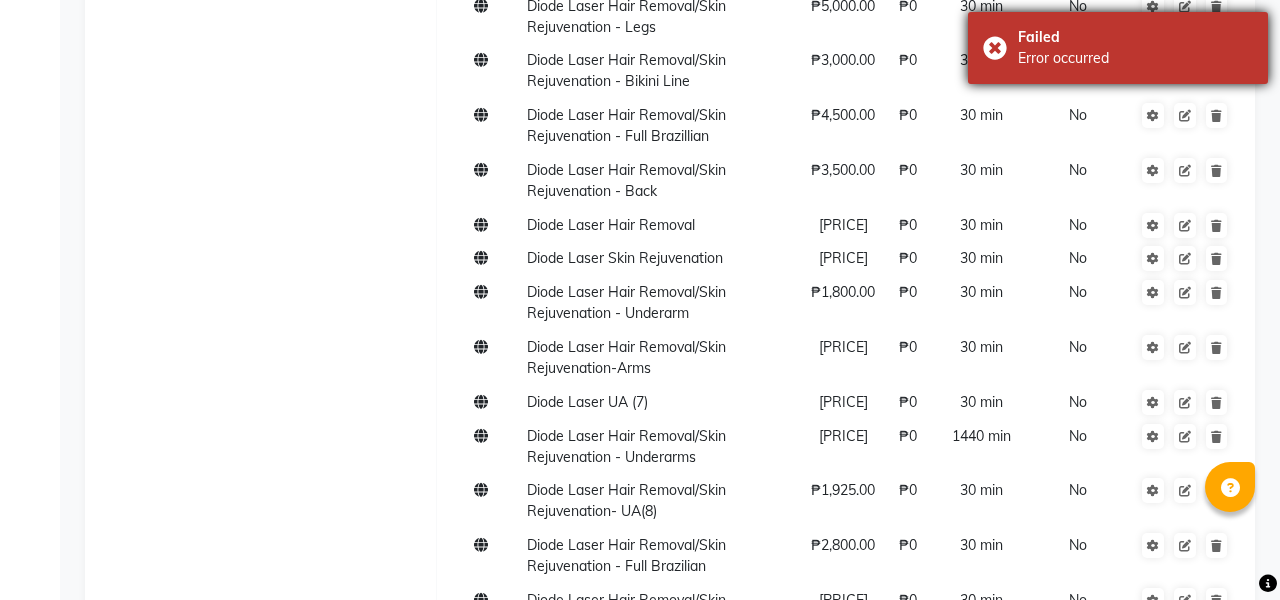 click on "Failed   Error occurred" at bounding box center [1118, 48] 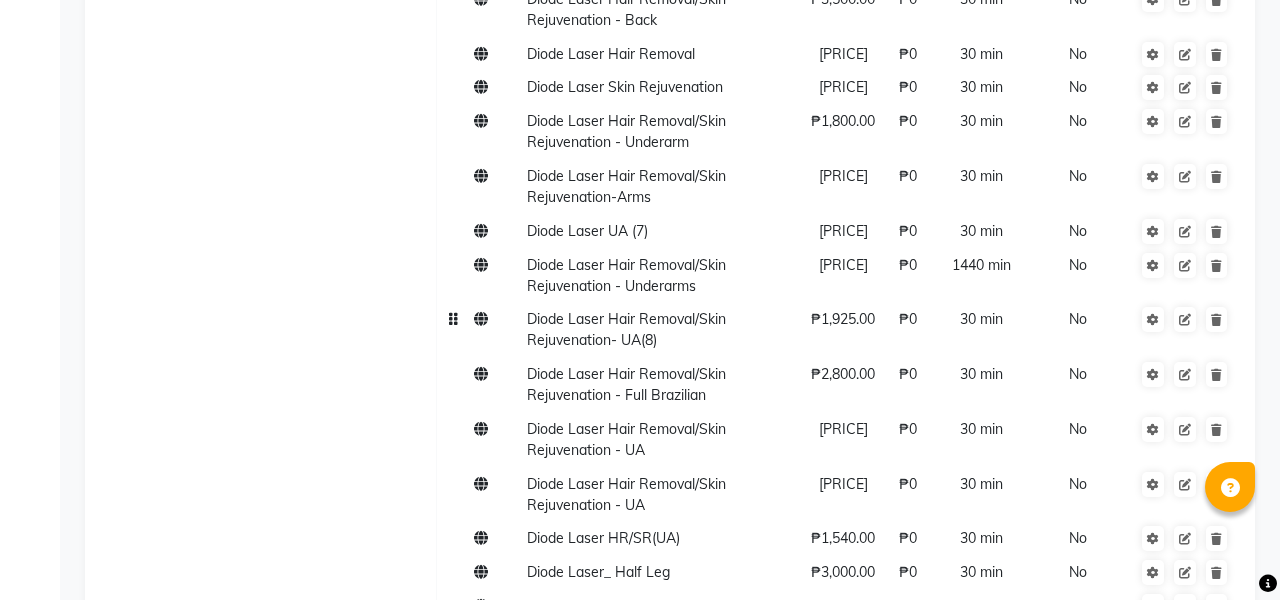 scroll, scrollTop: 2594, scrollLeft: 0, axis: vertical 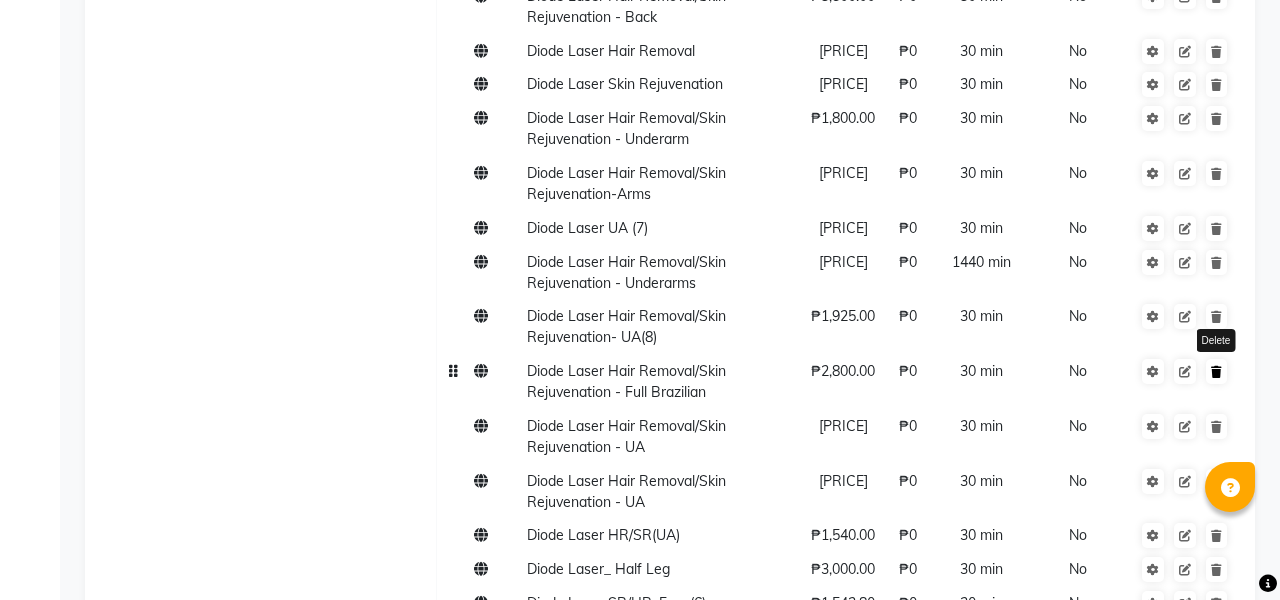 click 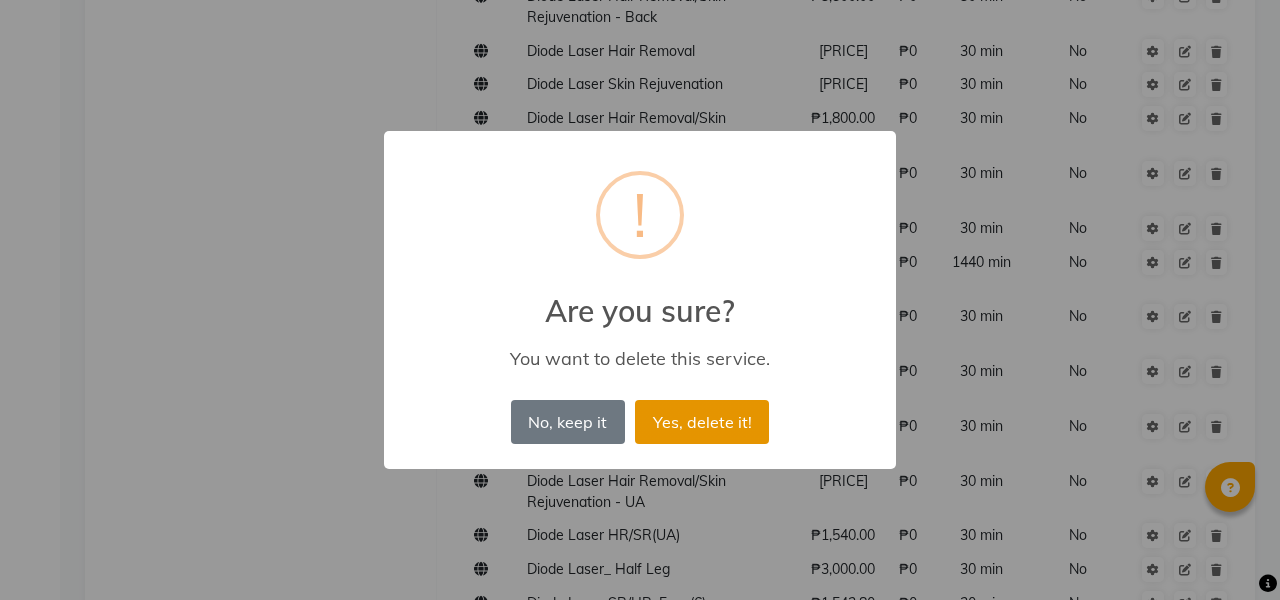 click on "Yes, delete it!" at bounding box center (702, 422) 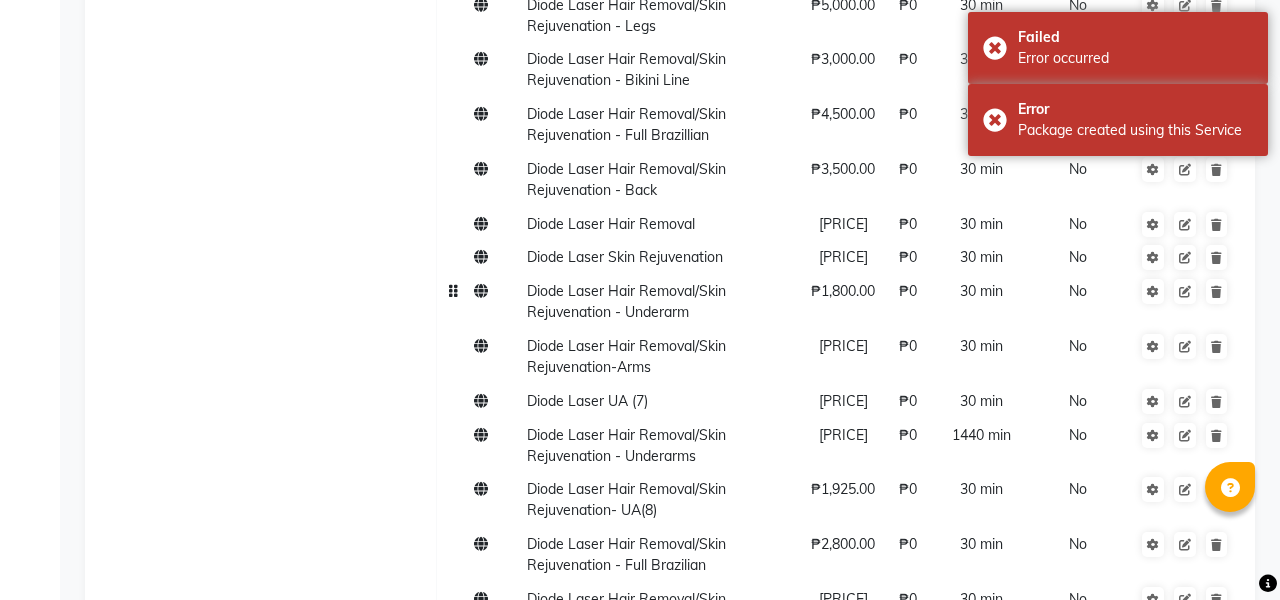 scroll, scrollTop: 2693, scrollLeft: 0, axis: vertical 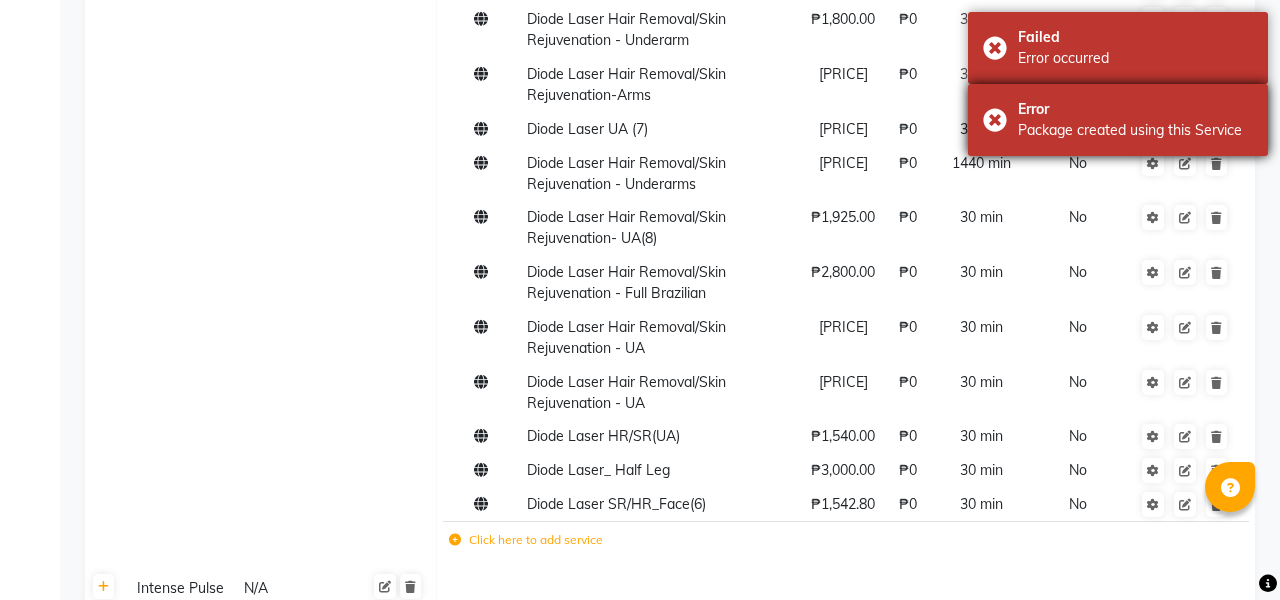 click on "Error   Package created using this Service" at bounding box center (1118, 120) 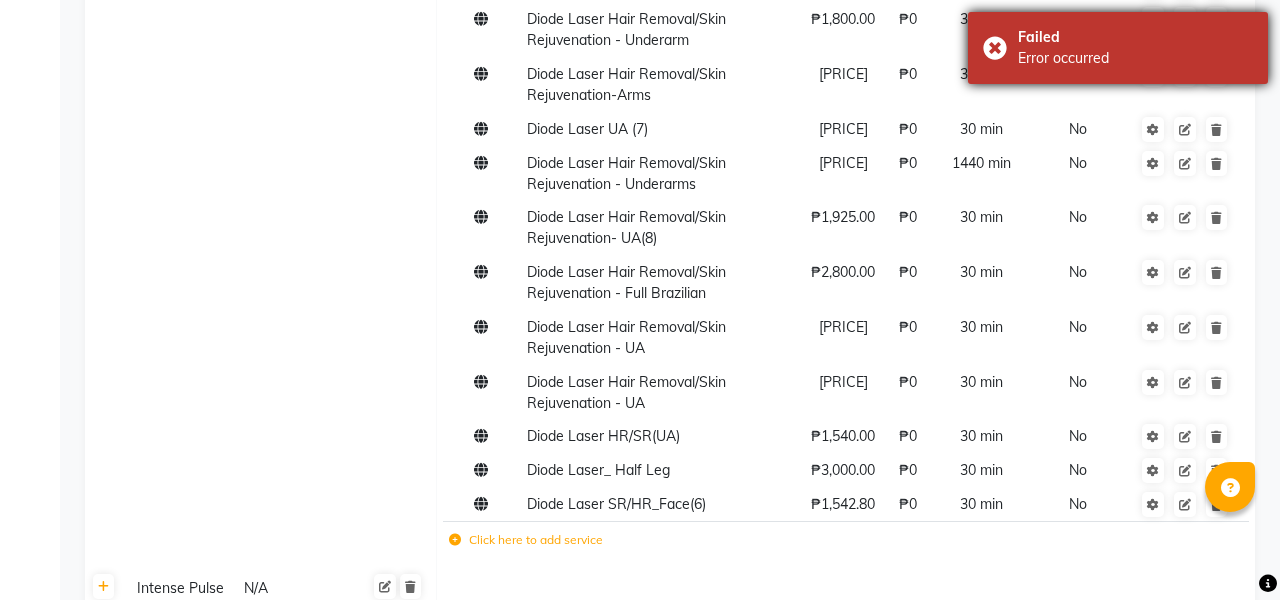 click on "Failed   Error occurred" at bounding box center (1118, 48) 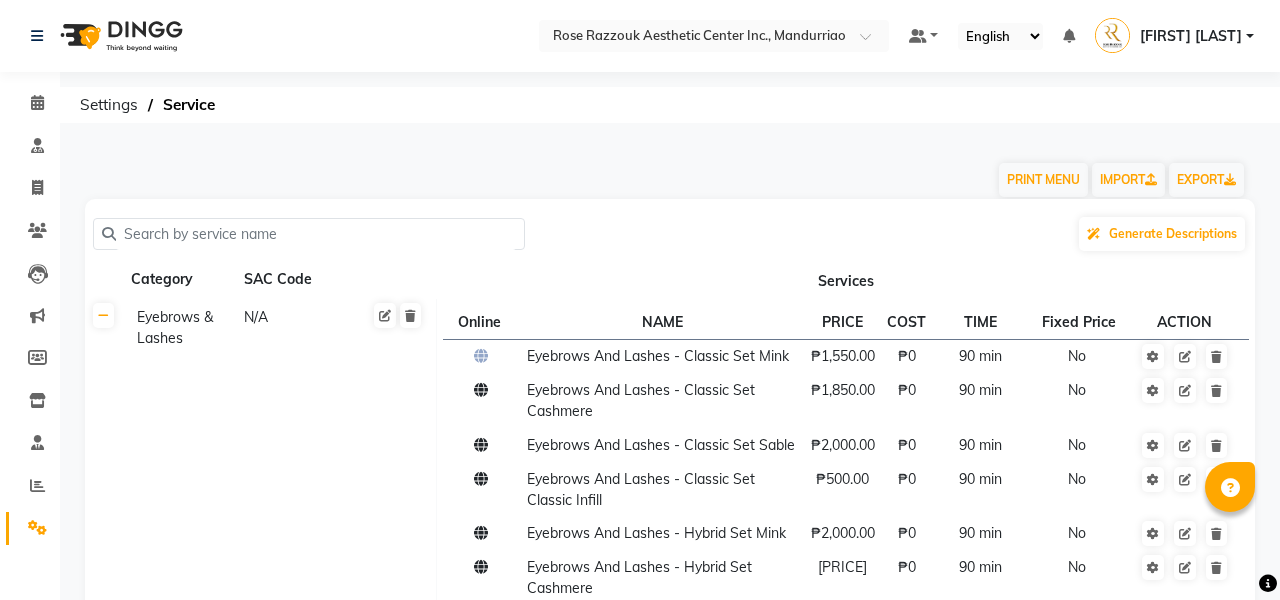 scroll, scrollTop: 0, scrollLeft: 0, axis: both 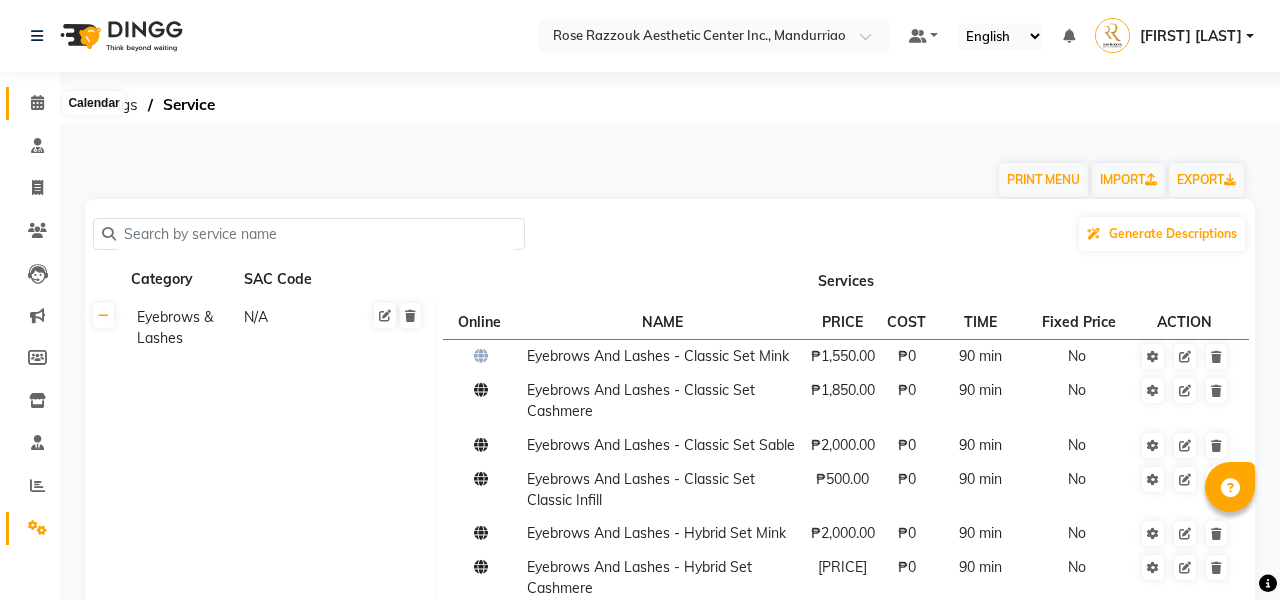 click 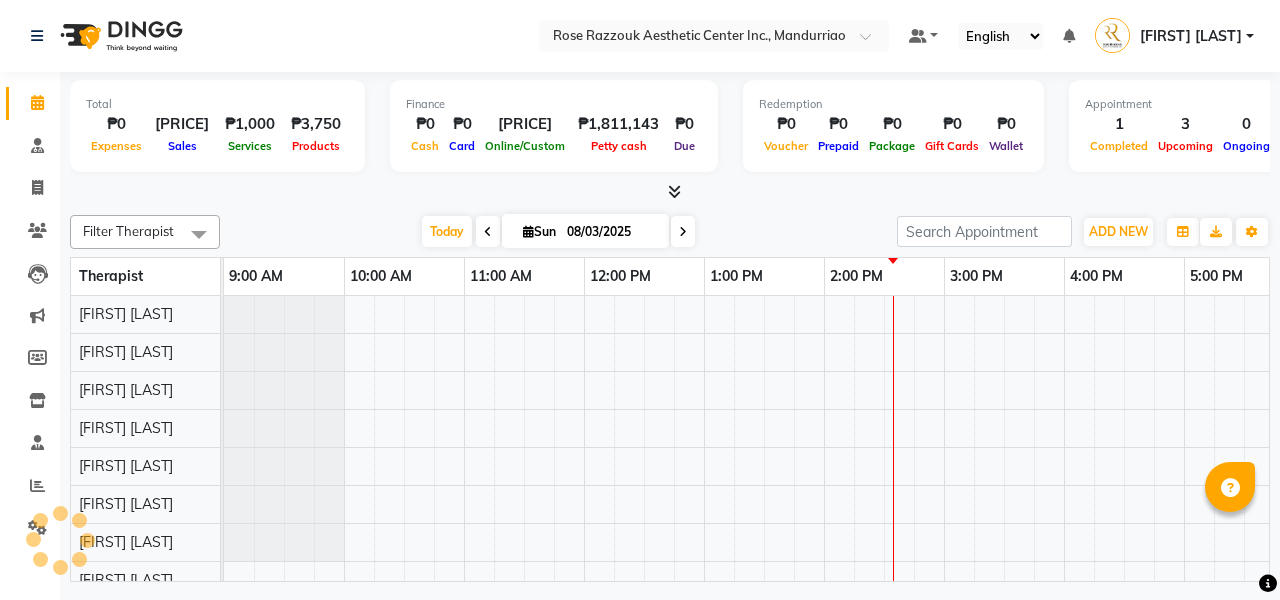 scroll, scrollTop: 0, scrollLeft: 0, axis: both 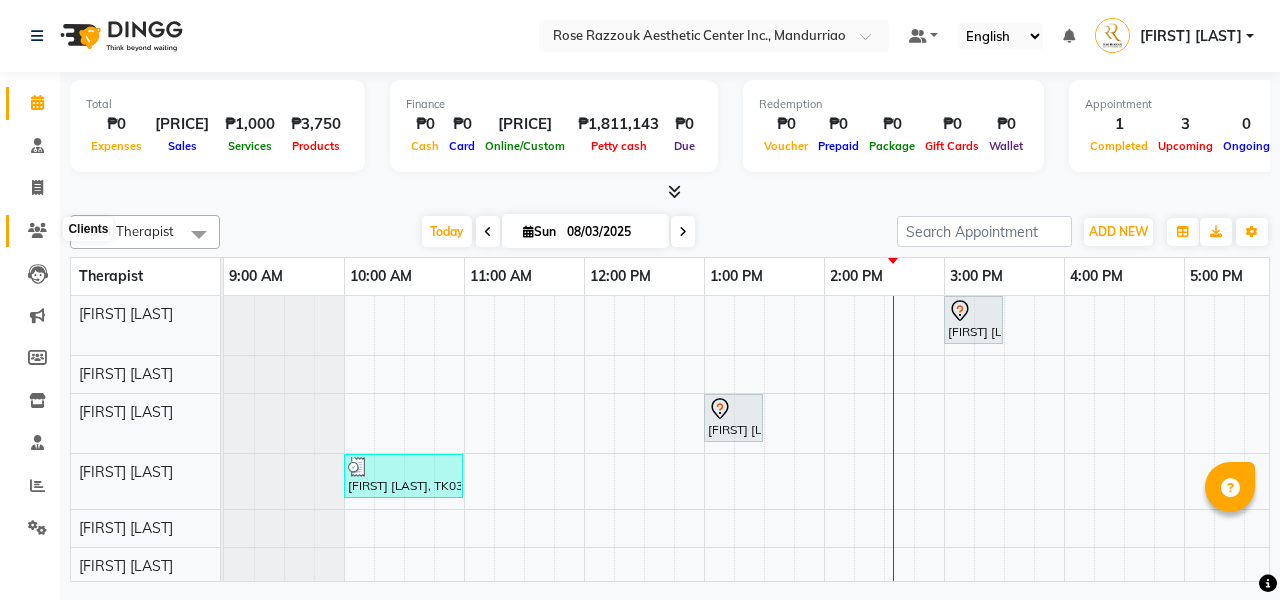 click 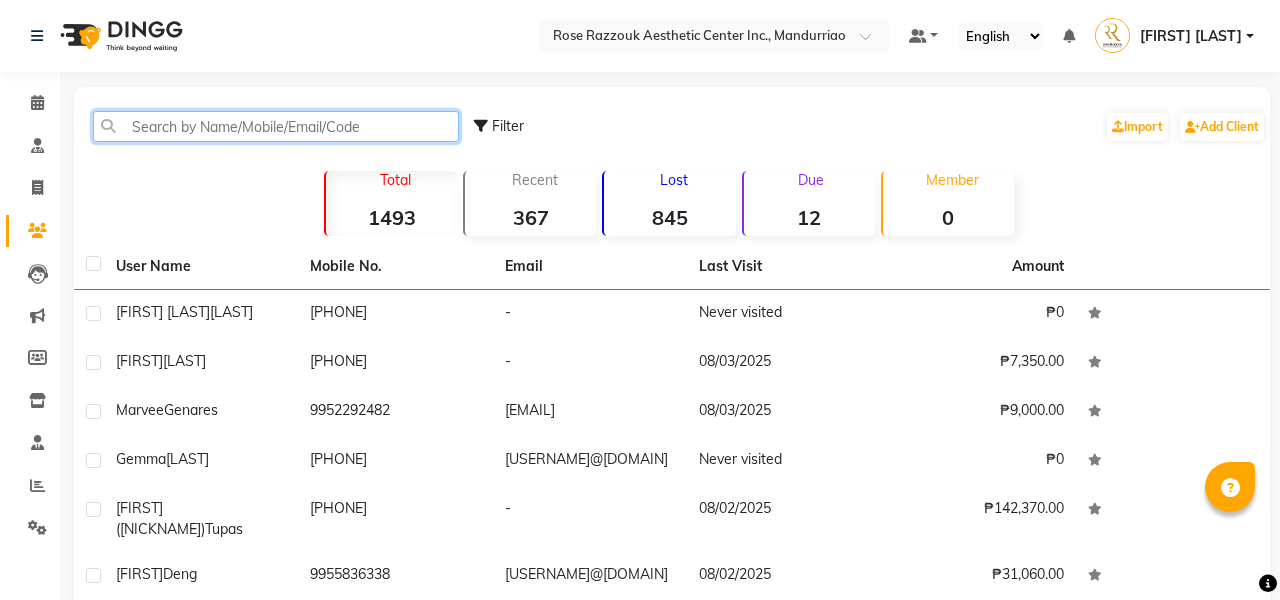 click 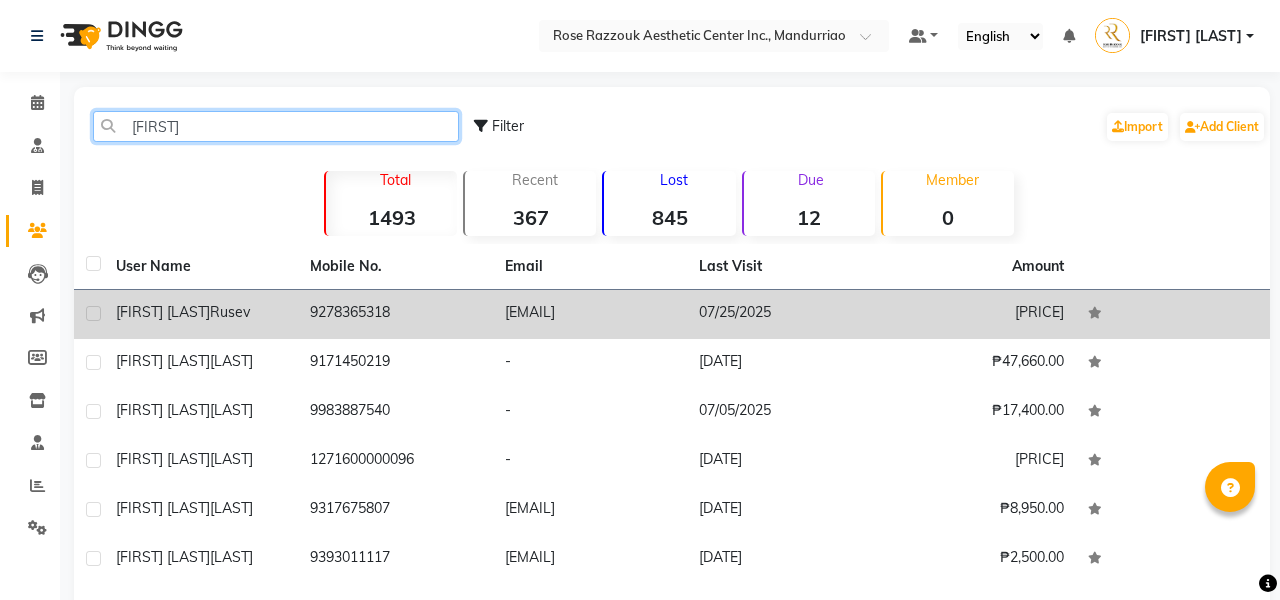 type on "[FIRST]" 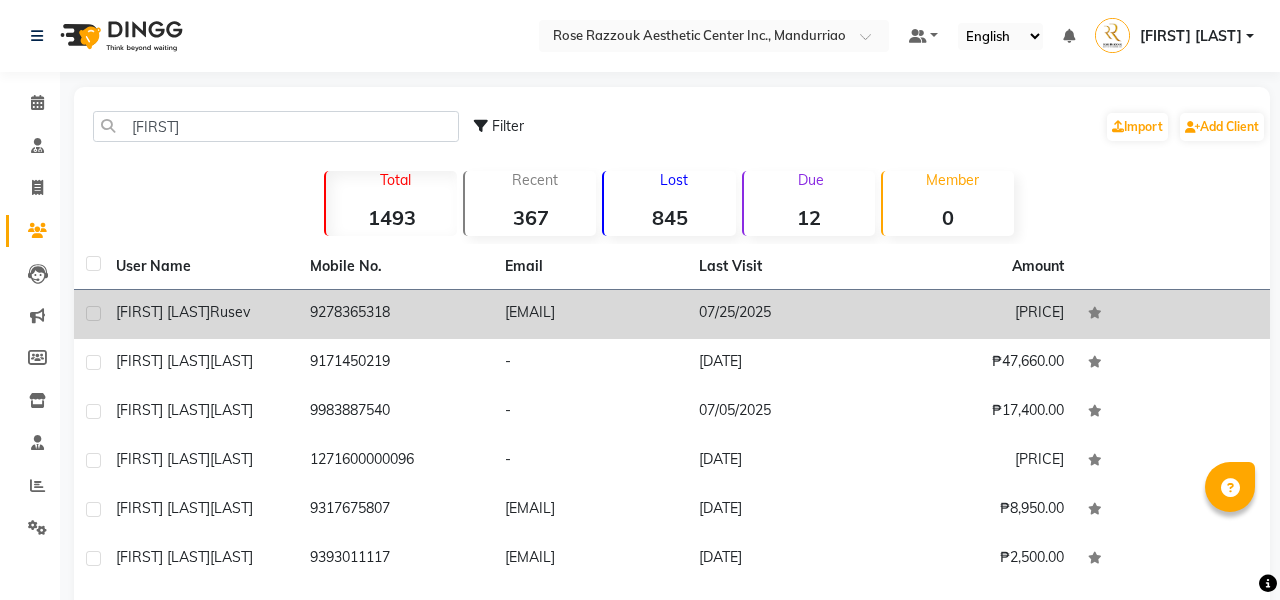 click on "[FIRST] [LAST]" 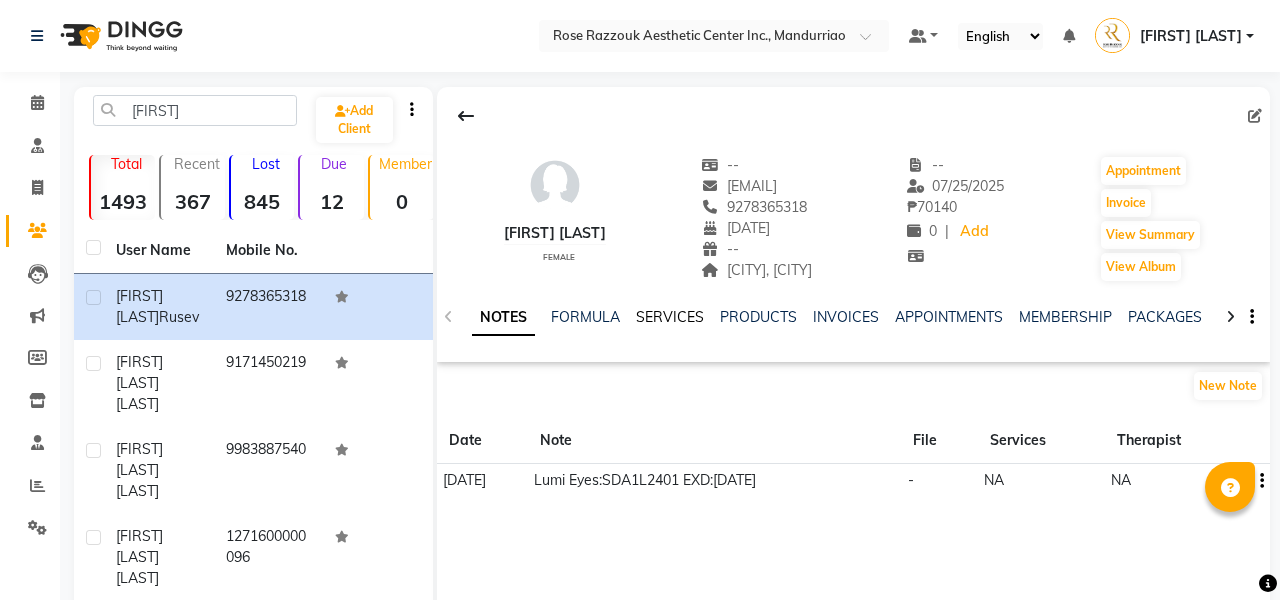click on "SERVICES" 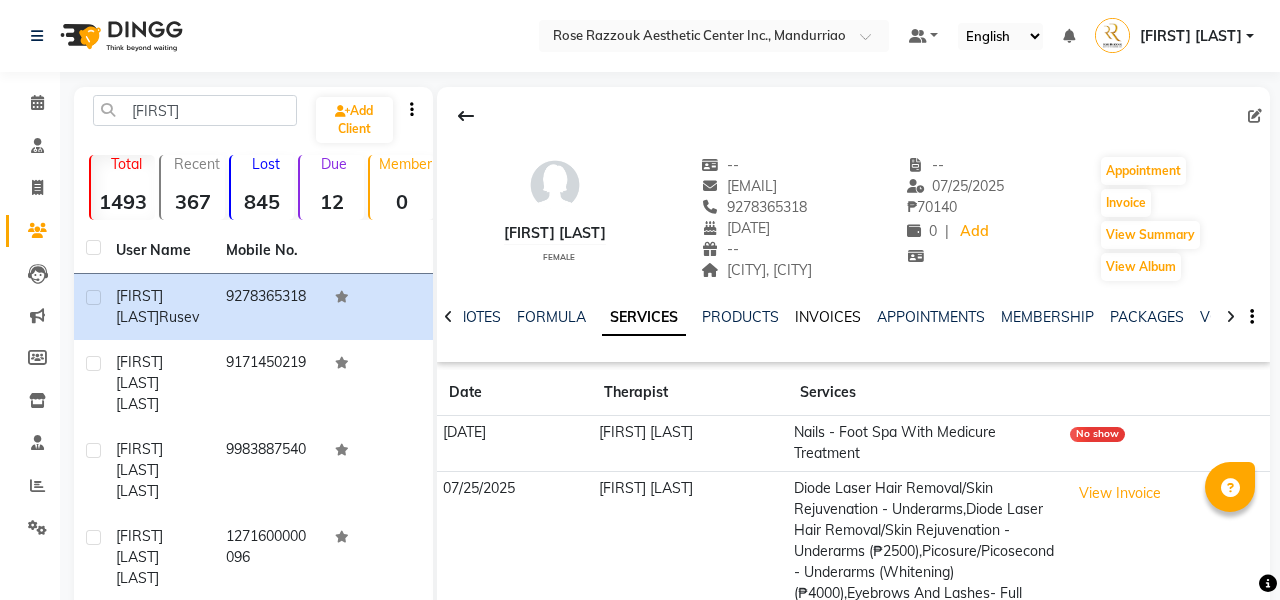 click on "INVOICES" 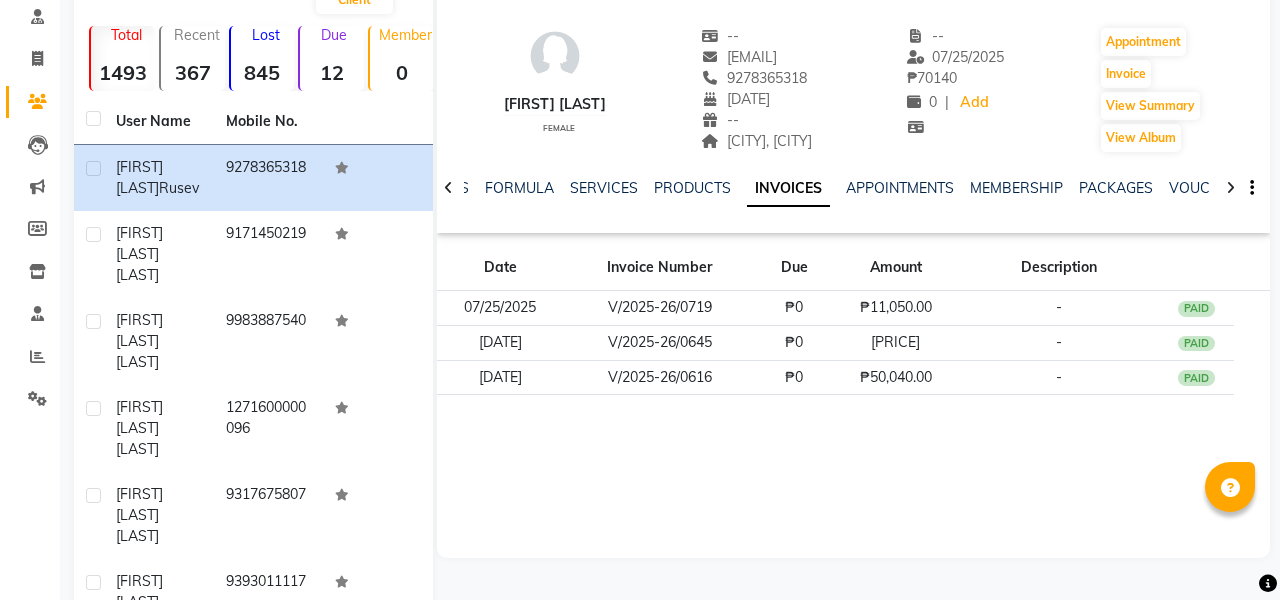scroll, scrollTop: 134, scrollLeft: 0, axis: vertical 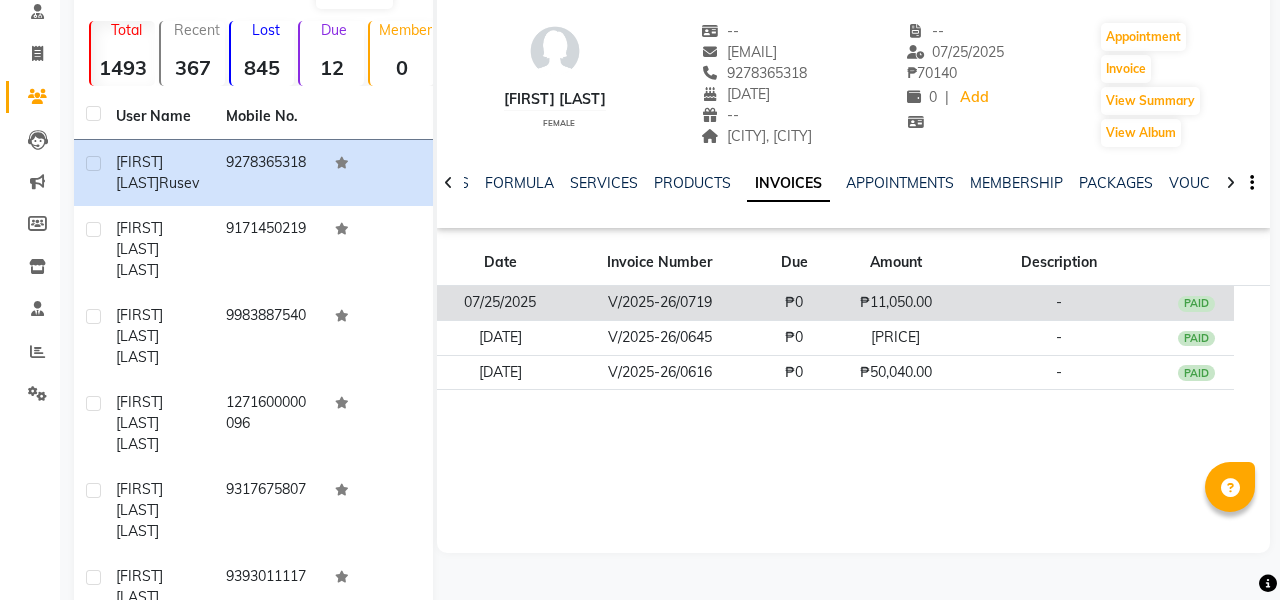 click on "₱11,050.00" 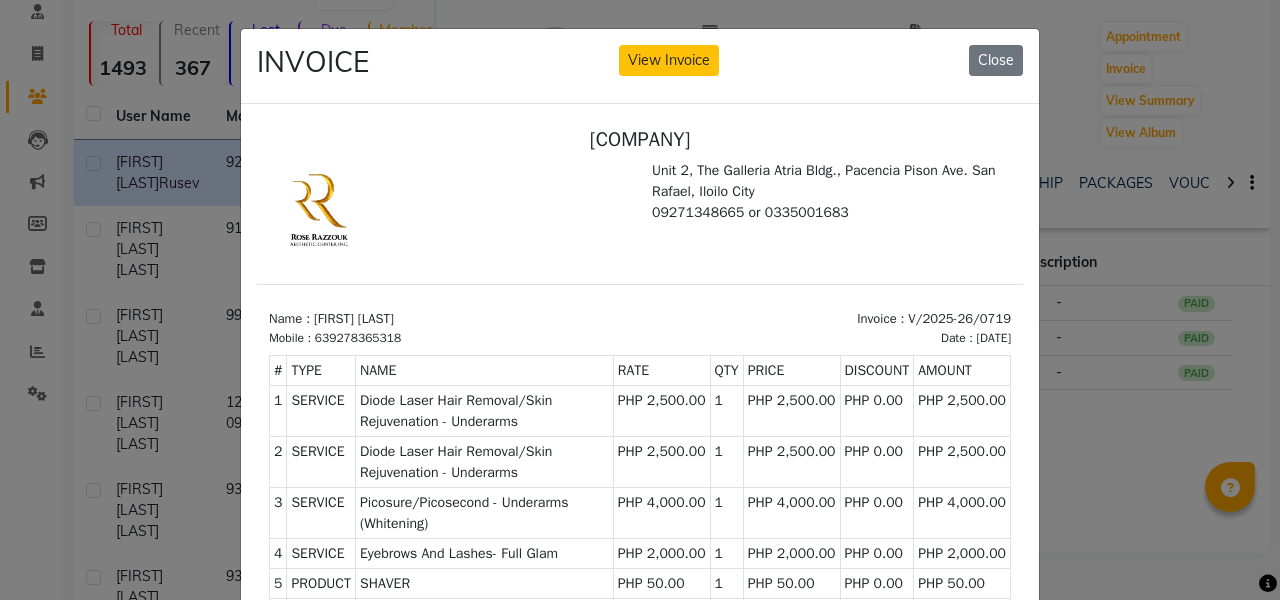 scroll, scrollTop: 16, scrollLeft: 0, axis: vertical 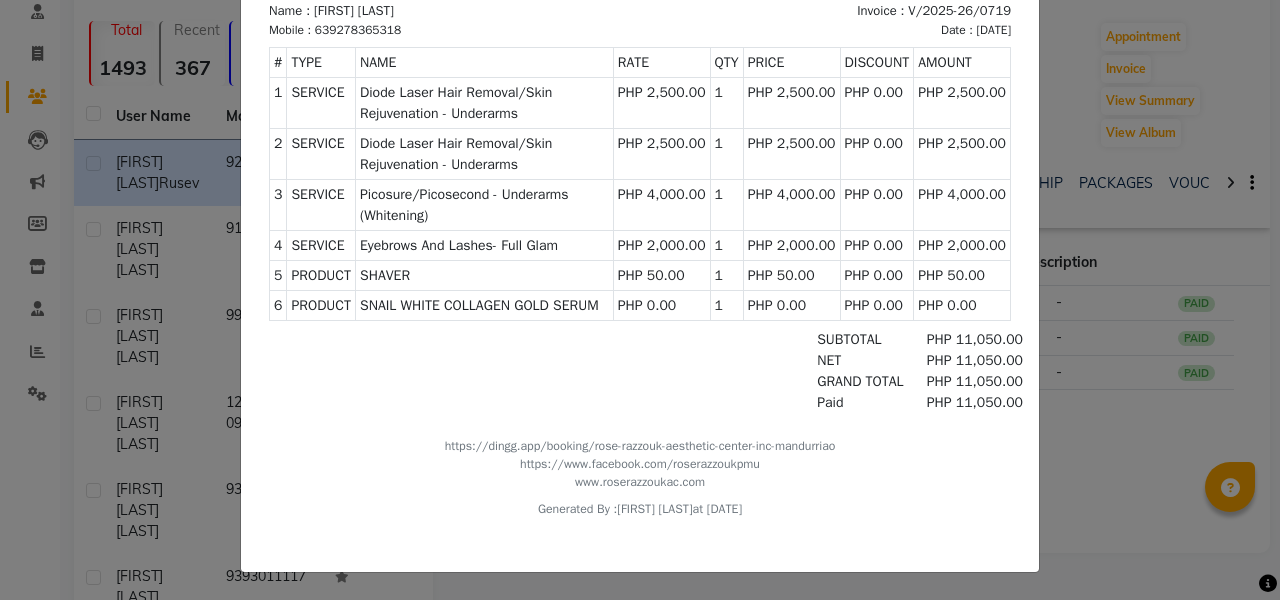 click on "INVOICE View Invoice Close" 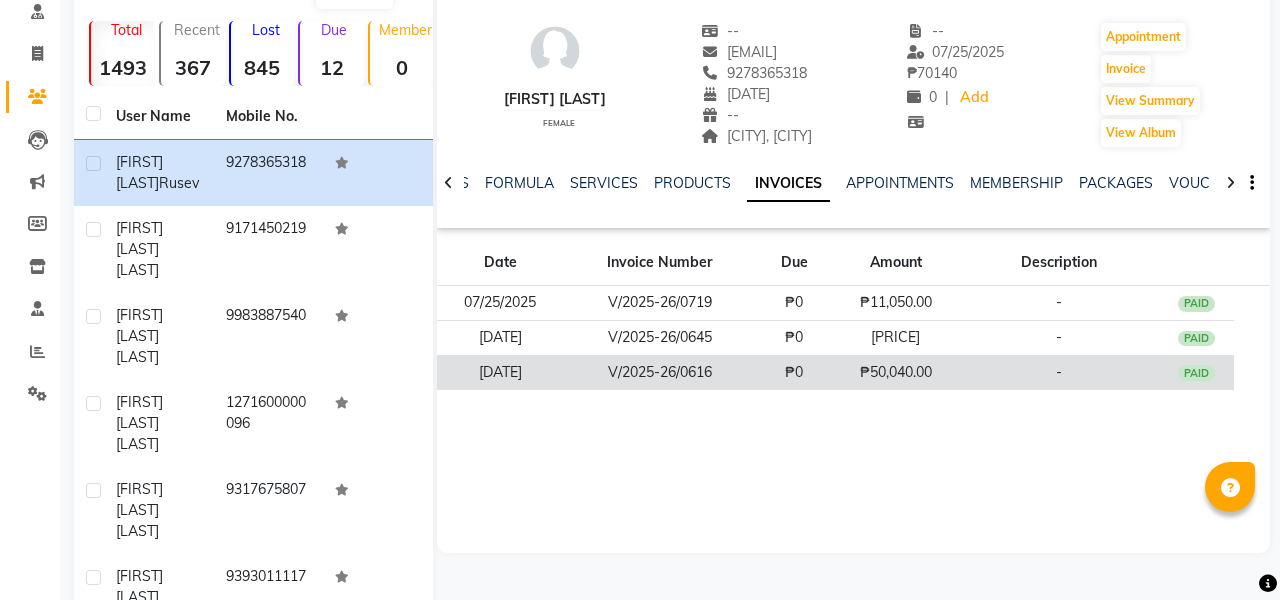 scroll, scrollTop: 88, scrollLeft: 0, axis: vertical 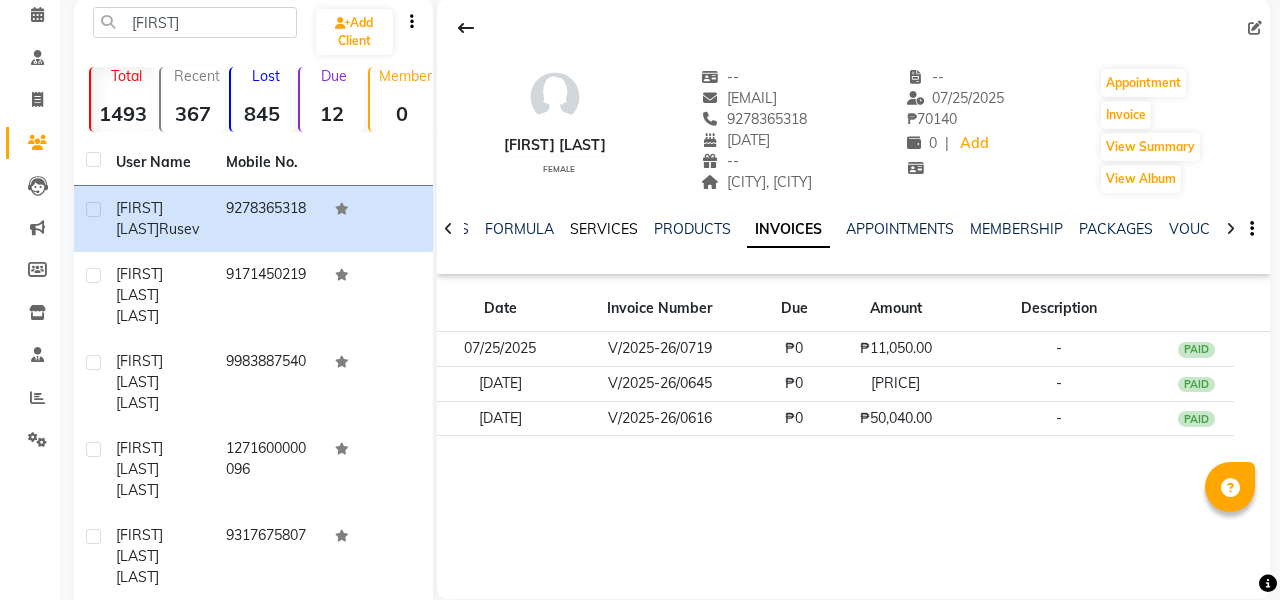click on "SERVICES" 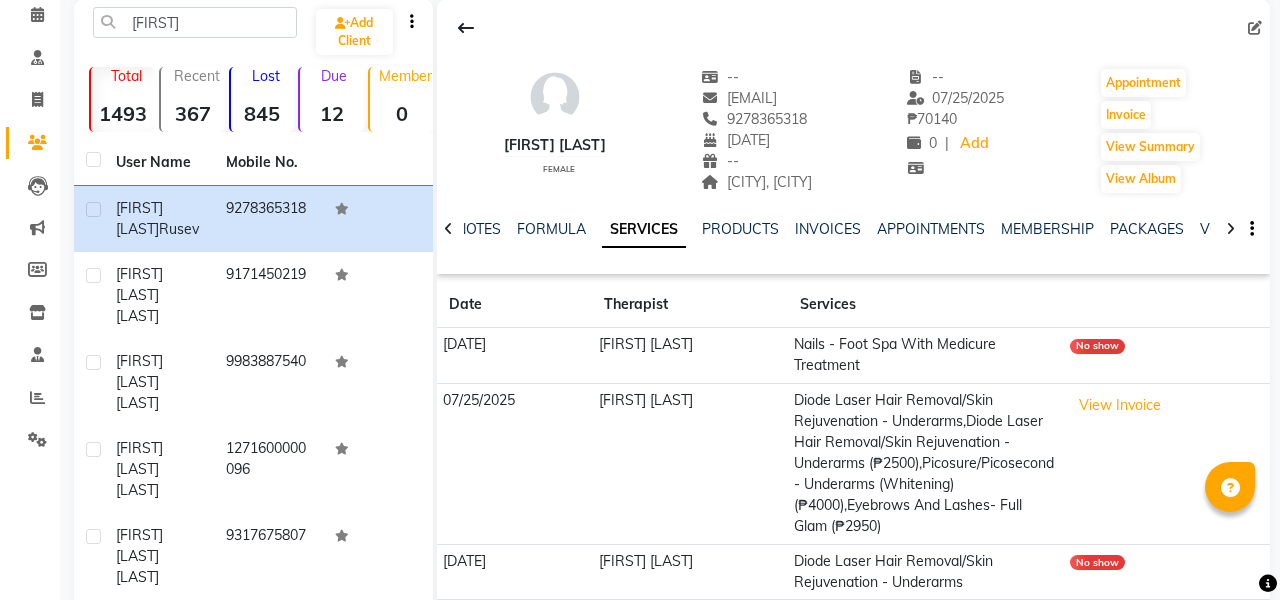 click on "Nails - Foot Spa With Medicure Treatment" 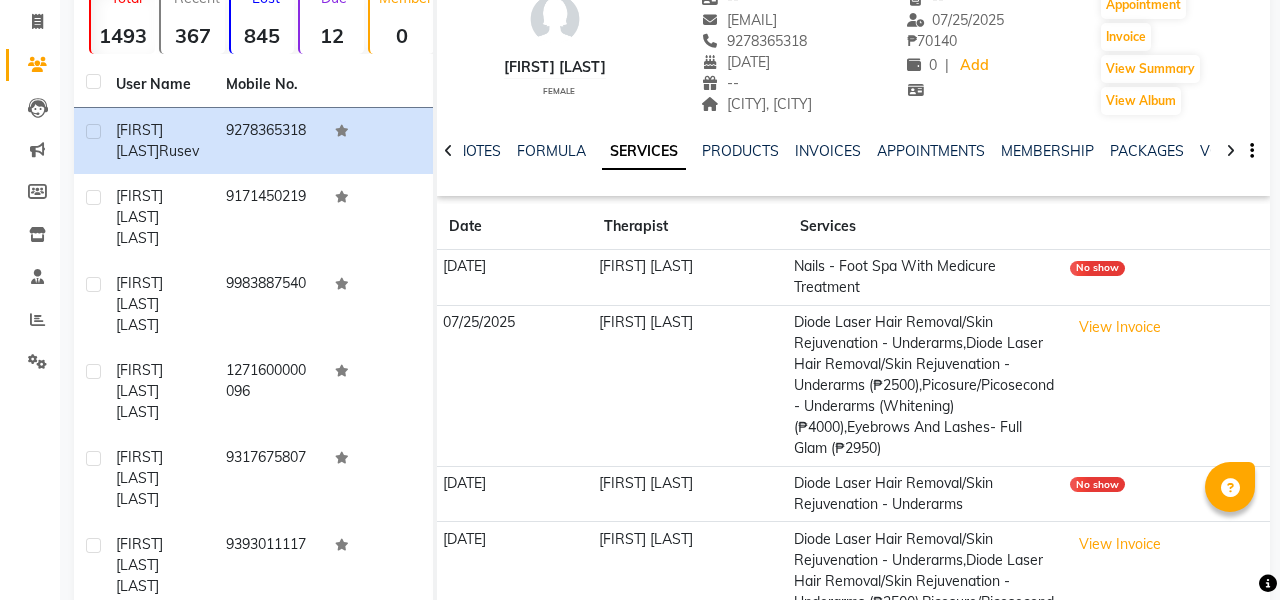 scroll, scrollTop: 168, scrollLeft: 0, axis: vertical 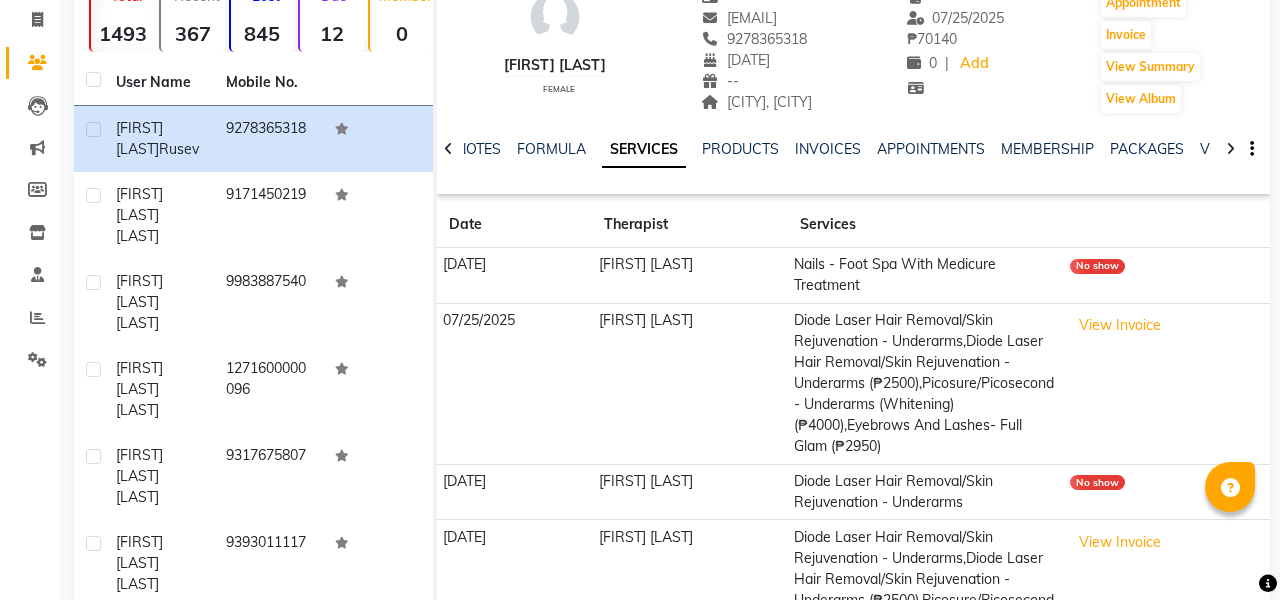 click on "Nails - Foot Spa With Medicure Treatment" 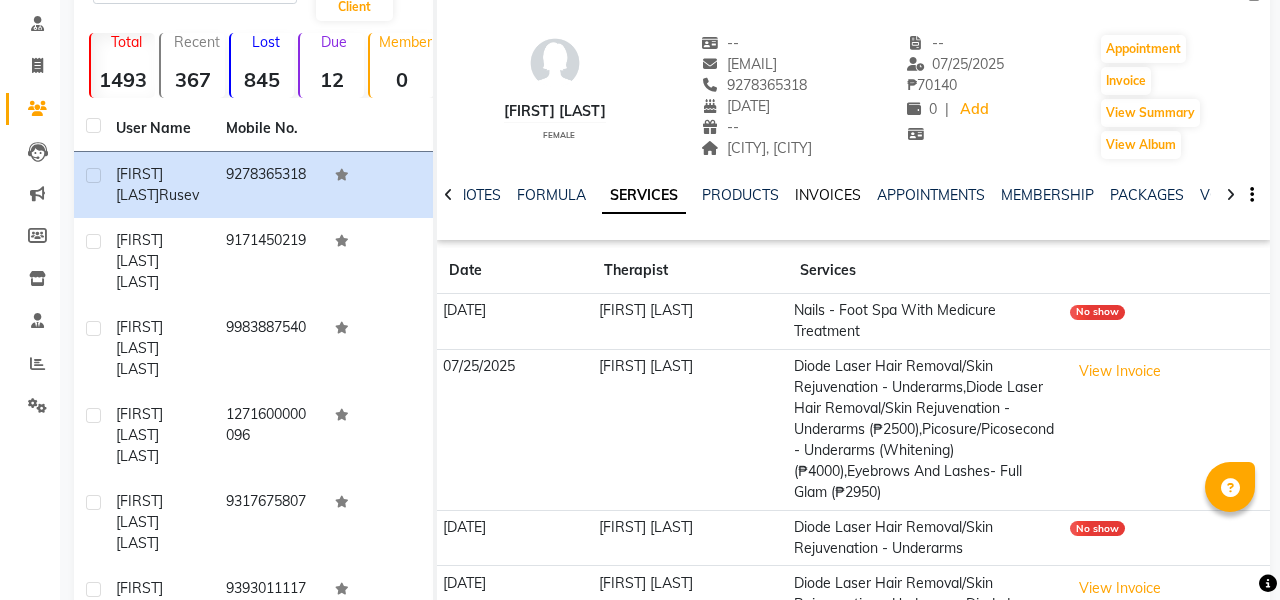 click on "INVOICES" 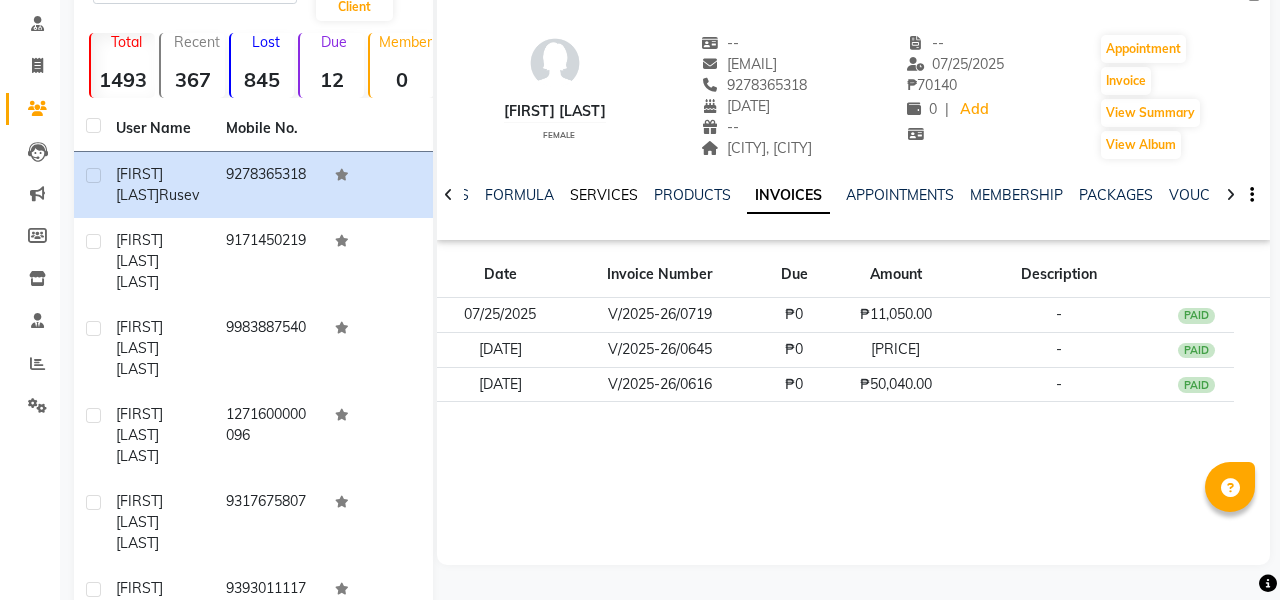 click on "SERVICES" 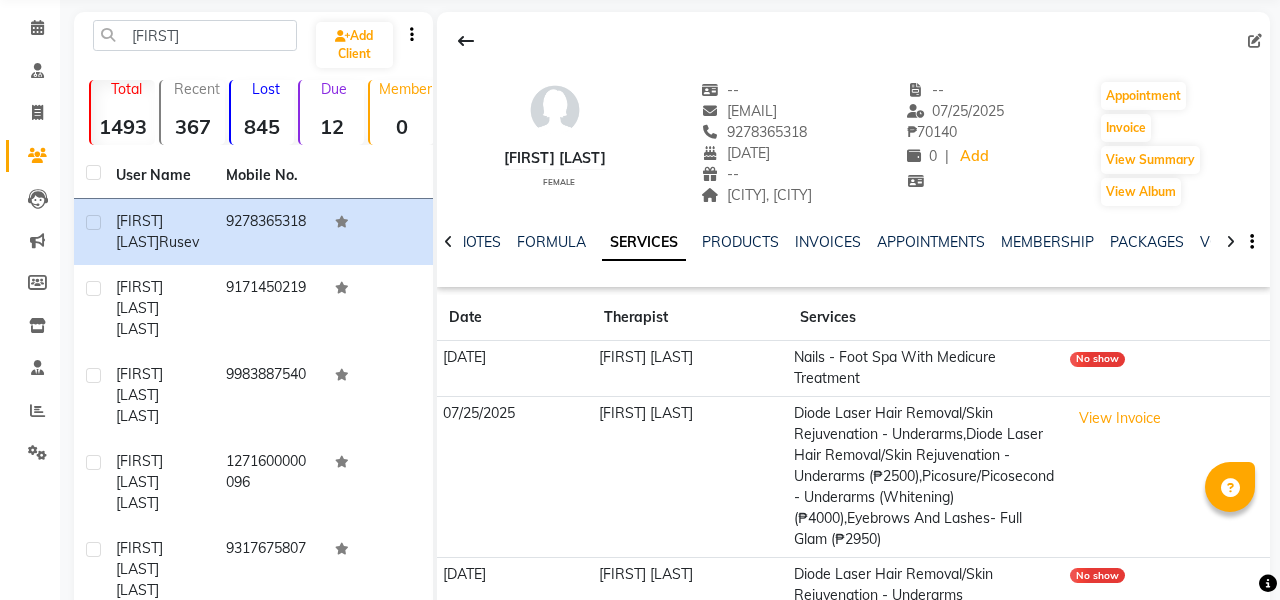 scroll, scrollTop: 81, scrollLeft: 0, axis: vertical 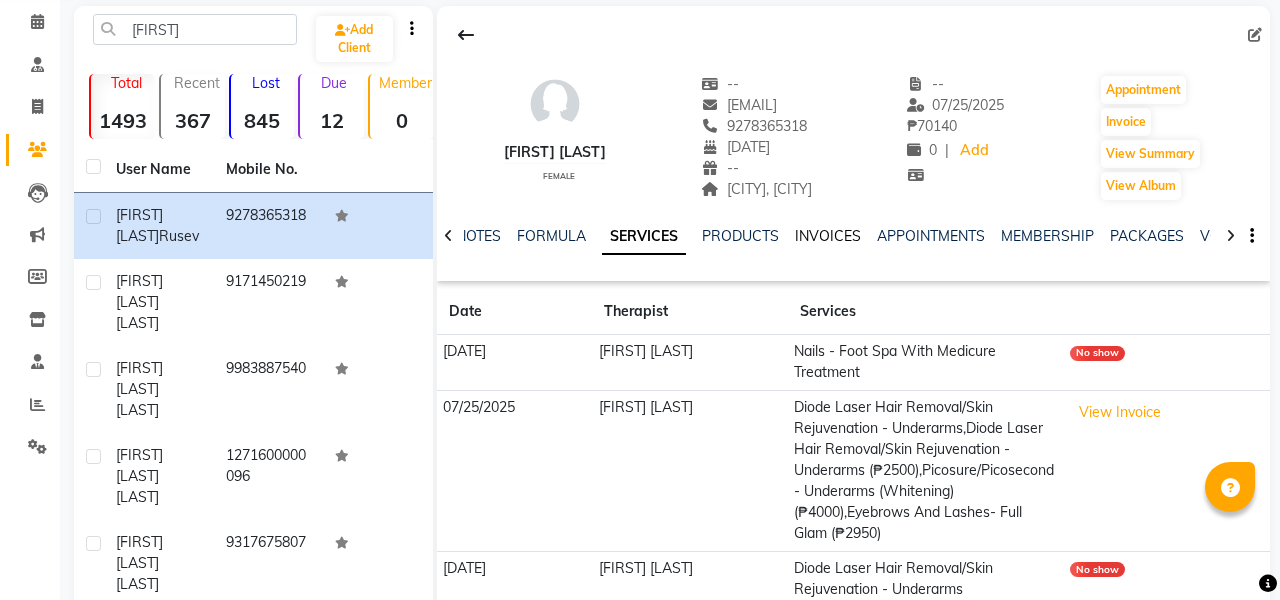 click on "INVOICES" 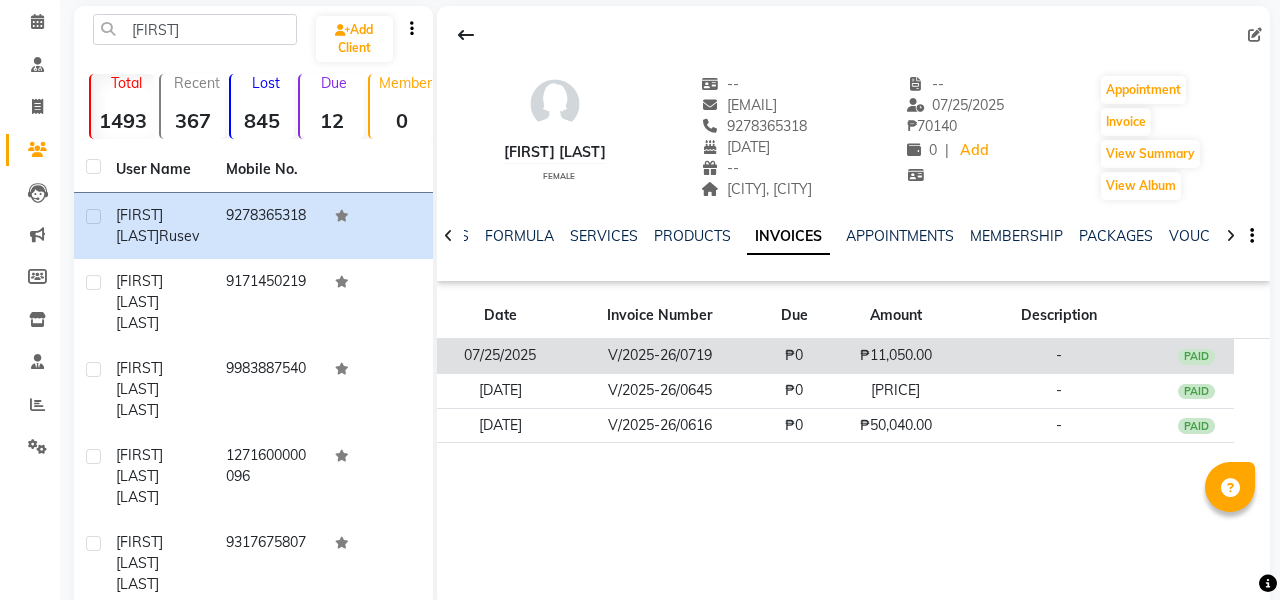 click on "₱11,050.00" 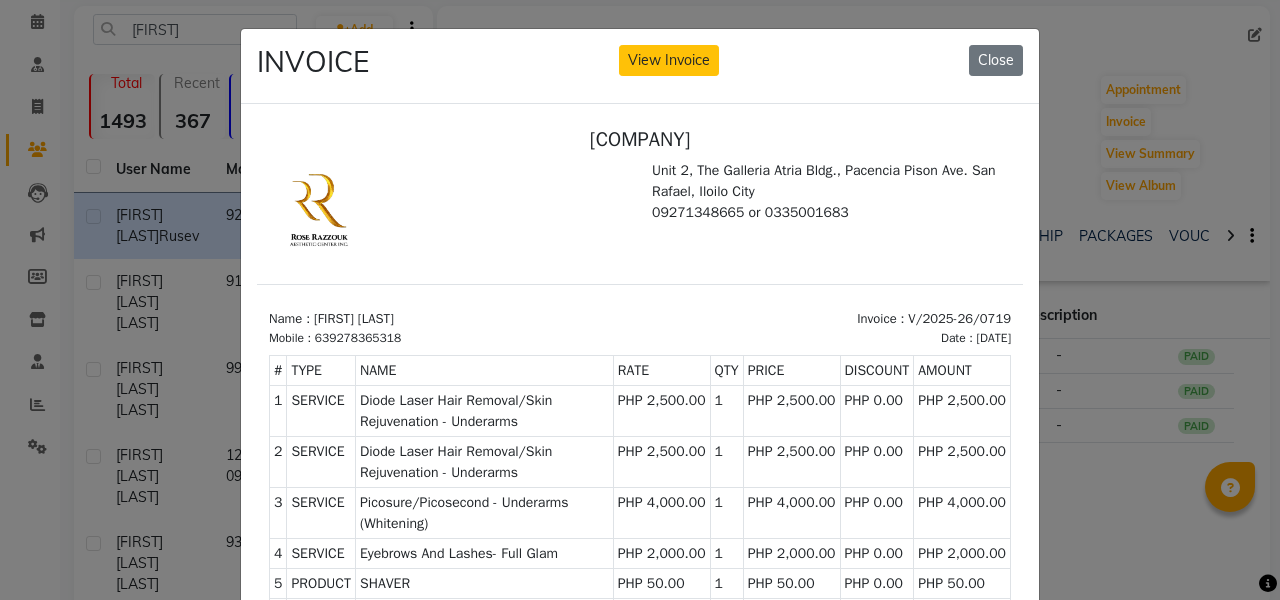scroll, scrollTop: 16, scrollLeft: 0, axis: vertical 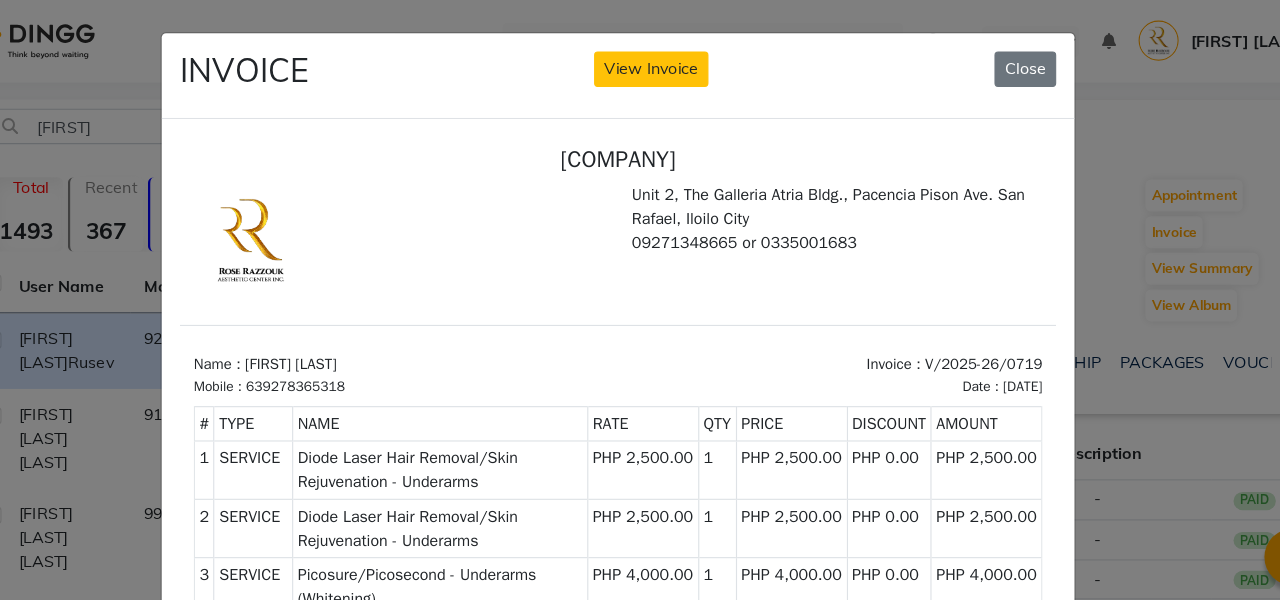click on "INVOICE View Invoice Close" 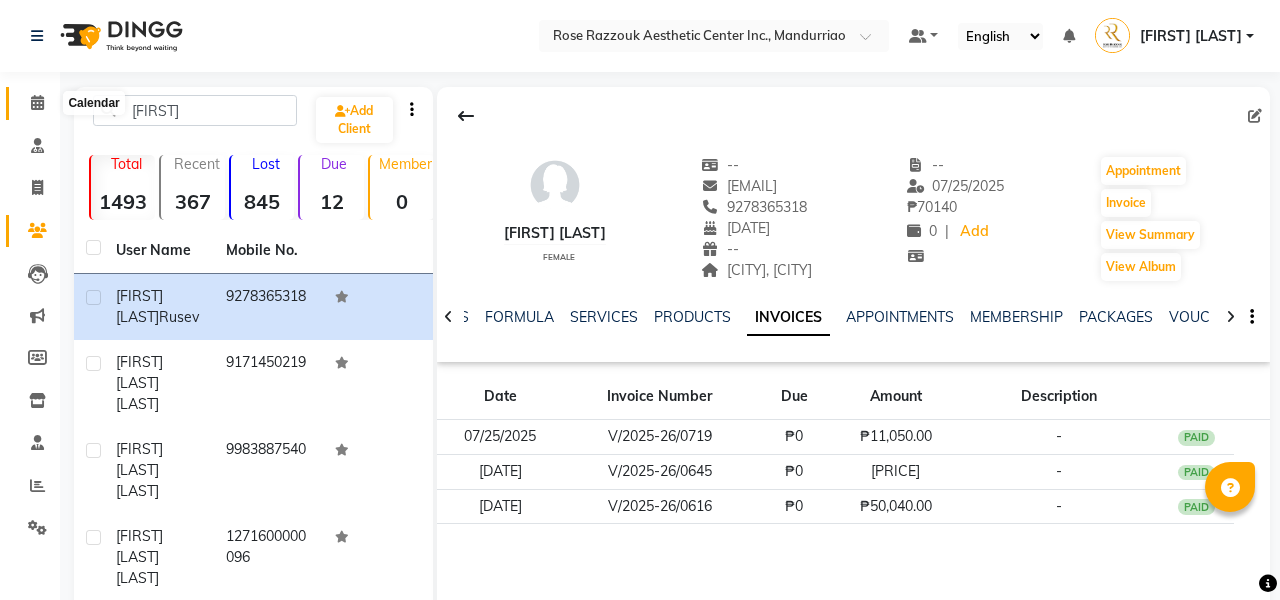 click 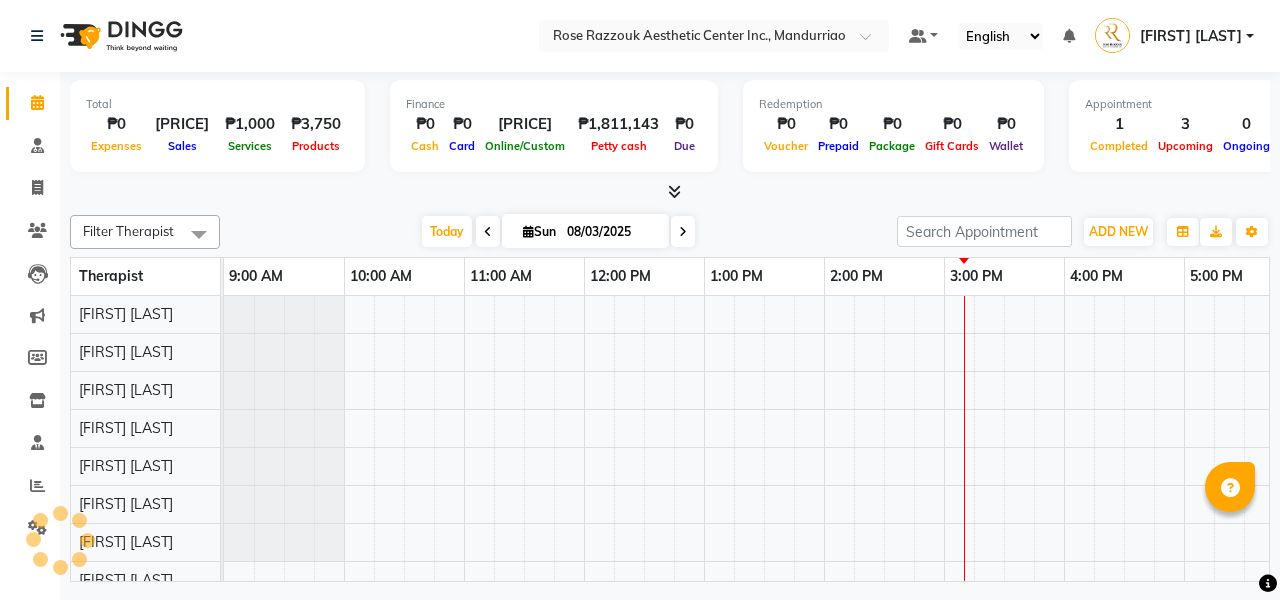 scroll, scrollTop: 0, scrollLeft: 0, axis: both 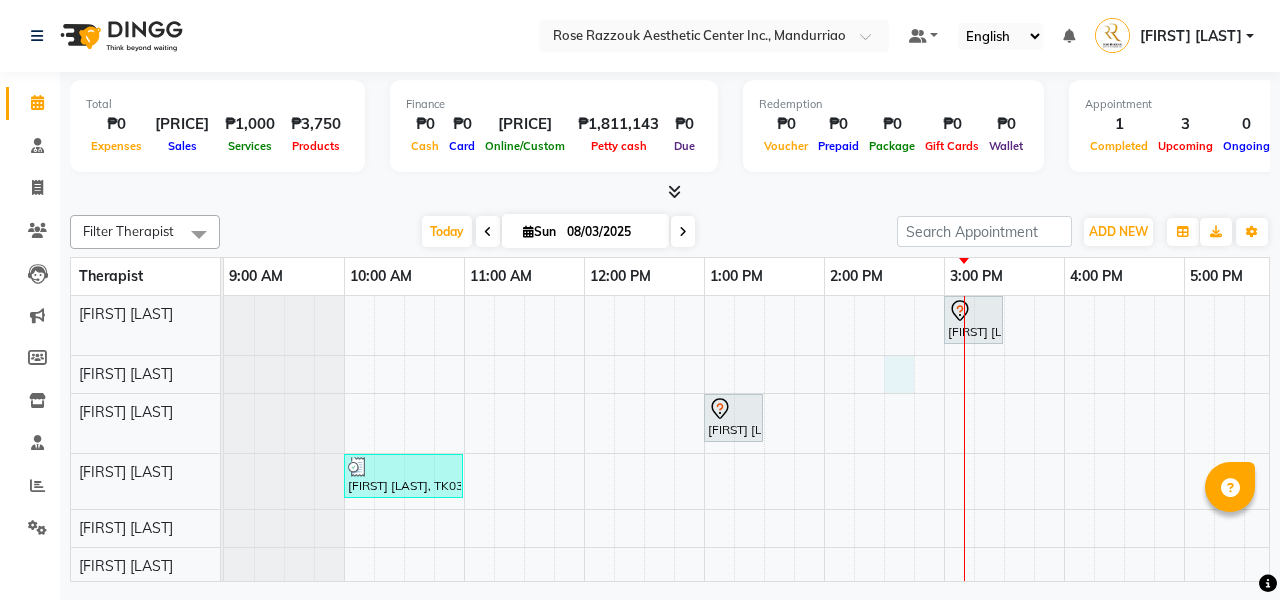 click on "[FIRST] [LAST], TK01, 03:00 PM-03:30 PM, Skin Consultation [FIRST] [LAST], TK02, 01:00 PM-01:30 PM, Brow Consultation [FIRST] [LAST], TK03, 10:00 AM-11:00 AM, Permanent Make Up - Brow Tattoo Touch Up [FIRST] [LAST], TK04, 11:00 AM-12:00 PM, Permanent Make Up - Brow Tattoo Touch Up" at bounding box center [884, 527] 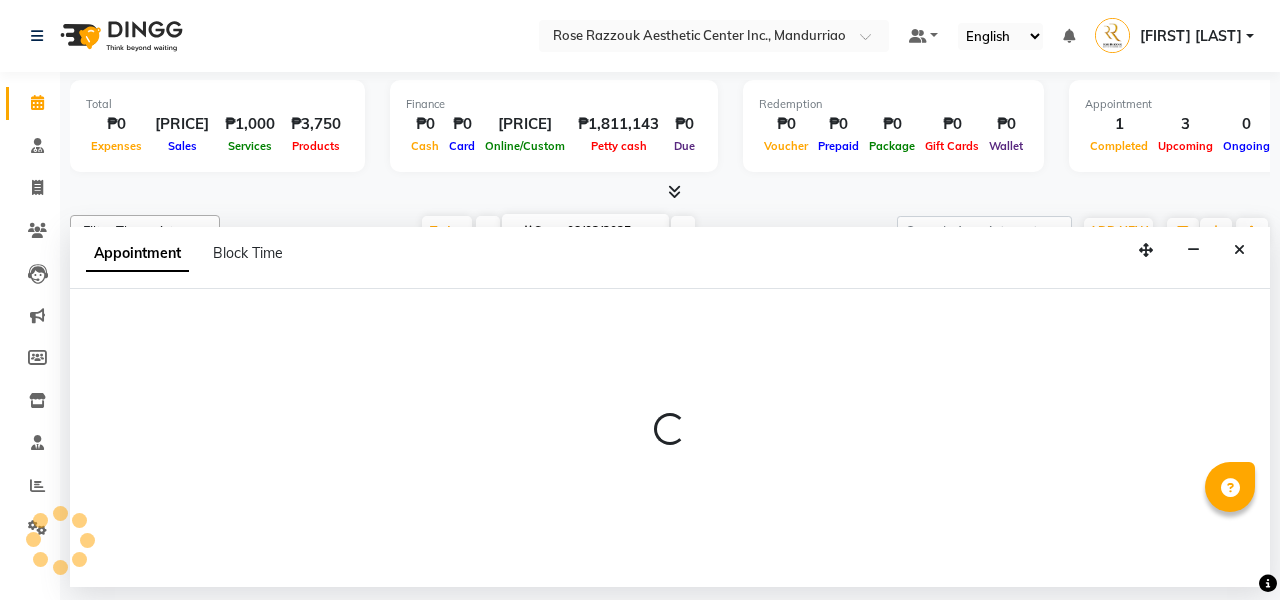 select on "46222" 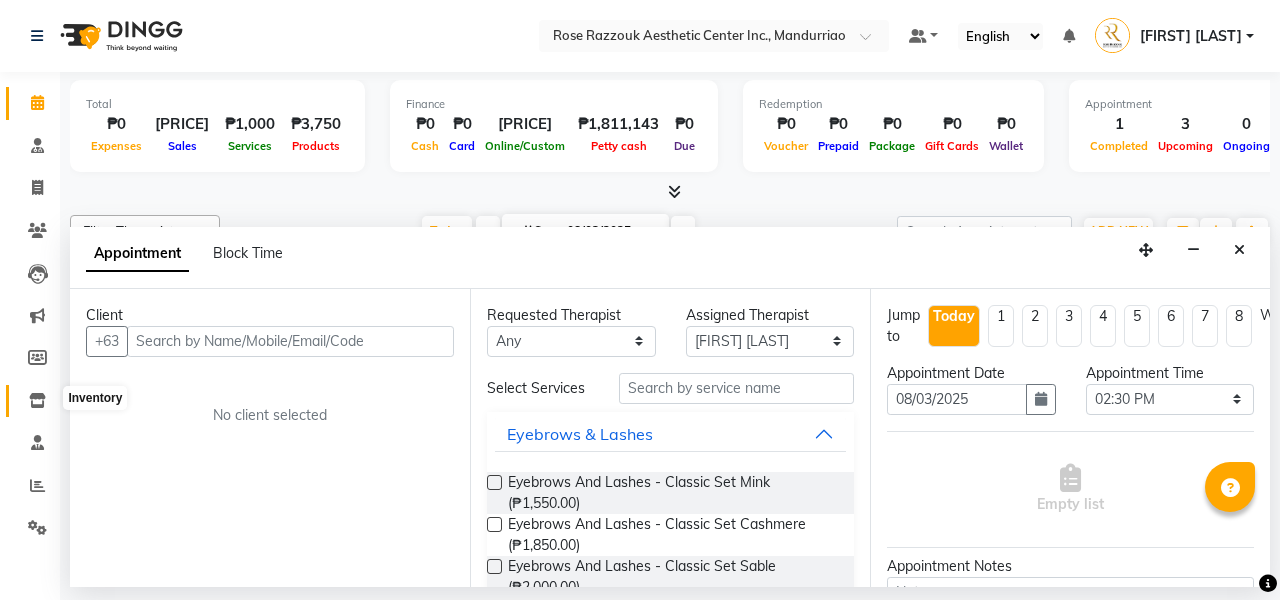 click 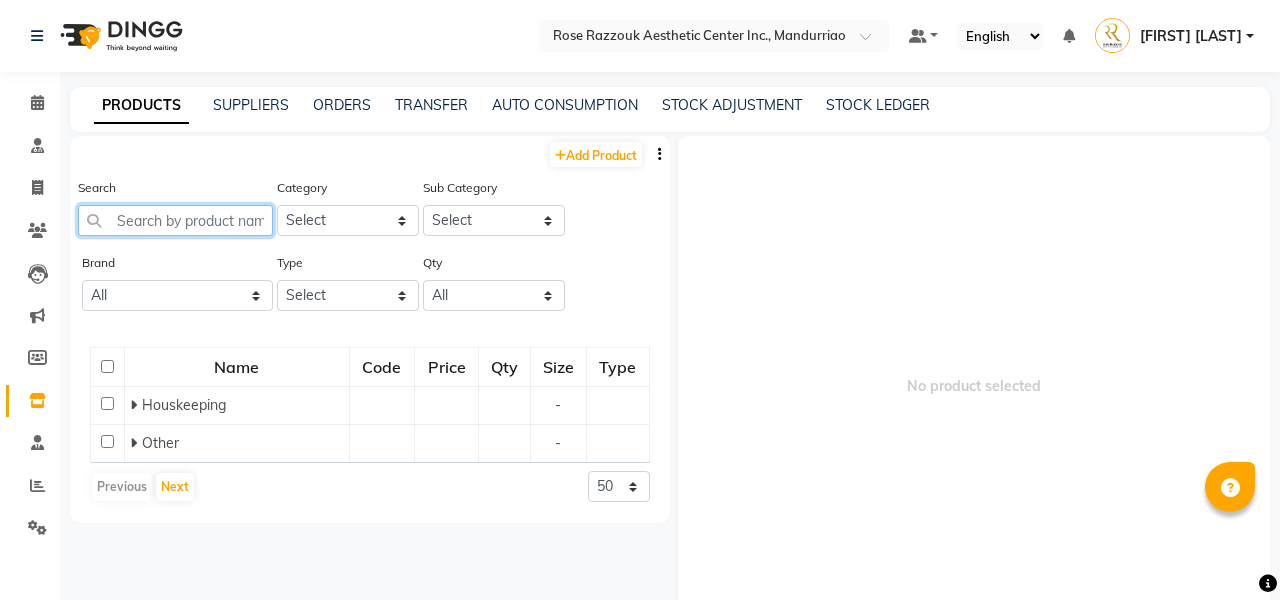 click 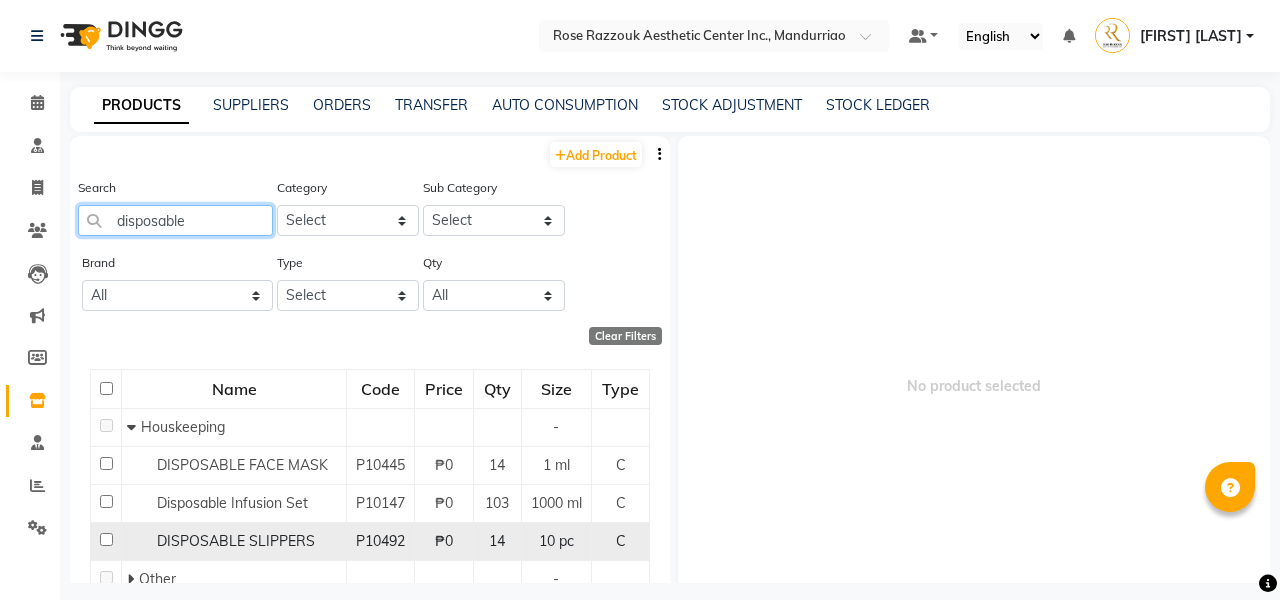 type on "disposable" 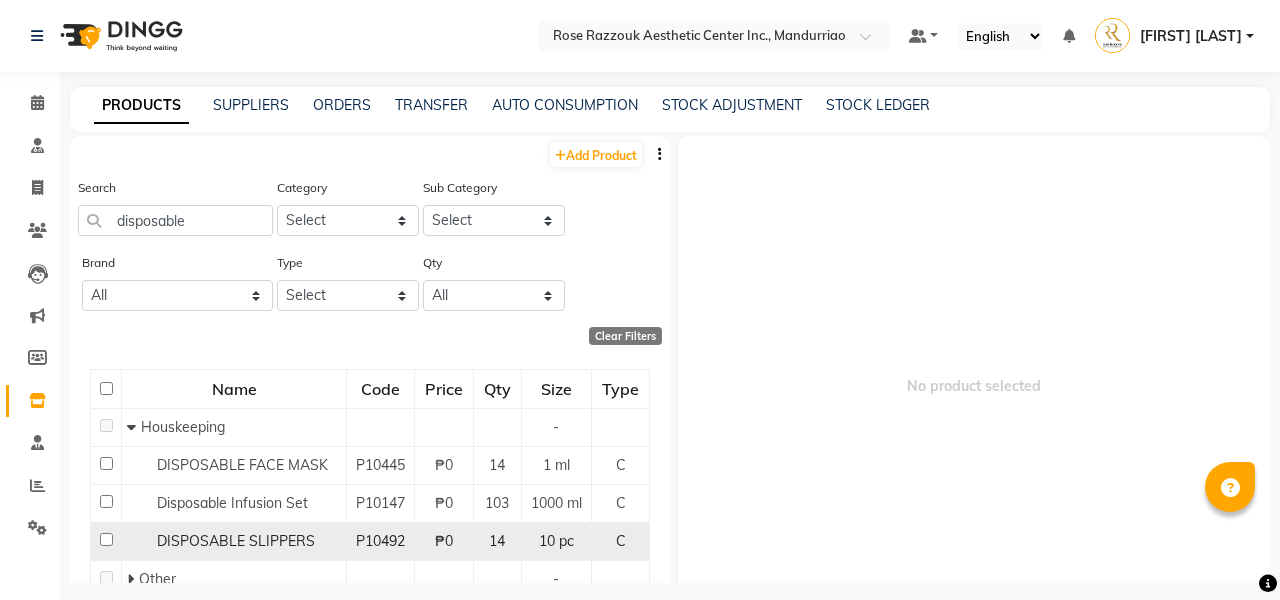 click on "DISPOSABLE SLIPPERS" 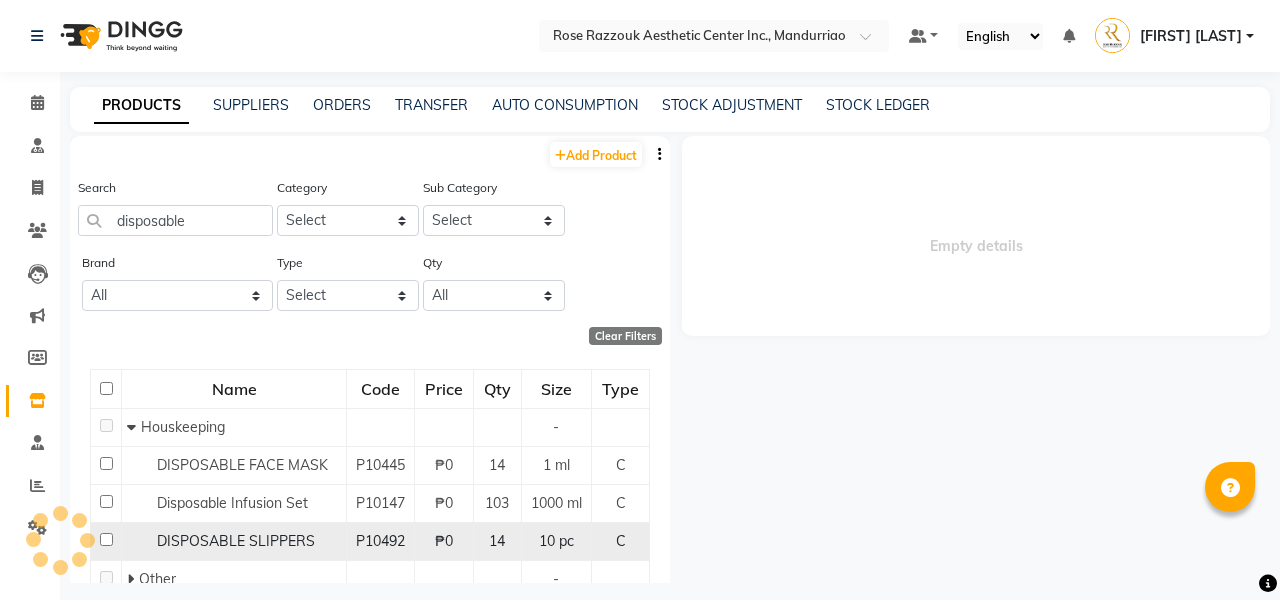 select 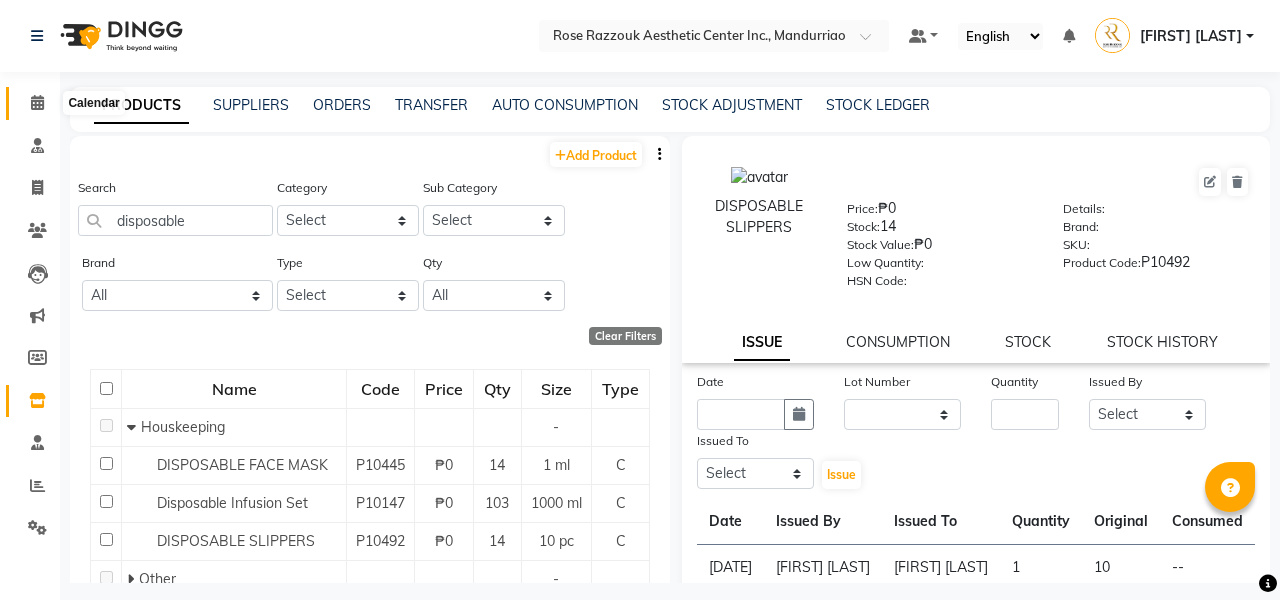 click 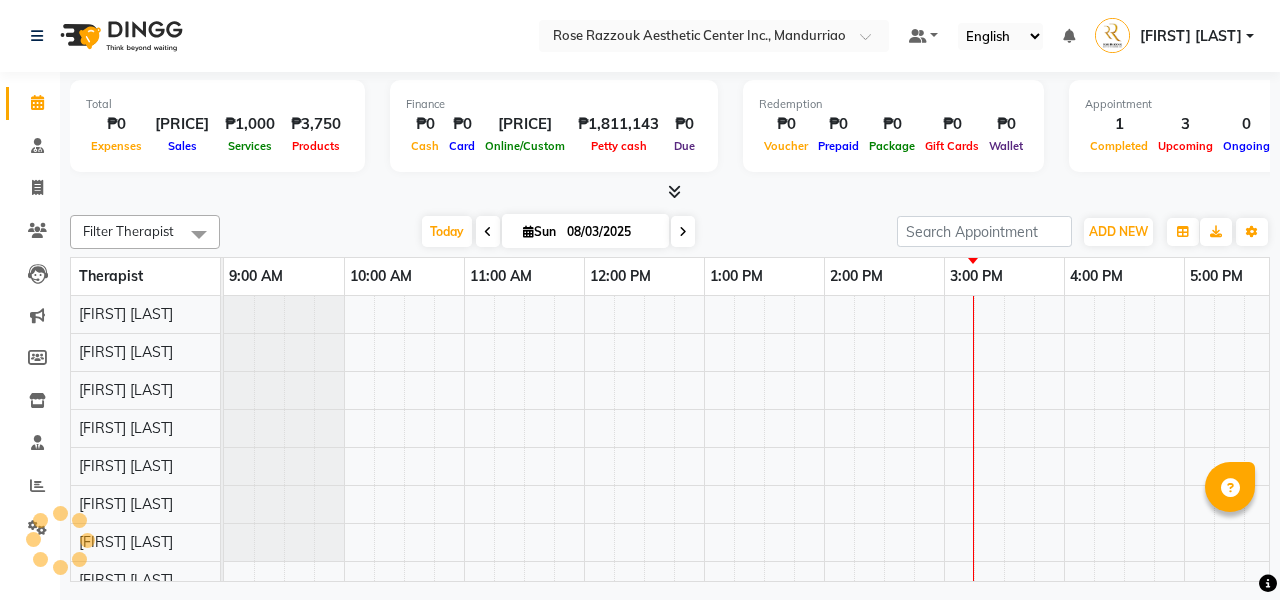 scroll, scrollTop: 0, scrollLeft: 275, axis: horizontal 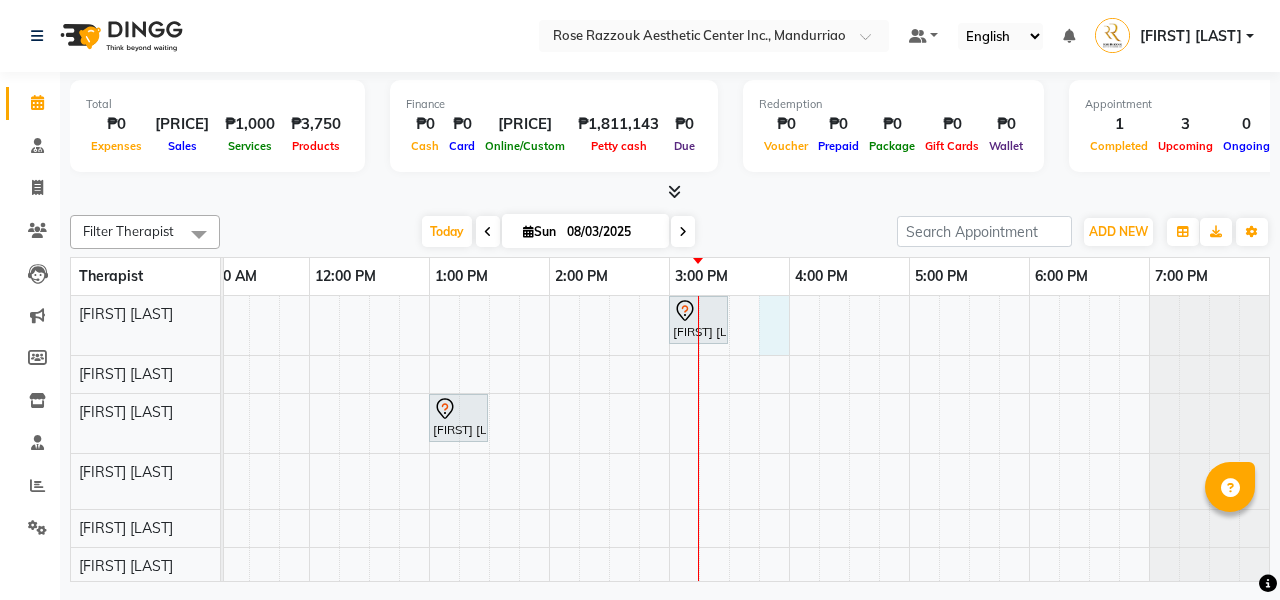 click on "[FIRST] [LAST], TK01, 03:00 PM-03:30 PM, Skin Consultation [FIRST] [LAST], TK02, 01:00 PM-01:30 PM, Brow Consultation [FIRST] [LAST], TK03, 10:00 AM-11:00 AM, Permanent Make Up - Brow Tattoo Touch Up [FIRST] [LAST], TK04, 11:00 AM-12:00 PM, Permanent Make Up - Brow Tattoo Touch Up" at bounding box center (609, 527) 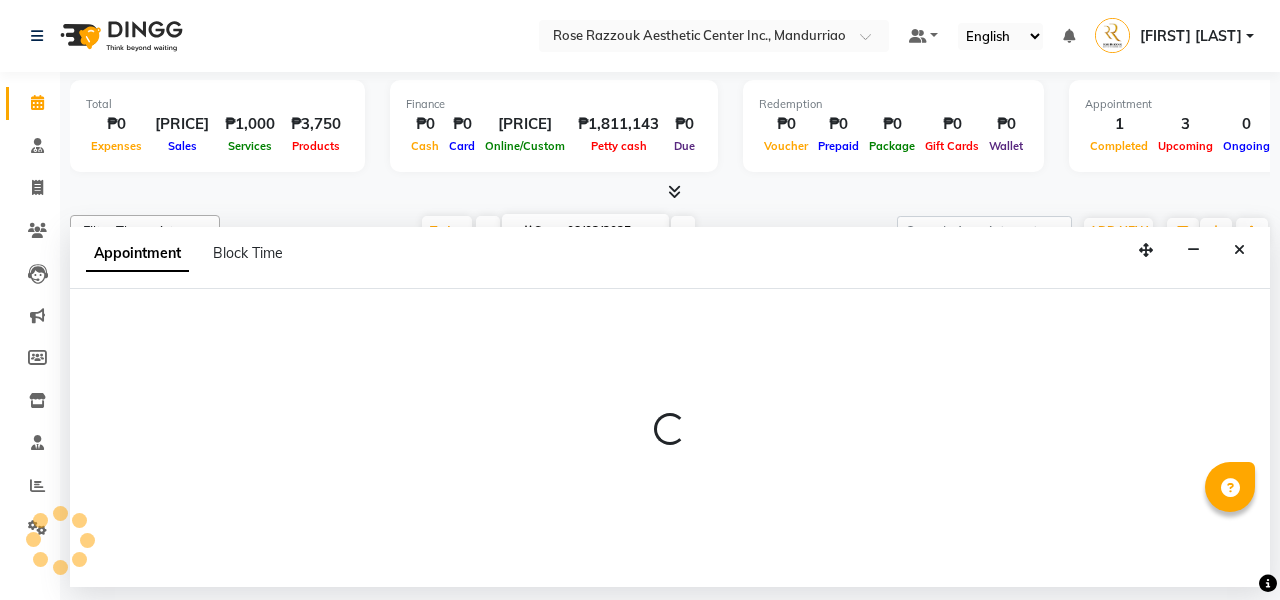 select on "46220" 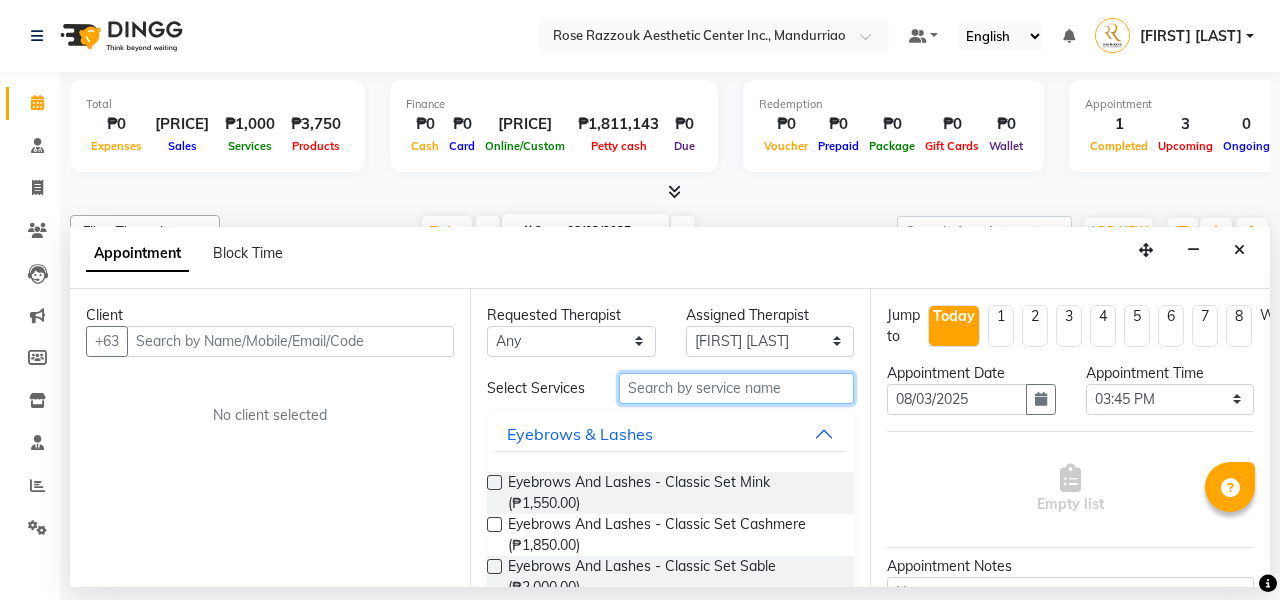 click at bounding box center (736, 388) 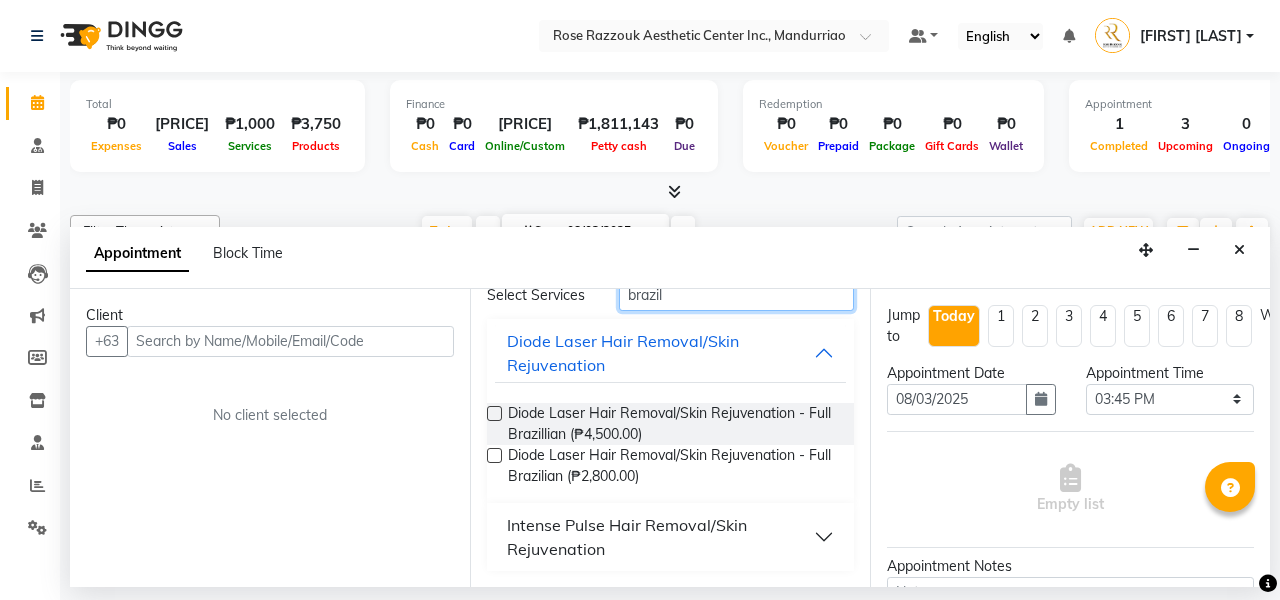 scroll, scrollTop: 93, scrollLeft: 0, axis: vertical 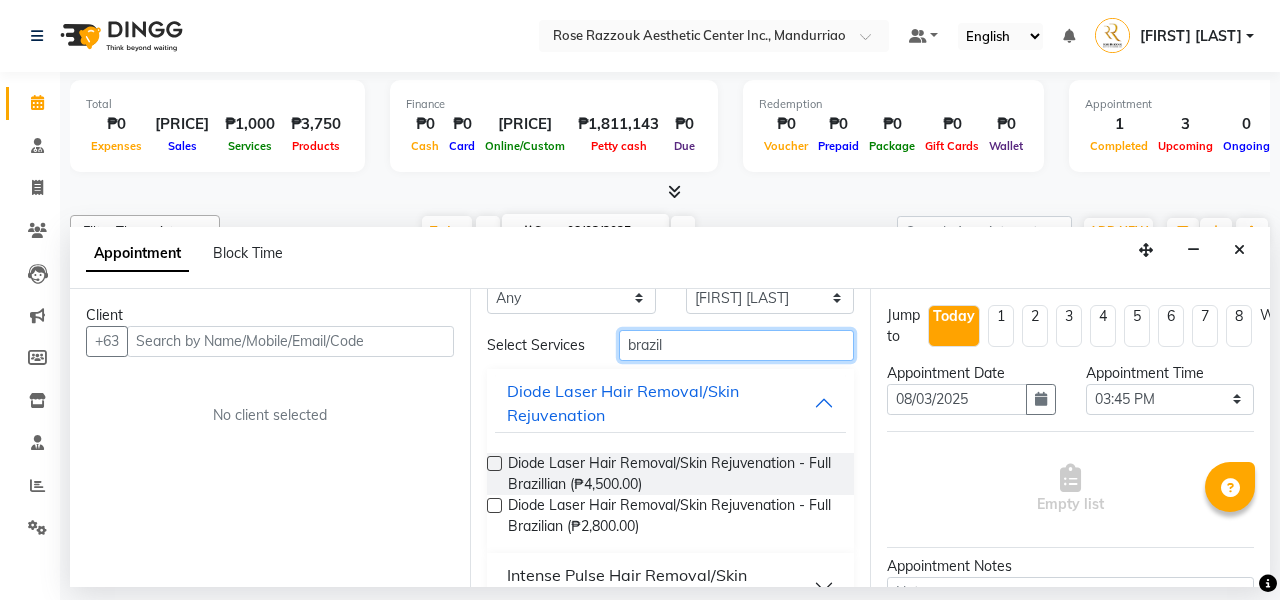 type on "brazil" 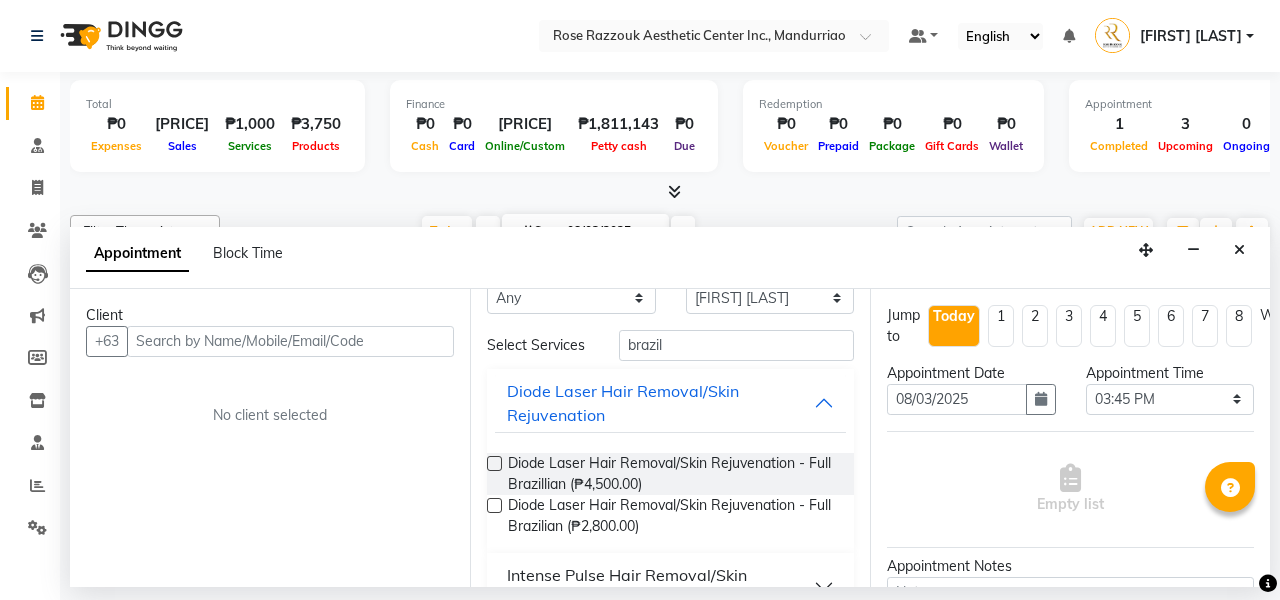 click on "Today Sun [DATE]" at bounding box center (558, 232) 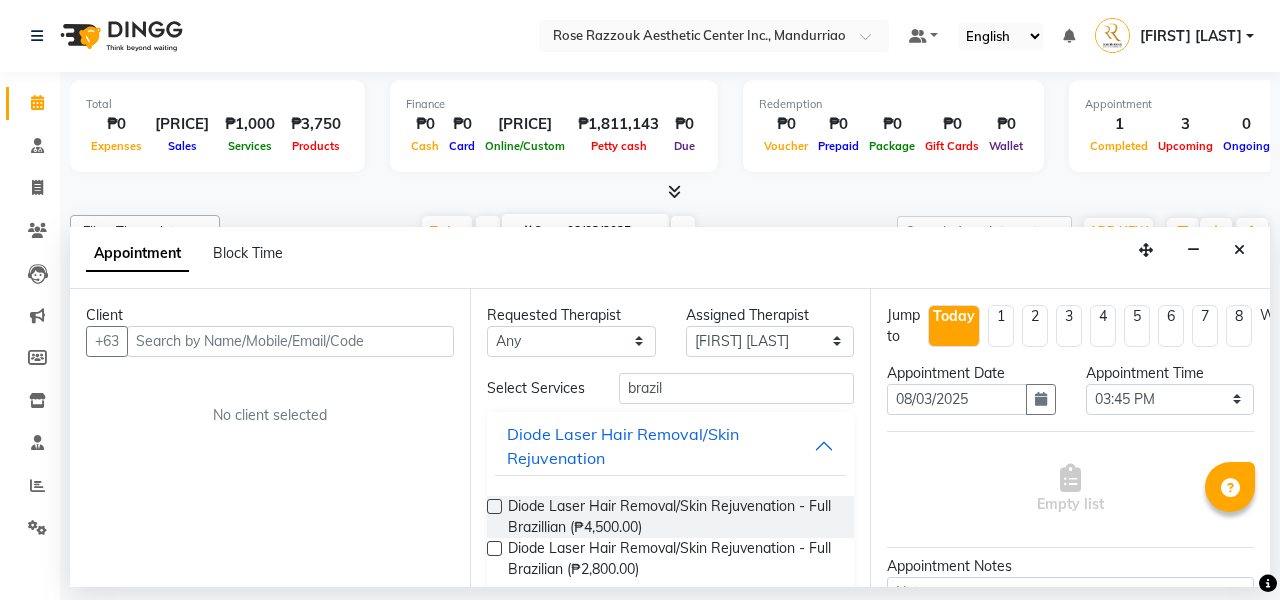 scroll, scrollTop: 0, scrollLeft: 0, axis: both 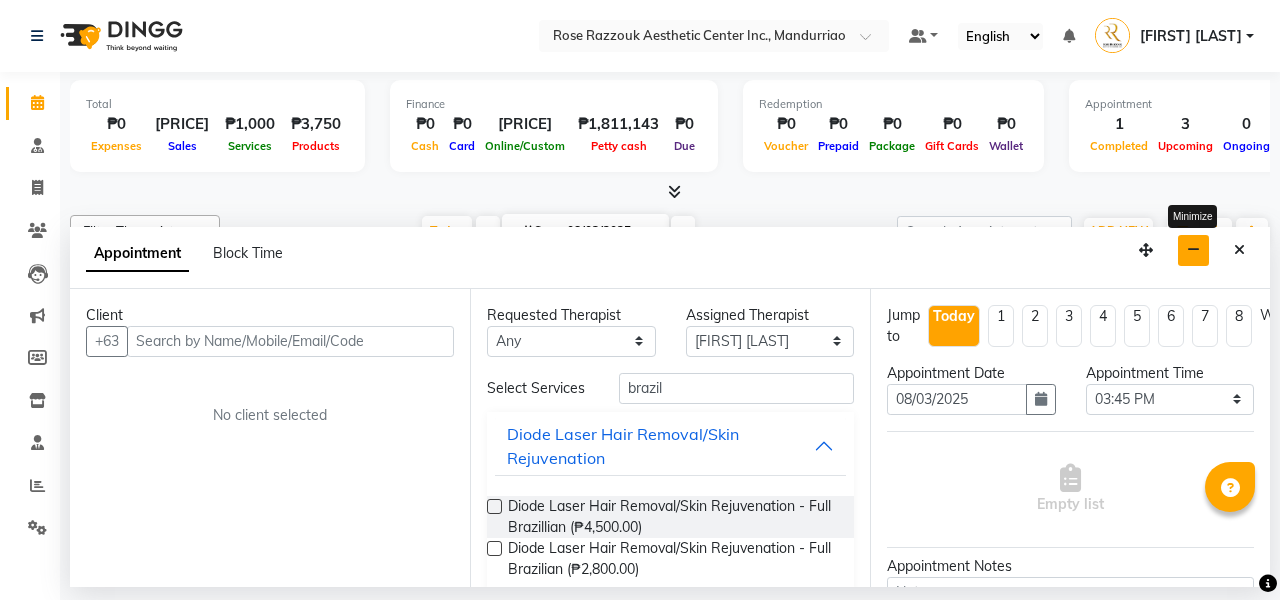 click at bounding box center (1193, 250) 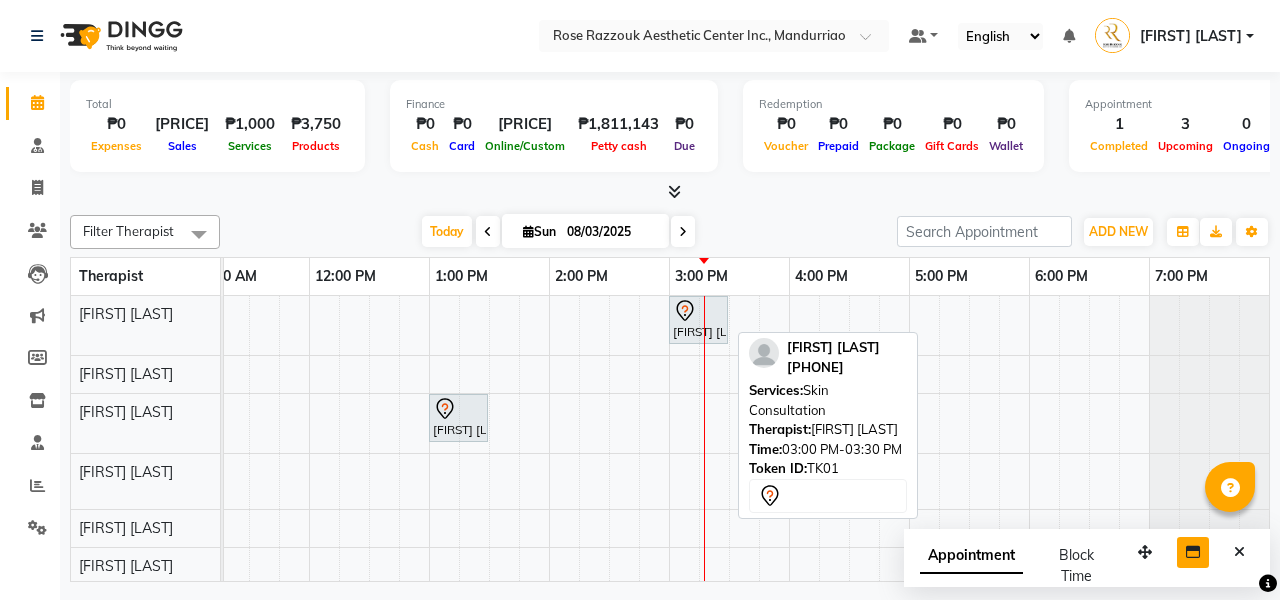 scroll, scrollTop: -1, scrollLeft: 275, axis: both 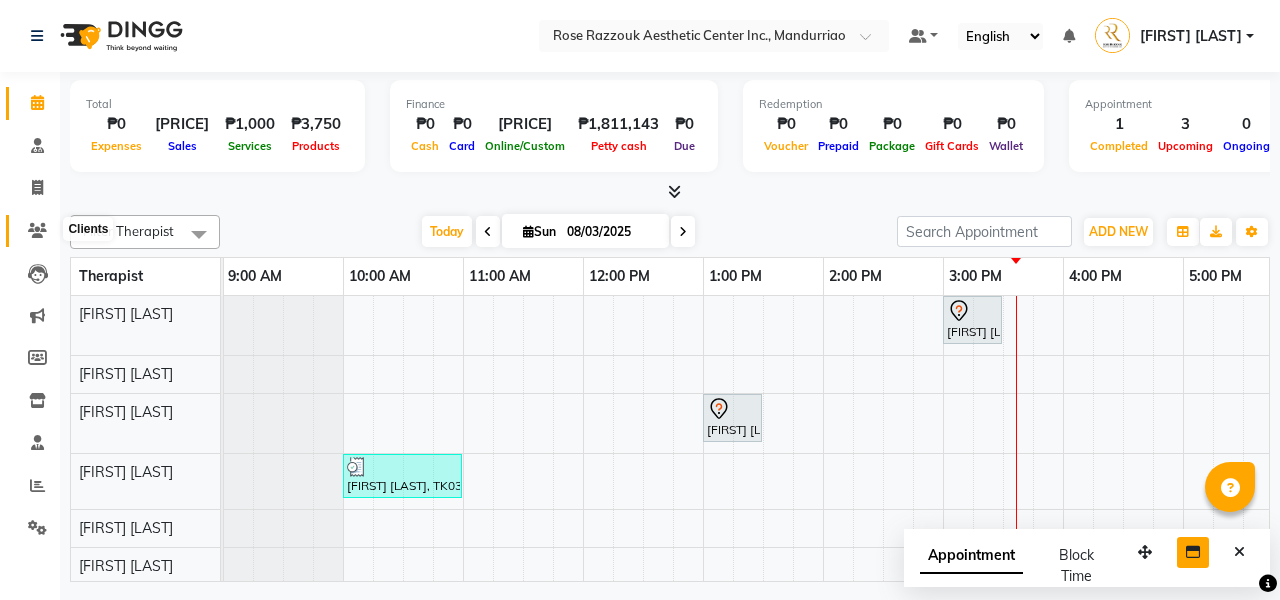 click 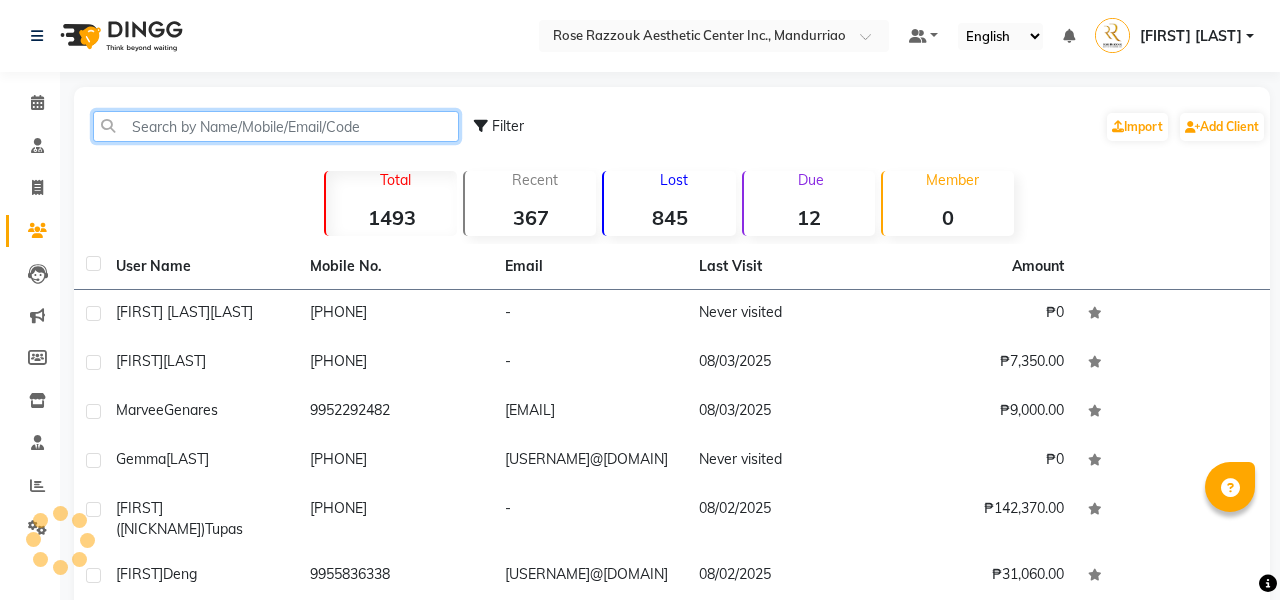 click 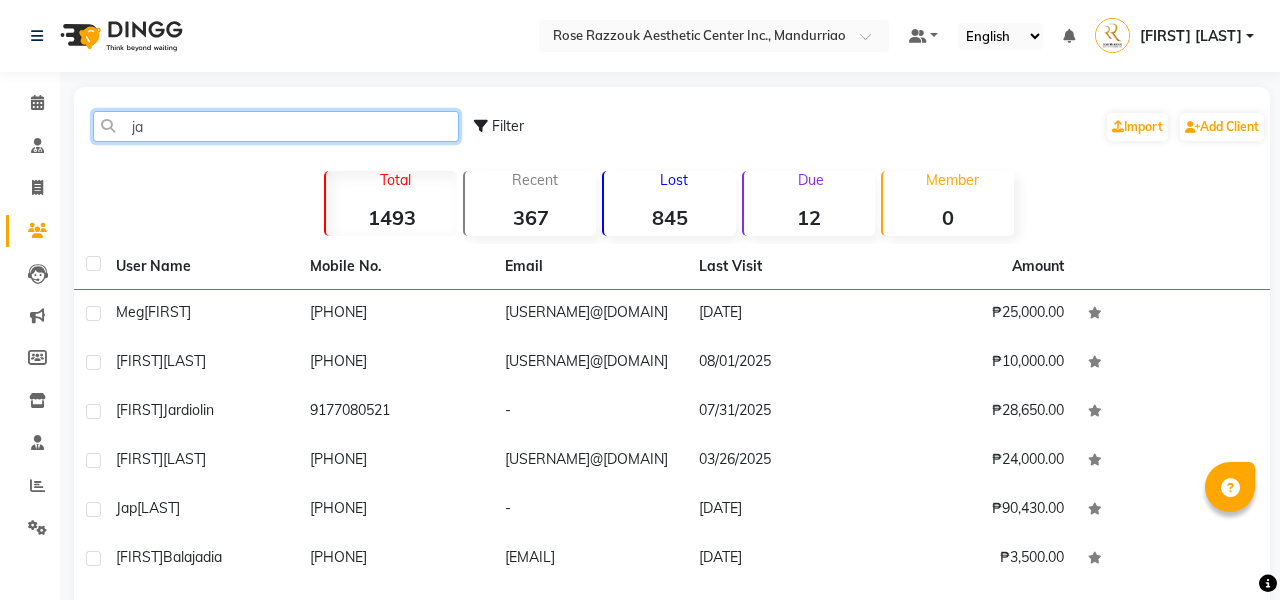 type on "j" 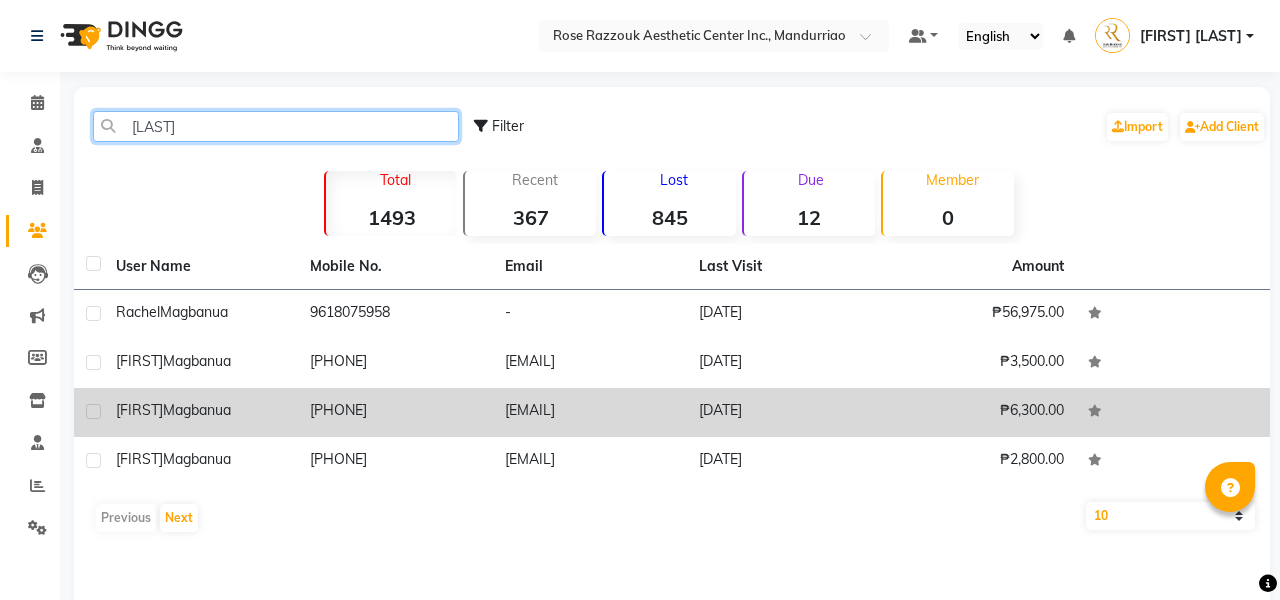 scroll, scrollTop: 0, scrollLeft: 0, axis: both 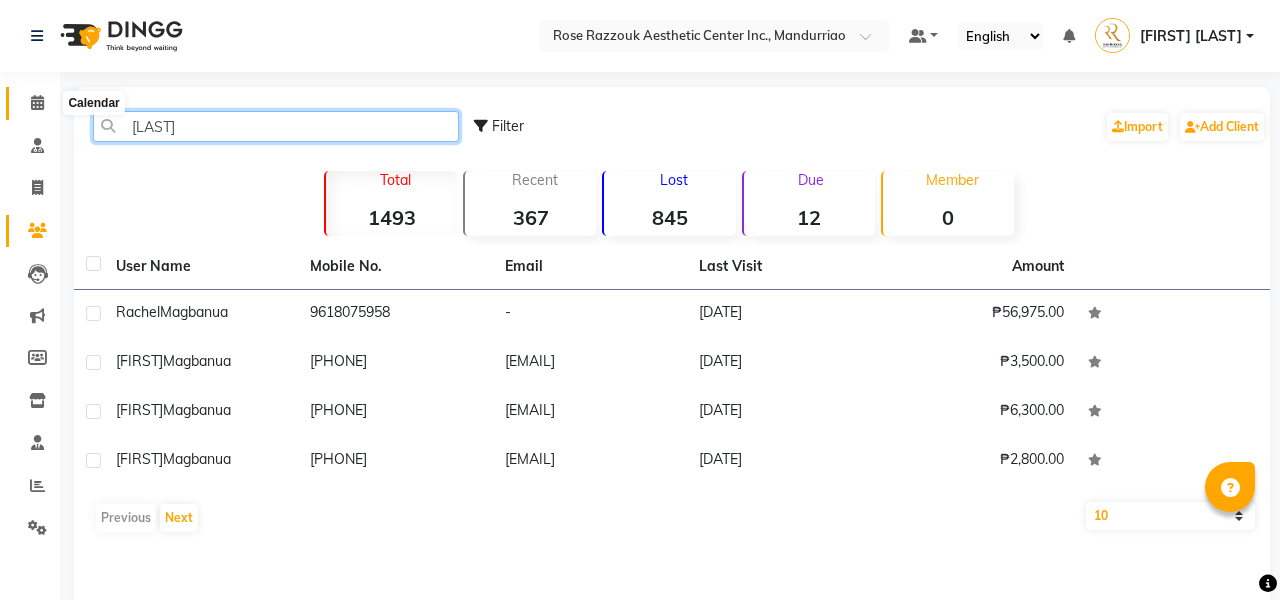 type on "[LAST]" 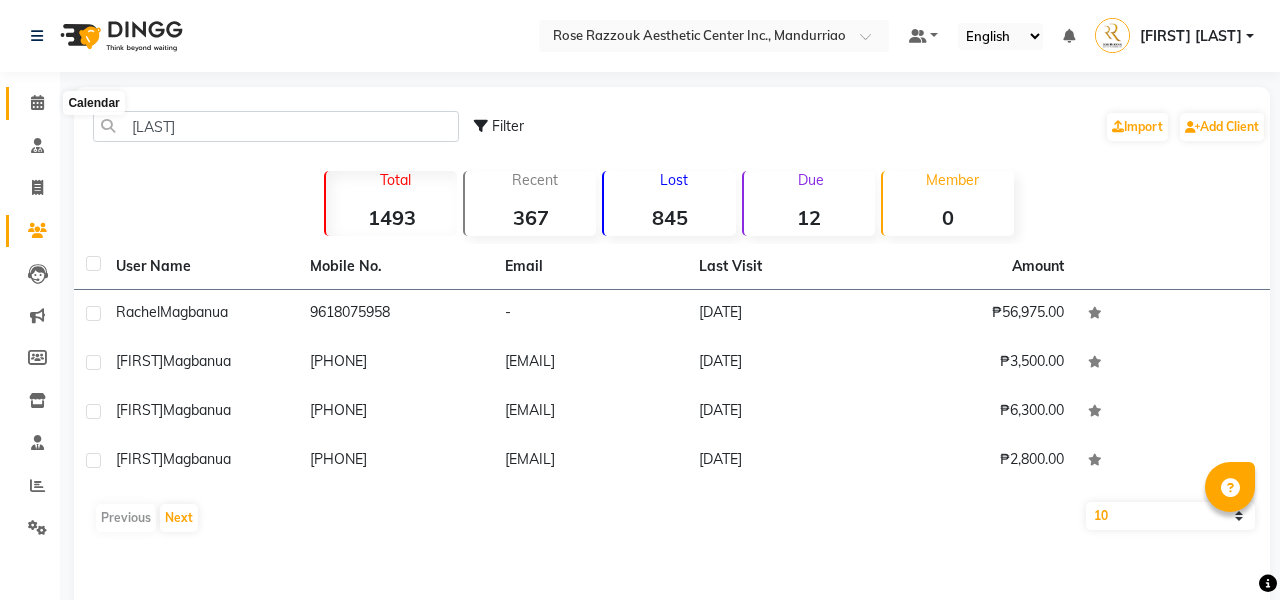 click 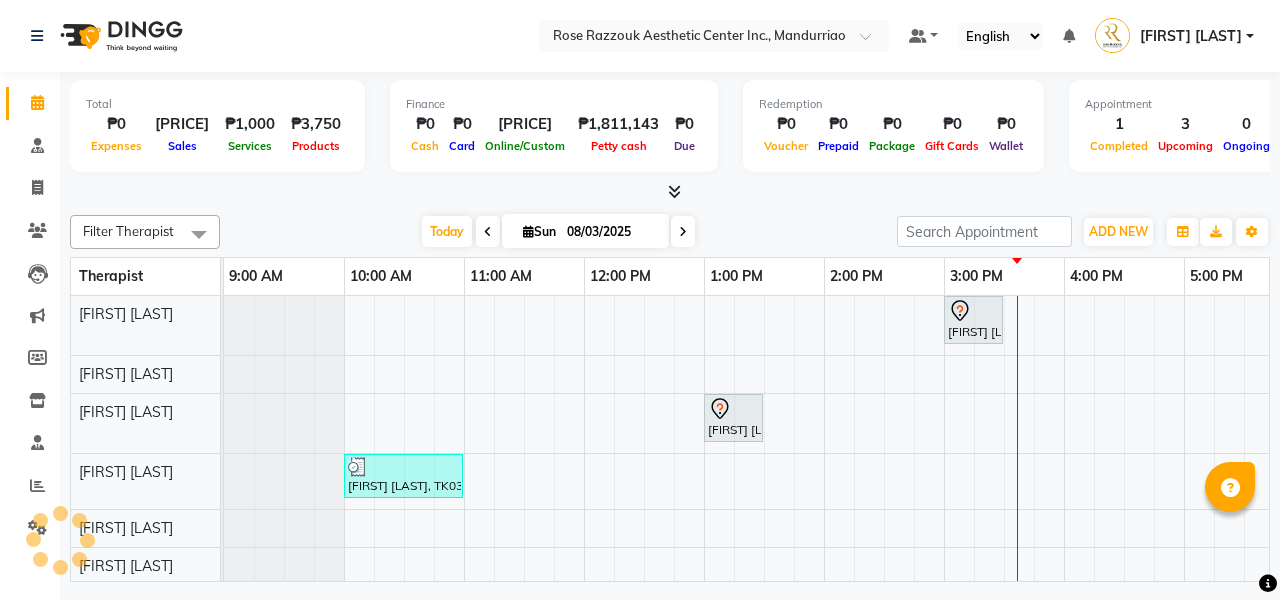 scroll, scrollTop: 0, scrollLeft: 0, axis: both 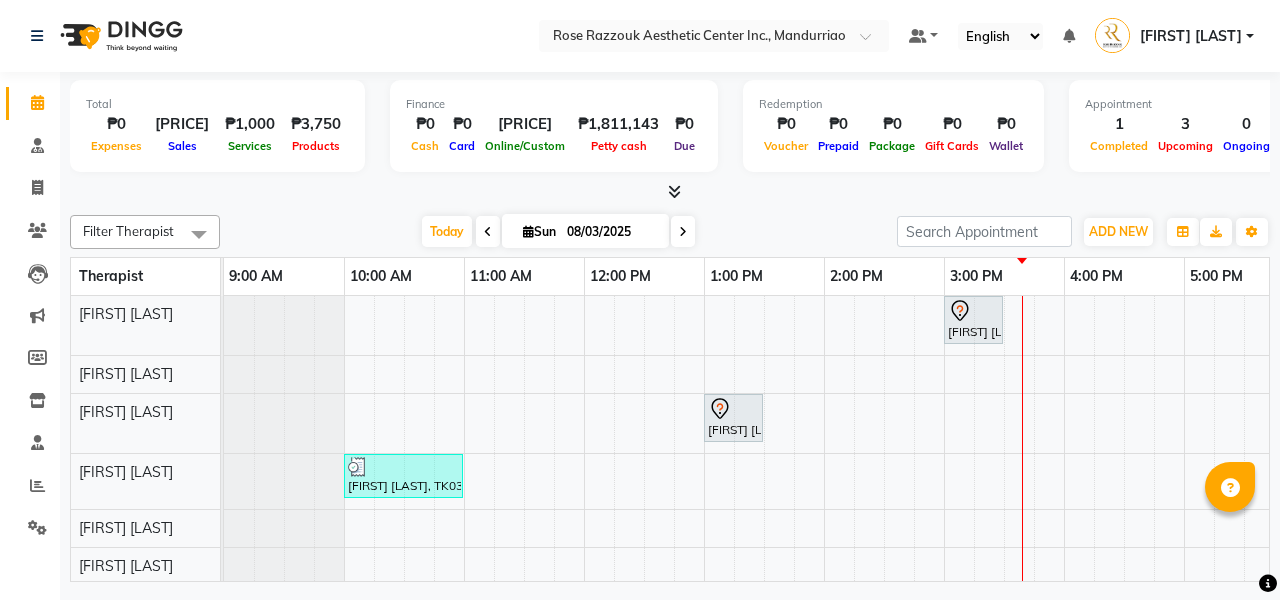 click on "[FIRST] [LAST], TK01, 03:00 PM-03:30 PM, Skin Consultation [FIRST] [LAST], TK02, 01:00 PM-01:30 PM, Brow Consultation [FIRST] [LAST], TK03, 10:00 AM-11:00 AM, Permanent Make Up - Brow Tattoo Touch Up [FIRST] [LAST], TK04, 11:00 AM-12:00 PM, Permanent Make Up - Brow Tattoo Touch Up" at bounding box center [884, 527] 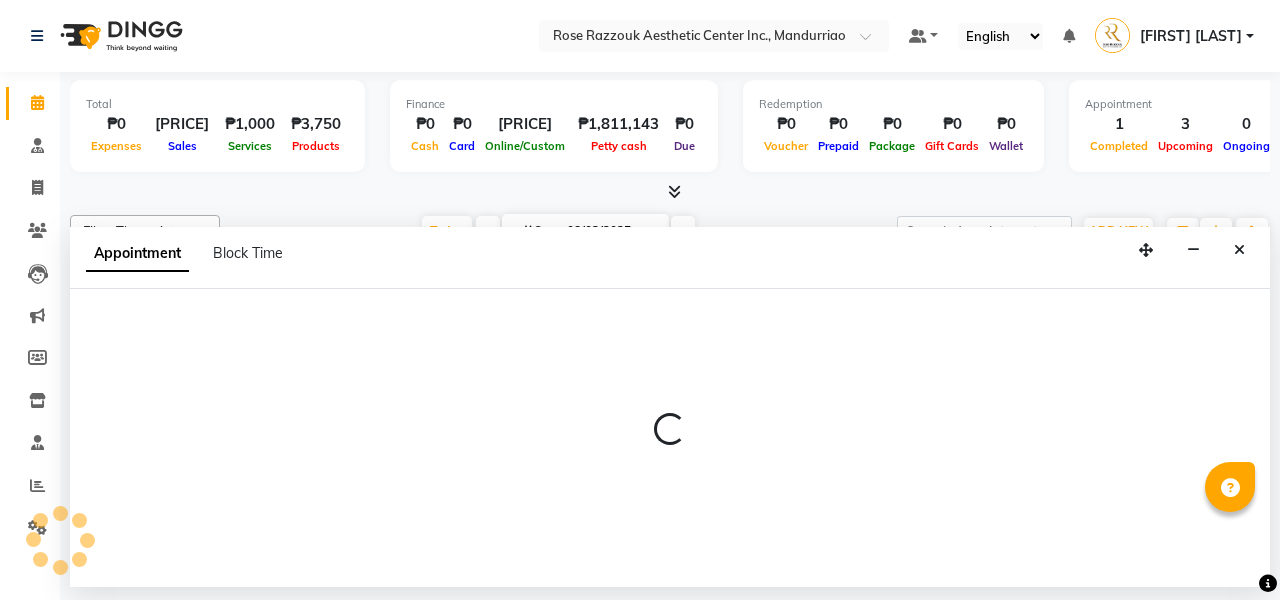 select on "46220" 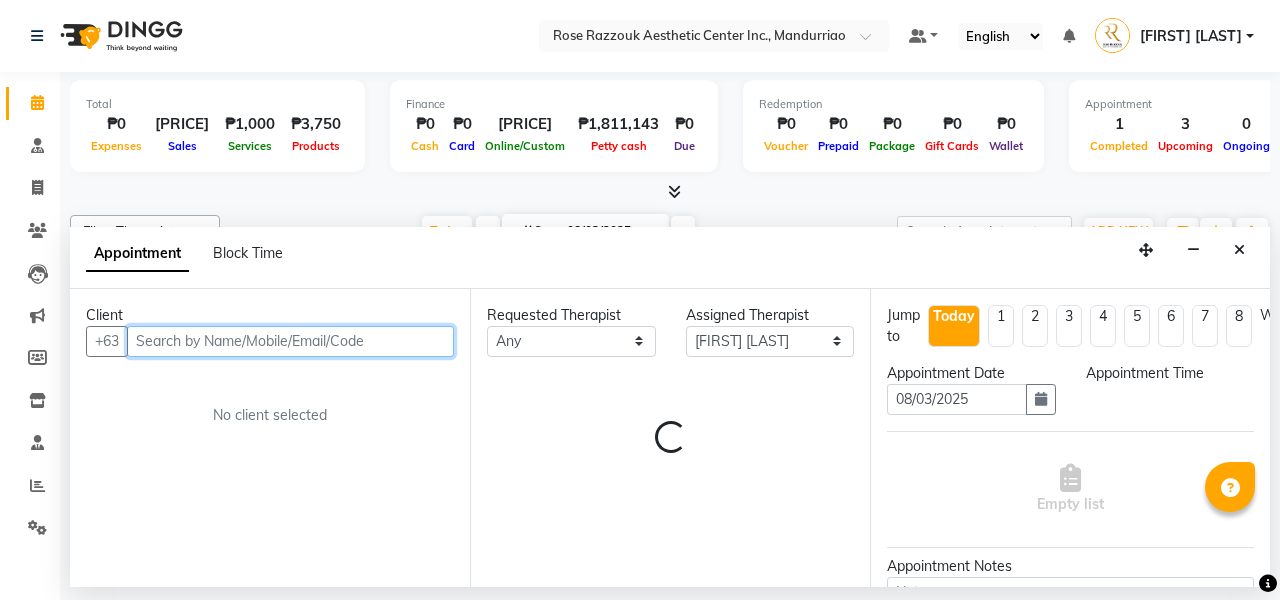 select on "945" 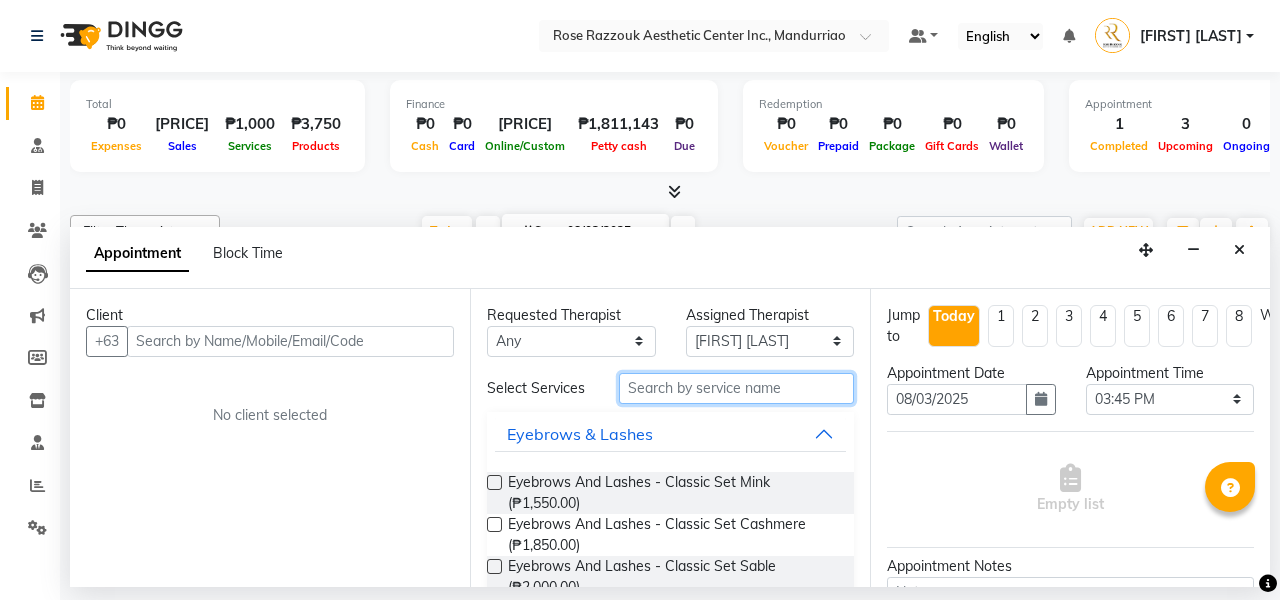 click at bounding box center (736, 388) 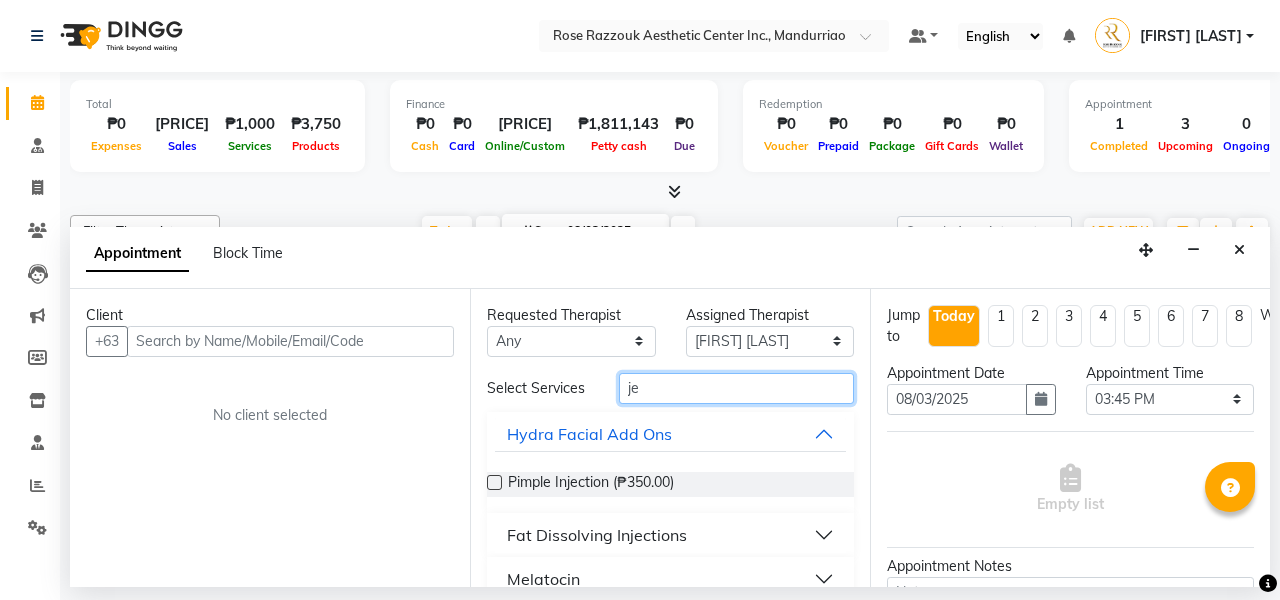 type on "j" 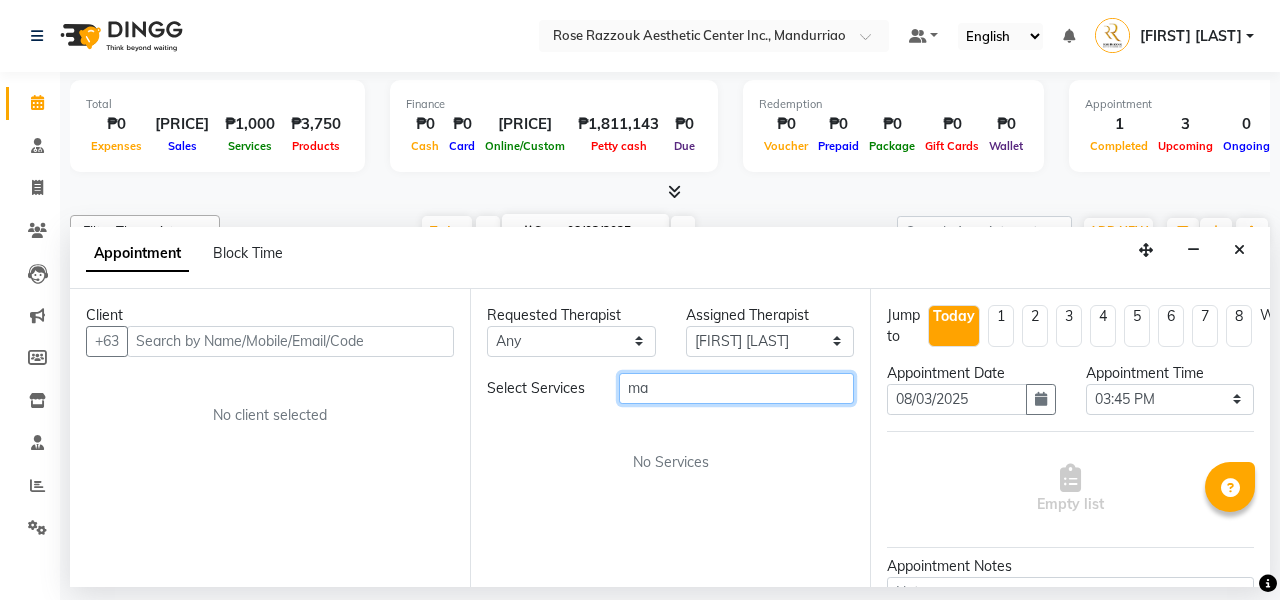 type on "m" 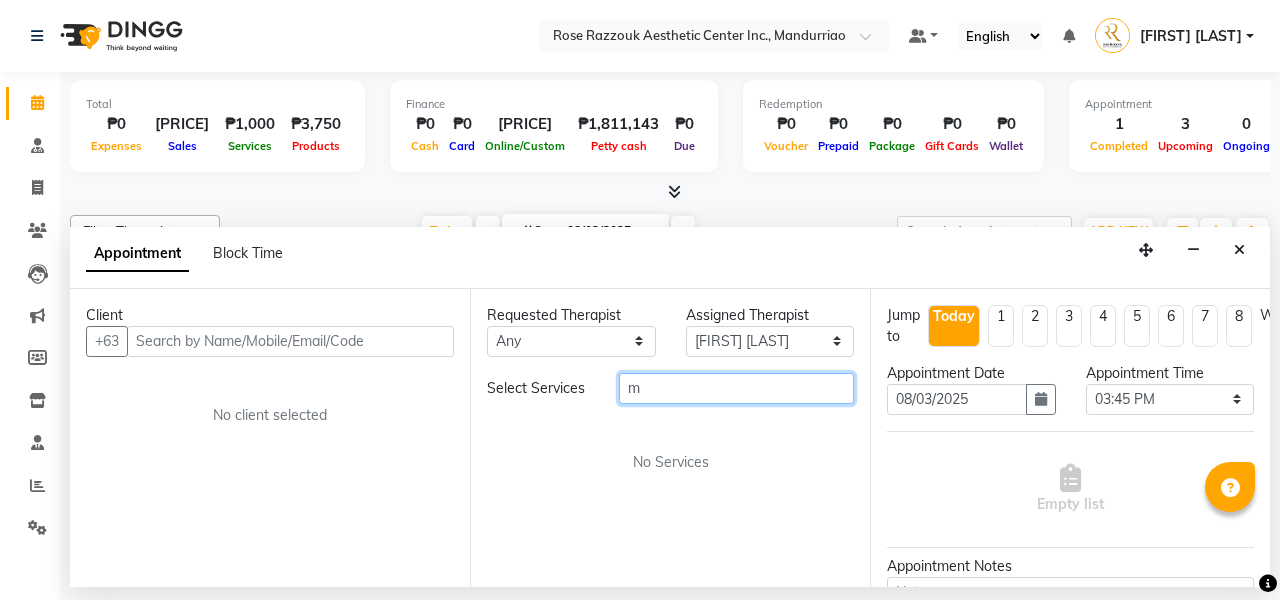 type 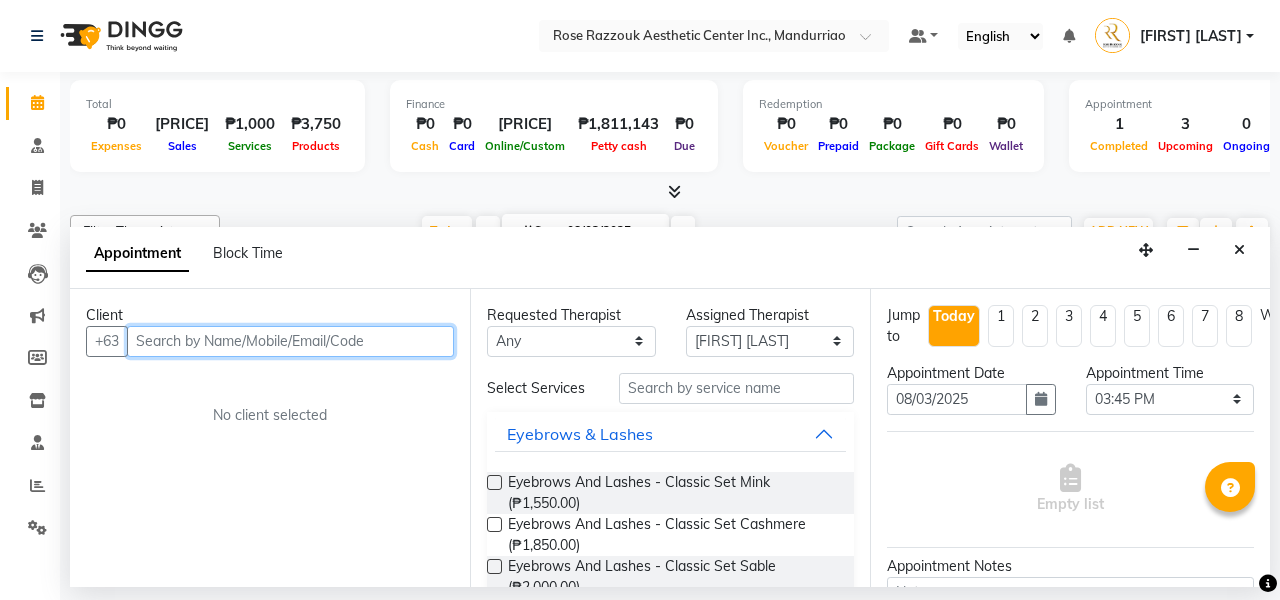 click at bounding box center [290, 341] 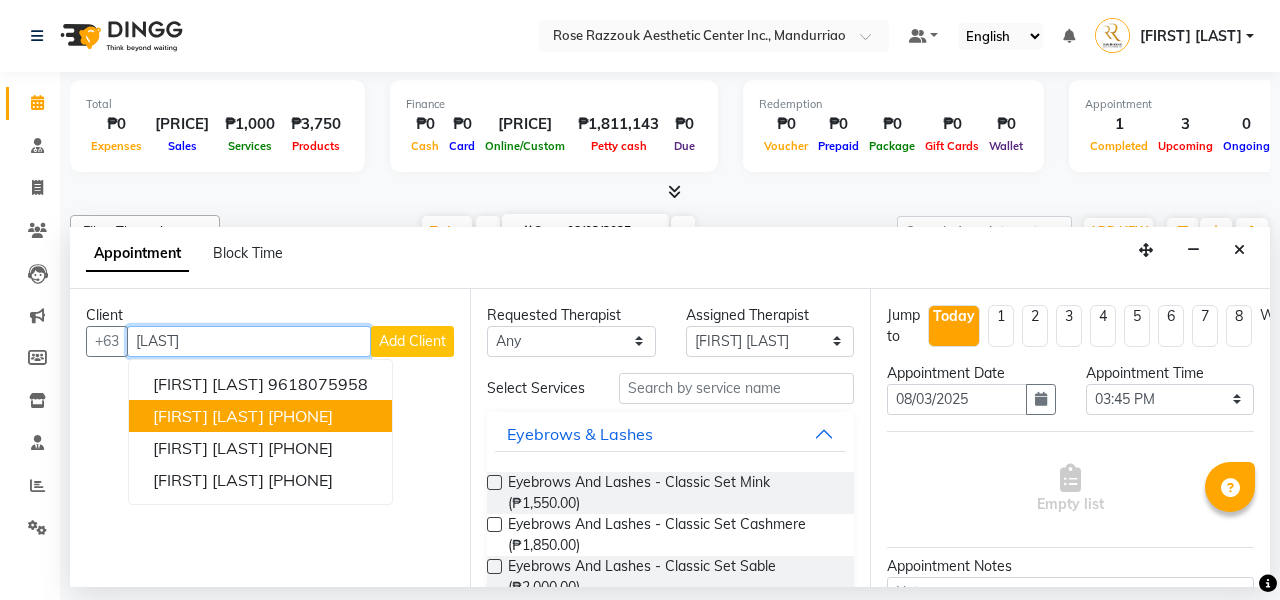 click on "[PHONE]" at bounding box center (300, 416) 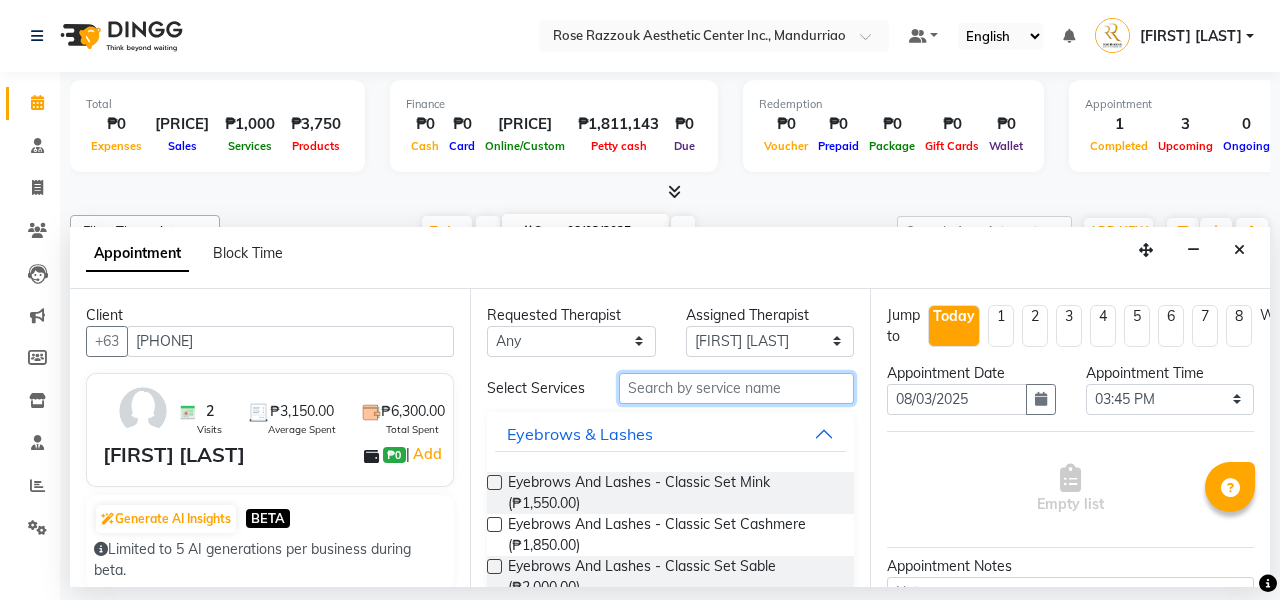 click at bounding box center (736, 388) 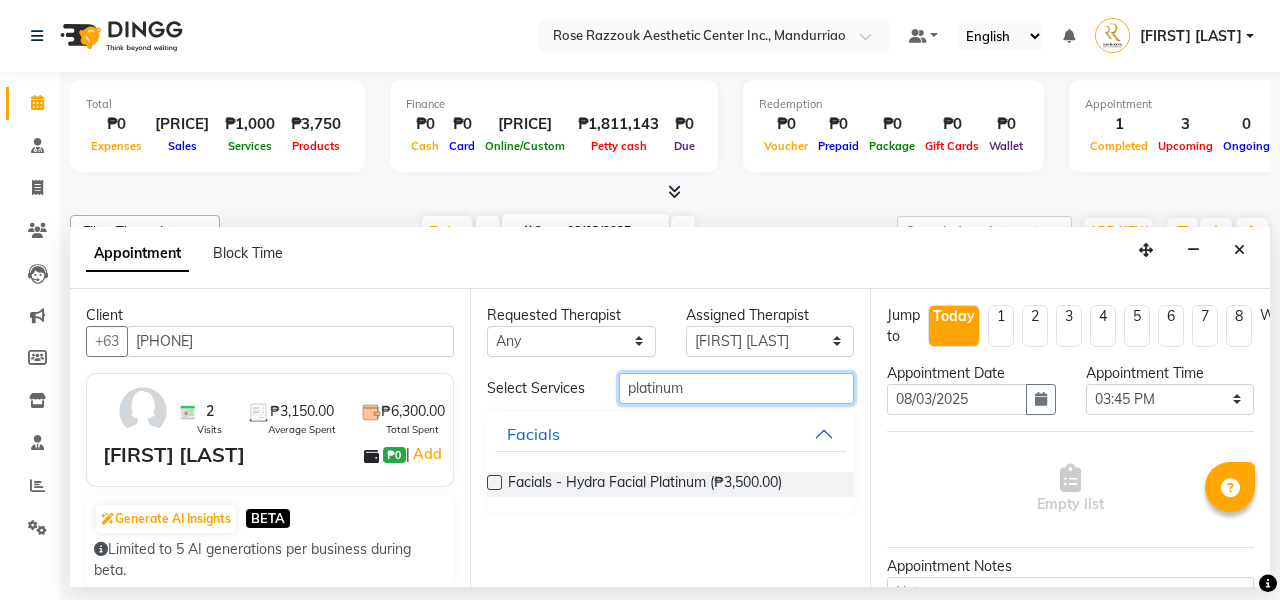 type on "platinum" 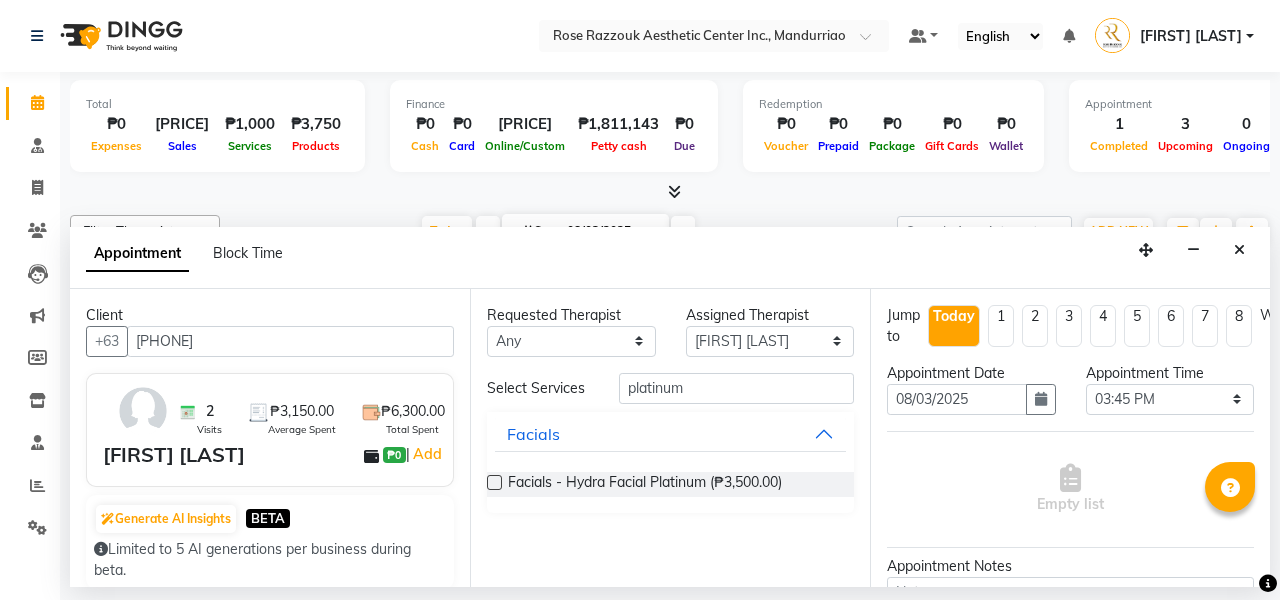 click at bounding box center [494, 482] 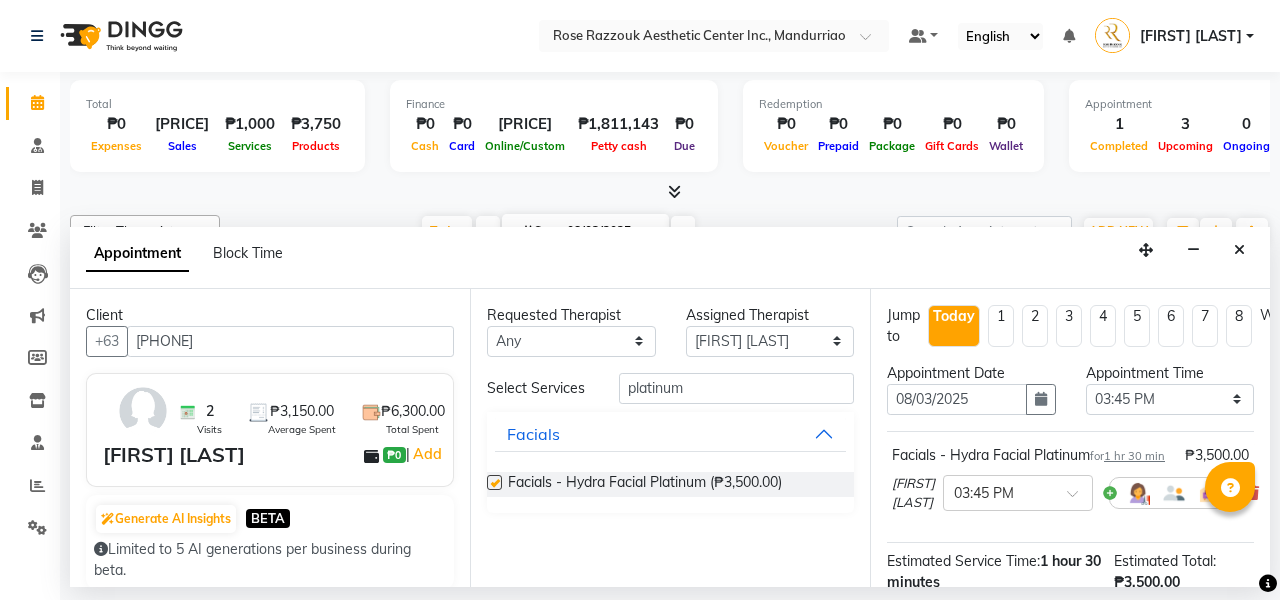checkbox on "false" 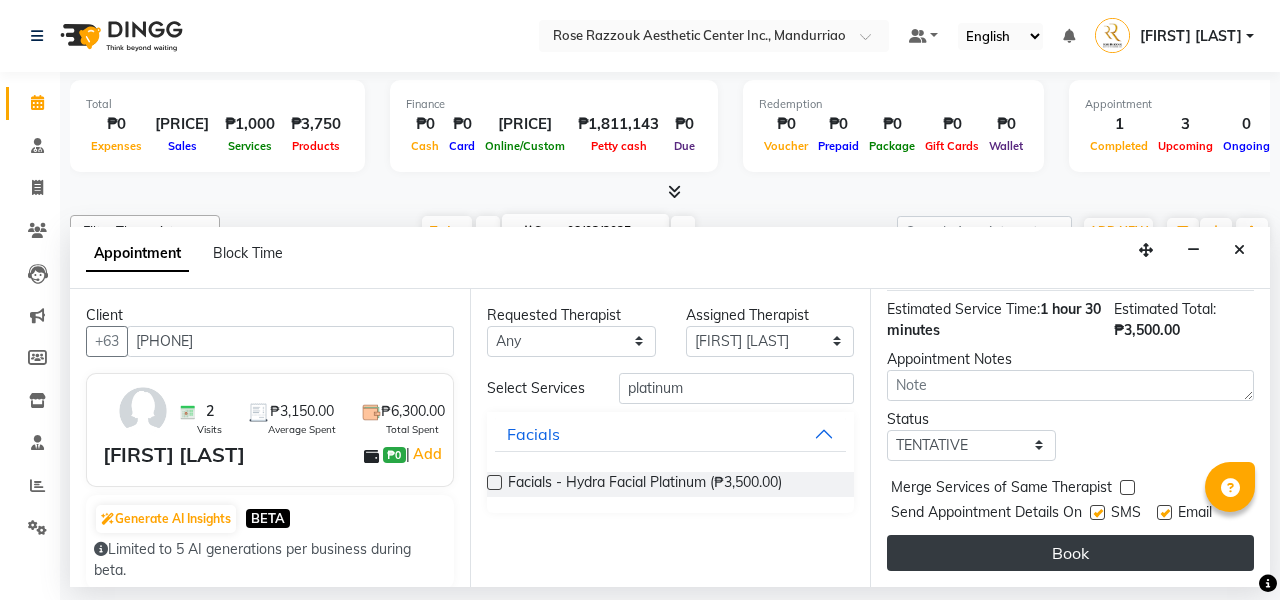 scroll, scrollTop: 251, scrollLeft: 0, axis: vertical 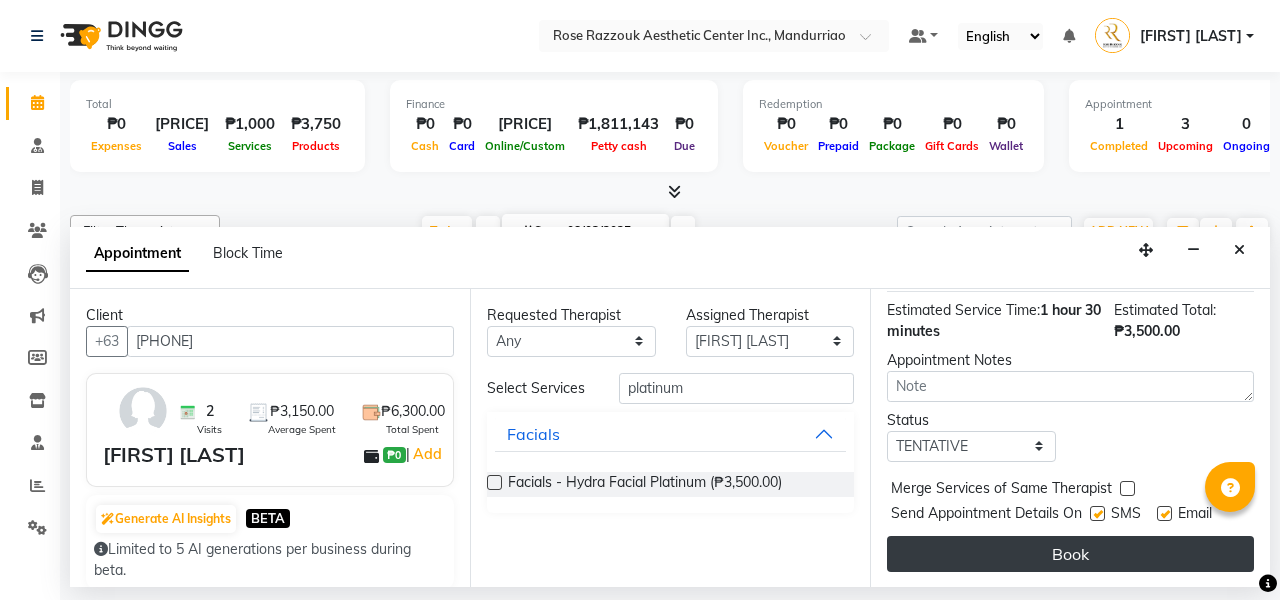 click on "Book" at bounding box center (1070, 554) 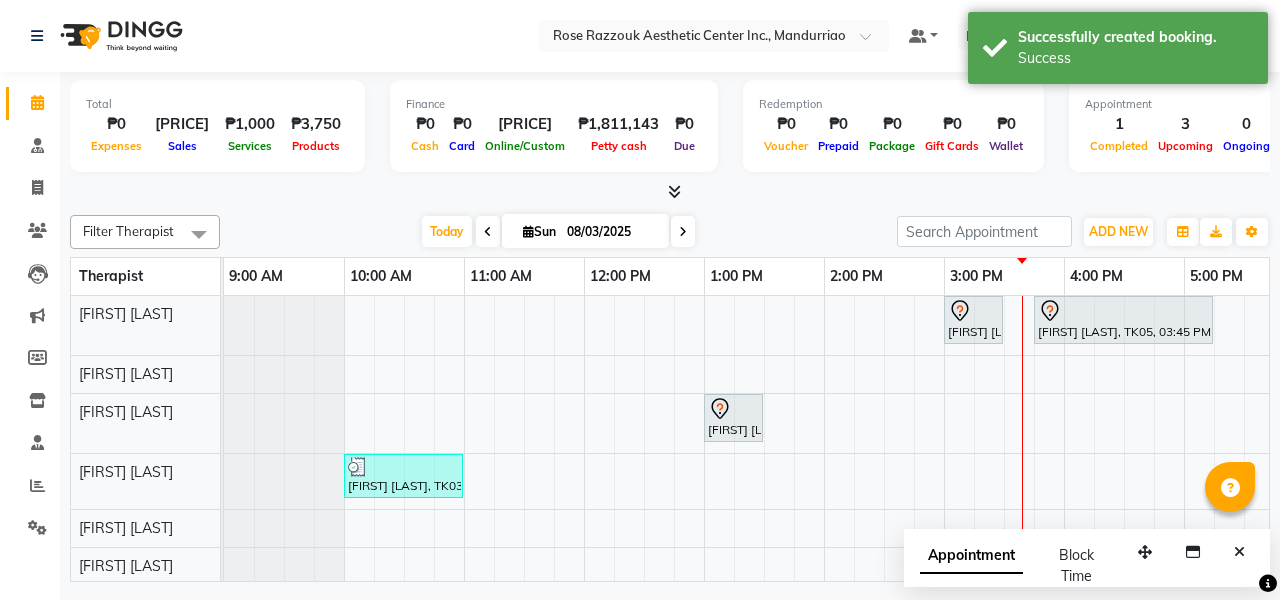 scroll, scrollTop: 48, scrollLeft: 0, axis: vertical 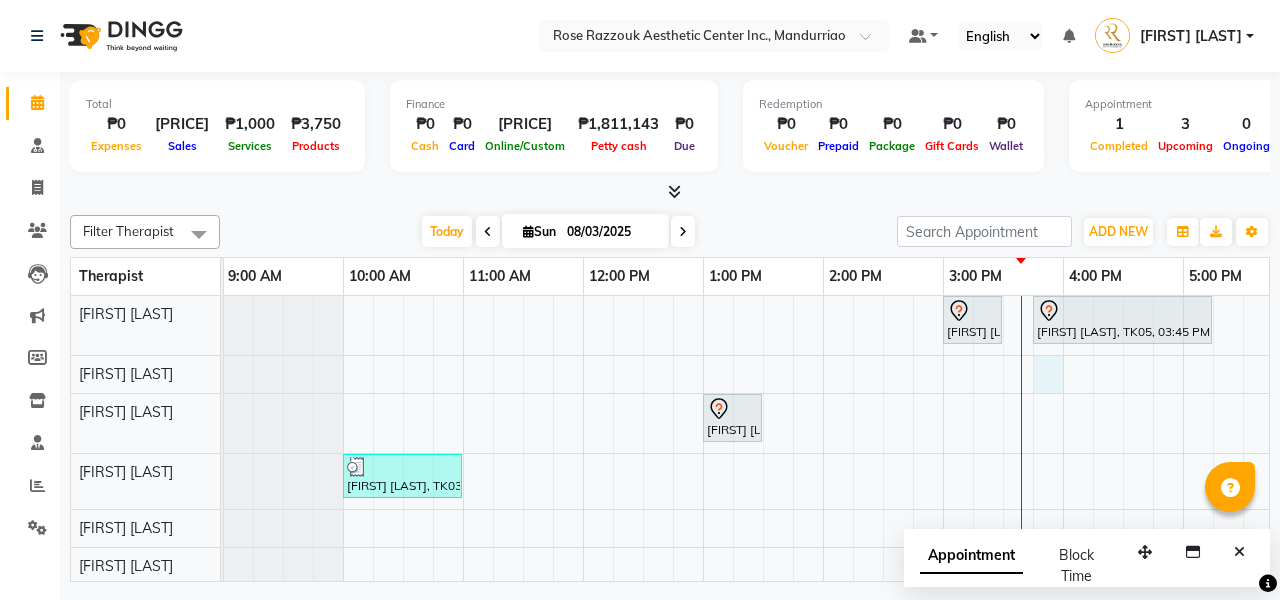 click on "[FIRST] [LAST], [LOCATION_CODE], [TIME], [SERVICE] [FIRST] [LAST], [LOCATION_CODE], [TIME], [SERVICE] [FIRST] [LAST], [LOCATION_CODE], [TIME], [SERVICE] [FIRST] [LAST], [LOCATION_CODE], [TIME], [SERVICE] [FIRST] [LAST], [LOCATION_CODE], [TIME], [SERVICE]" at bounding box center (883, 527) 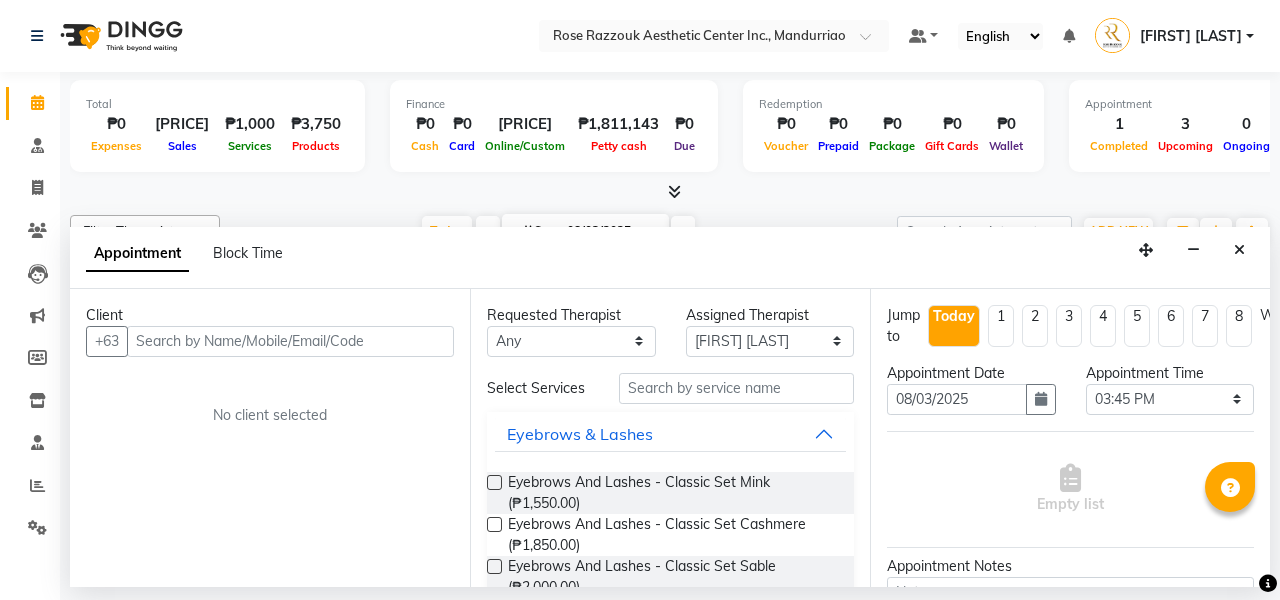 click at bounding box center (290, 341) 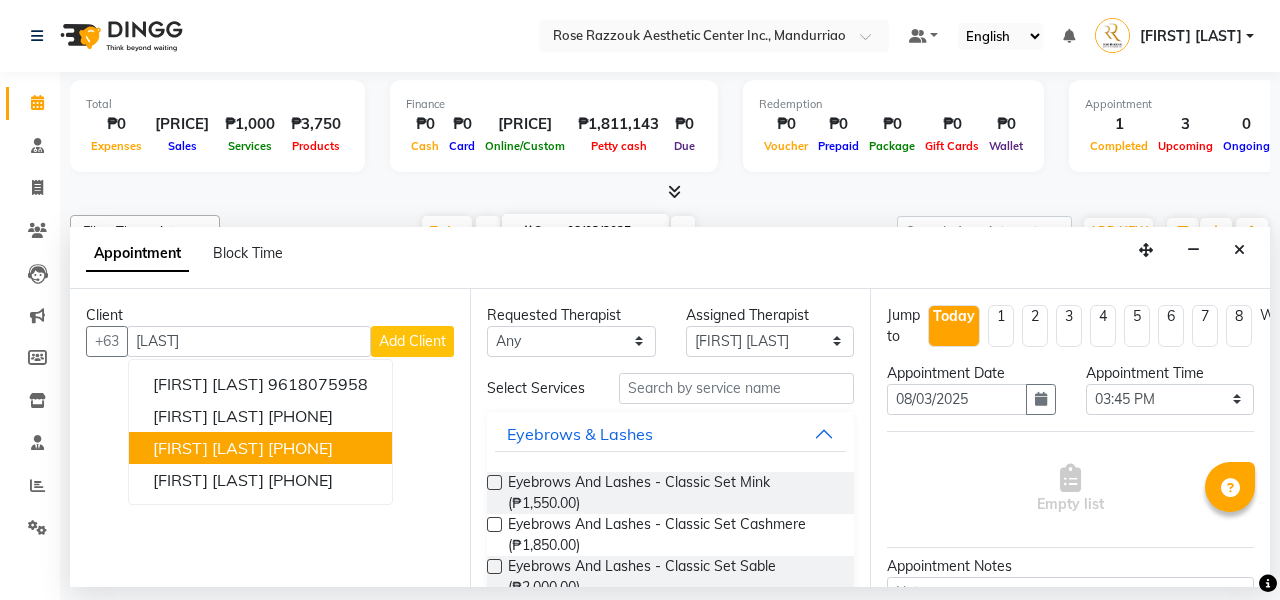 click on "[FIRST] [LAST]" at bounding box center (208, 448) 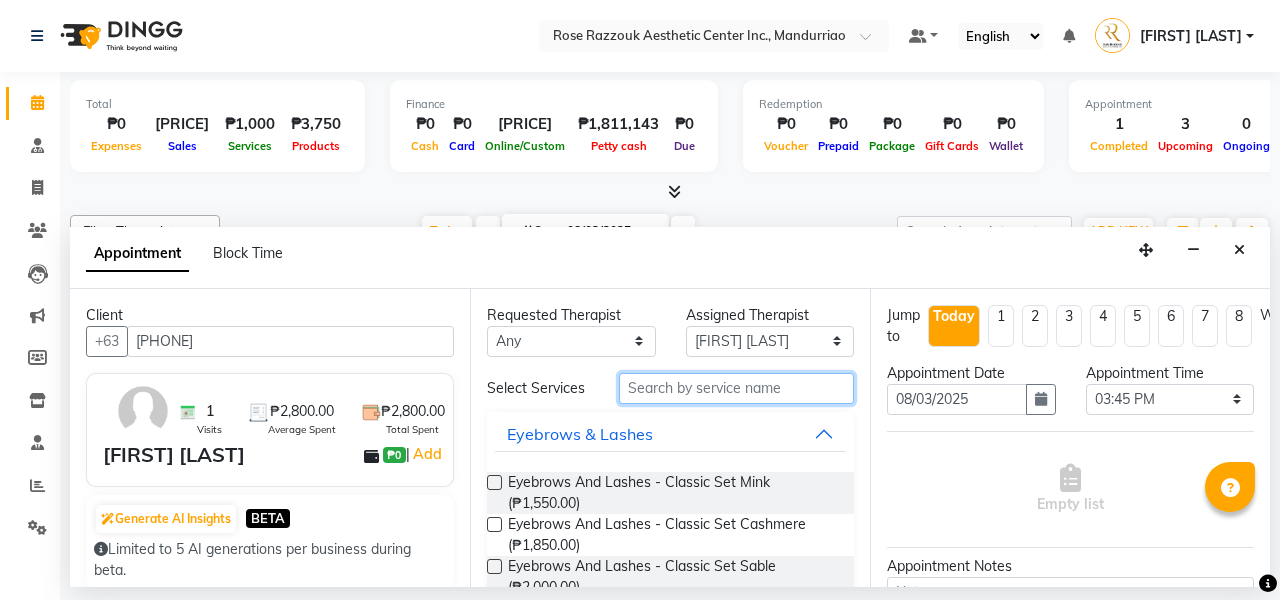 click at bounding box center [736, 388] 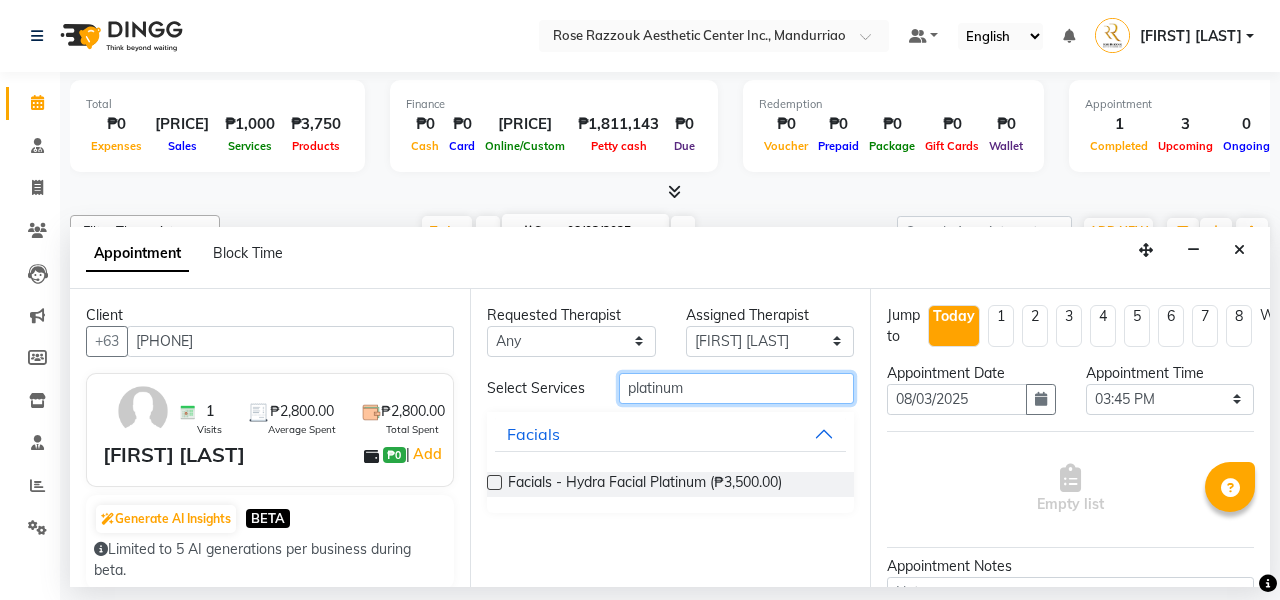 type on "platinum" 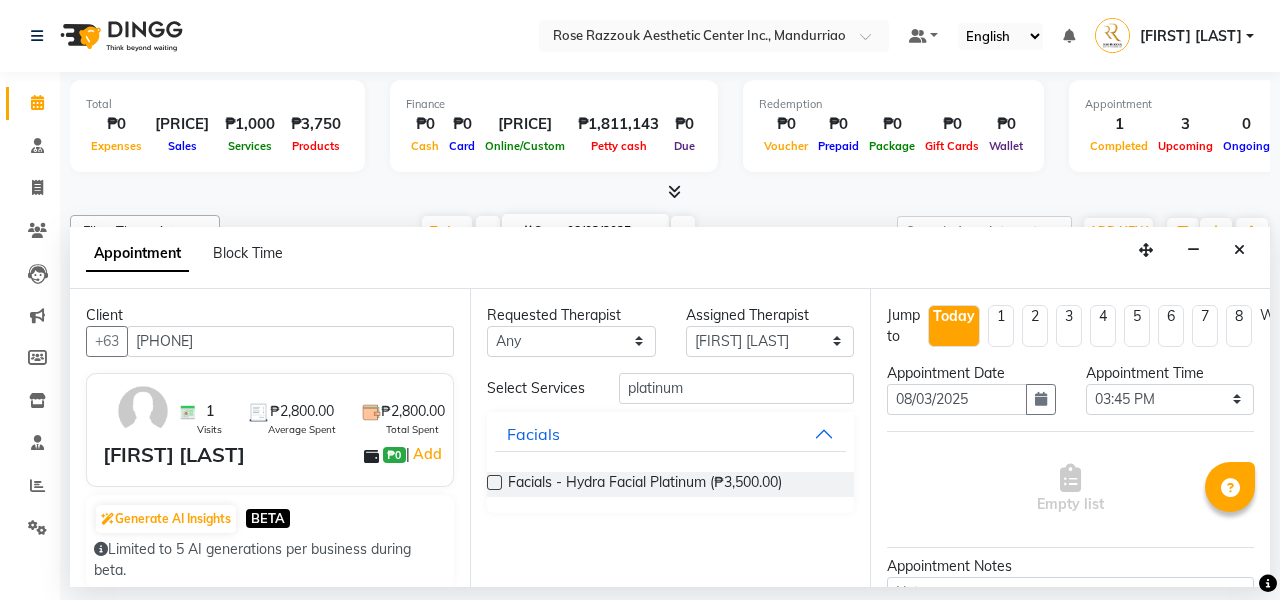 click at bounding box center (494, 482) 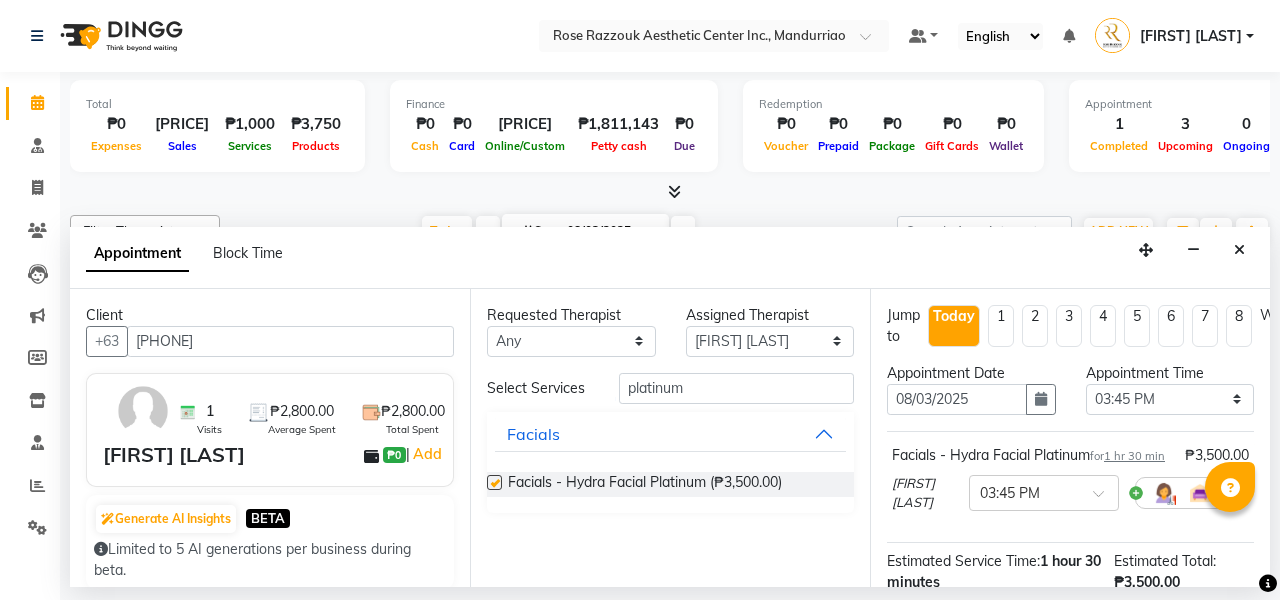 checkbox on "false" 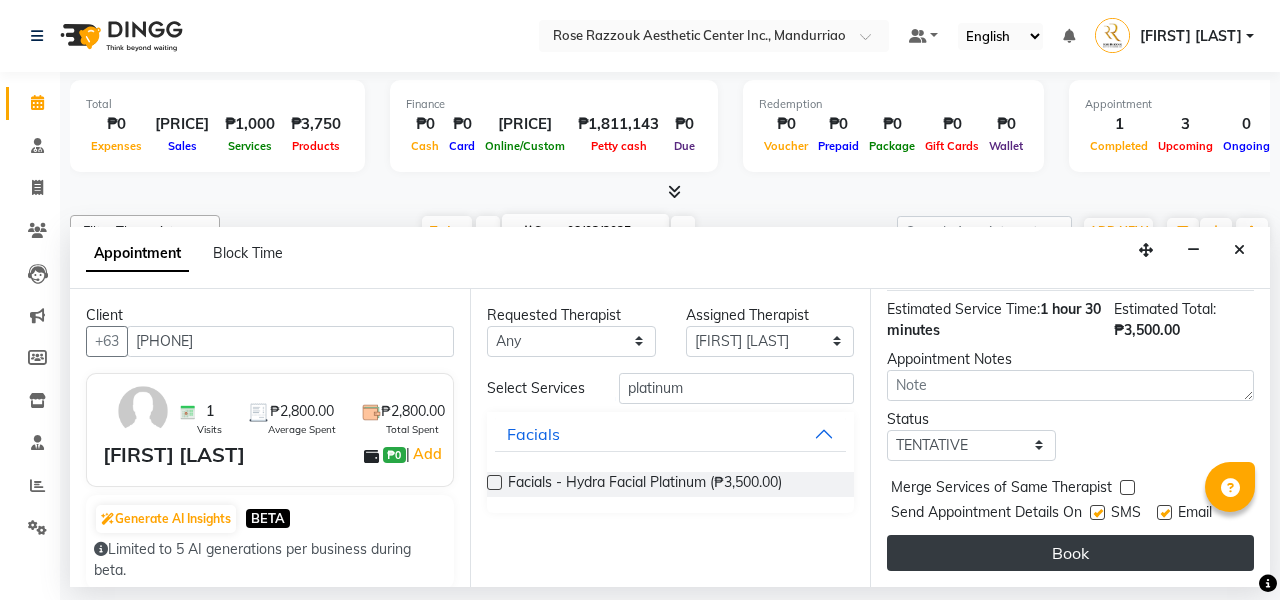 scroll, scrollTop: 270, scrollLeft: 0, axis: vertical 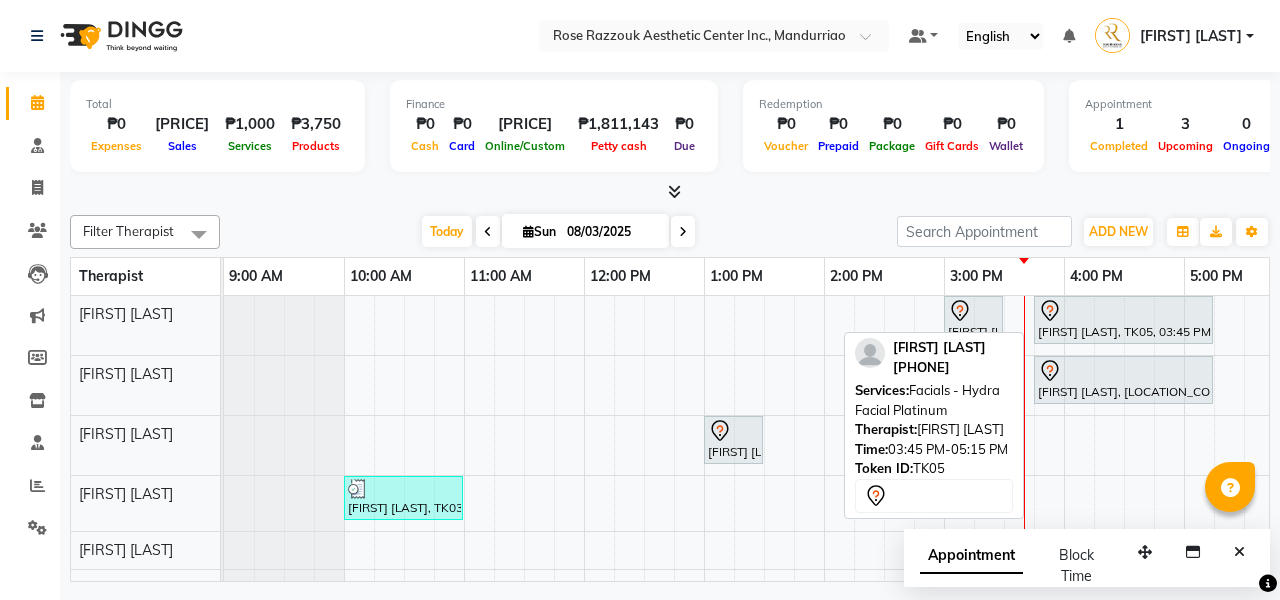 click on "[FIRST] [LAST], TK05, 03:45 PM-05:15 PM, Facials - Hydra Facial Platinum" at bounding box center [1123, 320] 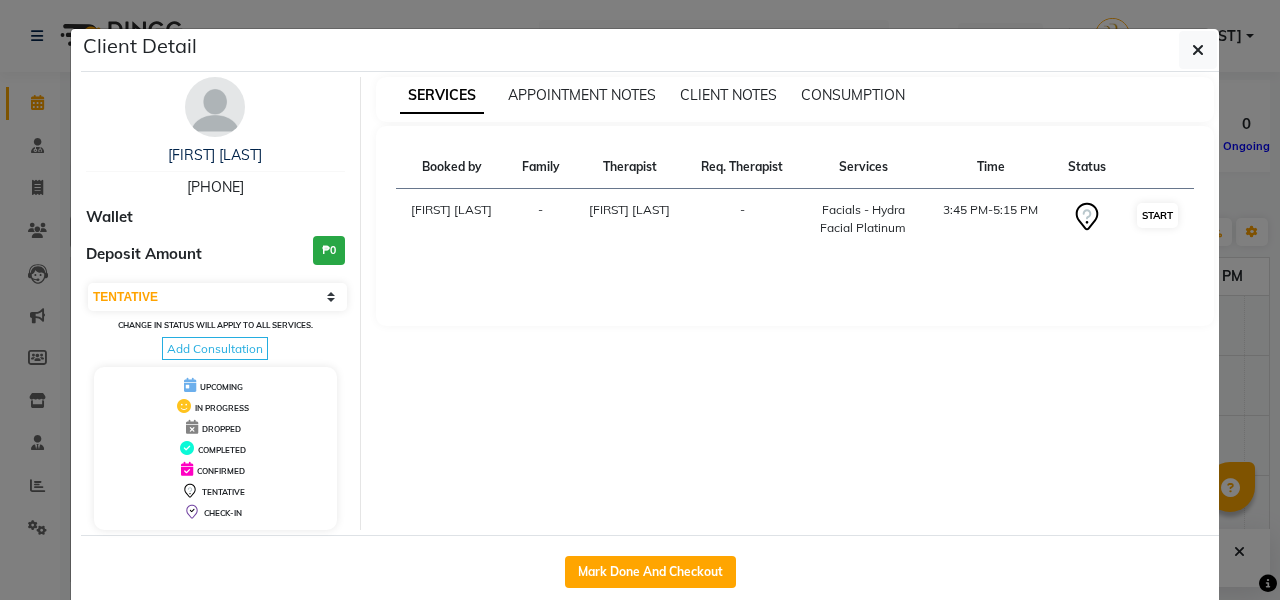 click on "START" at bounding box center (1157, 215) 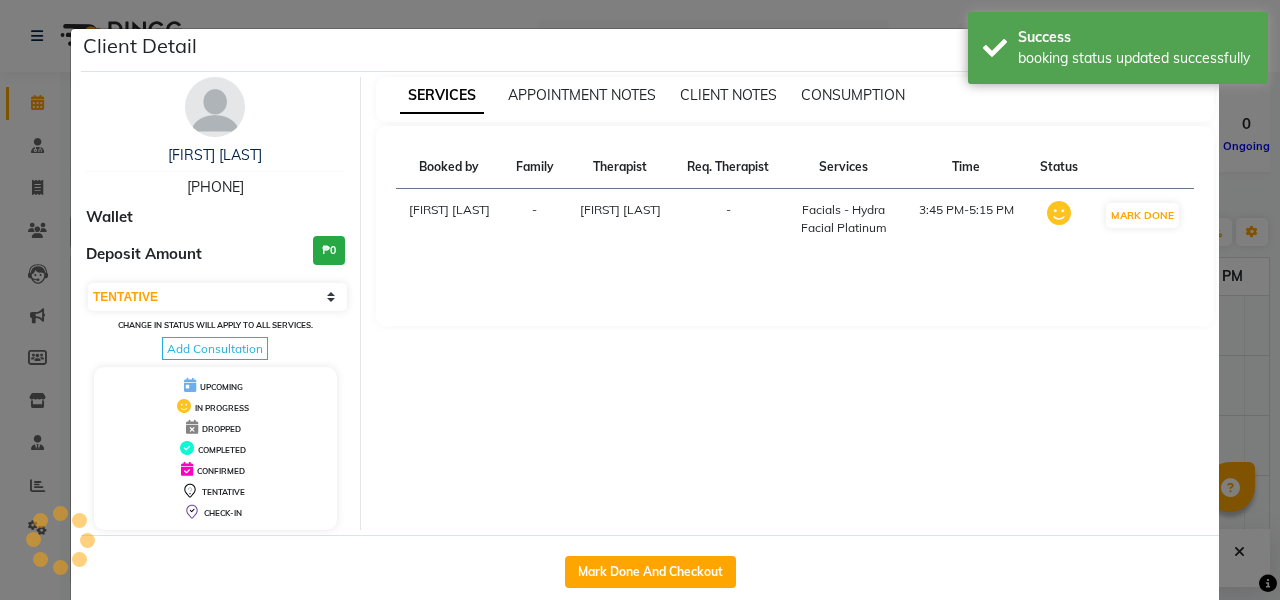 select on "1" 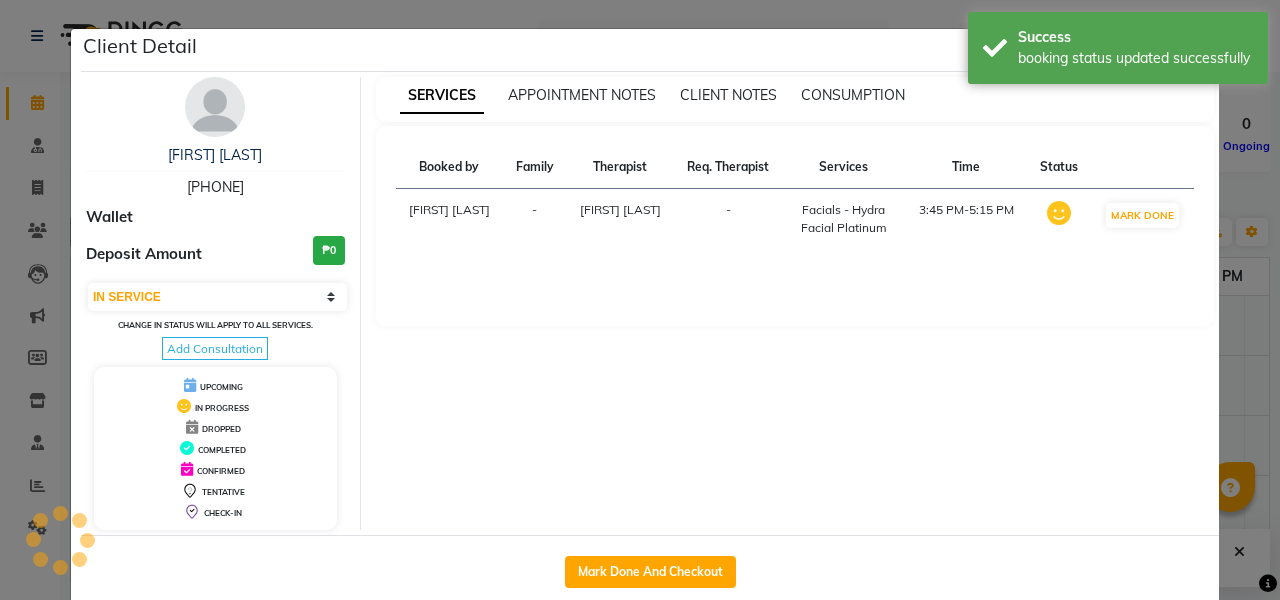 click on "Client Detail [FIRST] [LAST] [PHONE] Wallet Deposit Amount ₱0 Select IN SERVICE CONFIRMED TENTATIVE CHECK IN MARK DONE DROPPED UPCOMING Change in status will apply to all services. Add Consultation UPCOMING IN PROGRESS DROPPED COMPLETED CONFIRMED TENTATIVE CHECK-IN SERVICES APPOINTMENT NOTES CLIENT NOTES CONSUMPTION Booked by Family Therapist Req. Therapist Services Time Status [FIRST] [LAST] - [FIRST] [LAST] - Facials - Hydra Facial Platinum 3:45 PM-5:15 PM MARK DONE Mark Done And Checkout" 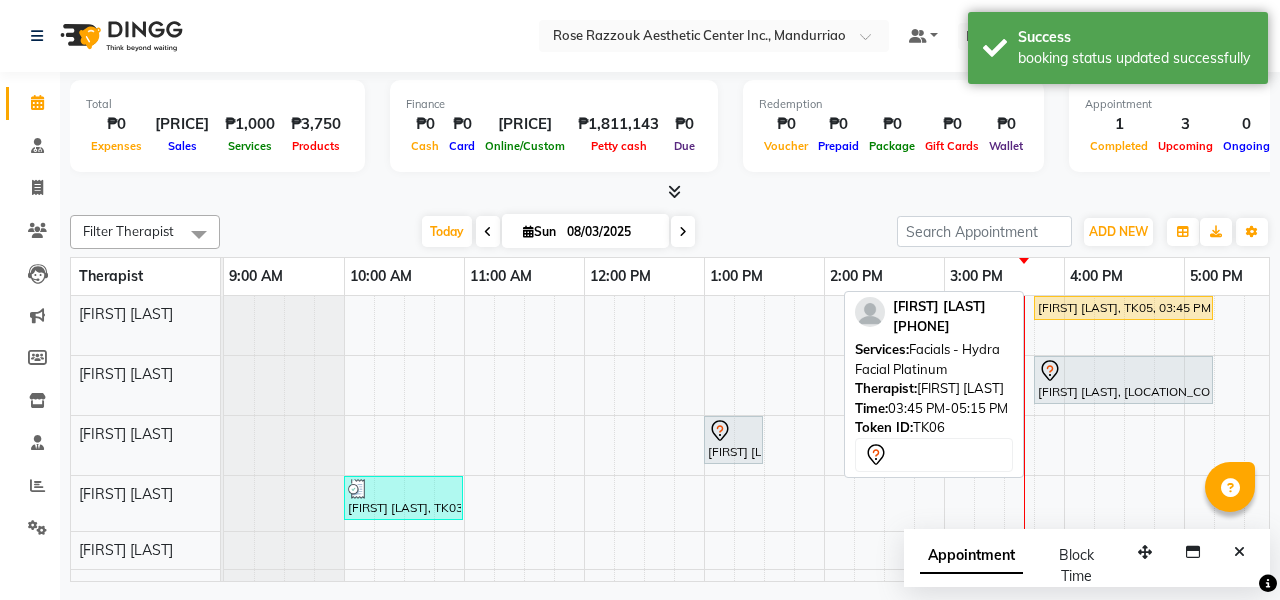 click at bounding box center [1123, 371] 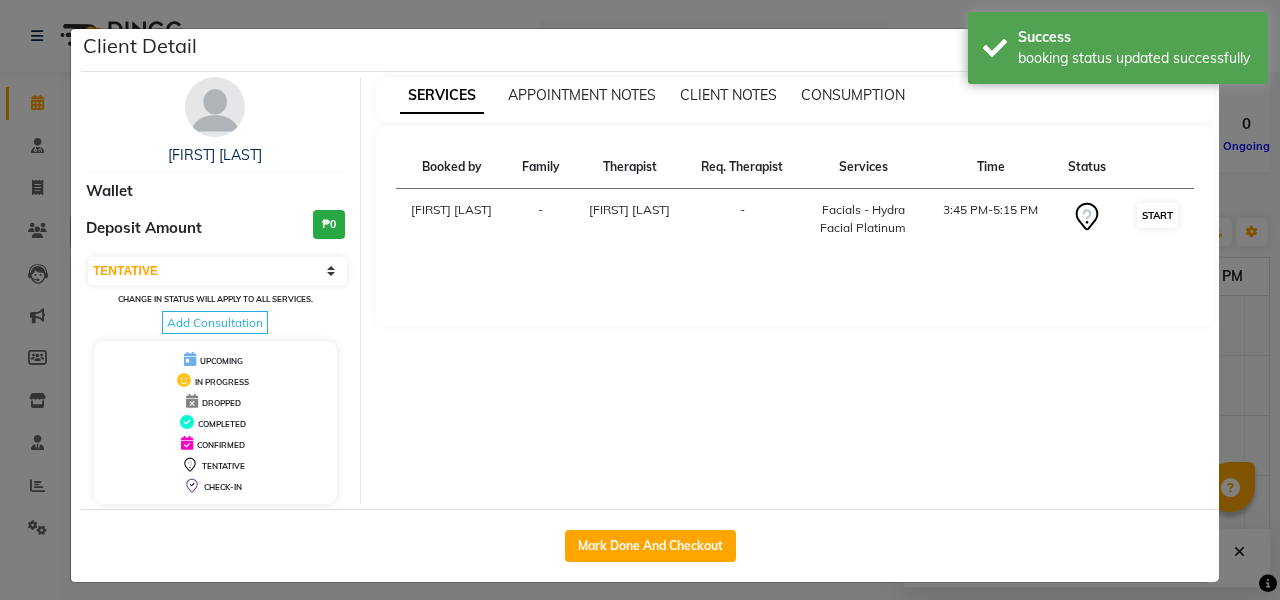 click on "START" at bounding box center [1157, 215] 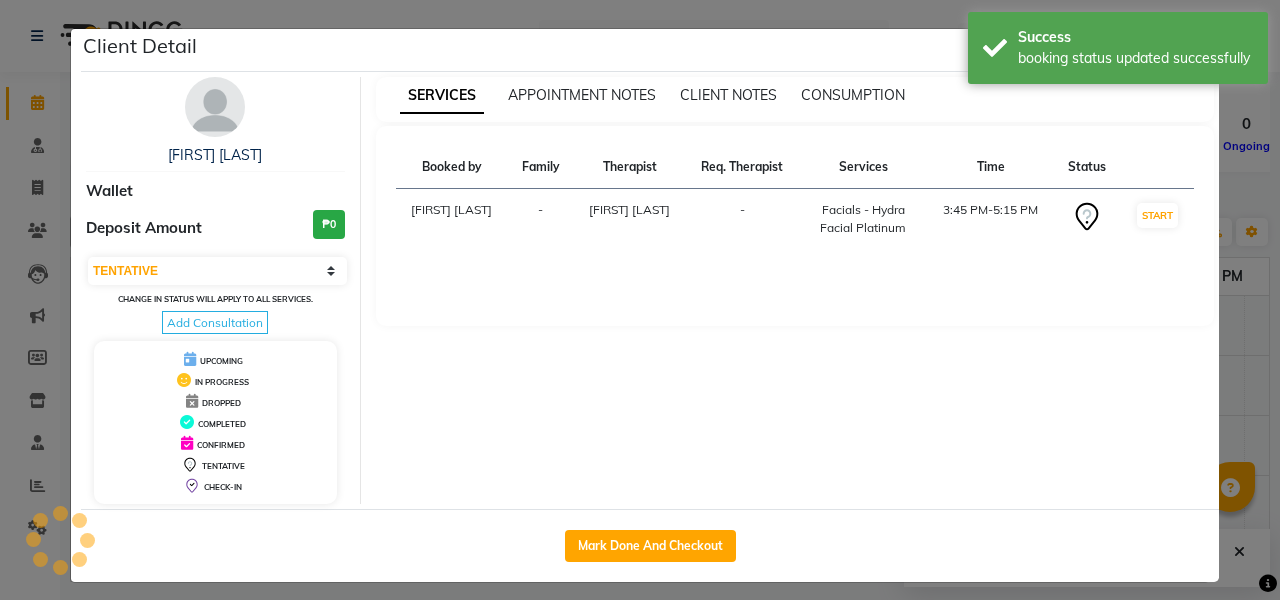 select on "1" 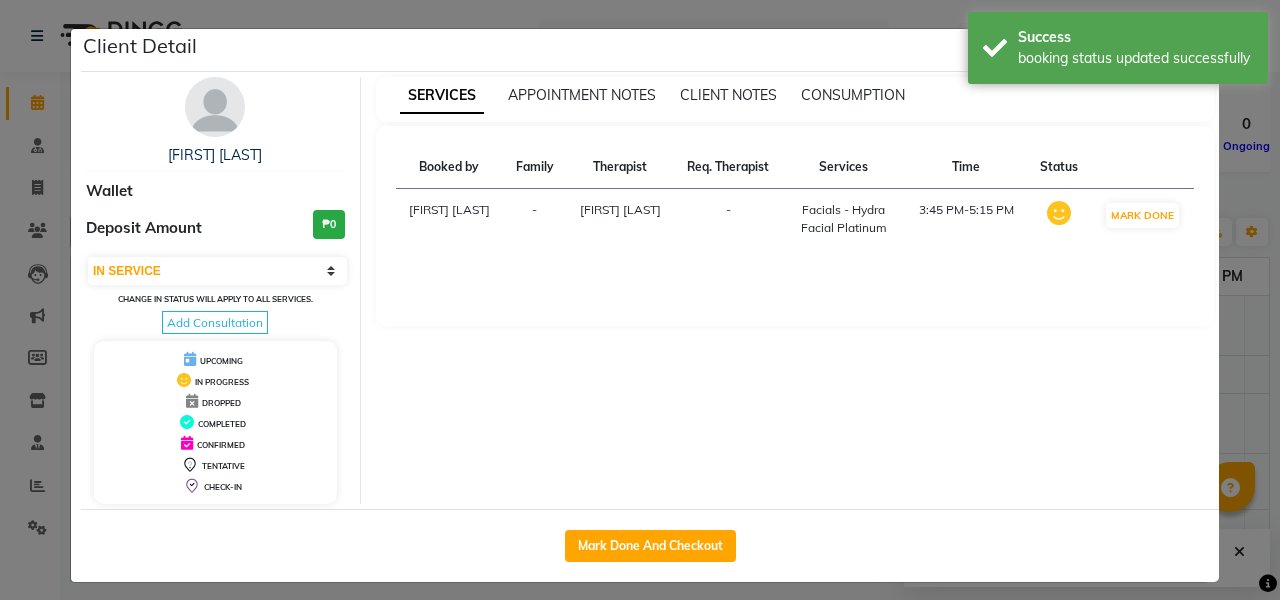 click on "Client Detail  [FIRST] [LAST]  Wallet Deposit Amount  ₱0  Select IN SERVICE CONFIRMED TENTATIVE CHECK IN MARK DONE DROPPED UPCOMING Change in status will apply to all services. Add Consultation UPCOMING IN PROGRESS DROPPED COMPLETED CONFIRMED TENTATIVE CHECK-IN SERVICES APPOINTMENT NOTES CLIENT NOTES CONSUMPTION Booked by Family Therapist Req. Therapist Services Time Status  [FIRST] [LAST]  - [FIRST] [LAST] -  Facials  - Hydra Facial Platinum   3:45 PM-5:15 PM   MARK DONE   Mark Done And Checkout" 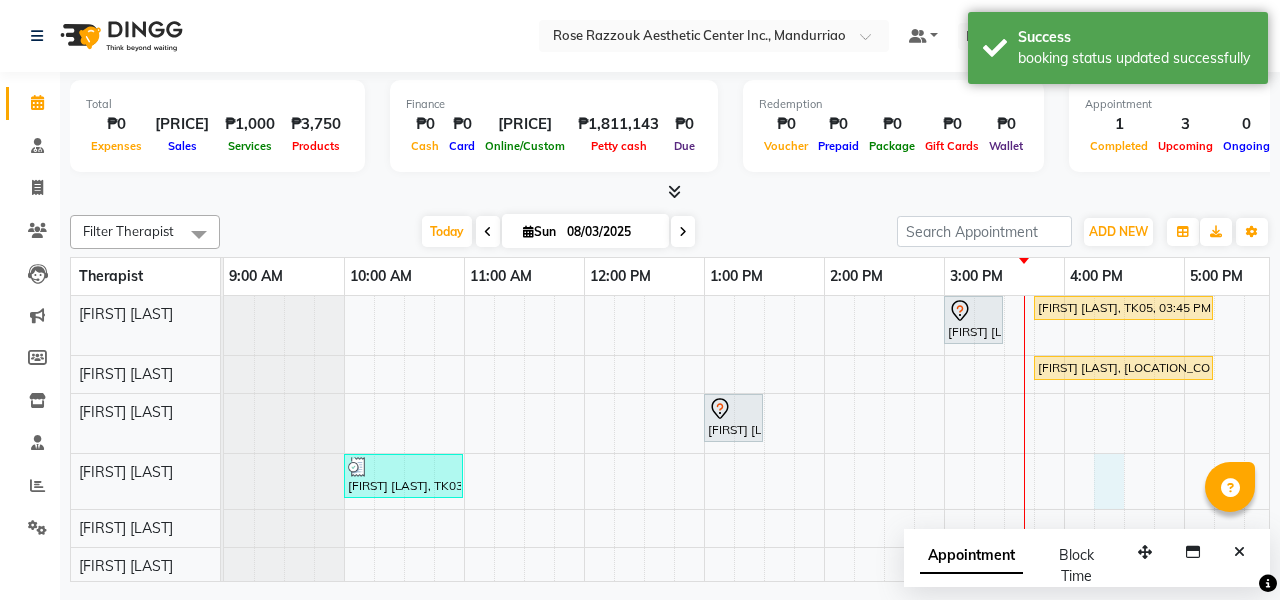 click on "[FIRST] [LAST], TK01, 03:00 PM-03:30 PM, Skin Consultation [FIRST] [LAST], TK05, 03:45 PM-05:15 PM, Facials - Hydra Facial Platinum [FIRST] [LAST], TK06, 03:45 PM-05:15 PM, Facials - Hydra Facial Platinum [FIRST] [LAST], TK02, 01:00 PM-01:30 PM, Brow Consultation [FIRST] [LAST], TK03, 10:00 AM-11:00 AM, Permanent Make Up - Brow Tattoo Touch Up [FIRST] [LAST], TK04, 11:00 AM-12:00 PM, Permanent Make Up - Brow Tattoo Touch Up" at bounding box center (884, 527) 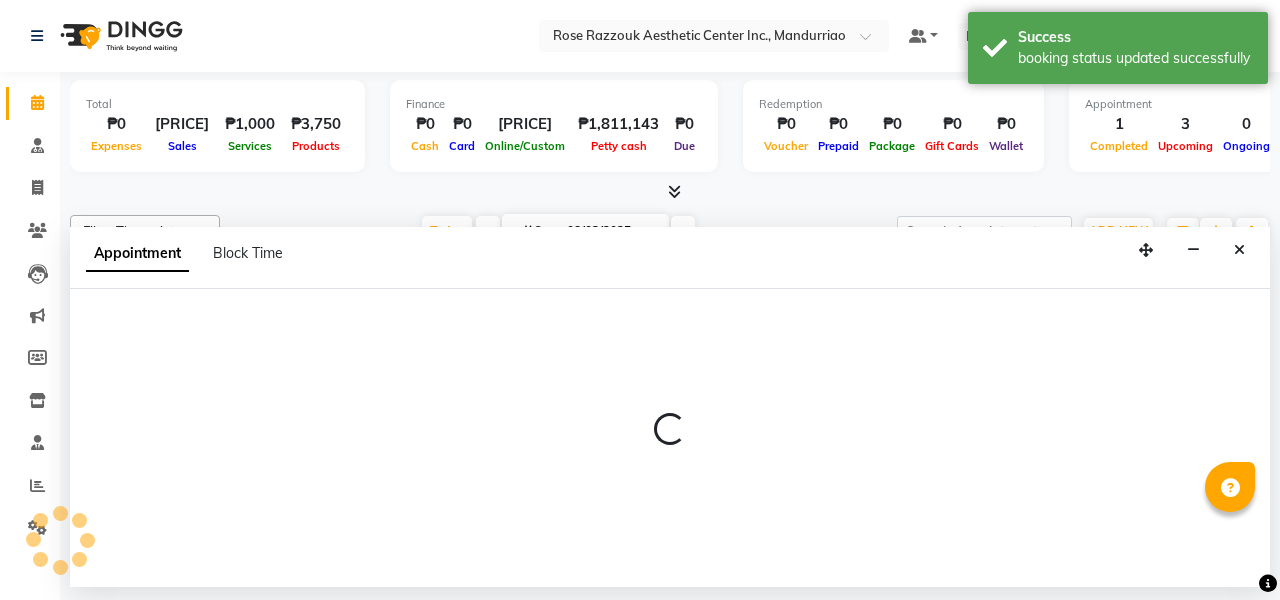 select on "46410" 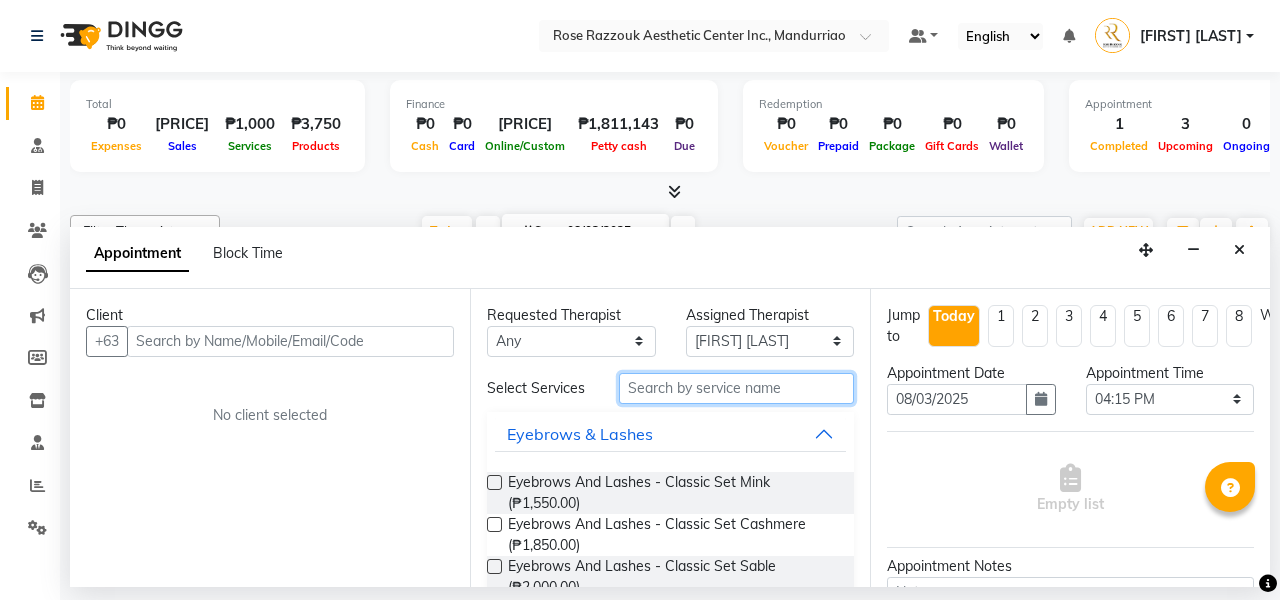 click at bounding box center (736, 388) 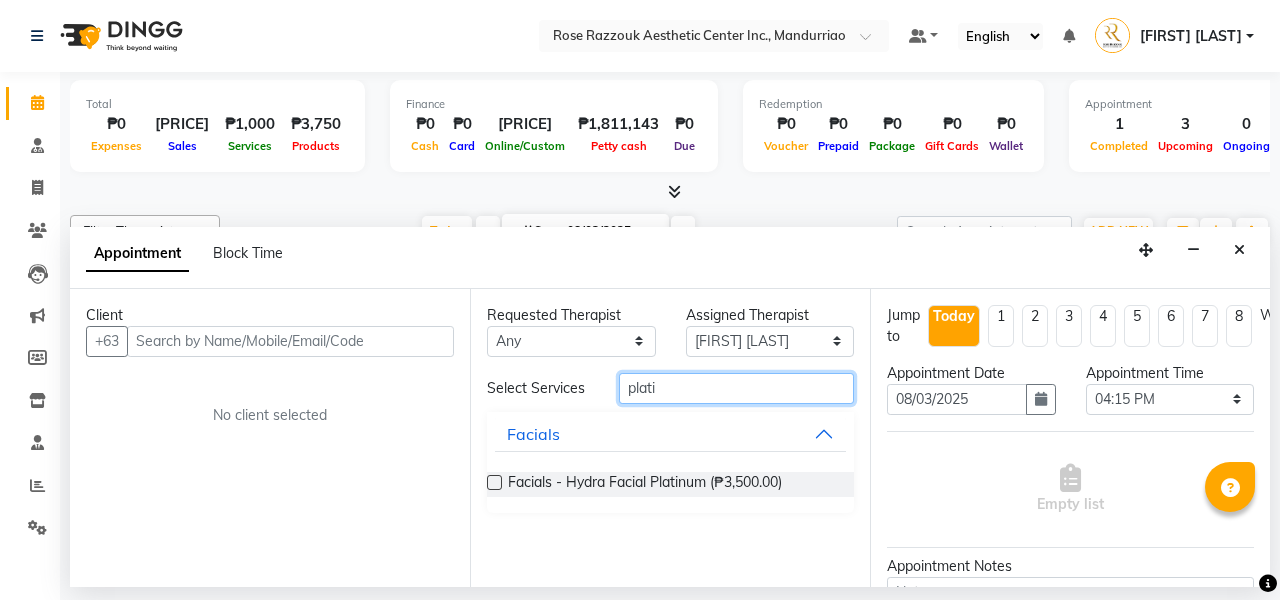 type on "plati" 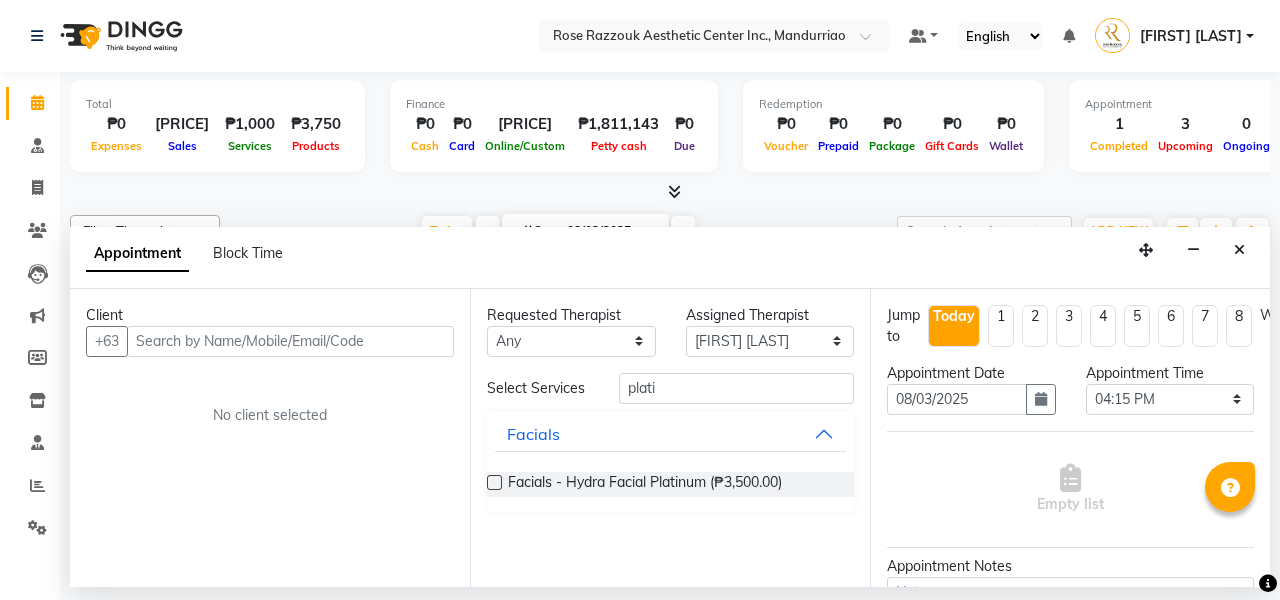 click on "Total ₱0 Expenses ₱4,750 Sales ₱1,000 Services ₱3,750 Products Finance ₱0 Cash ₱0 Card ₱4,750 Online/Custom ₱1,811,143 Petty cash ₱0 Due Redemption ₱0 Voucher ₱0 Prepaid ₱0 Package ₱0 Gift Cards ₱0 Wallet Appointment 1 Completed 3 Upcoming 0 Ongoing 0 No show Other sales ₱0 Packages ₱0 Memberships ₱0 Vouchers ₱0 Prepaids ₱0 Gift Cards Filter Therapist Select All [FIRST] [LAST] [FIRST] [LAST] [FIRST] [LAST] [FIRST] [LAST] [FIRST] [LAST] - [FIRST] [LAST] - Facials - Hydra Facial Platinum 3:45 PM-5:15 PM MARK DONE Mark Done And Checkout" 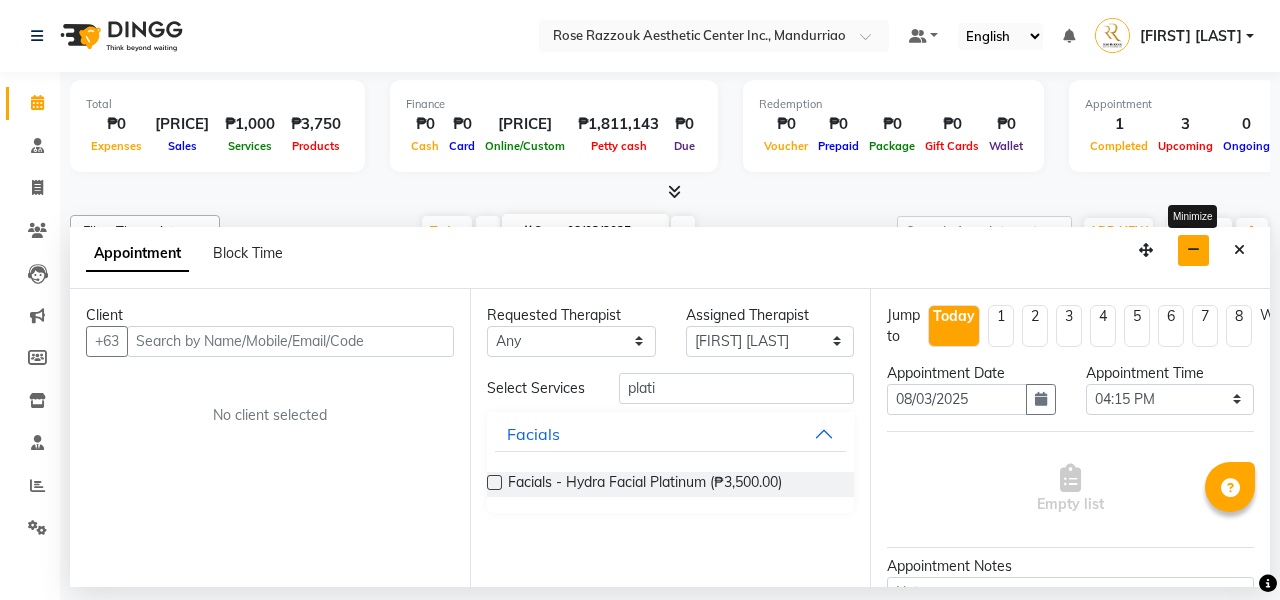 click at bounding box center (1193, 250) 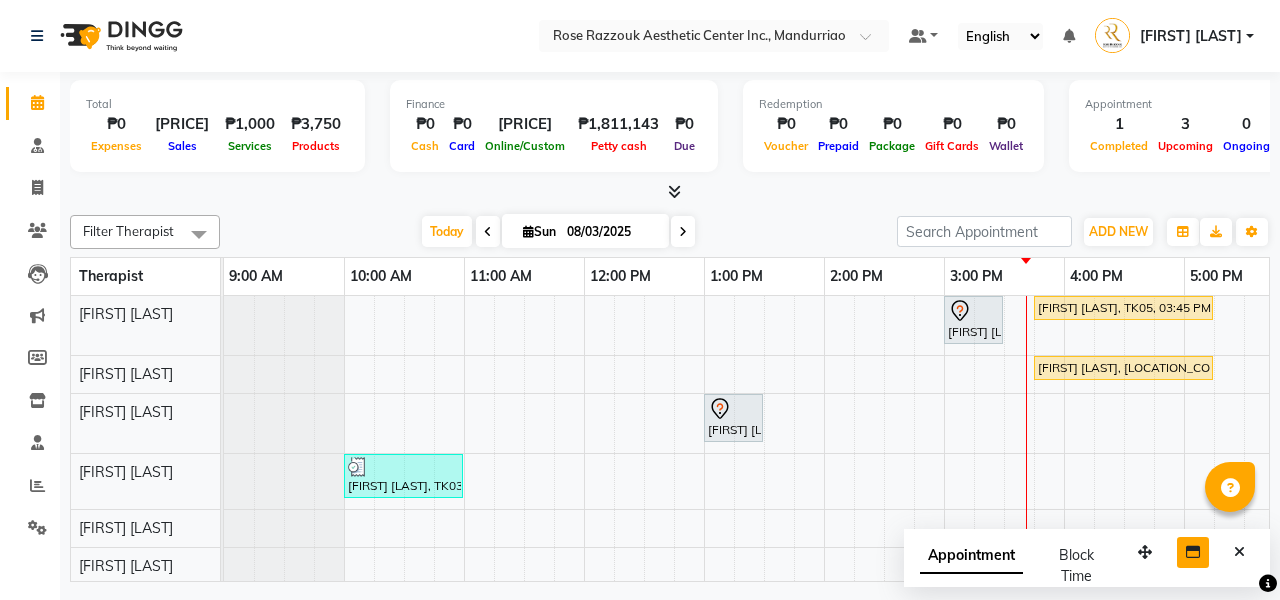scroll, scrollTop: 80, scrollLeft: 0, axis: vertical 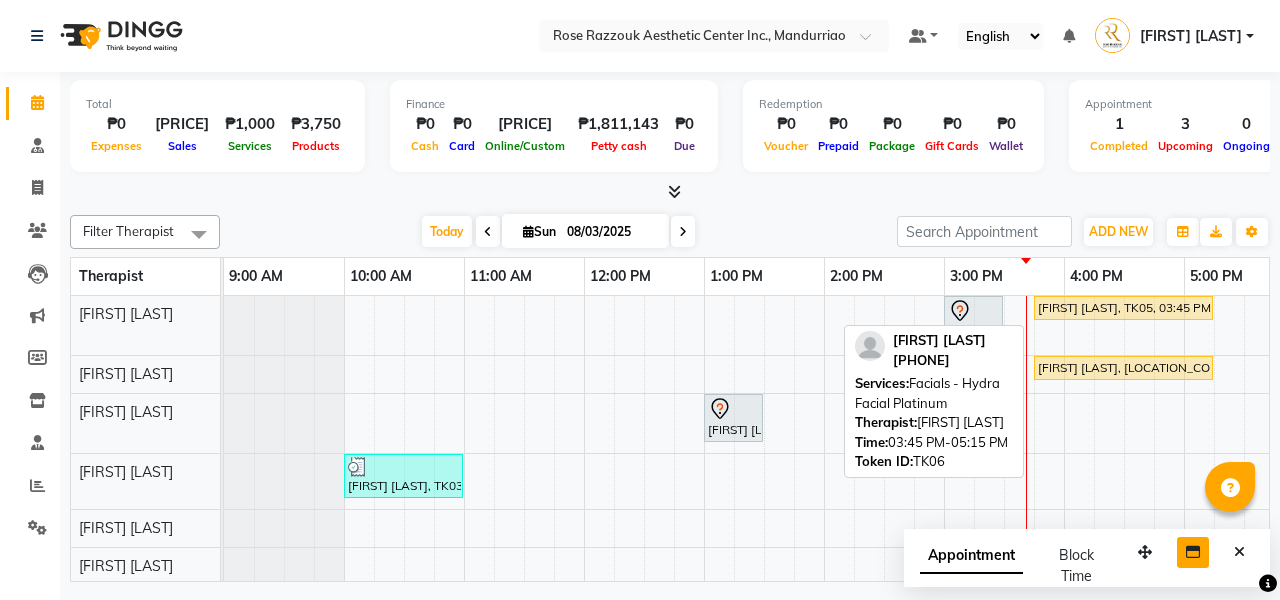 click on "[FIRST] [LAST], [LOCATION_CODE], [TIME], [SERVICE]" at bounding box center [1123, 368] 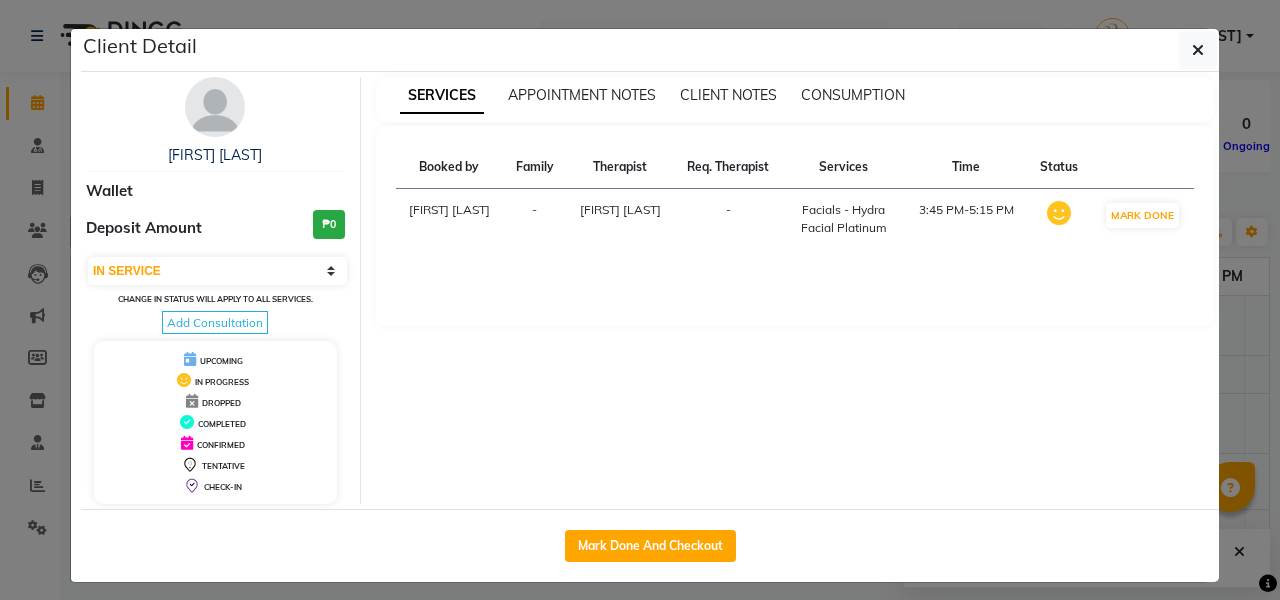 click on "Client Detail  [FIRST] [LAST]  Wallet Deposit Amount  ₱0  Select IN SERVICE CONFIRMED TENTATIVE CHECK IN MARK DONE DROPPED UPCOMING Change in status will apply to all services. Add Consultation UPCOMING IN PROGRESS DROPPED COMPLETED CONFIRMED TENTATIVE CHECK-IN SERVICES APPOINTMENT NOTES CLIENT NOTES CONSUMPTION Booked by Family Therapist Req. Therapist Services Time Status  [FIRST] [LAST]  - [FIRST] [LAST] -  Facials  - Hydra Facial Platinum   3:45 PM-5:15 PM   MARK DONE   Mark Done And Checkout" 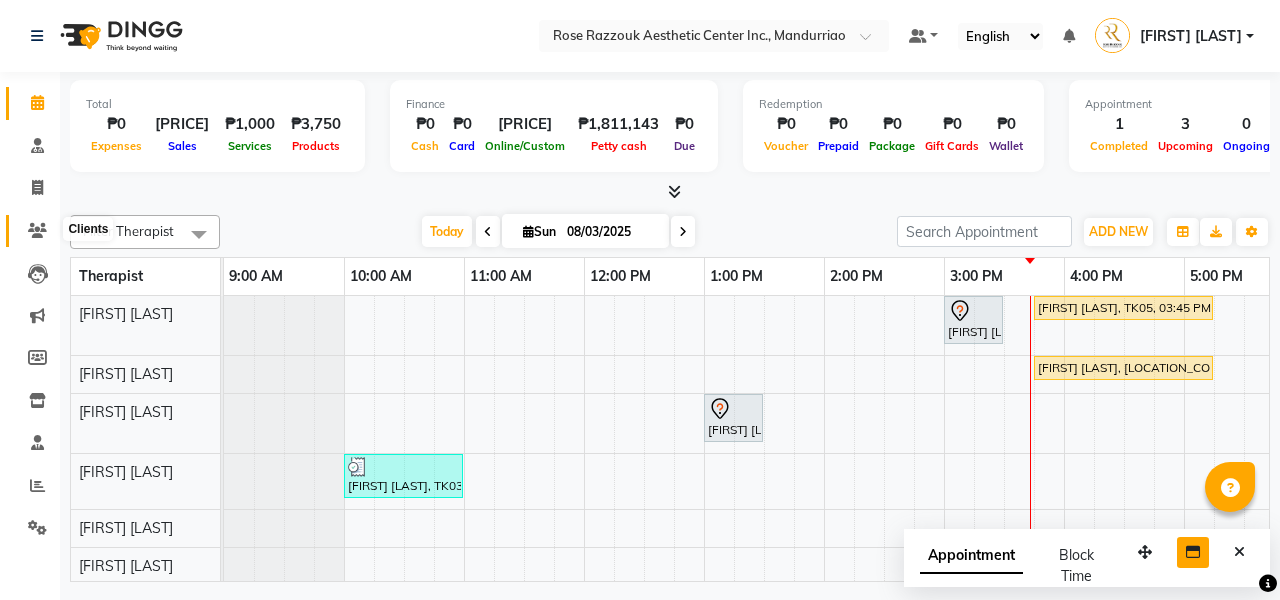 click 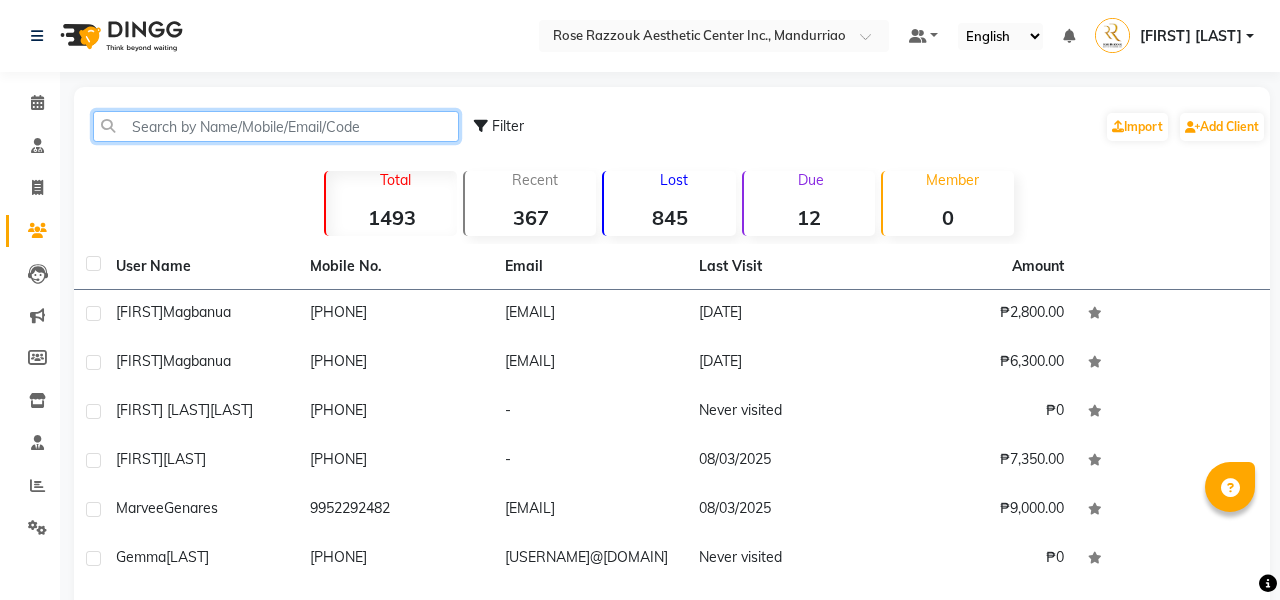click 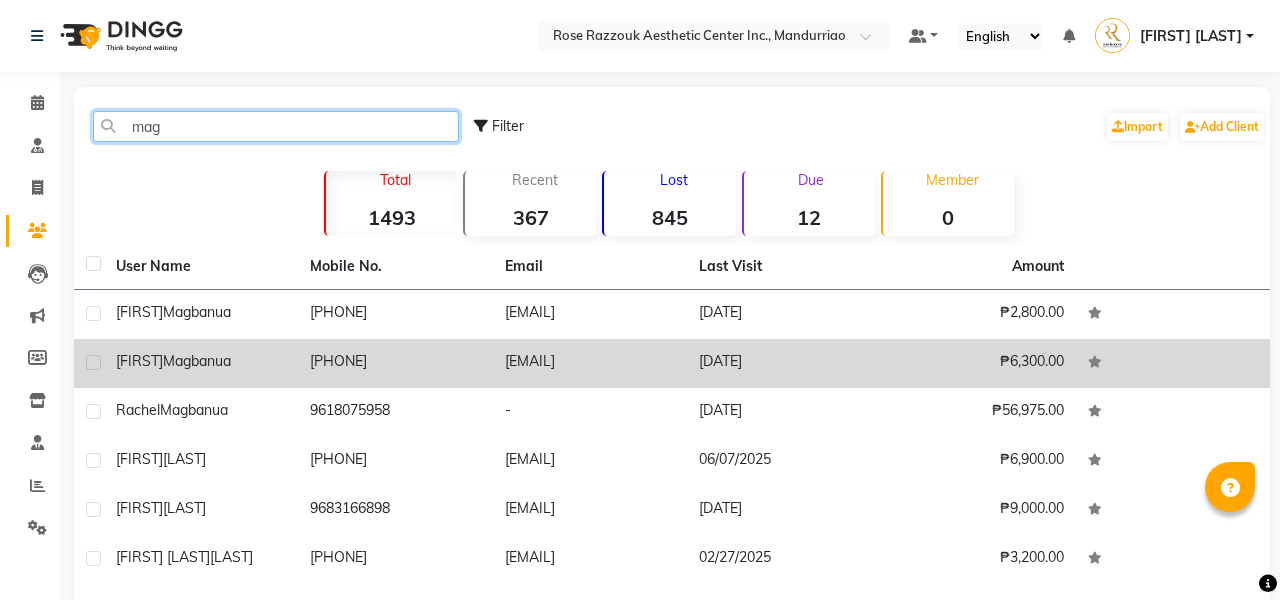 type on "mag" 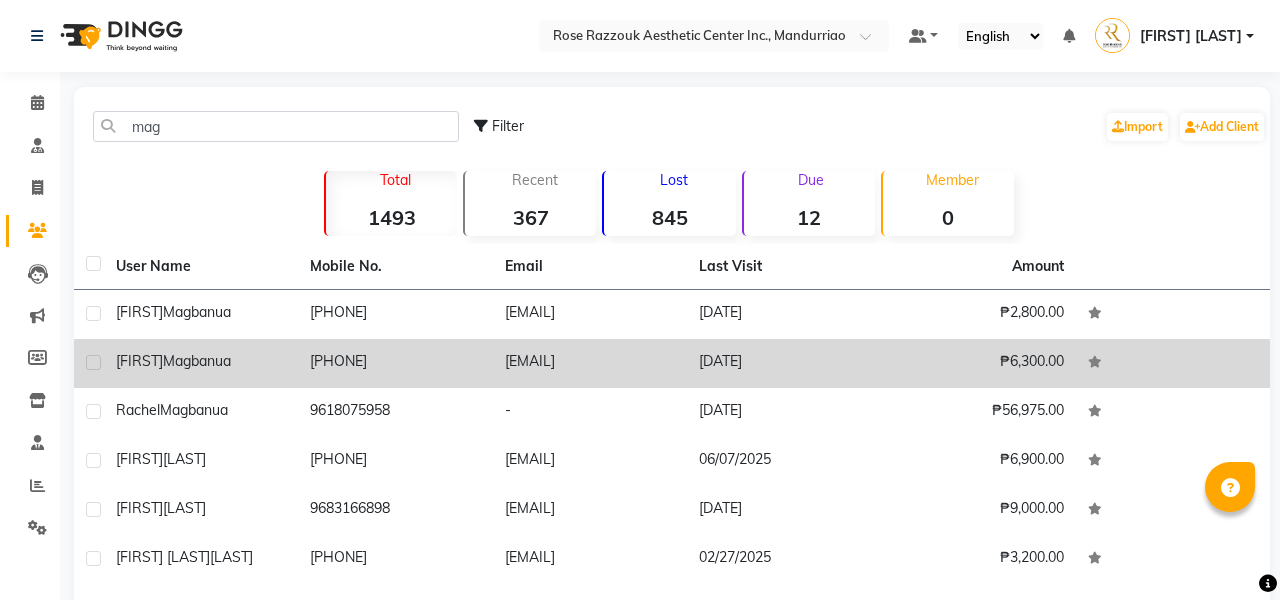 click on "[PHONE]" 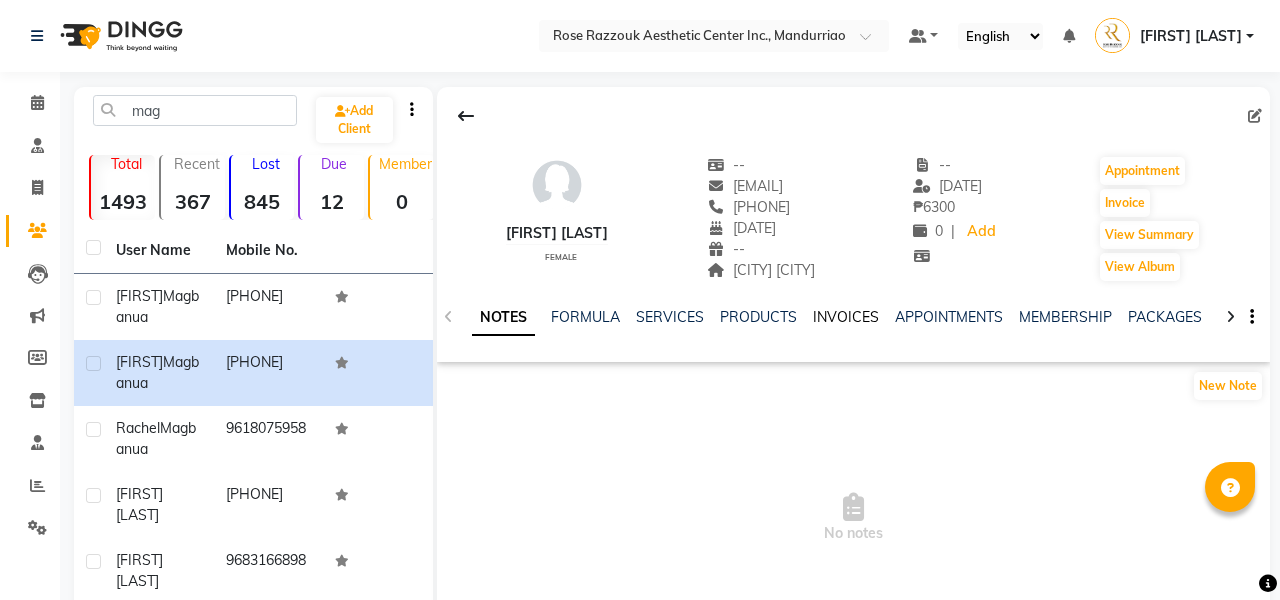 click on "INVOICES" 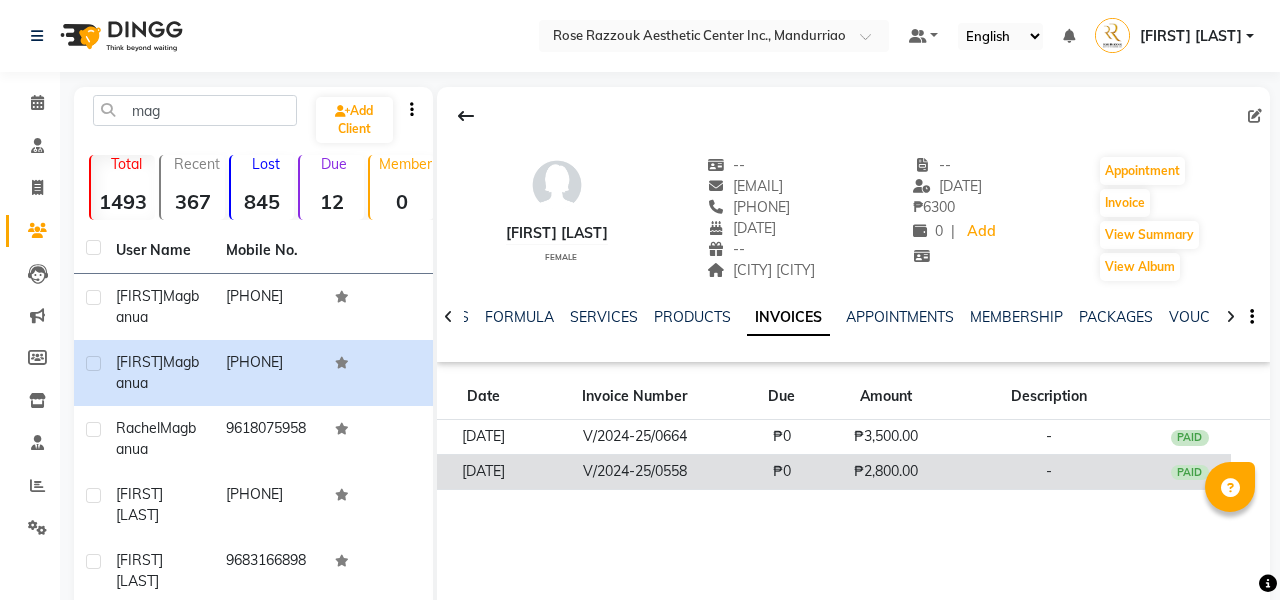 scroll, scrollTop: 0, scrollLeft: 0, axis: both 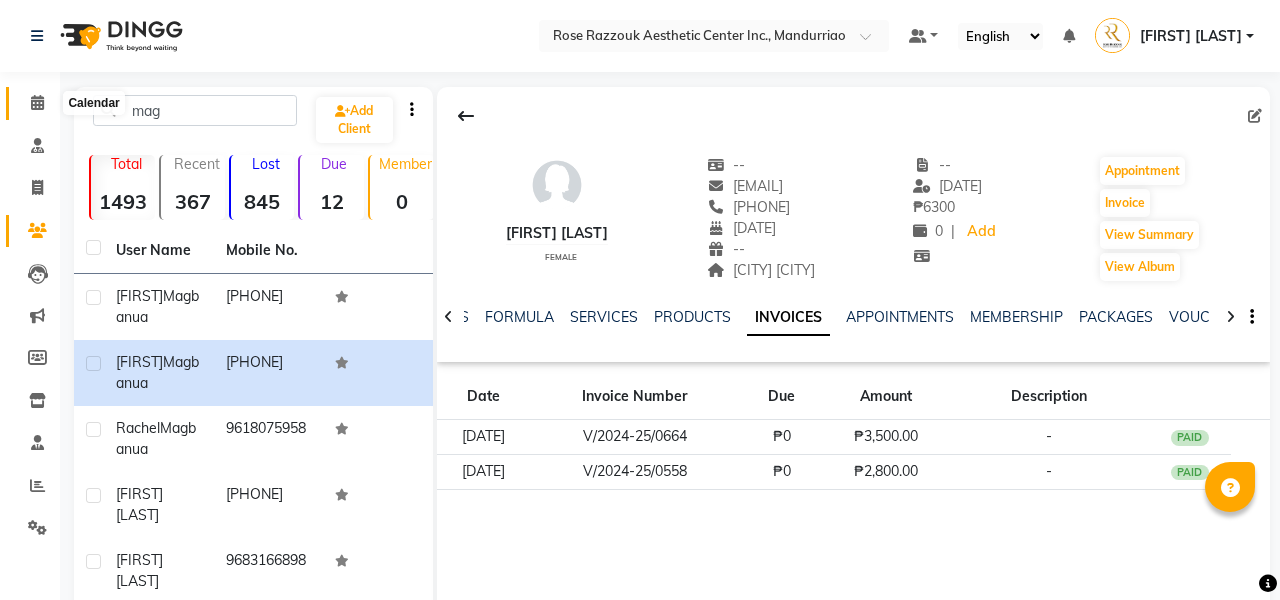 click 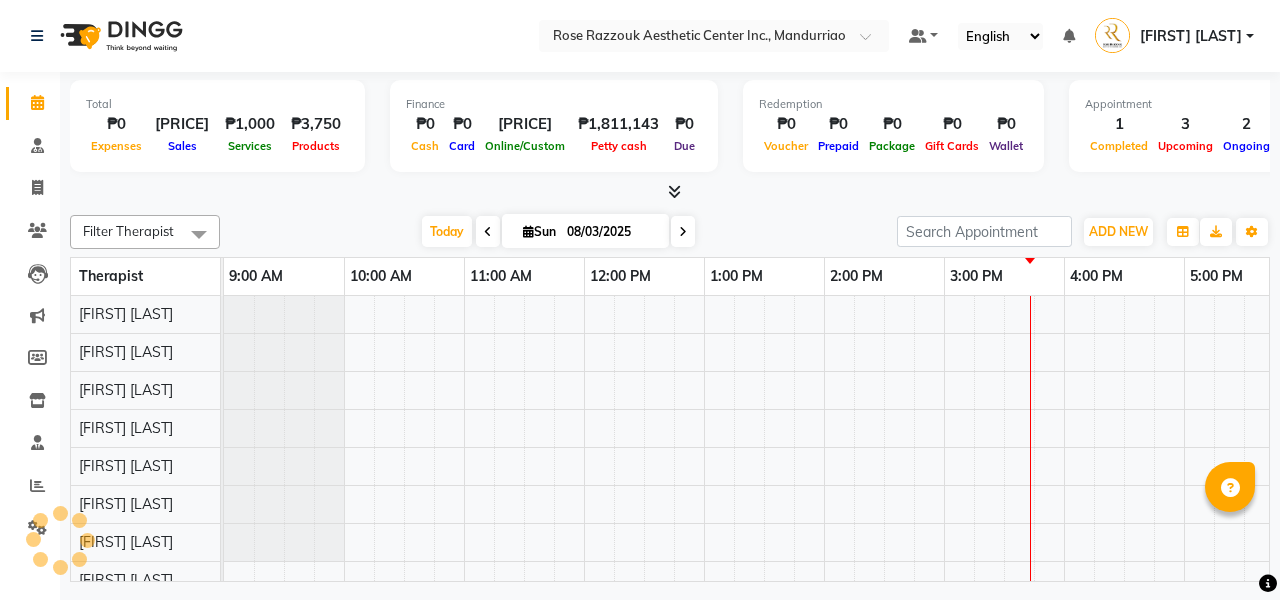 scroll, scrollTop: 0, scrollLeft: 0, axis: both 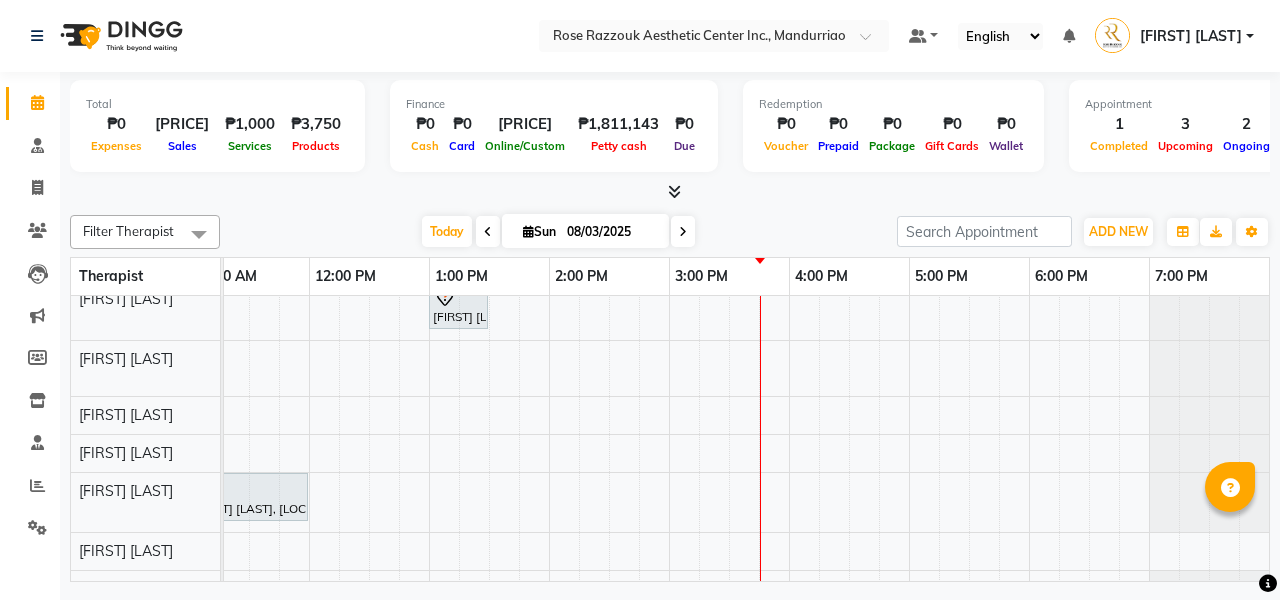 click on "[FIRST] [LAST], TK01, 03:00 PM-03:30 PM, Skin Consultation [FIRST] [LAST], TK05, 03:45 PM-05:15 PM, Facials - Hydra Facial Platinum [FIRST] [LAST], TK06, 03:45 PM-05:15 PM, Facials - Hydra Facial Platinum [FIRST] [LAST], TK02, 01:00 PM-01:30 PM, Brow Consultation [FIRST] [LAST], TK03, 10:00 AM-11:00 AM, Permanent Make Up - Brow Tattoo Touch Up [FIRST] [LAST], TK04, 11:00 AM-12:00 PM, Permanent Make Up - Brow Tattoo Touch Up" at bounding box center (609, 414) 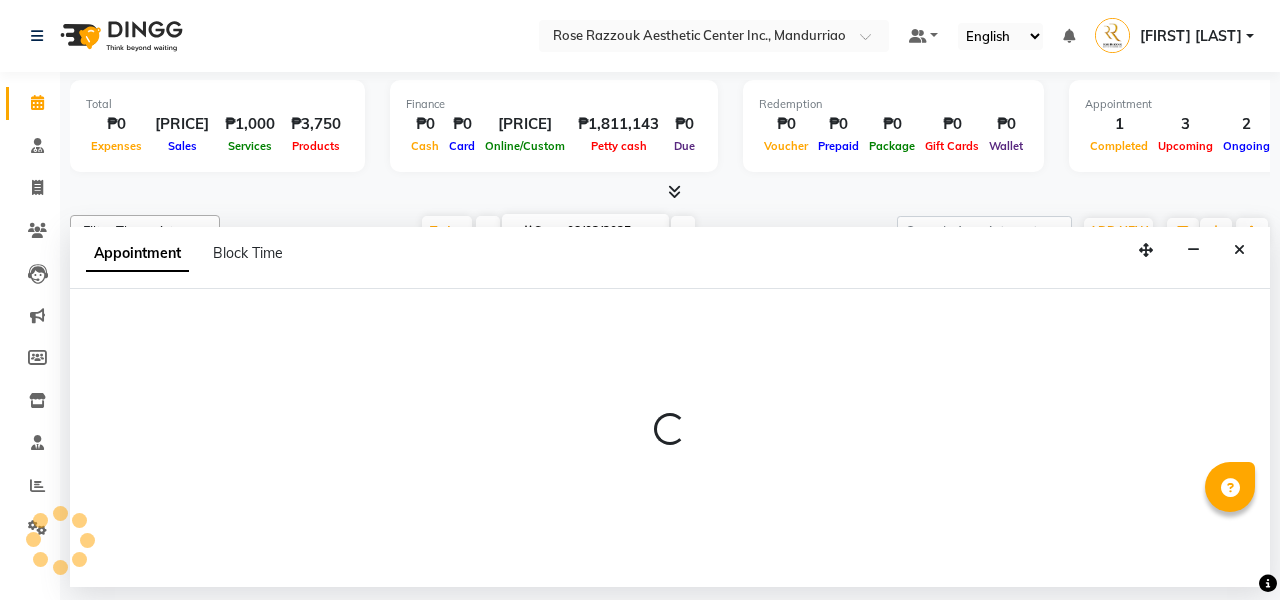 select on "46412" 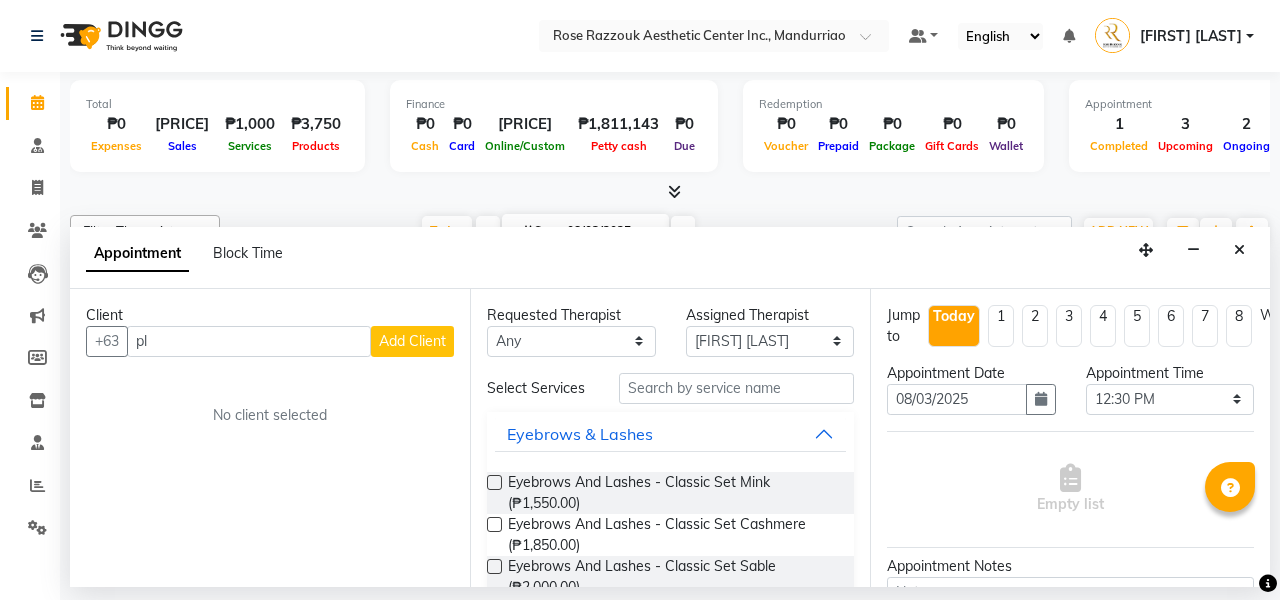 type on "p" 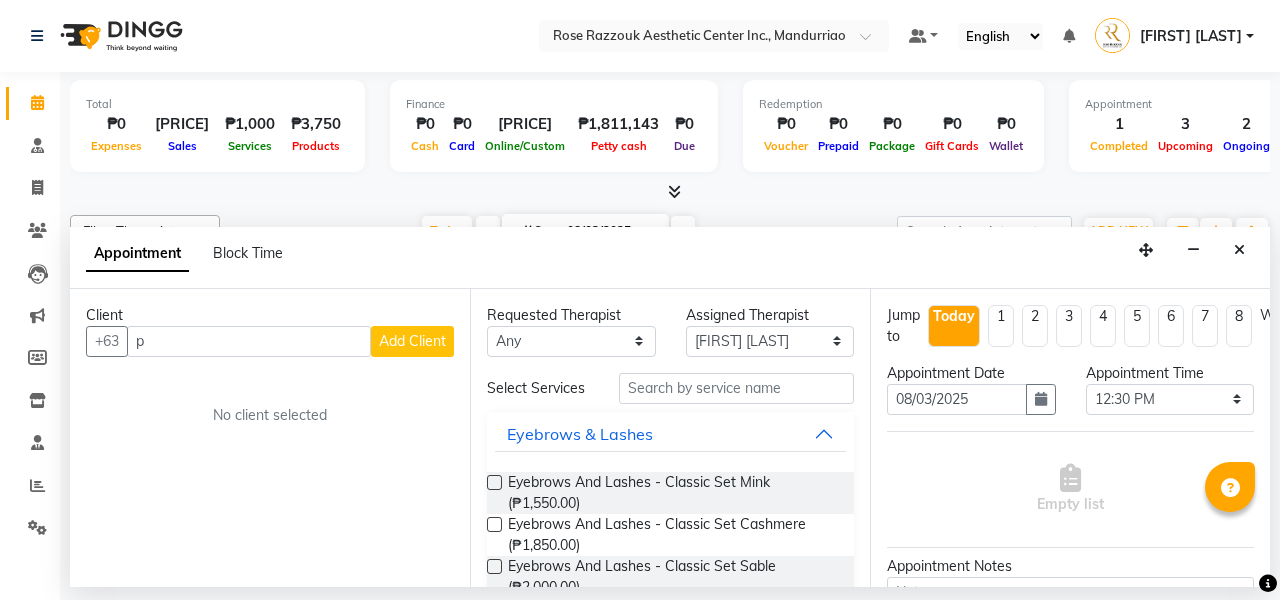 type 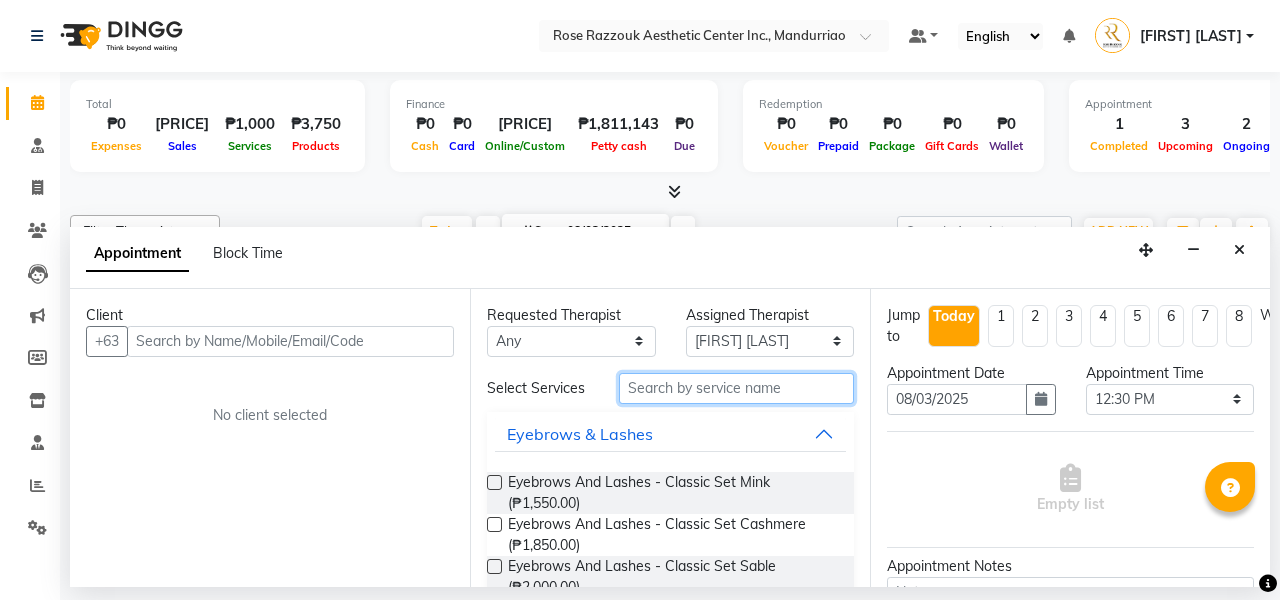 click at bounding box center [736, 388] 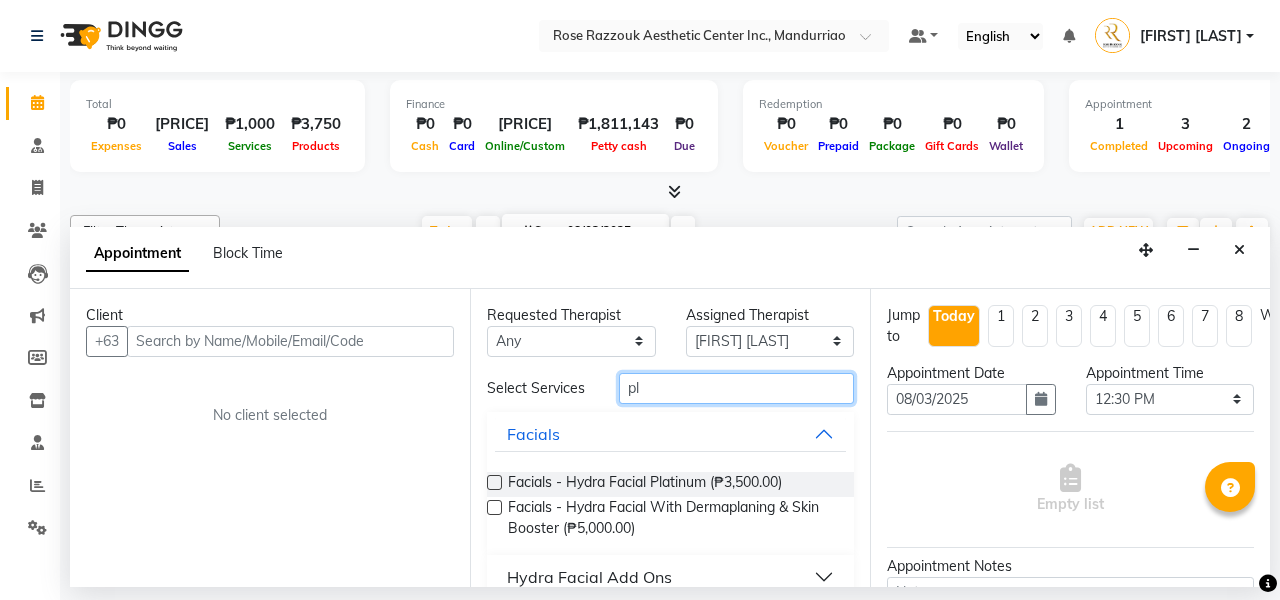 type on "p" 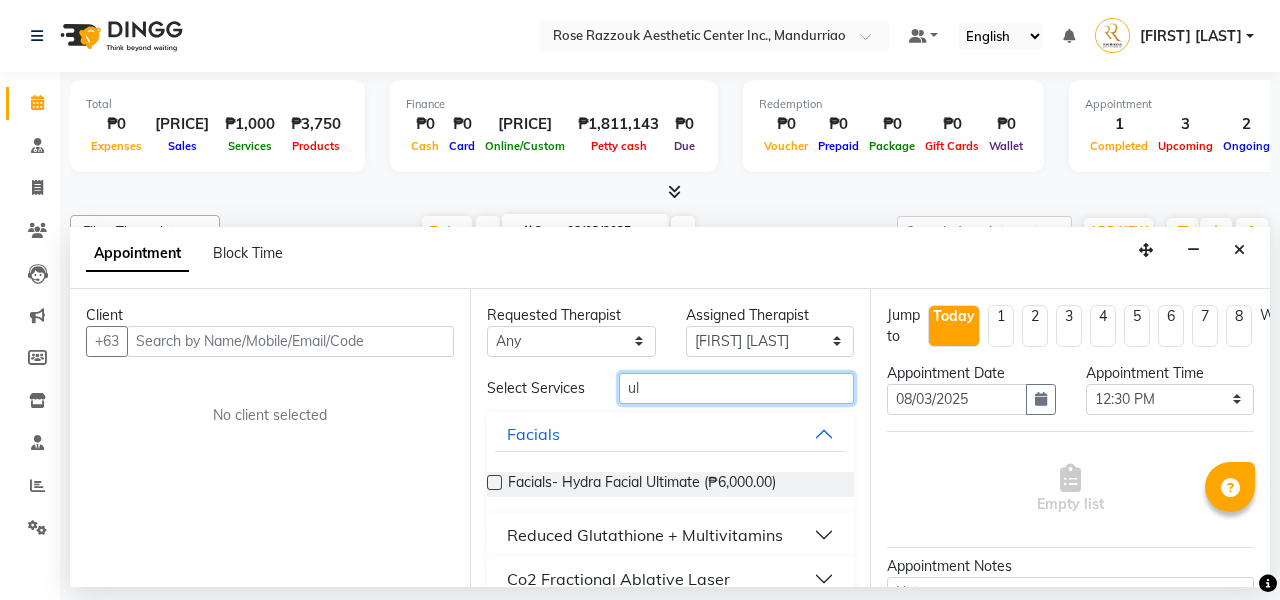 type on "u" 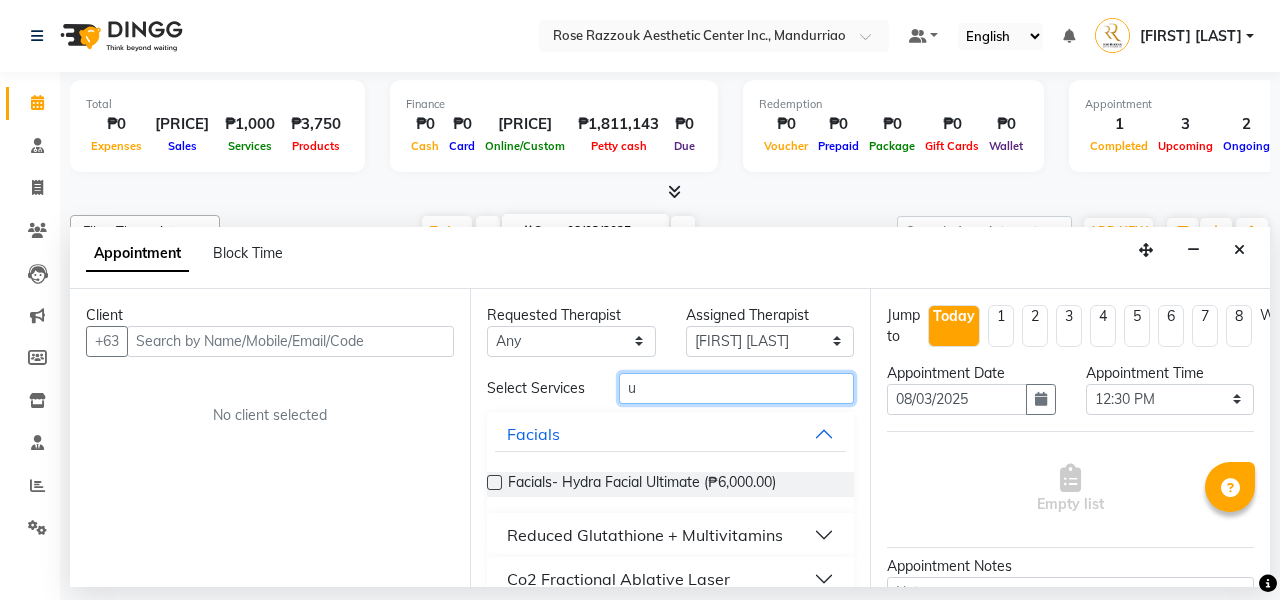 type 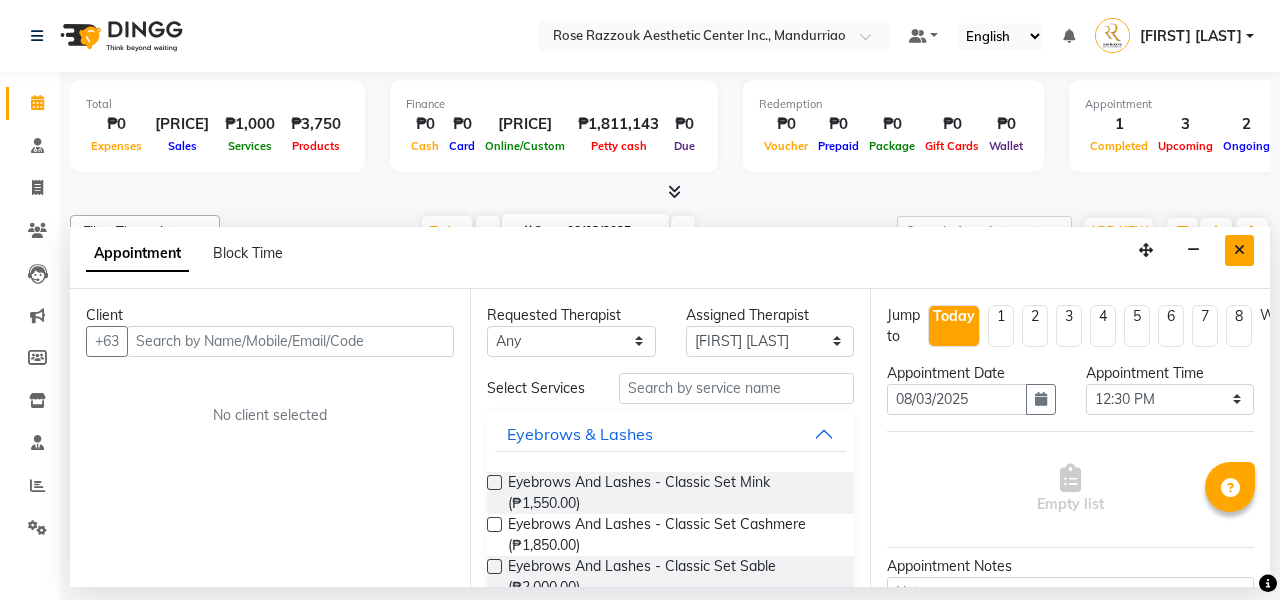 click at bounding box center [1239, 250] 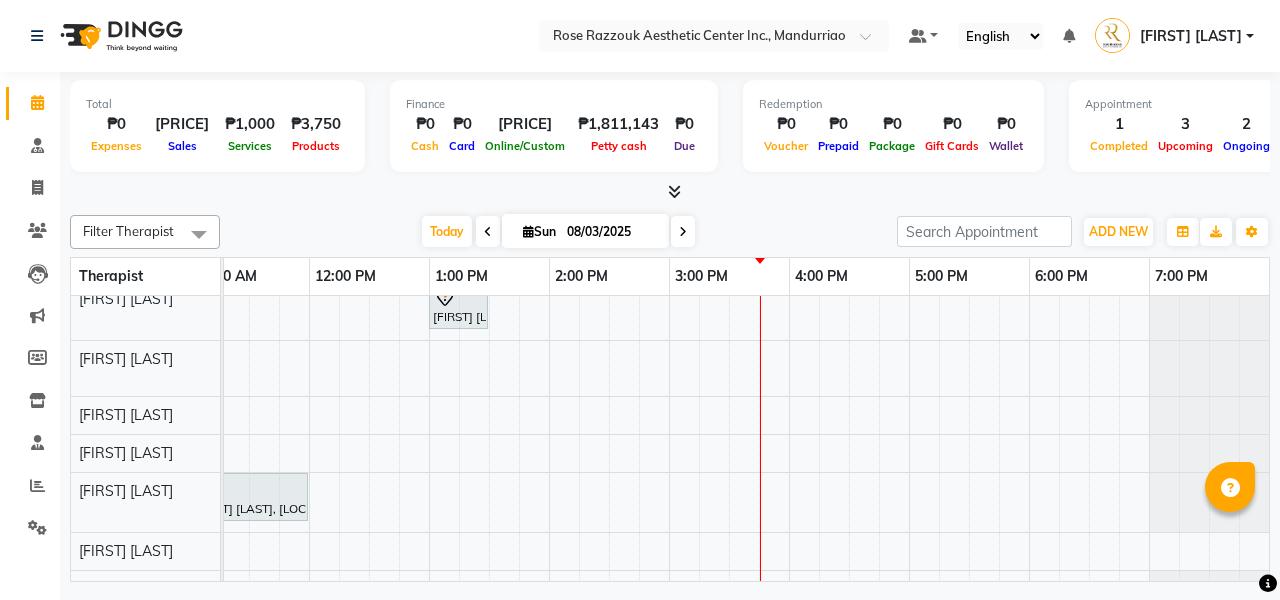scroll, scrollTop: 181, scrollLeft: 275, axis: both 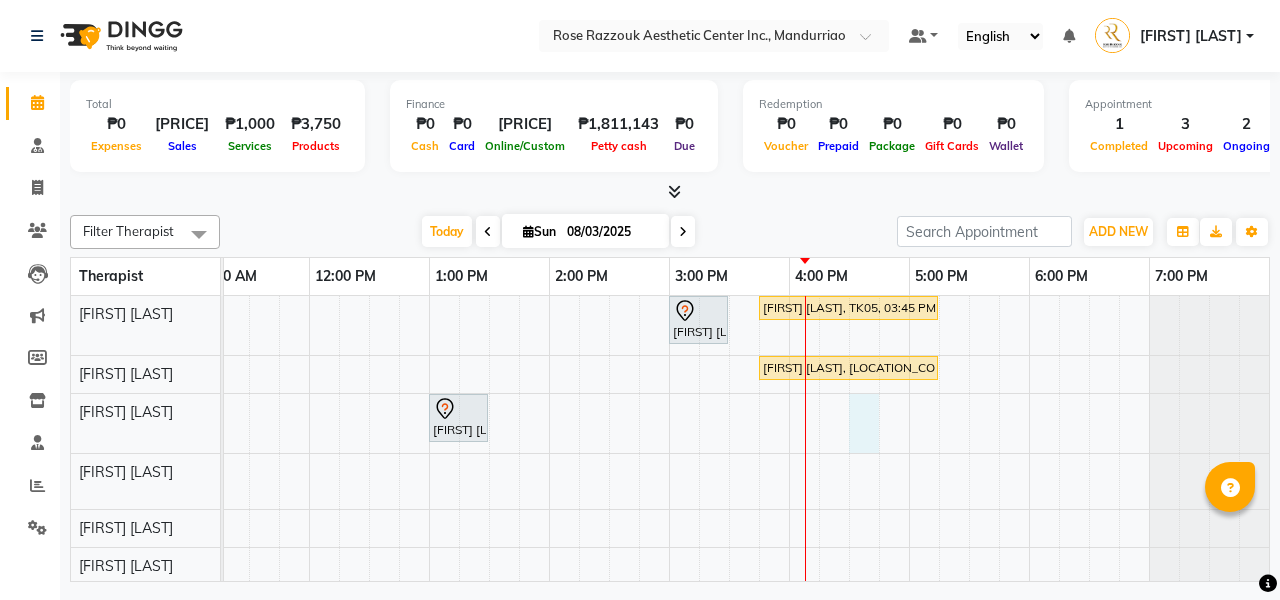 click on "[FIRST] [LAST], TK01, 03:00 PM-03:30 PM, Skin Consultation [FIRST] [LAST], TK05, 03:45 PM-05:15 PM, Facials - Hydra Facial Platinum [FIRST] [LAST], TK06, 03:45 PM-05:15 PM, Facials - Hydra Facial Platinum [FIRST] [LAST], TK02, 01:00 PM-01:30 PM, Brow Consultation [FIRST] [LAST], TK03, 10:00 AM-11:00 AM, Permanent Make Up - Brow Tattoo Touch Up [FIRST] [LAST], TK04, 11:00 AM-12:00 PM, Permanent Make Up - Brow Tattoo Touch Up" at bounding box center [609, 527] 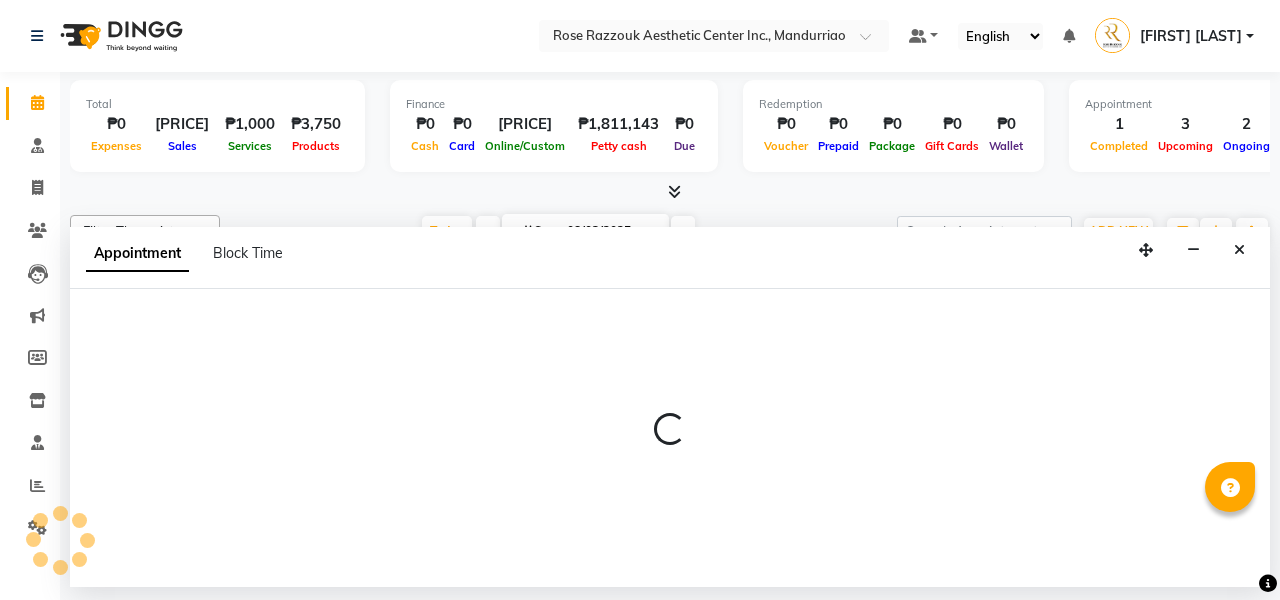 select on "46409" 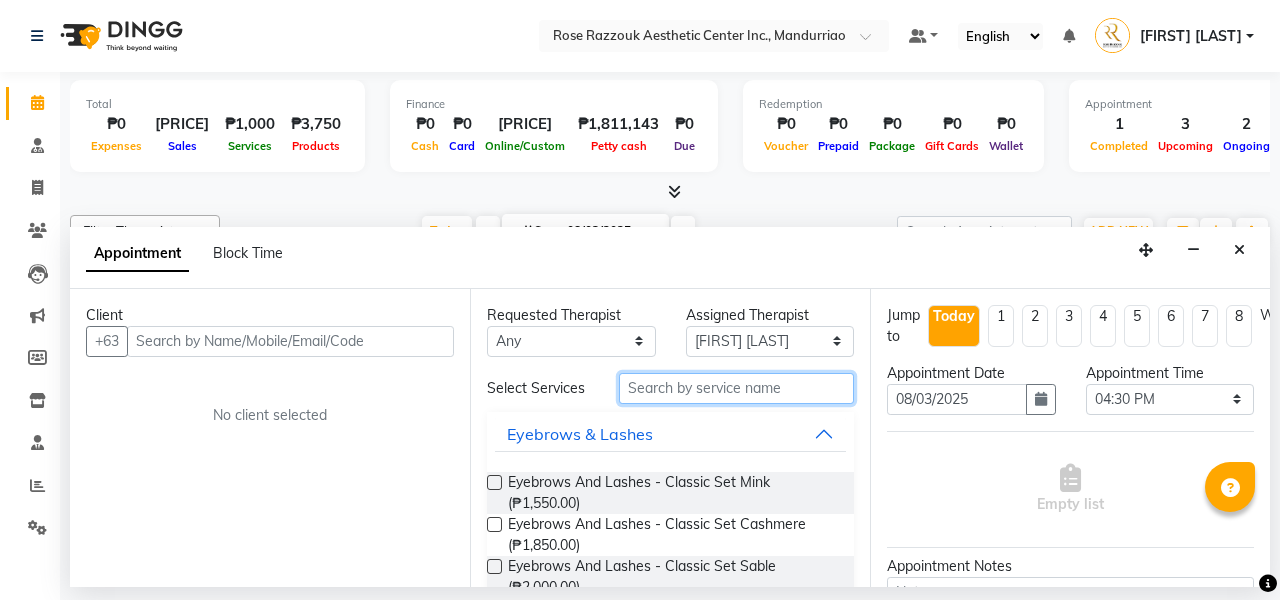 click at bounding box center [736, 388] 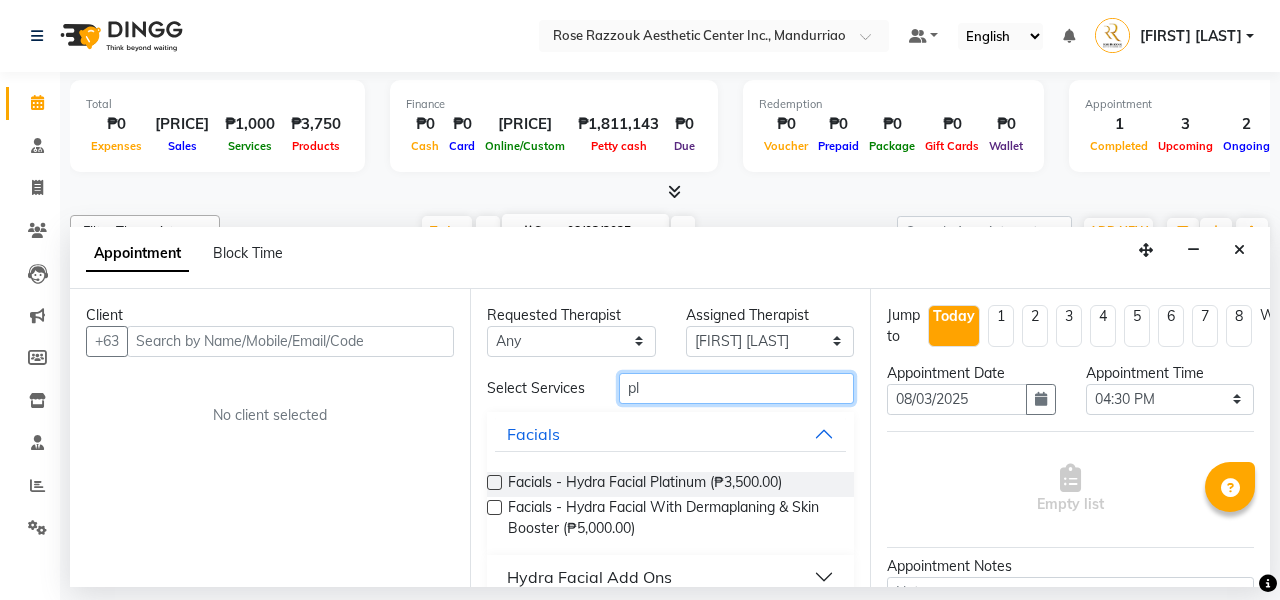 type on "pla" 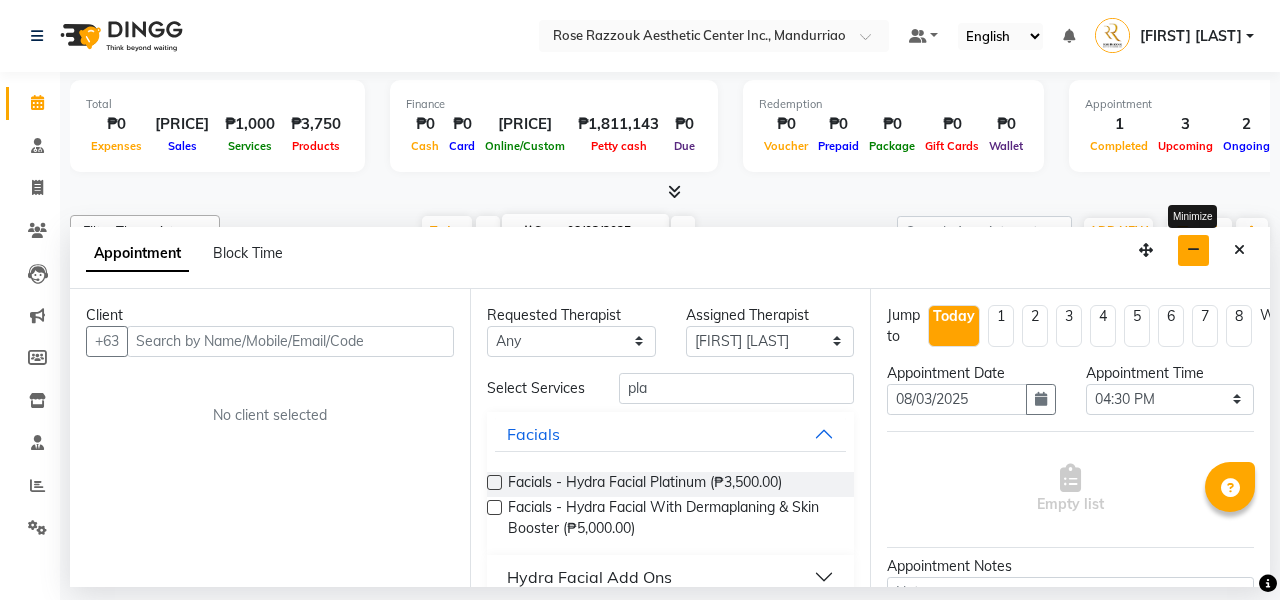 click at bounding box center [1193, 250] 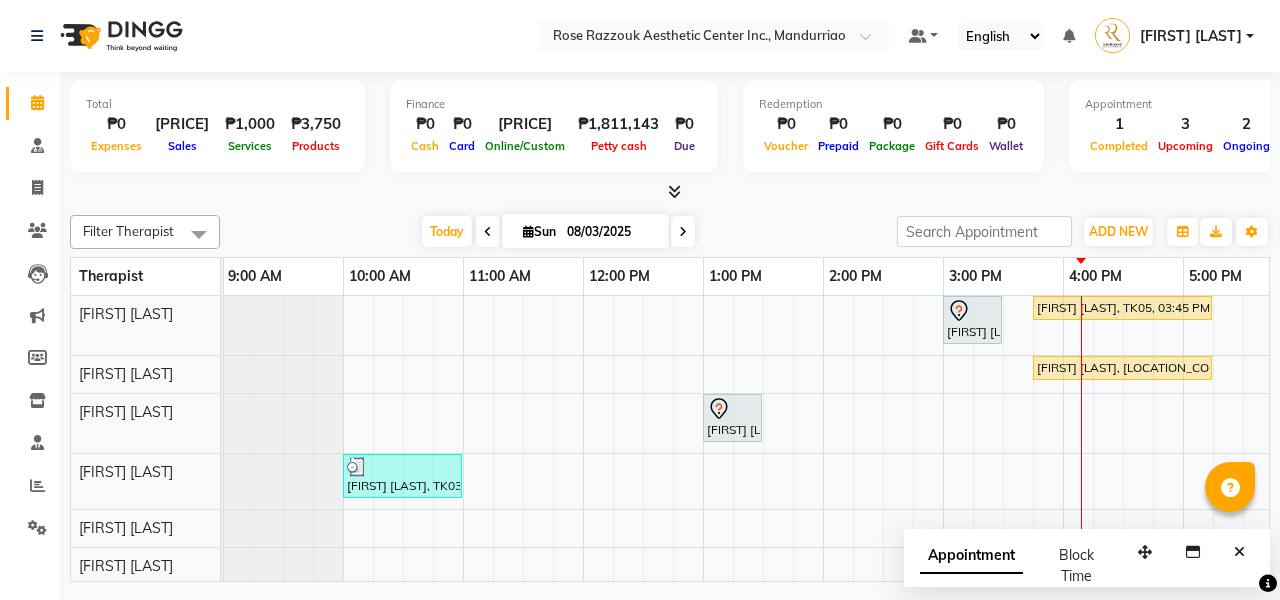 click at bounding box center [683, 232] 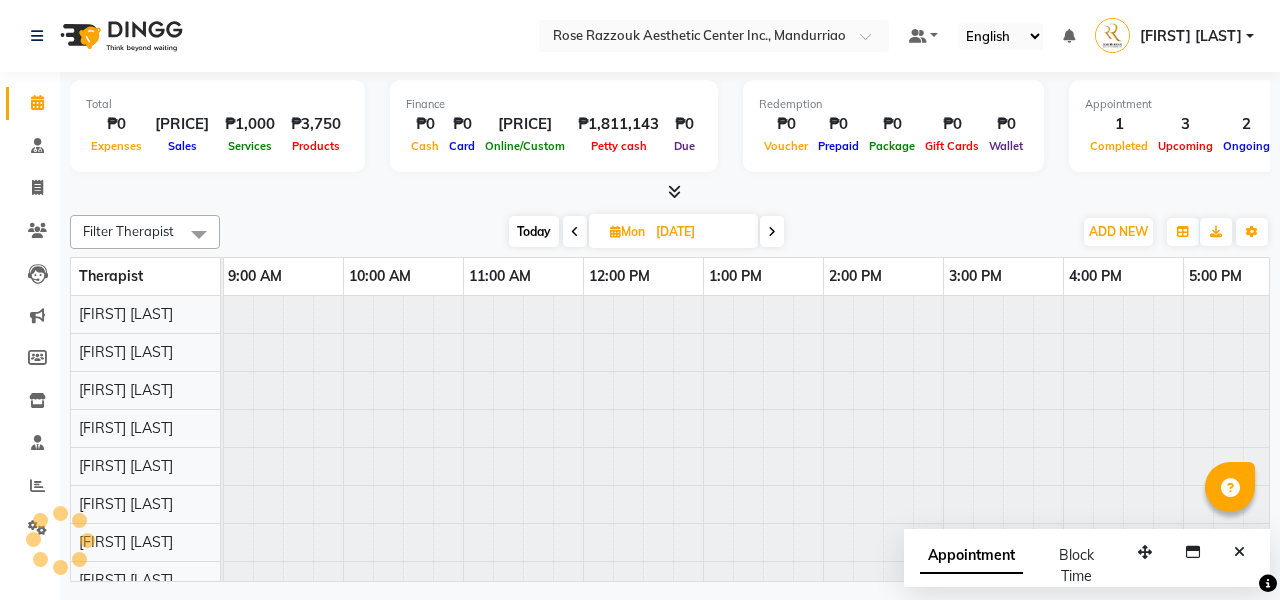 scroll, scrollTop: 0, scrollLeft: 0, axis: both 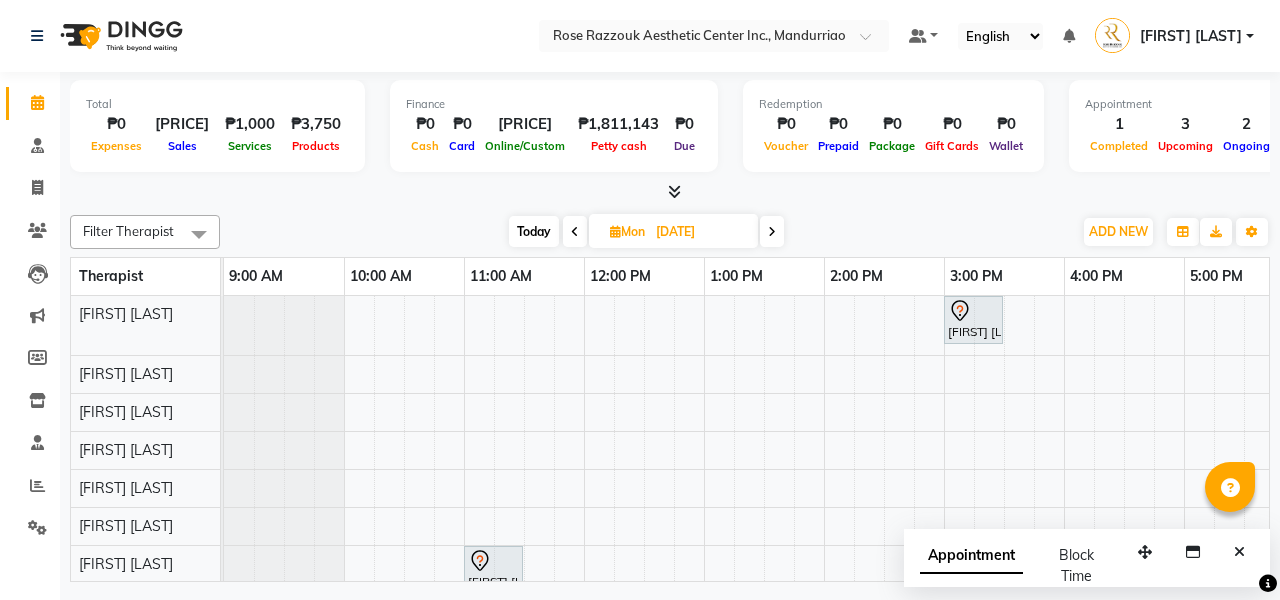 click on "Today" at bounding box center (534, 231) 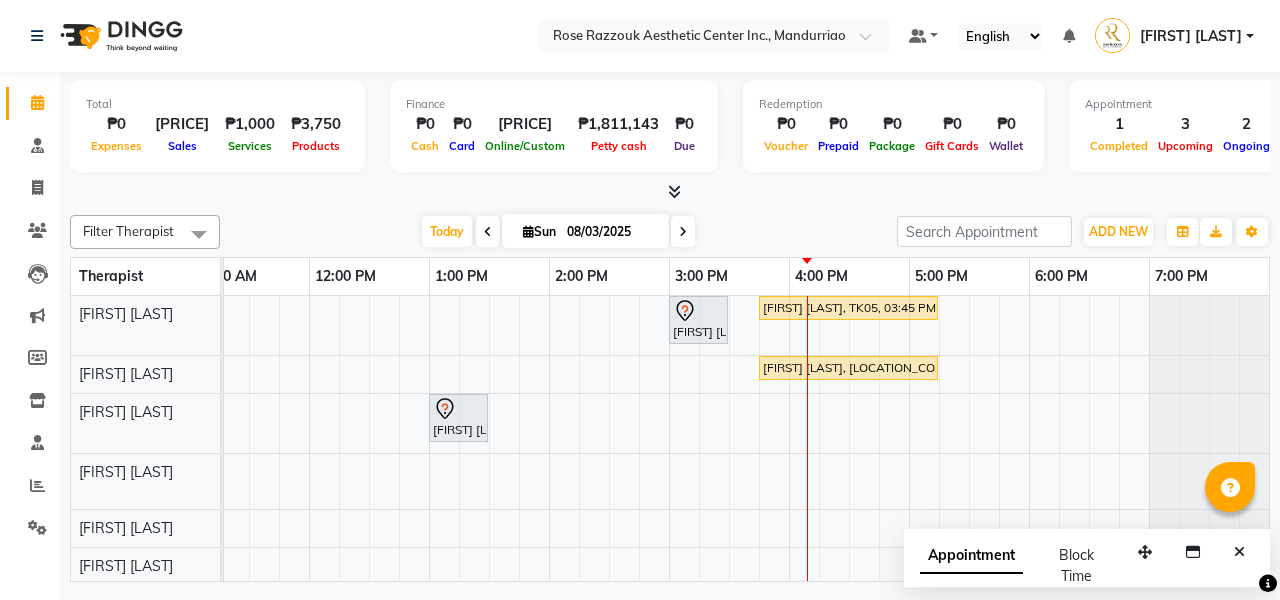 click at bounding box center [683, 232] 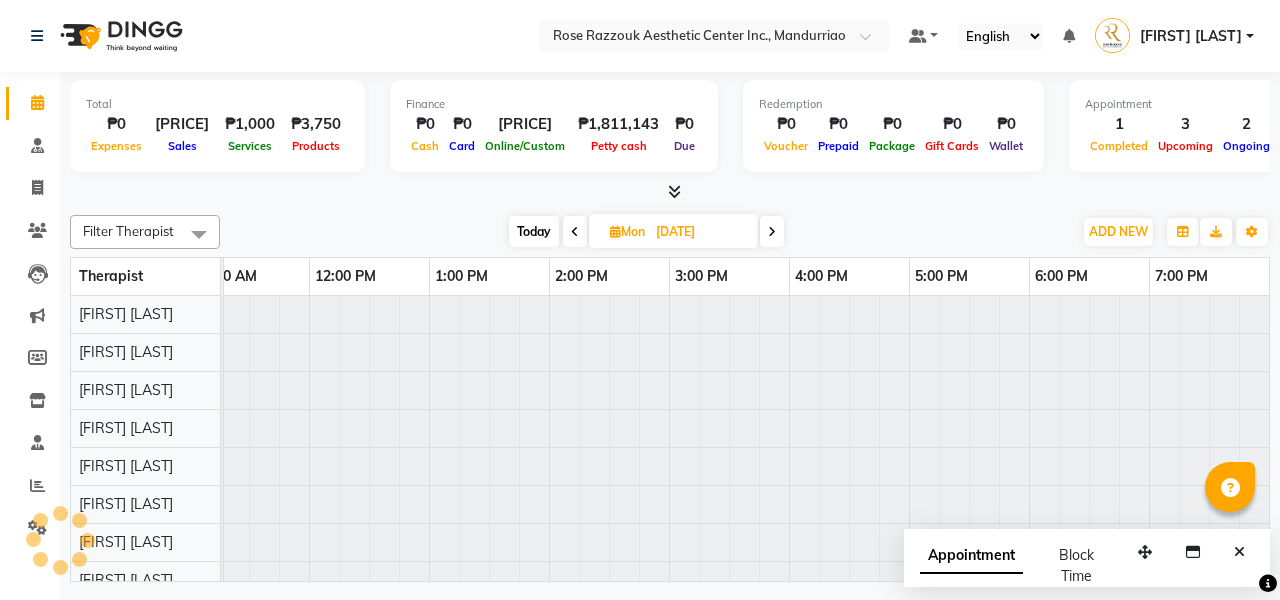 scroll, scrollTop: 0, scrollLeft: 0, axis: both 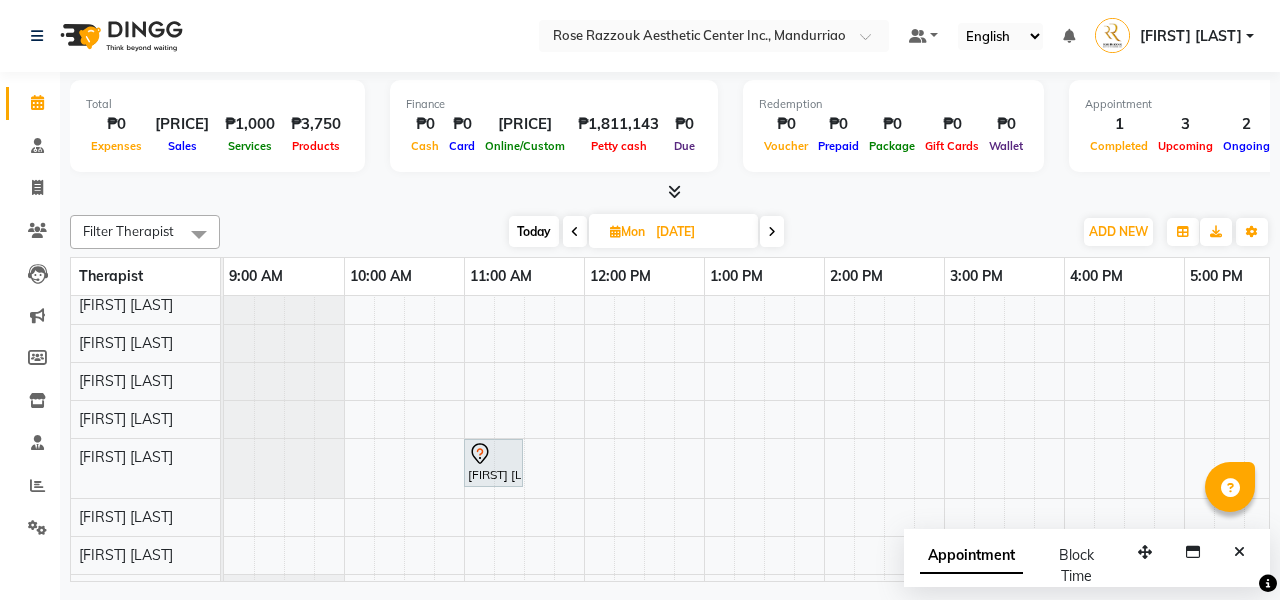 click on "Today" at bounding box center (534, 231) 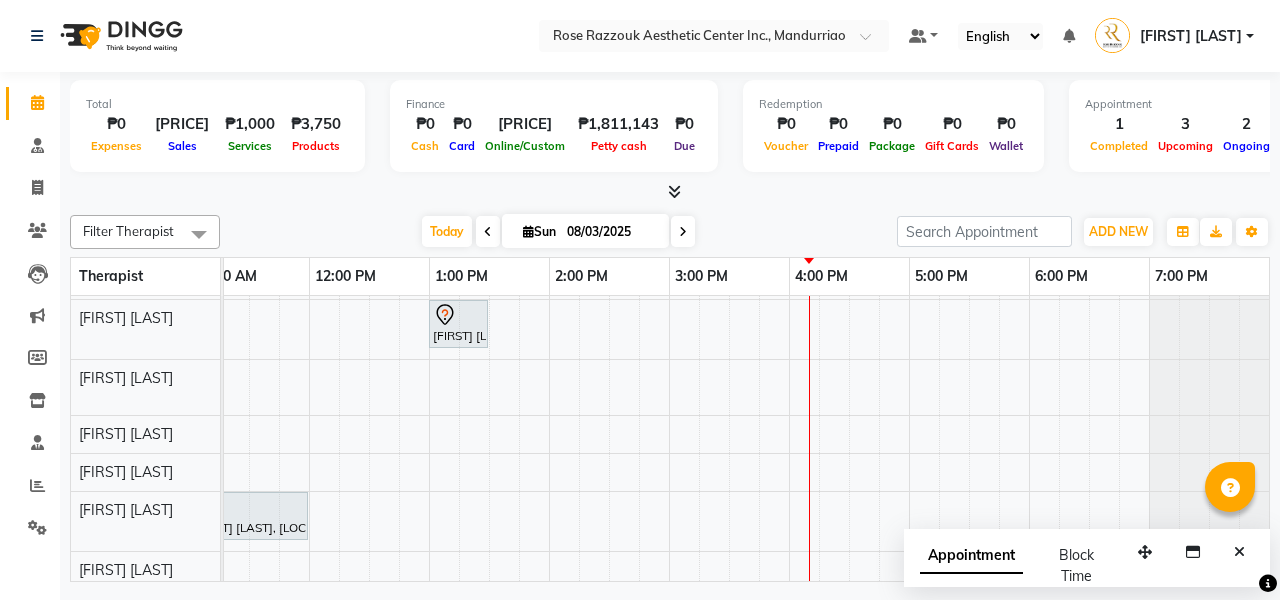 click at bounding box center (683, 232) 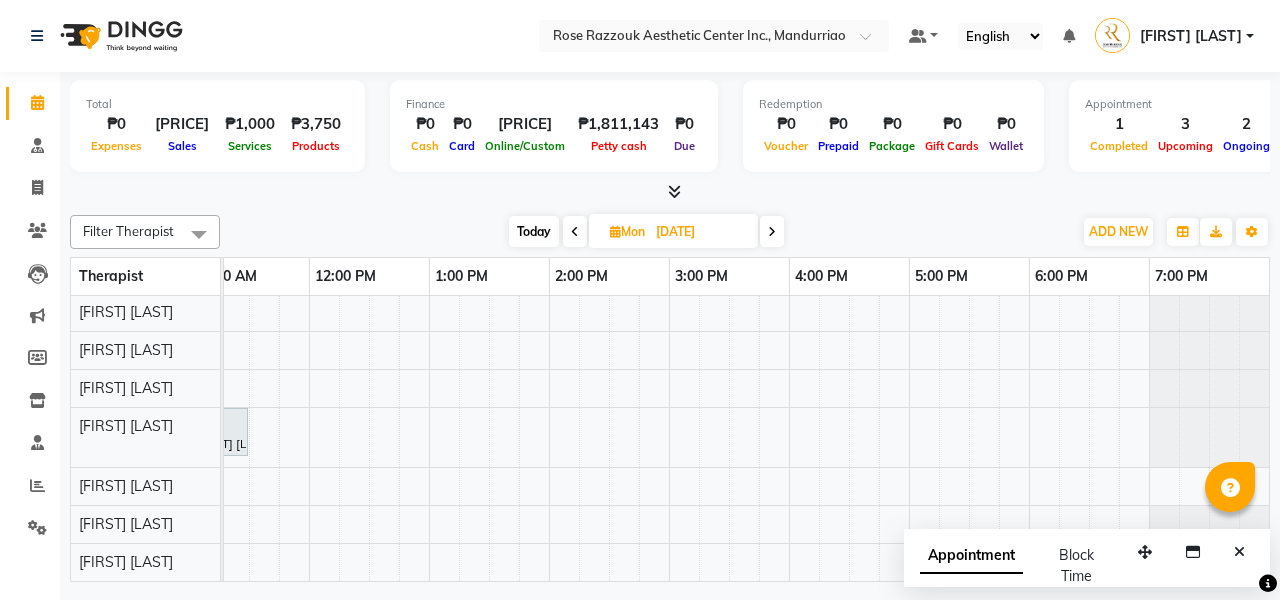 click on "Today" at bounding box center [534, 231] 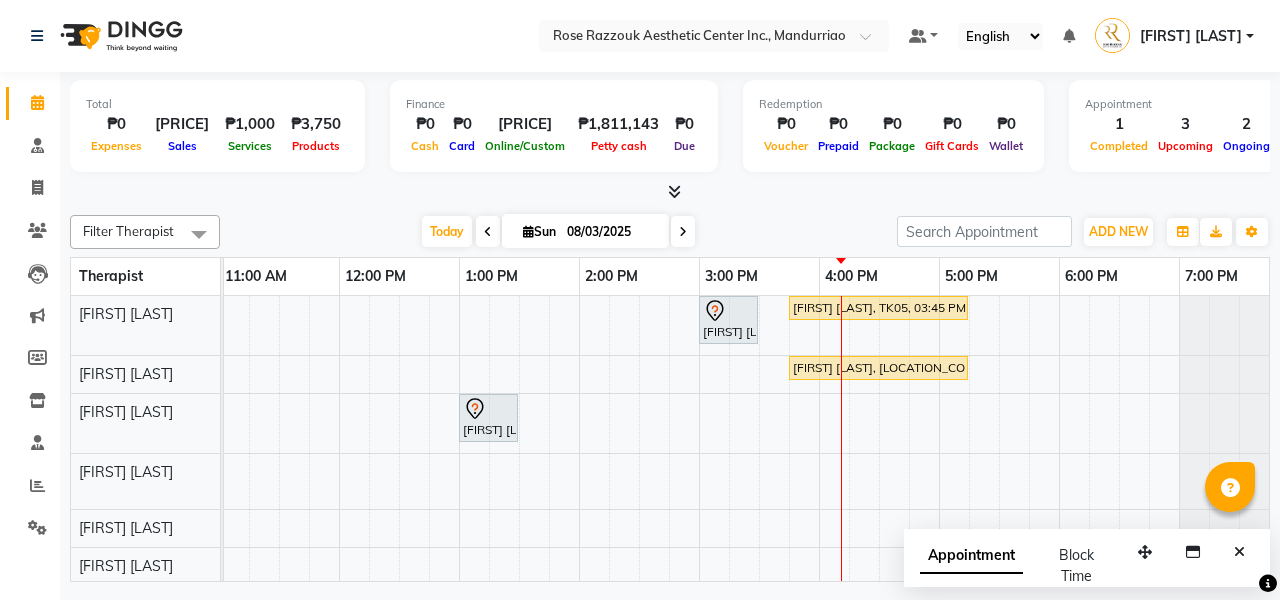 scroll, scrollTop: 130, scrollLeft: 245, axis: both 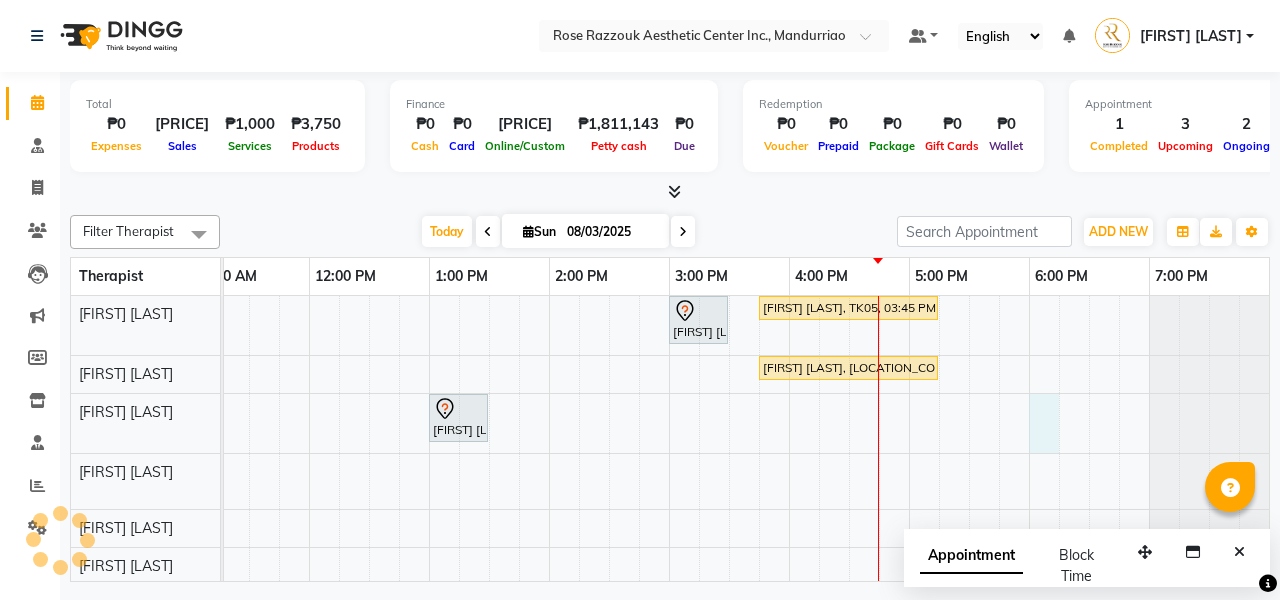click on "[FIRST] [LAST], TK01, 03:00 PM-03:30 PM, Skin Consultation [FIRST] [LAST], TK05, 03:45 PM-05:15 PM, Facials - Hydra Facial Platinum [FIRST] [LAST], TK06, 03:45 PM-05:15 PM, Facials - Hydra Facial Platinum [FIRST] [LAST], TK02, 01:00 PM-01:30 PM, Brow Consultation [FIRST] [LAST], TK03, 10:00 AM-11:00 AM, Permanent Make Up - Brow Tattoo Touch Up [FIRST] [LAST], TK04, 11:00 AM-12:00 PM, Permanent Make Up - Brow Tattoo Touch Up" at bounding box center [609, 527] 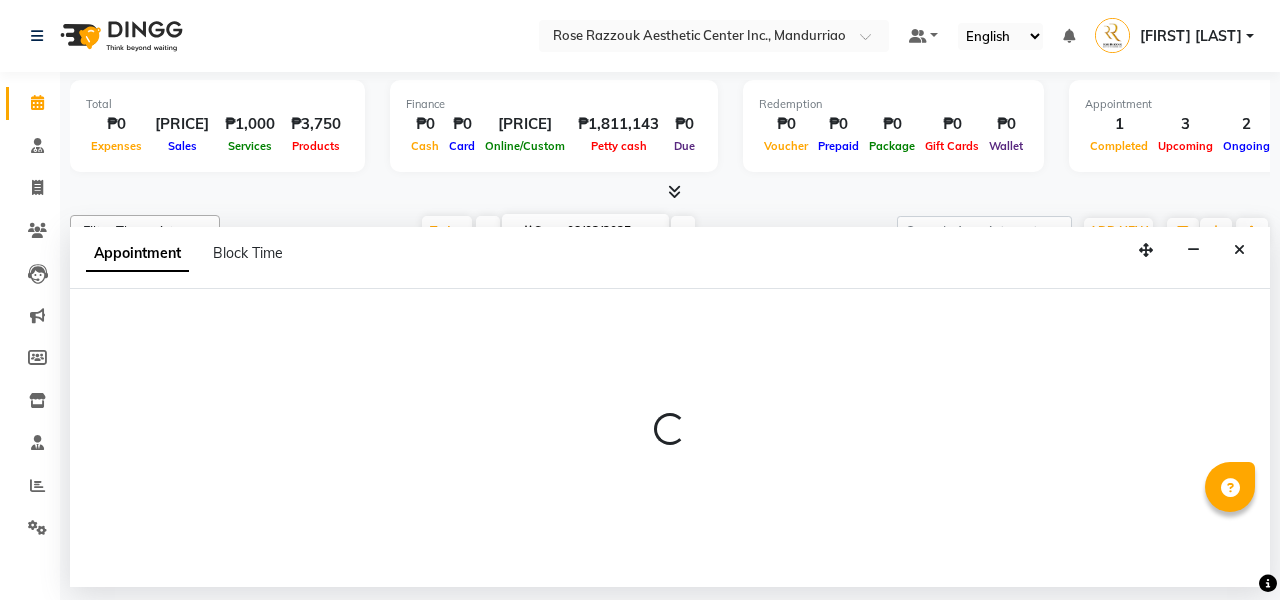 select on "46409" 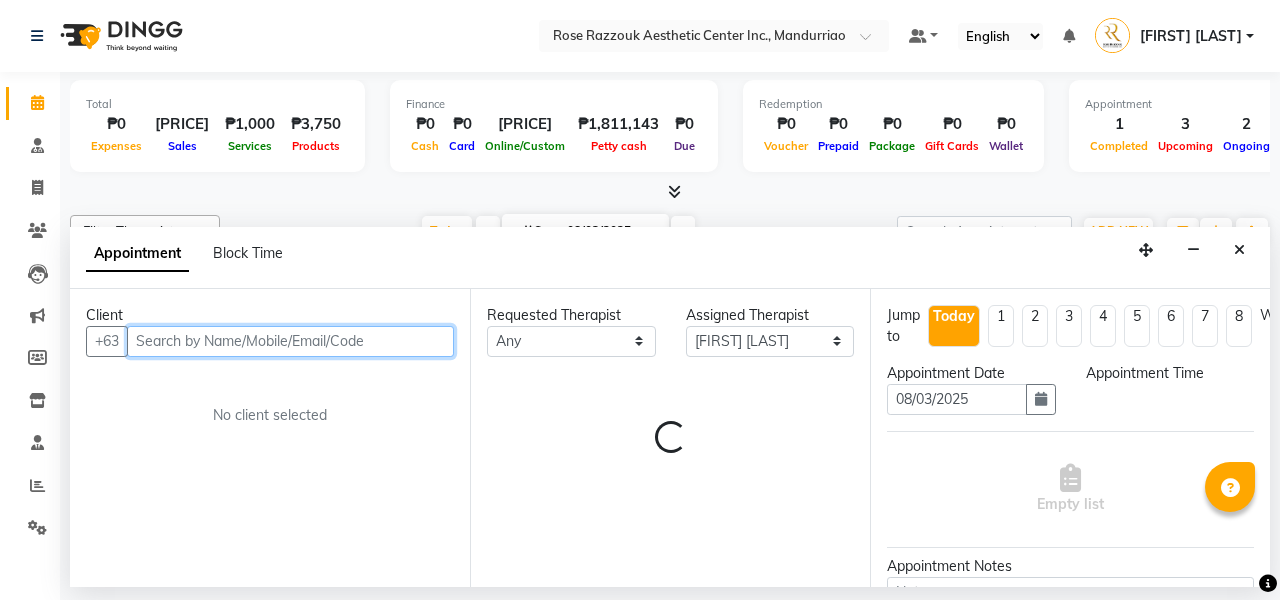 select on "1080" 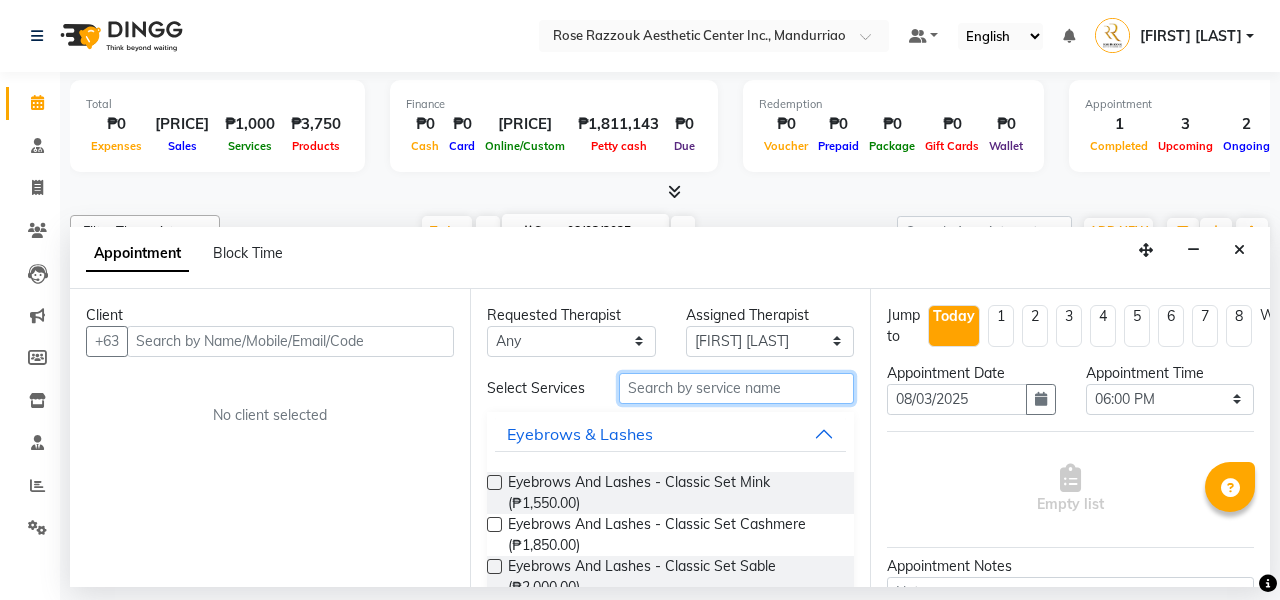 click at bounding box center [736, 388] 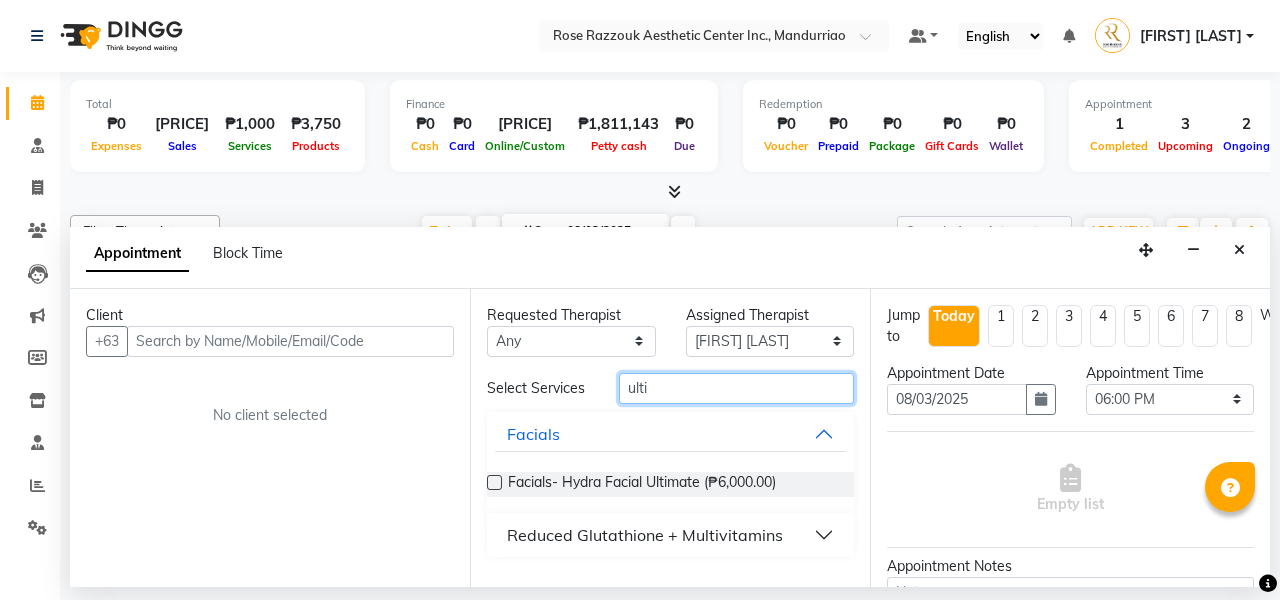 type on "ulti" 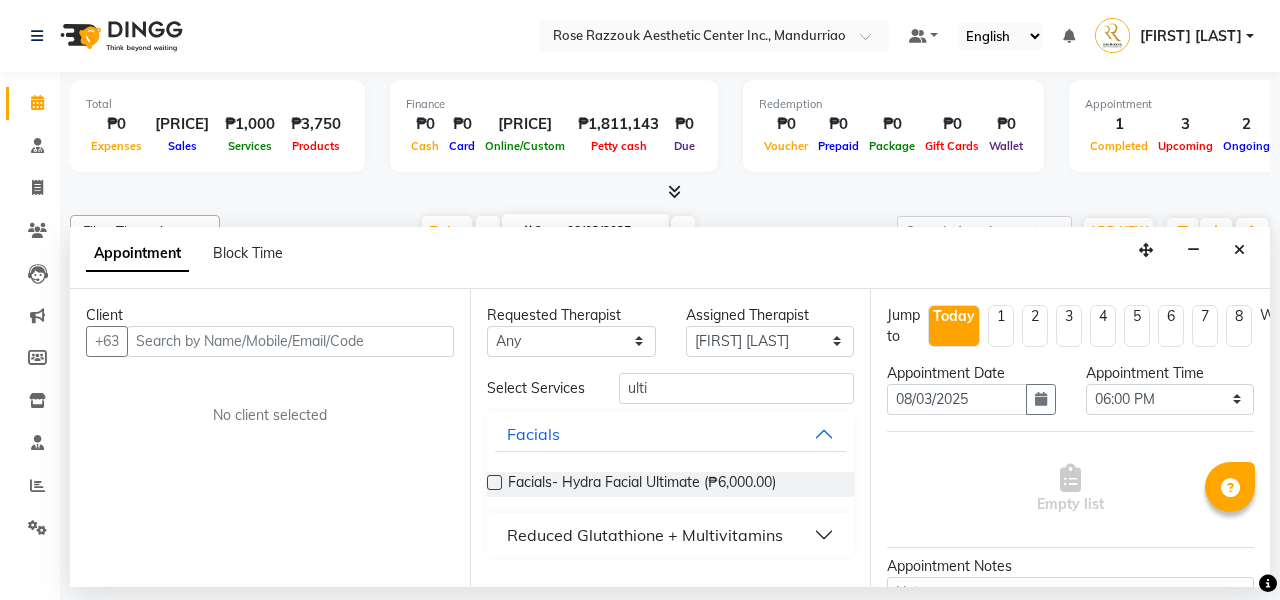 click at bounding box center [670, 192] 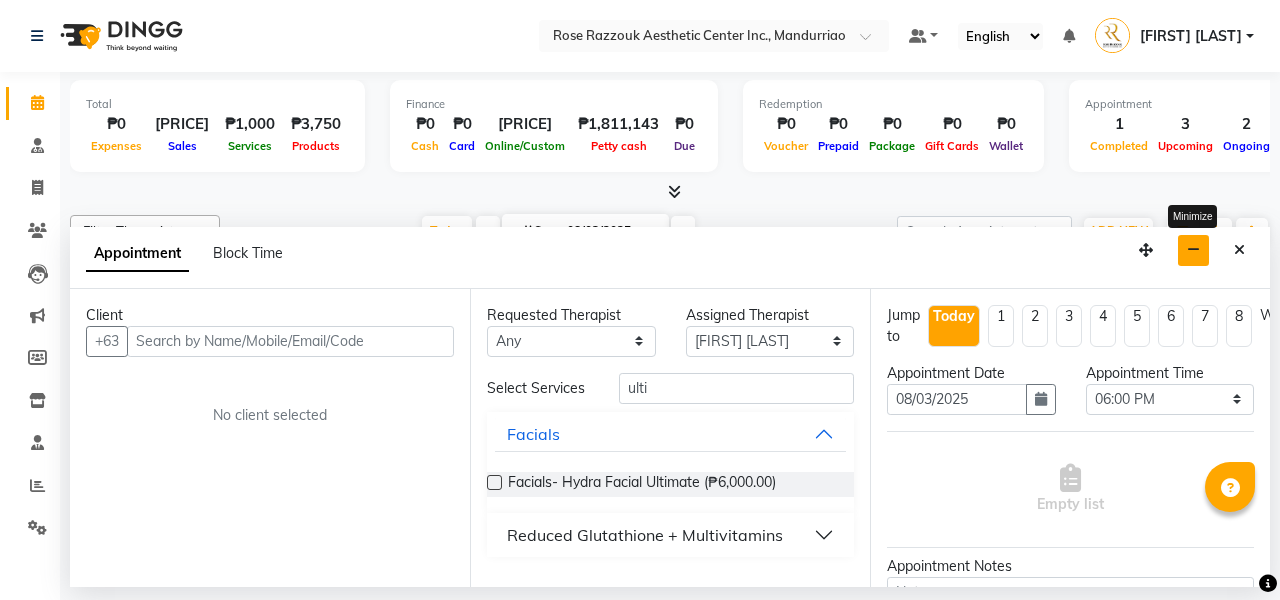 click at bounding box center [1193, 250] 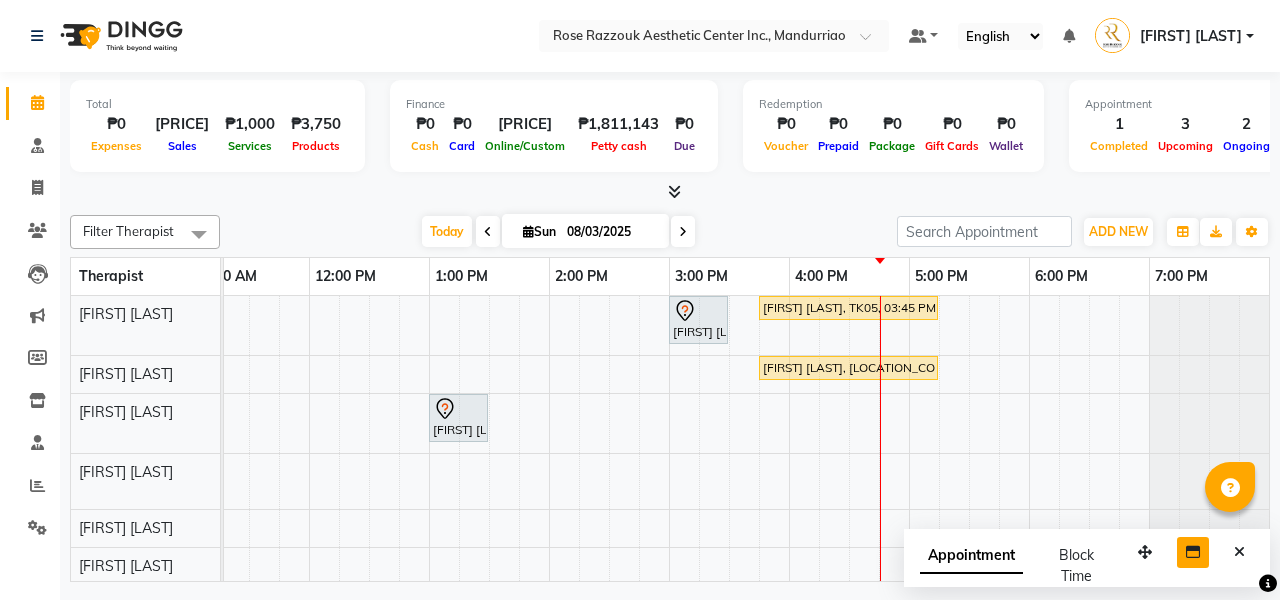scroll, scrollTop: 81, scrollLeft: 274, axis: both 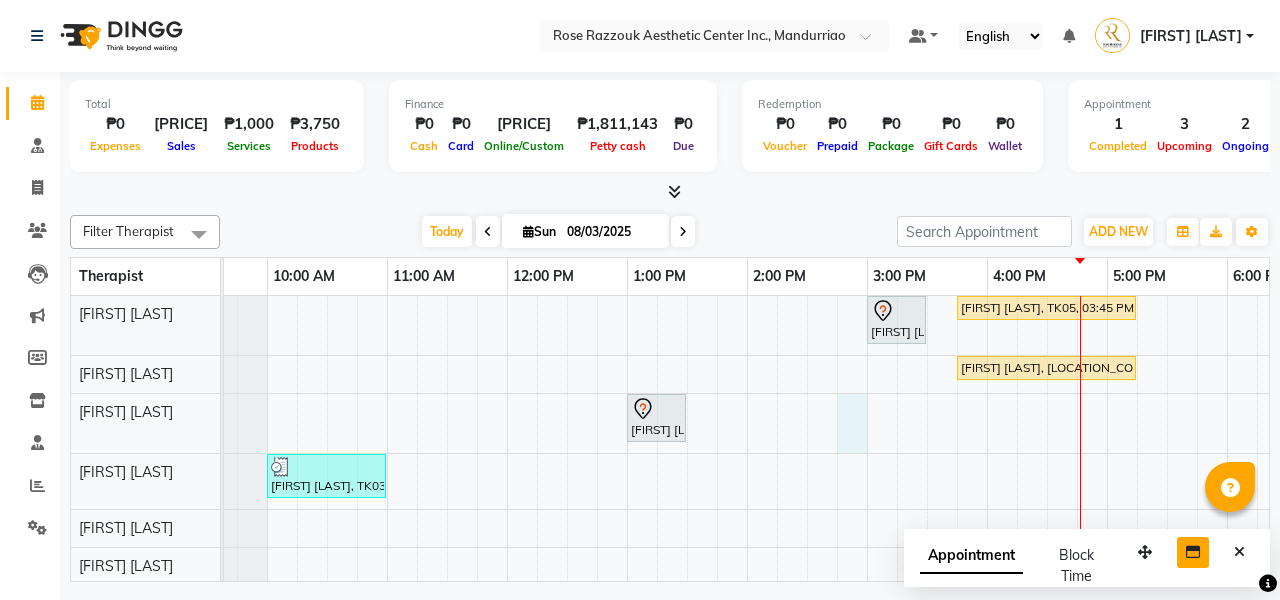 click on "[FIRST] [LAST], TK01, 03:00 PM-03:30 PM, Skin Consultation [FIRST] [LAST], TK05, 03:45 PM-05:15 PM, Facials - Hydra Facial Platinum [FIRST] [LAST], TK06, 03:45 PM-05:15 PM, Facials - Hydra Facial Platinum [FIRST] [LAST], TK02, 01:00 PM-01:30 PM, Brow Consultation [FIRST] [LAST], TK03, 10:00 AM-11:00 AM, Permanent Make Up - Brow Tattoo Touch Up [FIRST] [LAST], TK04, 11:00 AM-12:00 PM, Permanent Make Up - Brow Tattoo Touch Up" at bounding box center [807, 527] 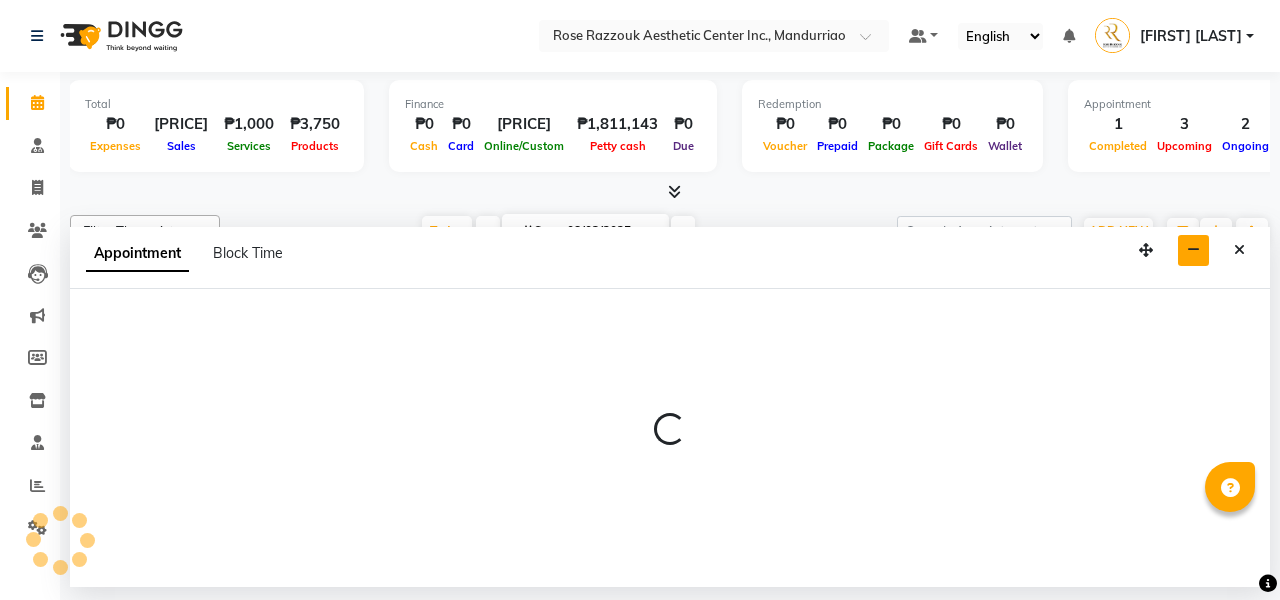 select on "46409" 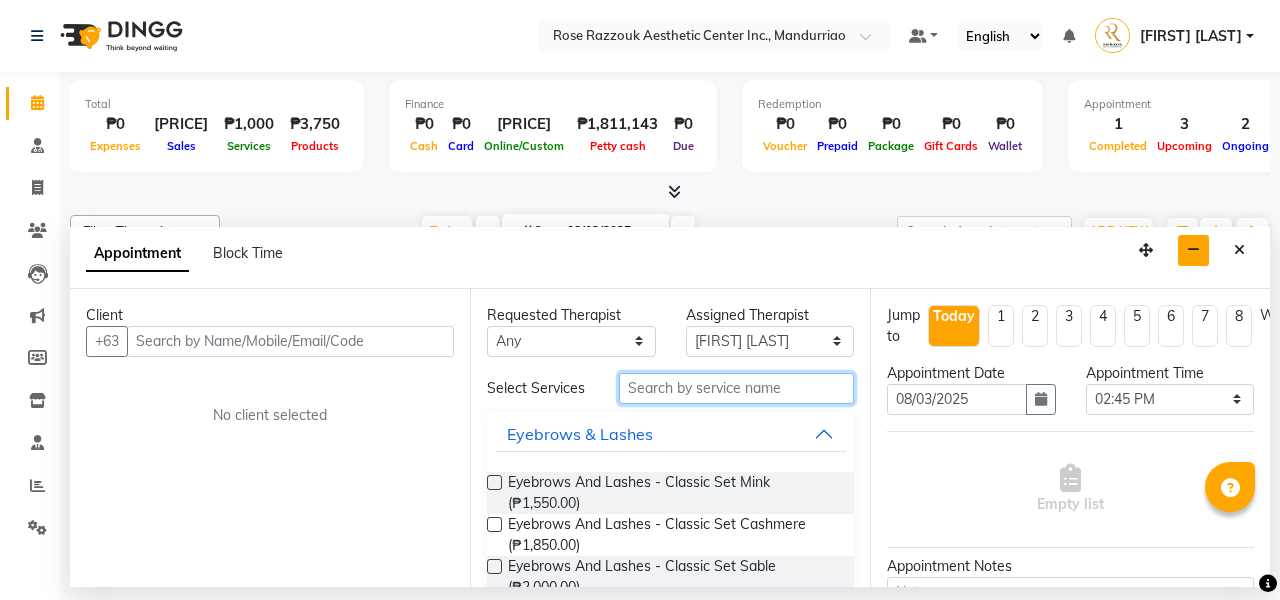 click at bounding box center (736, 388) 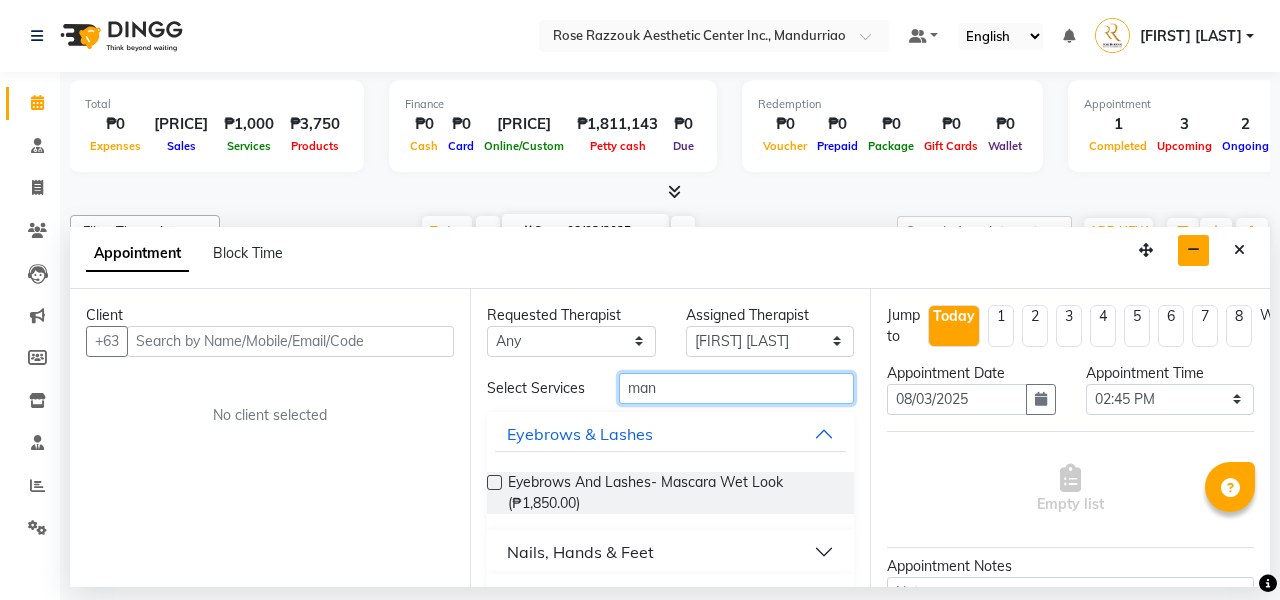 type on "mani" 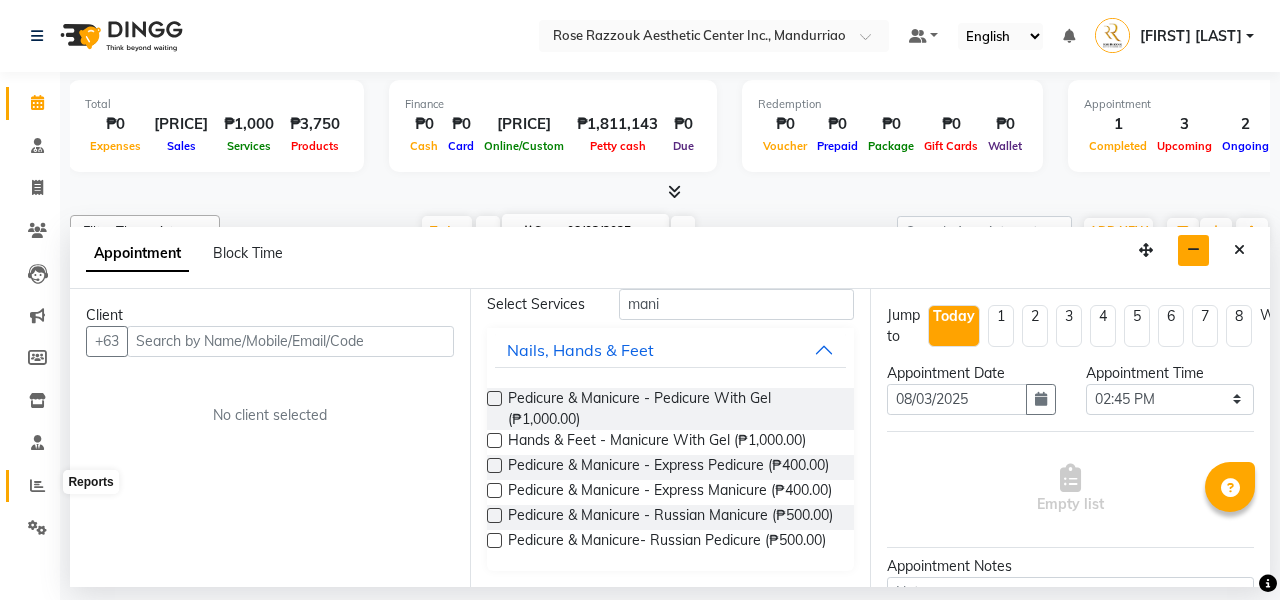 click 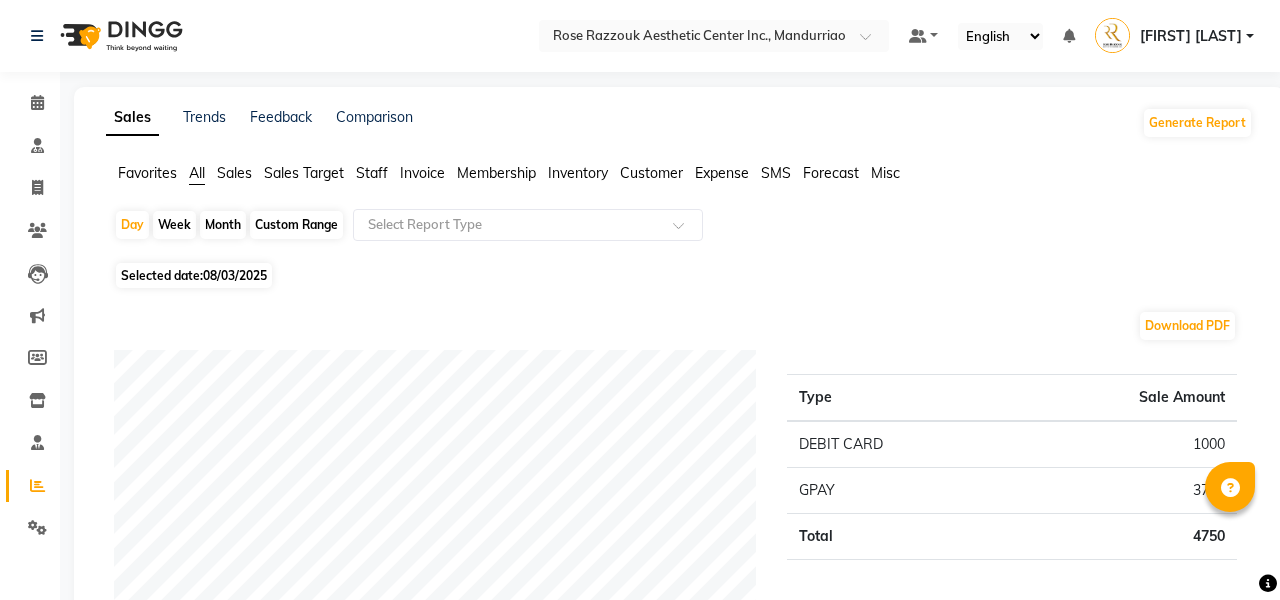 click at bounding box center [60, 540] 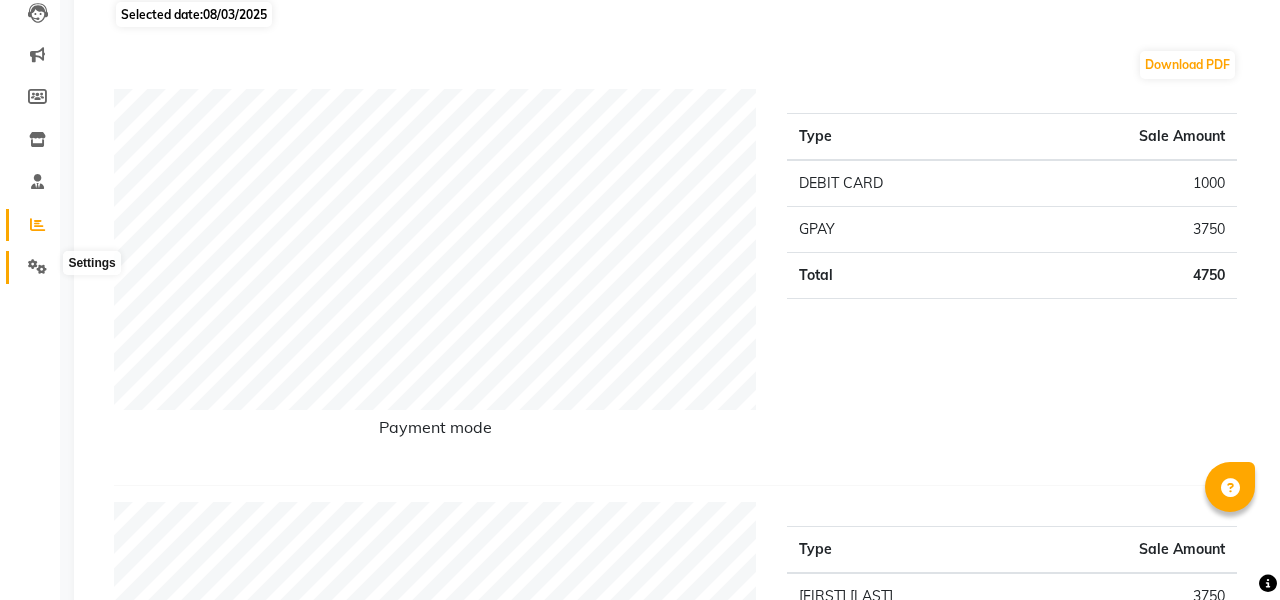 click 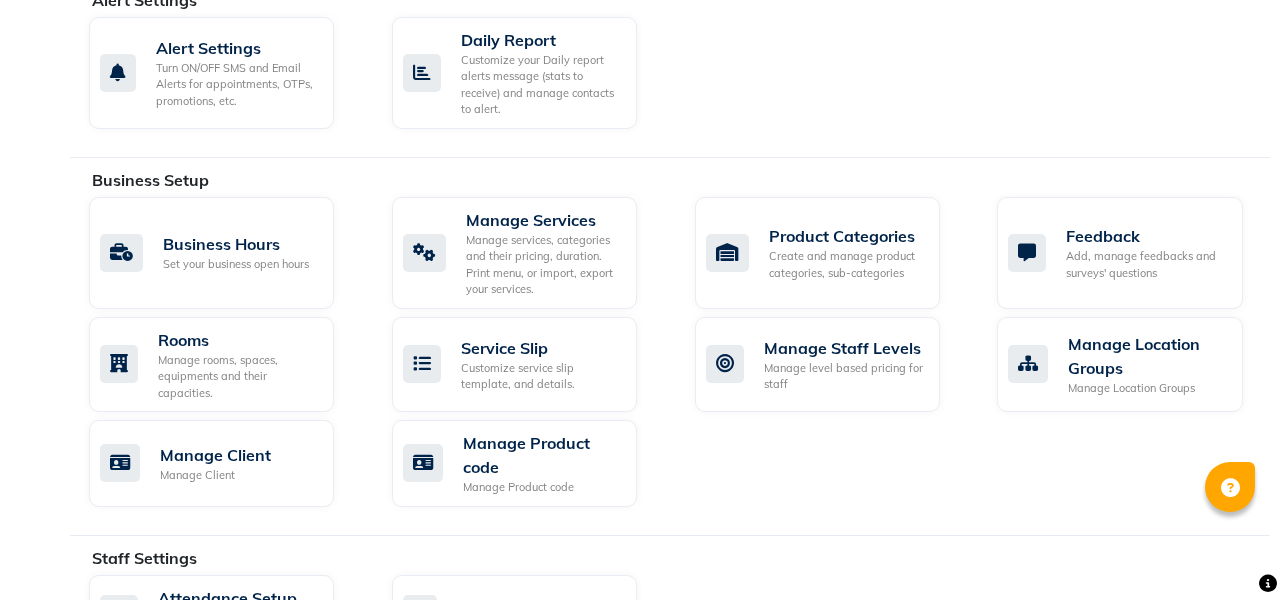 scroll, scrollTop: 663, scrollLeft: 0, axis: vertical 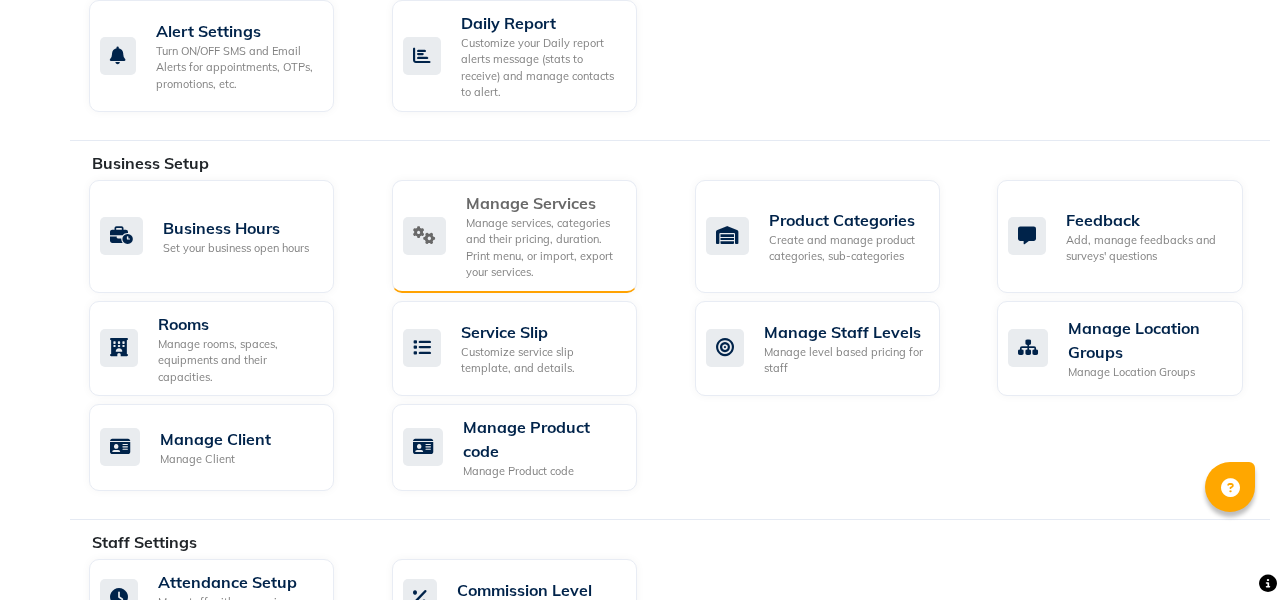 click on "Manage services, categories and their pricing, duration. Print menu, or import, export your services." 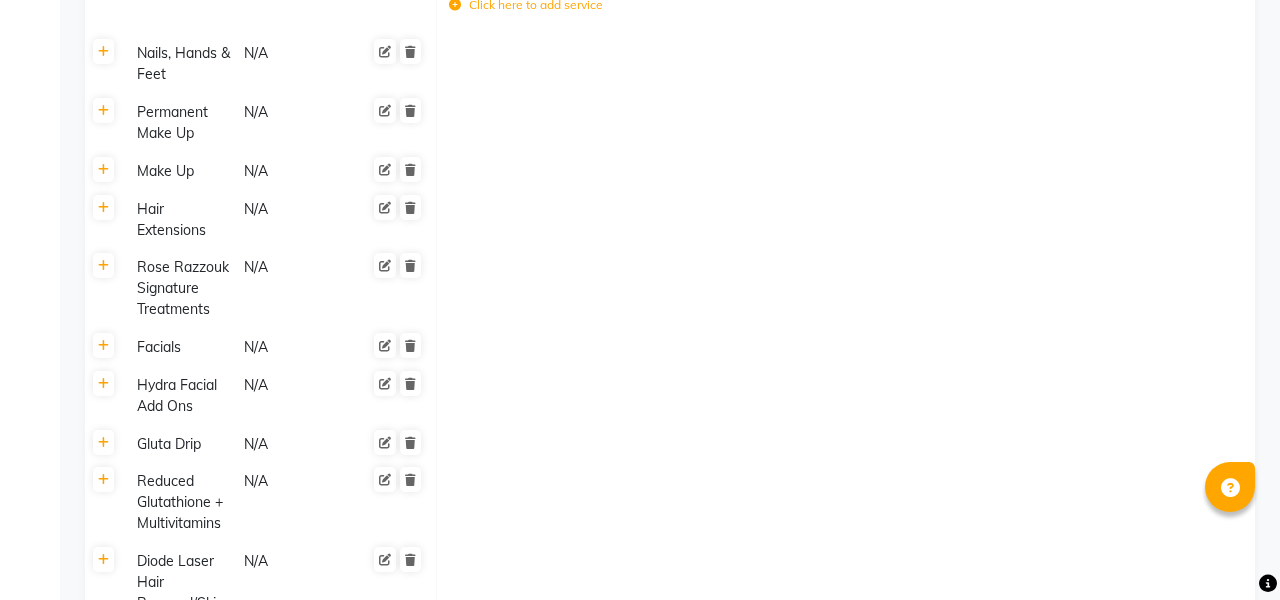 scroll, scrollTop: 1613, scrollLeft: 0, axis: vertical 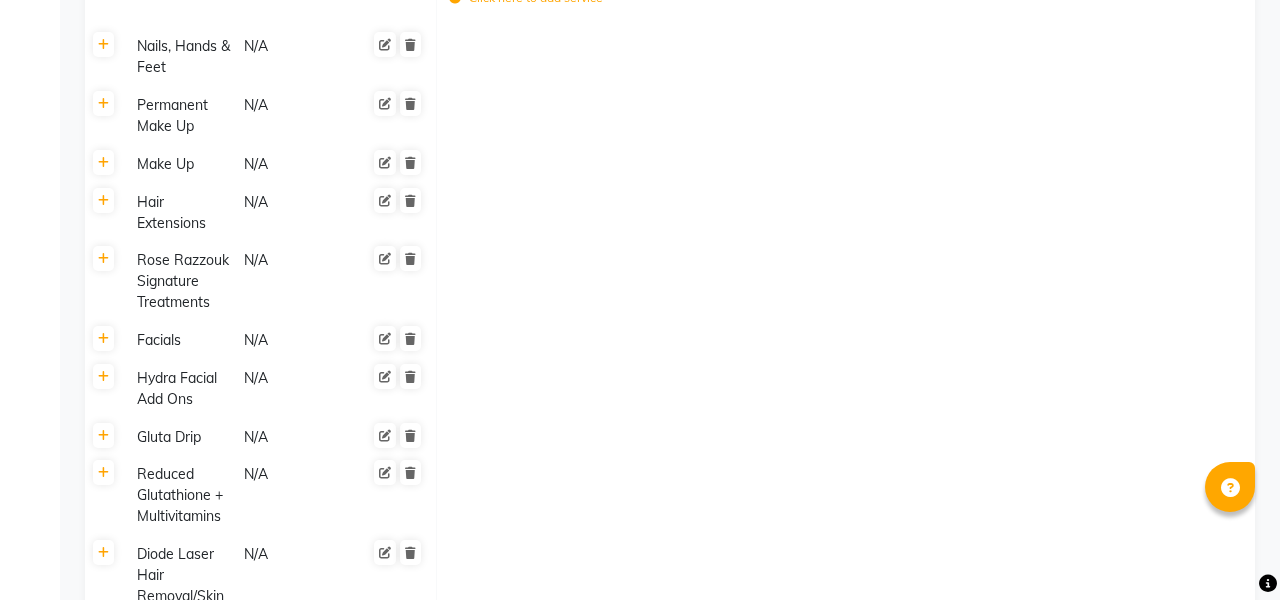 click on "Nails, Hands & Feet" 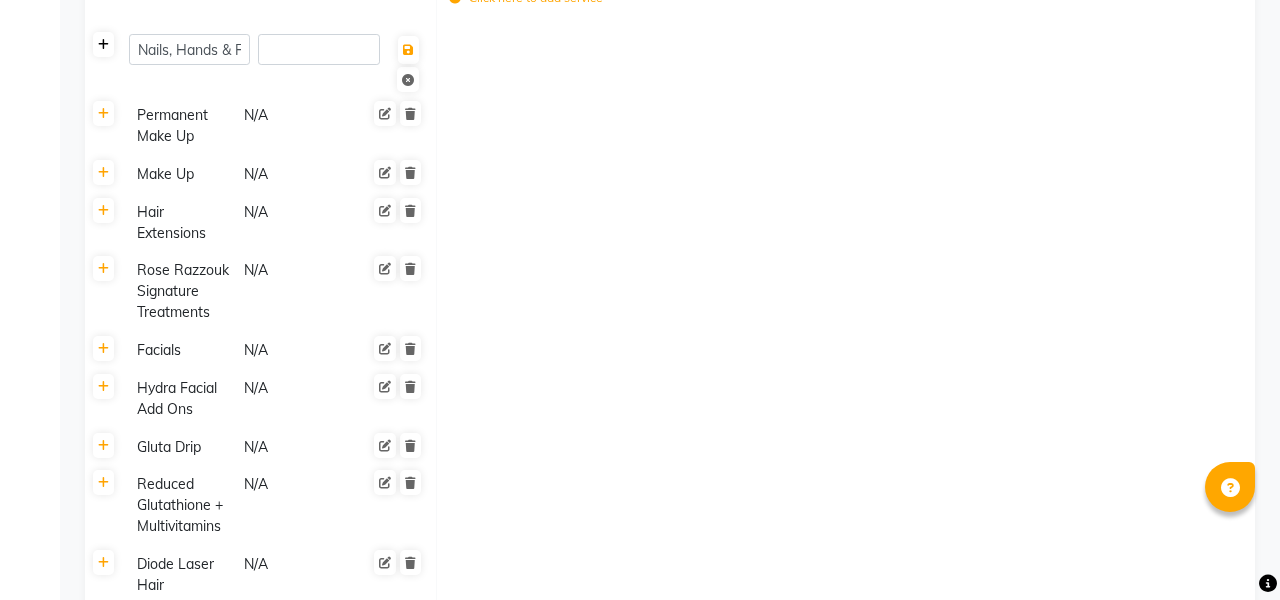 click 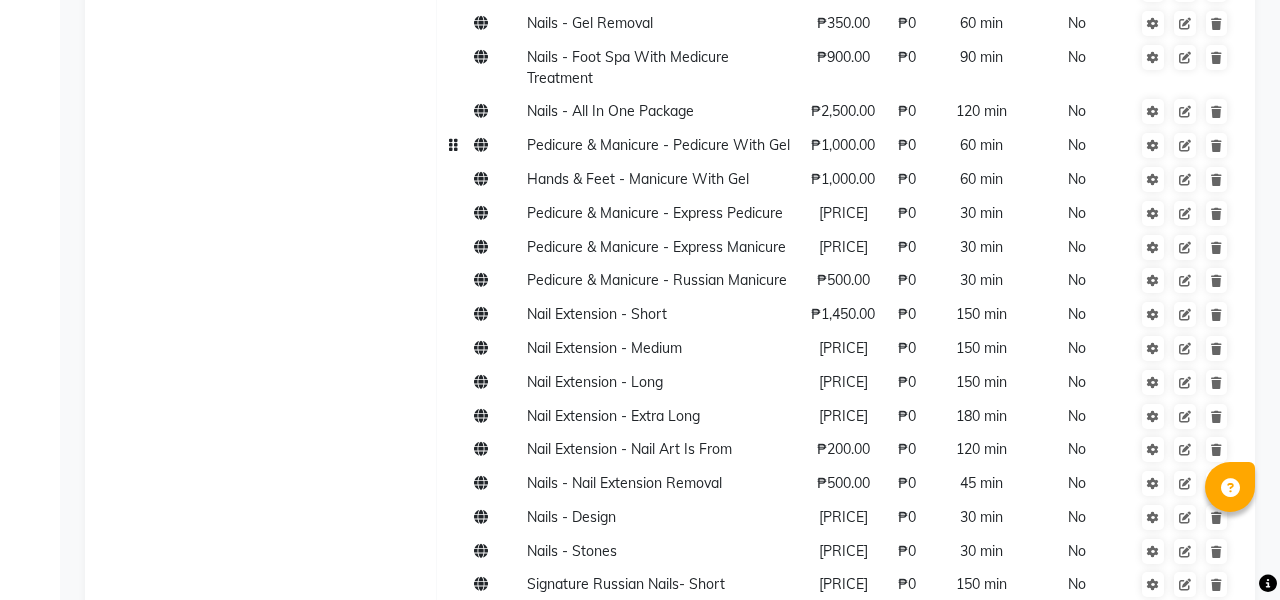 scroll, scrollTop: 1744, scrollLeft: 0, axis: vertical 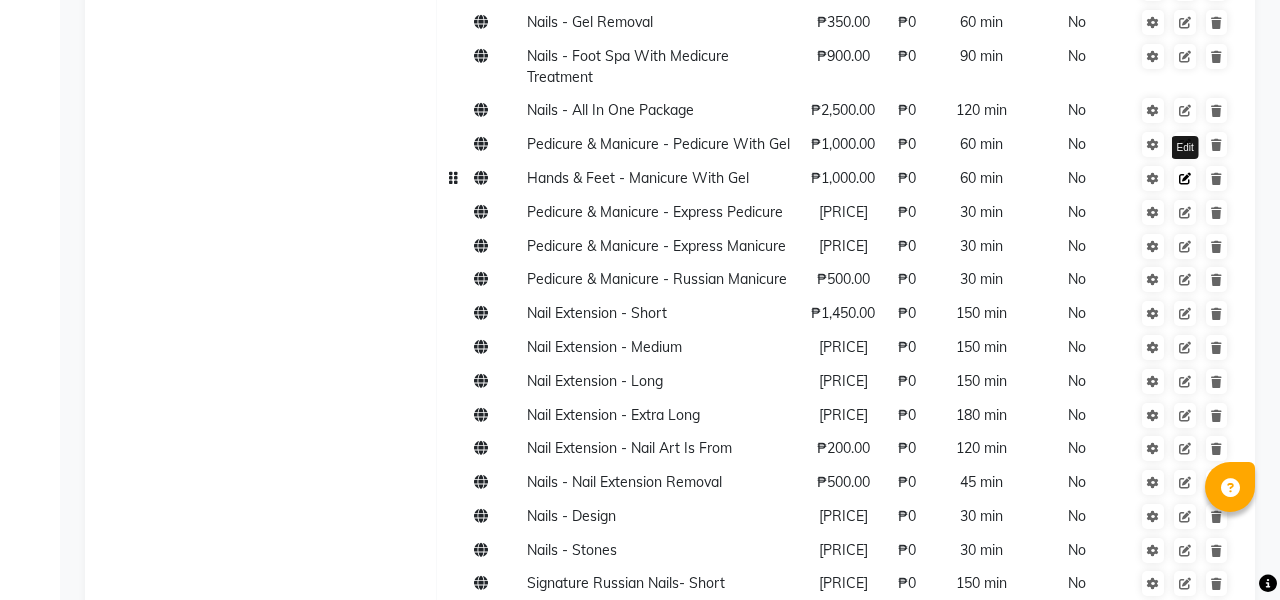 click 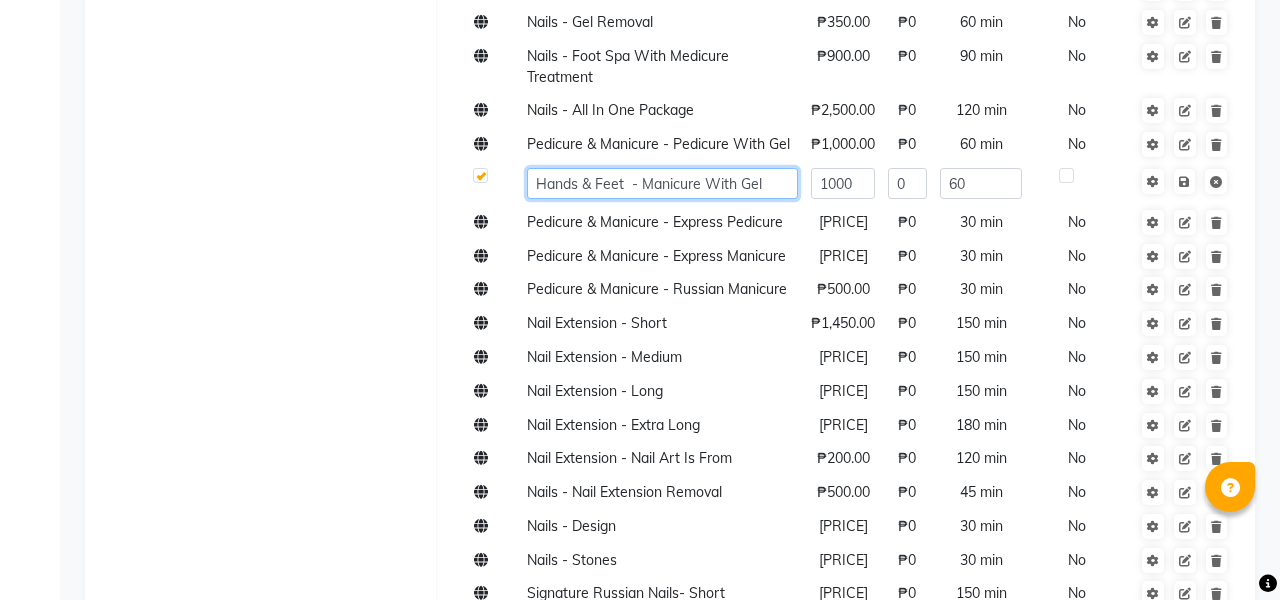 click on "Hands & Feet  - Manicure With Gel" 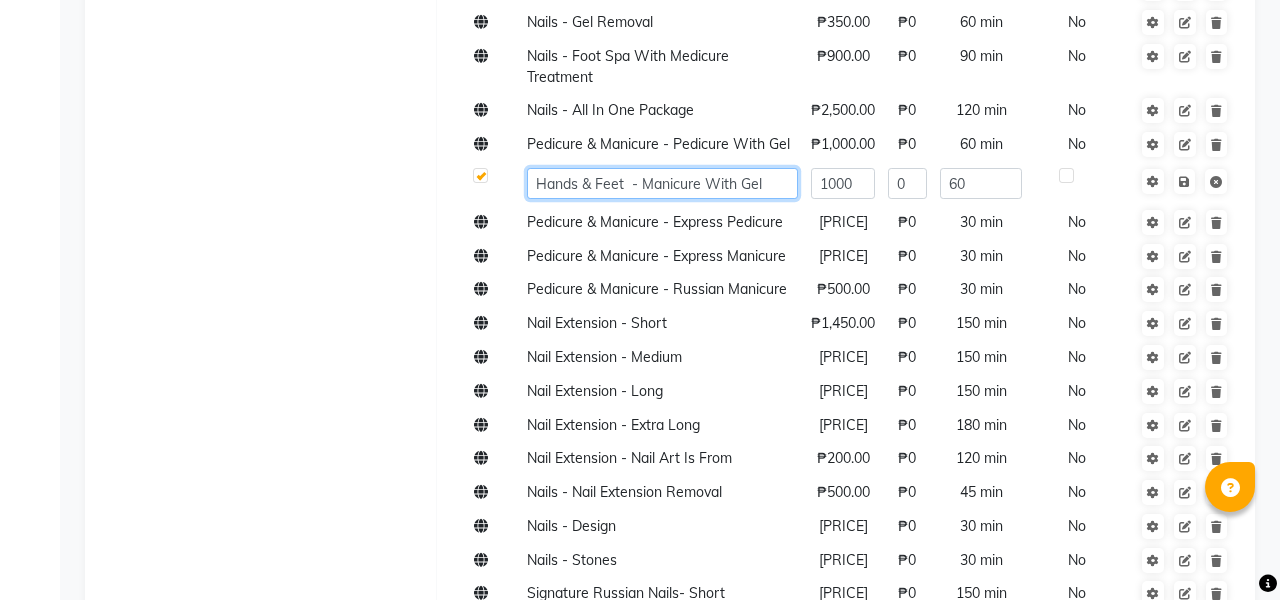 click on "Hands & Feet  - Manicure With Gel" 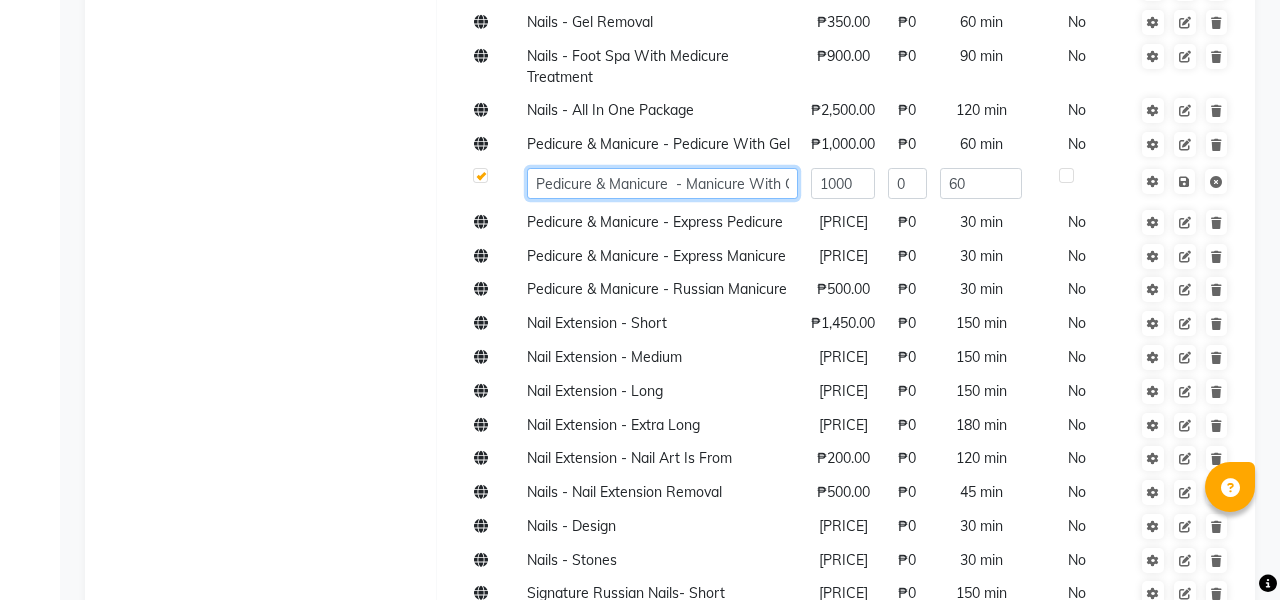 click on "Pedicure & Manicure  - Manicure With Gel" 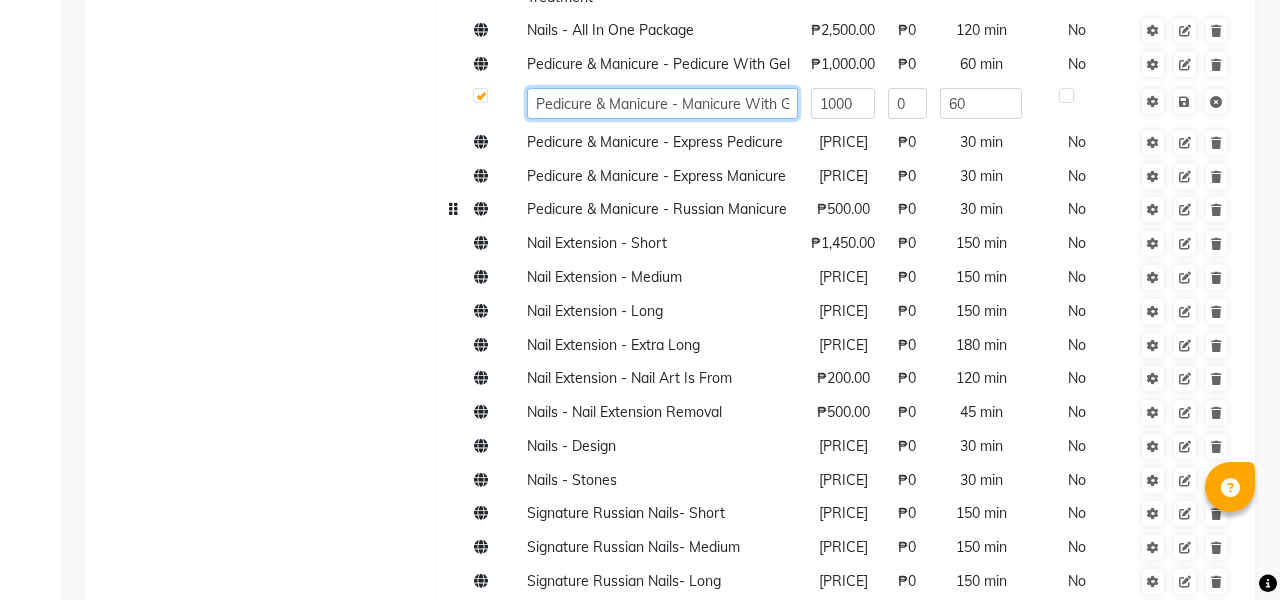 scroll, scrollTop: 1834, scrollLeft: 0, axis: vertical 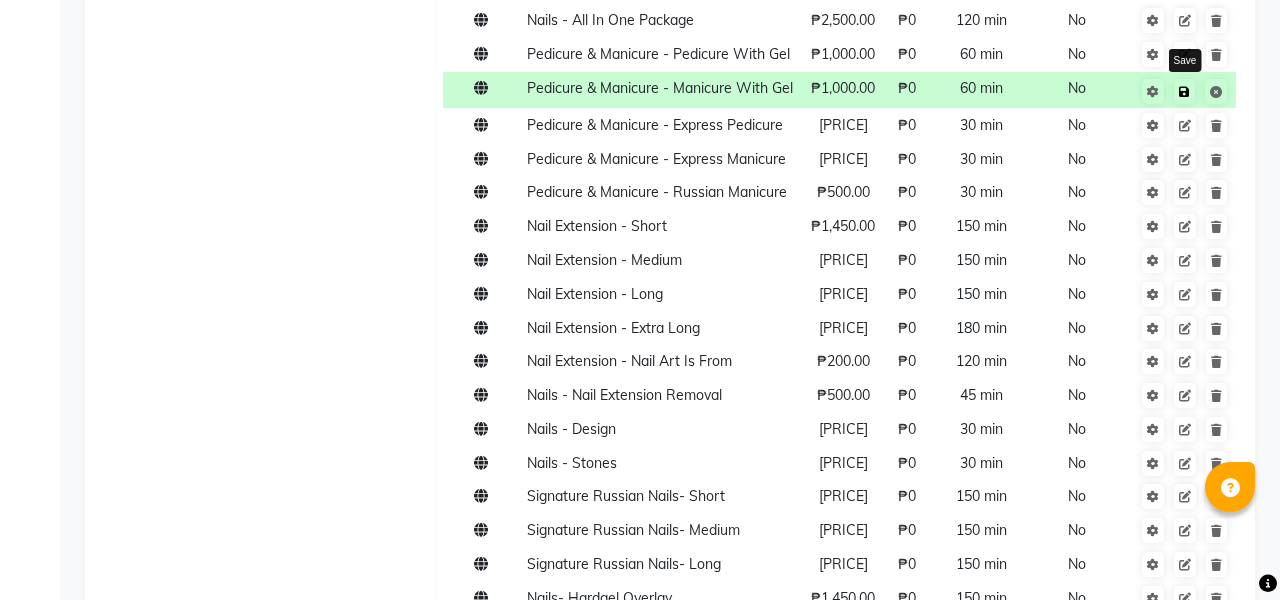 click 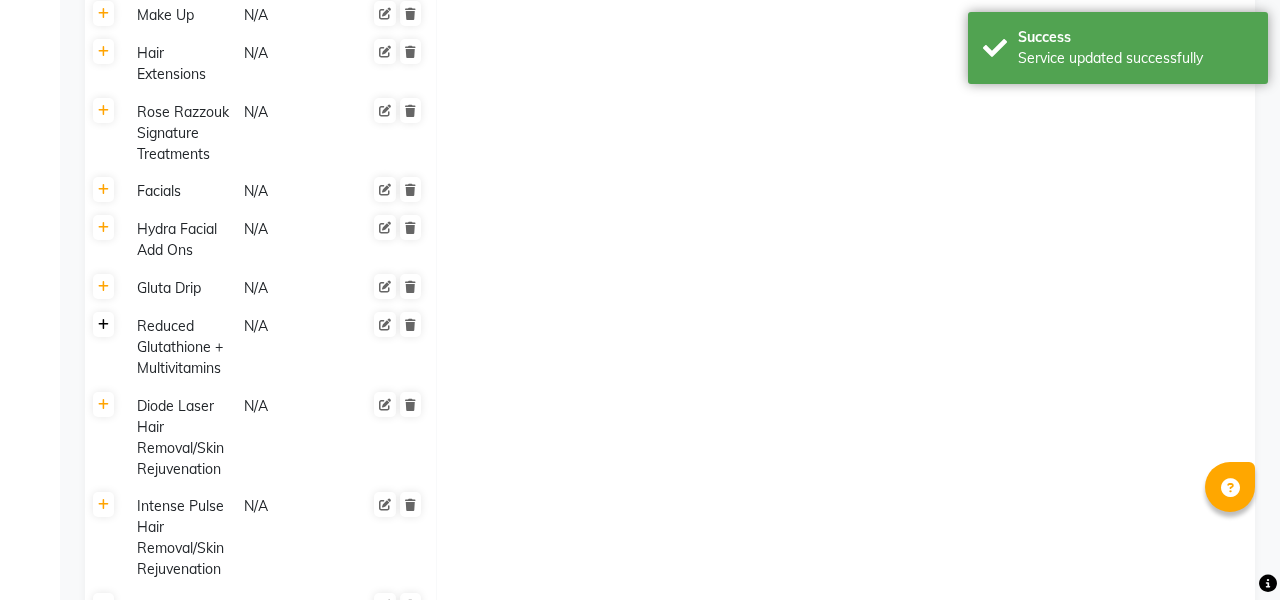 scroll, scrollTop: 2631, scrollLeft: 0, axis: vertical 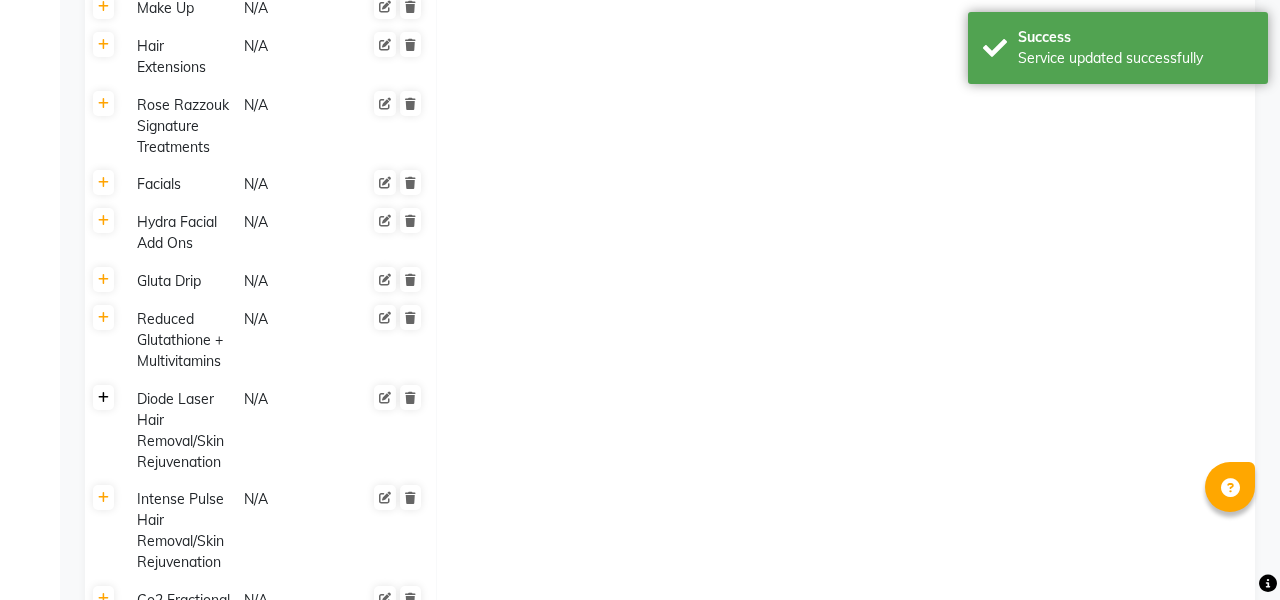 click 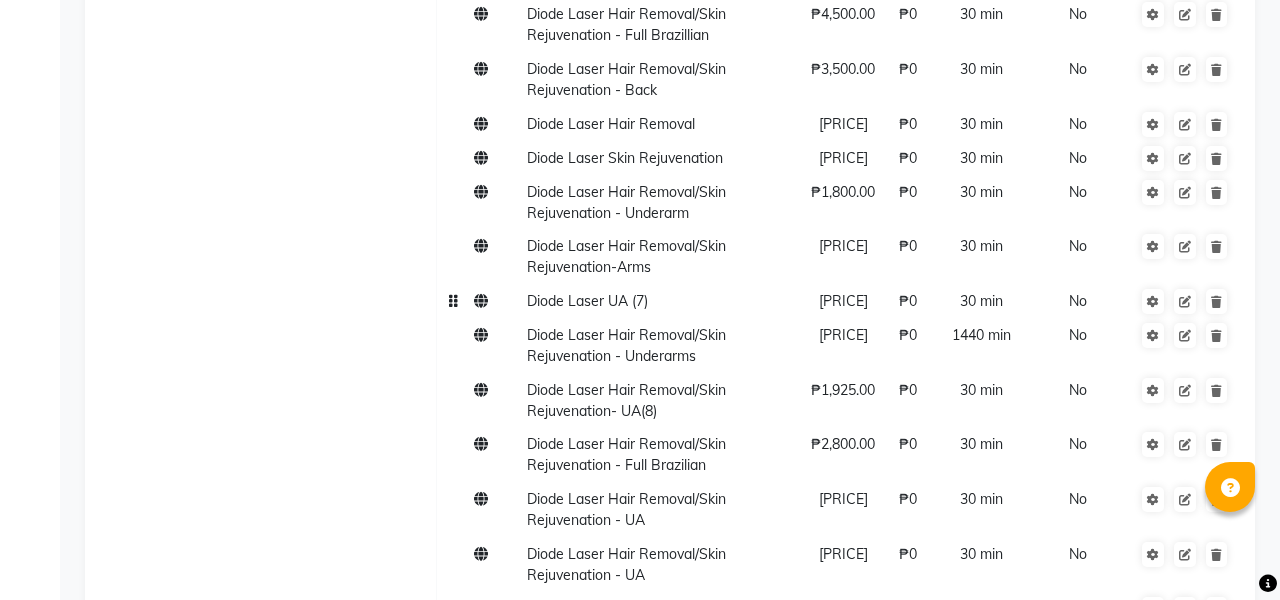 scroll, scrollTop: 3385, scrollLeft: 0, axis: vertical 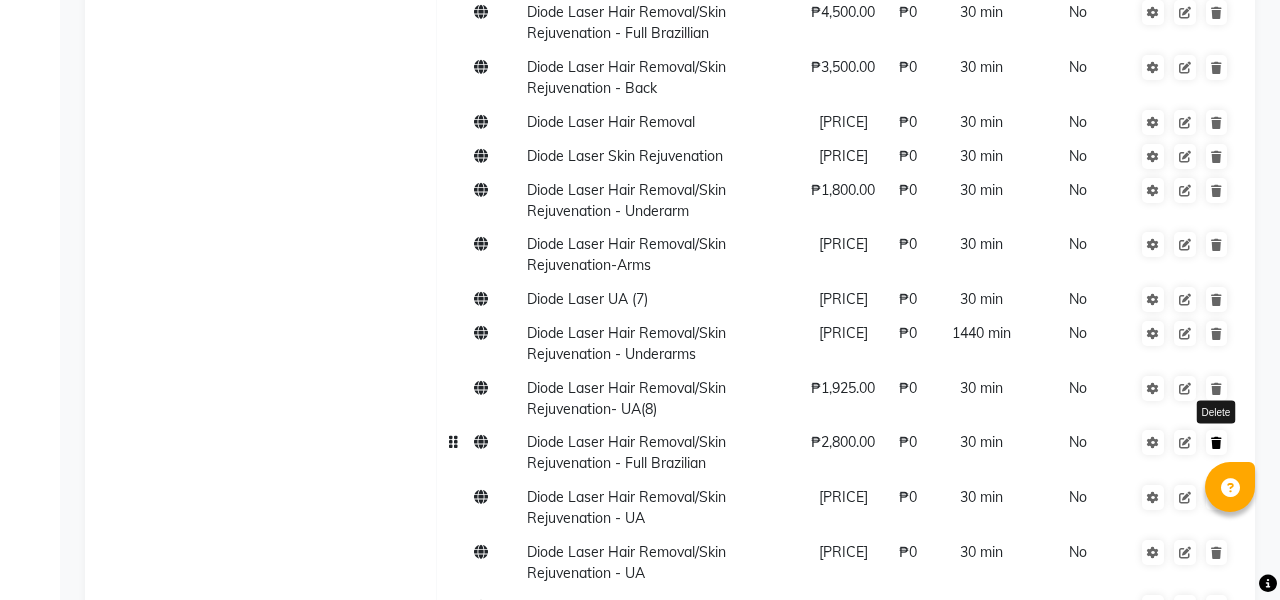 click 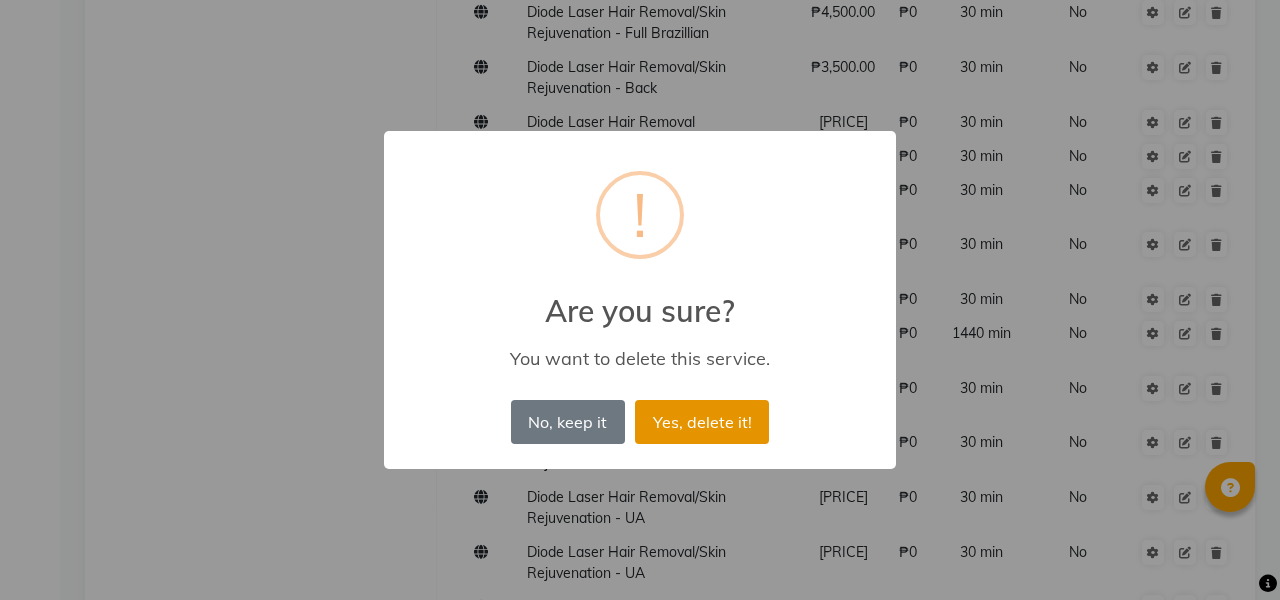 click on "Yes, delete it!" at bounding box center [702, 422] 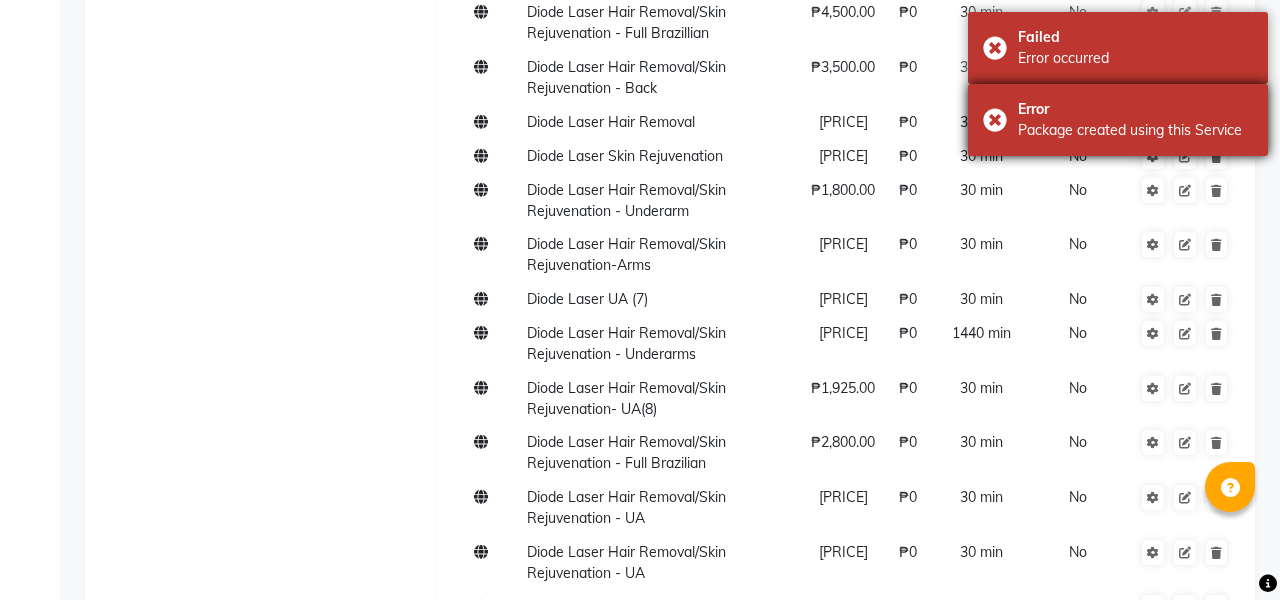 click on "Error   Package created using this Service" at bounding box center [1118, 120] 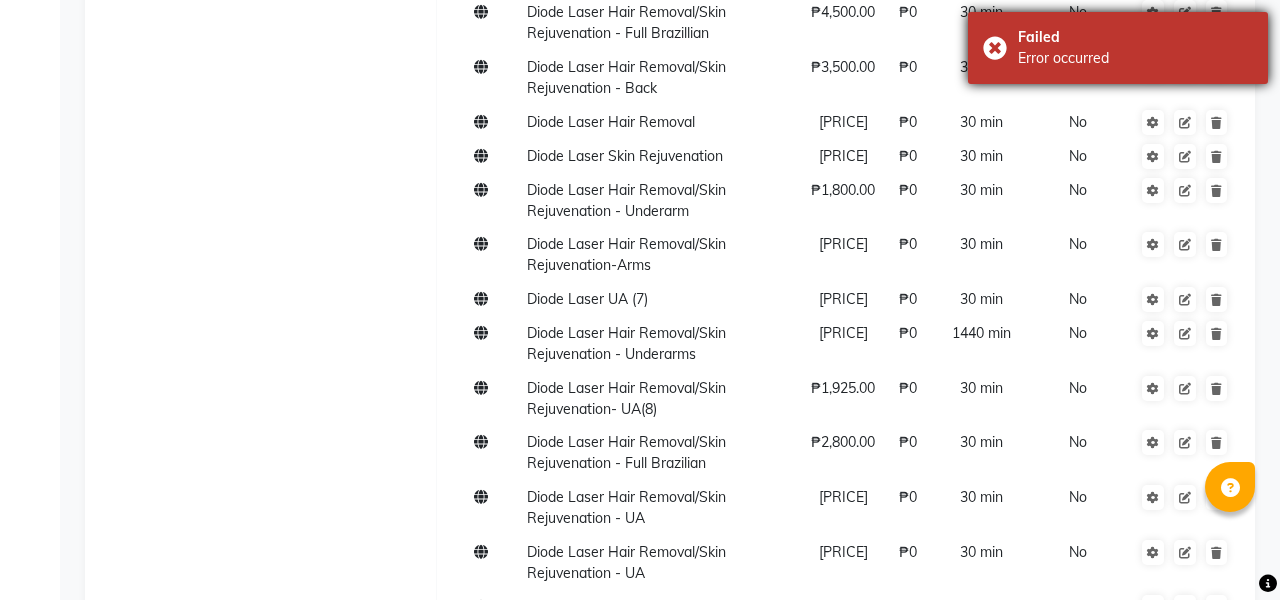 click on "Failed   Error occurred" at bounding box center (1118, 48) 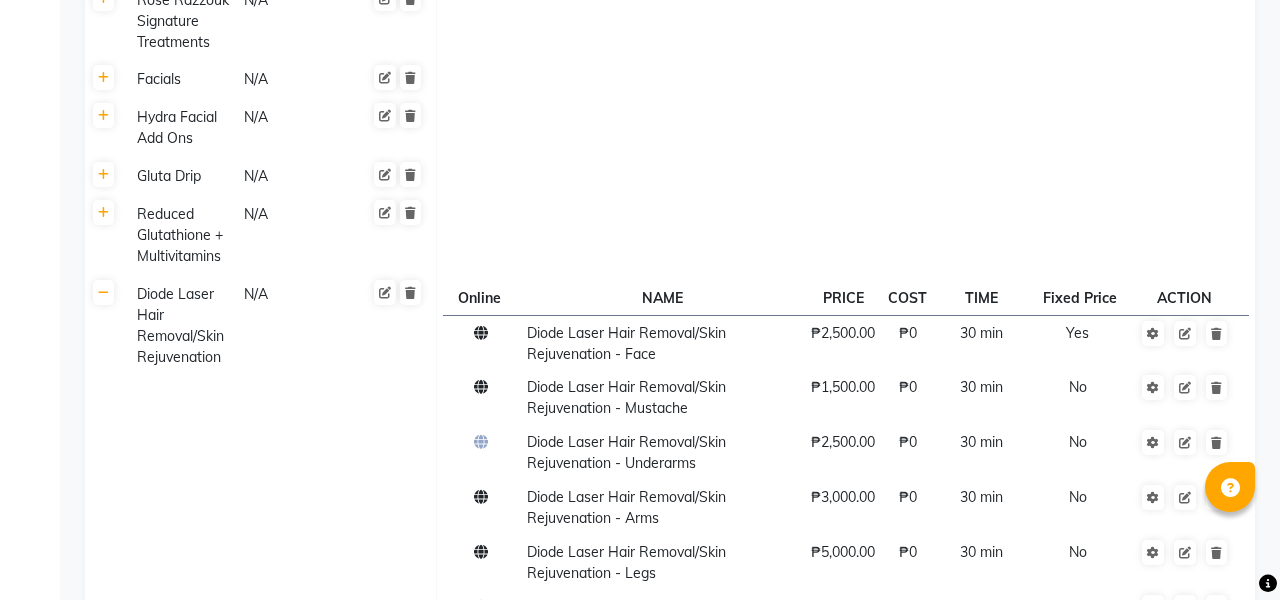 scroll, scrollTop: 2750, scrollLeft: 0, axis: vertical 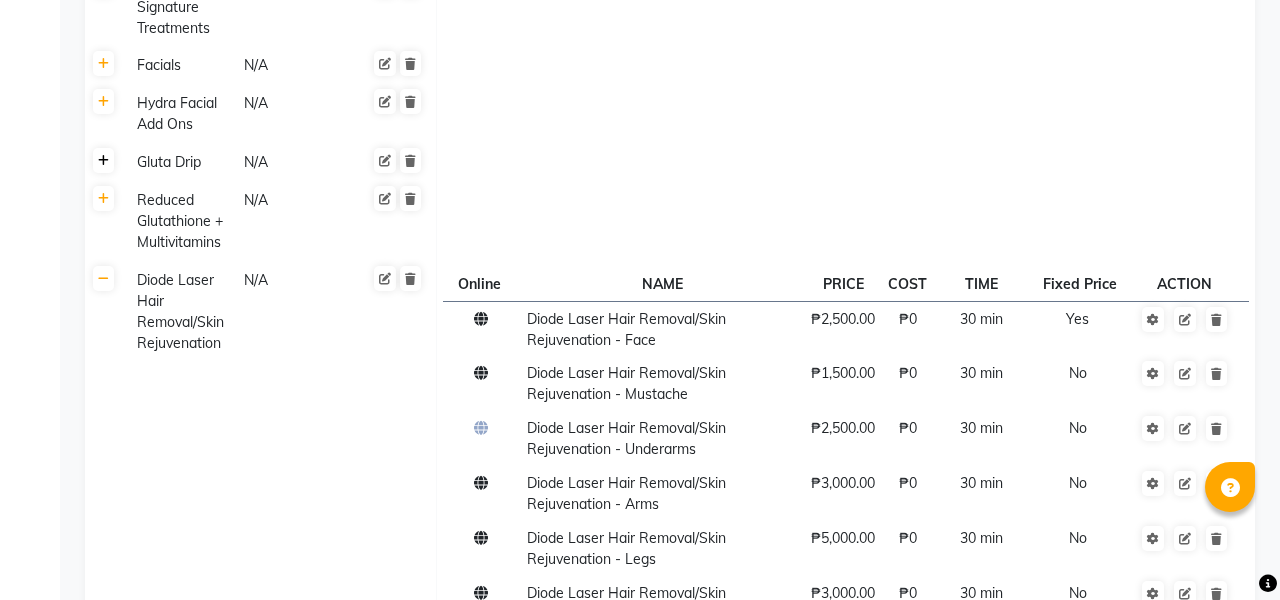 click 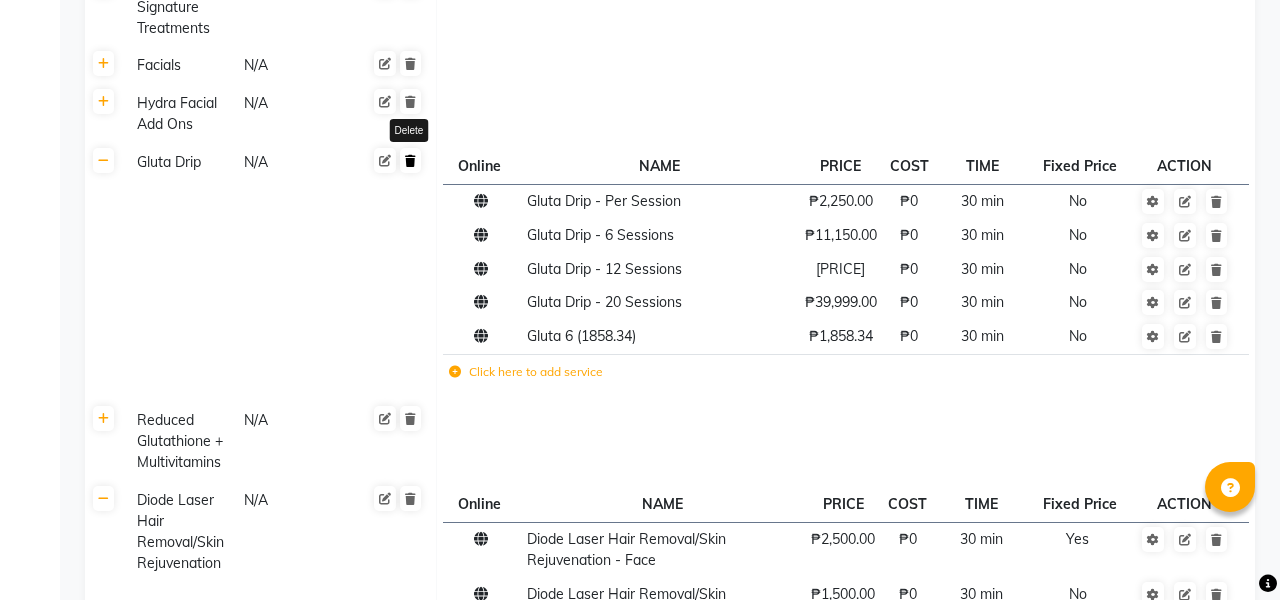 click 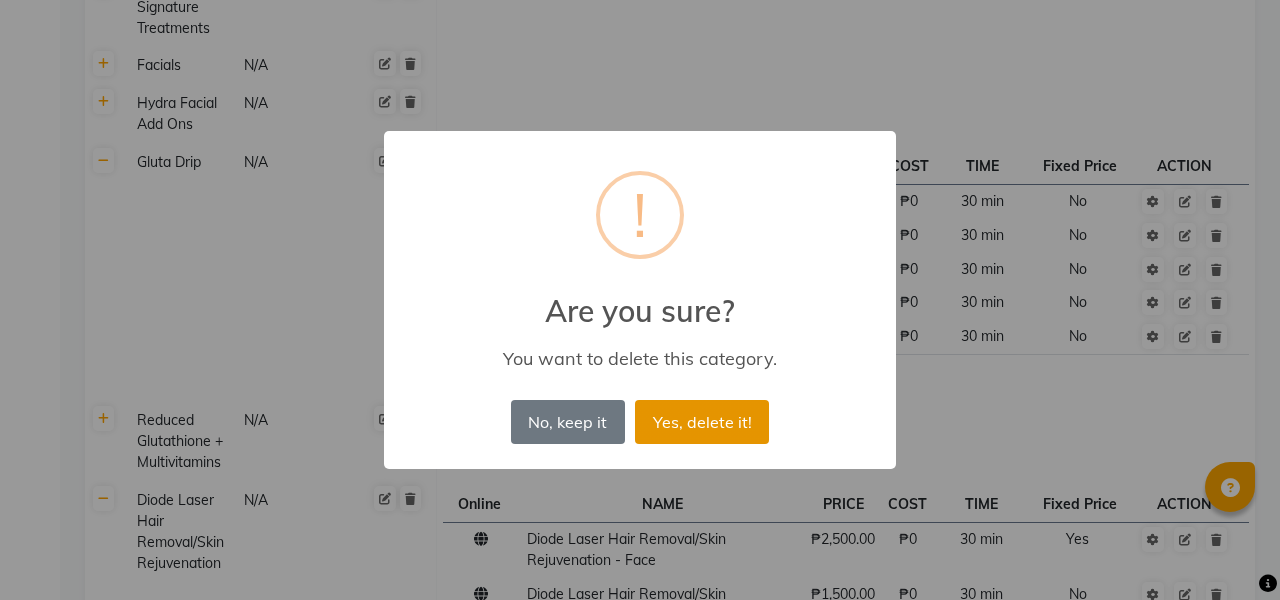 click on "Yes, delete it!" at bounding box center [702, 422] 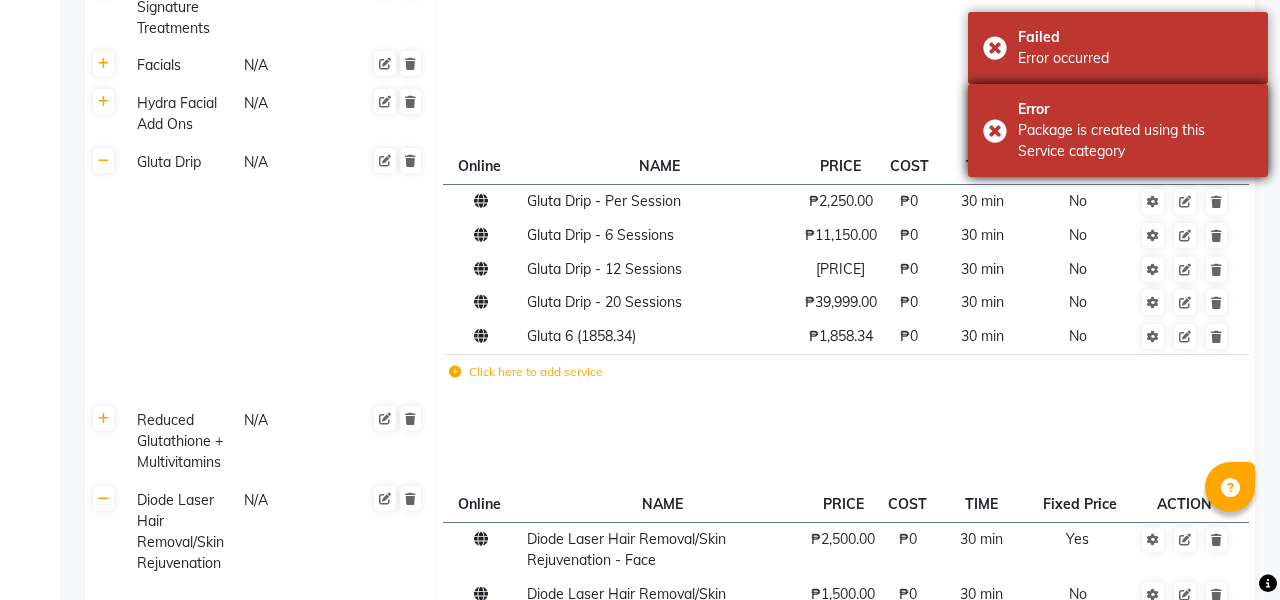 click on "Error Package is created using this Service category" at bounding box center (1118, 130) 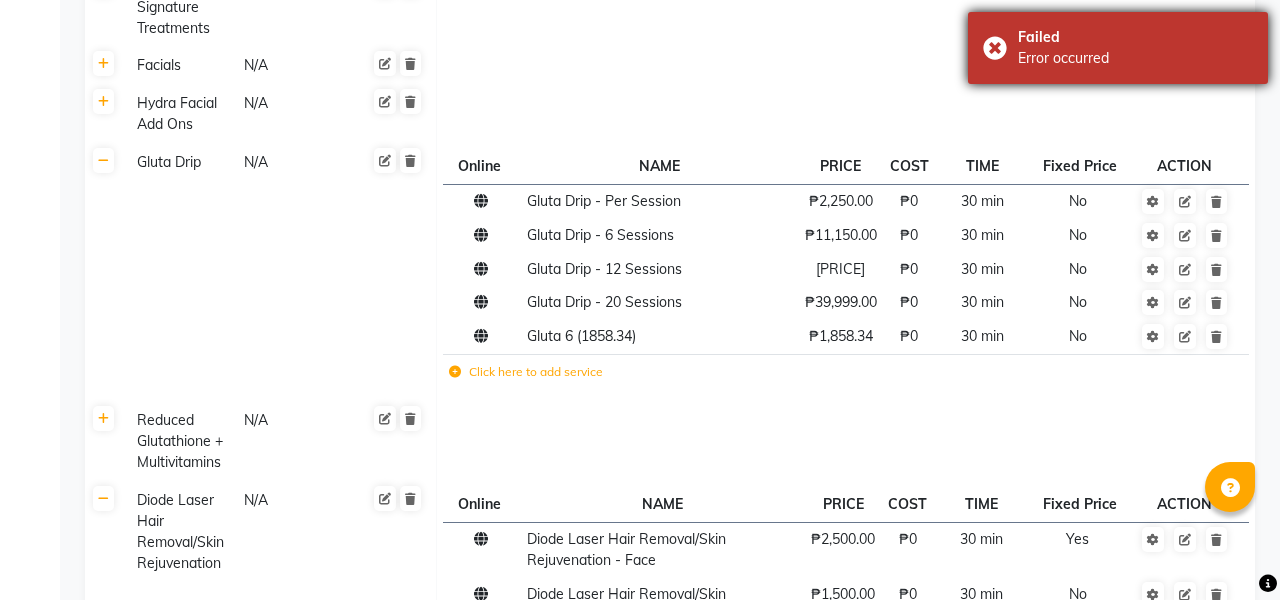 click on "Failed   Error occurred" at bounding box center (1118, 48) 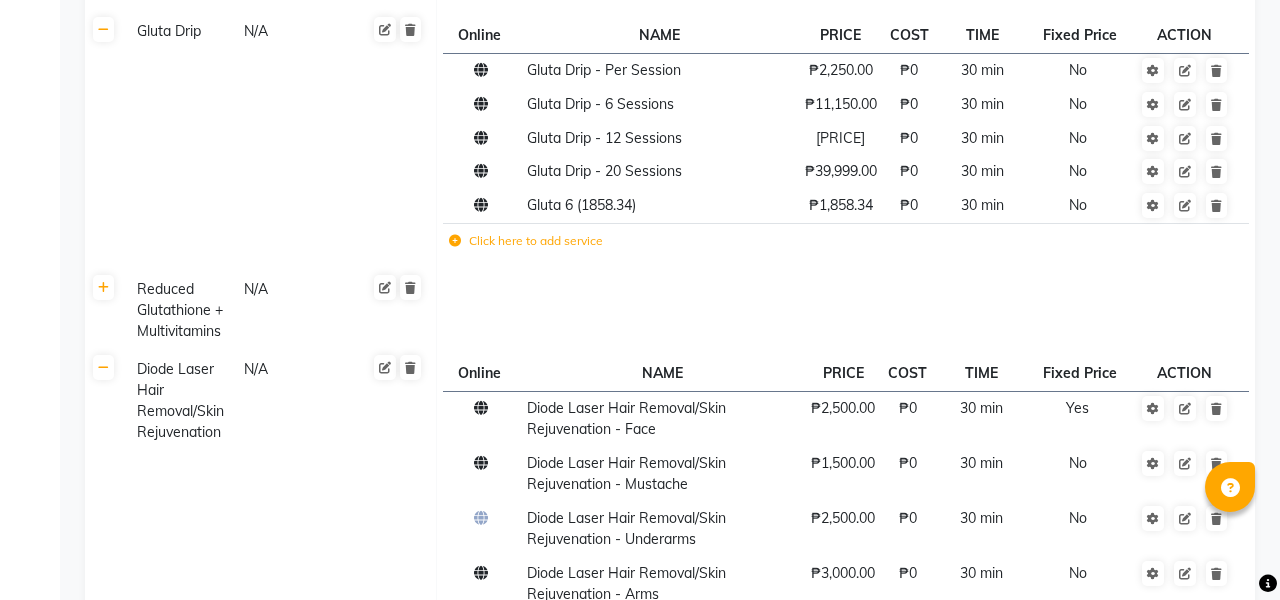 scroll, scrollTop: 2884, scrollLeft: 0, axis: vertical 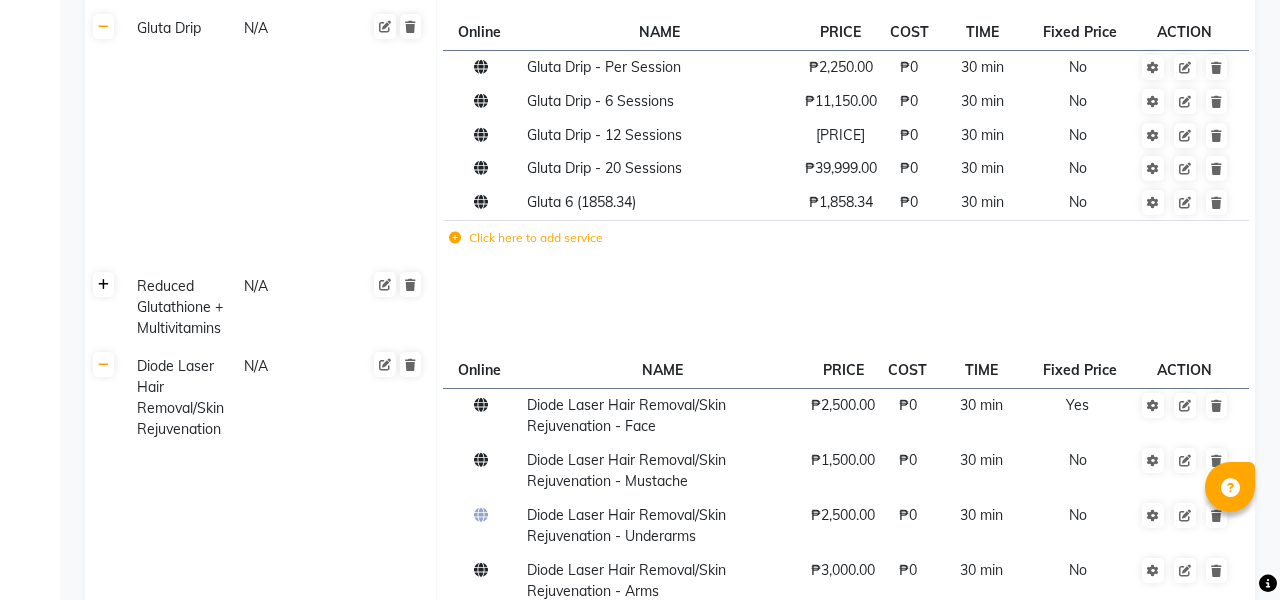 click 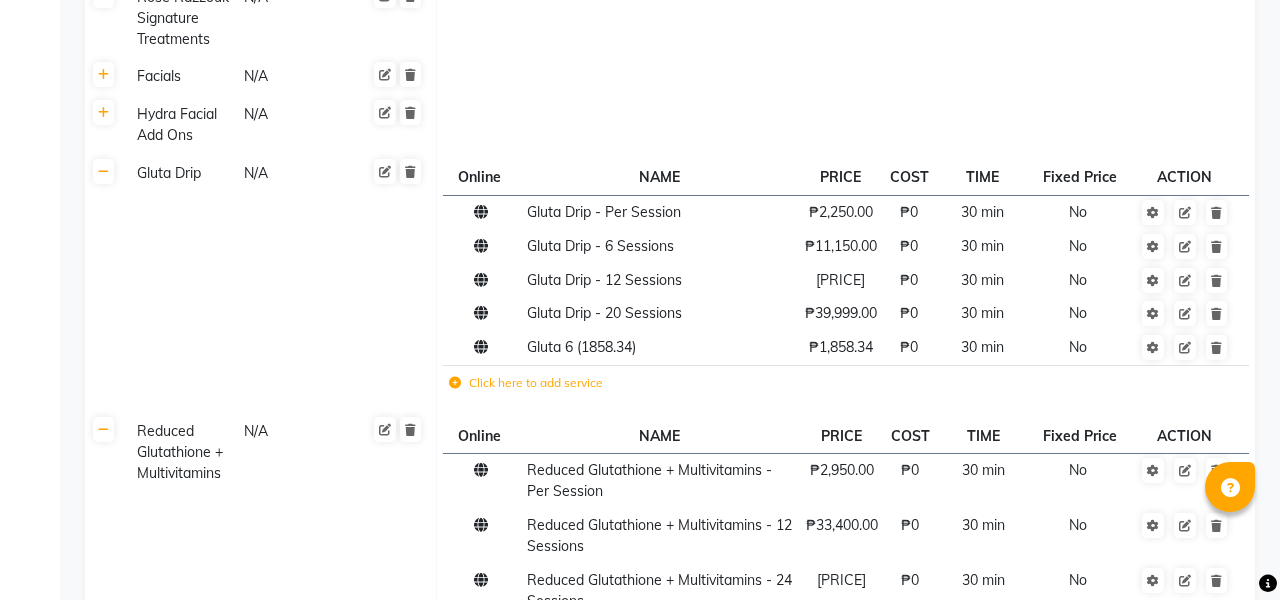 scroll, scrollTop: 2743, scrollLeft: 0, axis: vertical 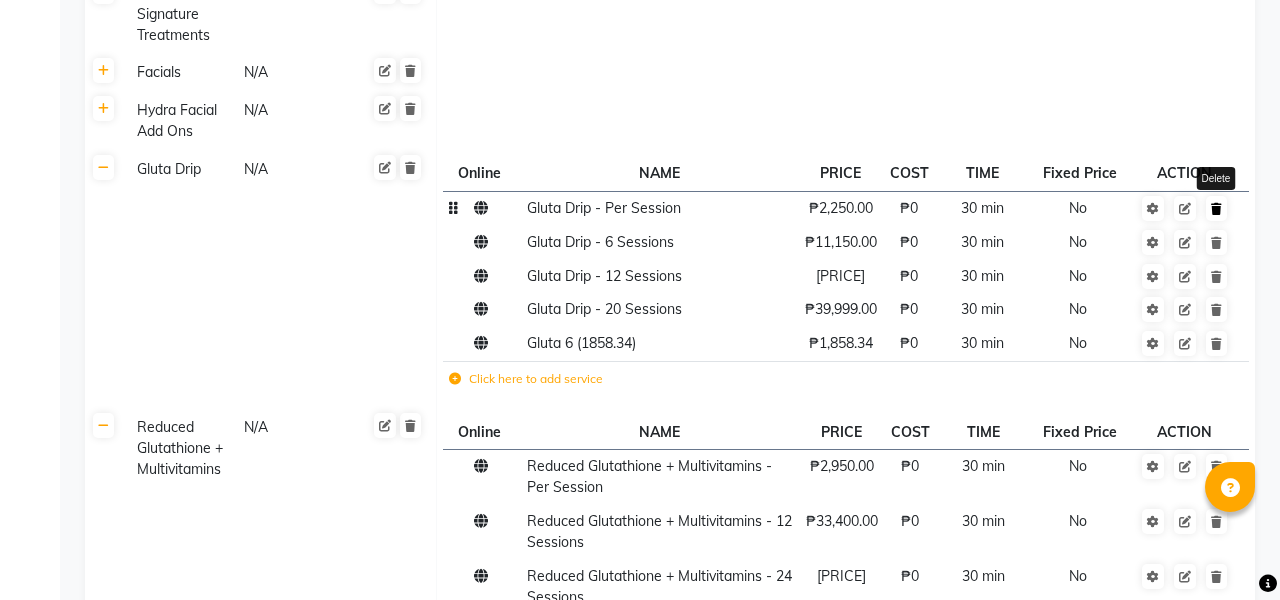 click 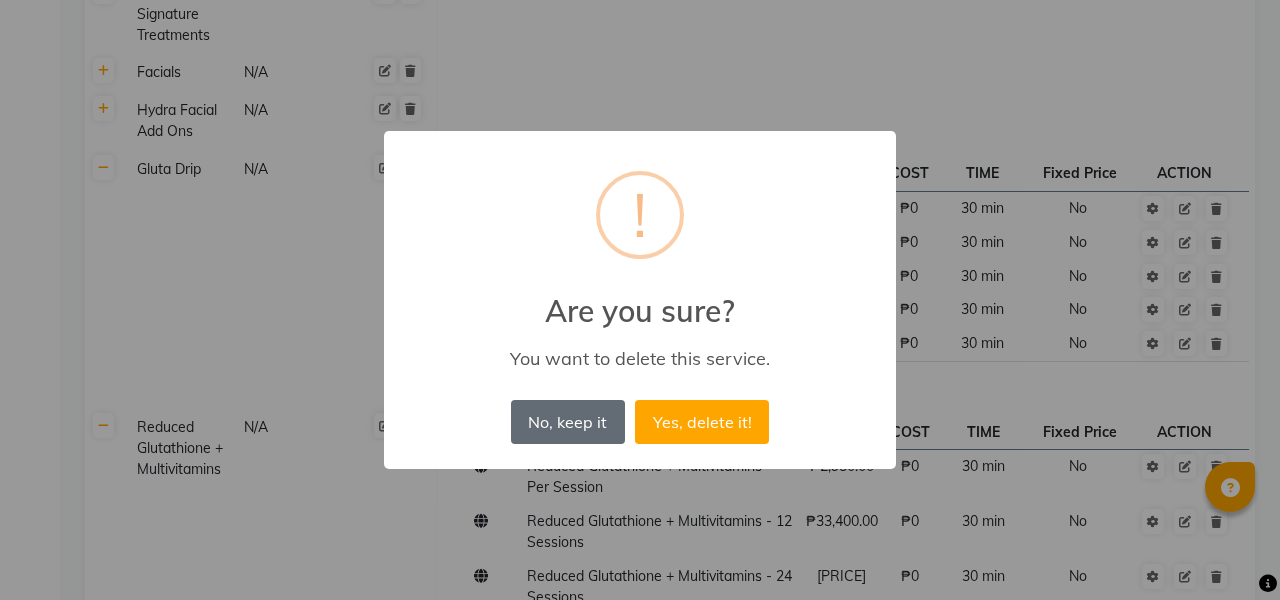 click on "No, keep it" at bounding box center [568, 422] 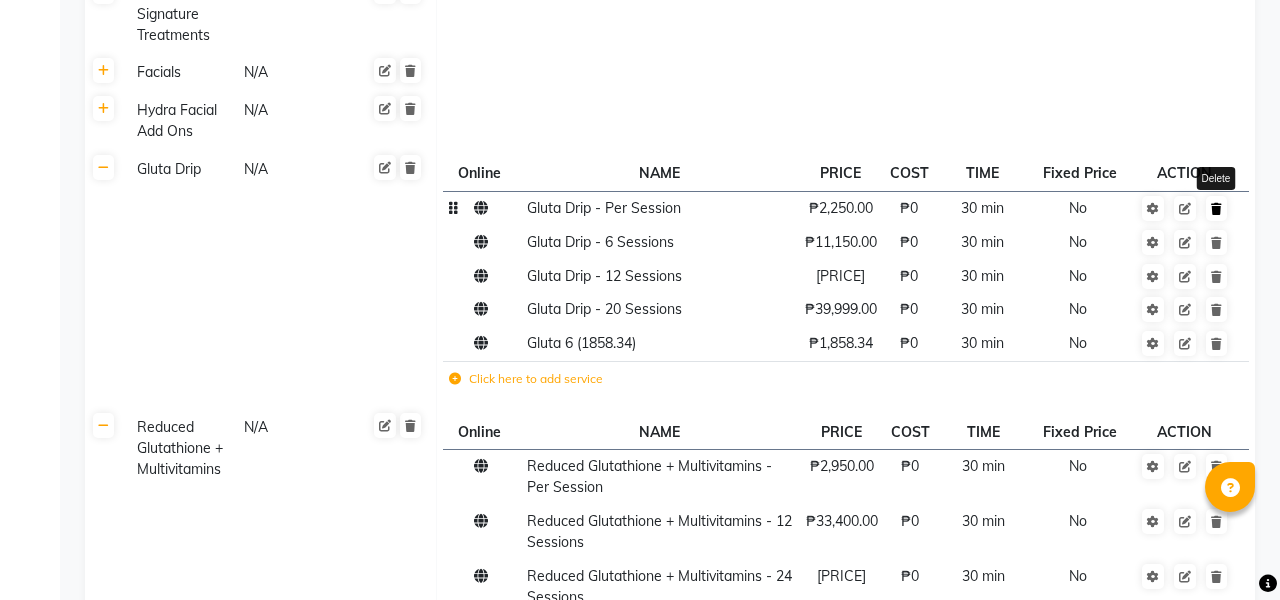 click 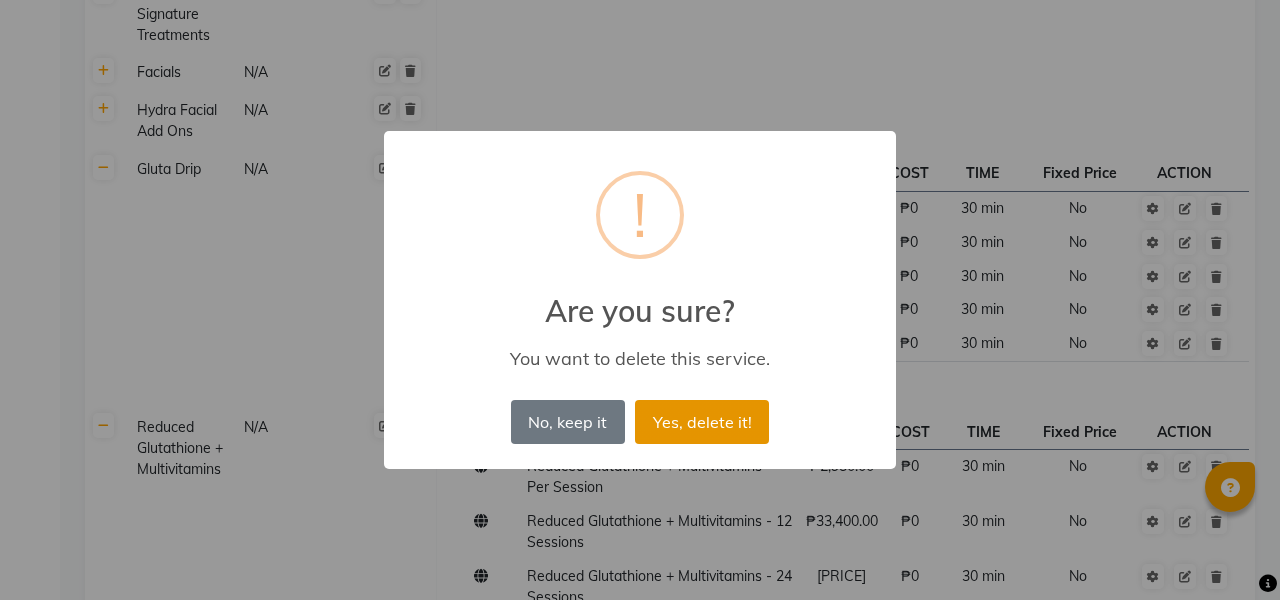 click on "Yes, delete it!" at bounding box center [702, 422] 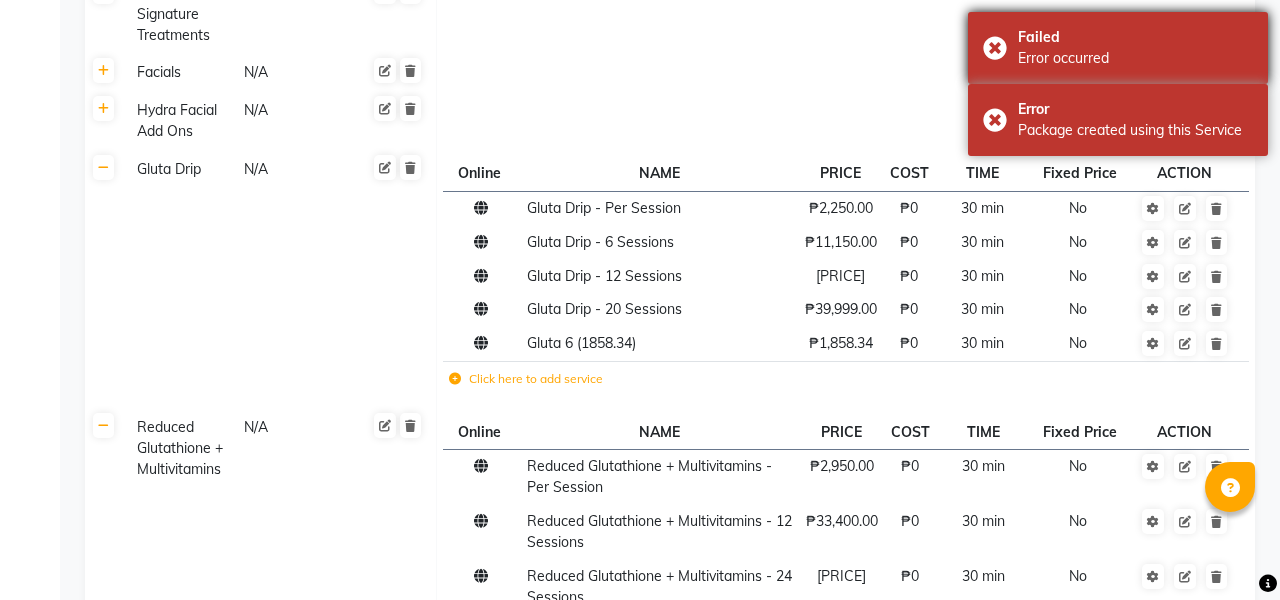 click on "Failed   Error occurred" at bounding box center [1118, 48] 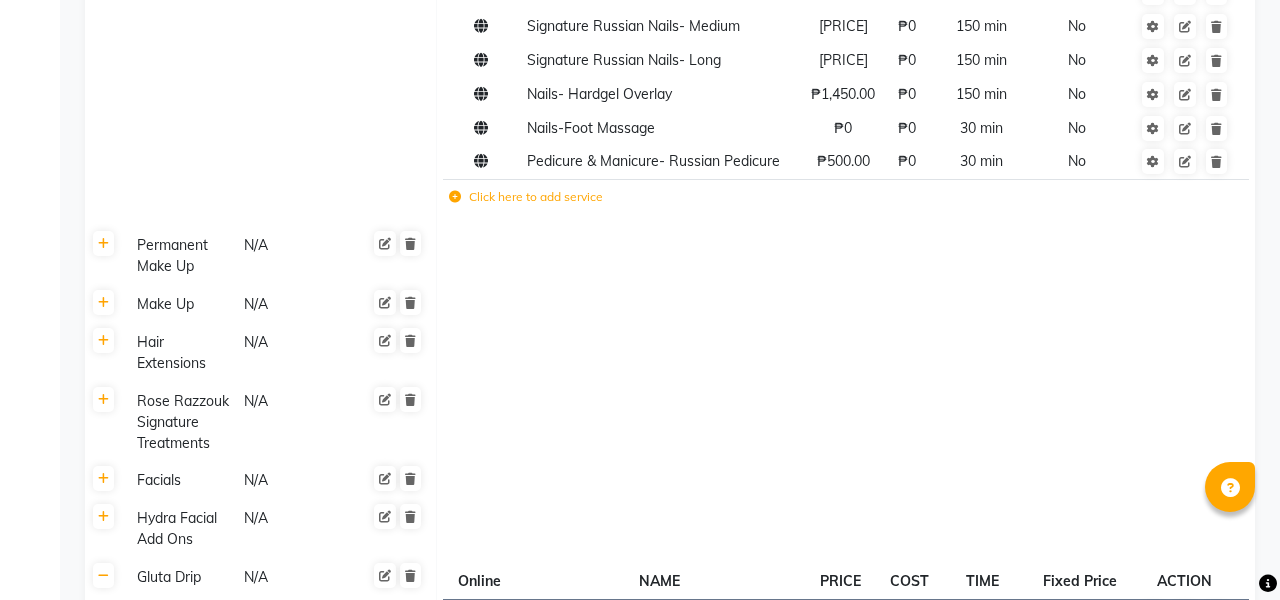 scroll, scrollTop: 2351, scrollLeft: 0, axis: vertical 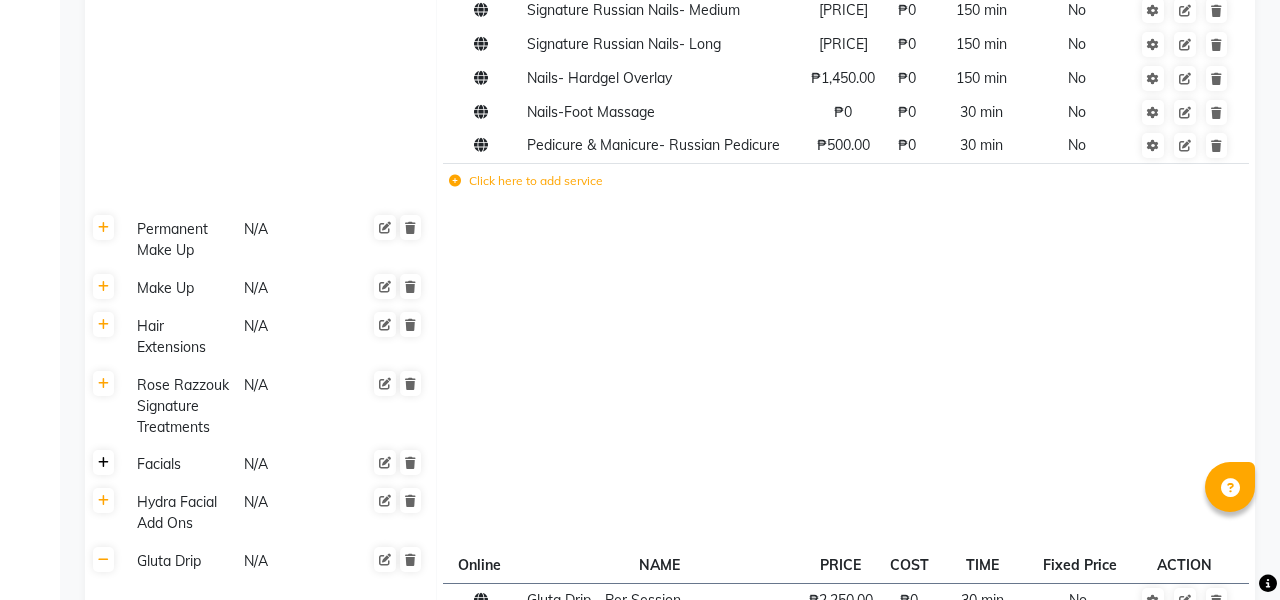 click 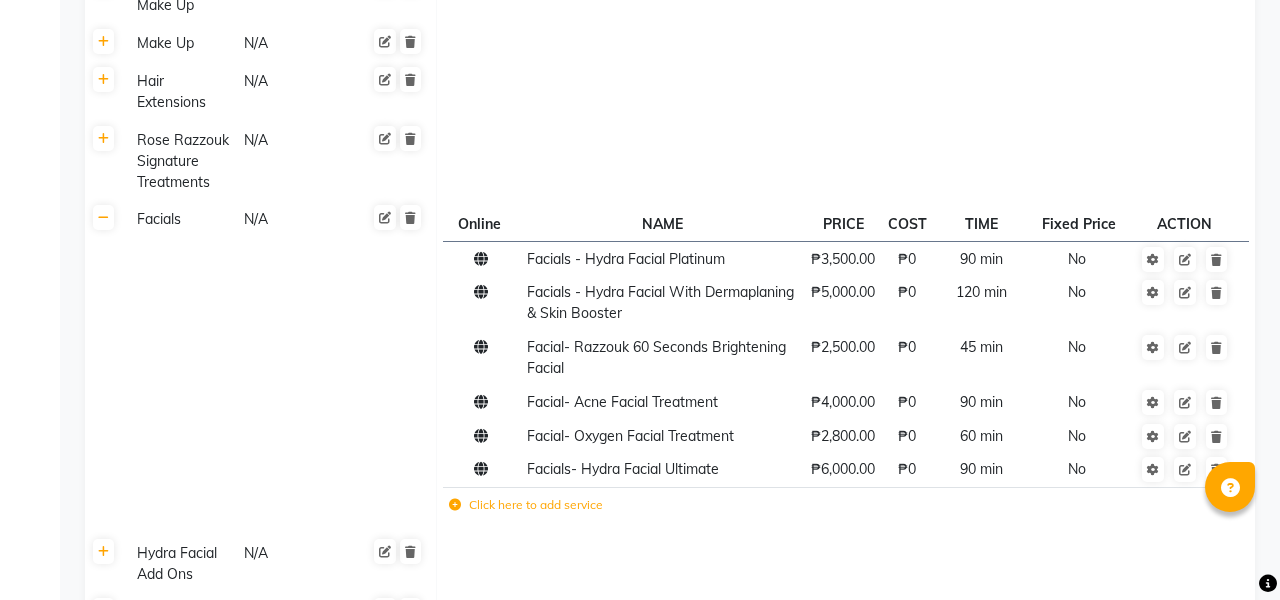 scroll, scrollTop: 2705, scrollLeft: 0, axis: vertical 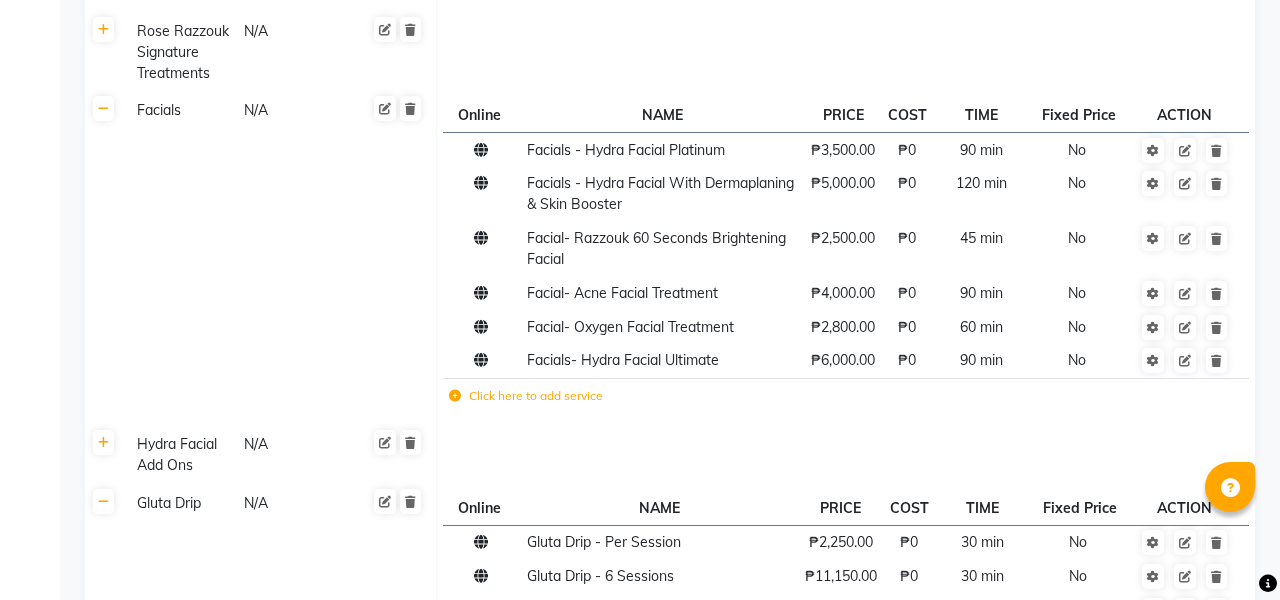 click 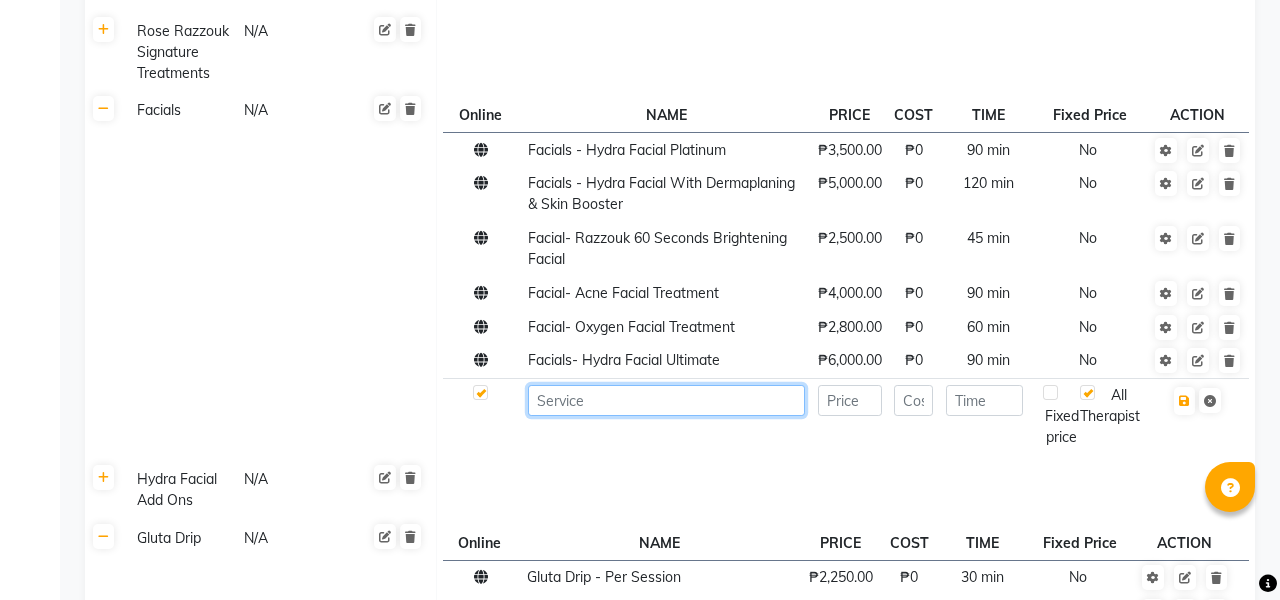 click 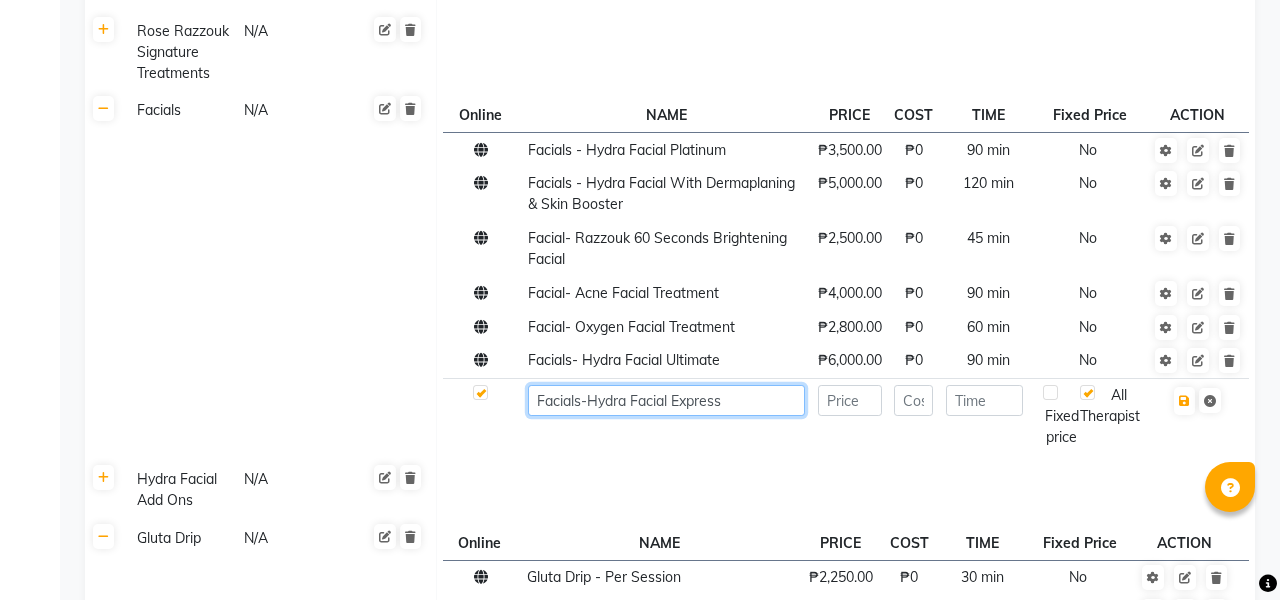 type on "Facials-Hydra Facial Express" 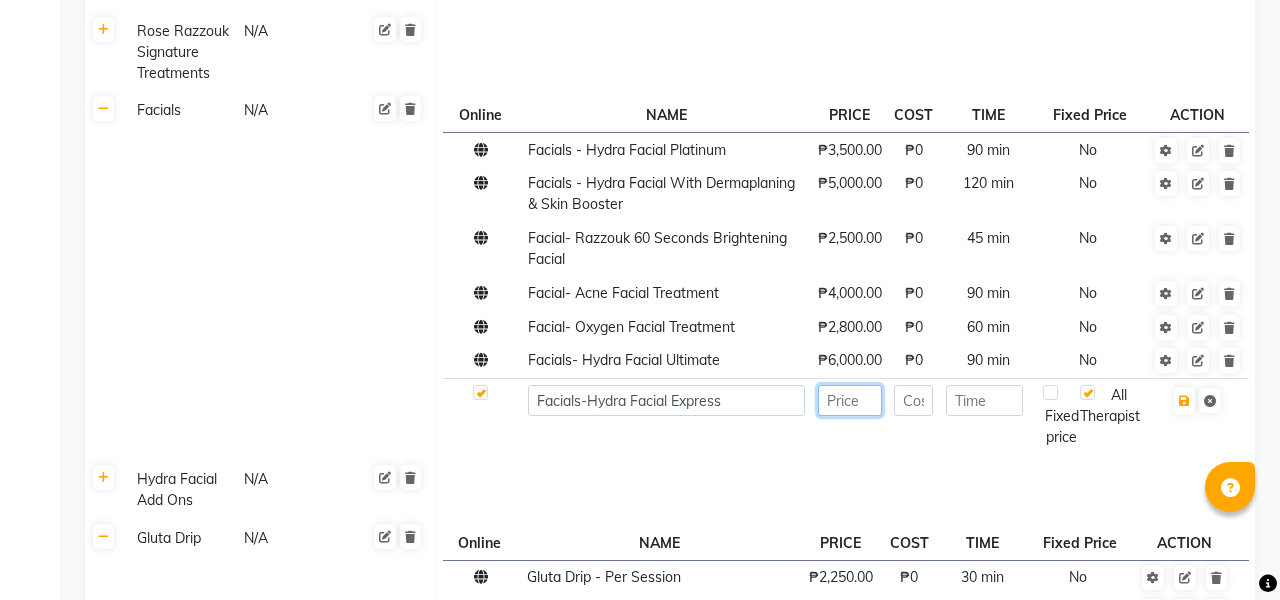 click 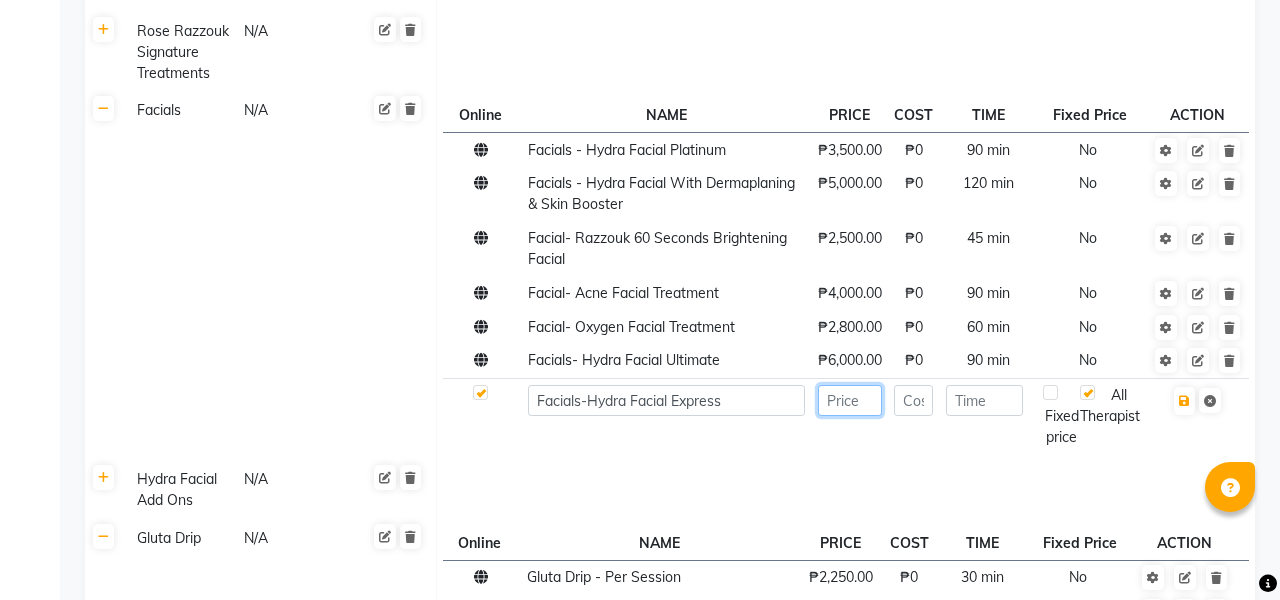 type on "2" 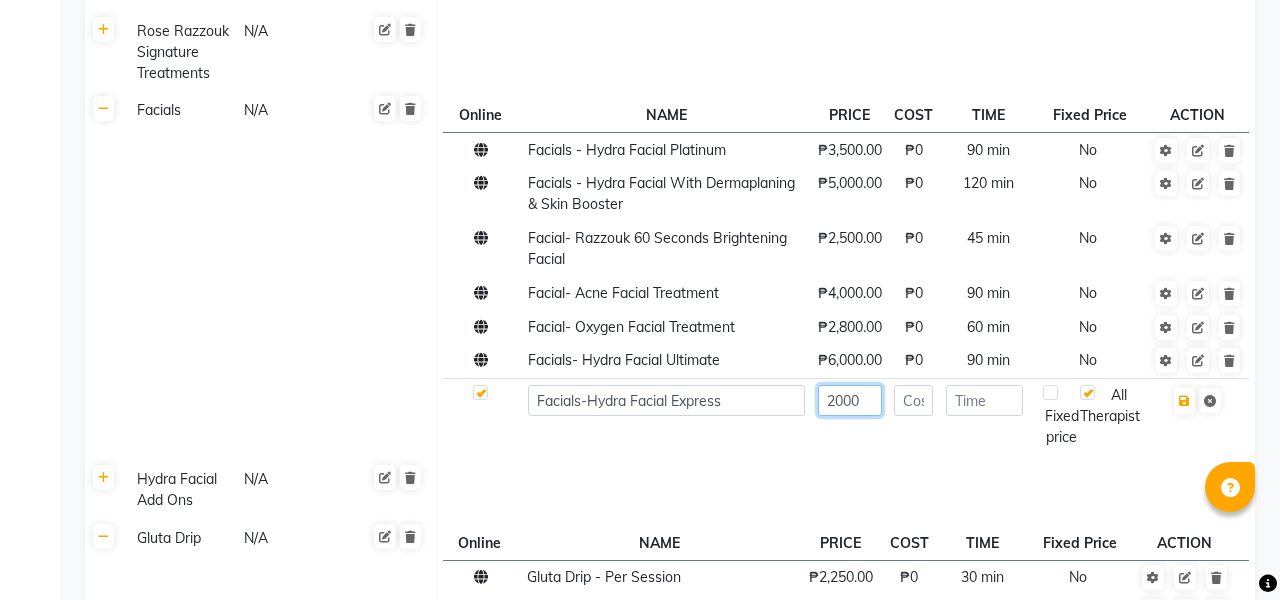 type on "2000" 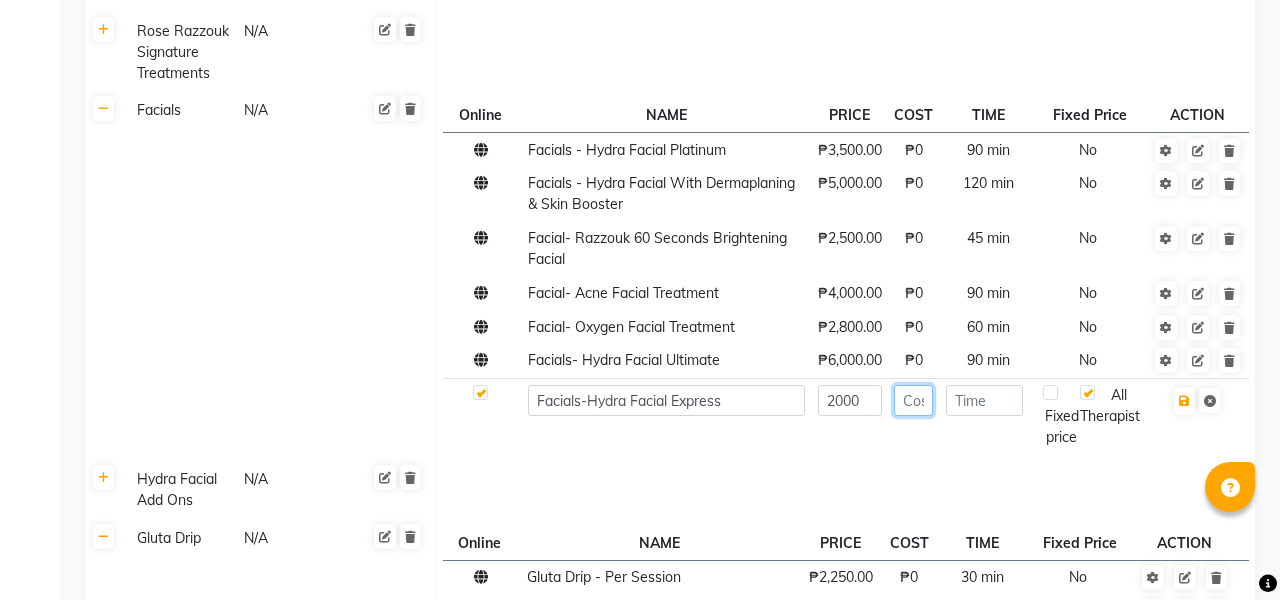click 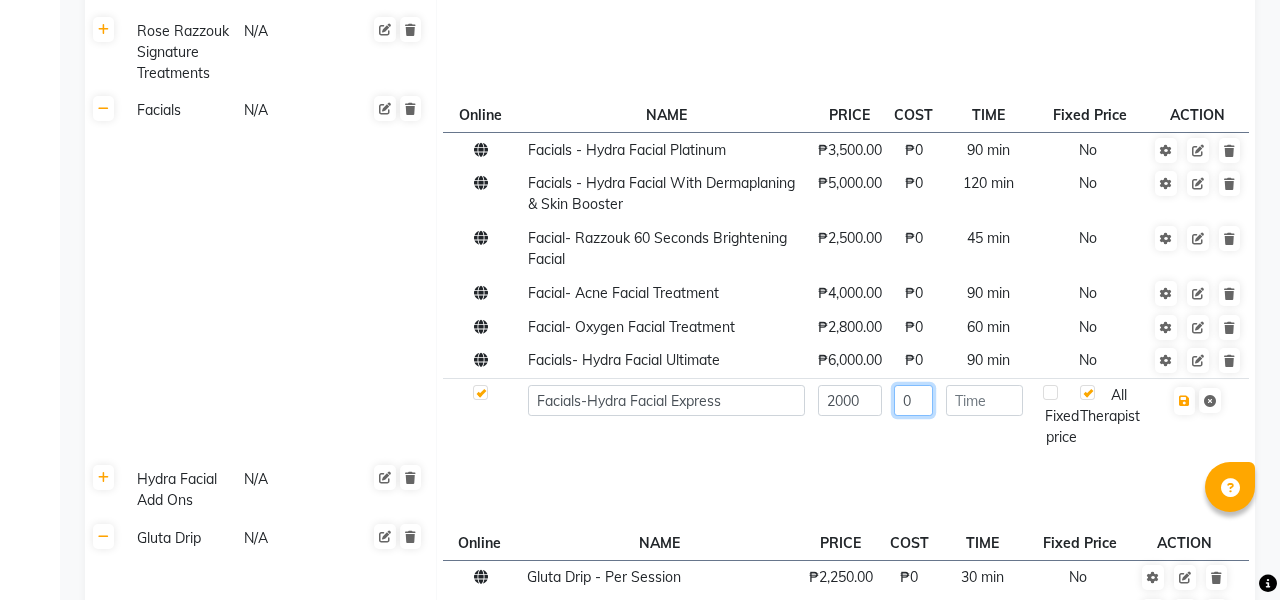type on "0" 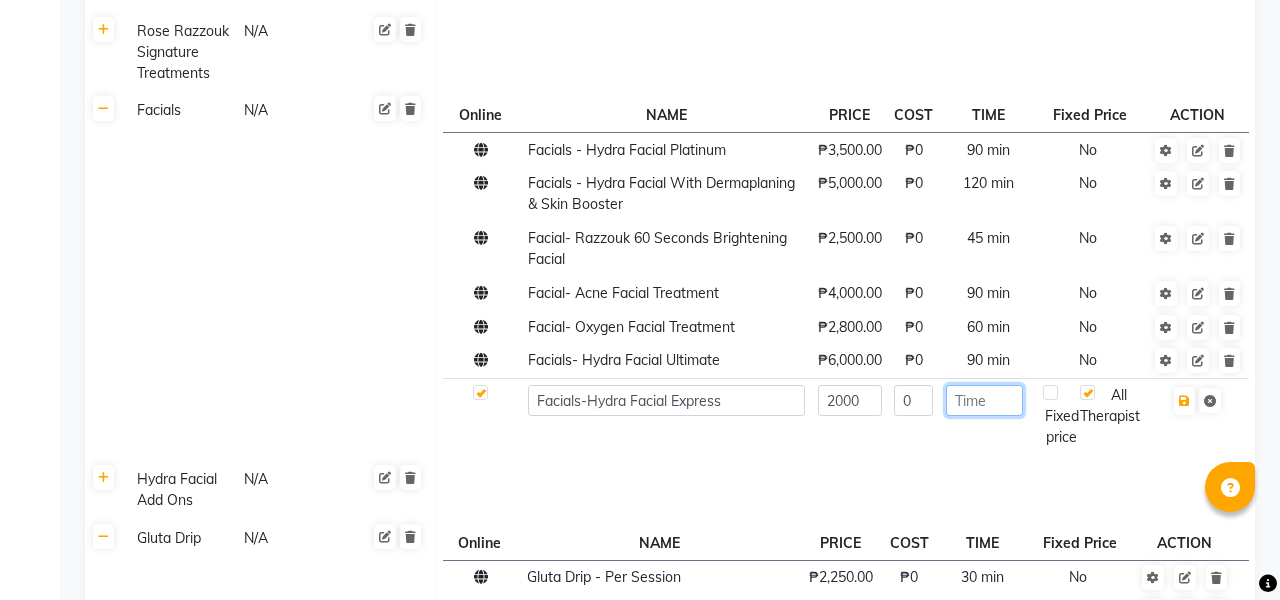 click 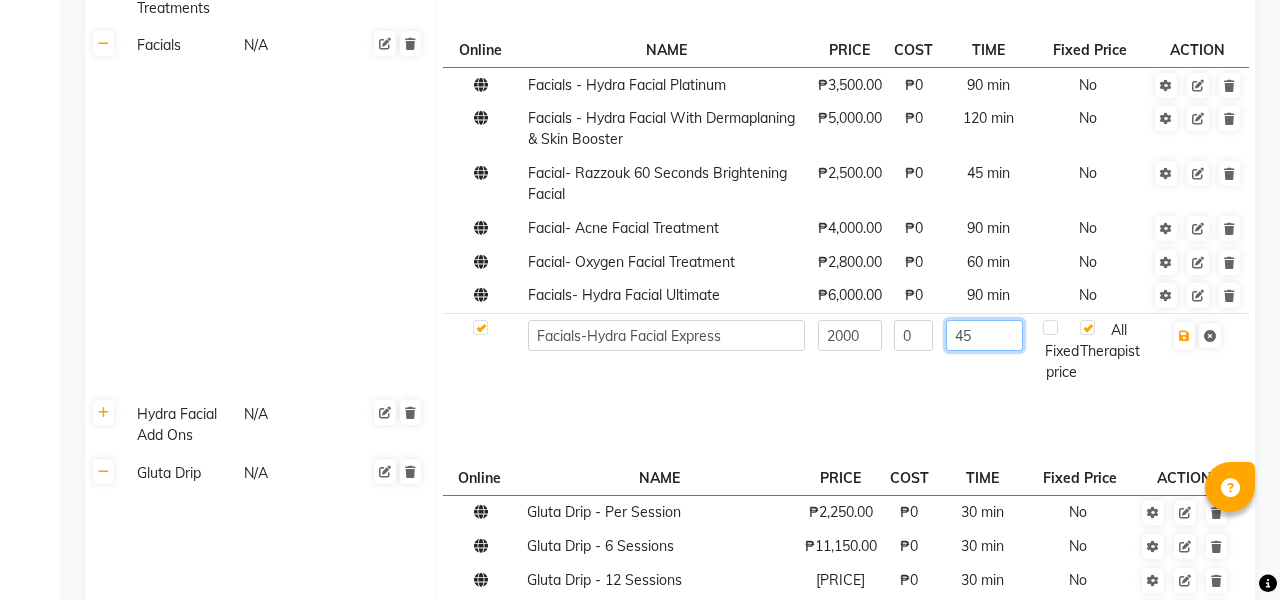 scroll, scrollTop: 2771, scrollLeft: 0, axis: vertical 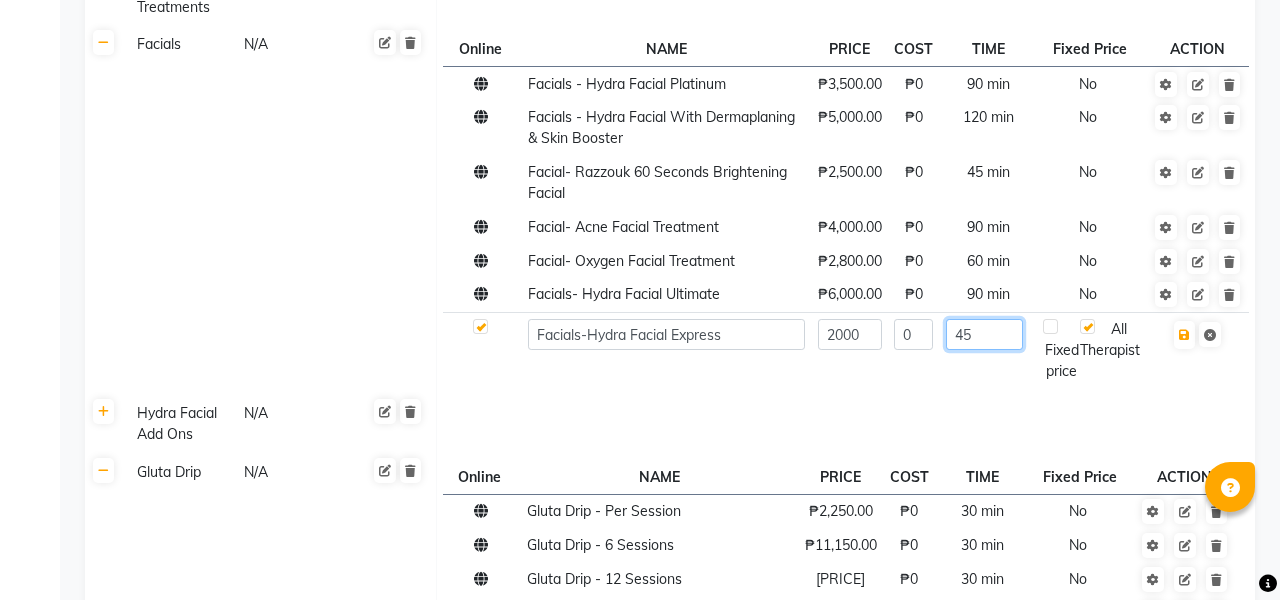 type on "4" 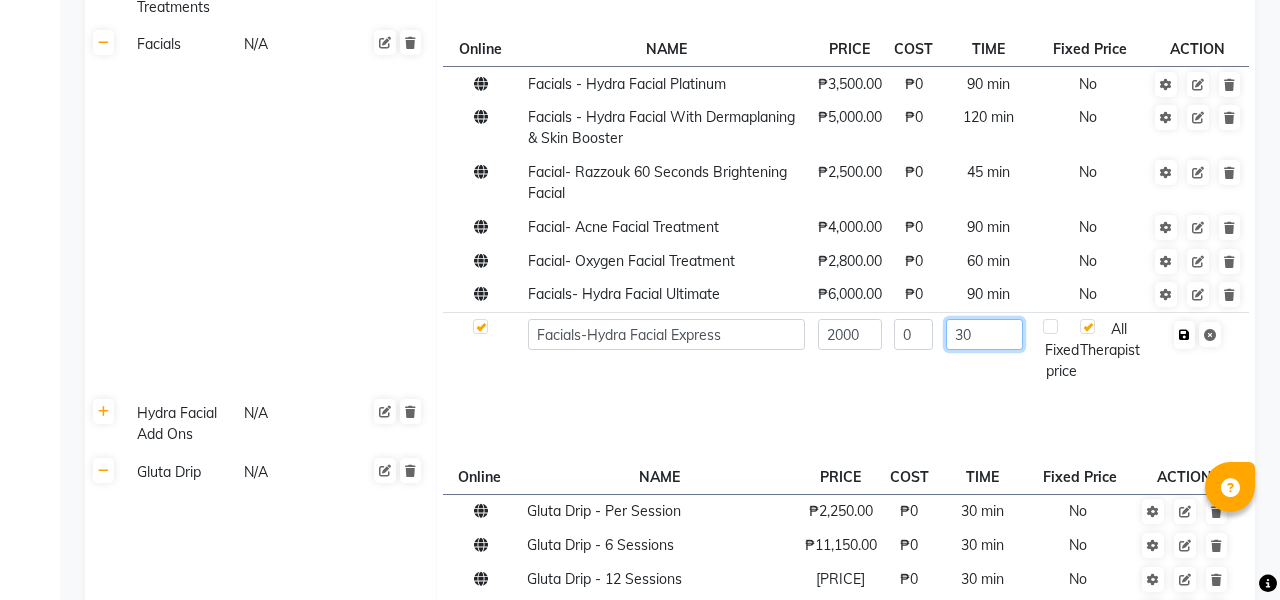 type on "30" 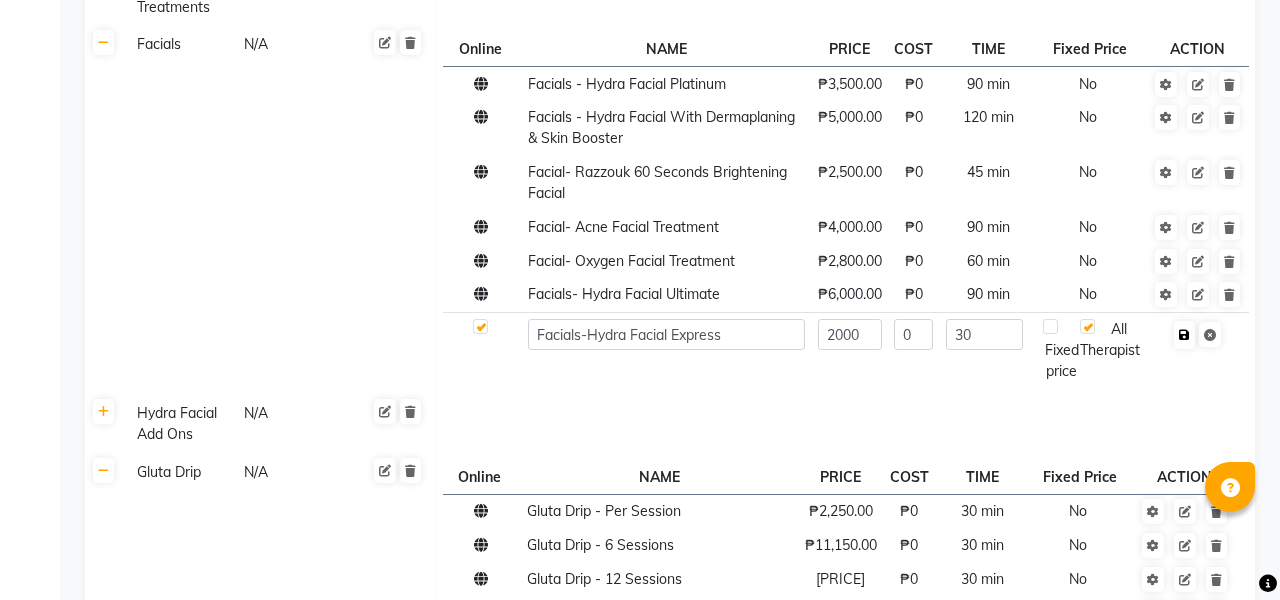 click at bounding box center (1184, 335) 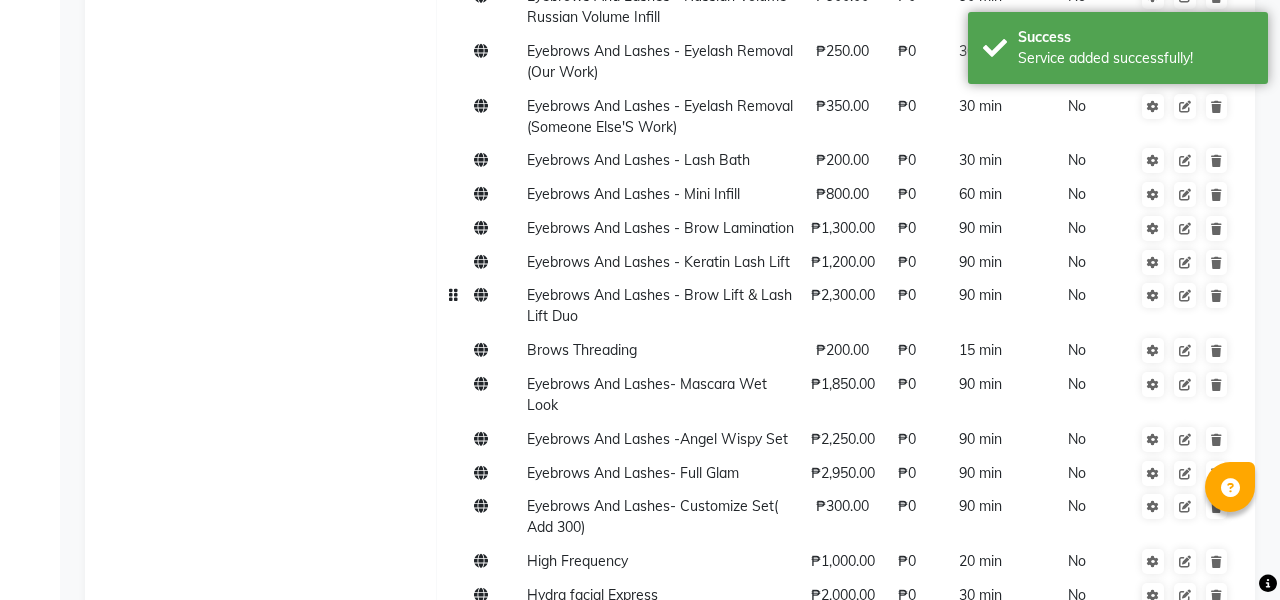 scroll, scrollTop: 1052, scrollLeft: 0, axis: vertical 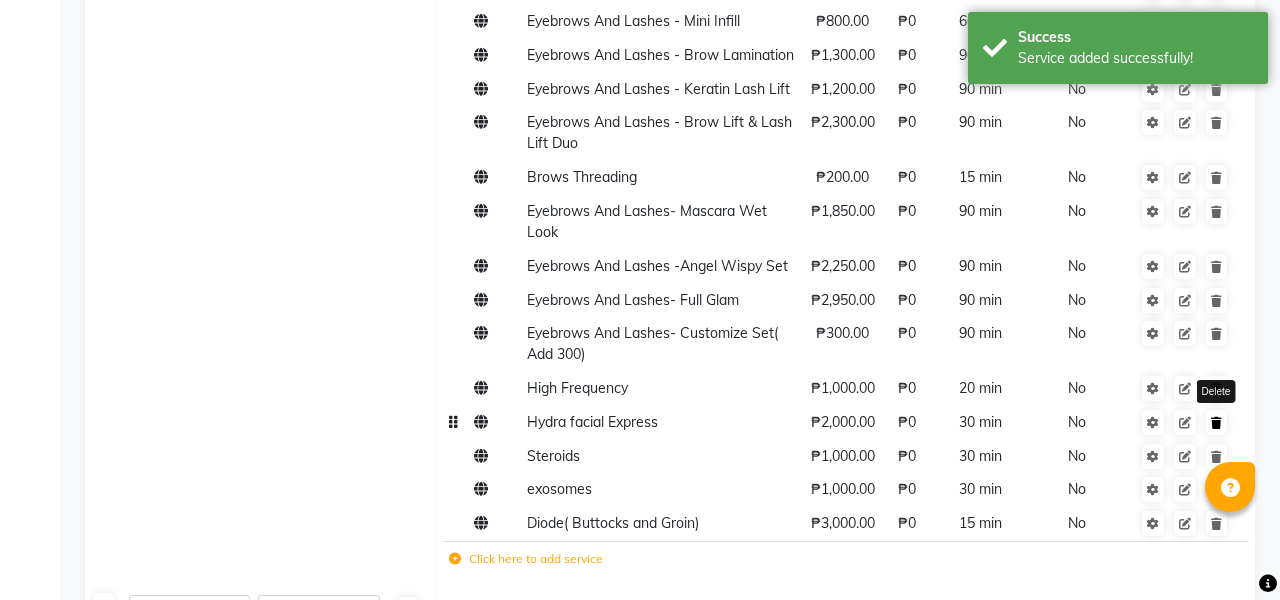 click 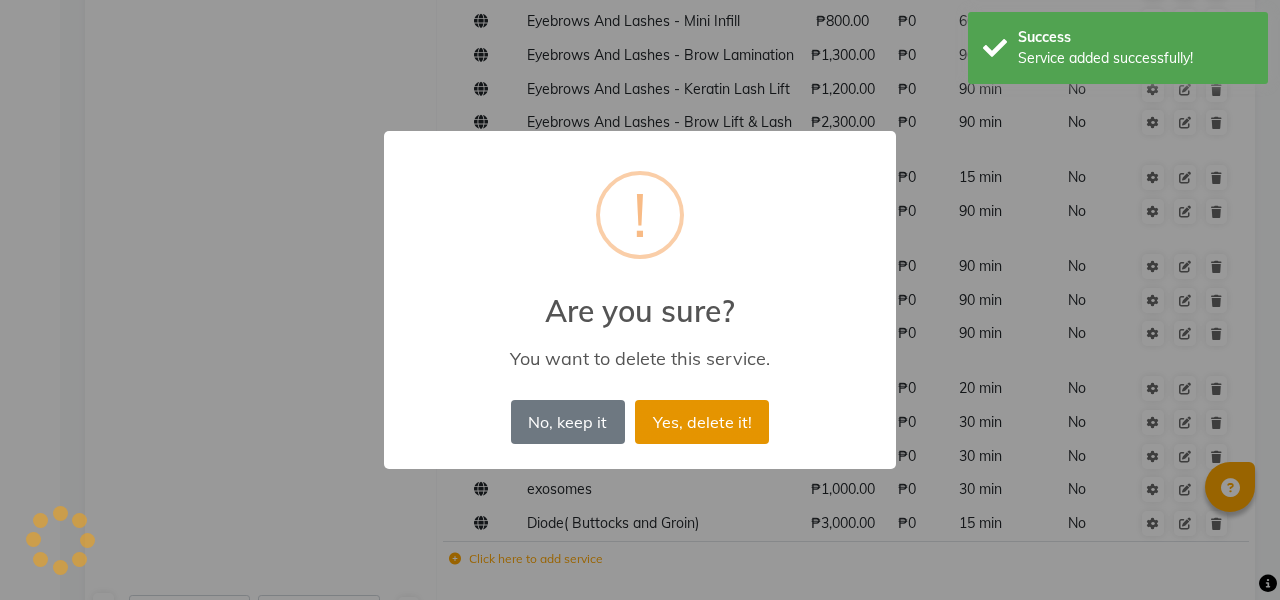 click on "Yes, delete it!" at bounding box center (702, 422) 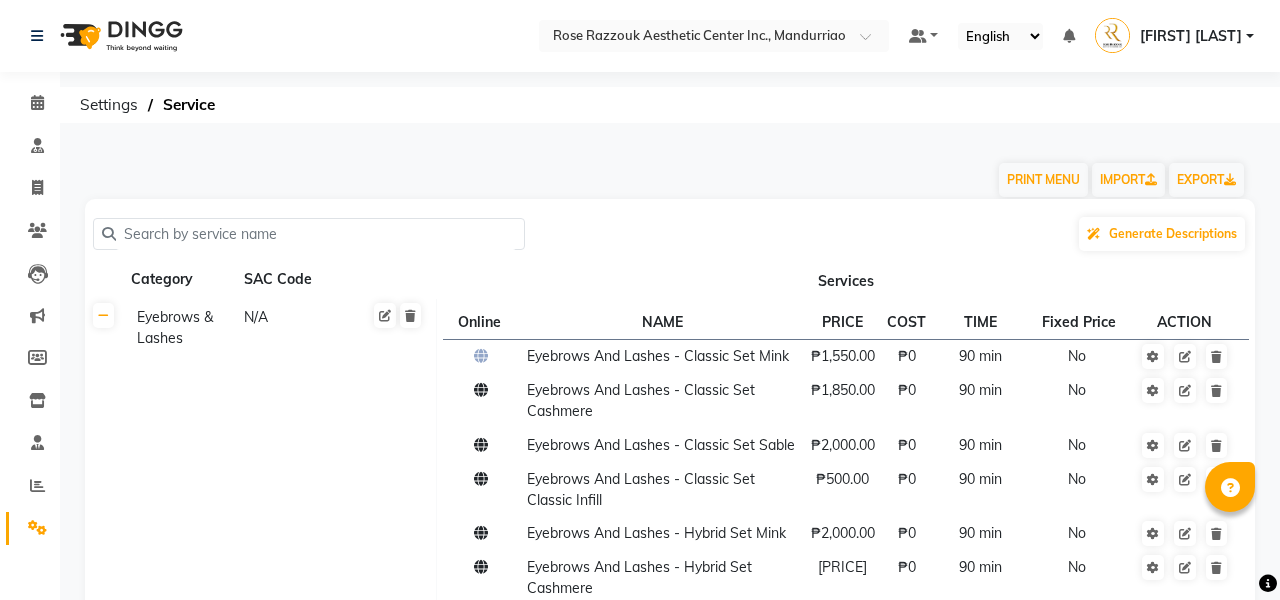 scroll, scrollTop: 0, scrollLeft: 0, axis: both 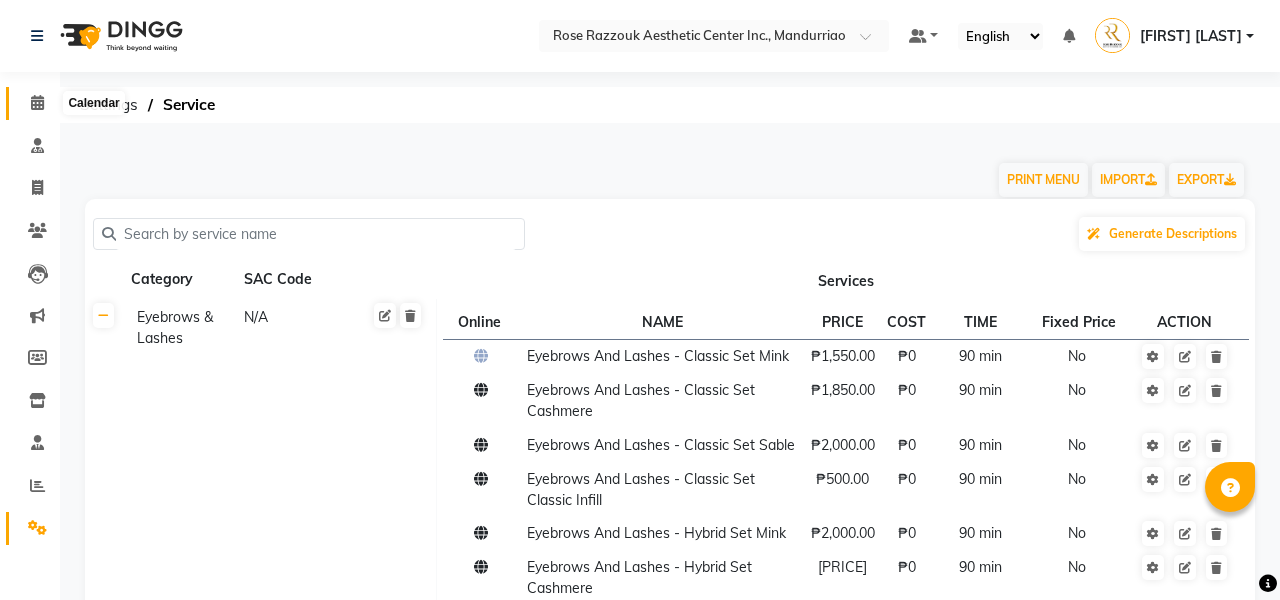 click 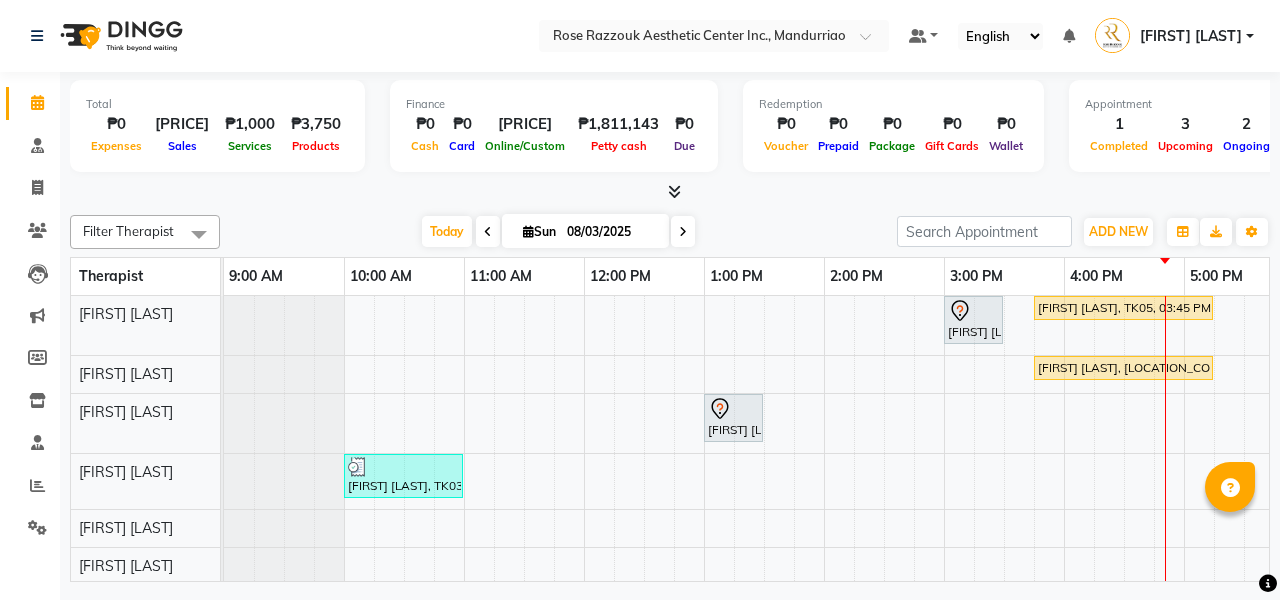 scroll, scrollTop: 0, scrollLeft: 0, axis: both 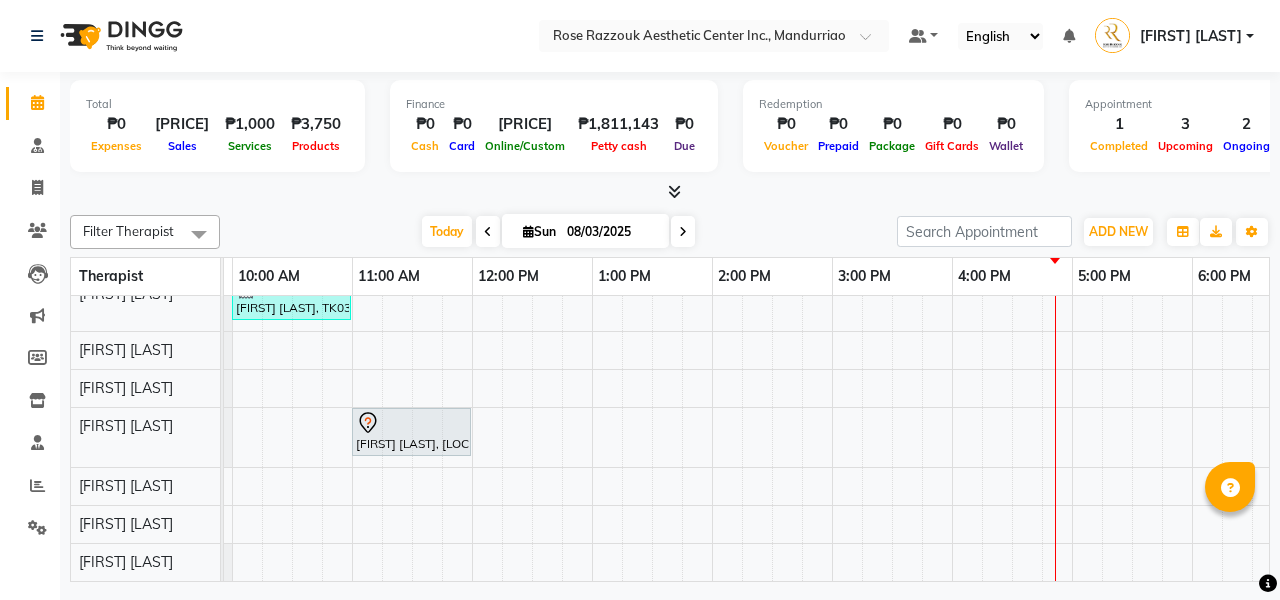 click on "[FIRST] [LAST], TK01, 03:00 PM-03:30 PM, Skin Consultation [FIRST] [LAST], TK05, 03:45 PM-05:15 PM, Facials - Hydra Facial Platinum [FIRST] [LAST], TK06, 03:45 PM-05:15 PM, Facials - Hydra Facial Platinum [FIRST] [LAST], TK02, 01:00 PM-01:30 PM, Brow Consultation [FIRST] [LAST], TK03, 10:00 AM-11:00 AM, Permanent Make Up - Brow Tattoo Touch Up [FIRST] [LAST], TK04, 11:00 AM-12:00 PM, Permanent Make Up - Brow Tattoo Touch Up" at bounding box center (772, 349) 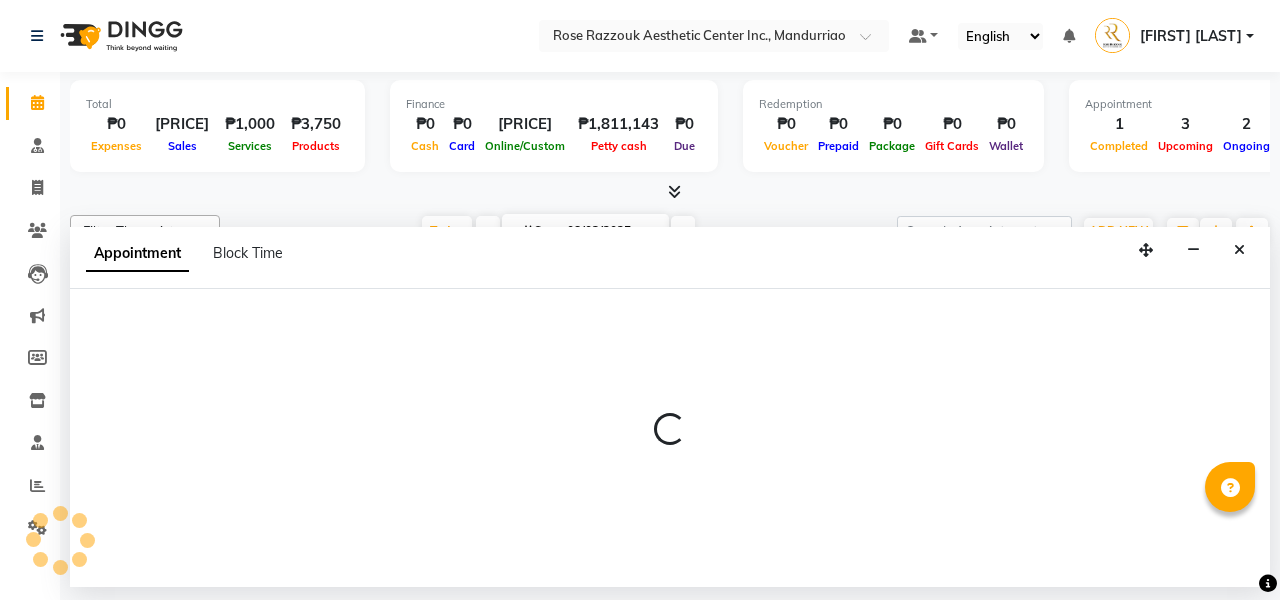 select on "46411" 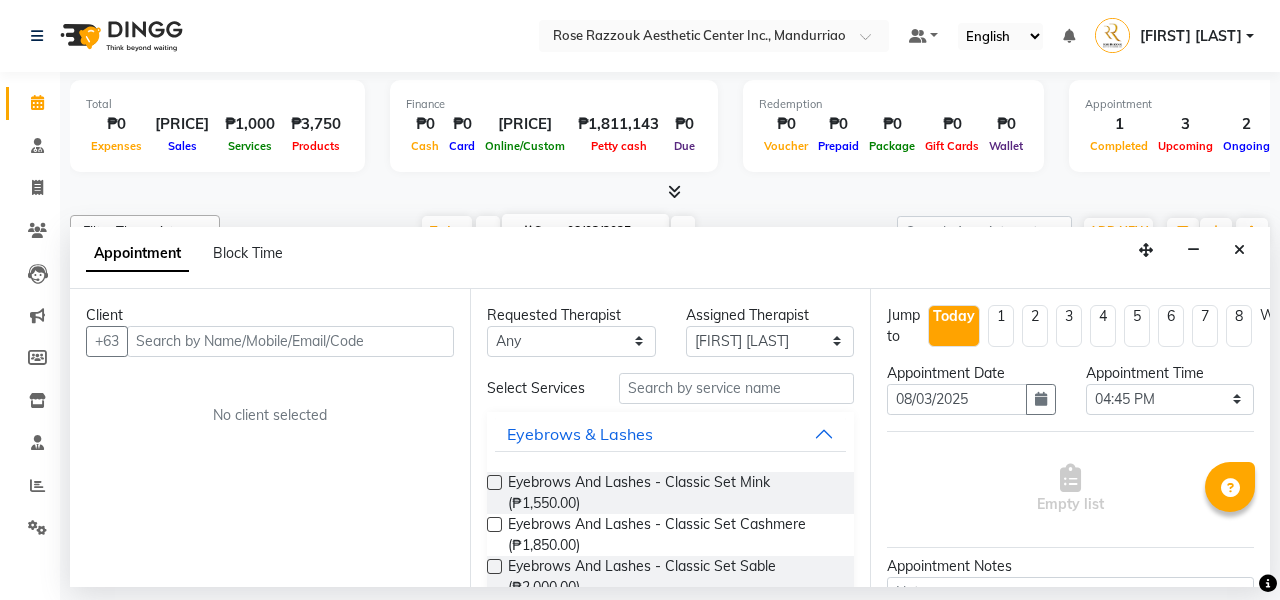 click at bounding box center [290, 341] 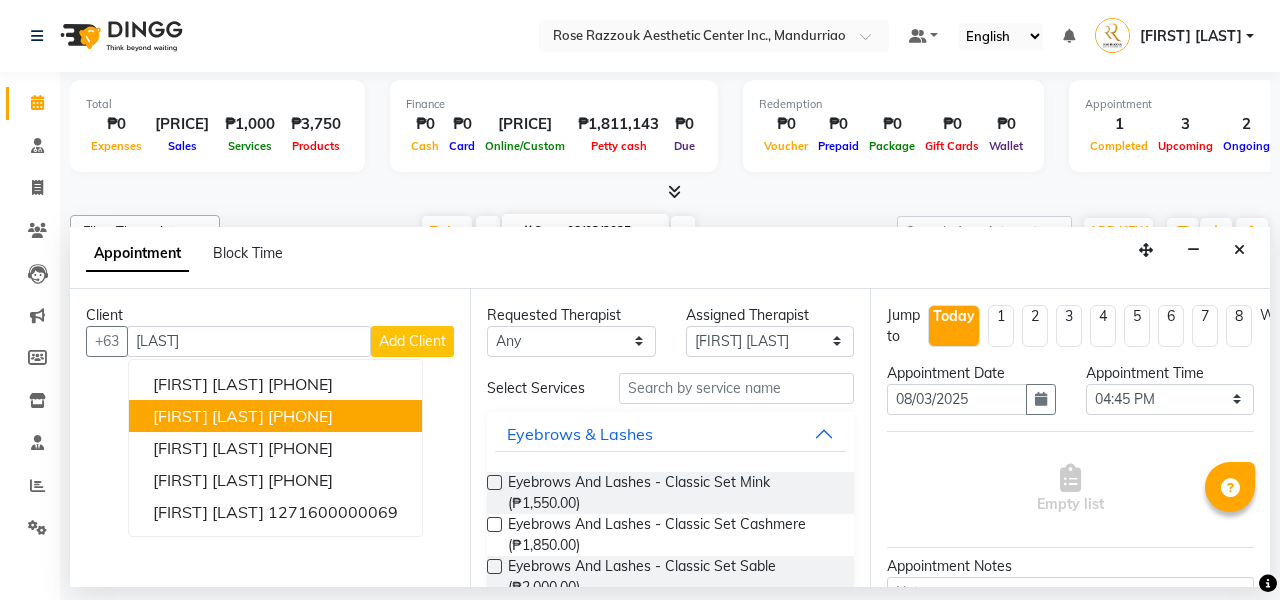 click on "[PHONE]" at bounding box center (300, 416) 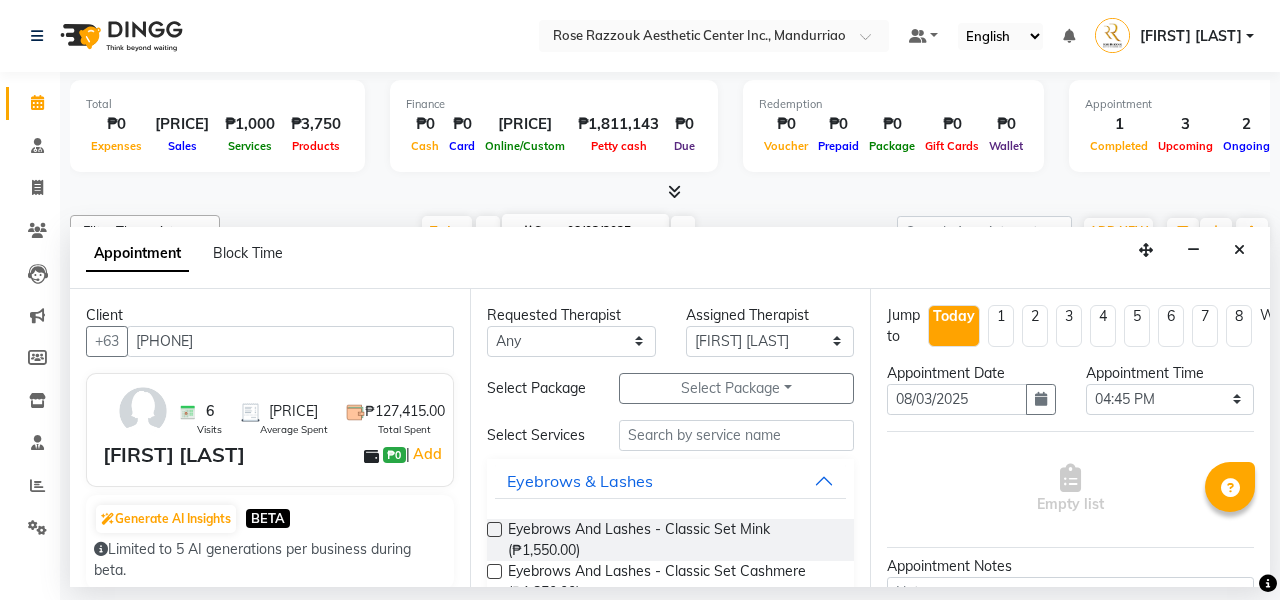 click on "Select Package  Toggle Dropdown" at bounding box center [736, 388] 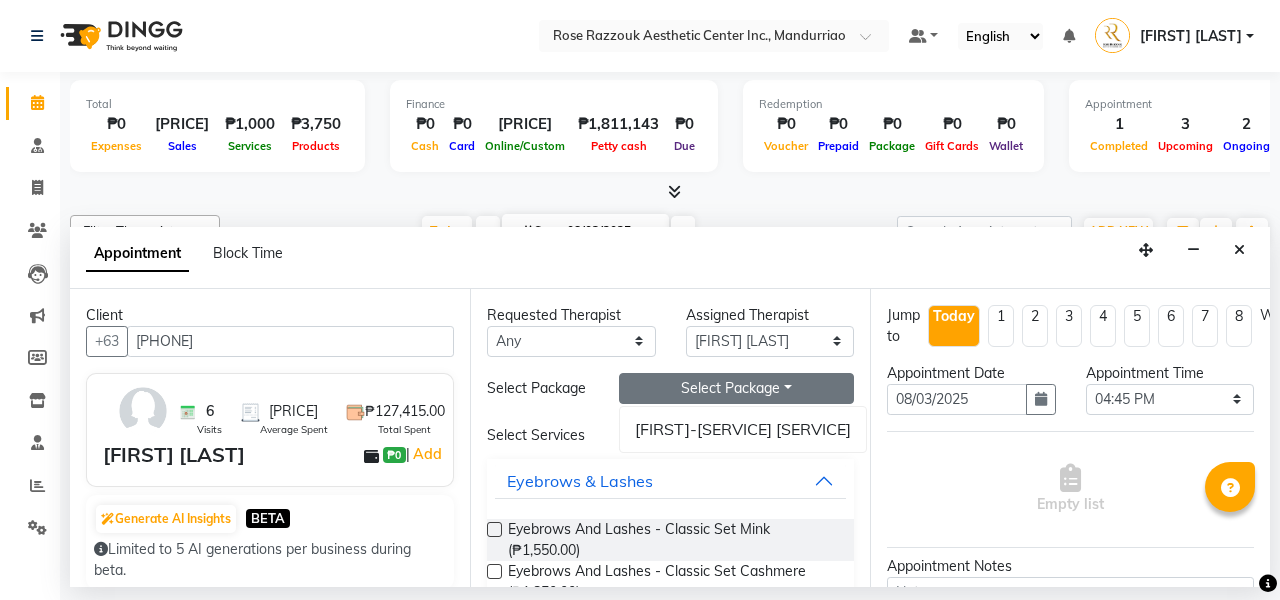 click on "Eyebrows & Lashes" at bounding box center (670, 481) 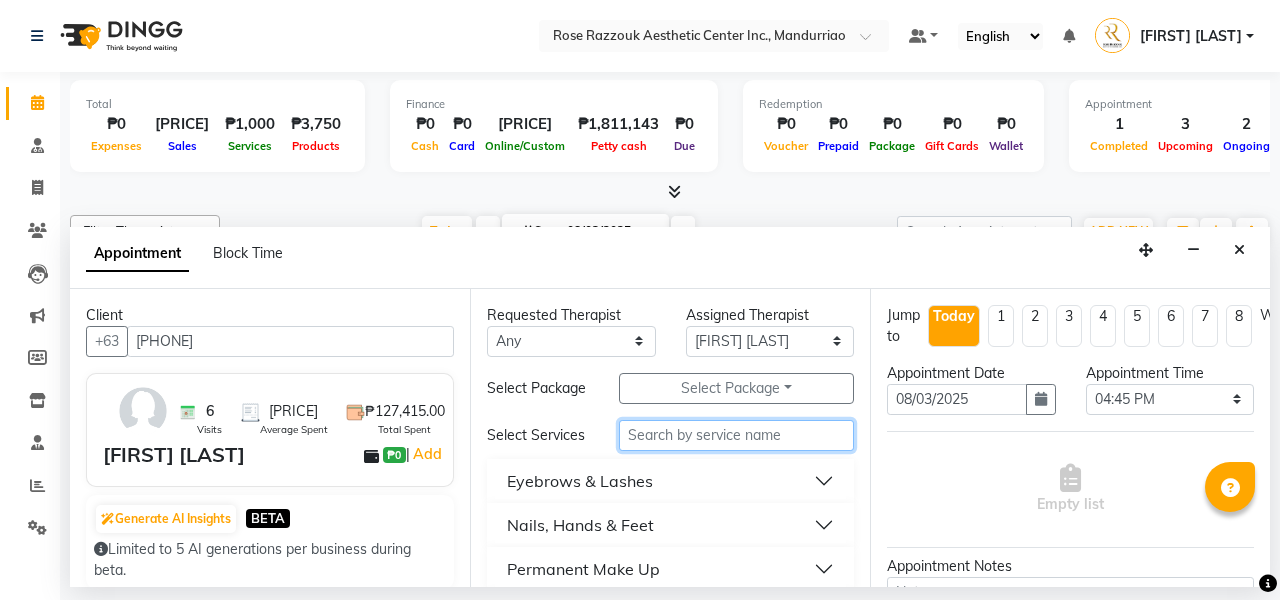 click at bounding box center (736, 435) 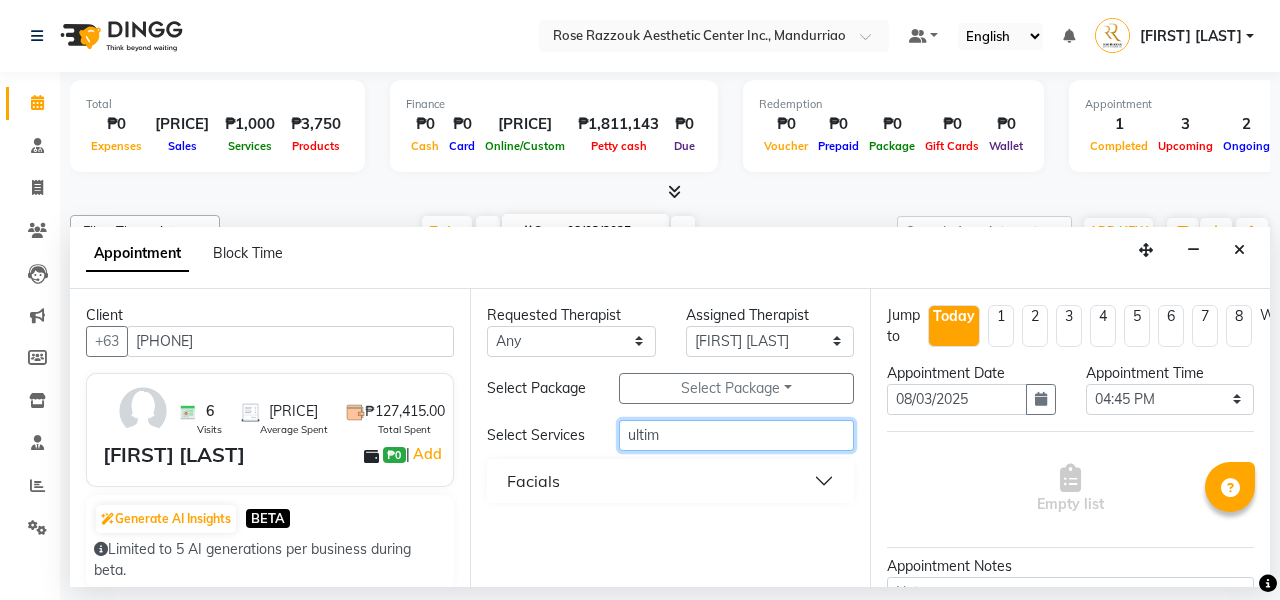 type on "ultim" 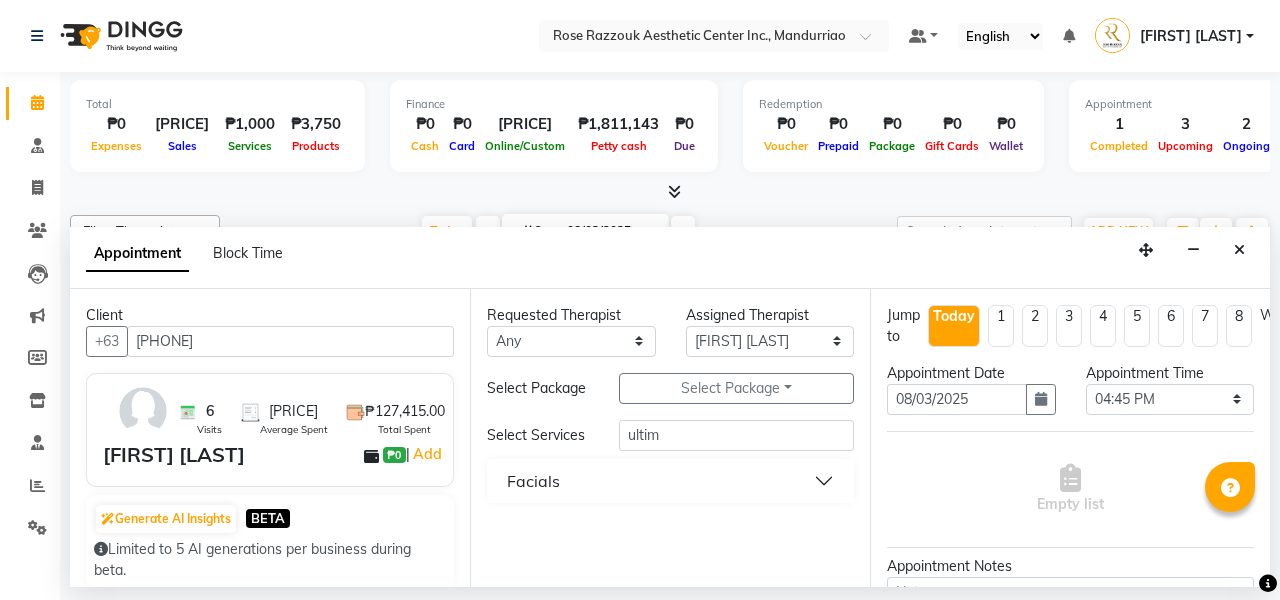 click on "Facials" at bounding box center (670, 481) 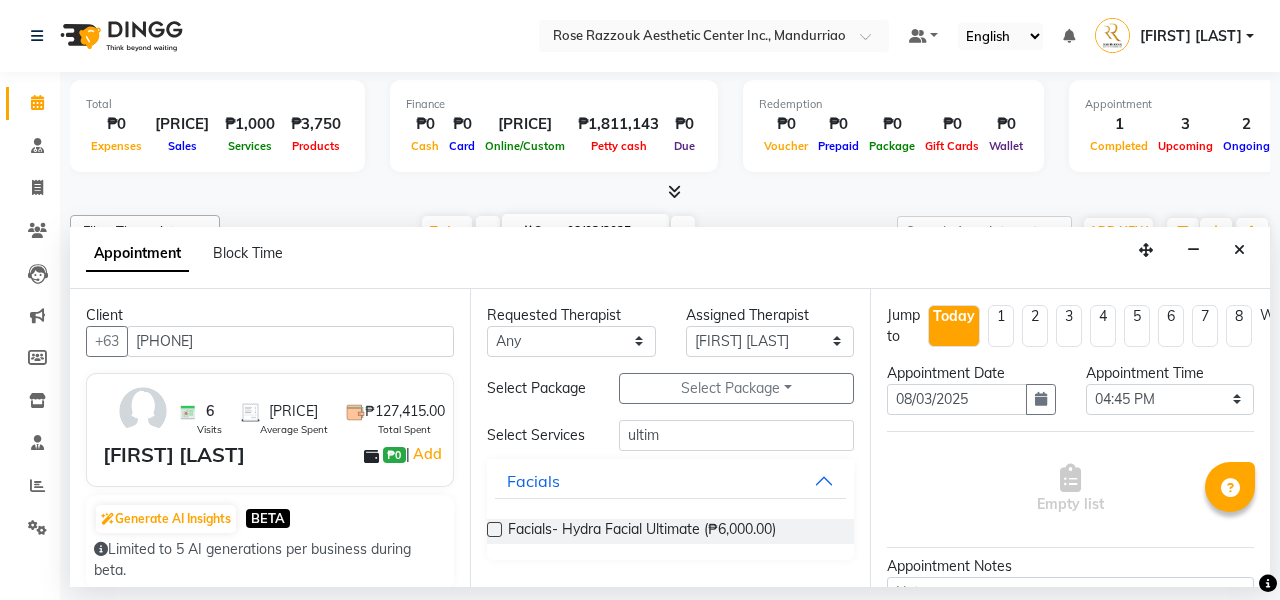 click at bounding box center [494, 529] 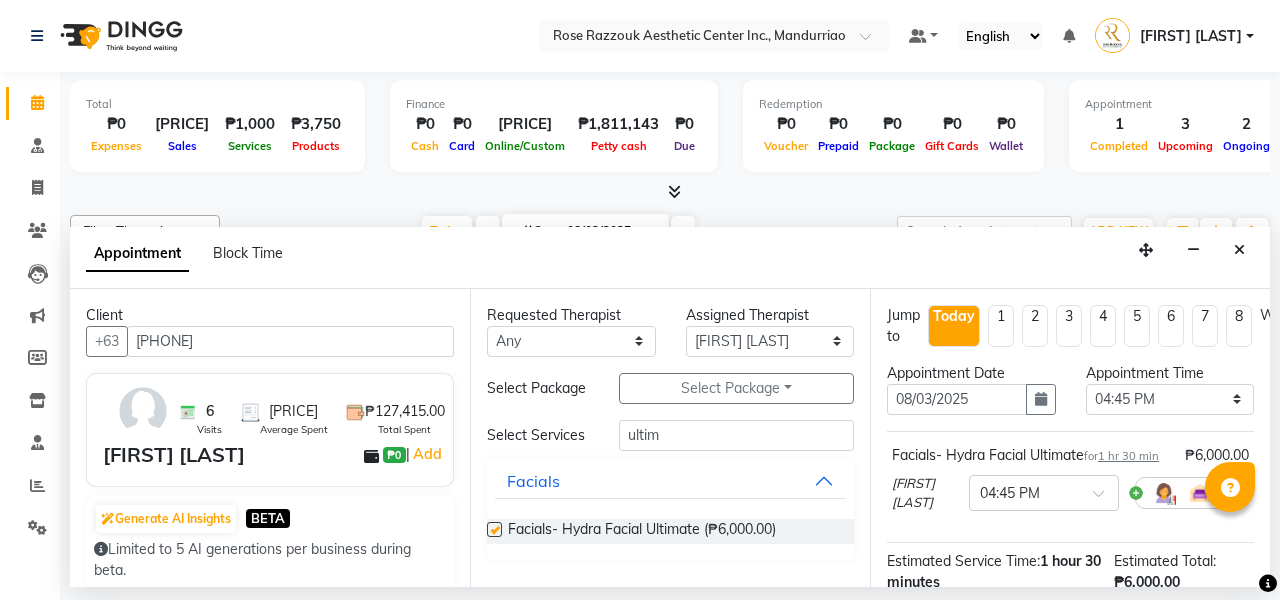 checkbox on "false" 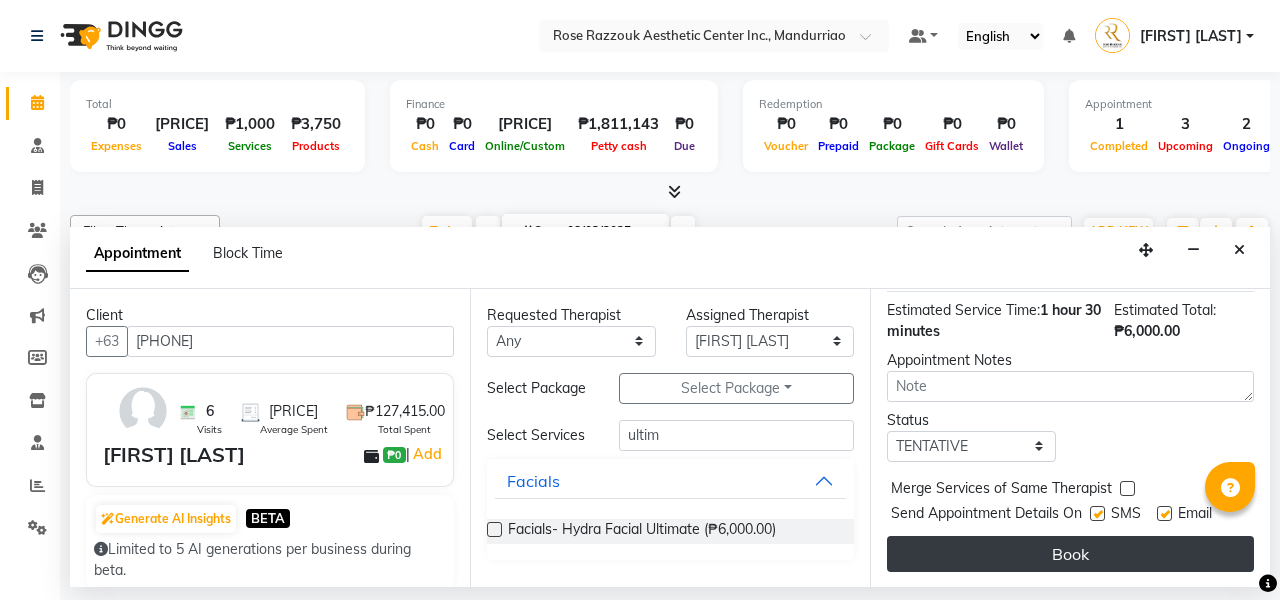 click on "Book" at bounding box center [1070, 554] 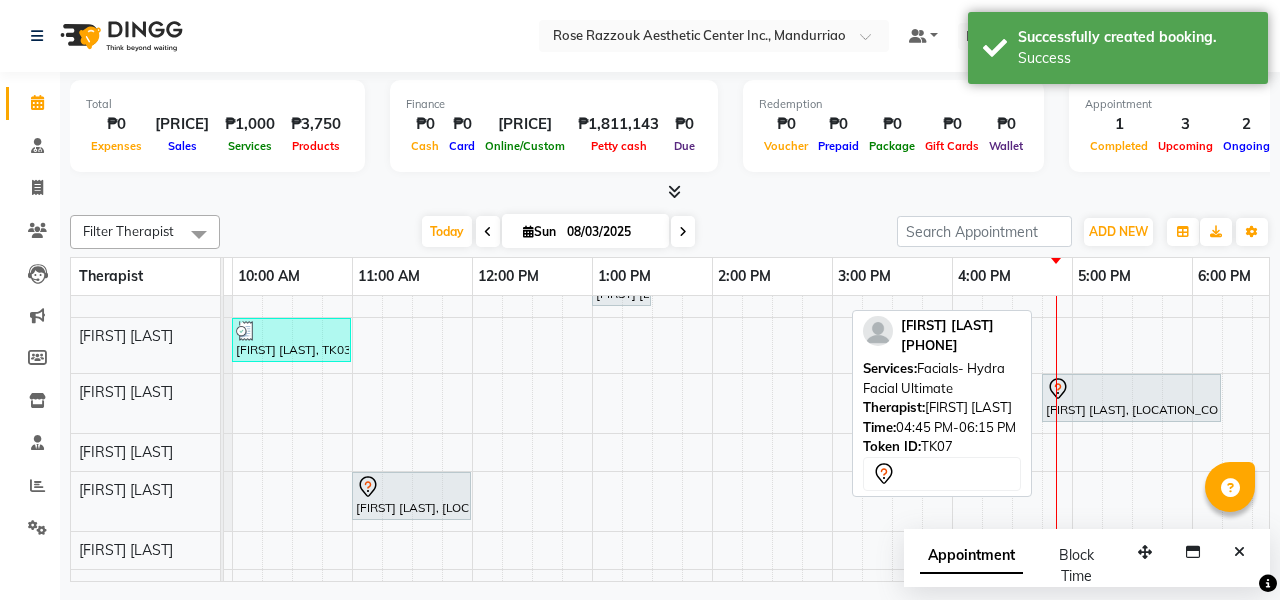 click at bounding box center (1131, 389) 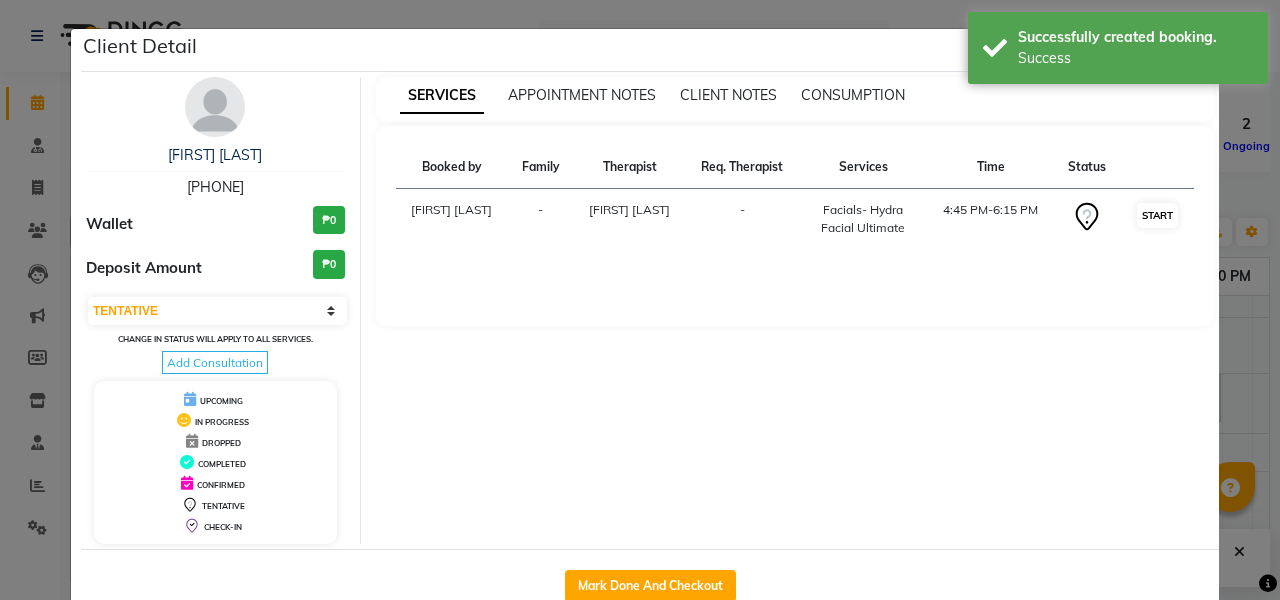 click on "START" at bounding box center (1157, 215) 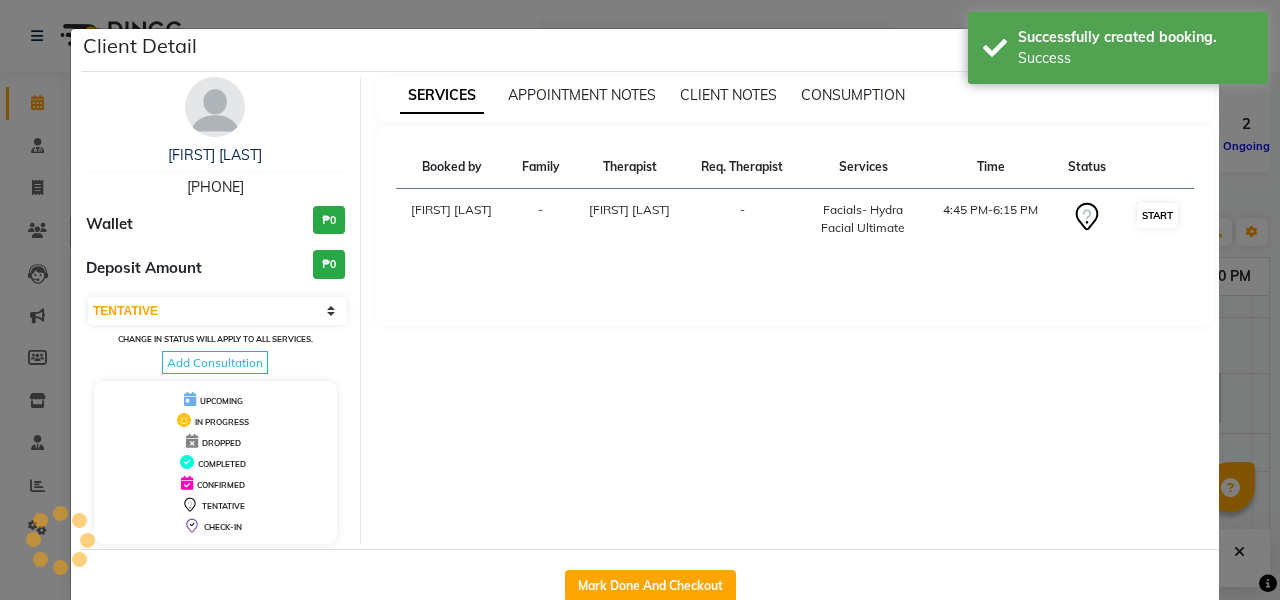 select on "1" 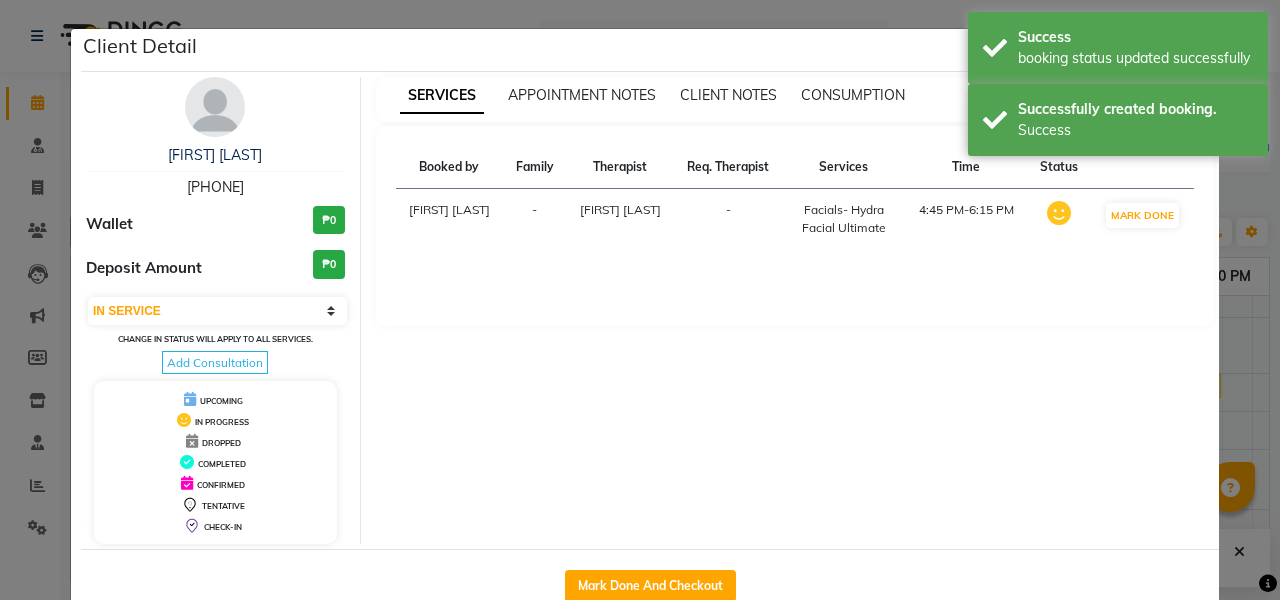 click on "Client Detail [FIRST] [LAST] [PHONE] Wallet [PRICE] Deposit Amount [PRICE] Select IN SERVICE CONFIRMED TENTATIVE CHECK IN MARK DONE DROPPED UPCOMING Change in status will apply to all services. Add Consultation UPCOMING IN PROGRESS DROPPED COMPLETED CONFIRMED TENTATIVE CHECK-IN SERVICES APPOINTMENT NOTES CLIENT NOTES CONSUMPTION Booked by Family Therapist Req. Therapist Services Time Status [LAST] [LAST] - [LAST] [LAST] - [SERVICE] [TIME]-[TIME] MARK DONE Mark Done And Checkout" 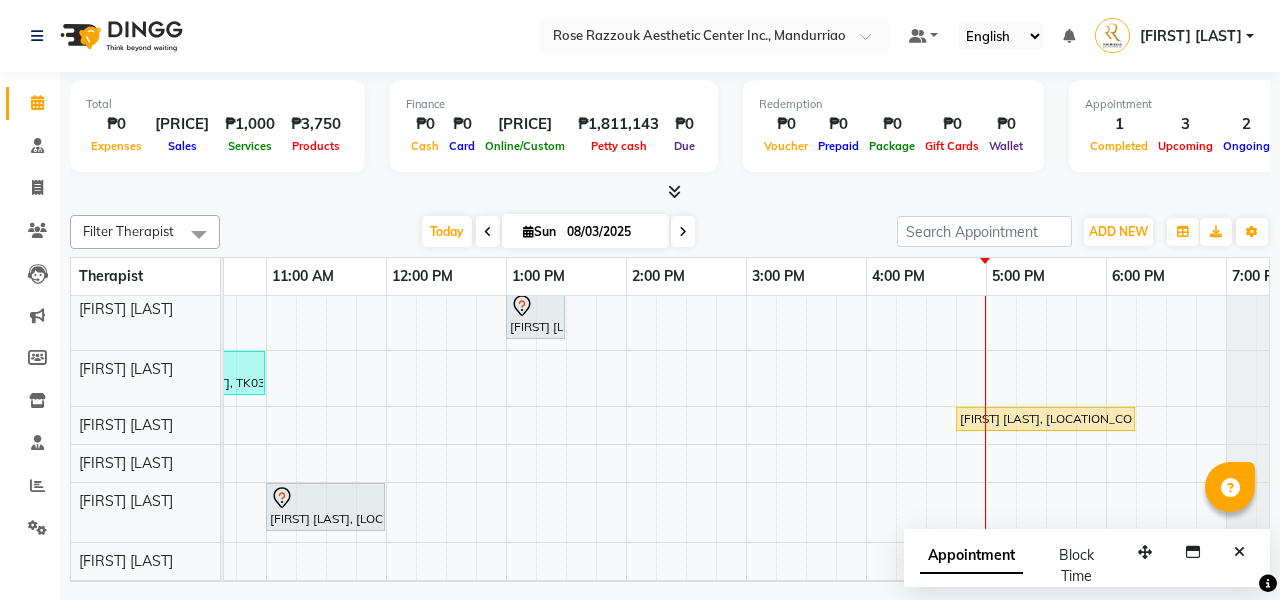 scroll, scrollTop: 179, scrollLeft: 199, axis: both 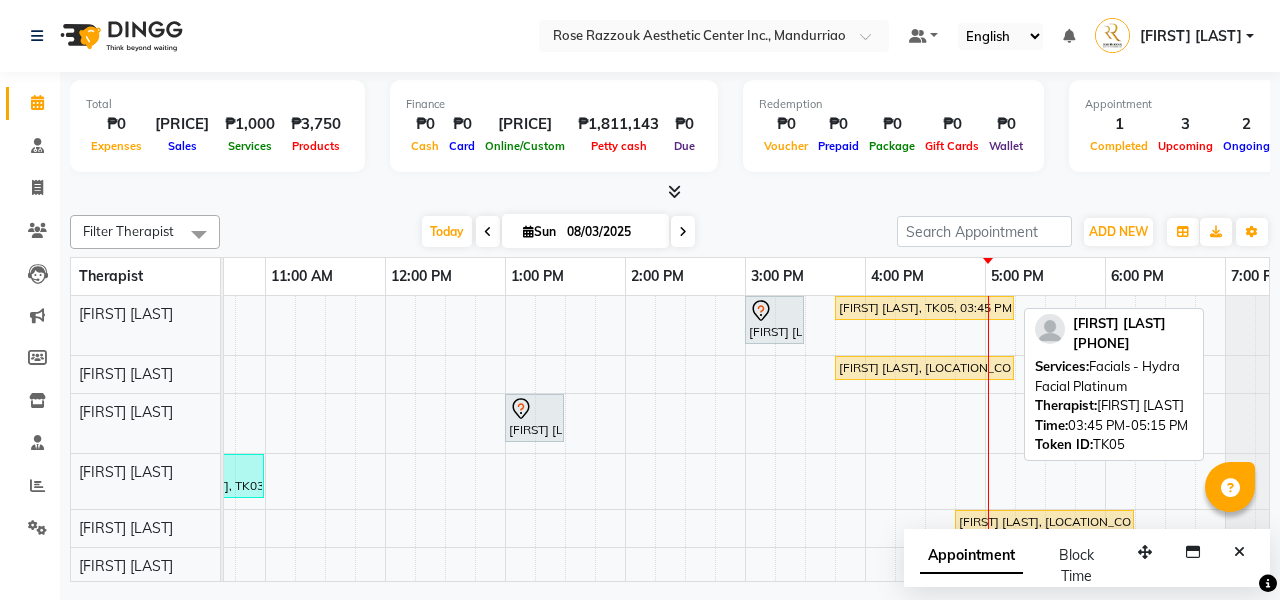 click on "[FIRST] [LAST], TK05, 03:45 PM-05:15 PM, Facials - Hydra Facial Platinum" at bounding box center (924, 308) 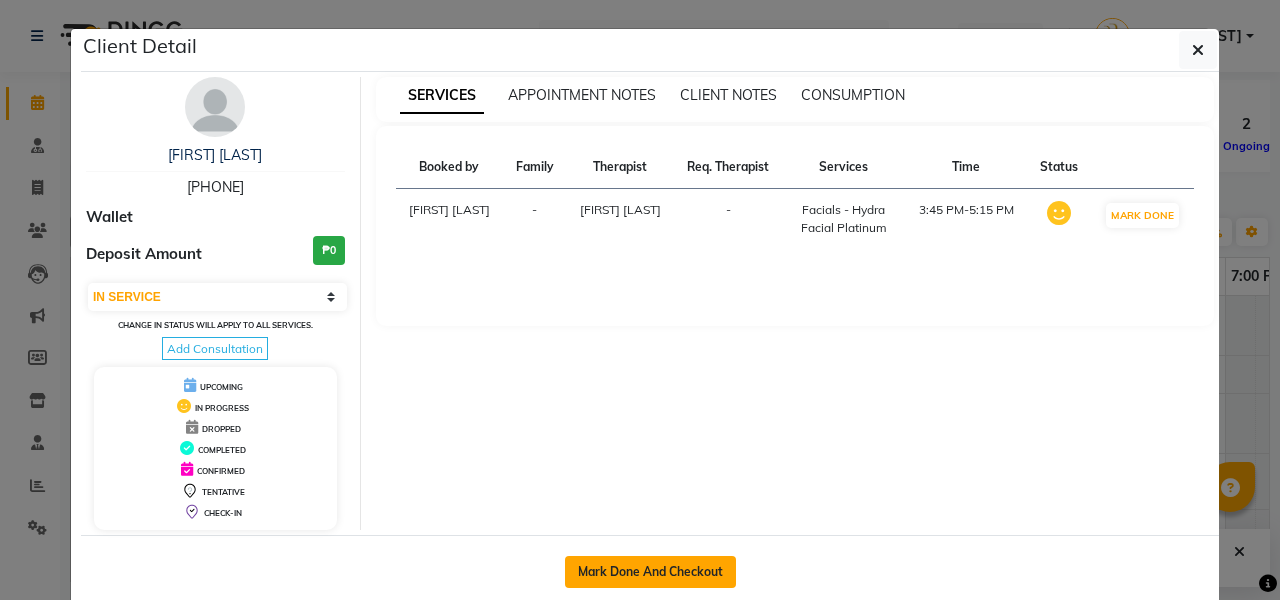 click on "Mark Done And Checkout" 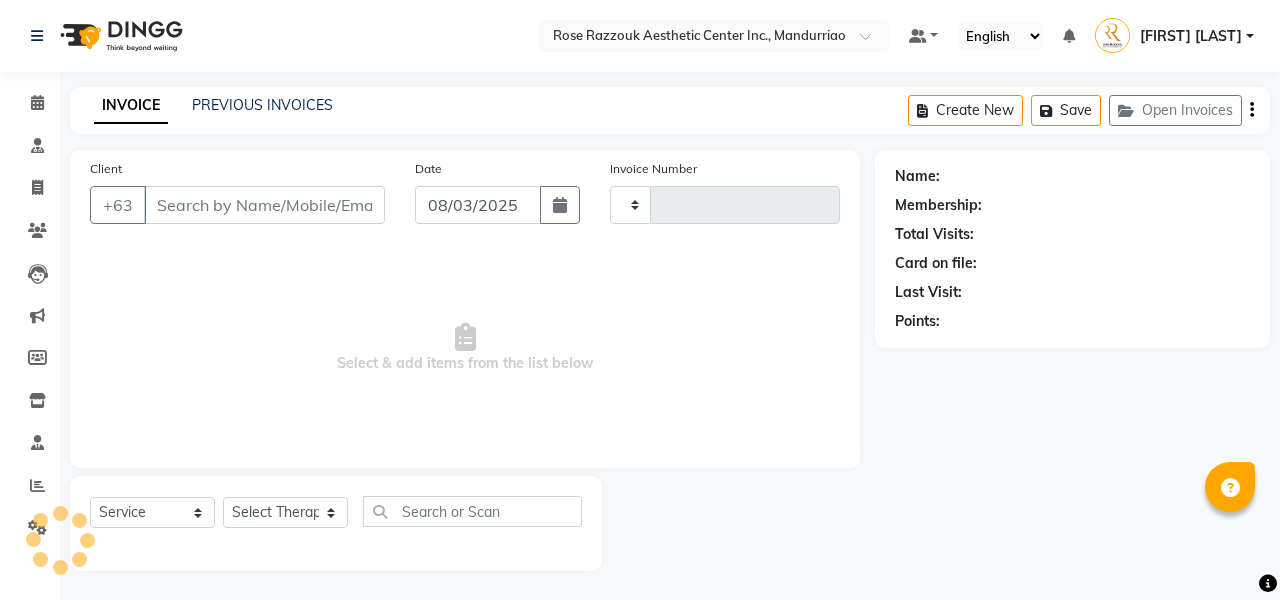 type on "0771" 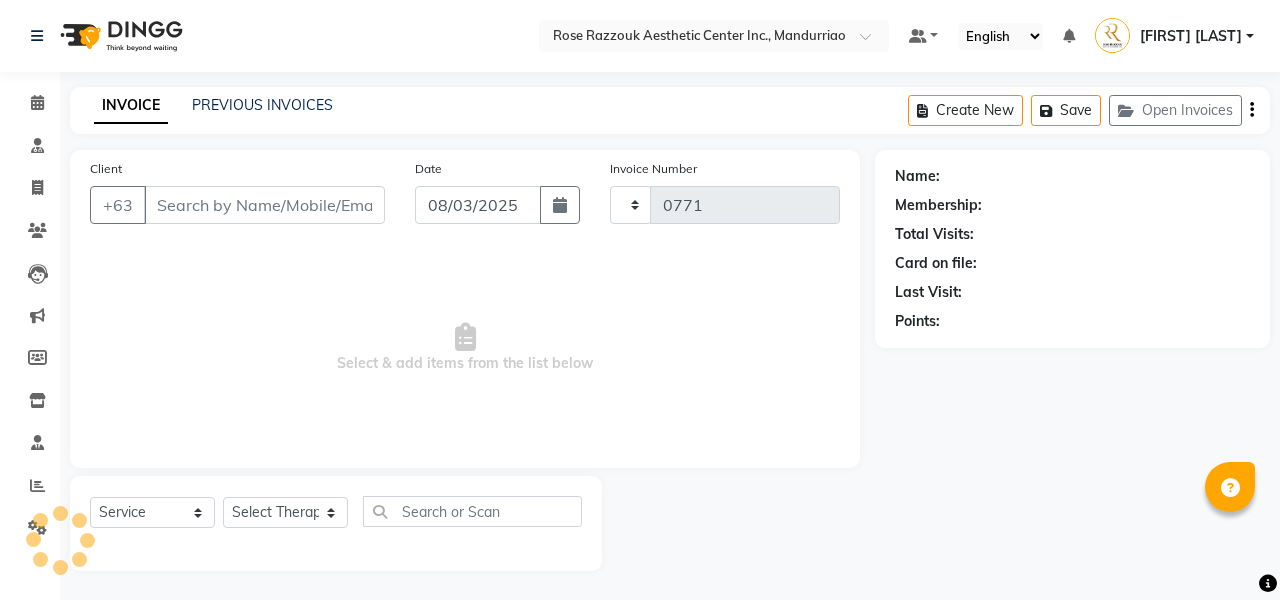 select on "6259" 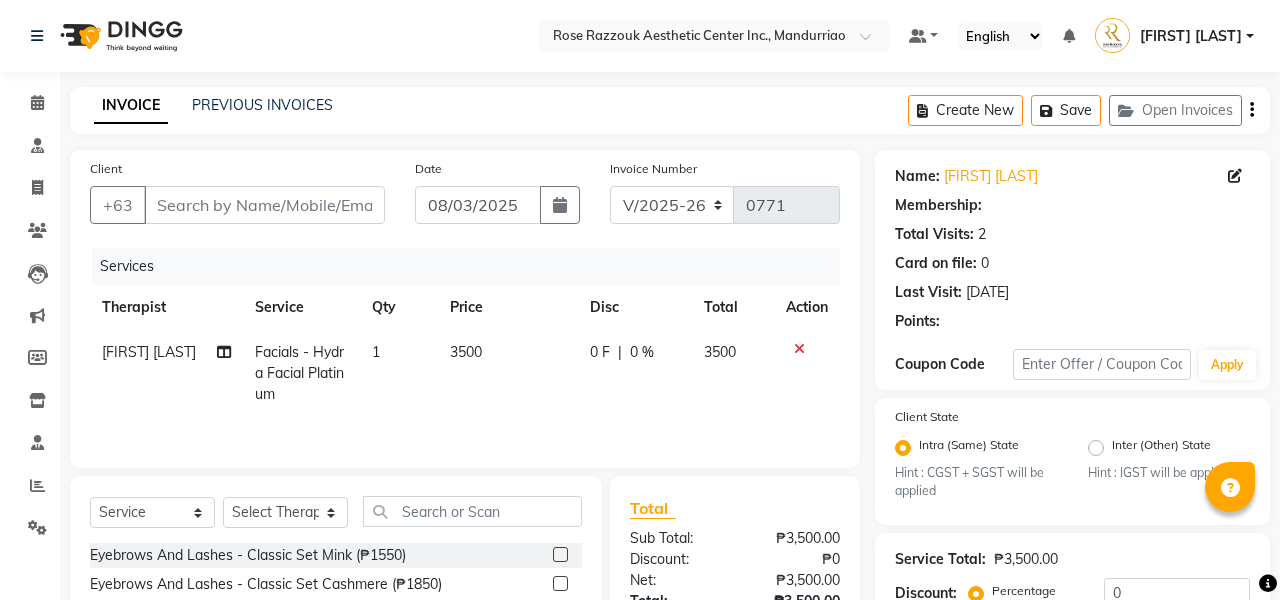 type on "[PHONE]" 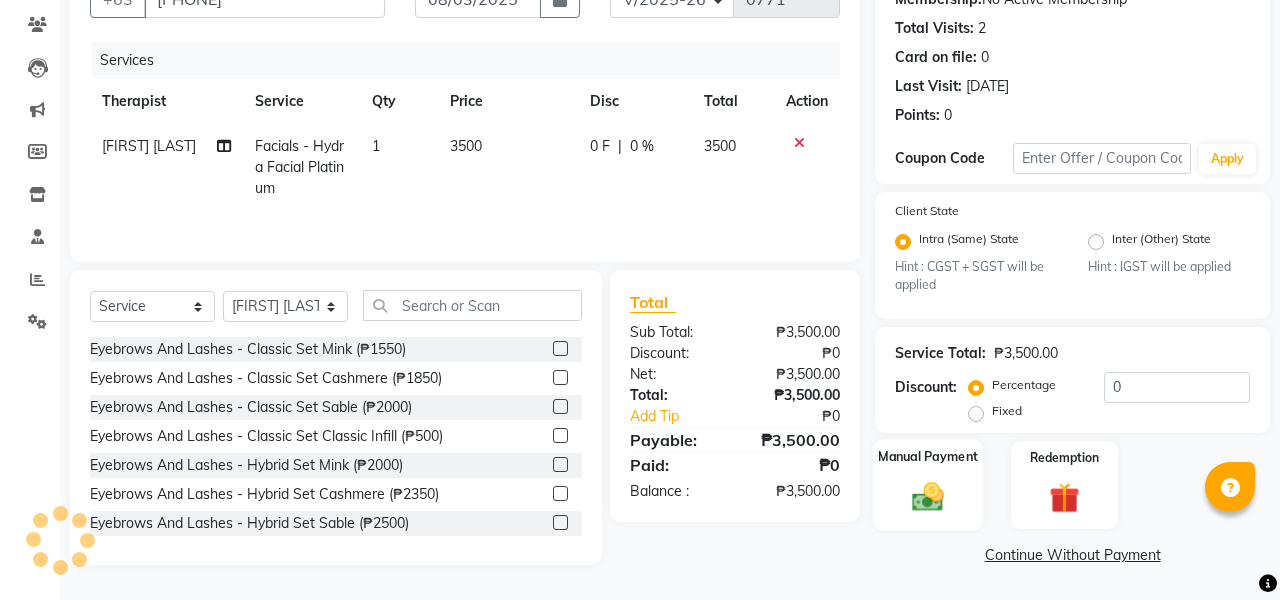 scroll, scrollTop: 205, scrollLeft: 0, axis: vertical 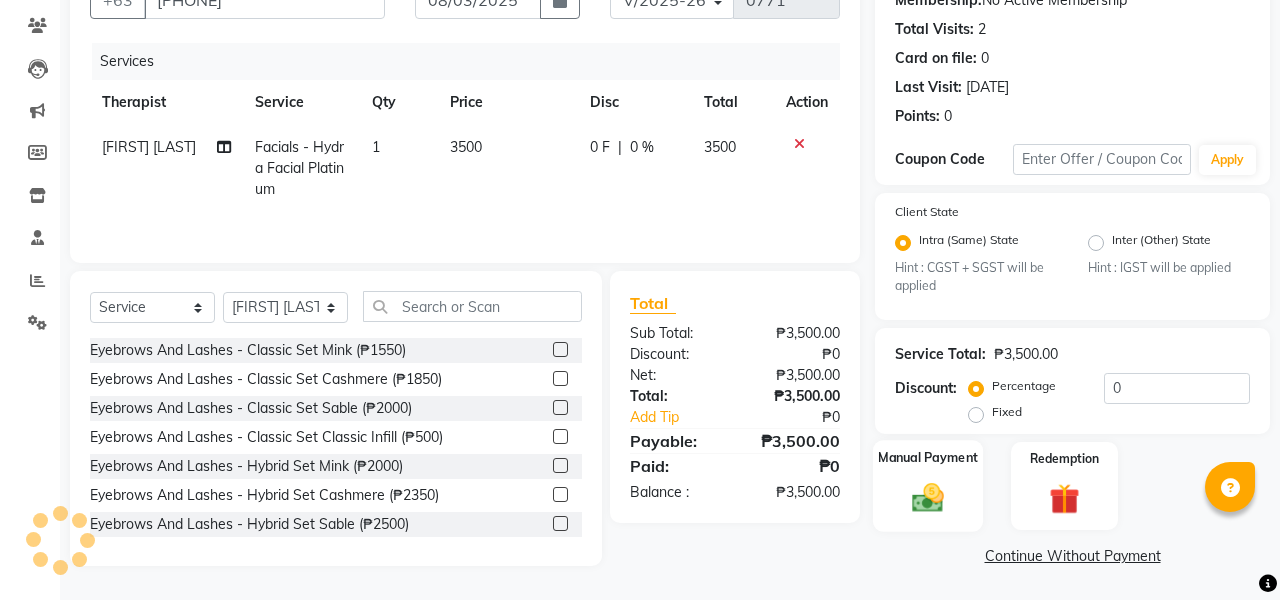 click 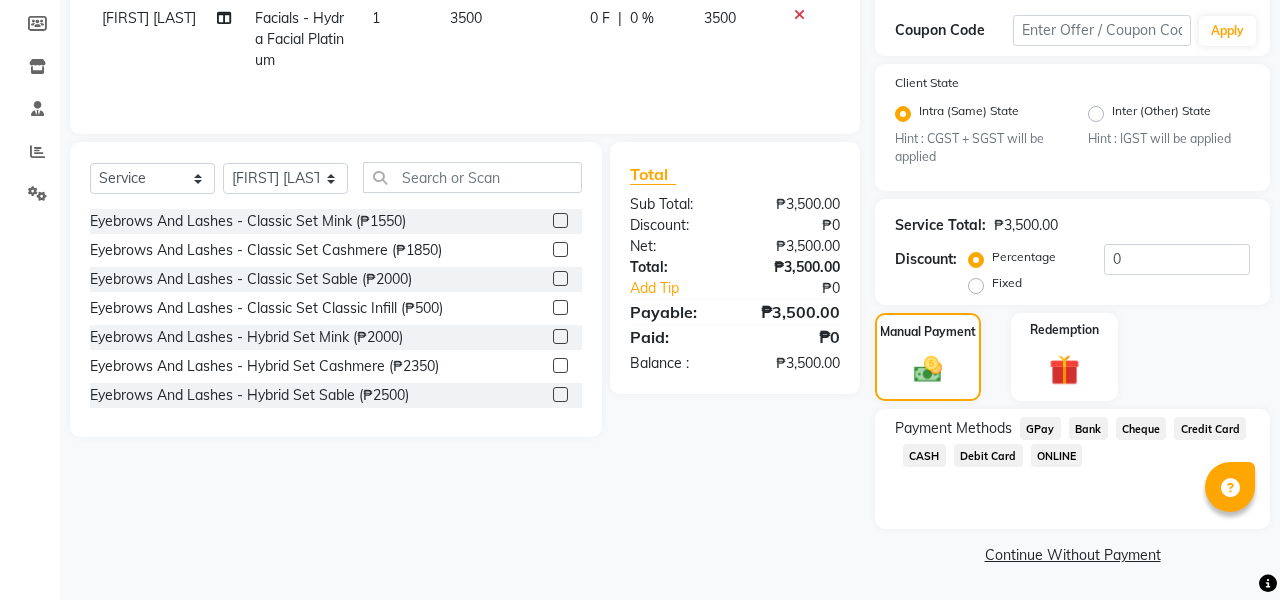 scroll, scrollTop: 333, scrollLeft: 0, axis: vertical 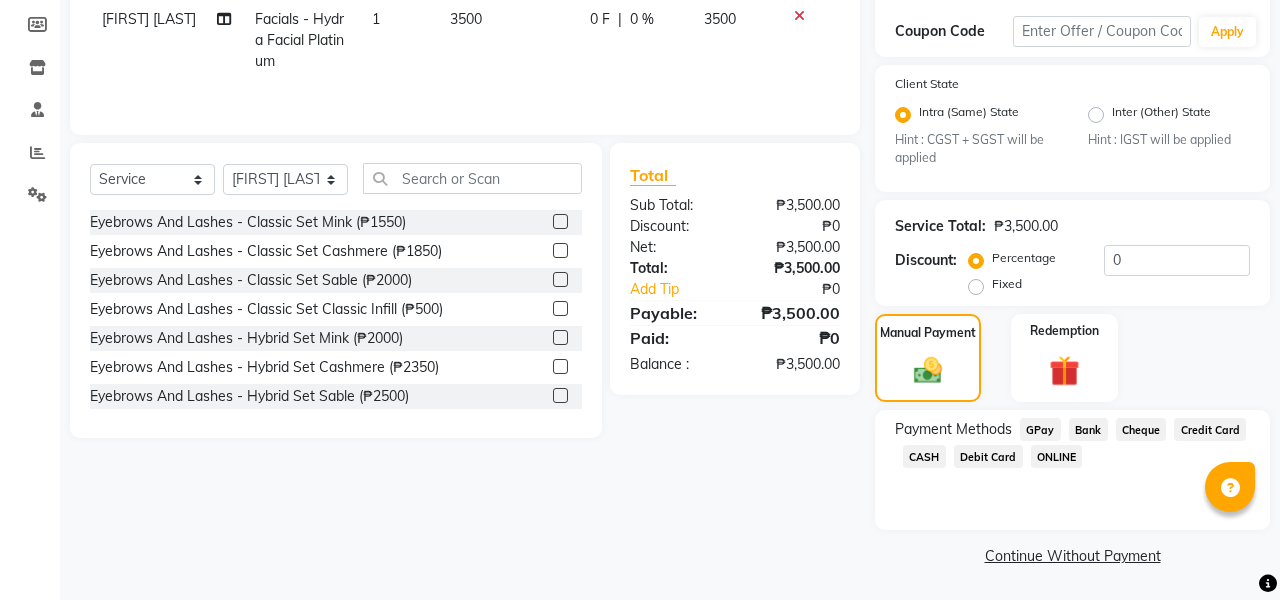 click on "Debit Card" 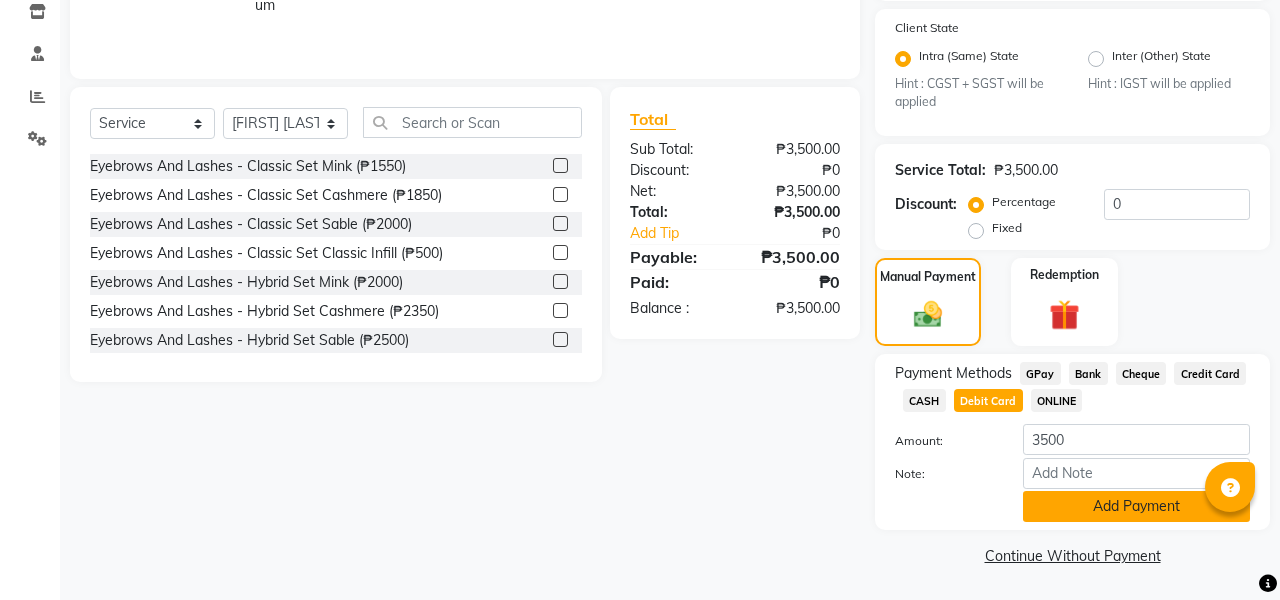 scroll, scrollTop: 388, scrollLeft: 0, axis: vertical 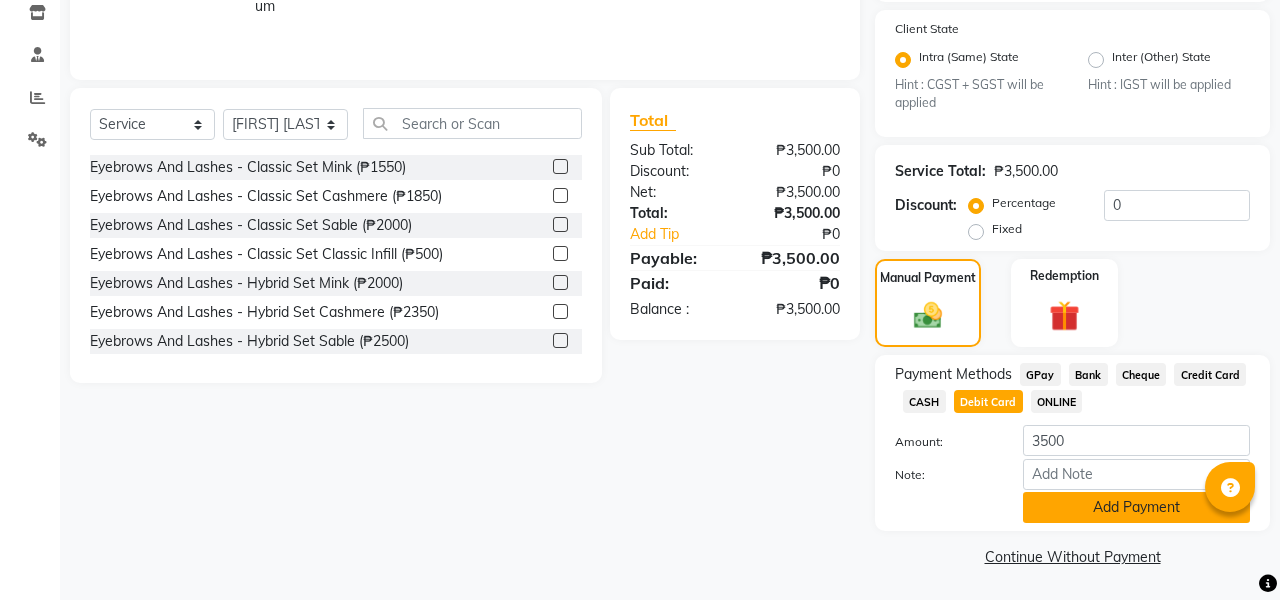 click on "Add Payment" 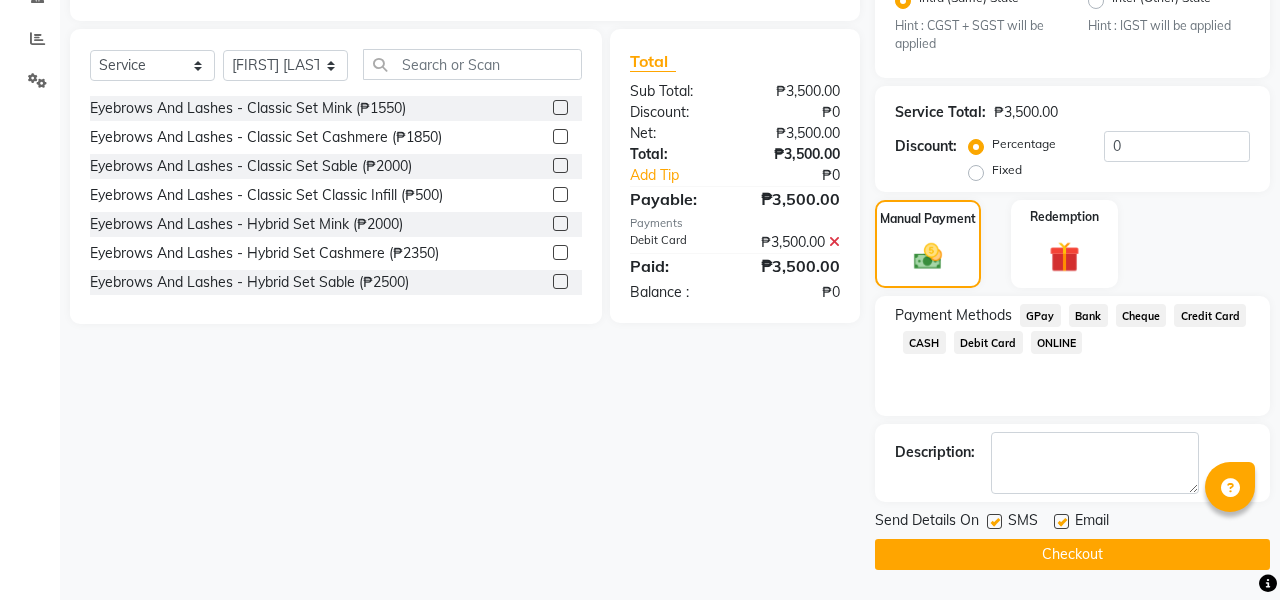 scroll, scrollTop: 446, scrollLeft: 0, axis: vertical 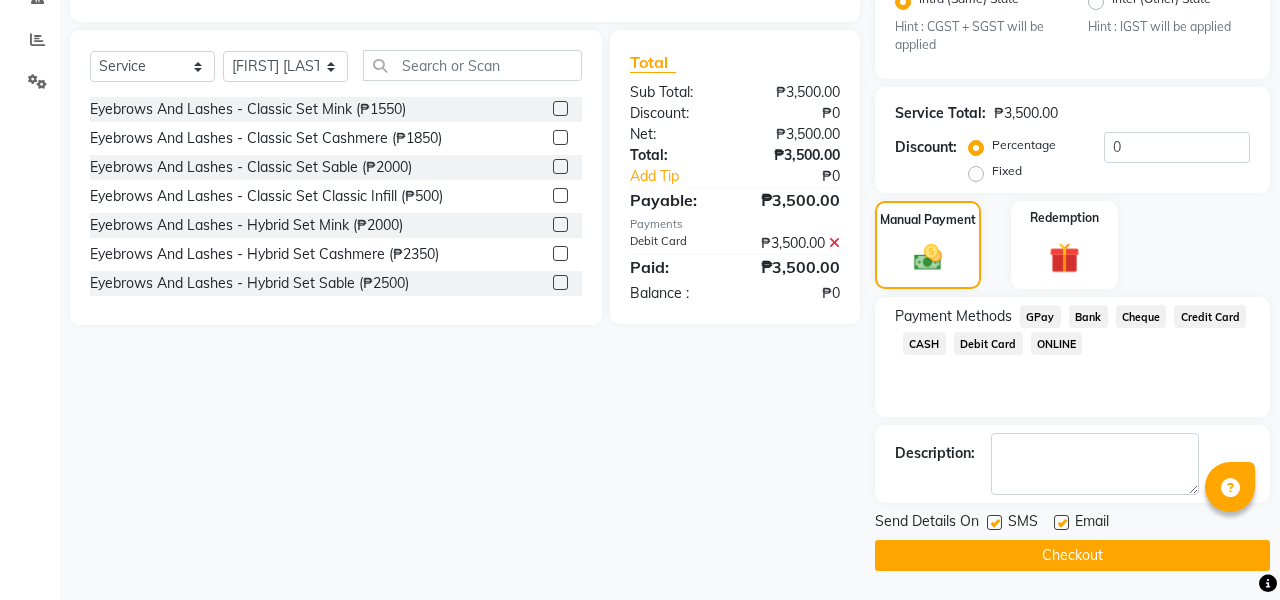 click on "Checkout" 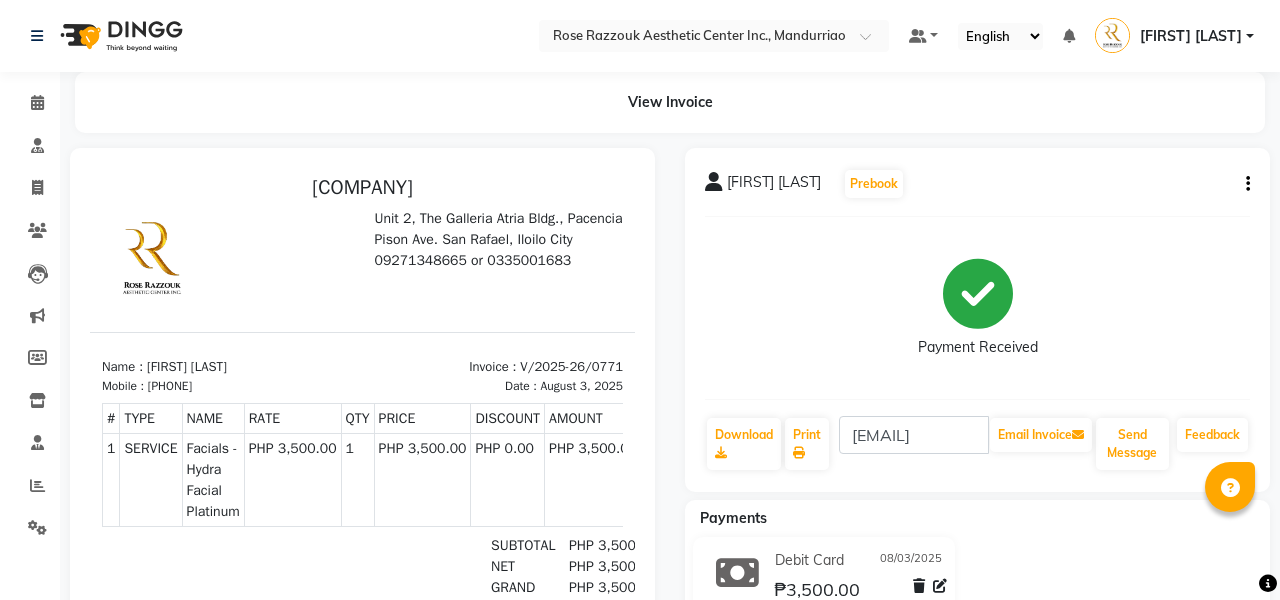 scroll, scrollTop: 0, scrollLeft: 0, axis: both 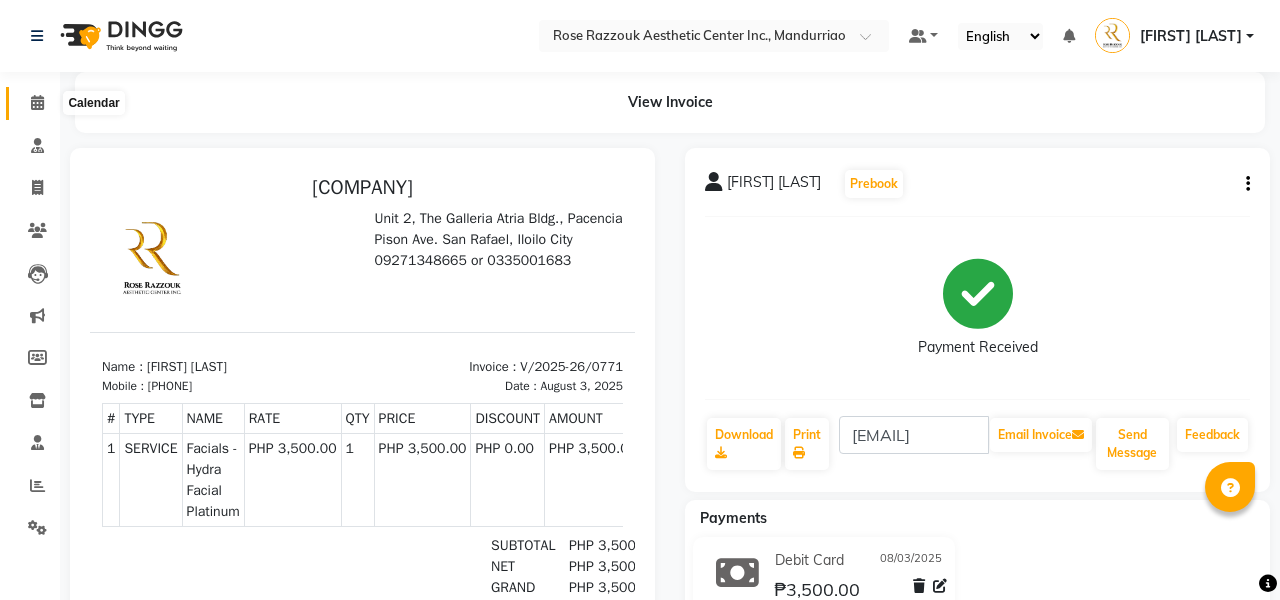 click 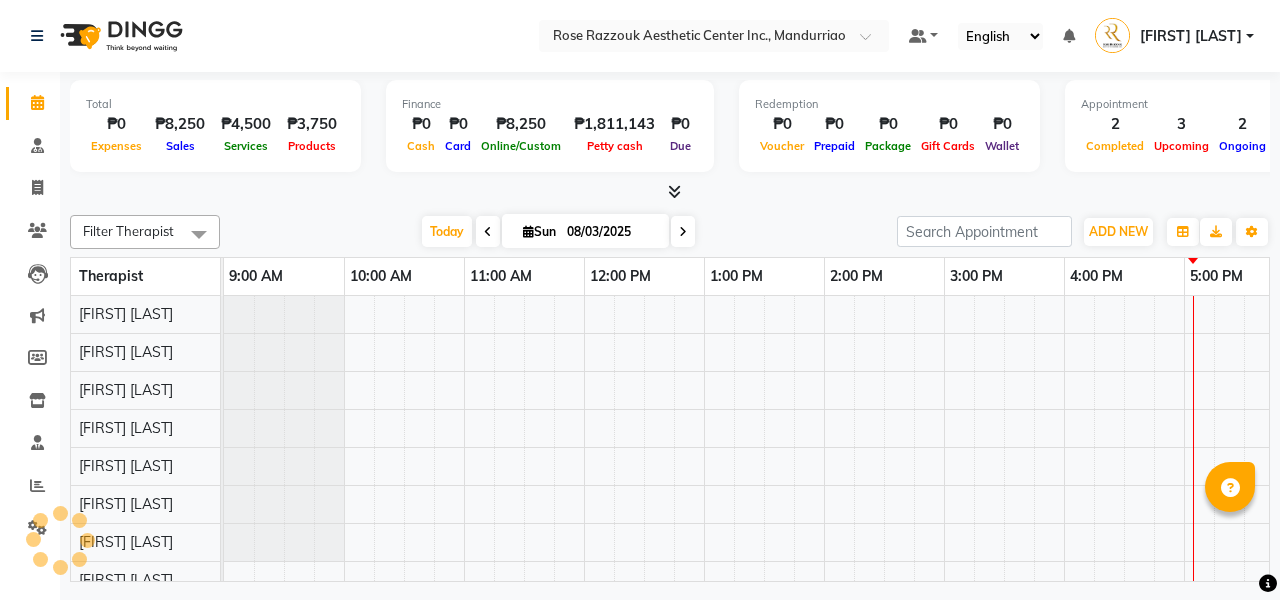 scroll, scrollTop: 0, scrollLeft: 275, axis: horizontal 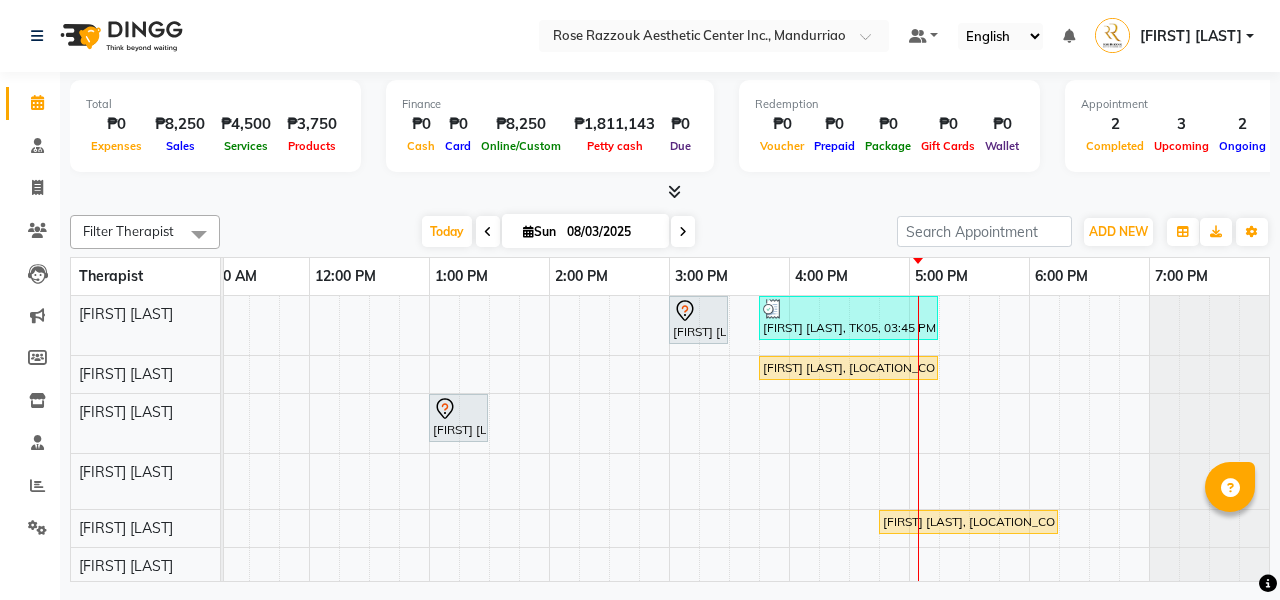 click on "[FIRST] [LAST], [LOCATION_CODE], [TIME], [SERVICE]" at bounding box center (848, 368) 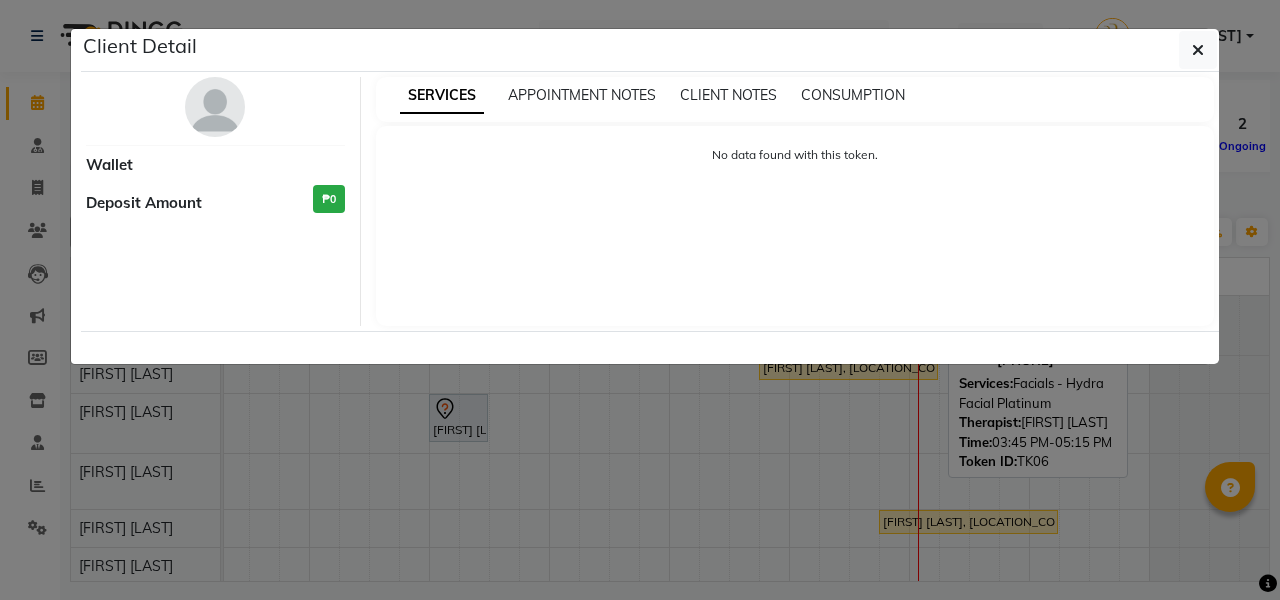 select on "1" 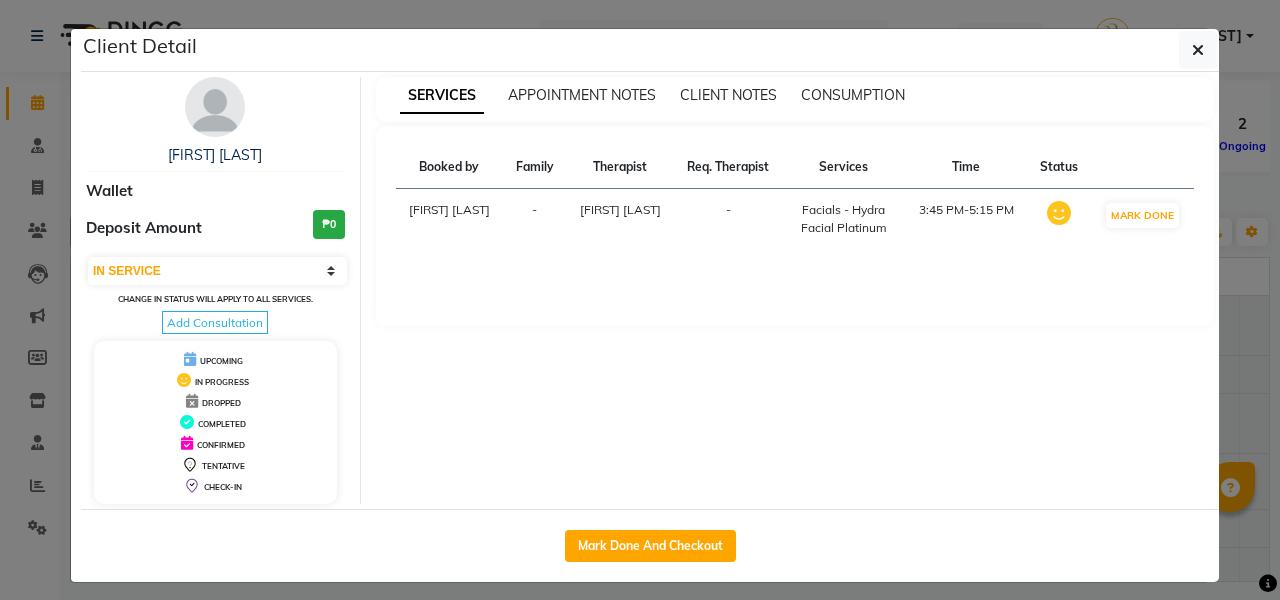click on "Mark Done And Checkout" 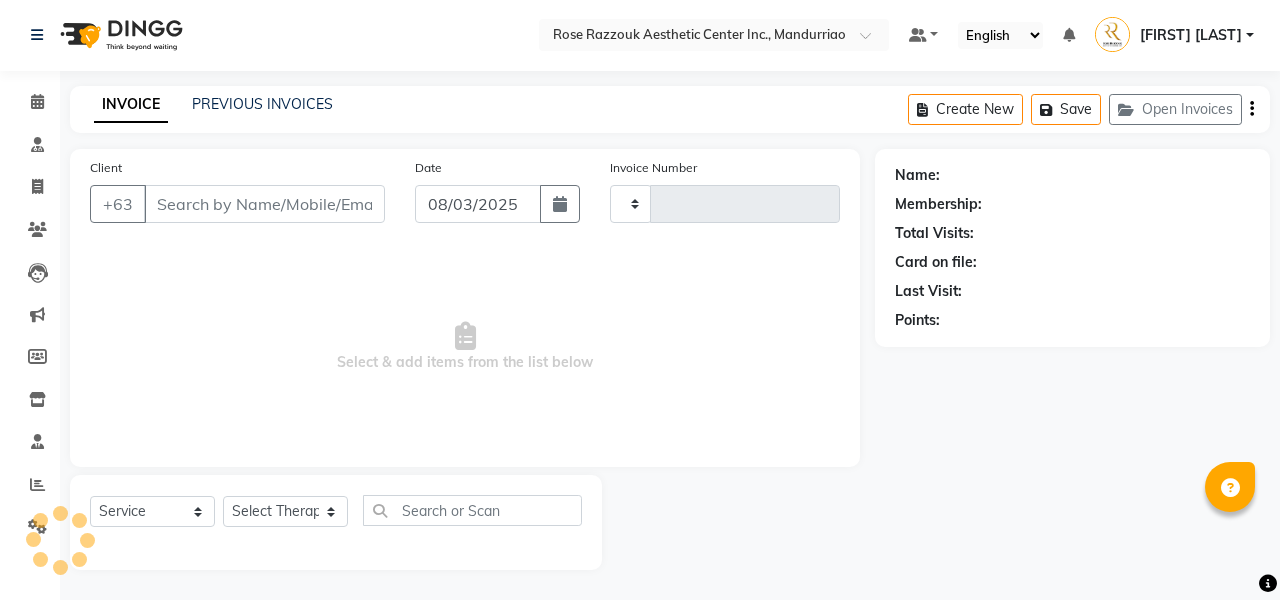 type on "0772" 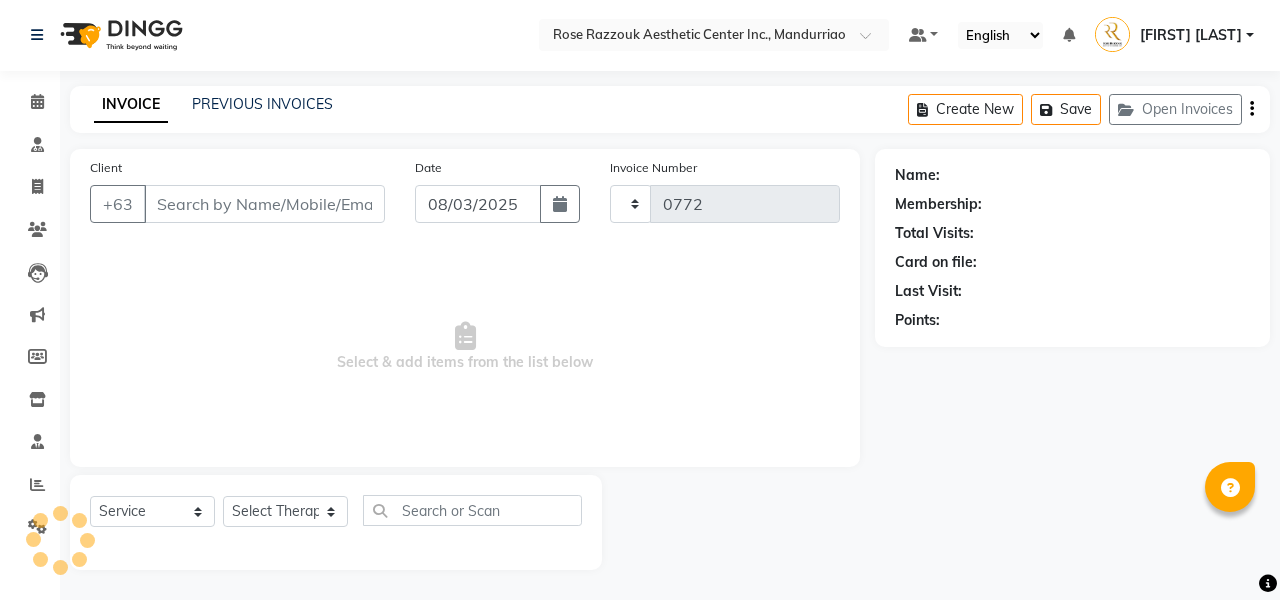 select on "6259" 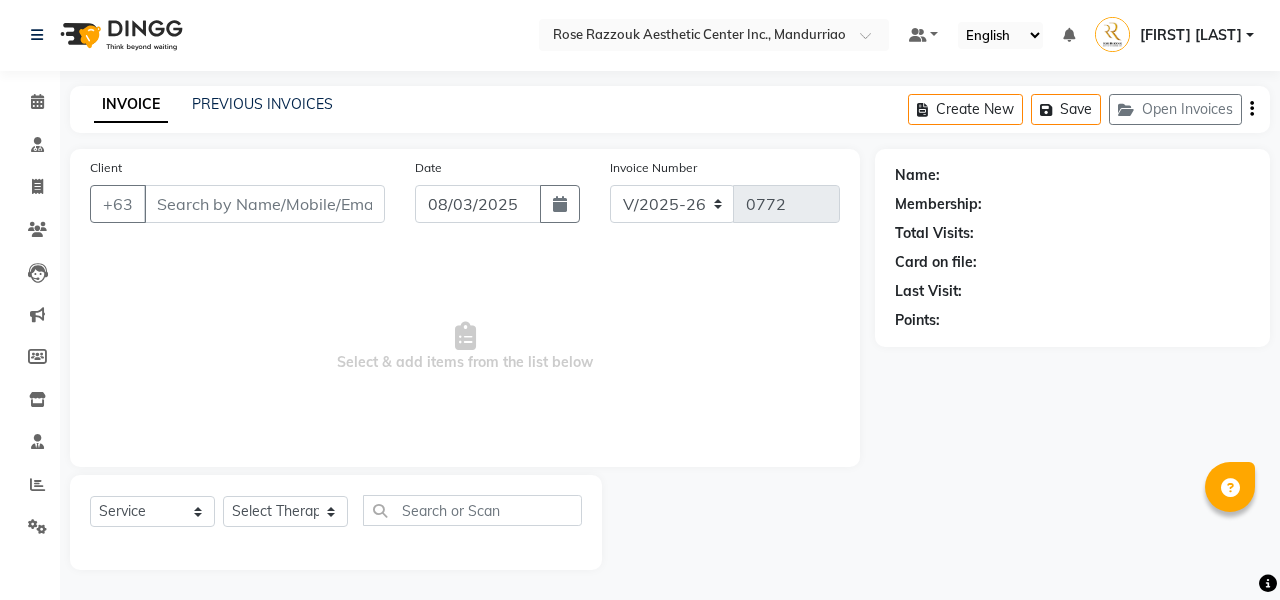 scroll, scrollTop: 1, scrollLeft: 0, axis: vertical 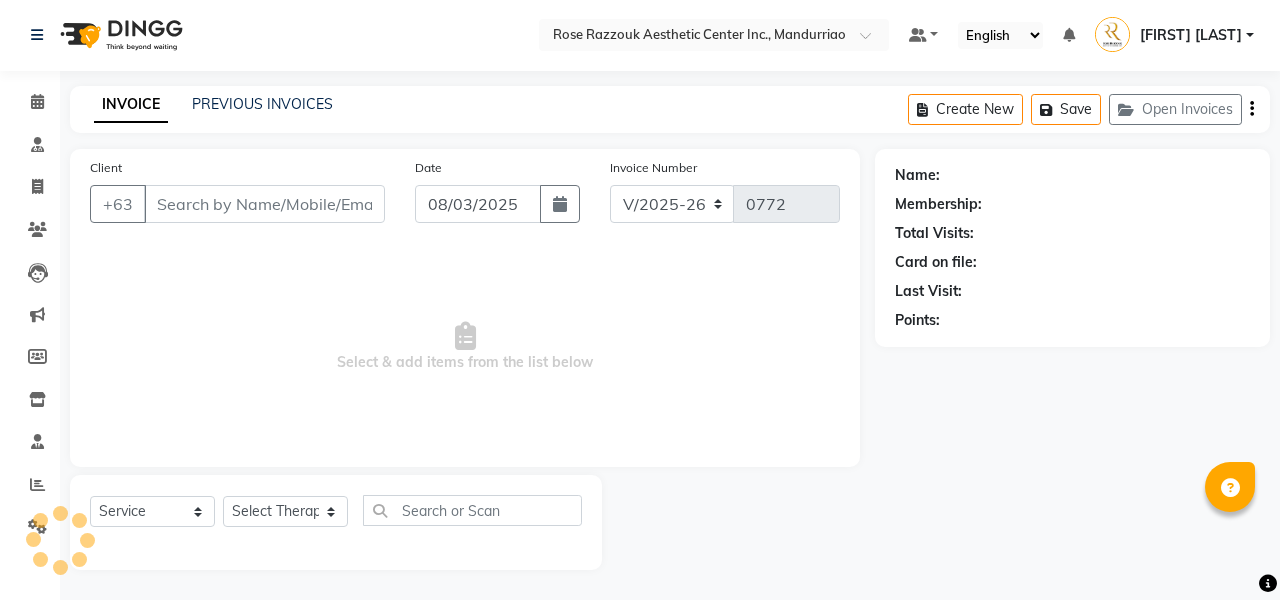 type on "[PHONE]" 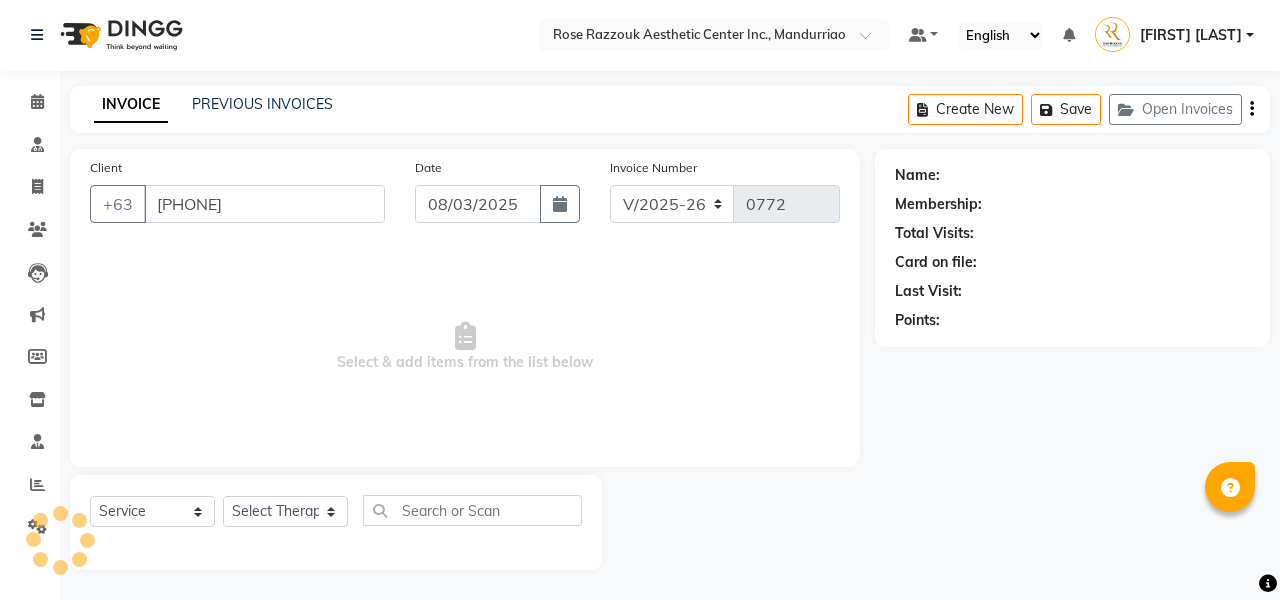 select on "46222" 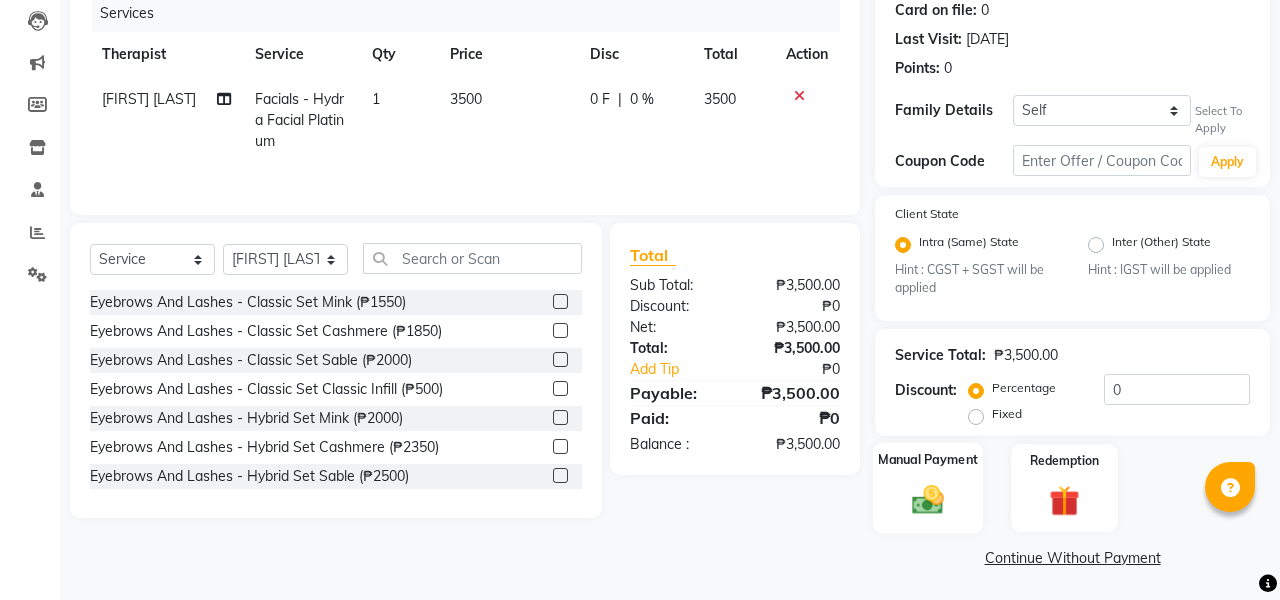 click on "Manual Payment" 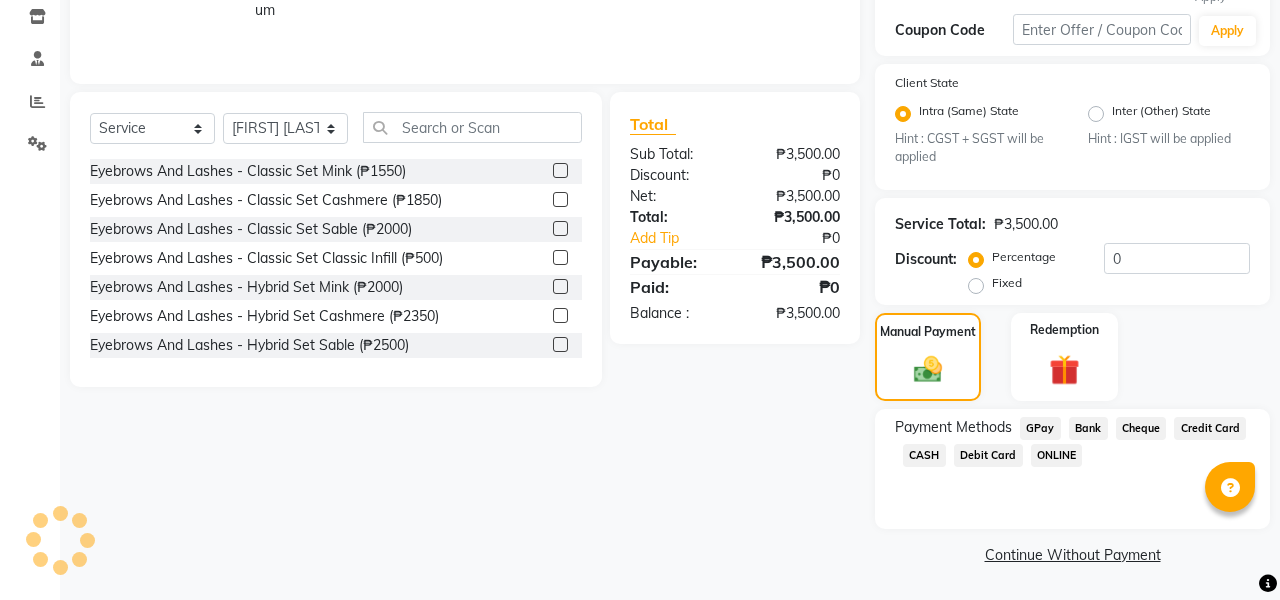 scroll, scrollTop: 381, scrollLeft: 0, axis: vertical 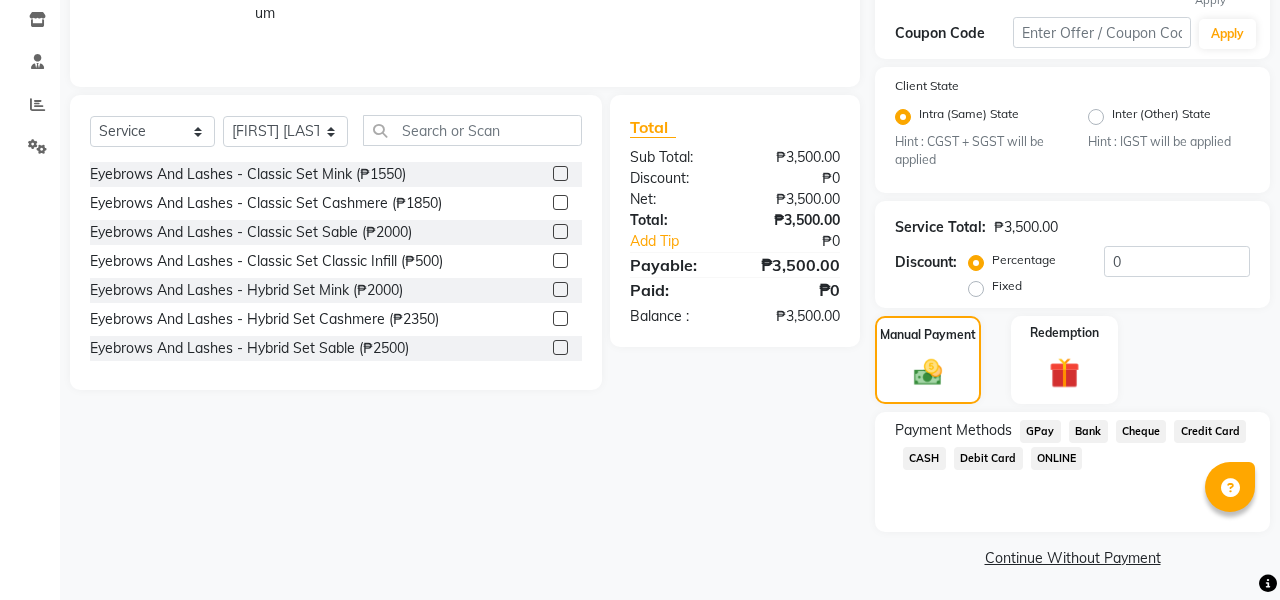 click on "Debit Card" 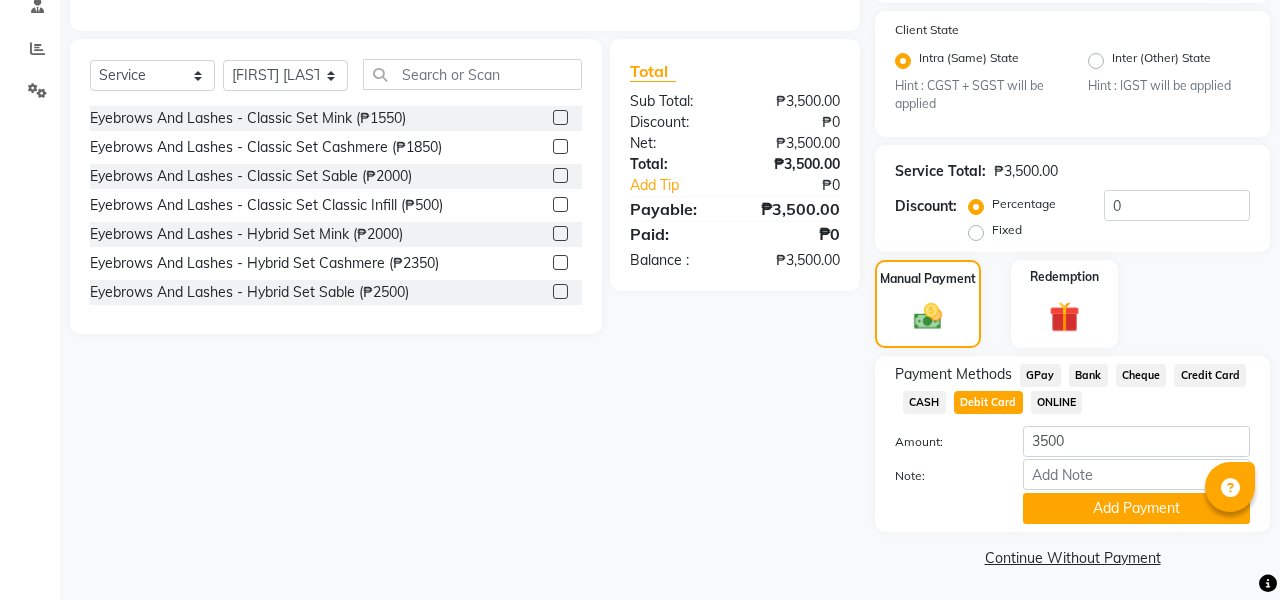 scroll, scrollTop: 436, scrollLeft: 0, axis: vertical 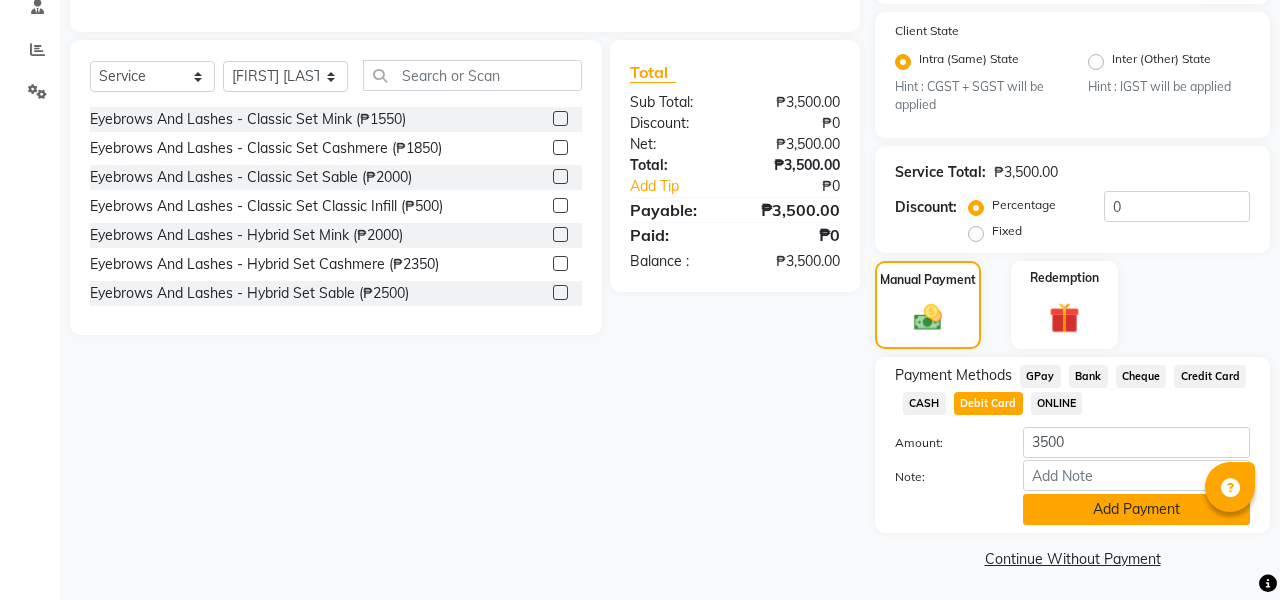 click on "Add Payment" 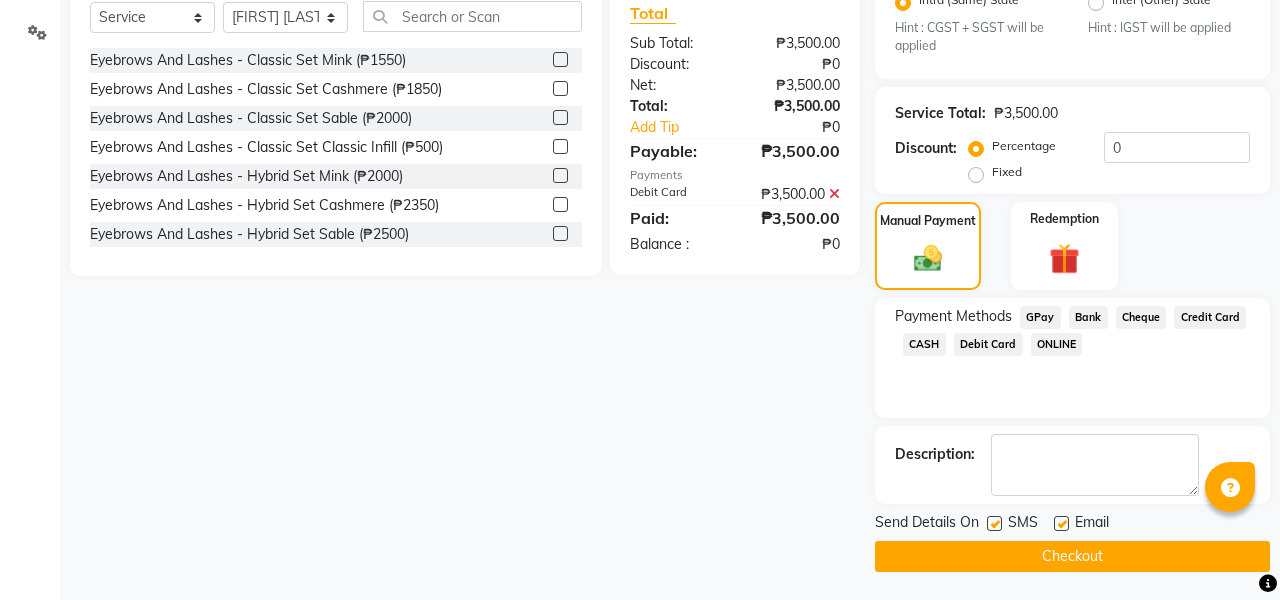 scroll, scrollTop: 494, scrollLeft: 0, axis: vertical 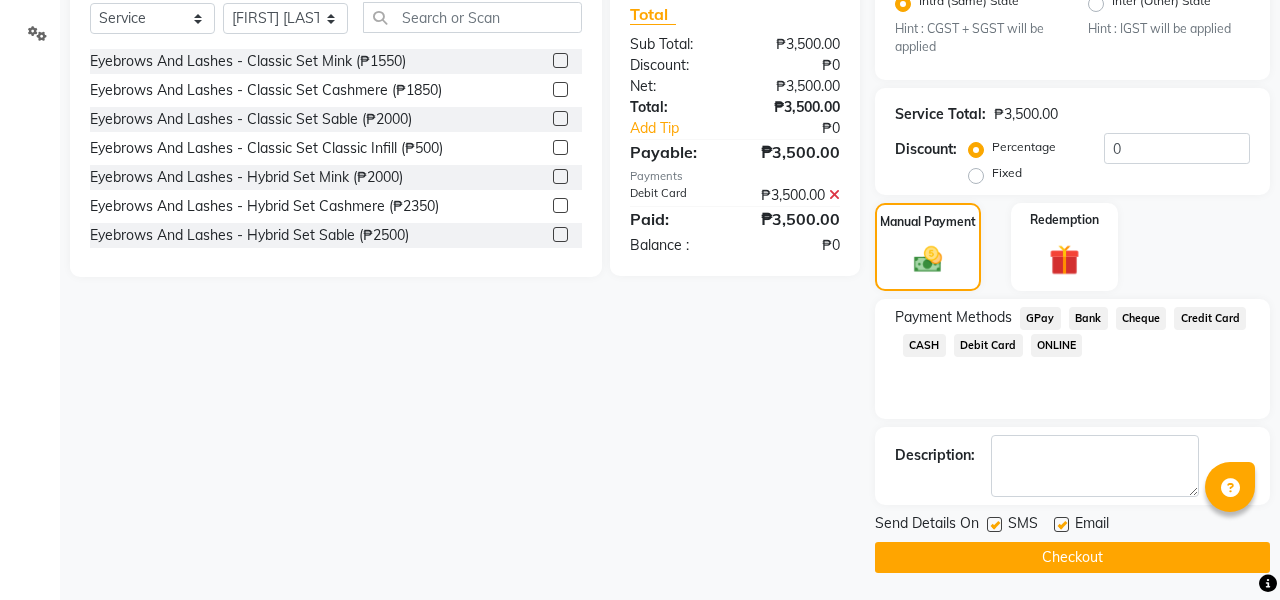 click on "Checkout" 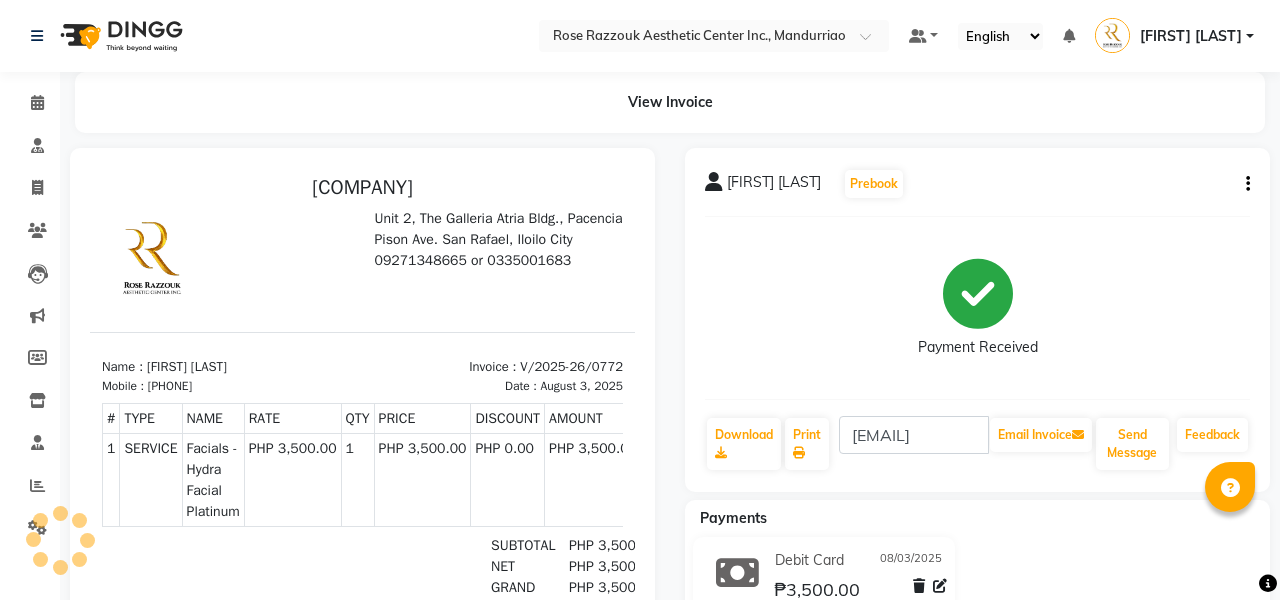 scroll, scrollTop: 0, scrollLeft: 0, axis: both 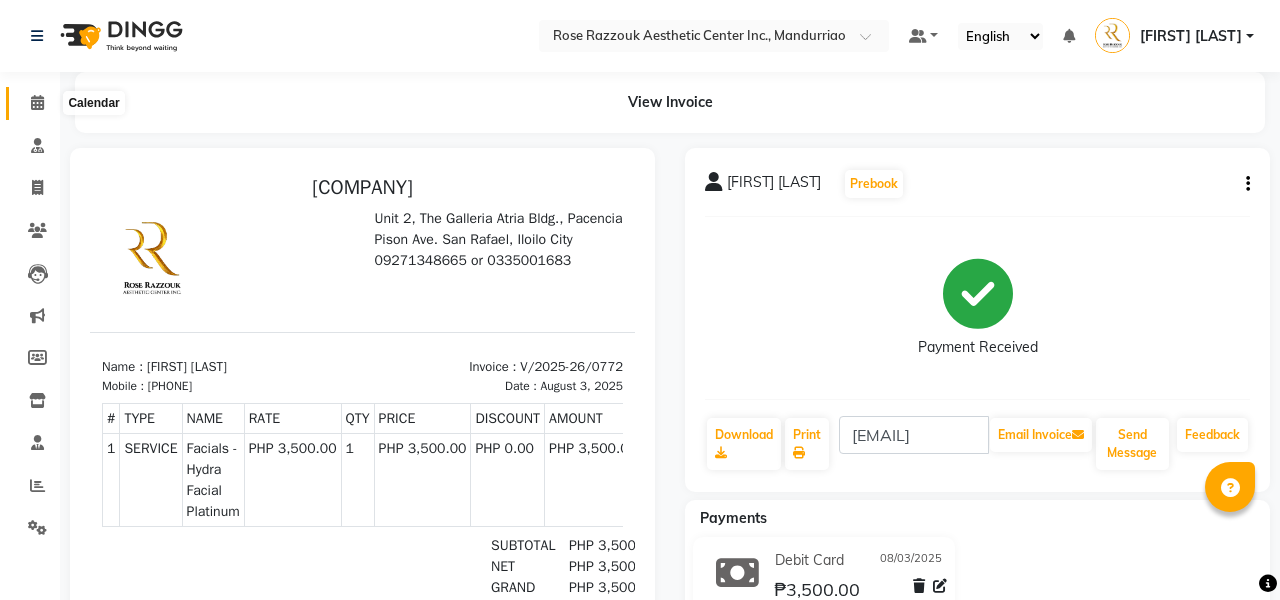 click 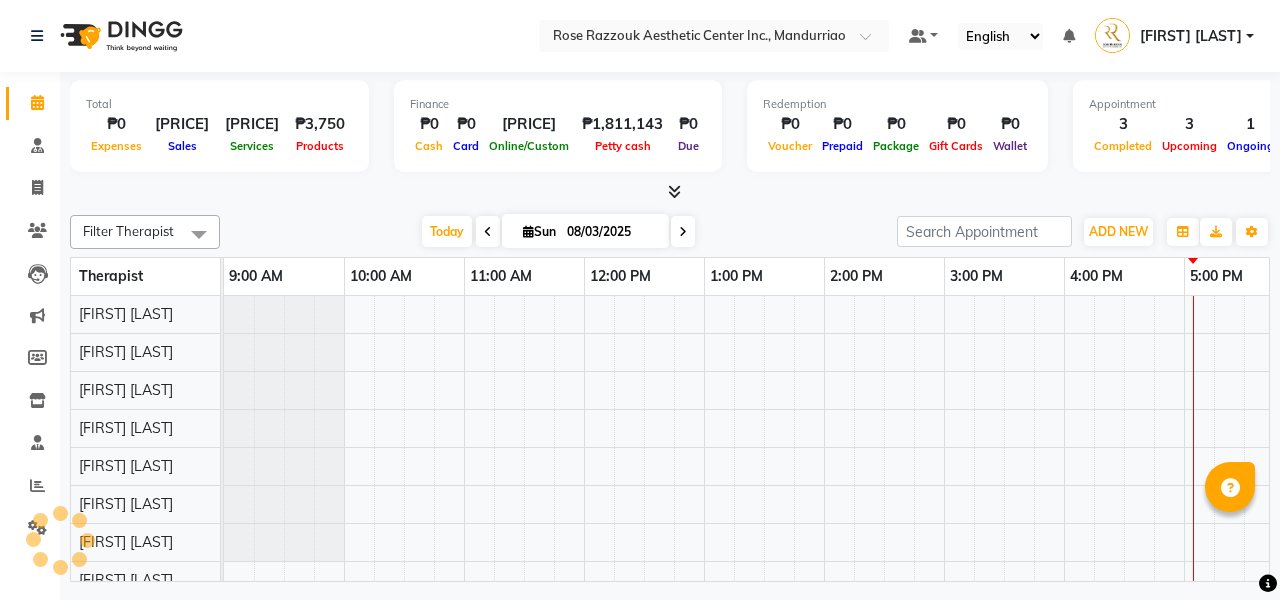 scroll, scrollTop: 0, scrollLeft: 275, axis: horizontal 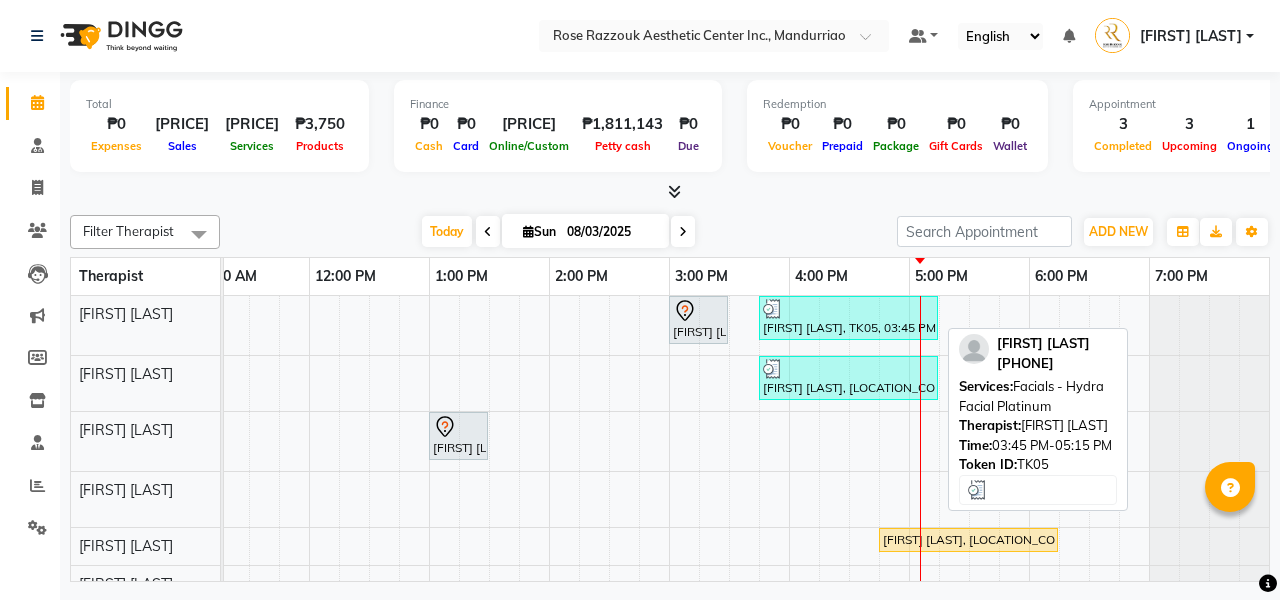click on "[FIRST] [LAST], TK05, 03:45 PM-05:15 PM, Facials - Hydra Facial Platinum" at bounding box center (848, 318) 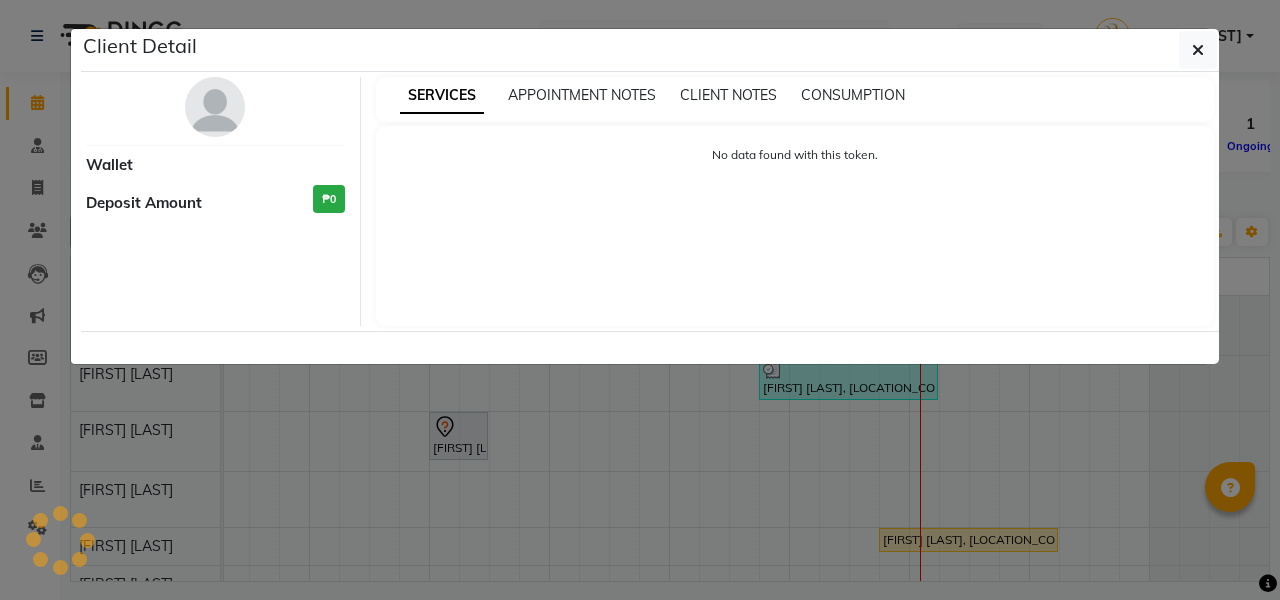 select on "3" 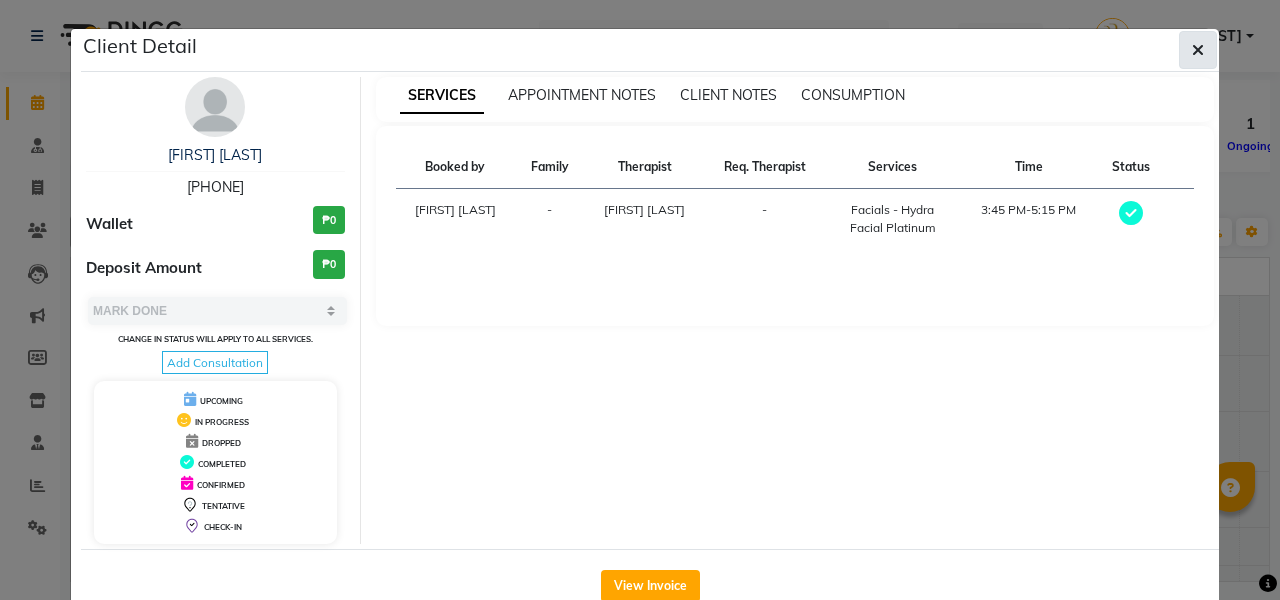 click 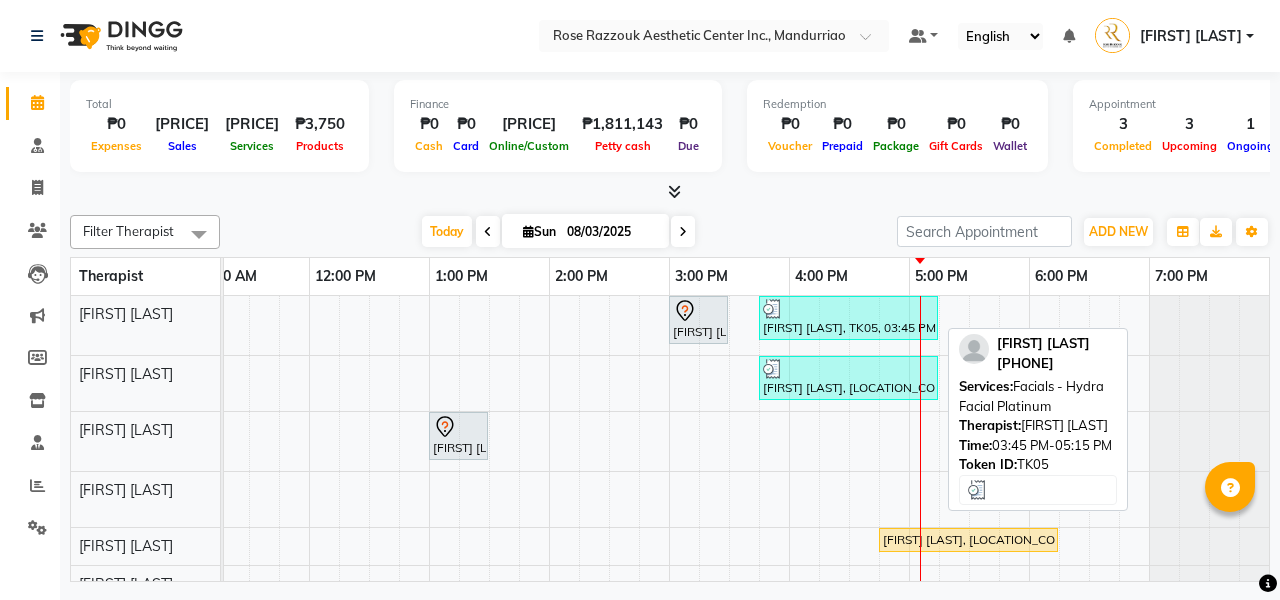 click on "[FIRST] [LAST], TK05, 03:45 PM-05:15 PM, Facials - Hydra Facial Platinum" at bounding box center [848, 318] 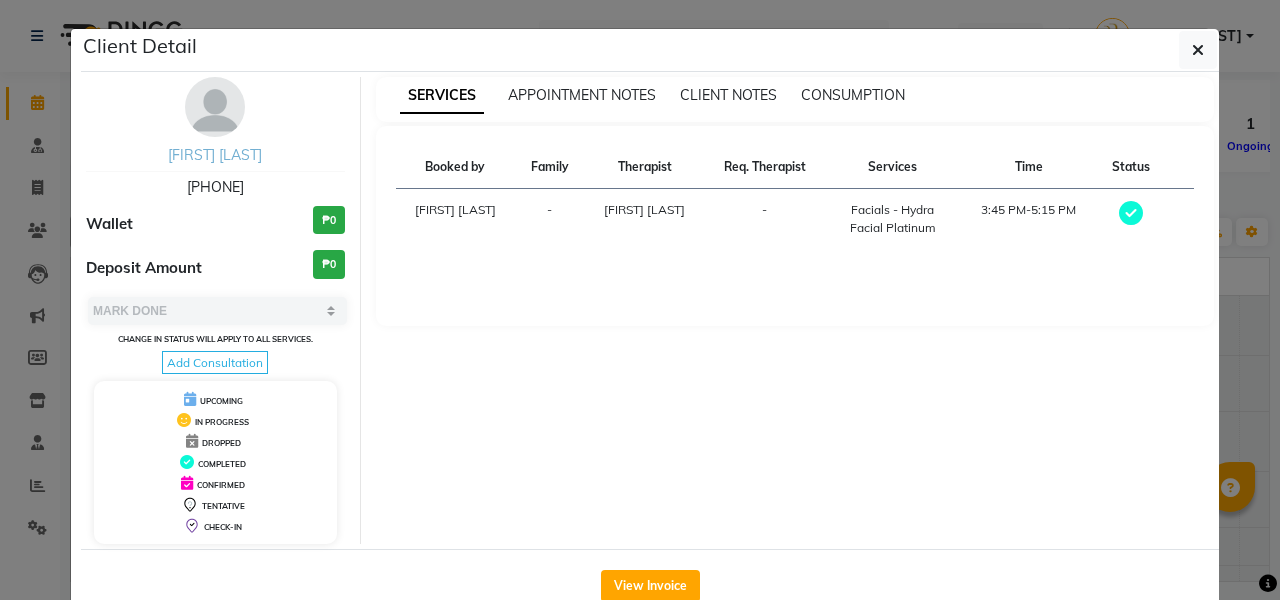 click on "[FIRST] [LAST]" at bounding box center [215, 155] 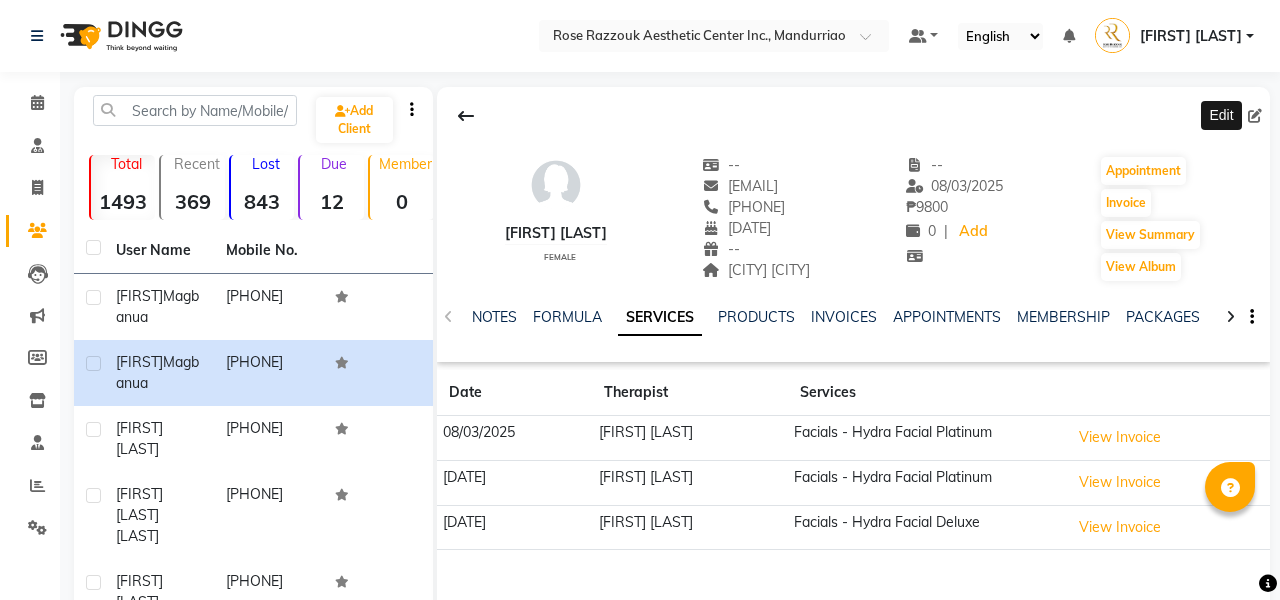 click 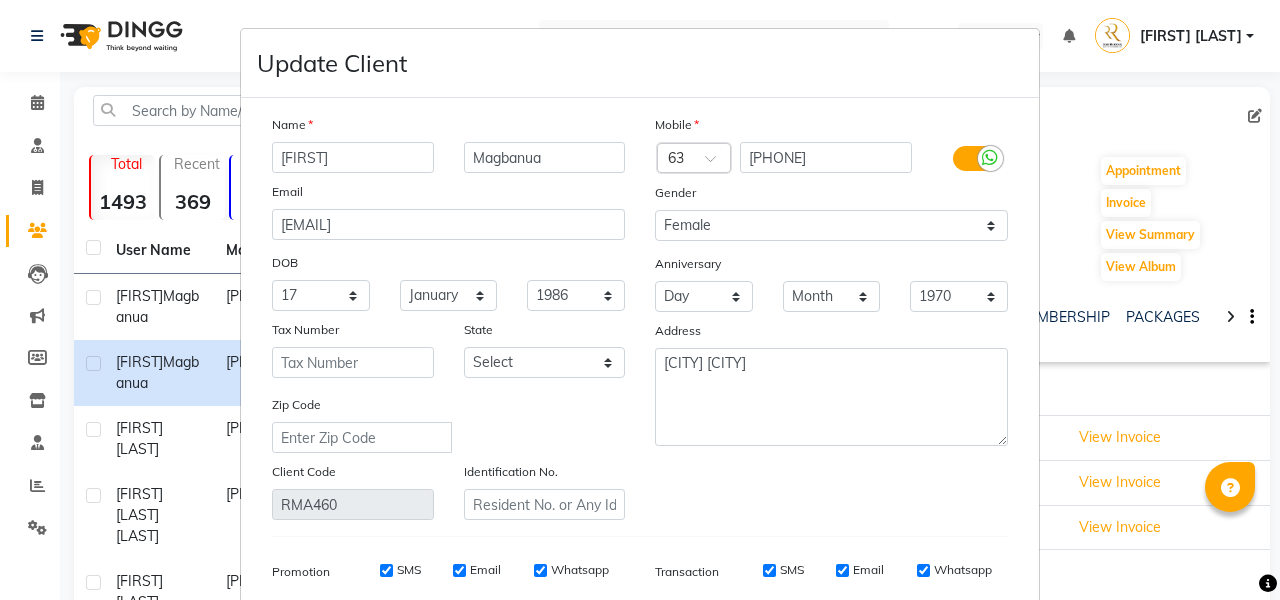 click on "Update Client Name [FIRST] [LAST] Email [EMAIL] DOB Day 01 02 03 04 05 06 07 08 09 10 11 12 13 14 15 16 17 18 19 20 21 22 23 24 25 26 27 28 29 30 31 Month January February March April May June July August September October November December 1940 1941 1942 1943 1944 1945 1946 1947 1948 1949 1950 1951 1952 1953 1954 1955 1956 1957 1958 1959 1960 1961 1962 1963 1964 1965 1966 1967 1968 1969 1970 1971 1972 1973 1974 1975 1976 1977 1978 1979 1980 1981 1982 1983 1984 1985 1986 1987 1988 1989 1990 1991 1992 1993 1994 1995 1996 1997 1998 1999 2000 2001 2002 2003 2004 2005 2006 2007 2008 2009 2010 2011 2012 2013 2014 2015 2016 2017 2018 2019 2020 2021 2022 2023 2024 Tax Number State Select Batangas Bicol Bulacan Cagayan Caraga Central Luzon Central Mindanao Central Visayas Cordillera Davao Eastern Visayas Greater Metropolitan Area Ilocos Laguna Luzon Mactan Metropolitan Manila Area Muslim Mindanao Northern Mindanao Southern Mindanao Southern Tagalog Western Mindanao Western Visayas Zip Code Client Code ×" at bounding box center [640, 300] 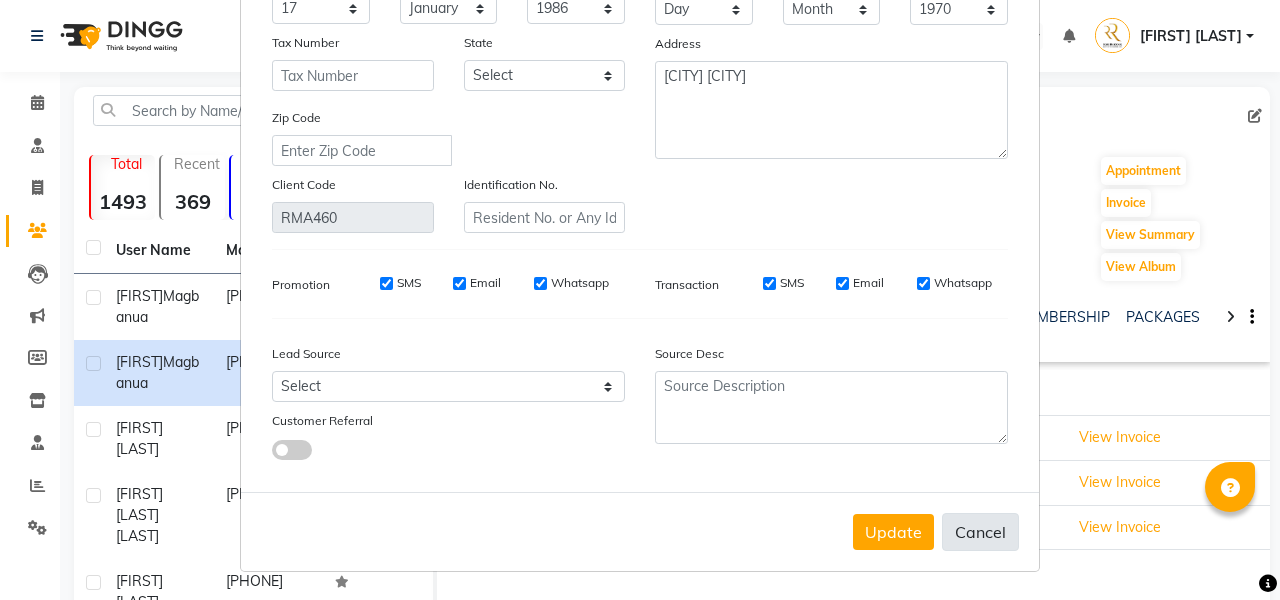 scroll, scrollTop: 287, scrollLeft: 0, axis: vertical 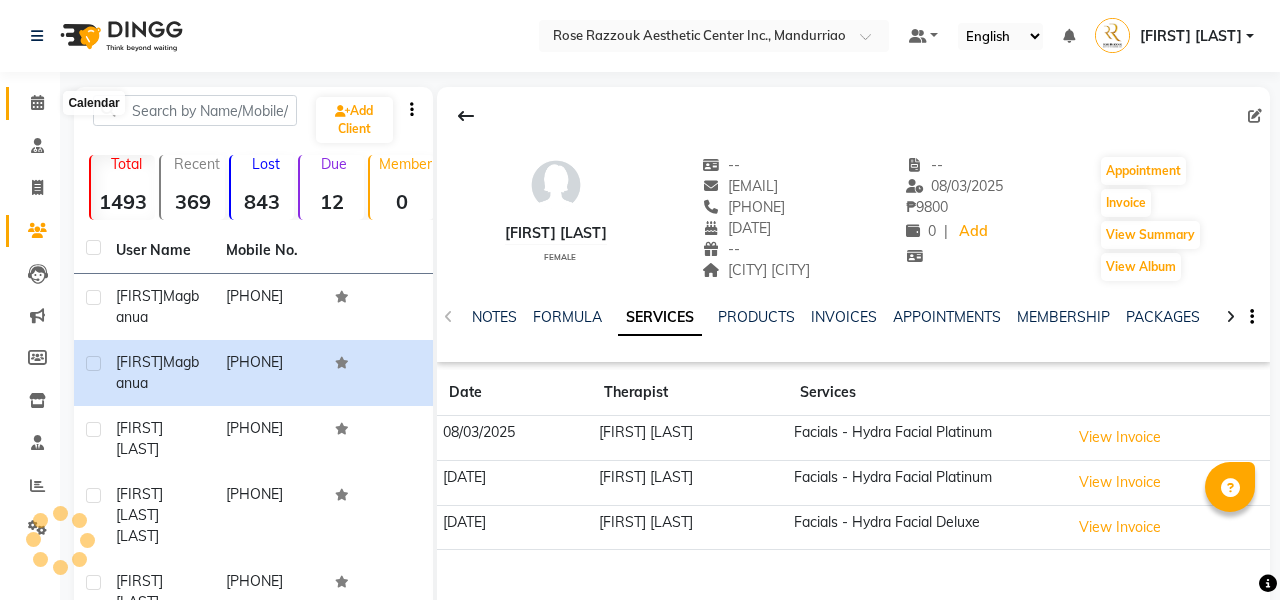 click 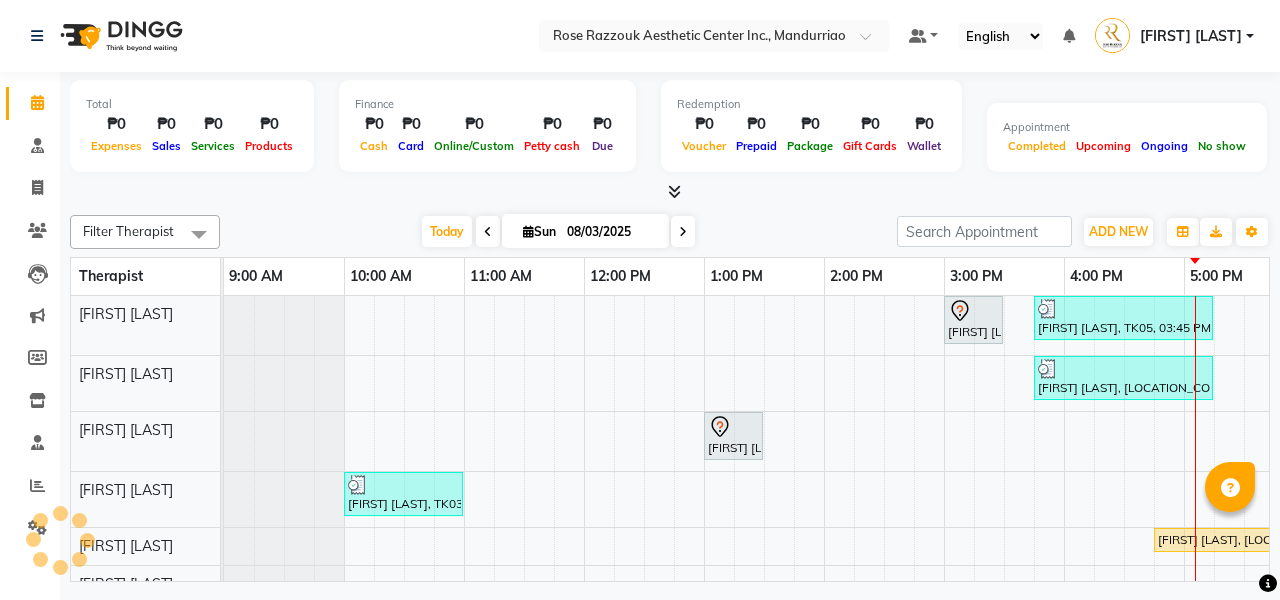scroll, scrollTop: 0, scrollLeft: 0, axis: both 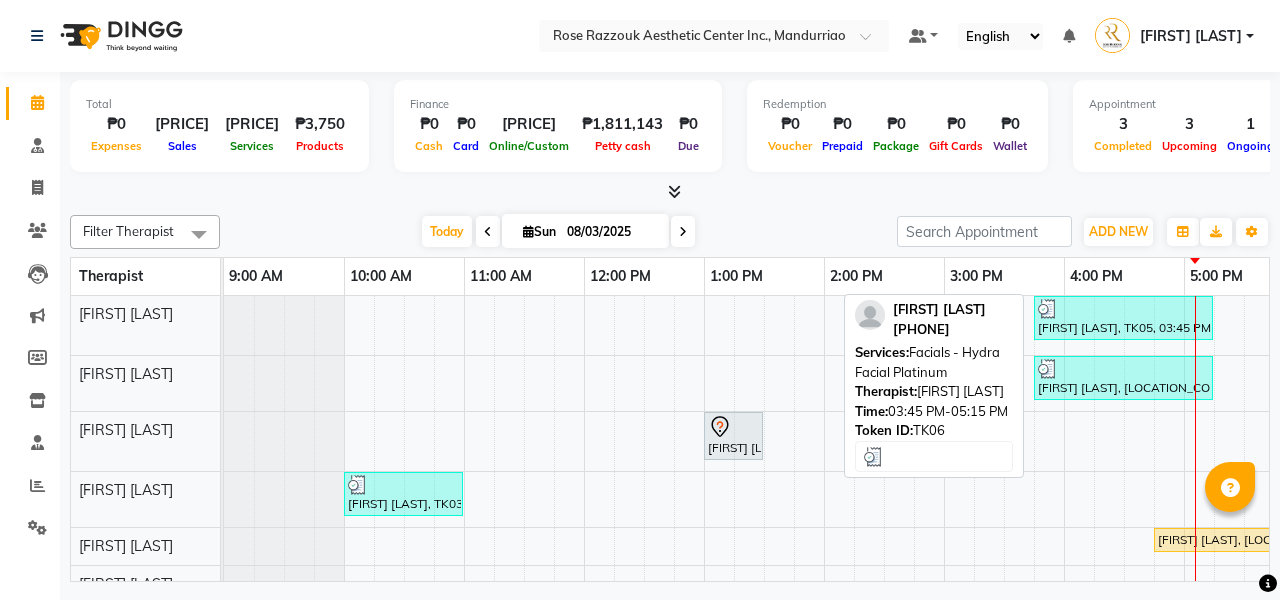 click at bounding box center [1123, 369] 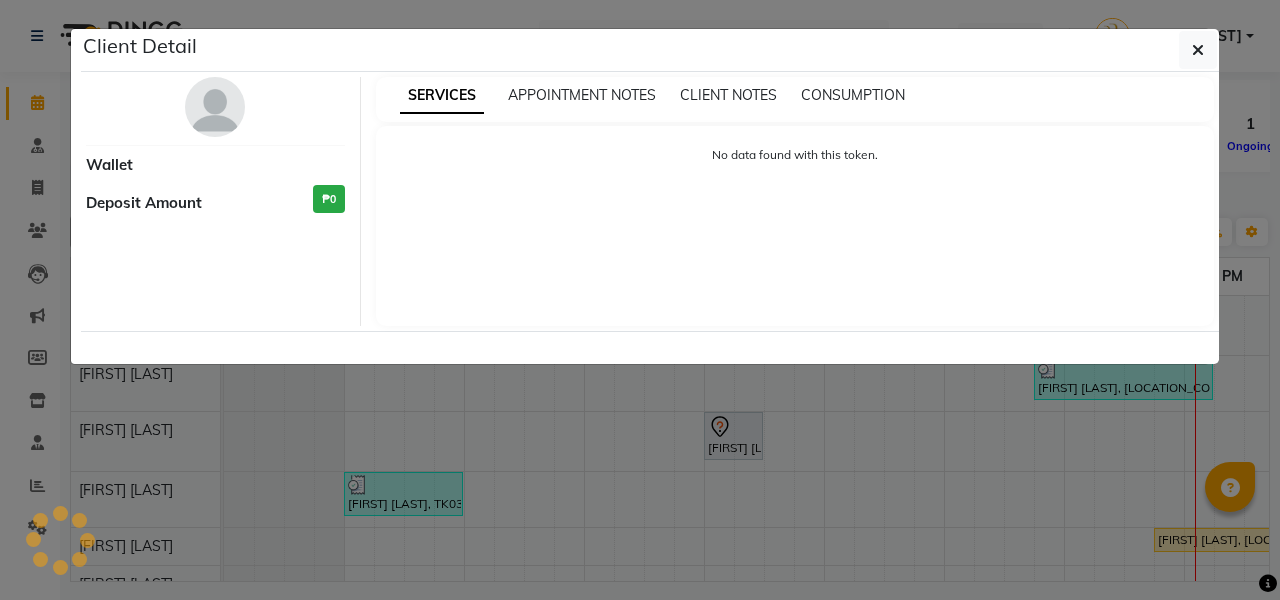 select on "3" 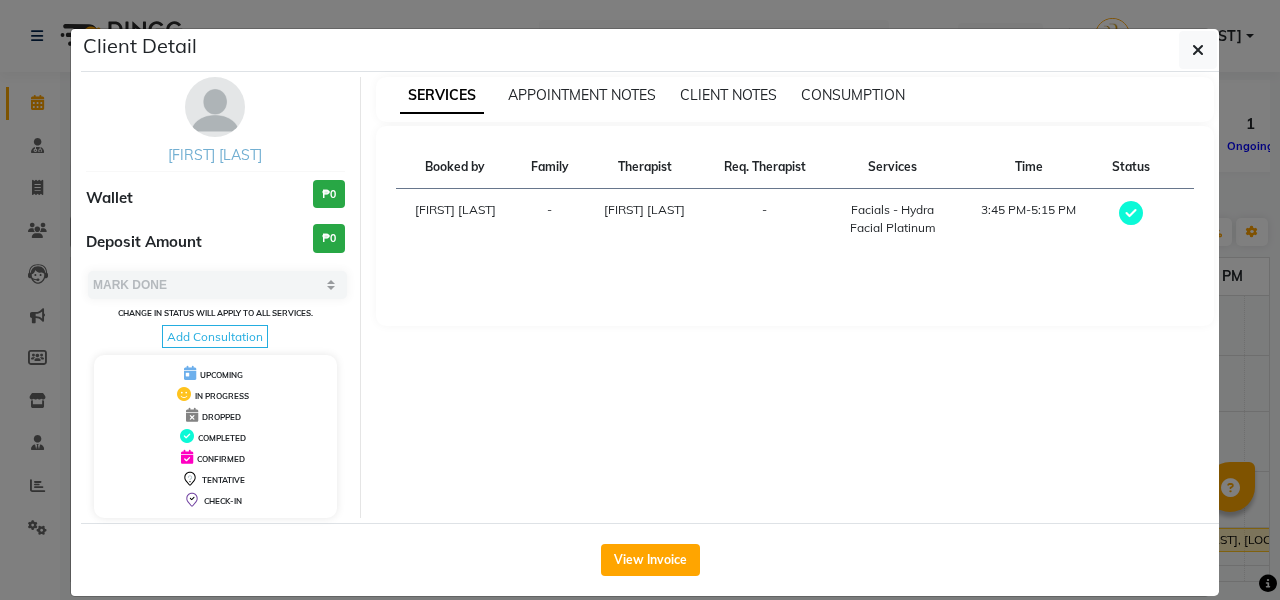 click on "[FIRST] [LAST]" at bounding box center [215, 155] 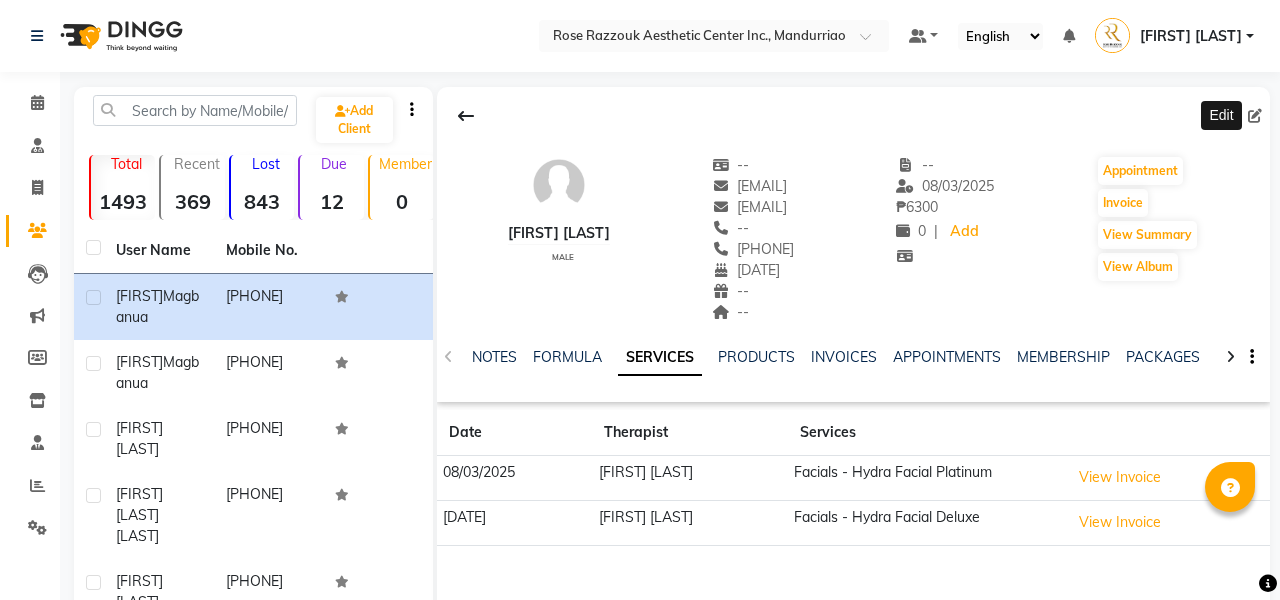 click 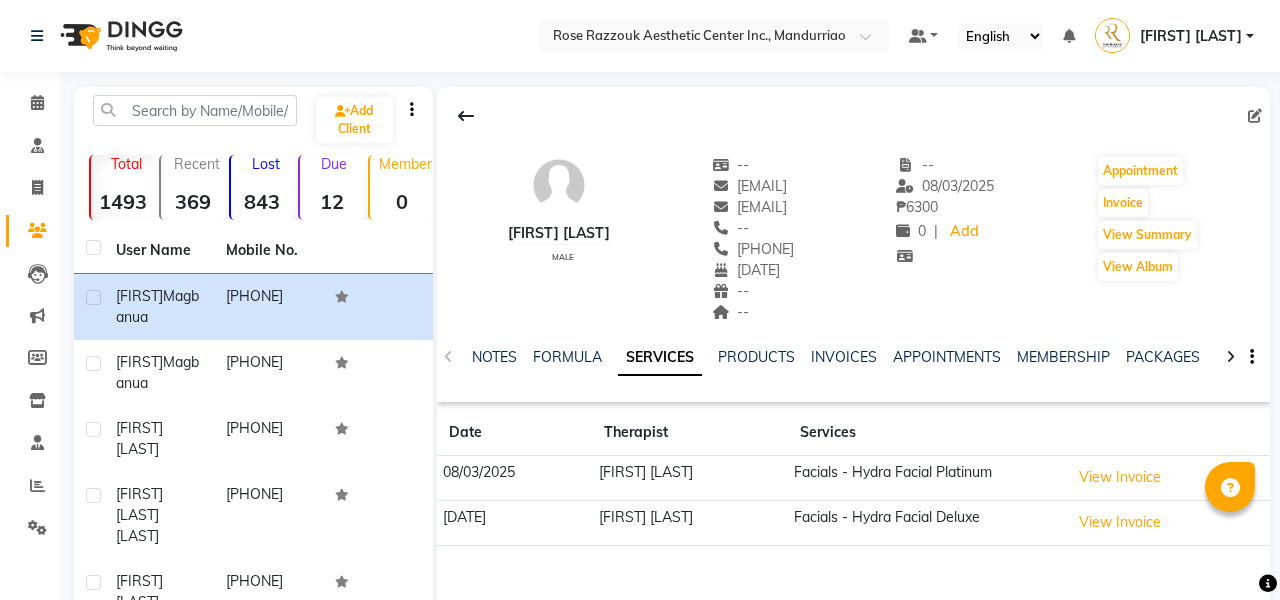select on "09" 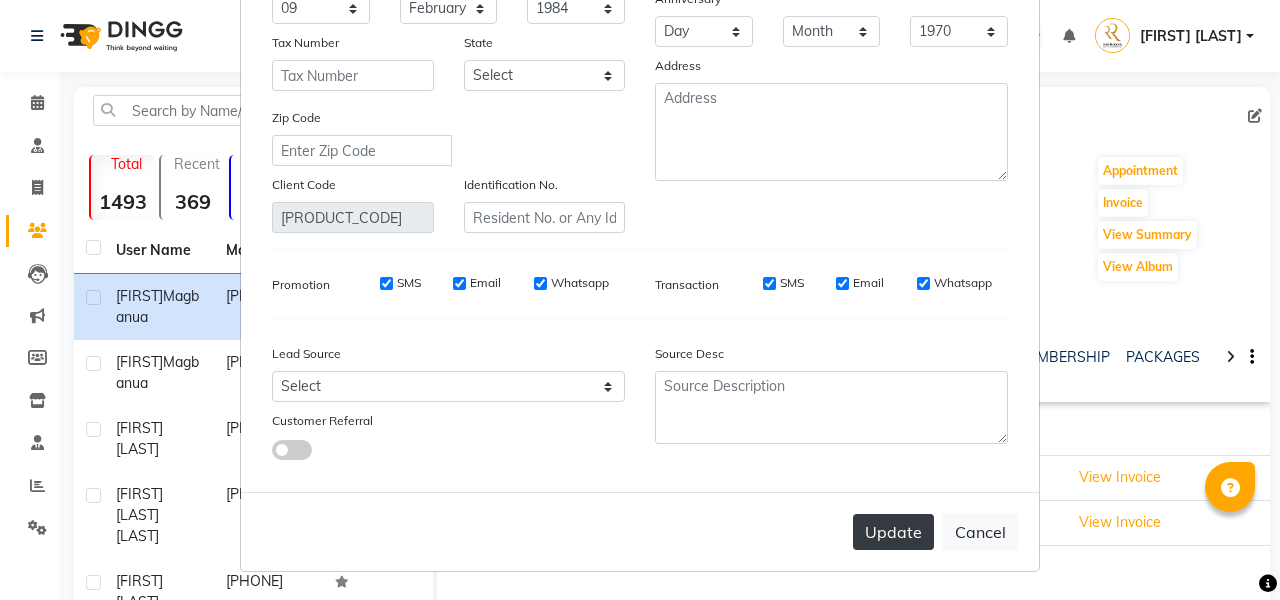 scroll, scrollTop: 287, scrollLeft: 0, axis: vertical 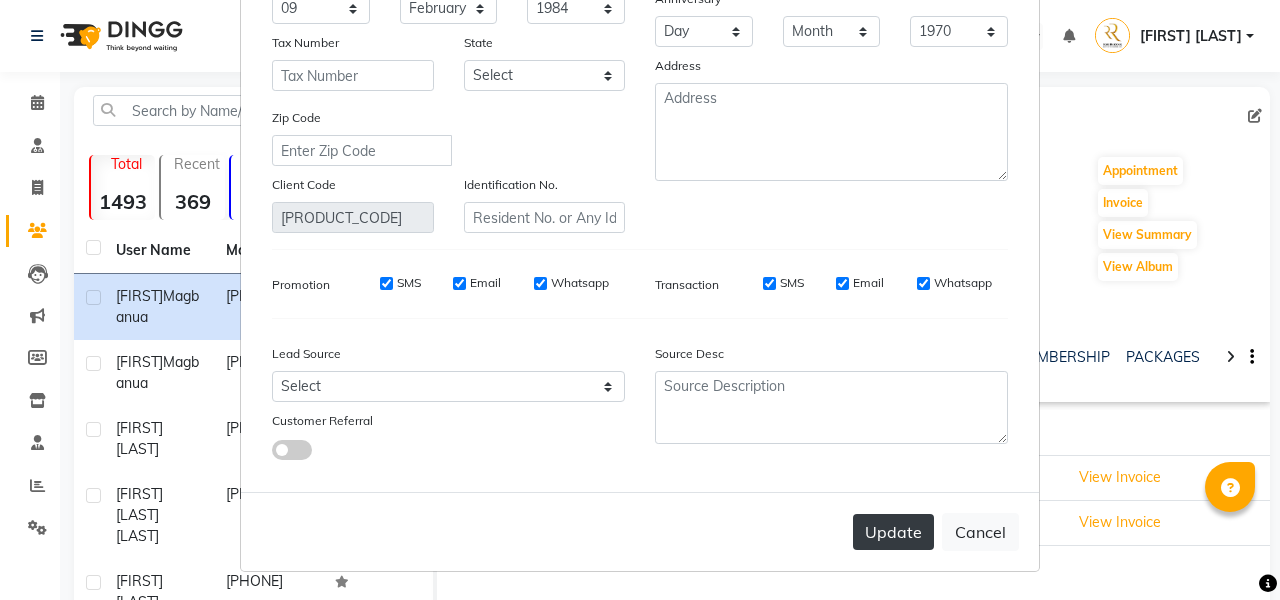 type on "[USERNAME]@[DOMAIN]" 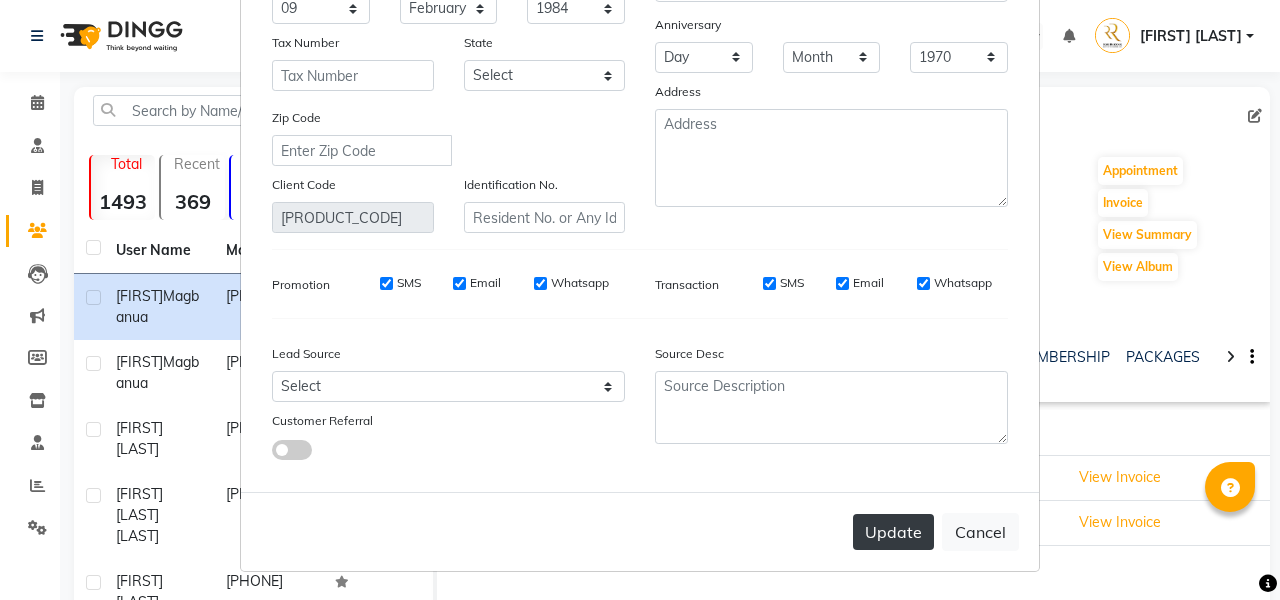 click on "Update" at bounding box center (893, 532) 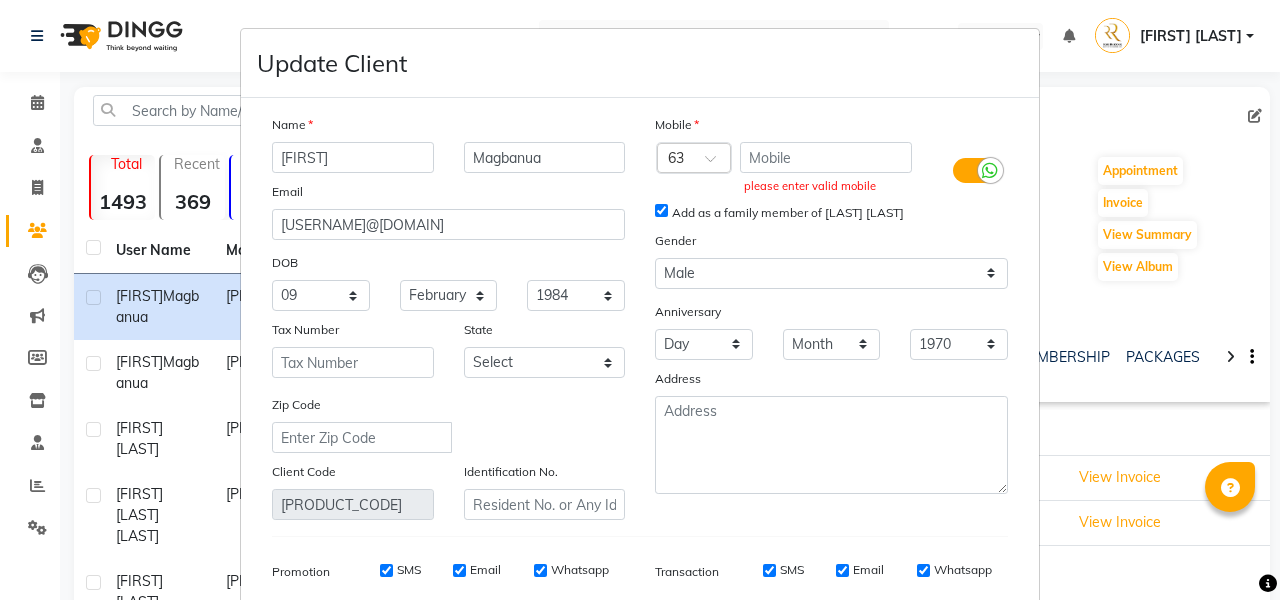 scroll, scrollTop: 0, scrollLeft: 0, axis: both 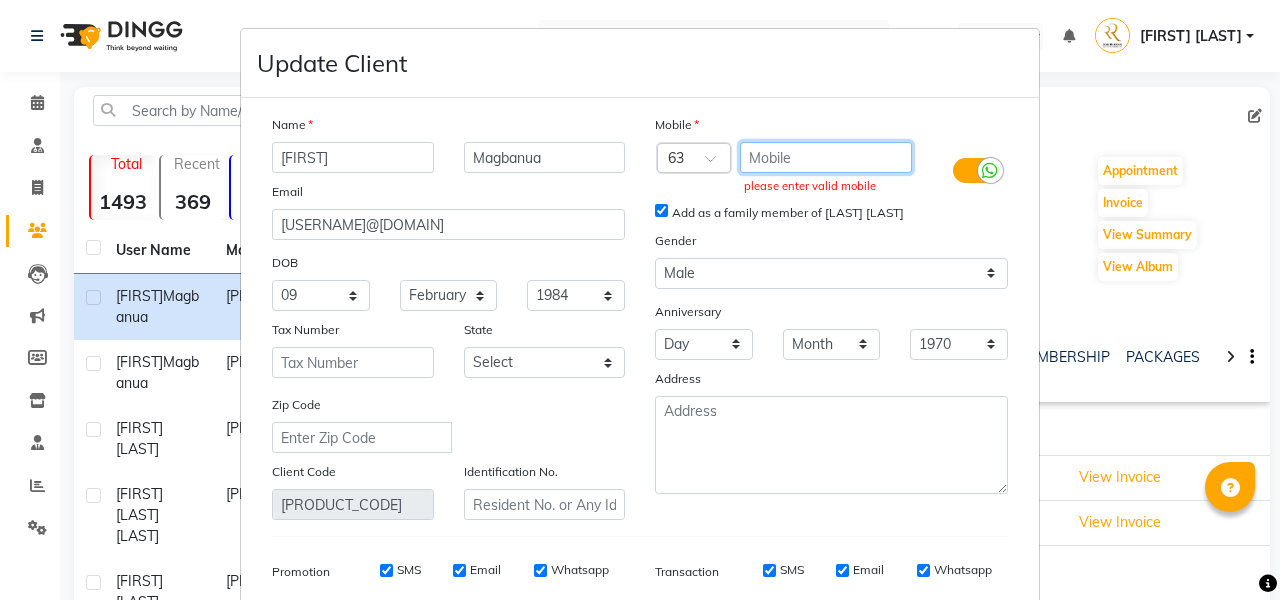 click at bounding box center (826, 157) 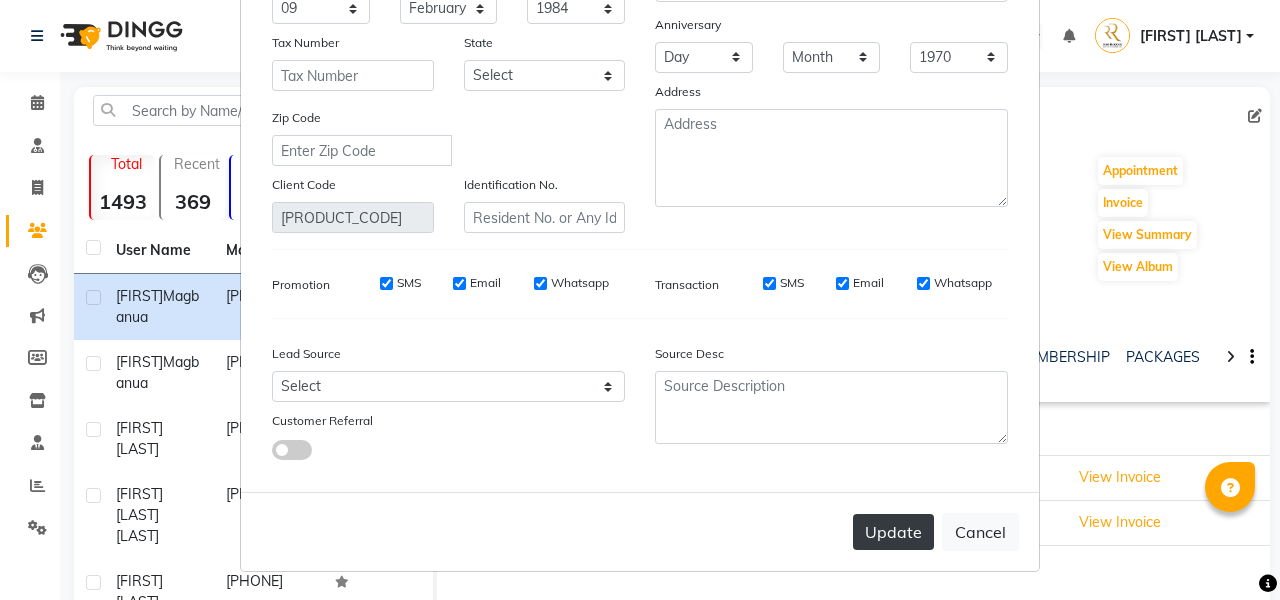 click on "Update" at bounding box center (893, 532) 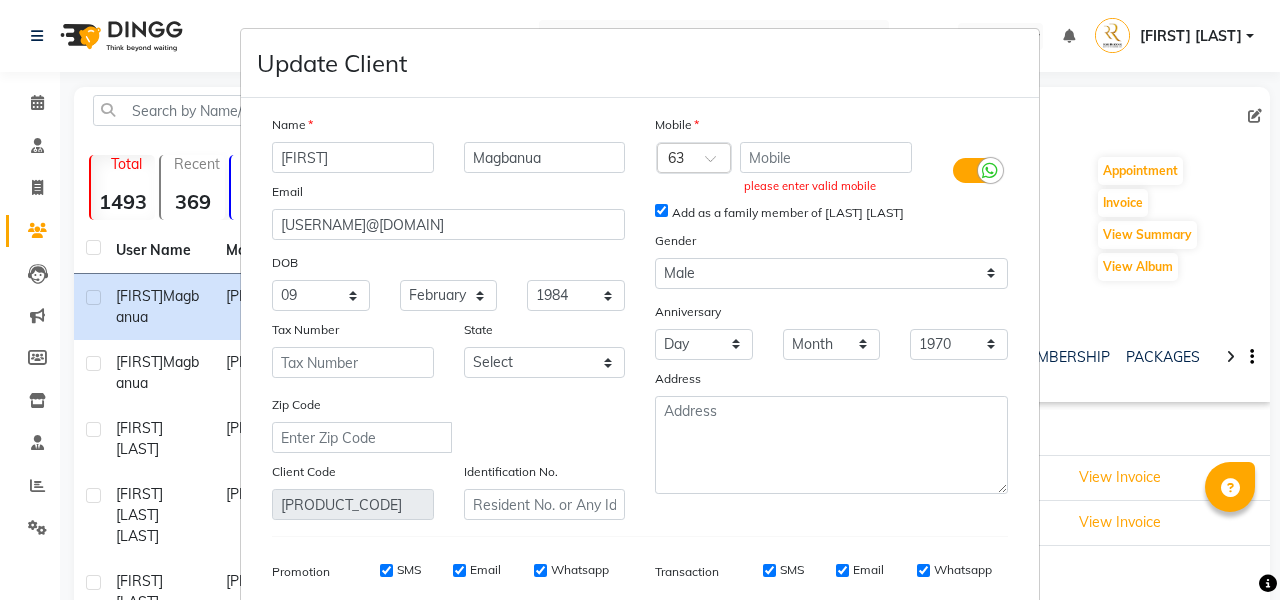 scroll, scrollTop: 0, scrollLeft: 0, axis: both 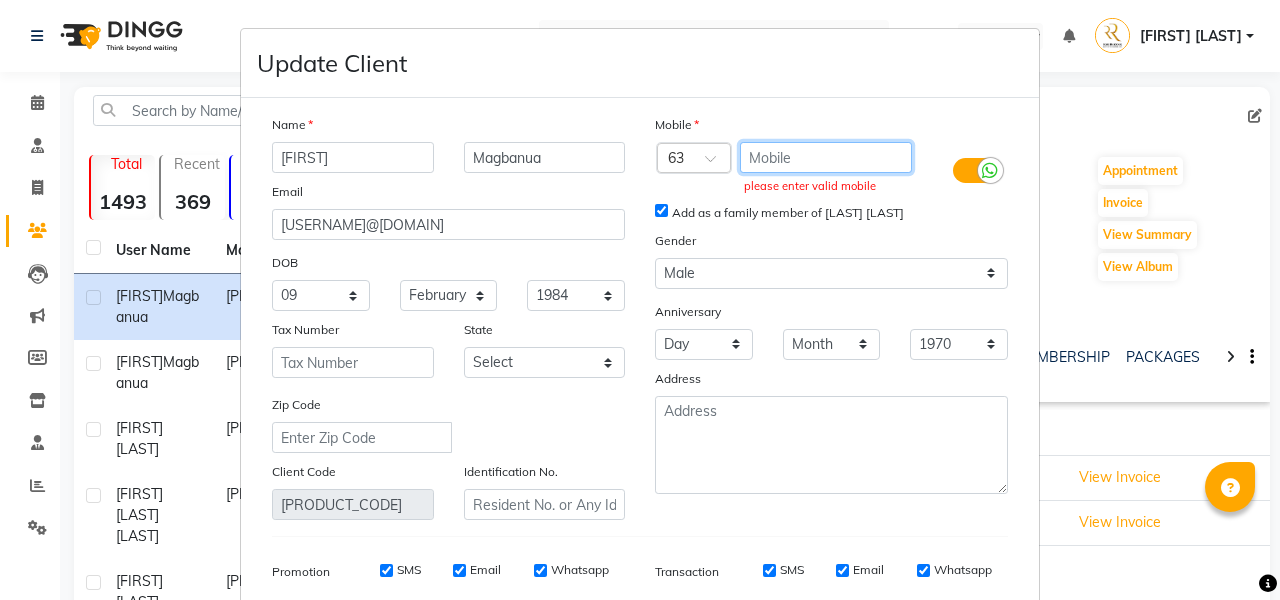 click at bounding box center [826, 157] 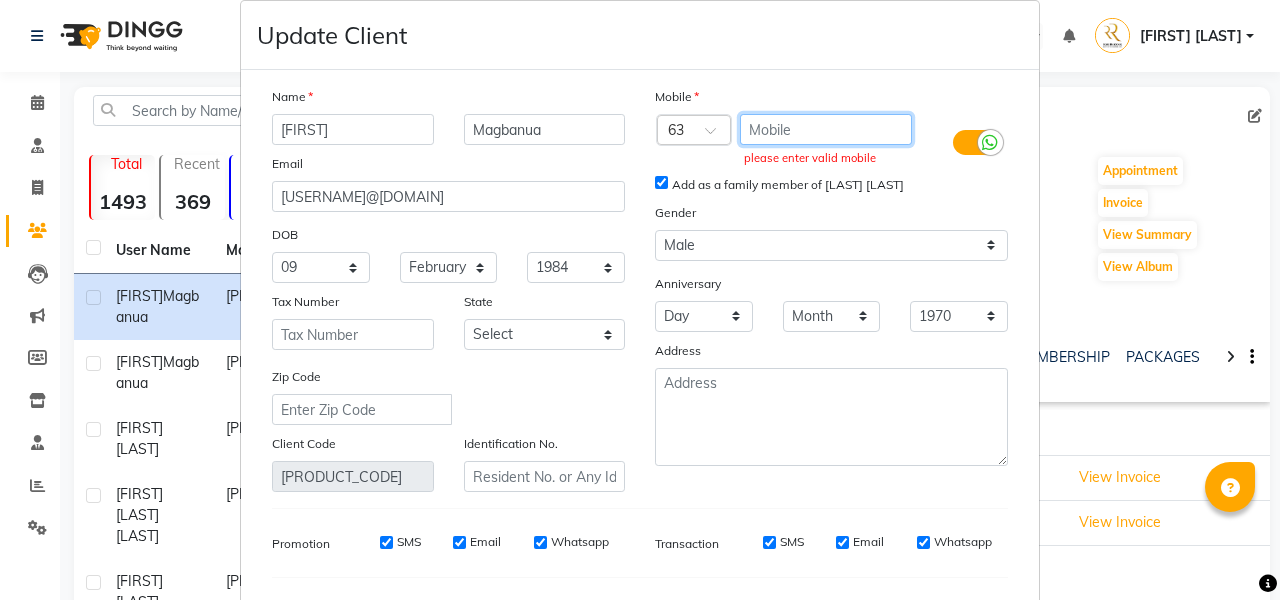 scroll, scrollTop: 22, scrollLeft: 0, axis: vertical 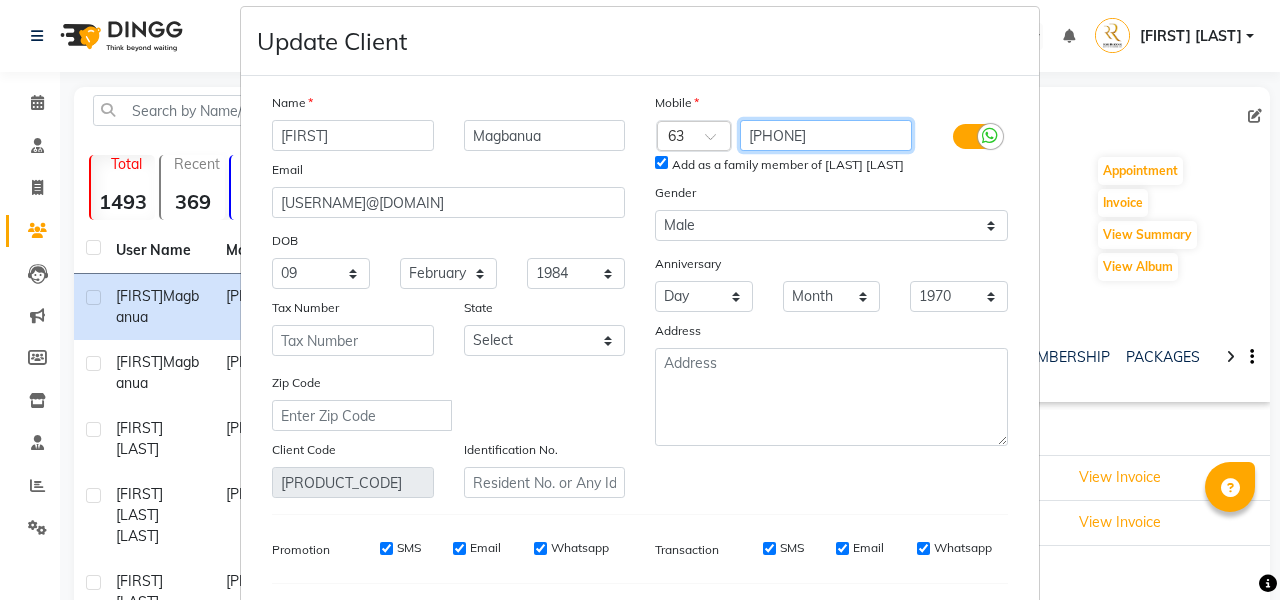 type on "[PHONE]" 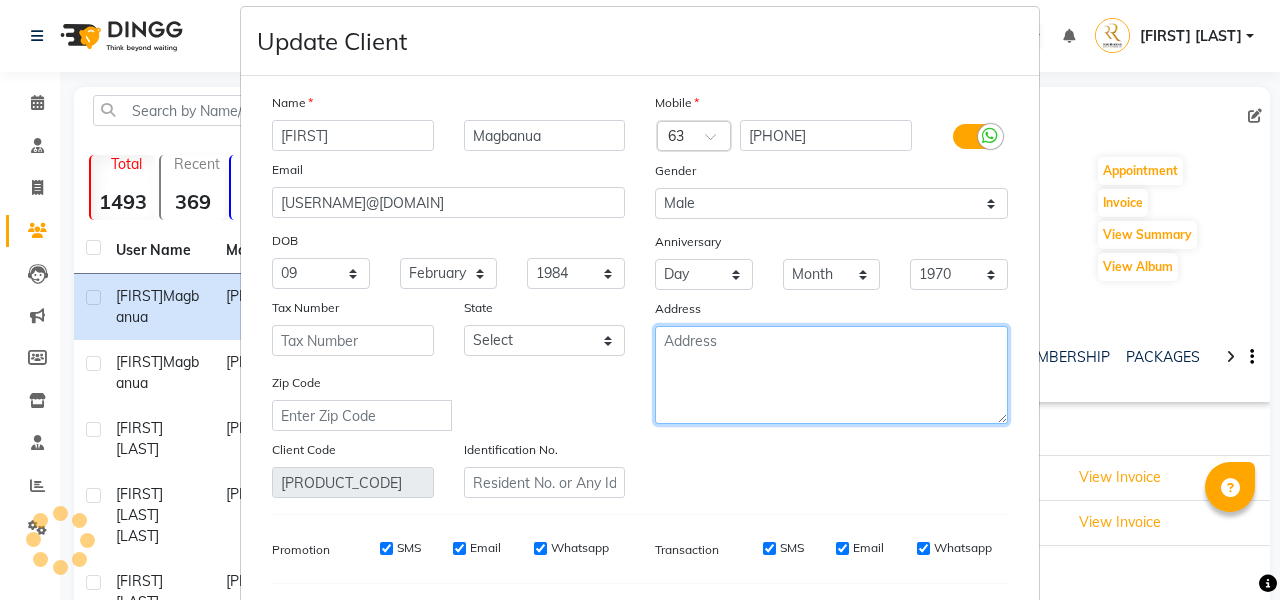 click at bounding box center (831, 375) 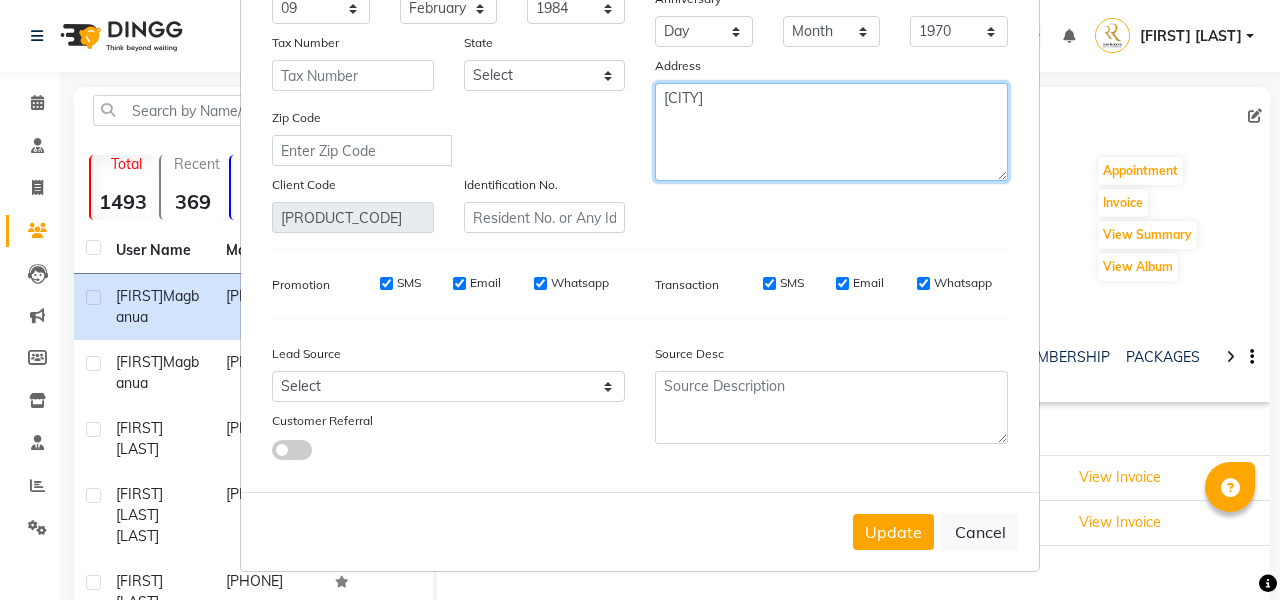 scroll, scrollTop: 287, scrollLeft: 0, axis: vertical 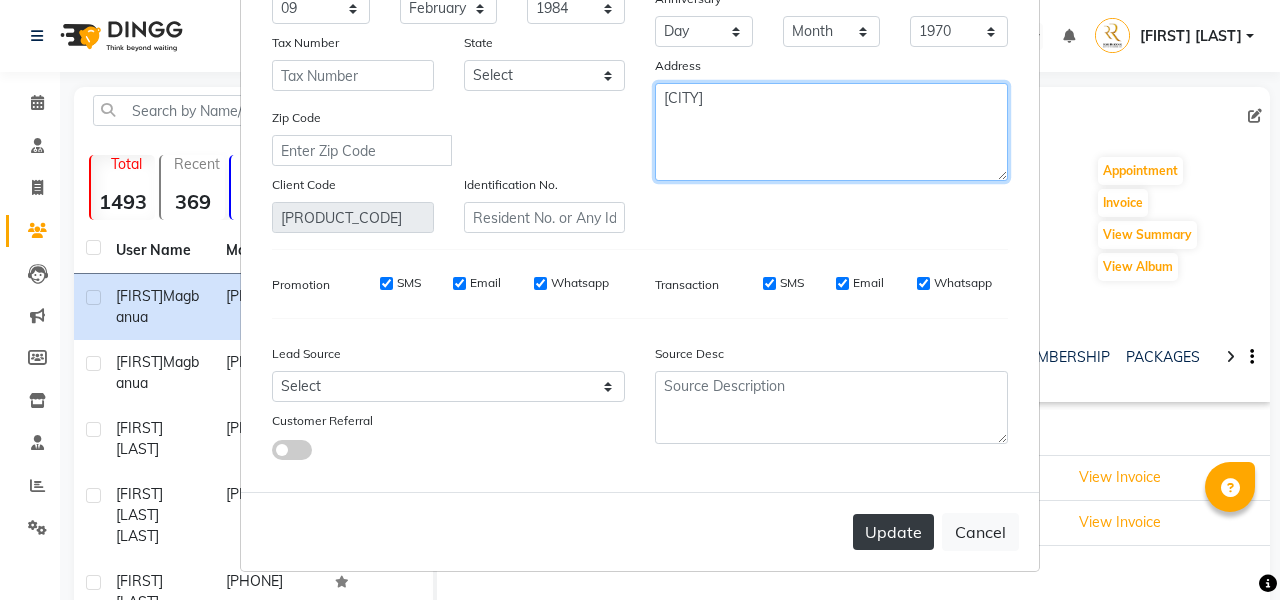 type on "[CITY]" 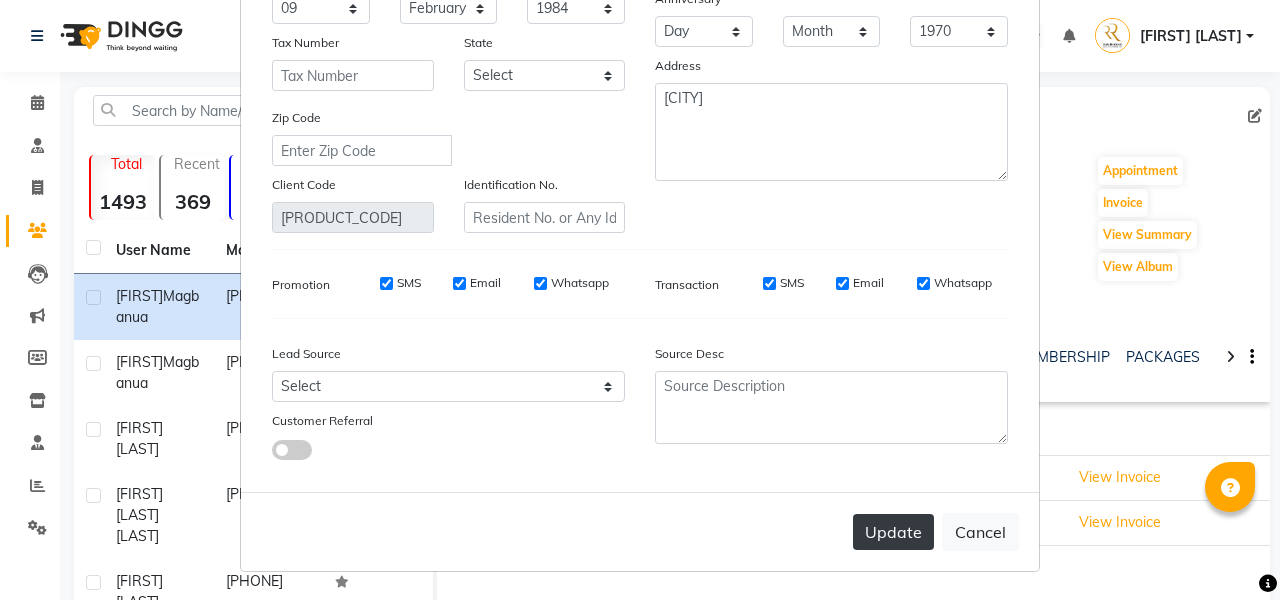 click on "Update" at bounding box center [893, 532] 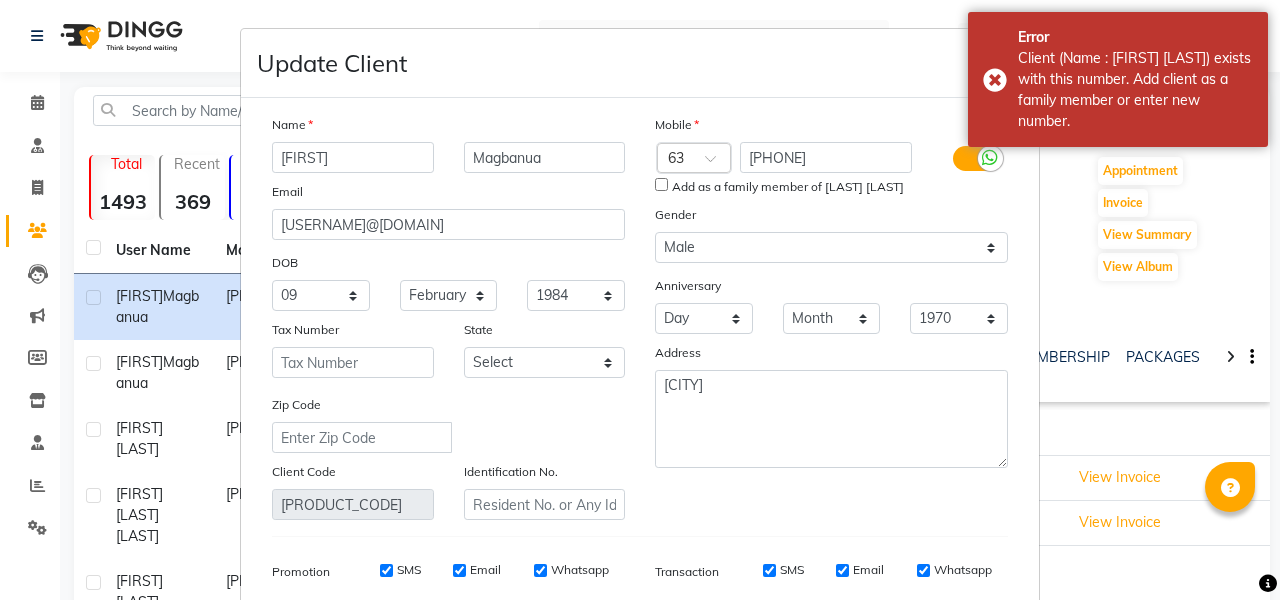 scroll, scrollTop: 0, scrollLeft: 0, axis: both 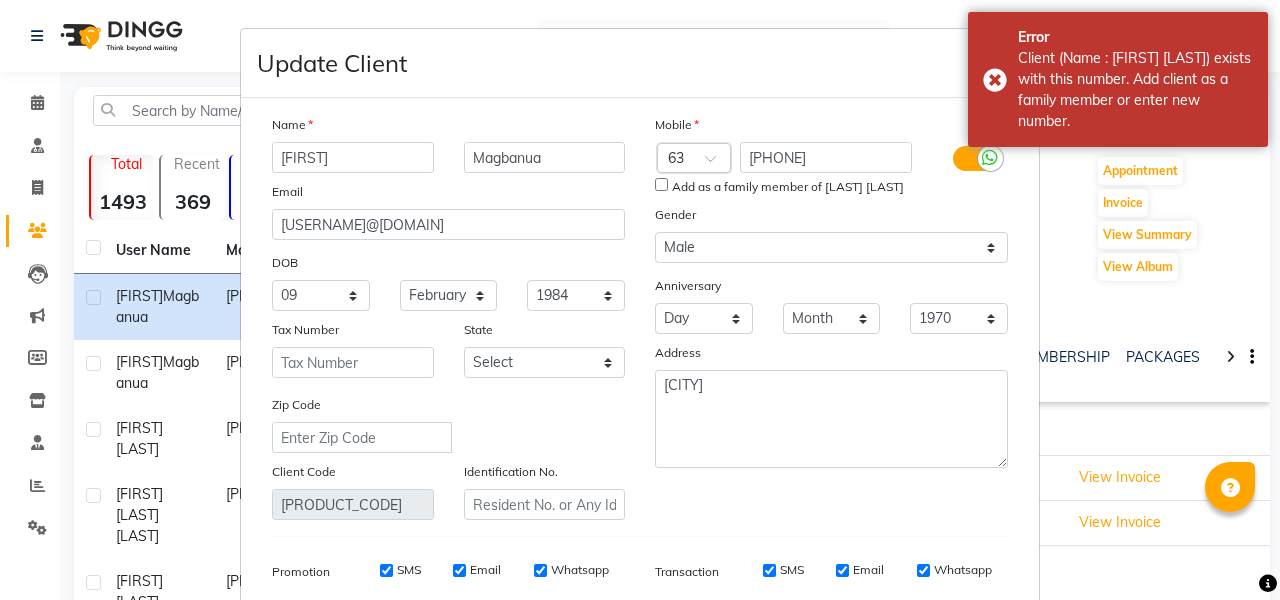 click on "Add as a family member of [LAST] [LAST]" at bounding box center [661, 184] 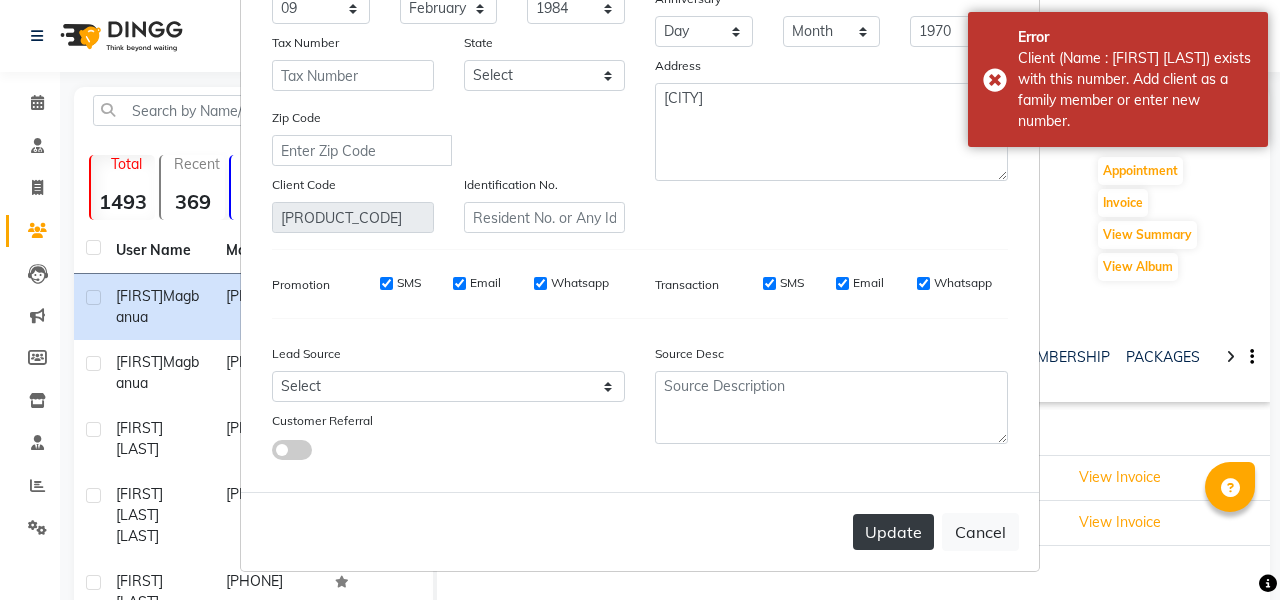 scroll, scrollTop: 287, scrollLeft: 0, axis: vertical 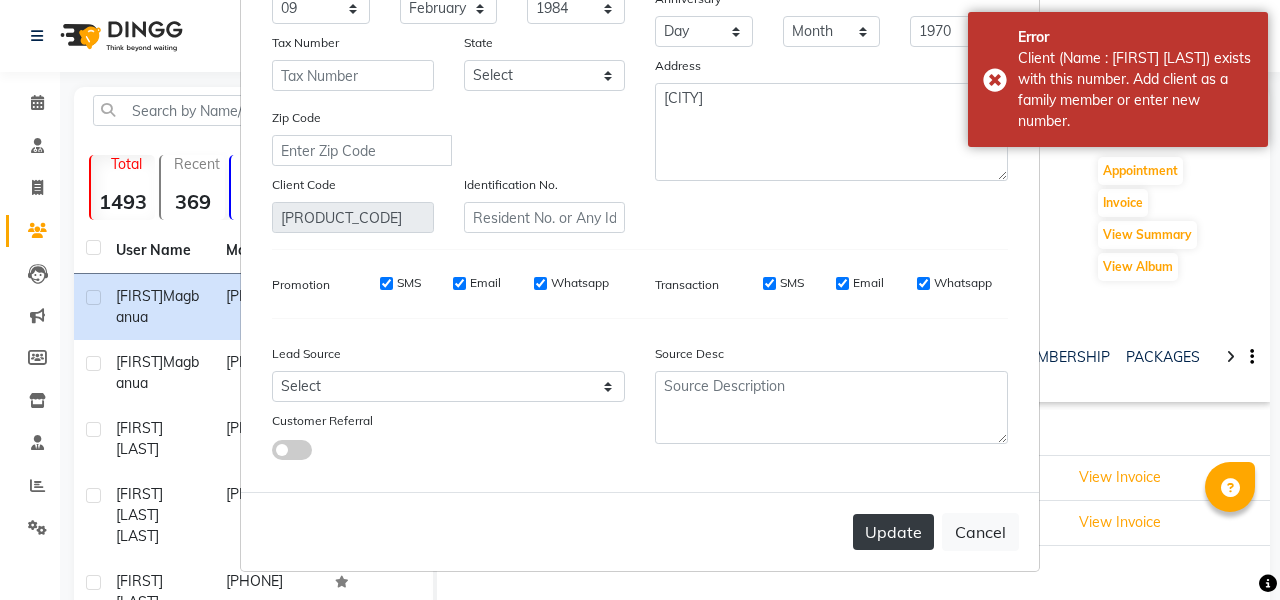 click on "Update" at bounding box center [893, 532] 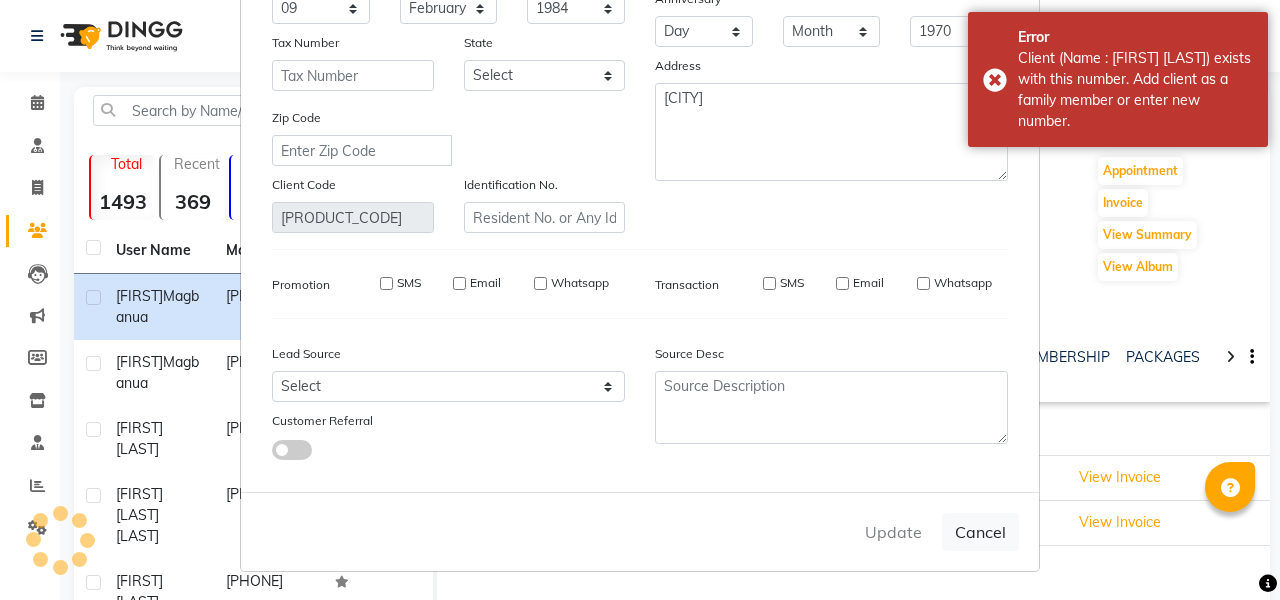 type 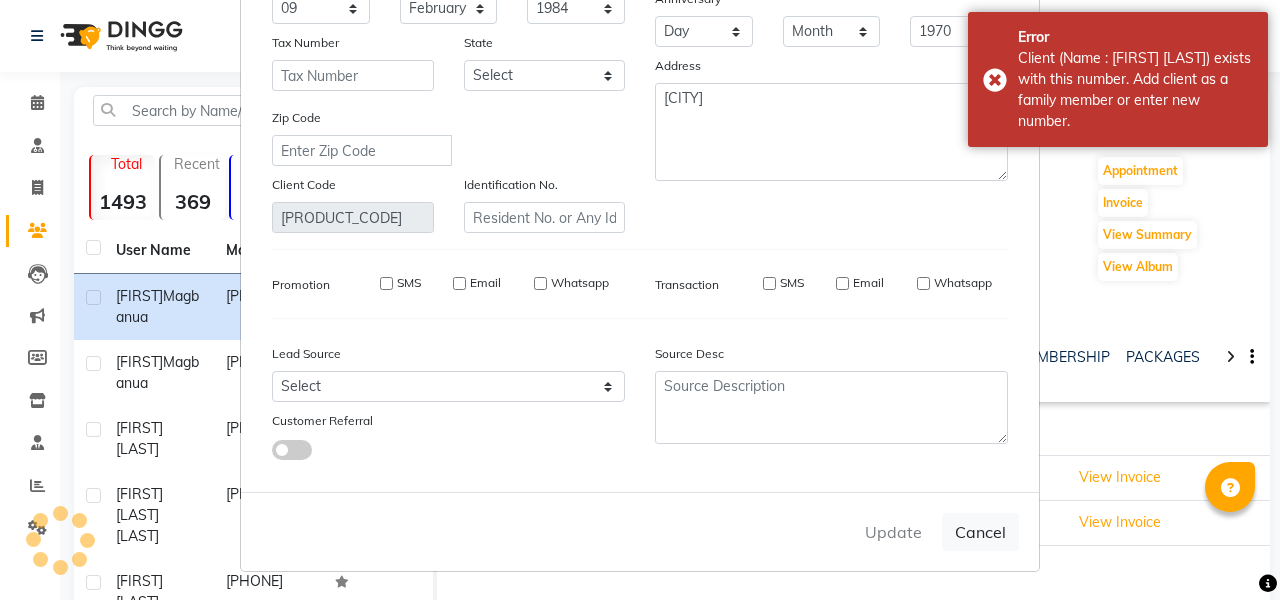 type 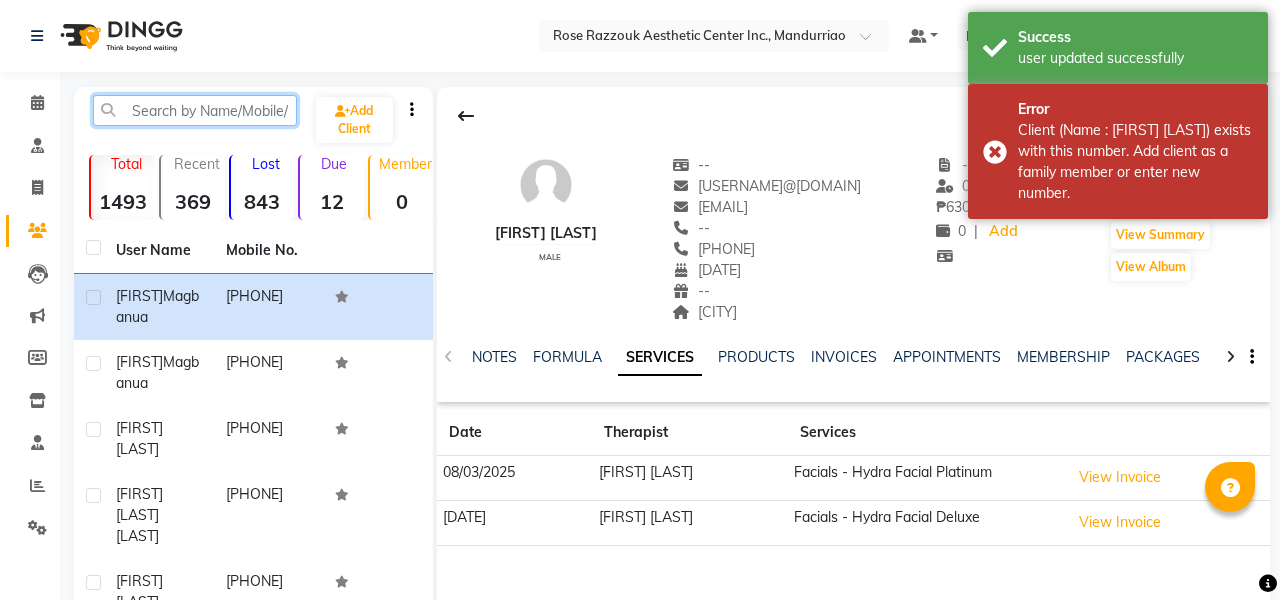click 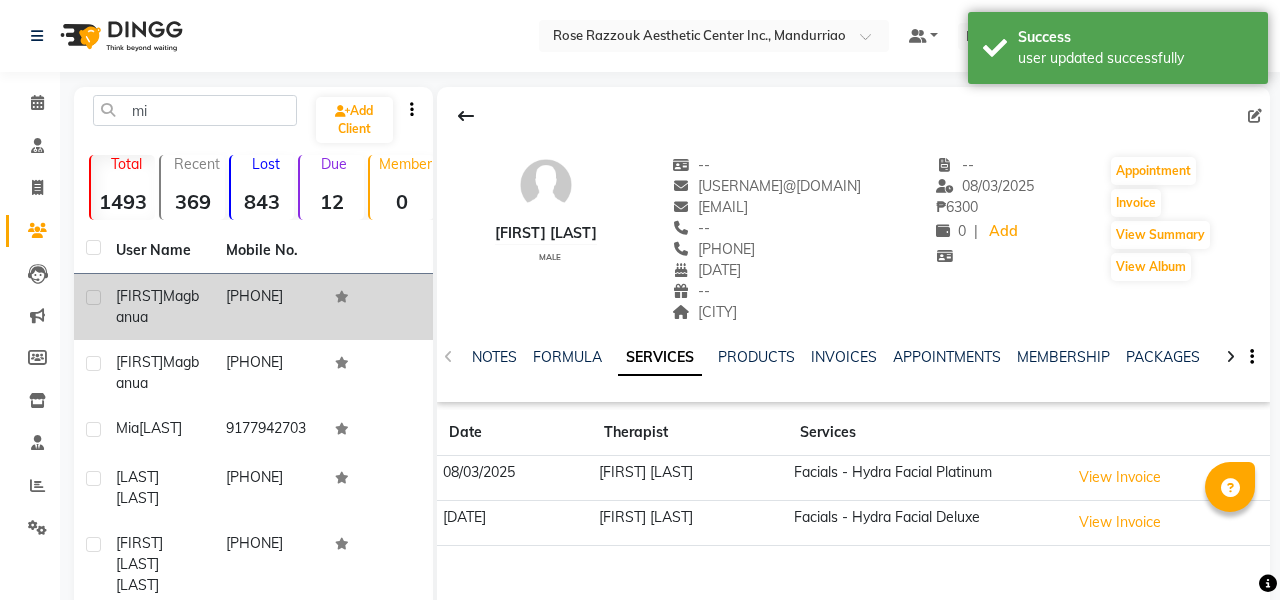 click 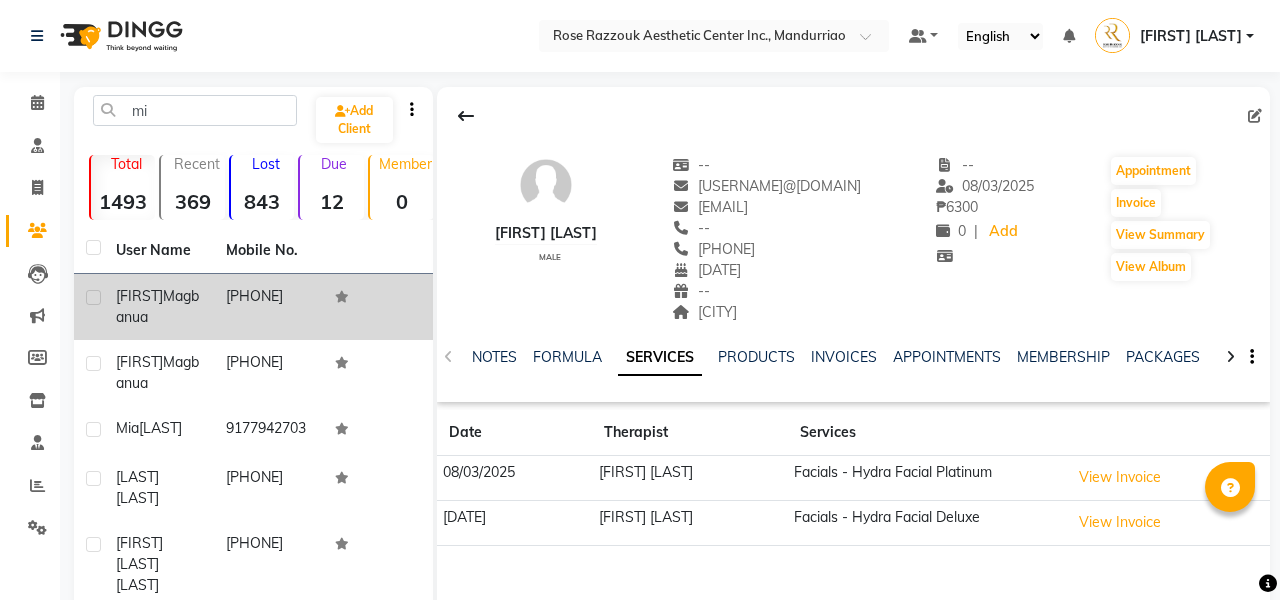 click 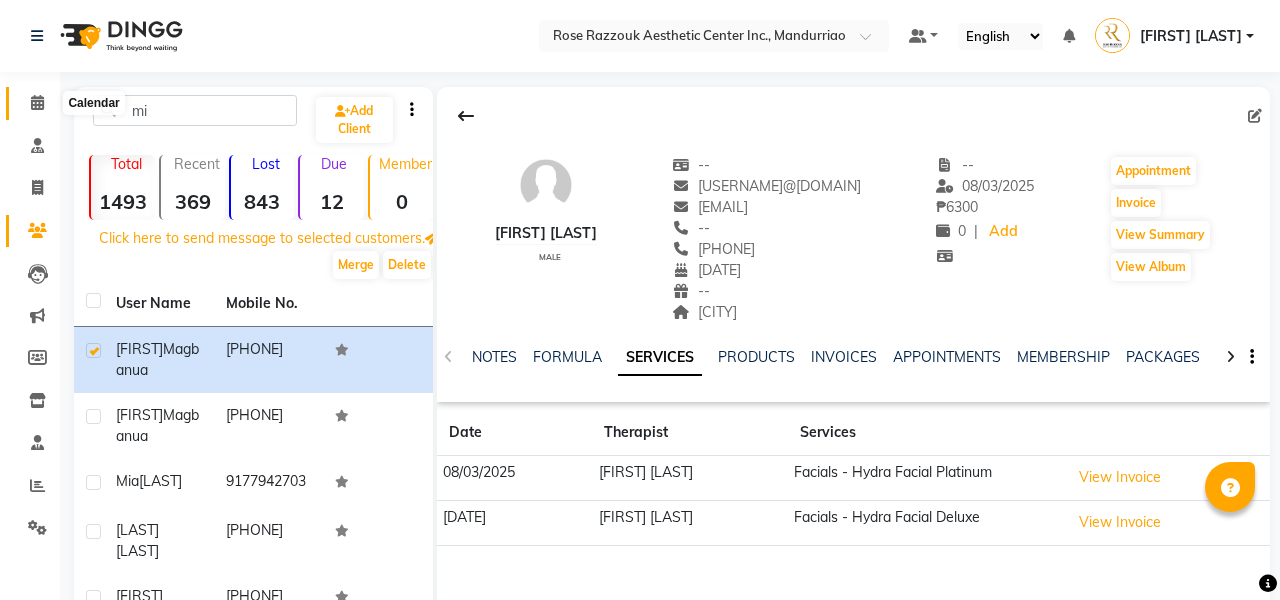 click 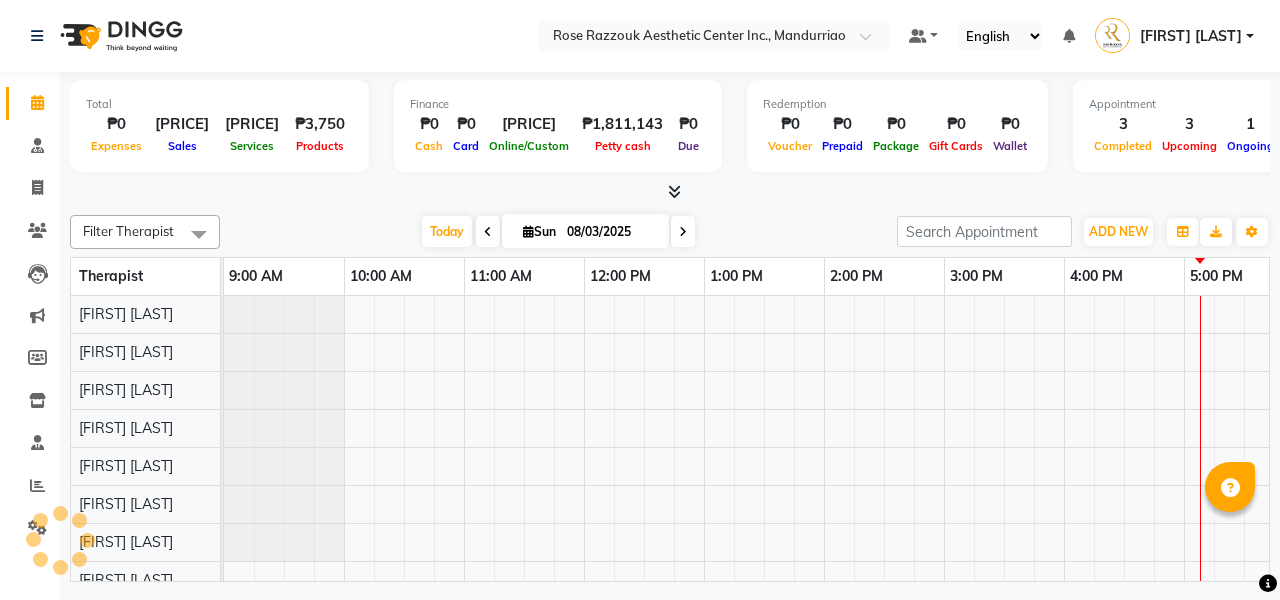 scroll, scrollTop: 0, scrollLeft: 275, axis: horizontal 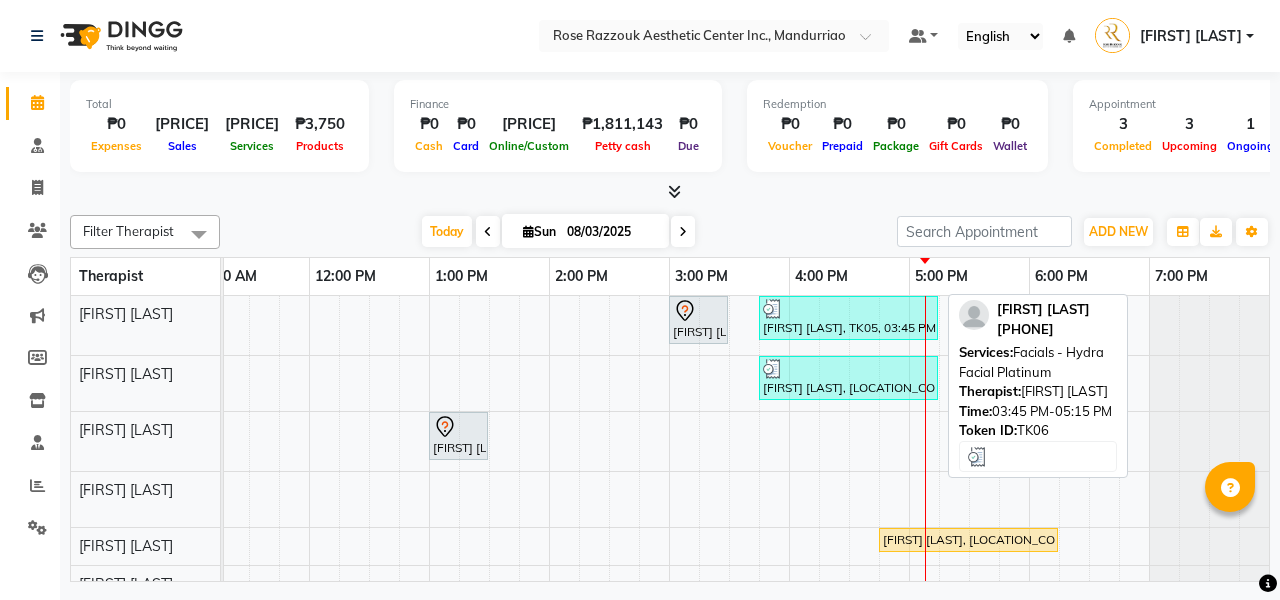 click at bounding box center (848, 369) 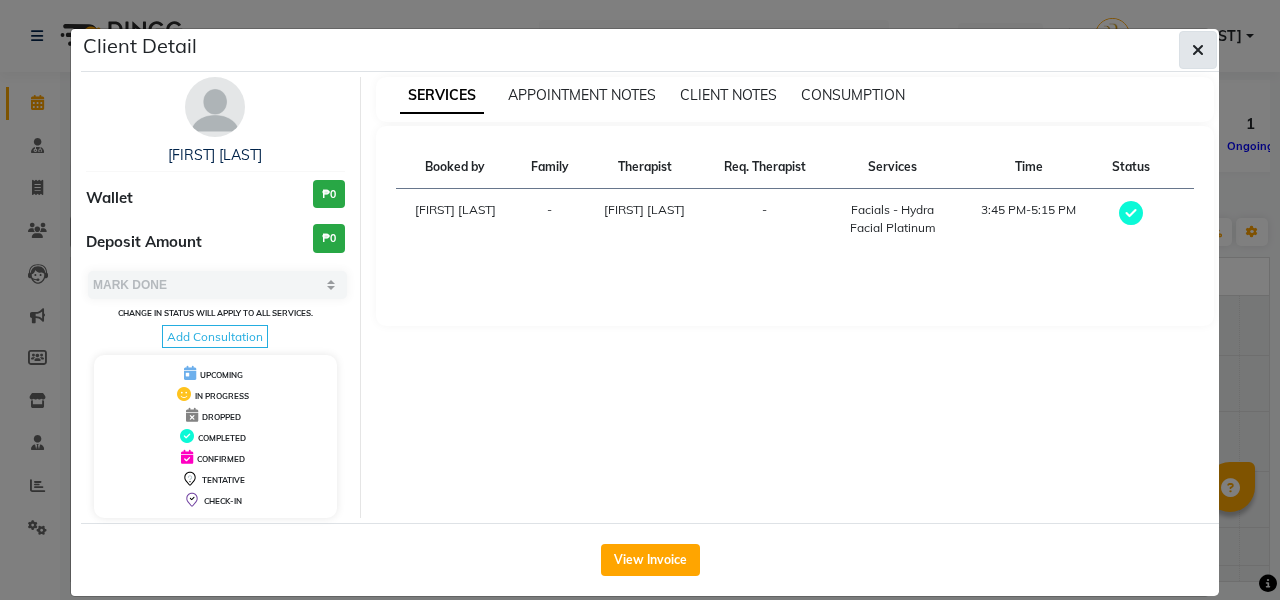 click 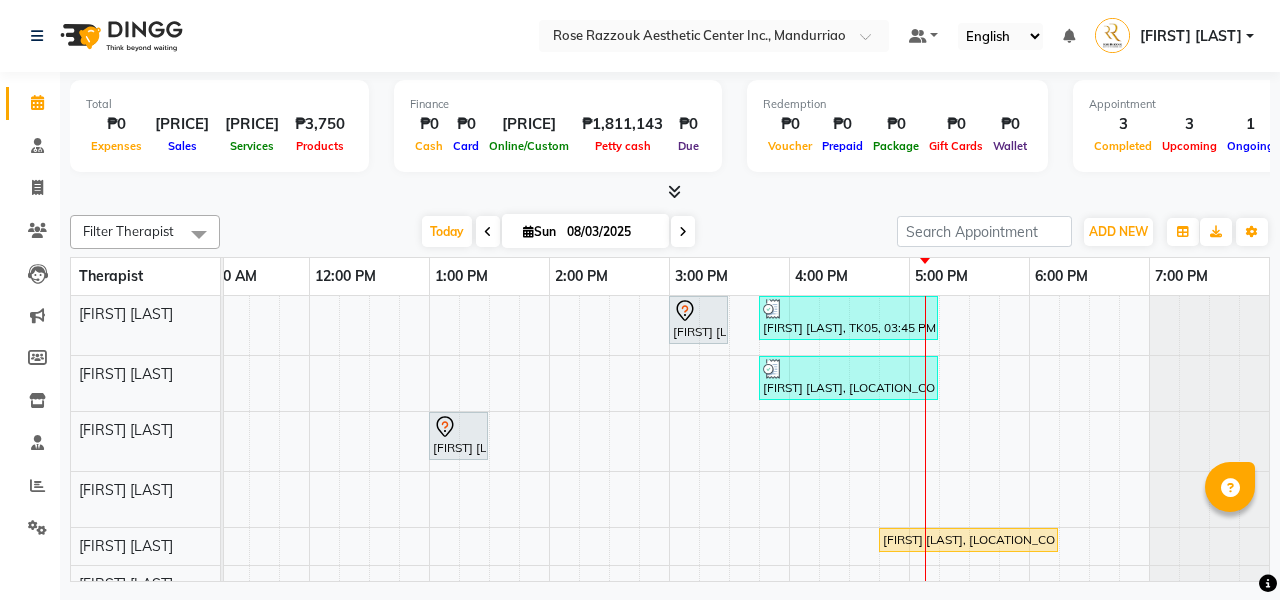 scroll, scrollTop: 115, scrollLeft: 275, axis: both 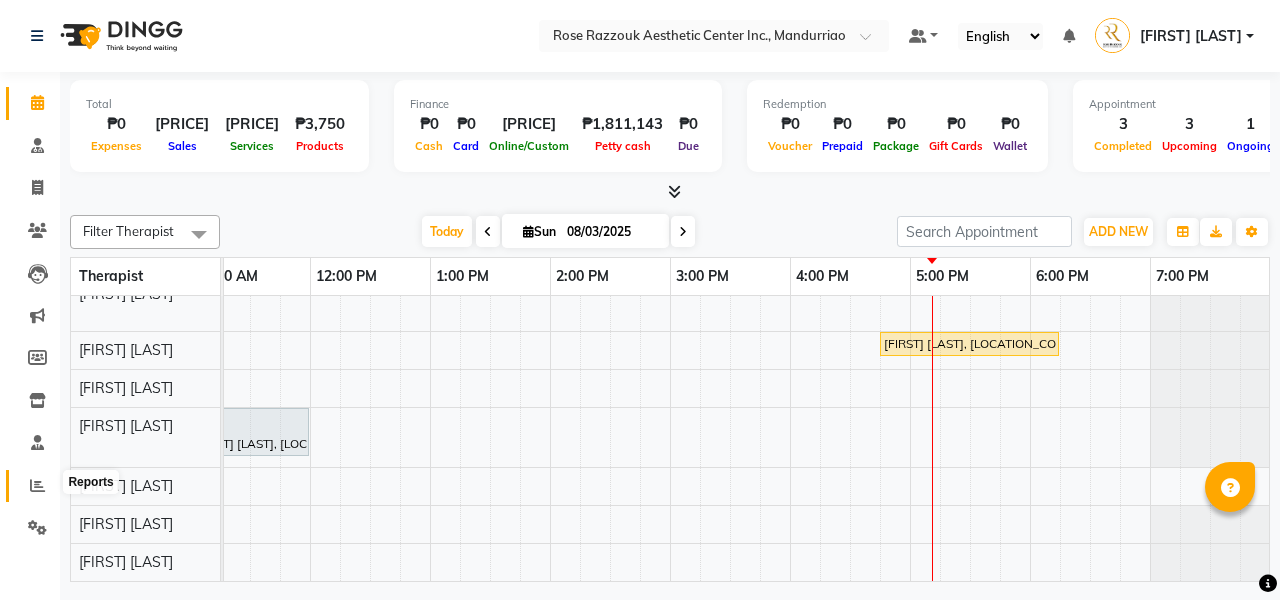 click 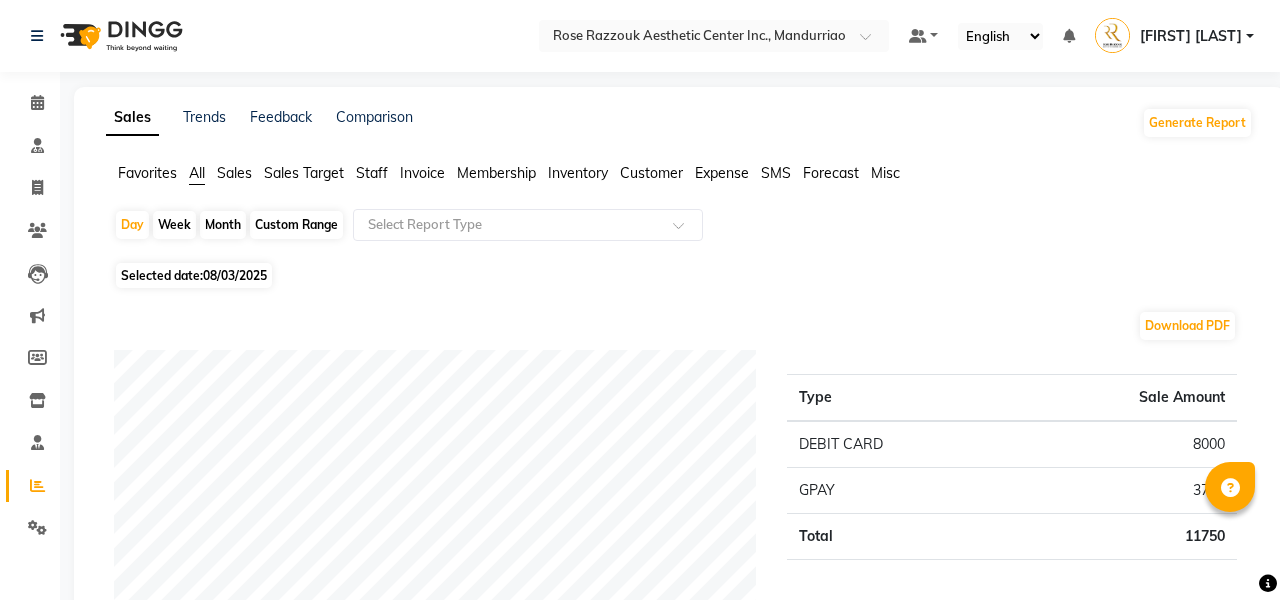 click on "Month" 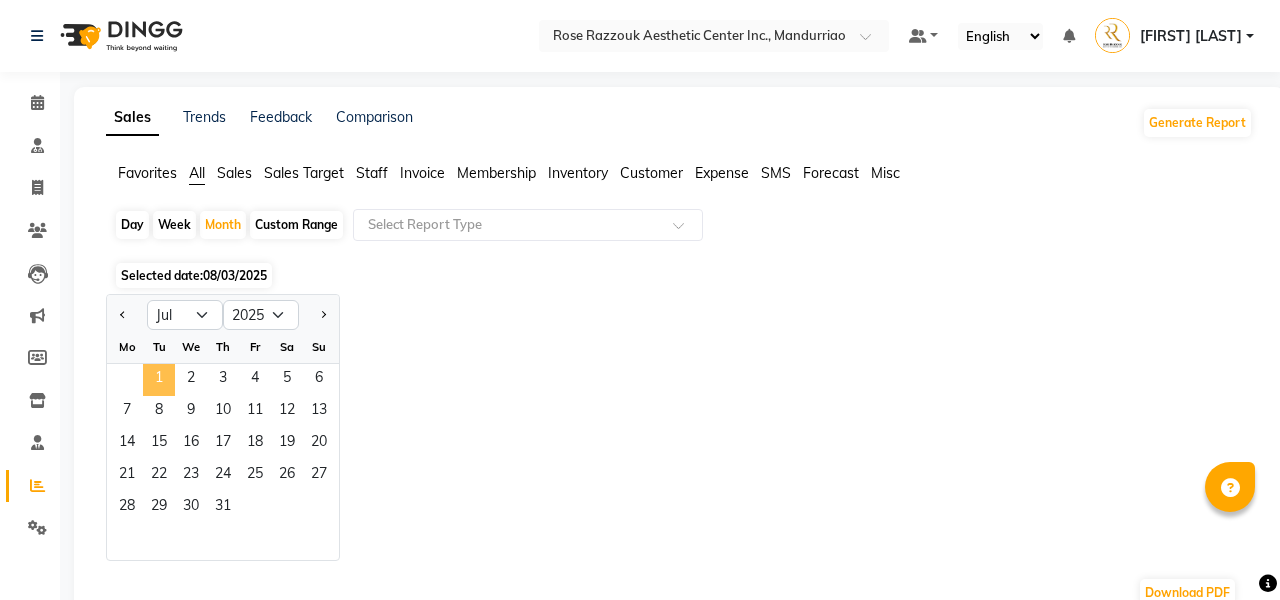 click on "1" 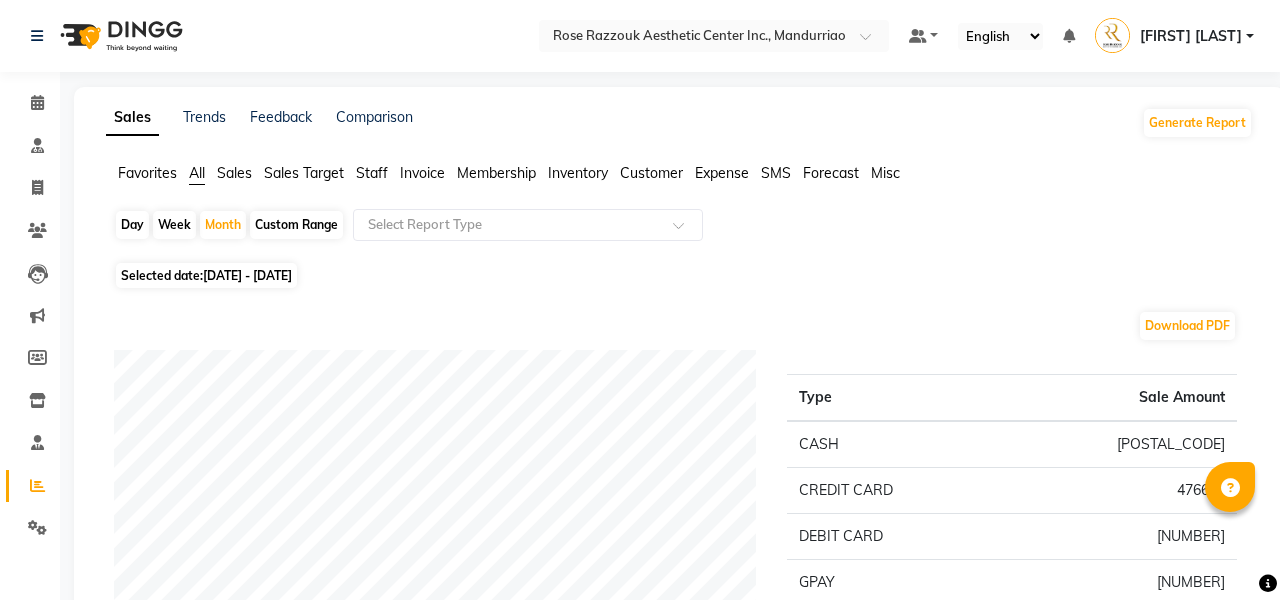 click on "Sales" 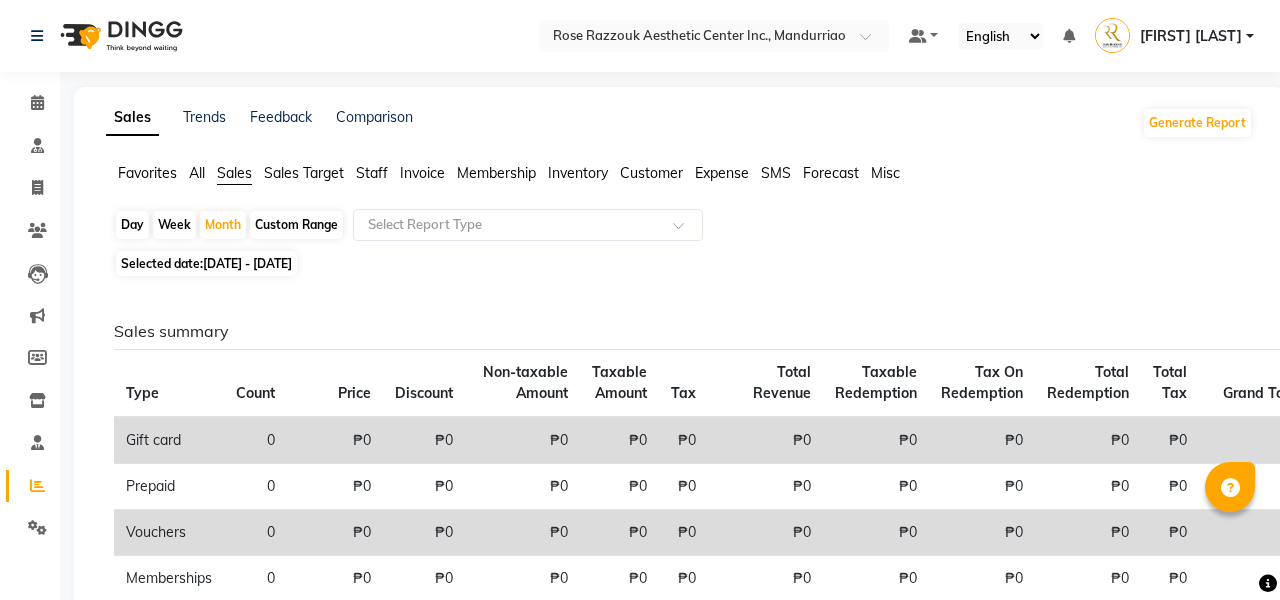 scroll, scrollTop: 0, scrollLeft: 0, axis: both 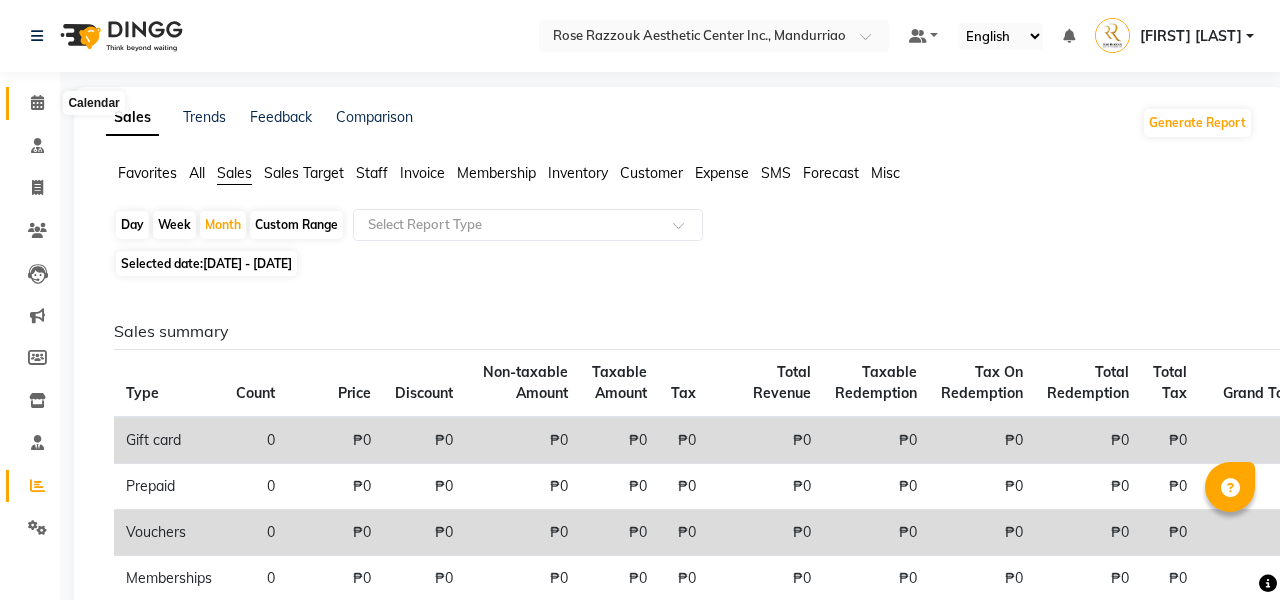 click 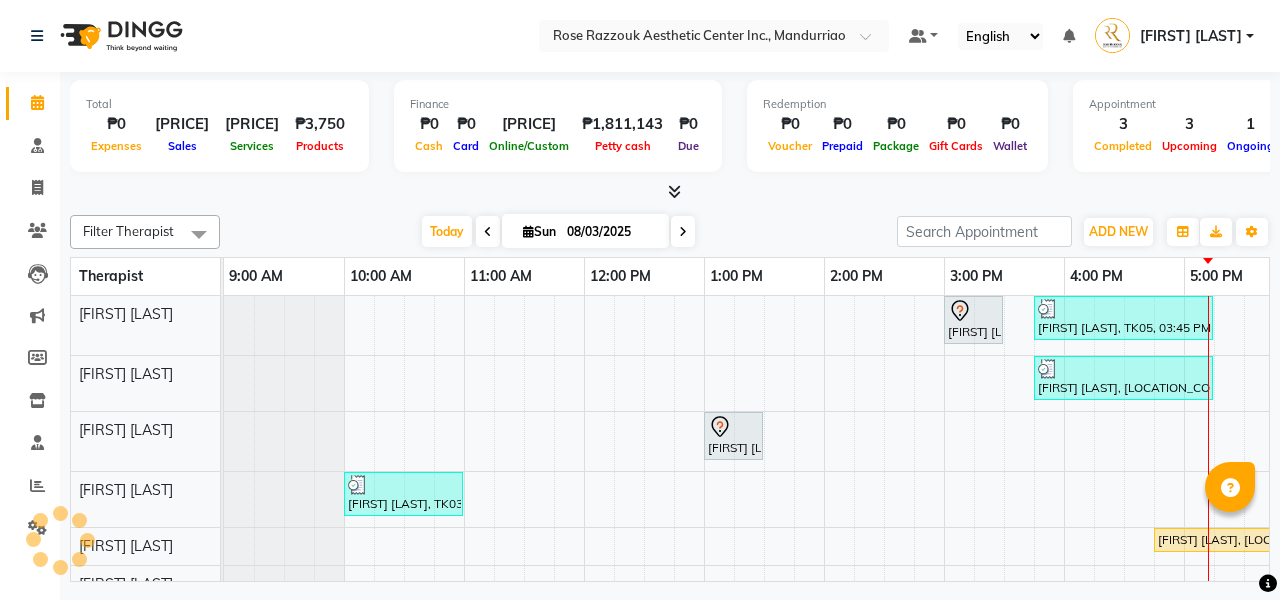 scroll, scrollTop: 0, scrollLeft: 0, axis: both 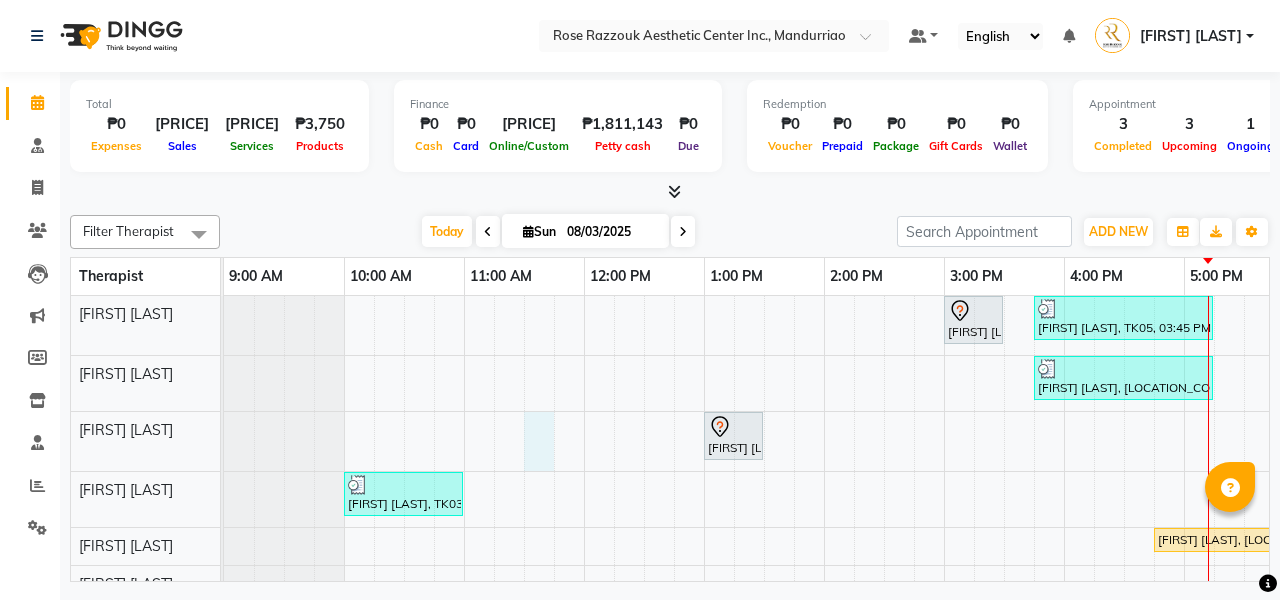click on "[FIRST] [LAST], TK01, 03:00 PM-03:30 PM, Skin Consultation [FIRST] [LAST], TK05, 03:45 PM-05:15 PM, Facials - Hydra Facial Platinum [FIRST] [LAST], TK06, 03:45 PM-05:15 PM, Facials - Hydra Facial Platinum [FIRST] [LAST], TK02, 01:00 PM-01:30 PM, Brow Consultation [FIRST] [LAST], TK03, 10:00 AM-11:00 AM, Permanent Make Up - Brow Tattoo Touch Up [FIRST] [LAST], TK07, 04:45 PM-06:15 PM, Facials- Hydra Facial Ultimate [FIRST] [LAST], TK04, 11:00 AM-12:00 PM, Permanent Make Up - Brow Tattoo Touch Up" at bounding box center (884, 536) 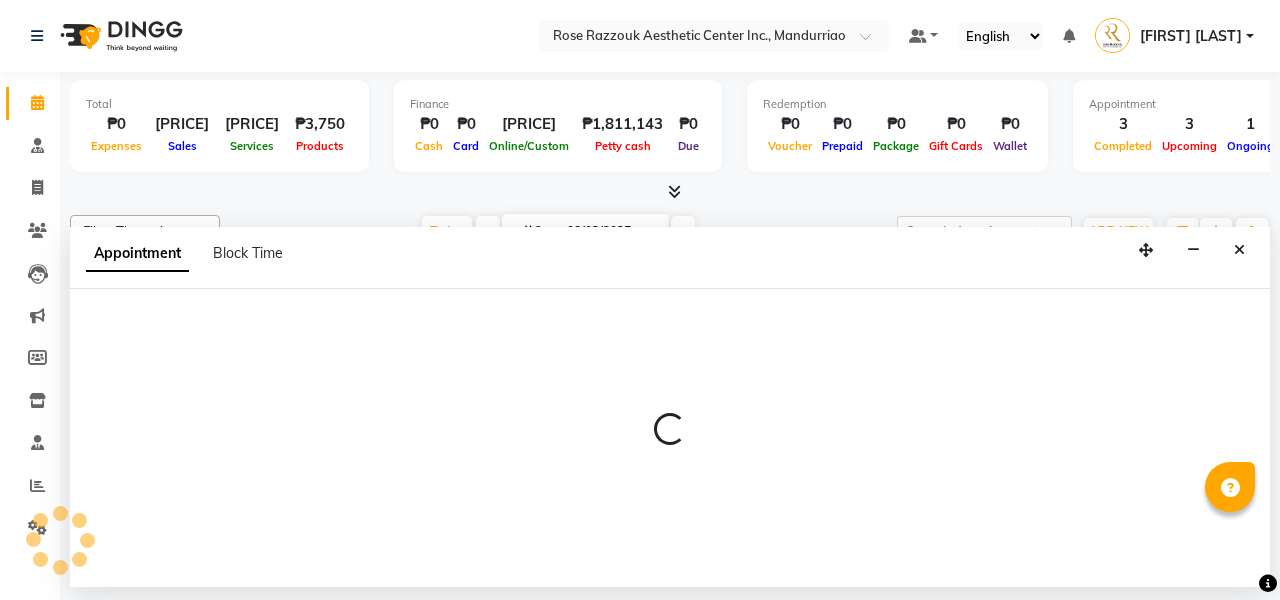 click on "Finance ₱0 Cash ₱0 Card ₱11,750 Online/Custom ₱1,811,143 Petty cash ₱0 Due" at bounding box center (558, 126) 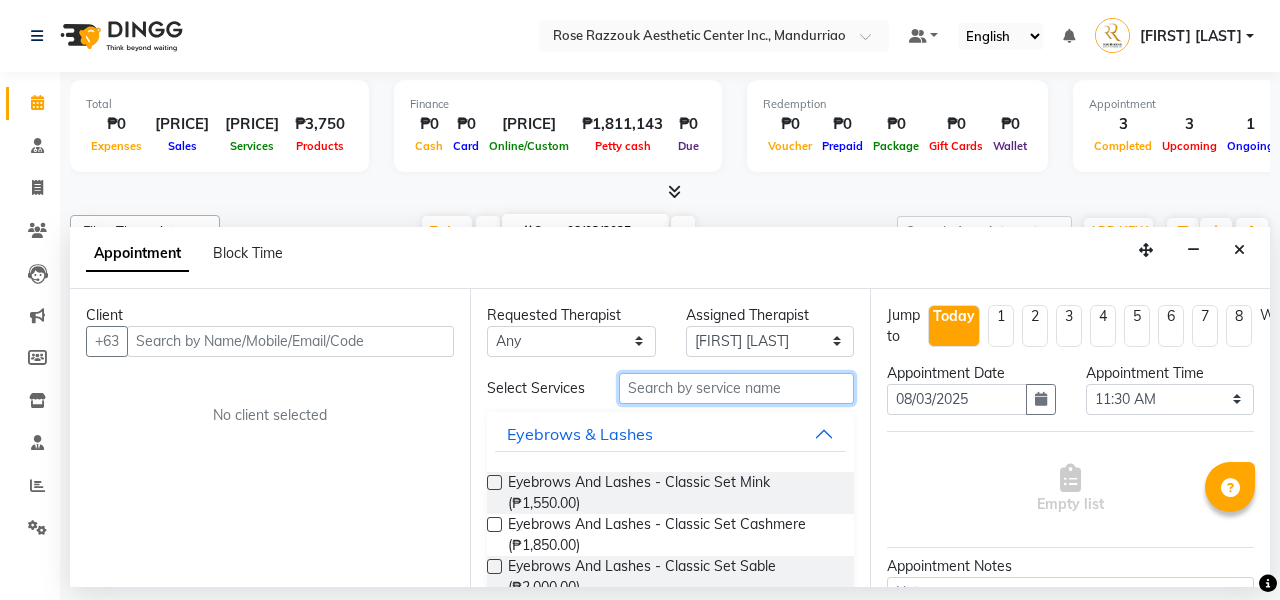 click at bounding box center [736, 388] 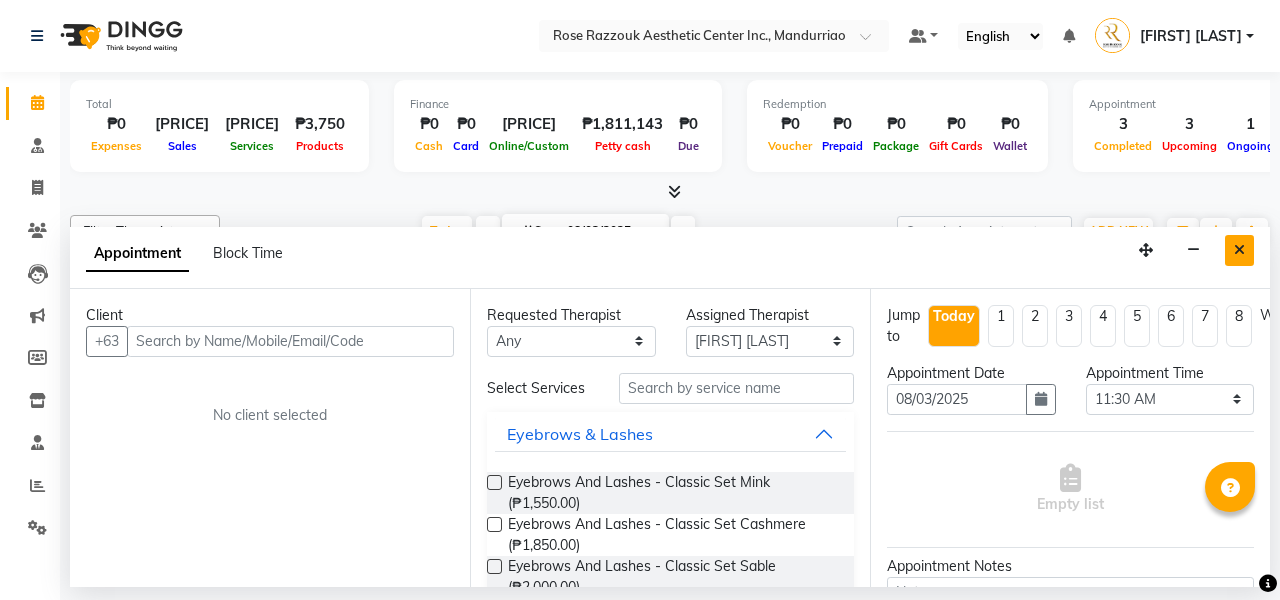 click at bounding box center [1239, 250] 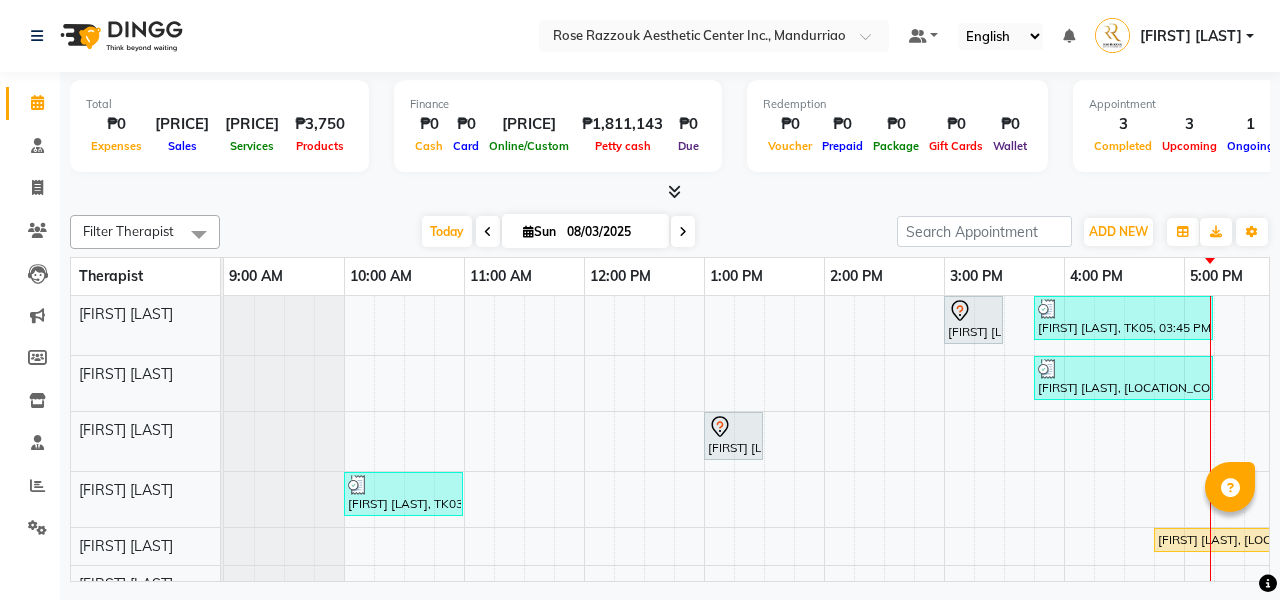scroll, scrollTop: 0, scrollLeft: 39, axis: horizontal 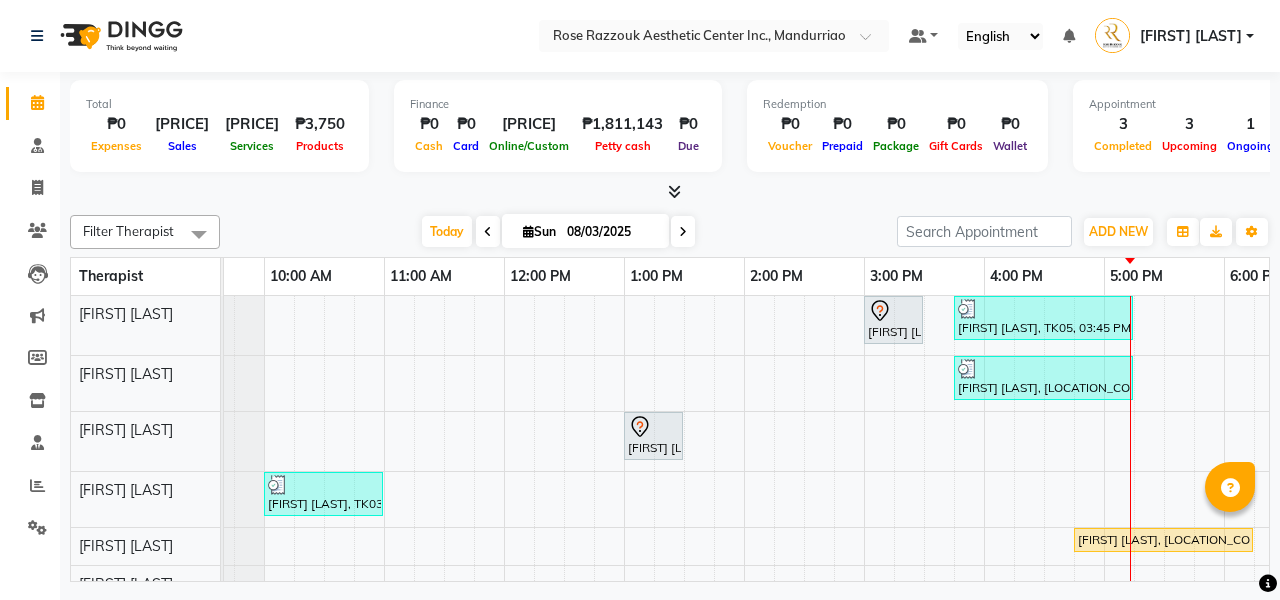 click on "[FIRST] [LAST], TK01, 03:00 PM-03:30 PM, Skin Consultation [FIRST] [LAST], TK05, 03:45 PM-05:15 PM, Facials - Hydra Facial Platinum [FIRST] [LAST], TK06, 03:45 PM-05:15 PM, Facials - Hydra Facial Platinum [FIRST] [LAST], TK02, 01:00 PM-01:30 PM, Brow Consultation [FIRST] [LAST], TK03, 10:00 AM-11:00 AM, Permanent Make Up - Brow Tattoo Touch Up [FIRST] [LAST], TK07, 04:45 PM-06:15 PM, Facials- Hydra Facial Ultimate [FIRST] [LAST], TK04, 11:00 AM-12:00 PM, Permanent Make Up - Brow Tattoo Touch Up" at bounding box center [804, 536] 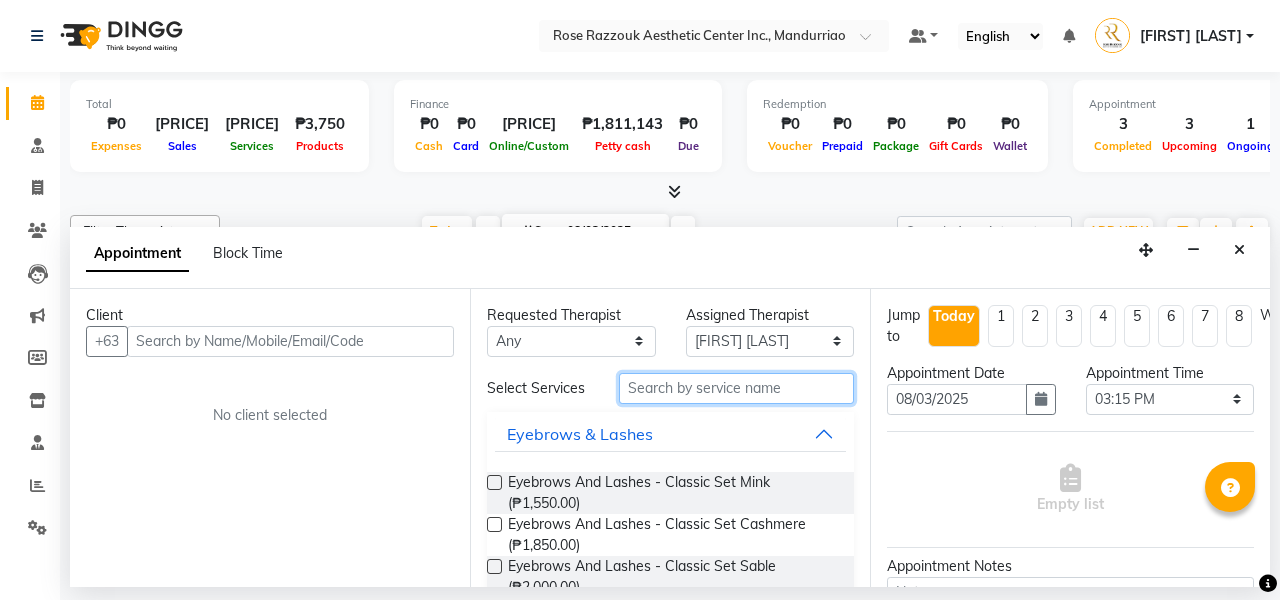 click at bounding box center (736, 388) 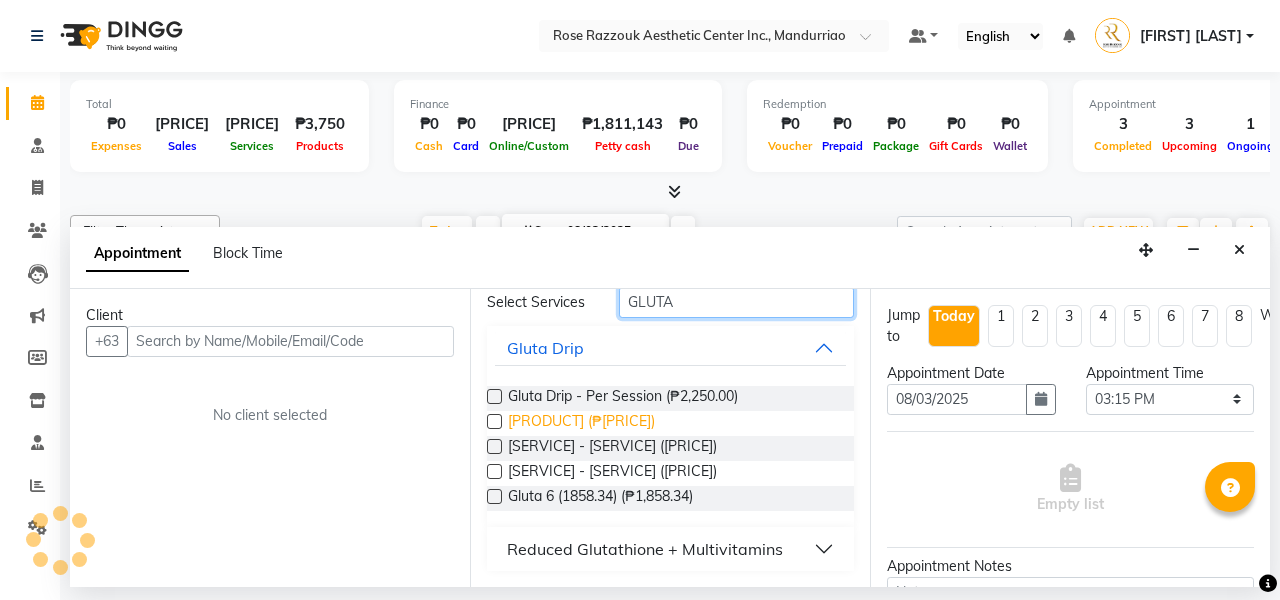 scroll, scrollTop: 86, scrollLeft: 0, axis: vertical 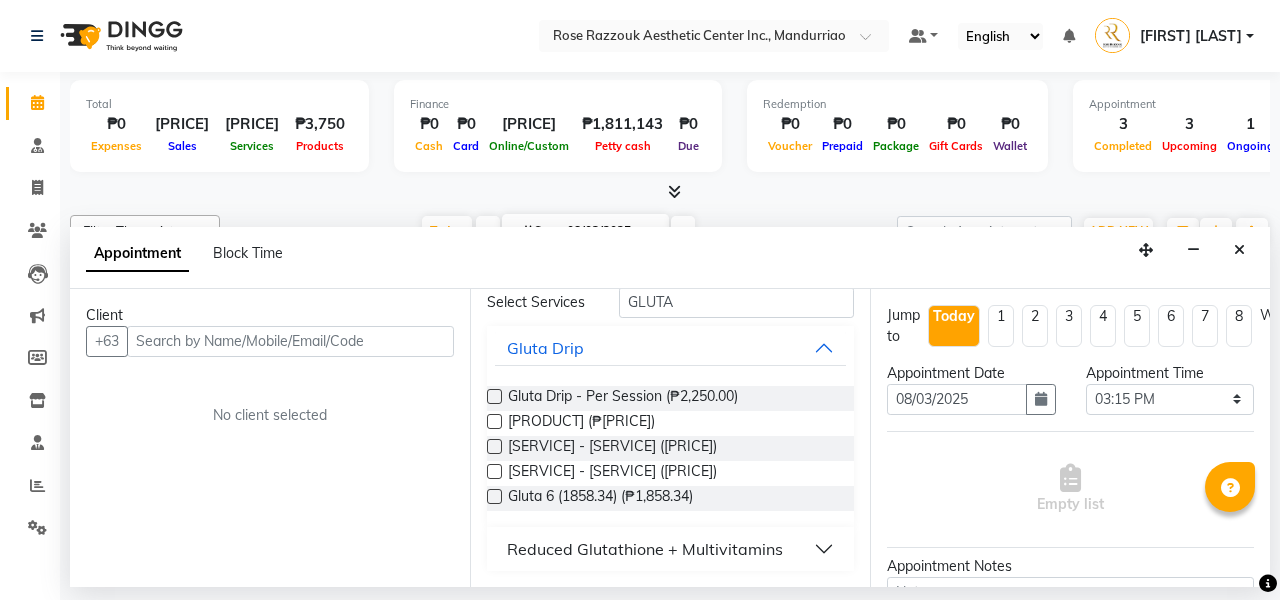 click on "Reduced Glutathione + Multivitamins" at bounding box center [645, 549] 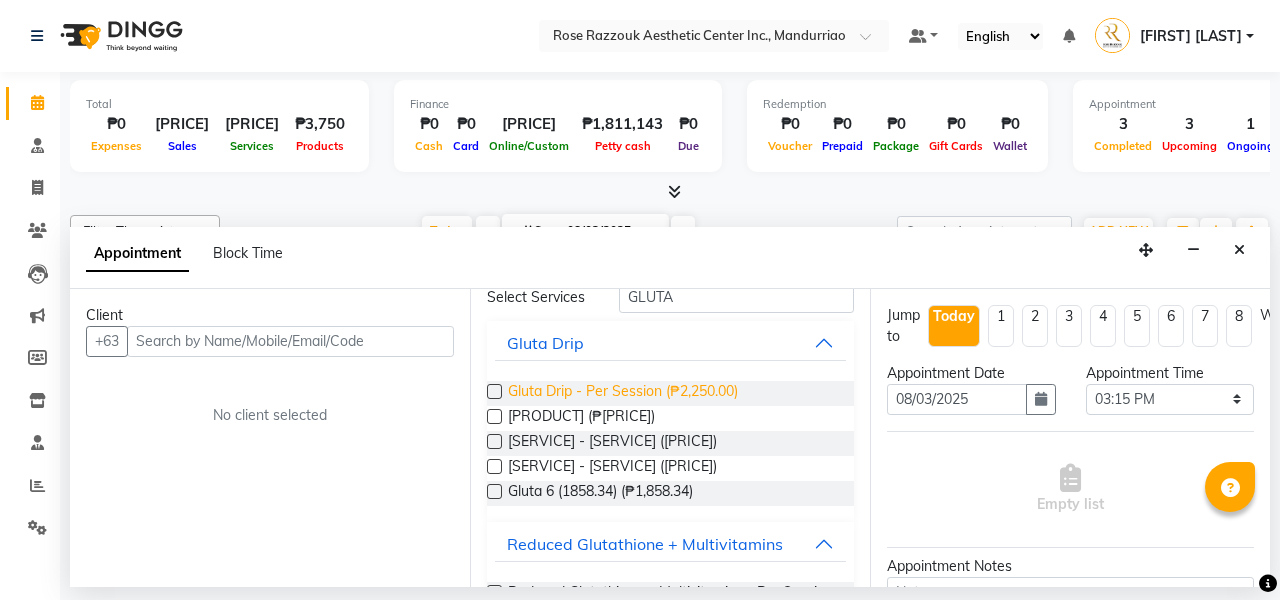 scroll, scrollTop: 84, scrollLeft: 0, axis: vertical 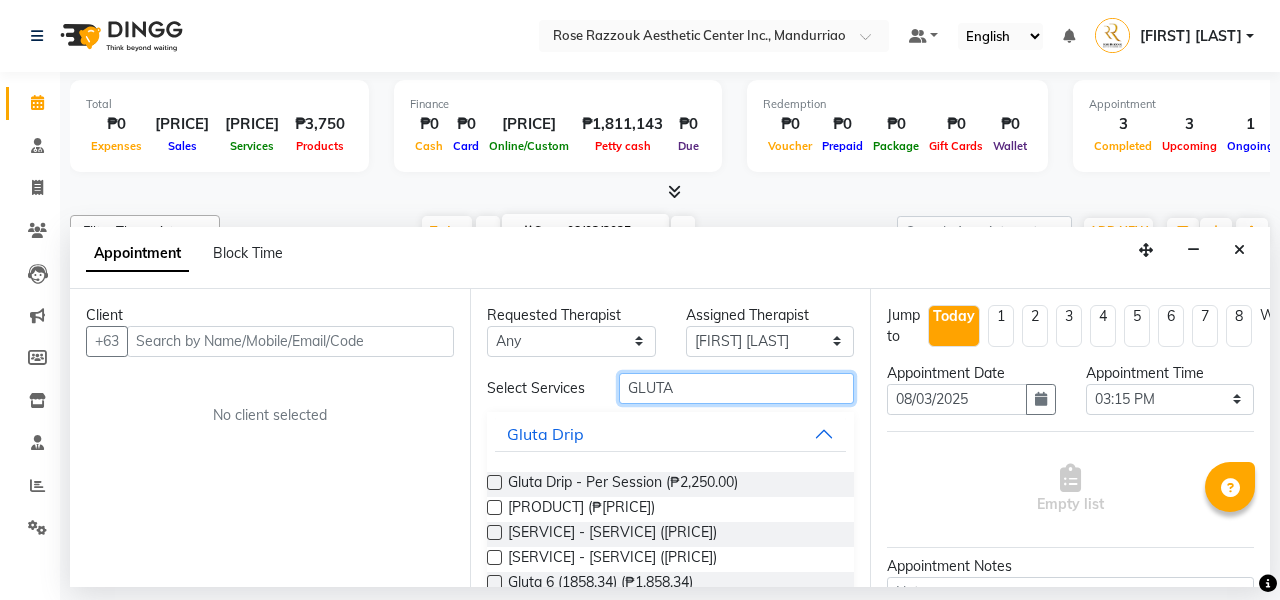 click on "GLUTA" at bounding box center [736, 388] 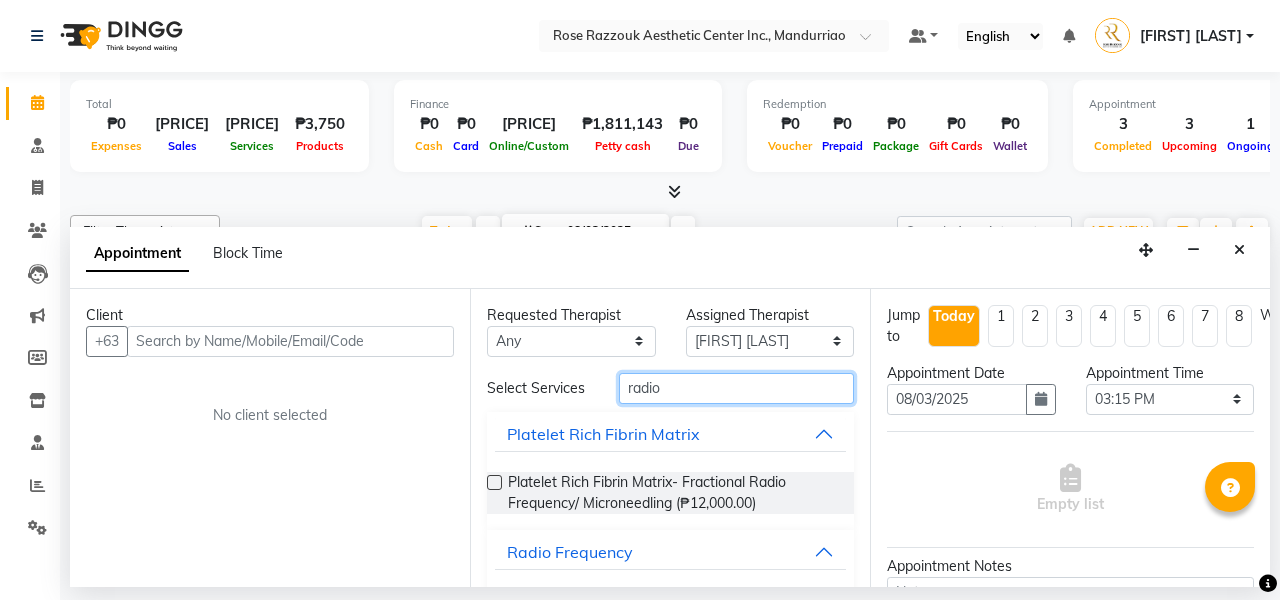 scroll, scrollTop: 0, scrollLeft: 0, axis: both 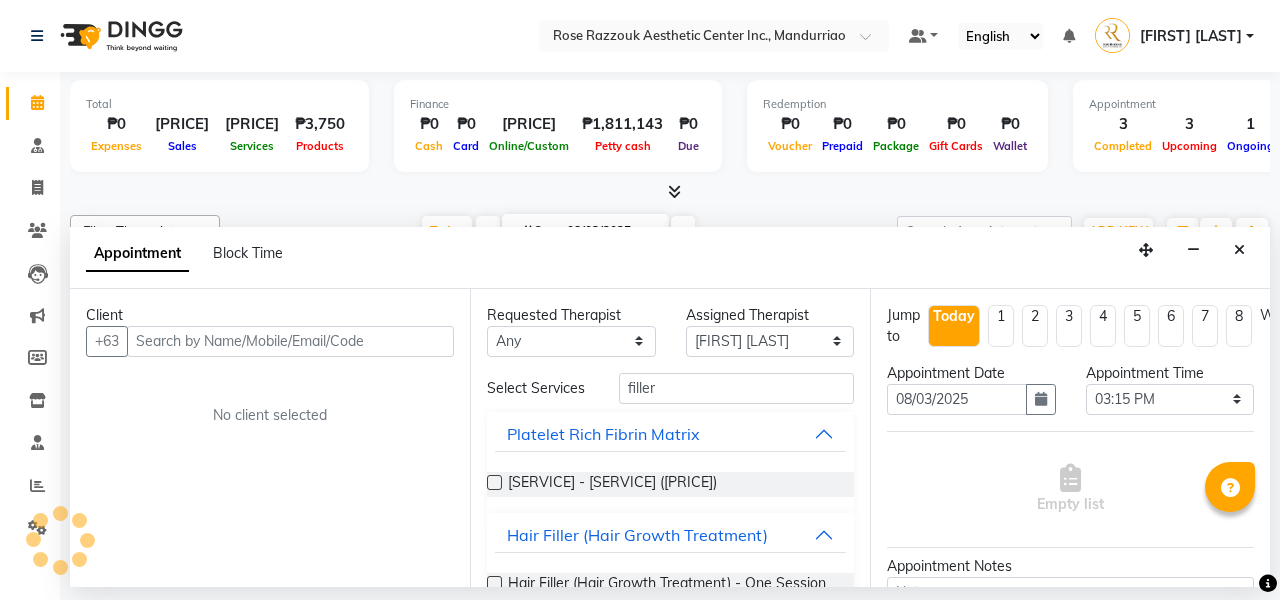 click on "Hair Filler (Hair Growth Treatment)" at bounding box center [637, 535] 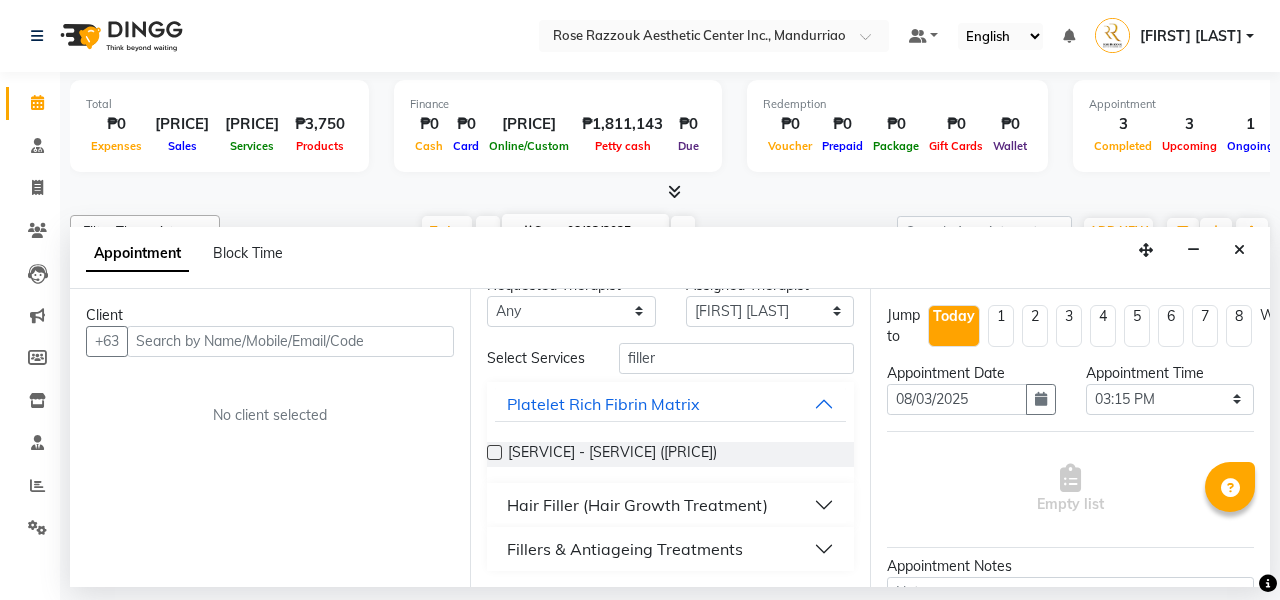 scroll, scrollTop: 47, scrollLeft: 0, axis: vertical 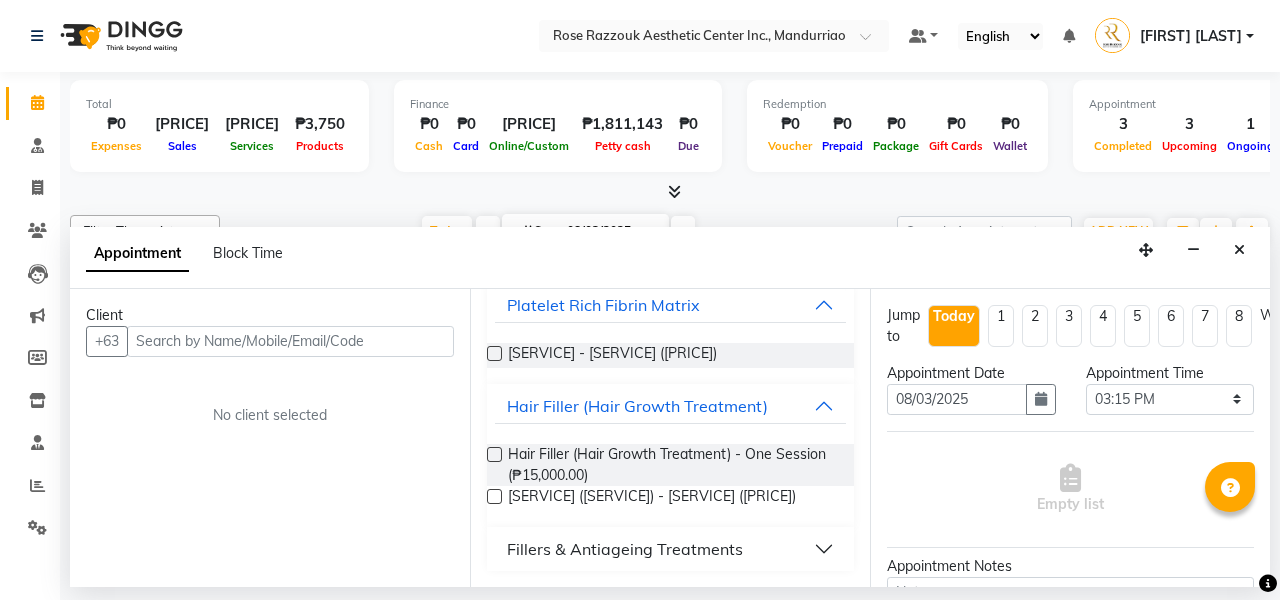 click on "Fillers & Antiageing Treatments" at bounding box center (625, 549) 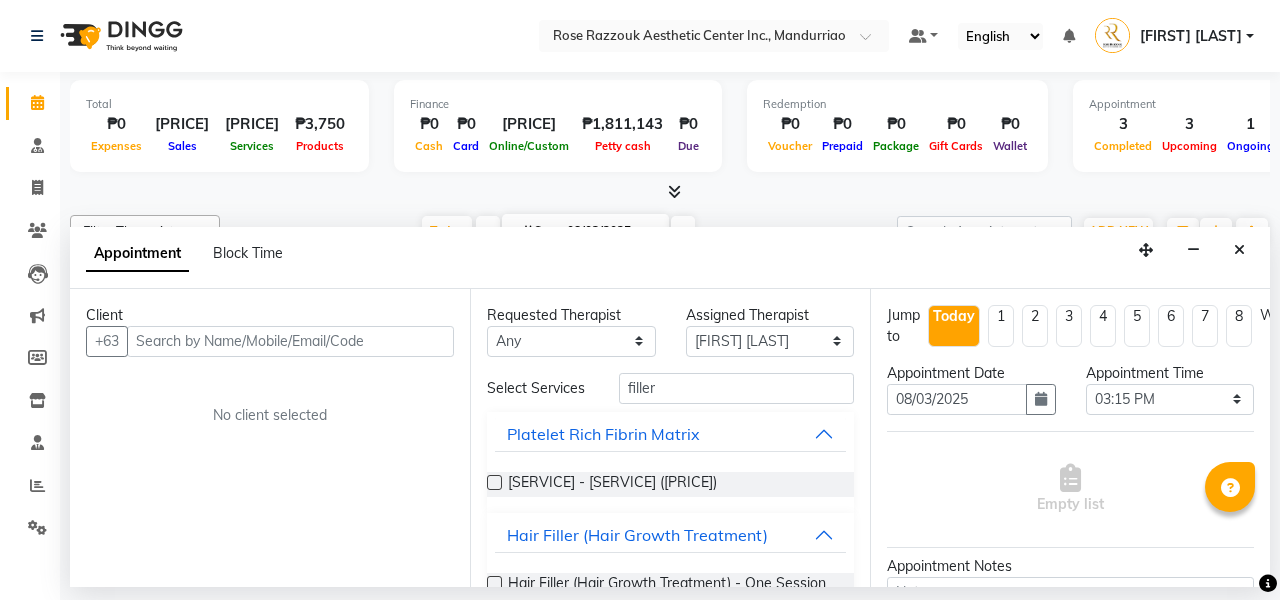 scroll, scrollTop: 0, scrollLeft: 0, axis: both 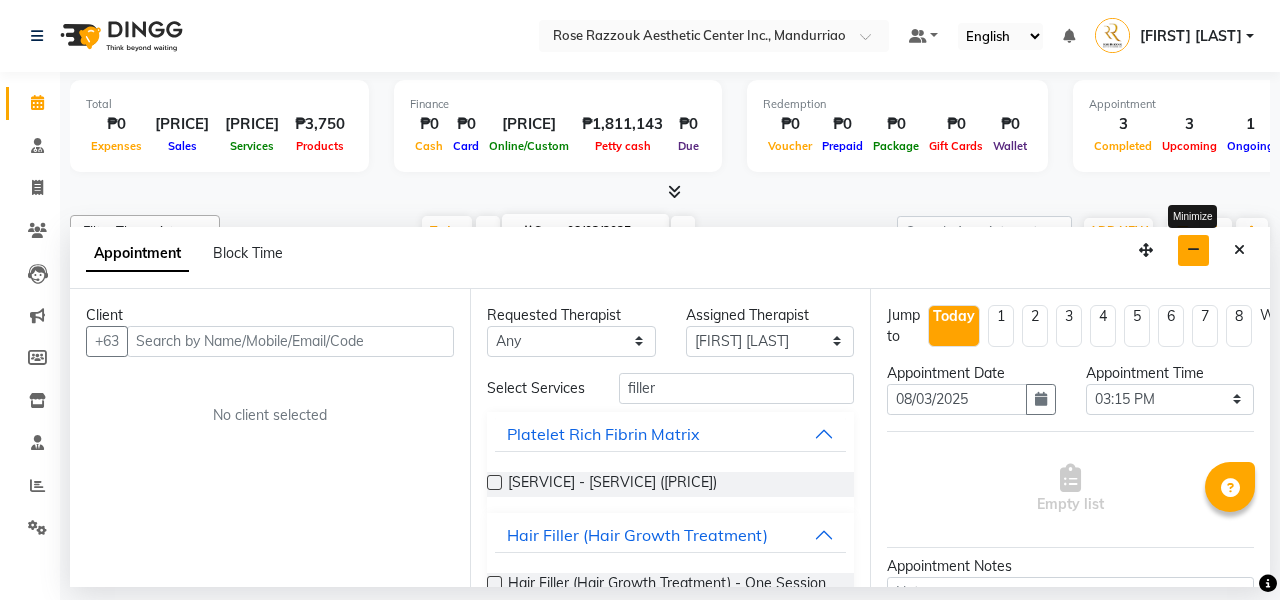 click at bounding box center (1193, 250) 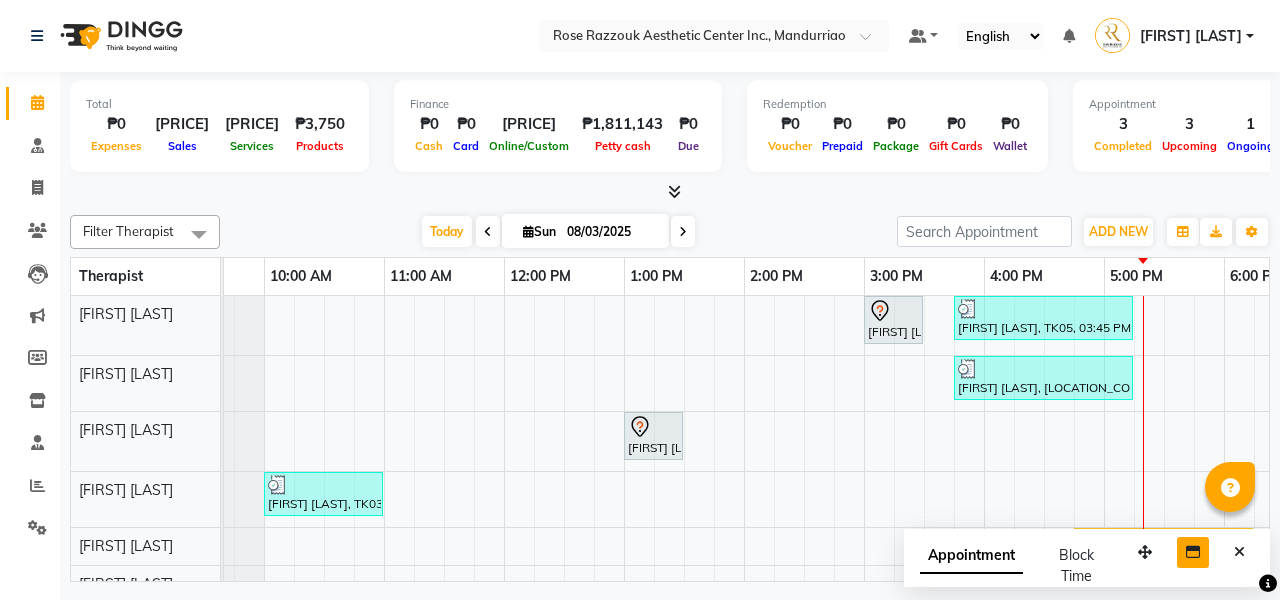 scroll, scrollTop: 205, scrollLeft: 80, axis: both 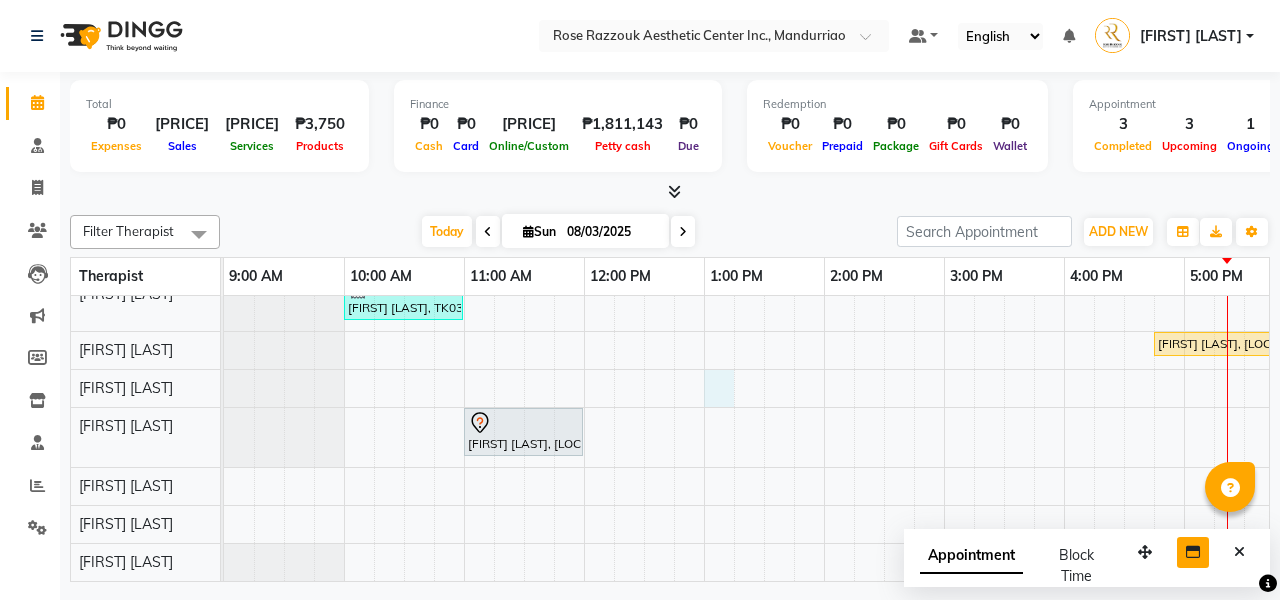 click on "[FIRST] [LAST], TK01, 03:00 PM-03:30 PM, Skin Consultation [FIRST] [LAST], TK05, 03:45 PM-05:15 PM, Facials - Hydra Facial Platinum [FIRST] [LAST], TK06, 03:45 PM-05:15 PM, Facials - Hydra Facial Platinum [FIRST] [LAST], TK02, 01:00 PM-01:30 PM, Brow Consultation [FIRST] [LAST], TK03, 10:00 AM-11:00 AM, Permanent Make Up - Brow Tattoo Touch Up [FIRST] [LAST], TK07, 04:45 PM-06:15 PM, Facials- Hydra Facial Ultimate [FIRST] [LAST], TK04, 11:00 AM-12:00 PM, Permanent Make Up - Brow Tattoo Touch Up" at bounding box center [884, 340] 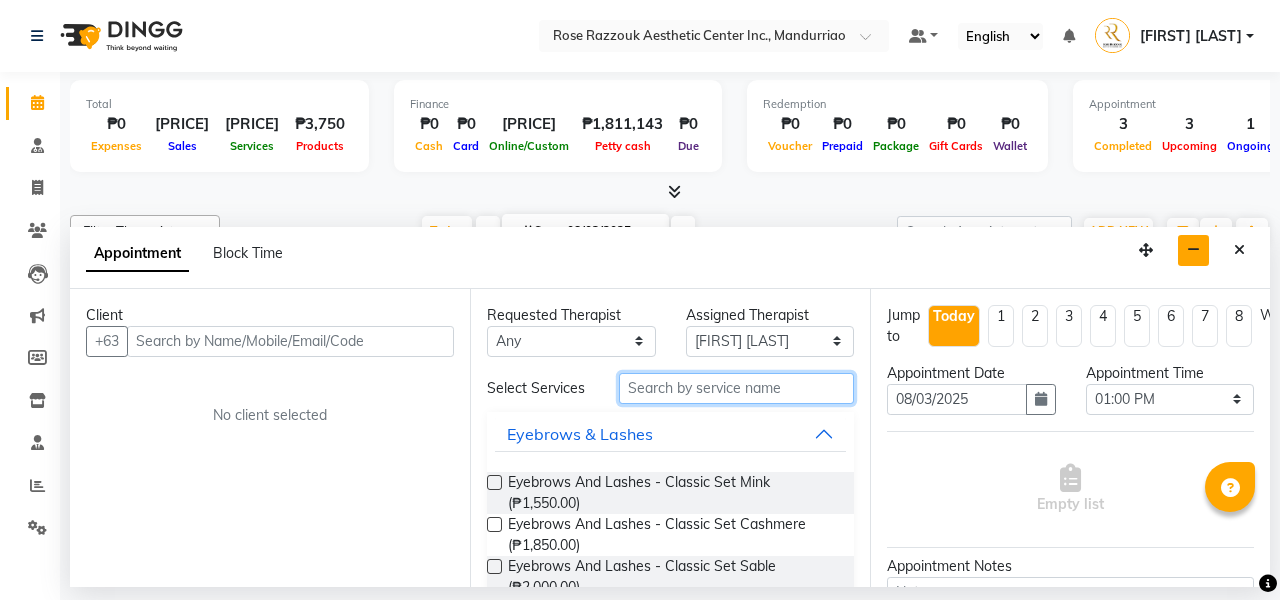 click at bounding box center [736, 388] 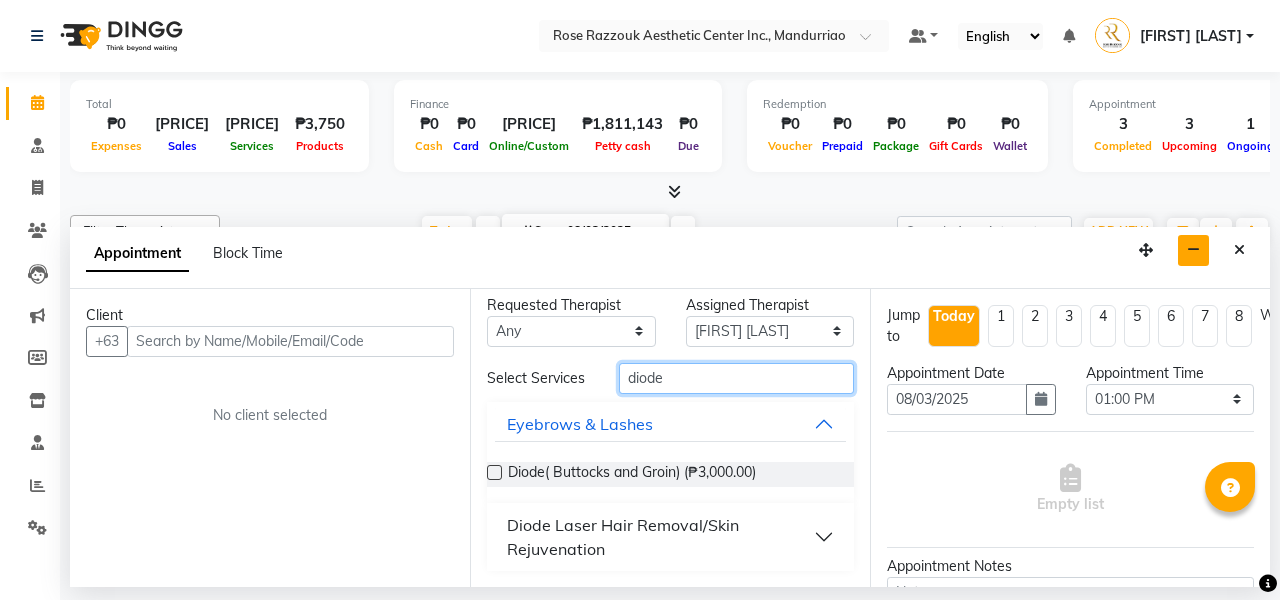 scroll, scrollTop: 10, scrollLeft: 0, axis: vertical 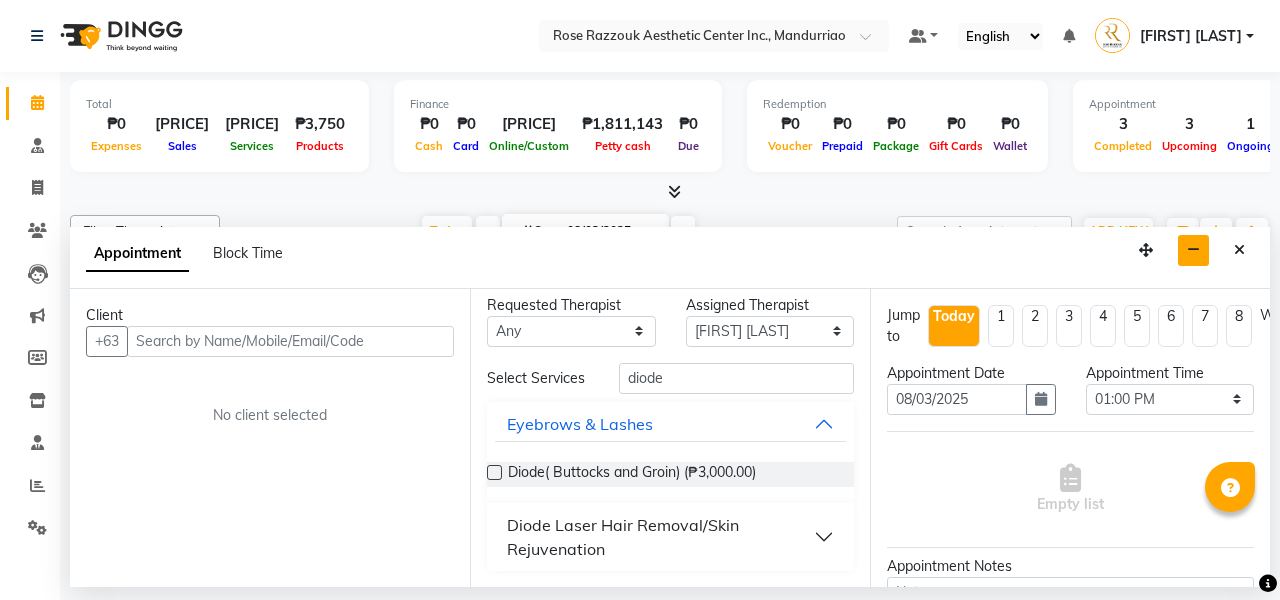 click on "Diode Laser Hair Removal/Skin Rejuvenation" at bounding box center (670, 537) 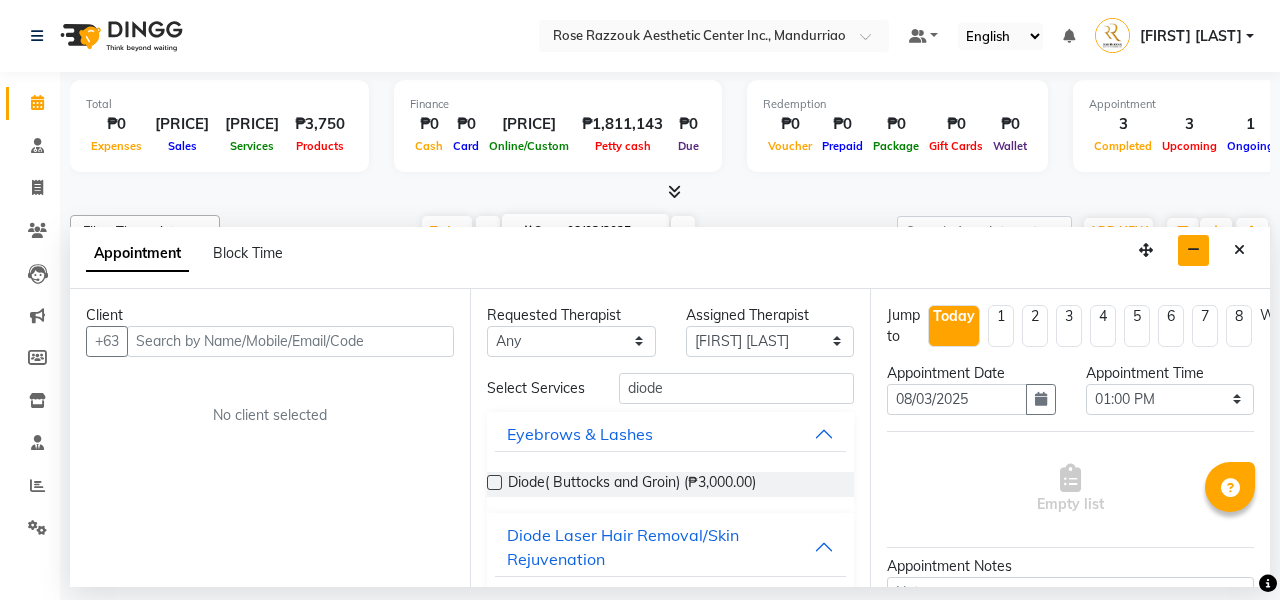 scroll, scrollTop: 0, scrollLeft: 0, axis: both 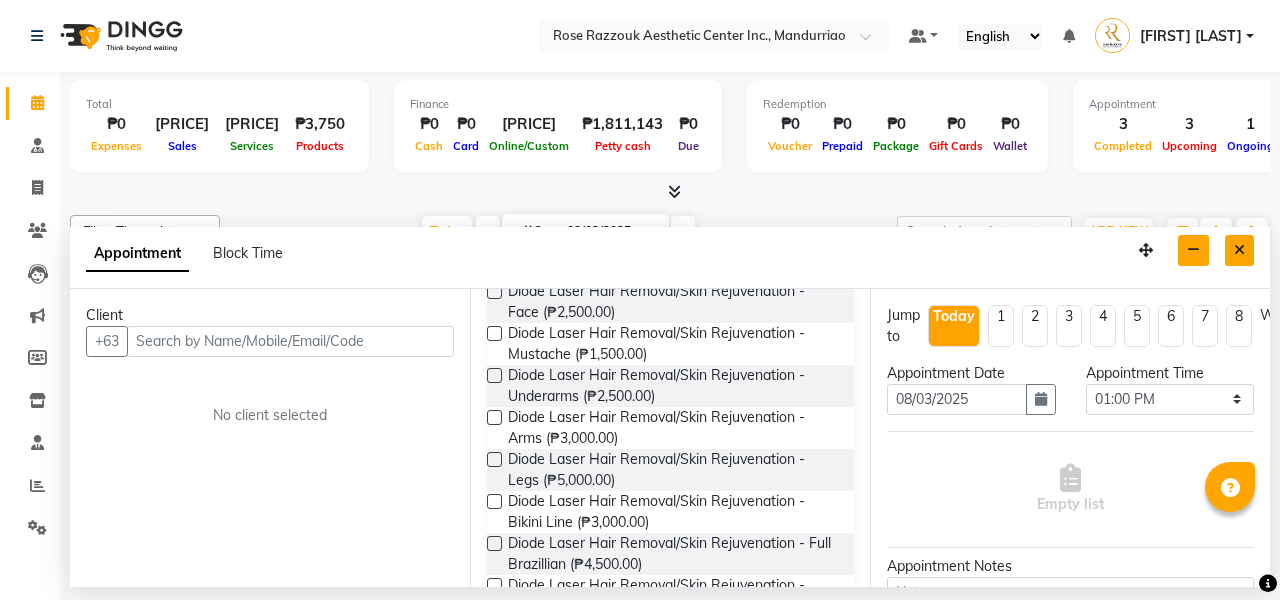 click at bounding box center (1239, 250) 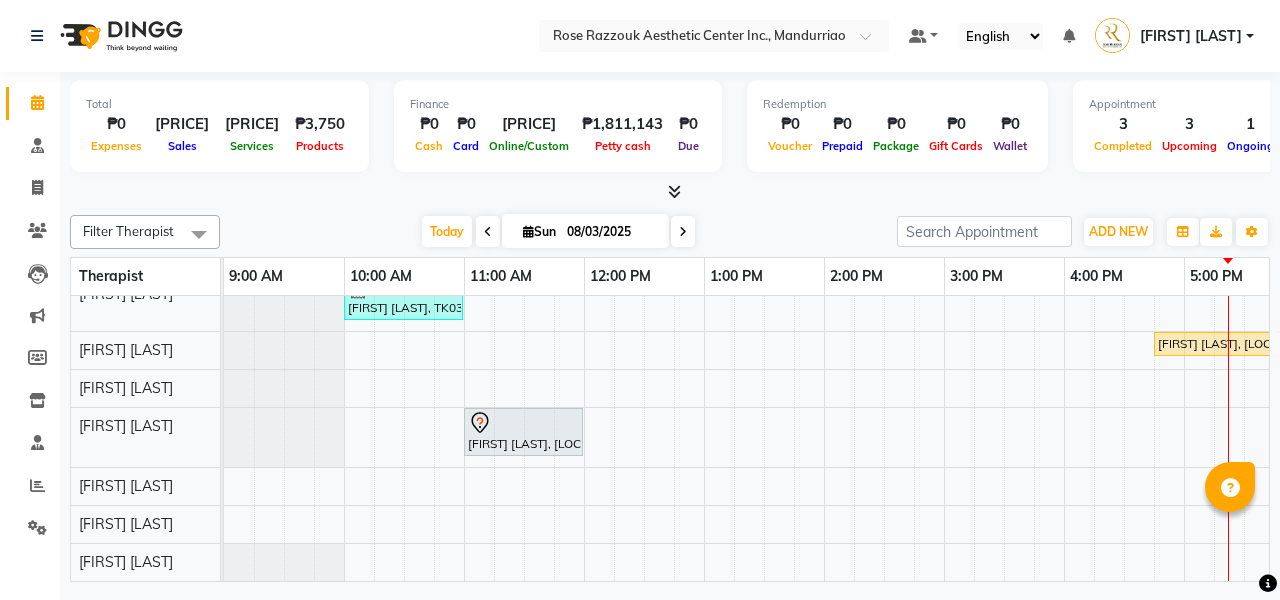 scroll, scrollTop: 0, scrollLeft: 0, axis: both 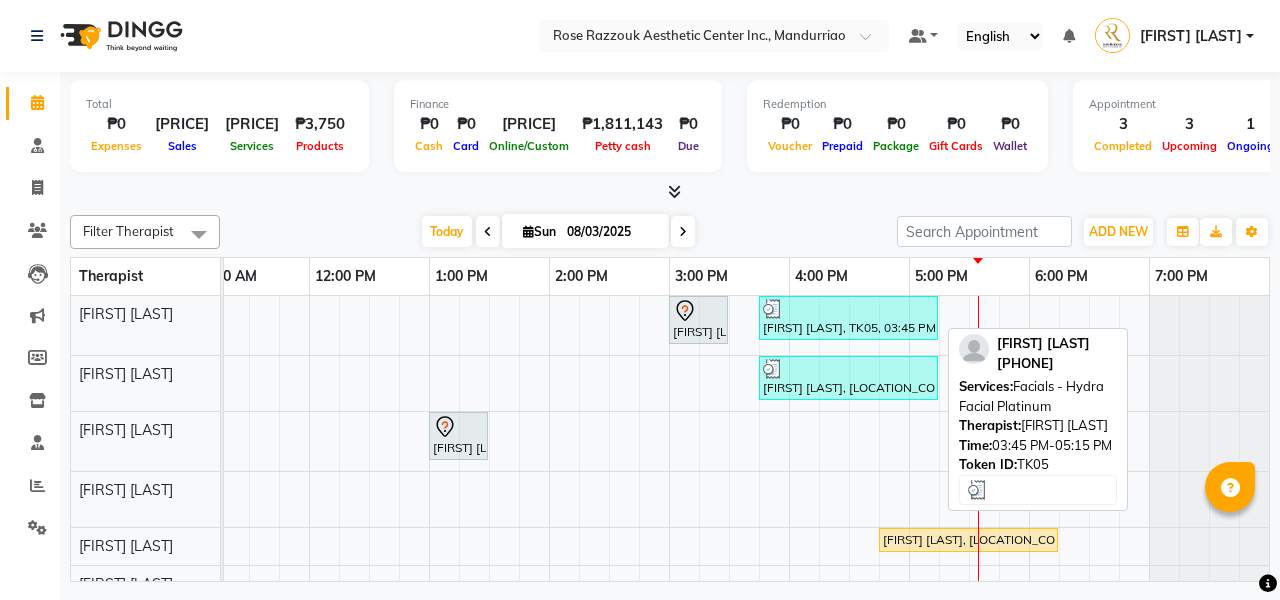 click on "[FIRST] [LAST], TK05, 03:45 PM-05:15 PM, Facials - Hydra Facial Platinum" at bounding box center [848, 318] 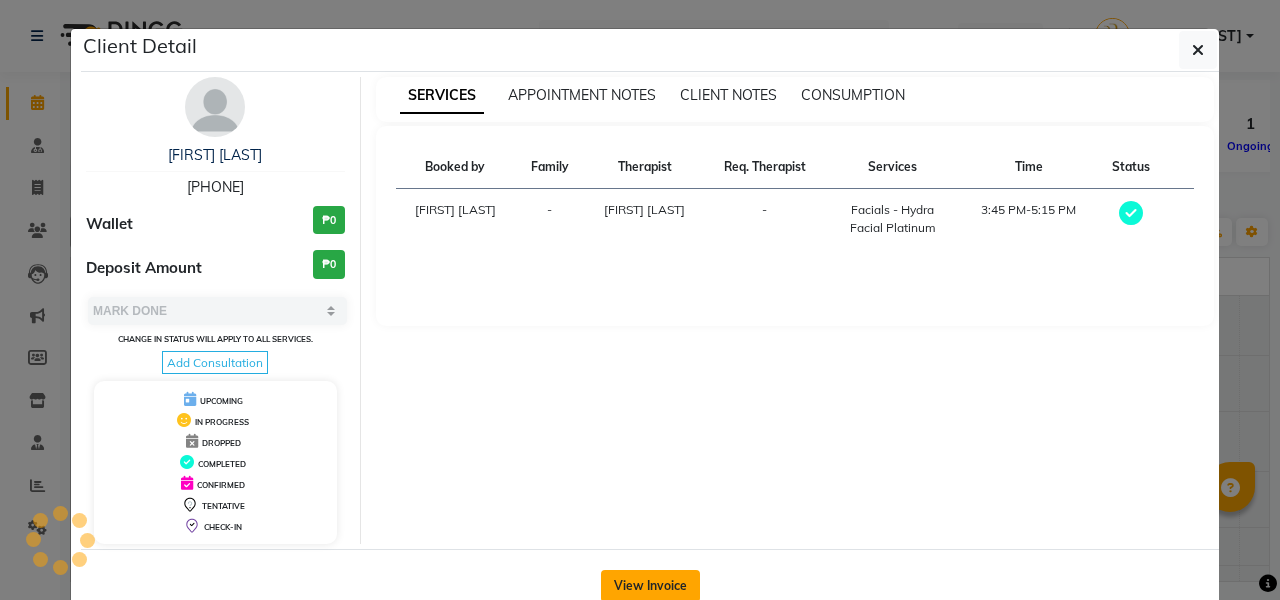 click on "View Invoice" 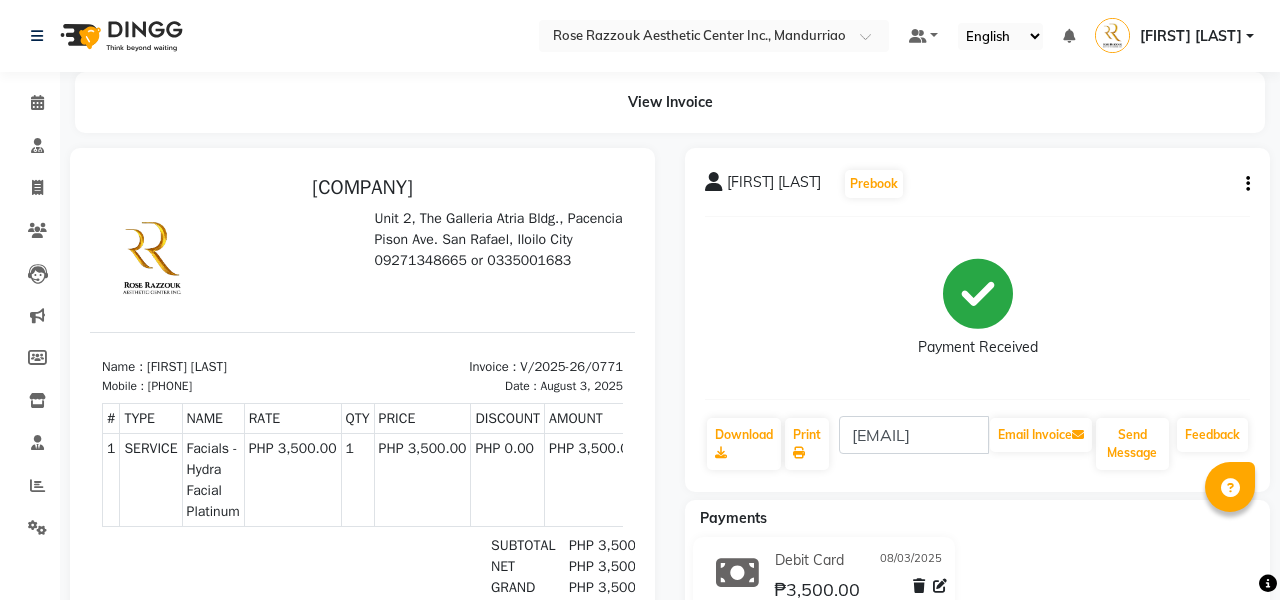 scroll, scrollTop: 0, scrollLeft: 0, axis: both 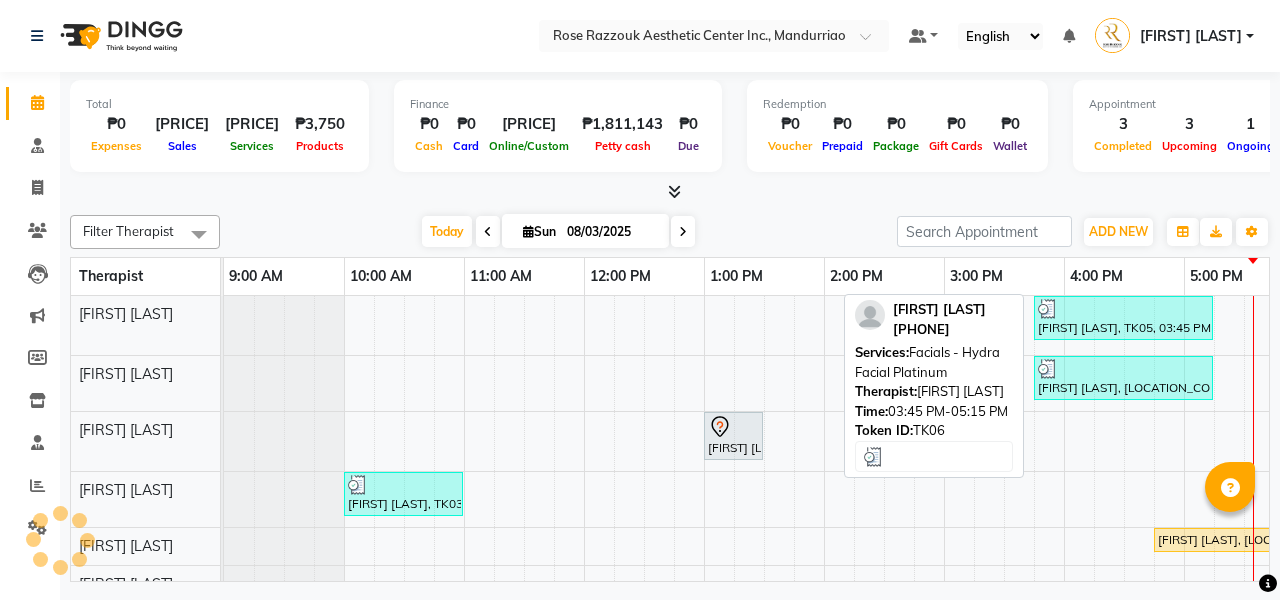 click at bounding box center [1123, 369] 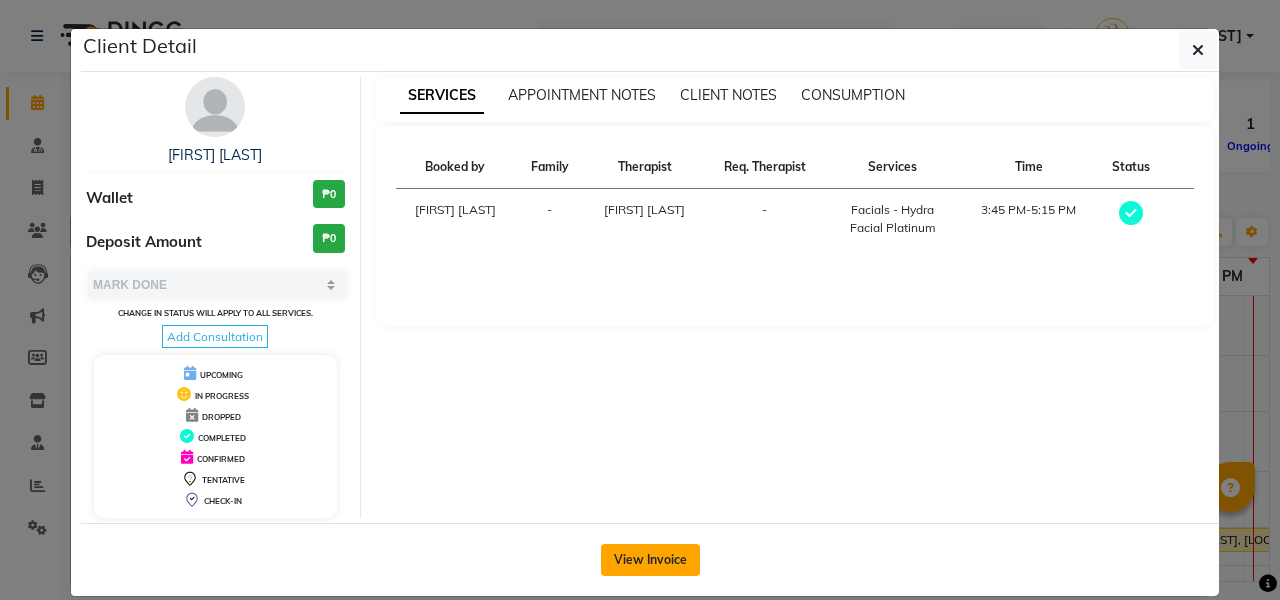 click on "View Invoice" 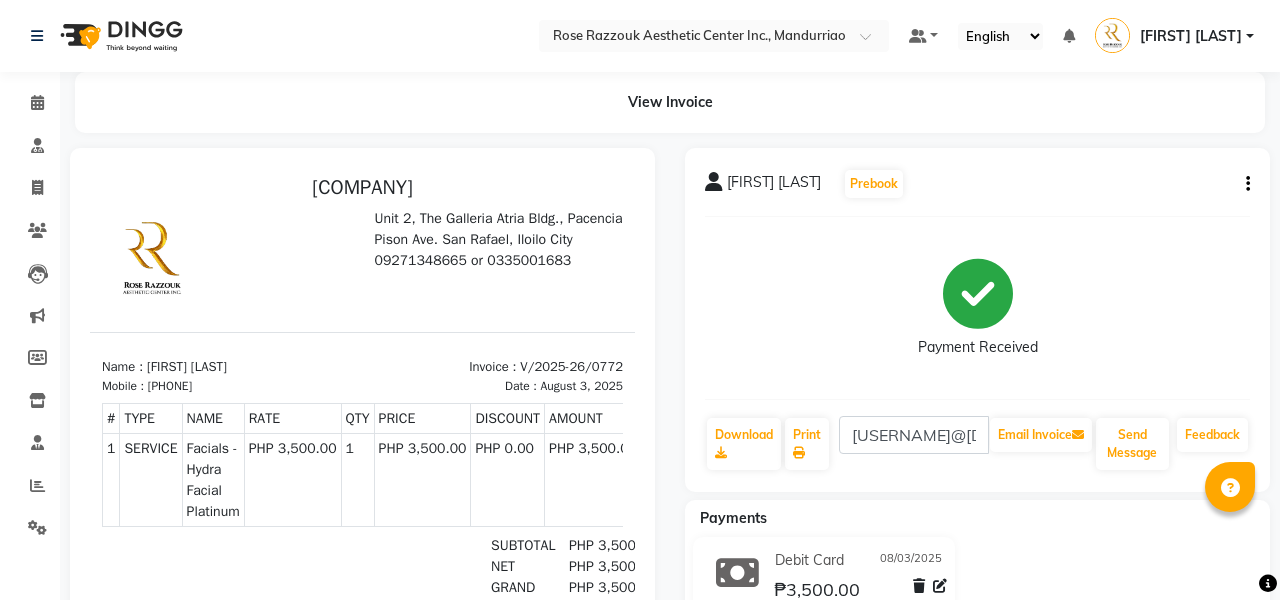 scroll, scrollTop: 0, scrollLeft: 0, axis: both 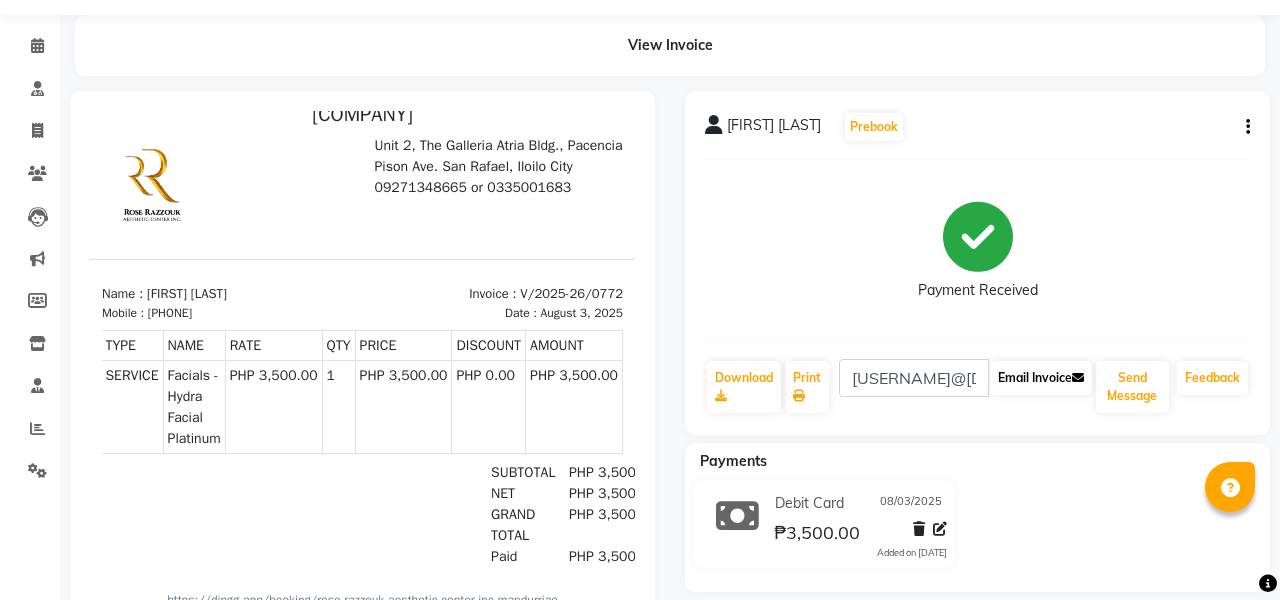click on "Email Invoice" 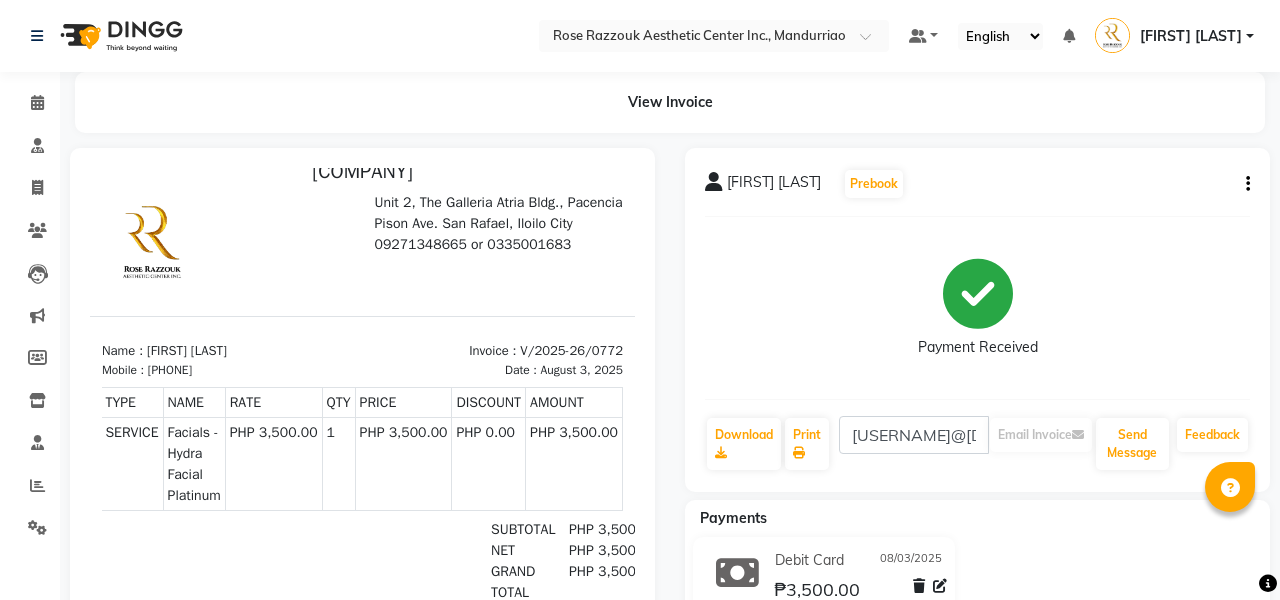 scroll, scrollTop: 0, scrollLeft: 0, axis: both 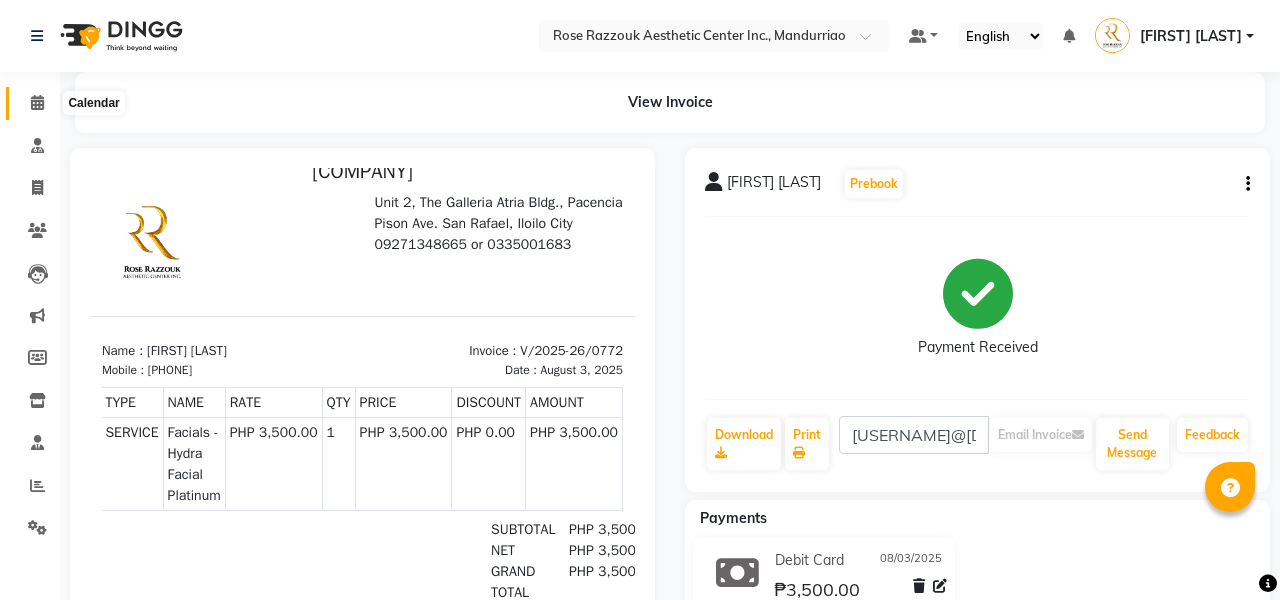 click 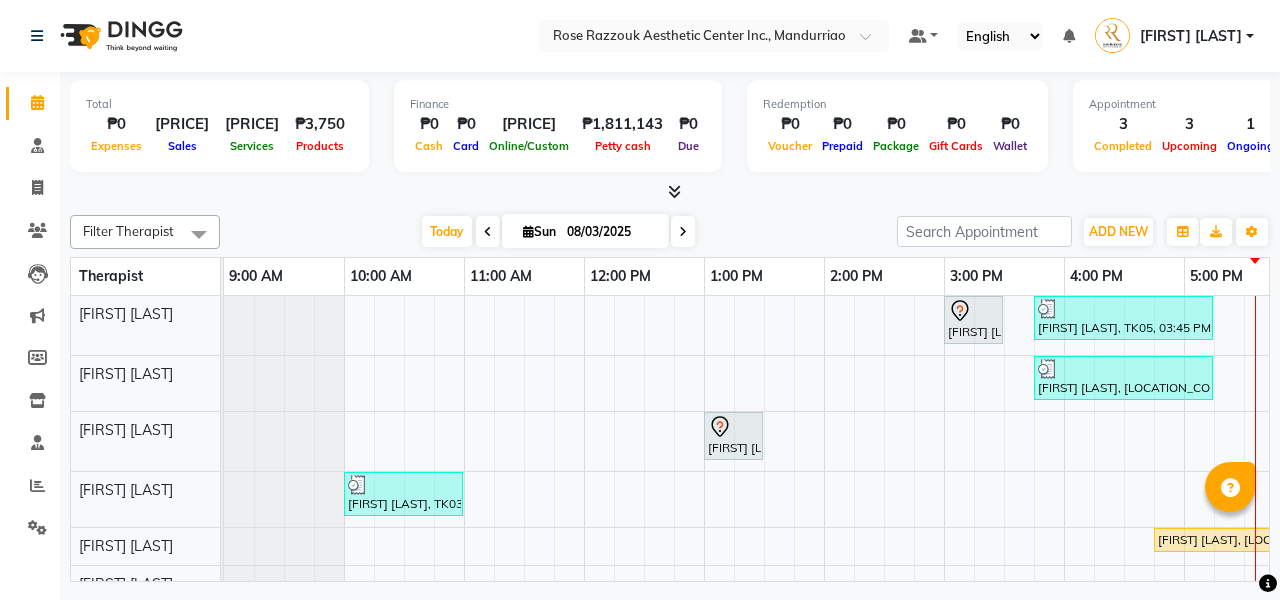 scroll, scrollTop: 0, scrollLeft: 0, axis: both 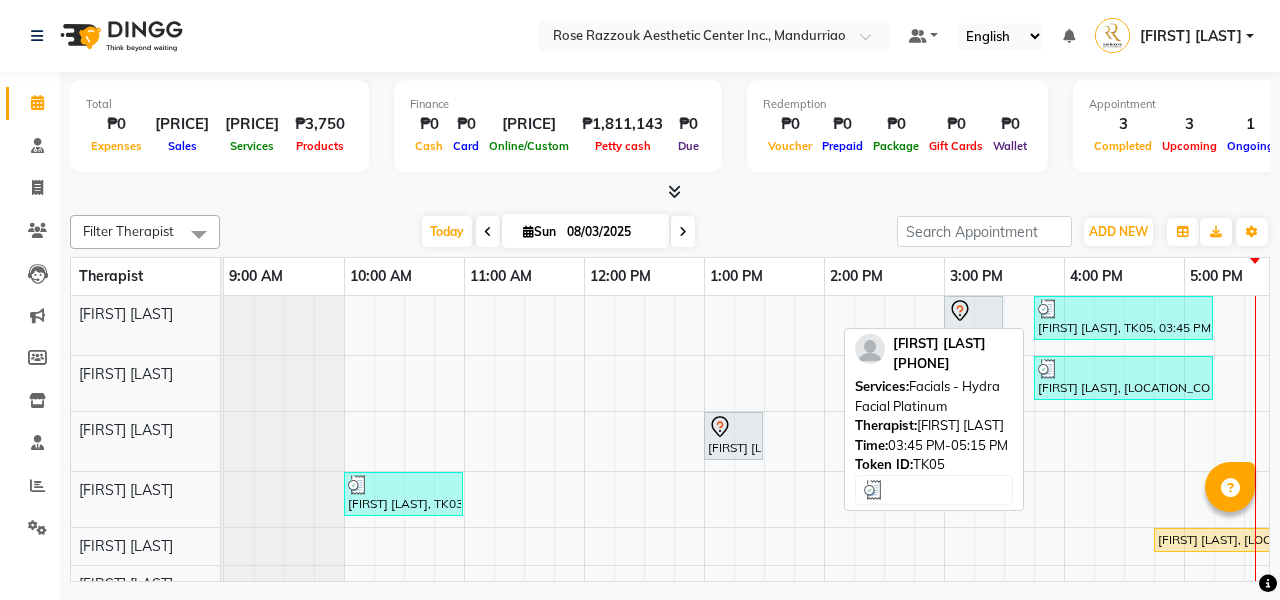 click on "[FIRST] [LAST], TK05, 03:45 PM-05:15 PM, Facials - Hydra Facial Platinum" at bounding box center [1123, 318] 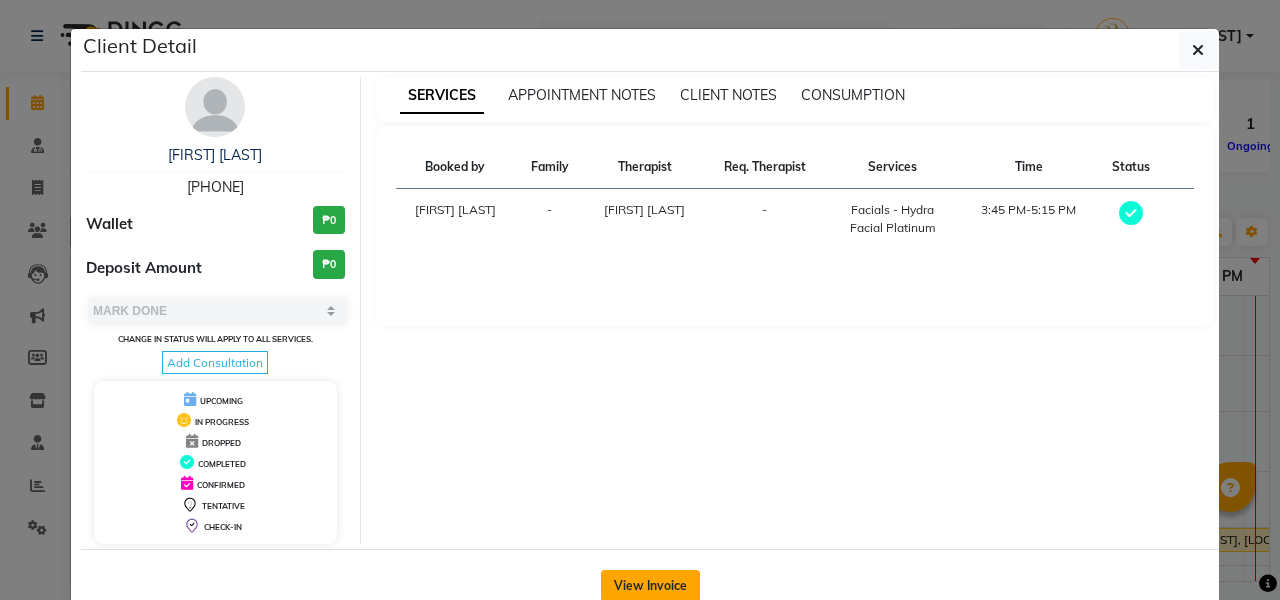 click on "View Invoice" 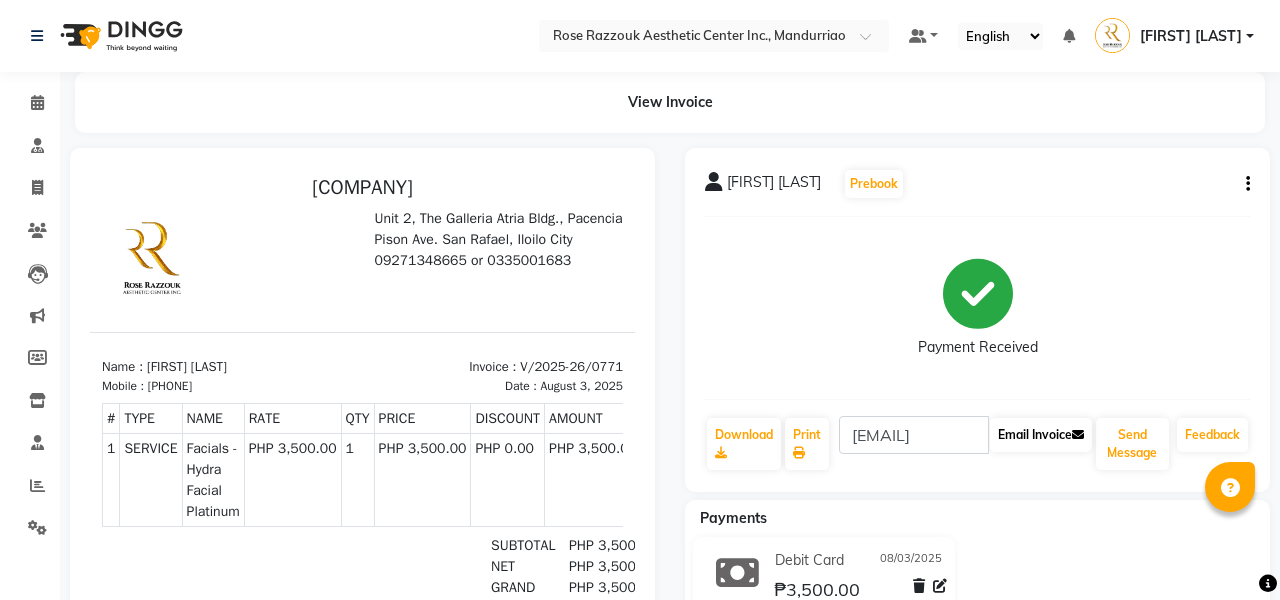 scroll, scrollTop: 0, scrollLeft: 0, axis: both 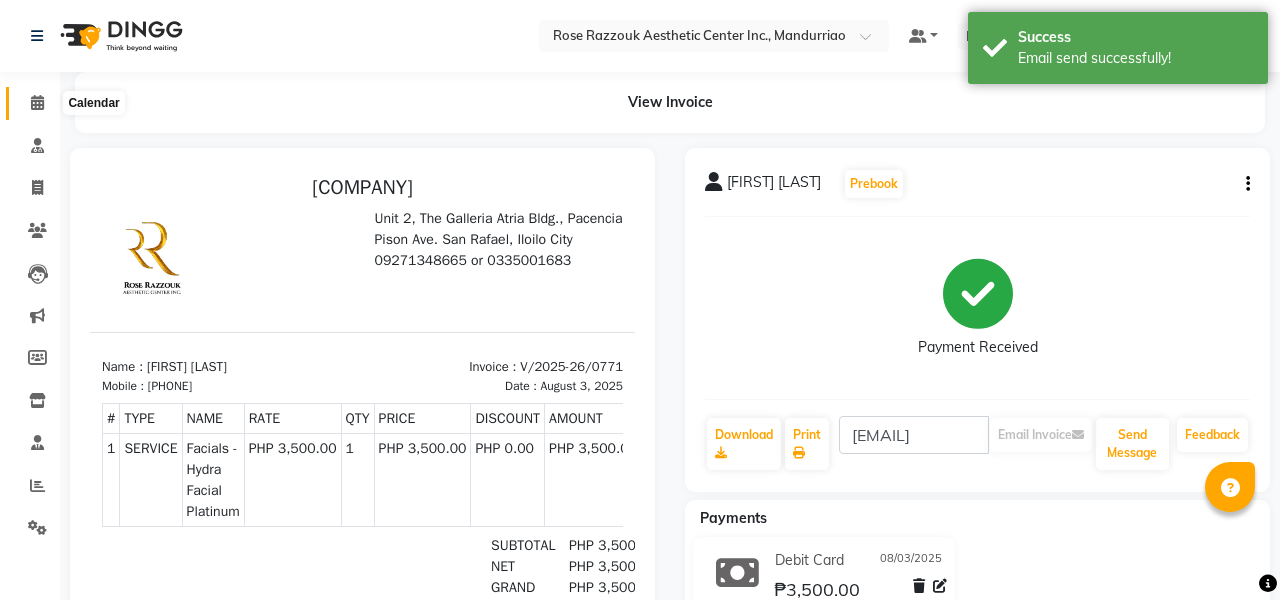 click 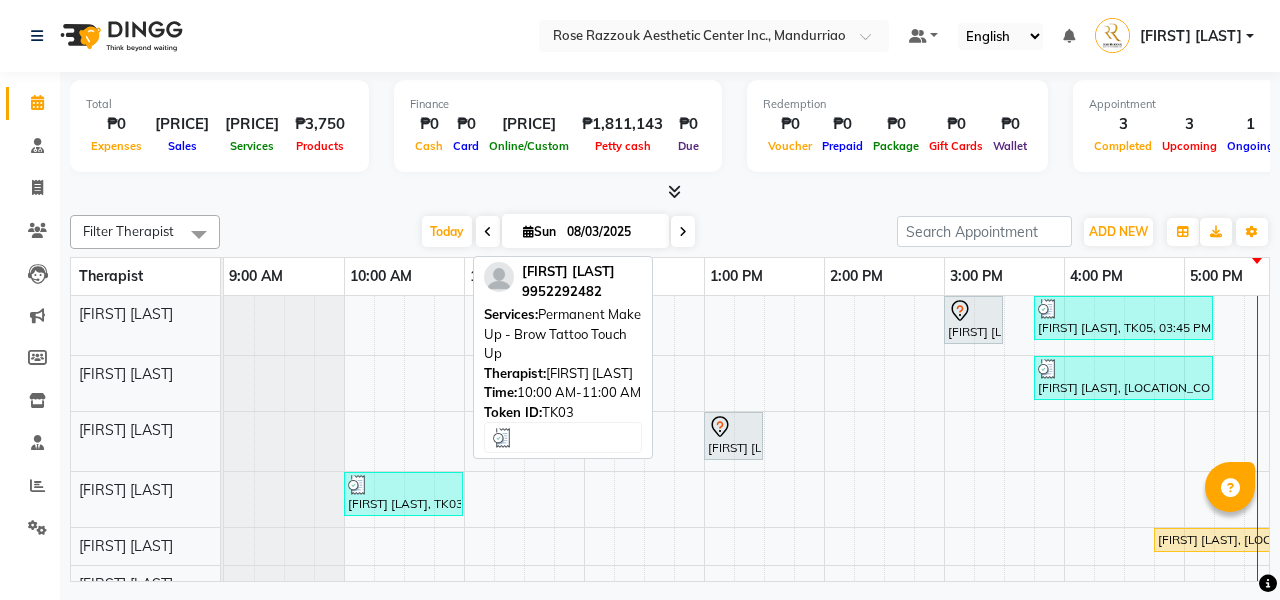 click on "[FIRST] [LAST], TK03, [TIME]-[TIME], [SERVICE] - [SERVICE]" at bounding box center [403, 494] 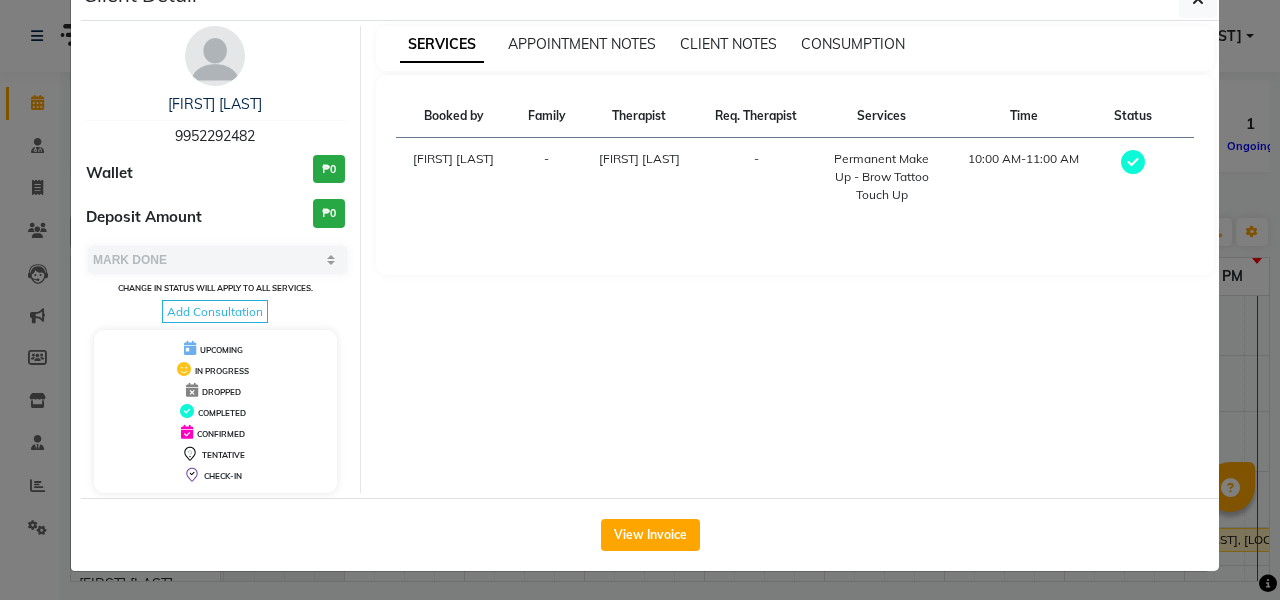 scroll, scrollTop: 52, scrollLeft: 0, axis: vertical 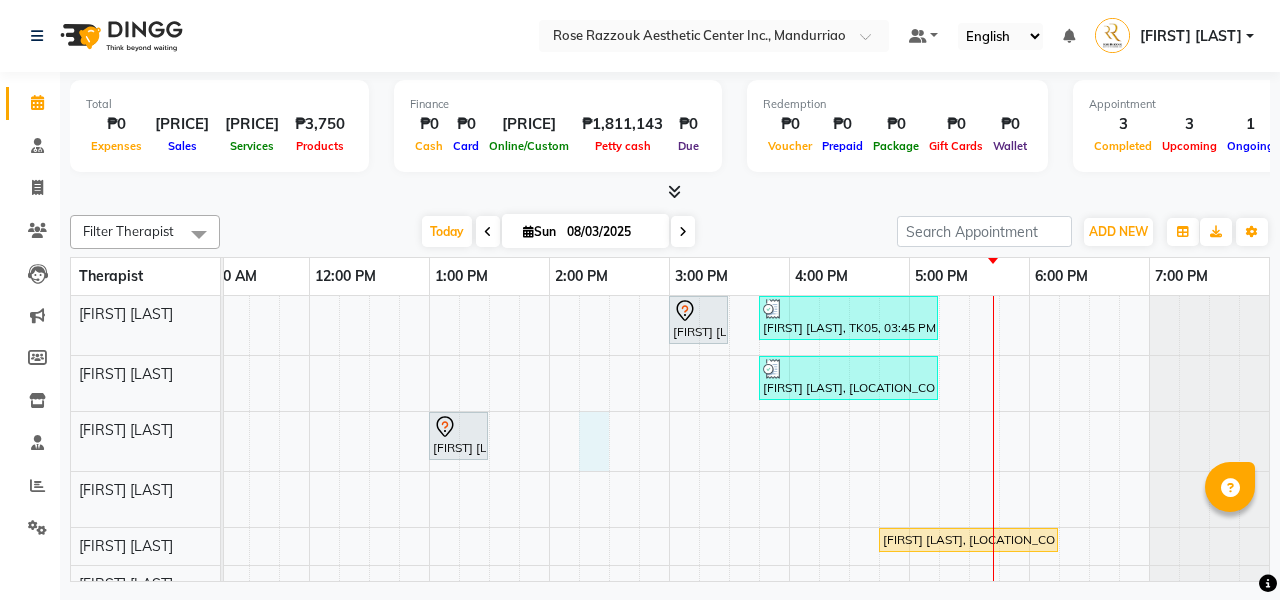 click on "[FIRST] [LAST], TK01, 03:00 PM-03:30 PM, Skin Consultation [FIRST] [LAST], TK05, 03:45 PM-05:15 PM, Facials - Hydra Facial Platinum [FIRST] [LAST], TK06, 03:45 PM-05:15 PM, Facials - Hydra Facial Platinum [FIRST] [LAST], TK02, 01:00 PM-01:30 PM, Brow Consultation [FIRST] [LAST], TK03, 10:00 AM-11:00 AM, Permanent Make Up - Brow Tattoo Touch Up [FIRST] [LAST], TK07, 04:45 PM-06:15 PM, Facials- Hydra Facial Ultimate [FIRST] [LAST], TK04, 11:00 AM-12:00 PM, Permanent Make Up - Brow Tattoo Touch Up" at bounding box center [609, 536] 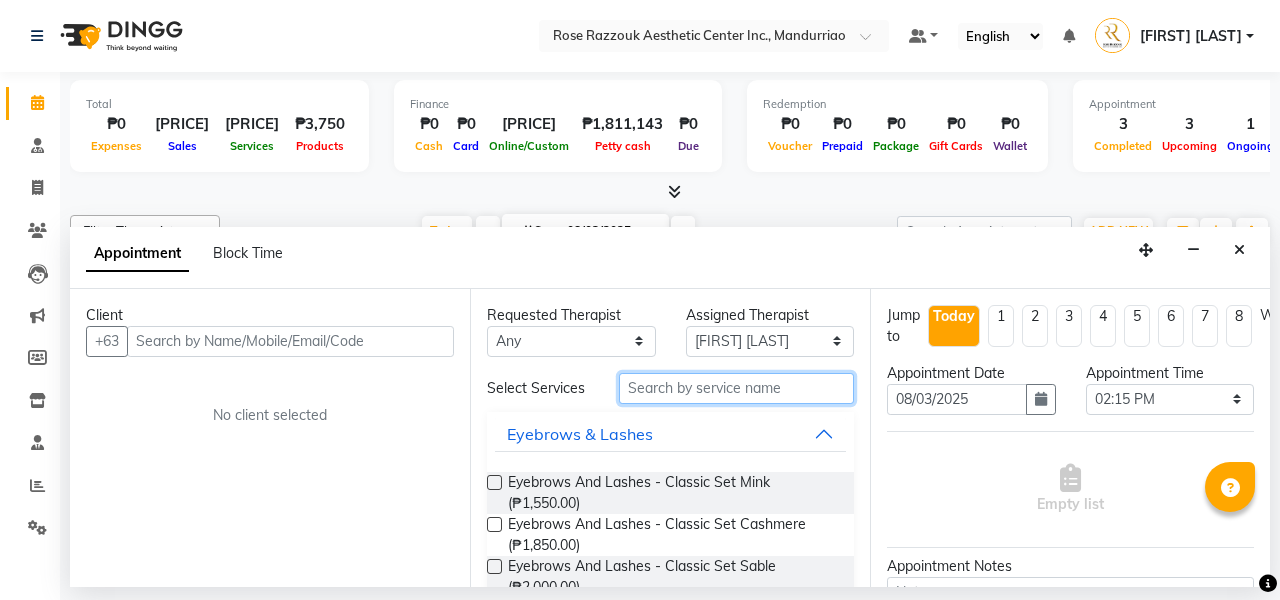 click at bounding box center (736, 388) 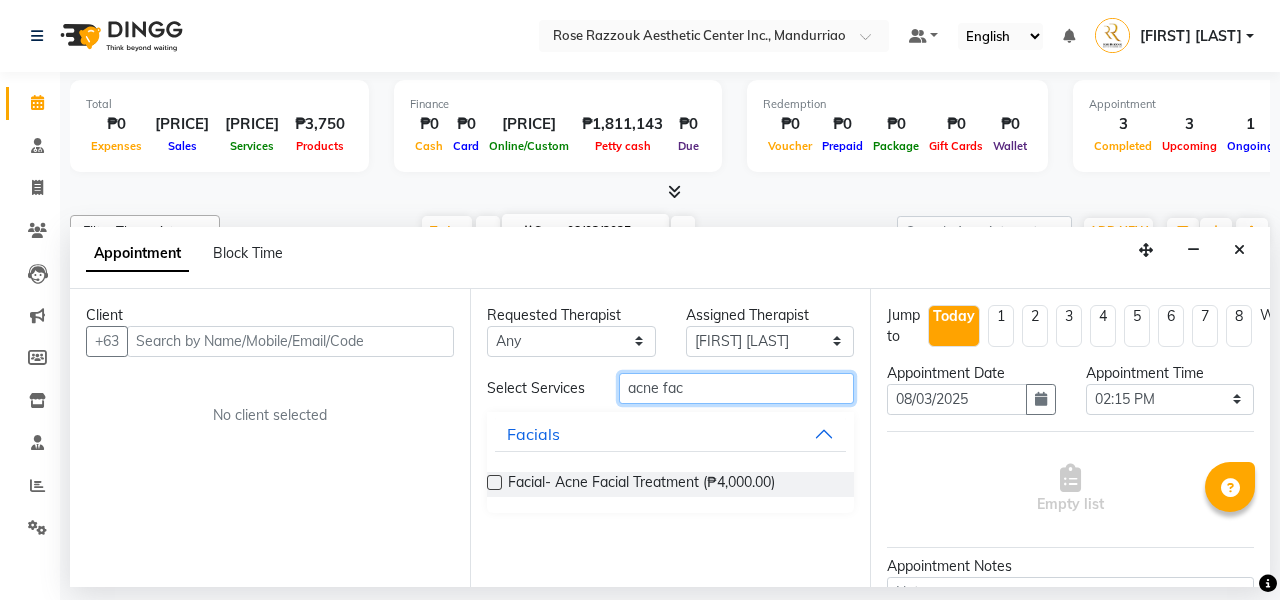 scroll, scrollTop: 0, scrollLeft: 0, axis: both 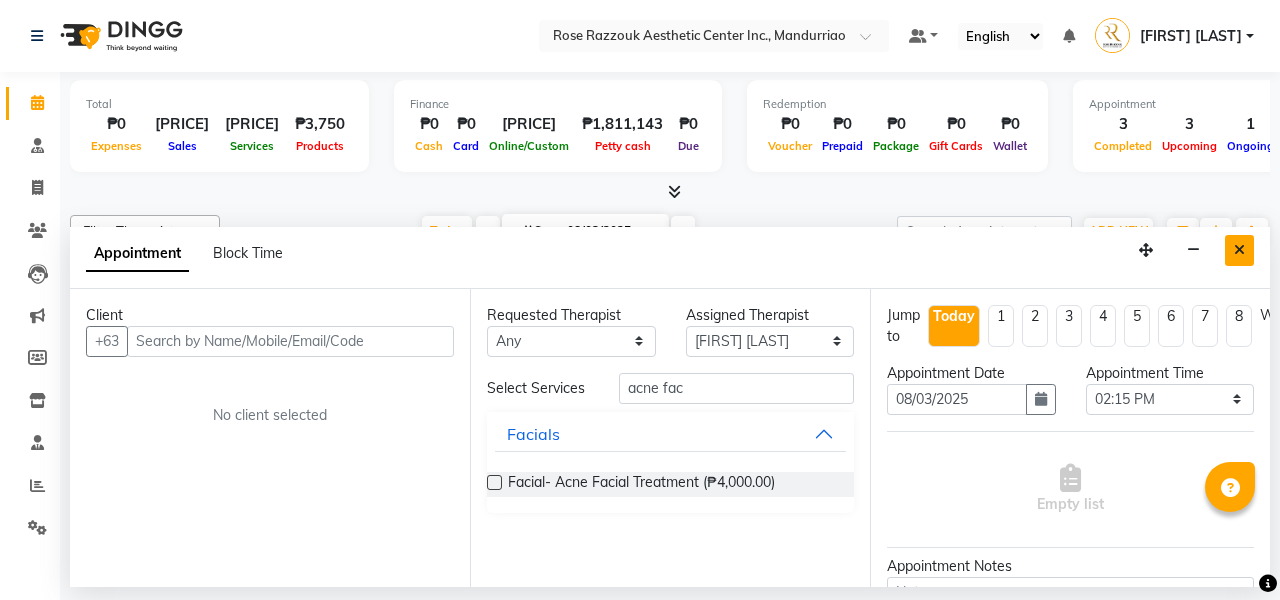 click at bounding box center [1239, 250] 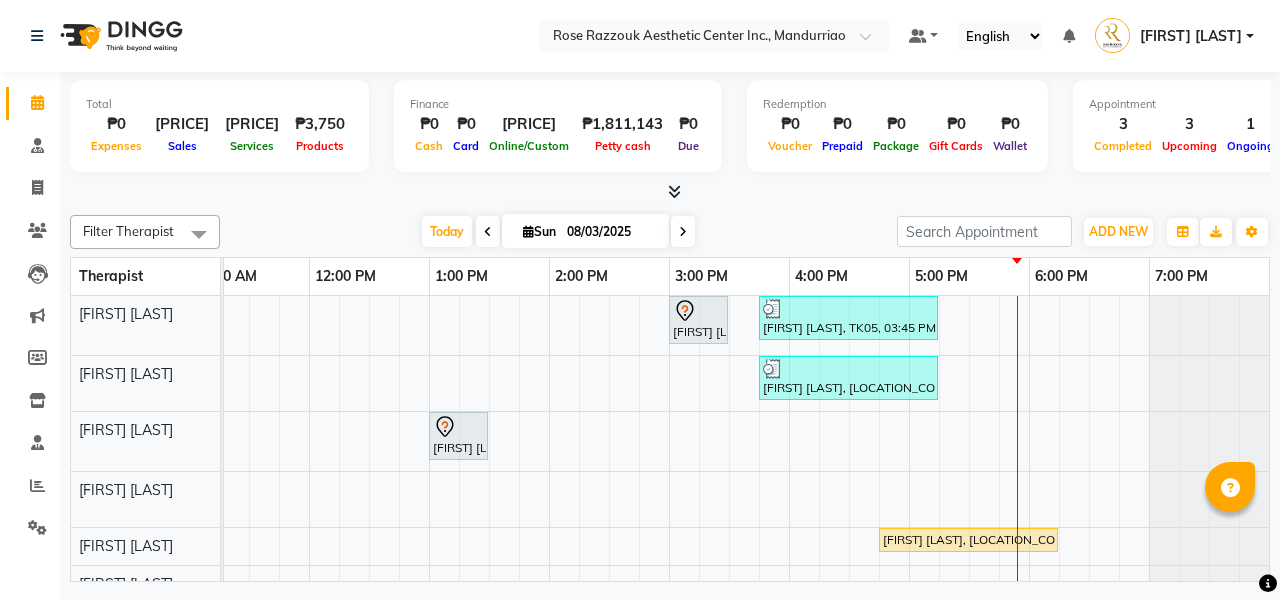 scroll, scrollTop: 196, scrollLeft: 275, axis: both 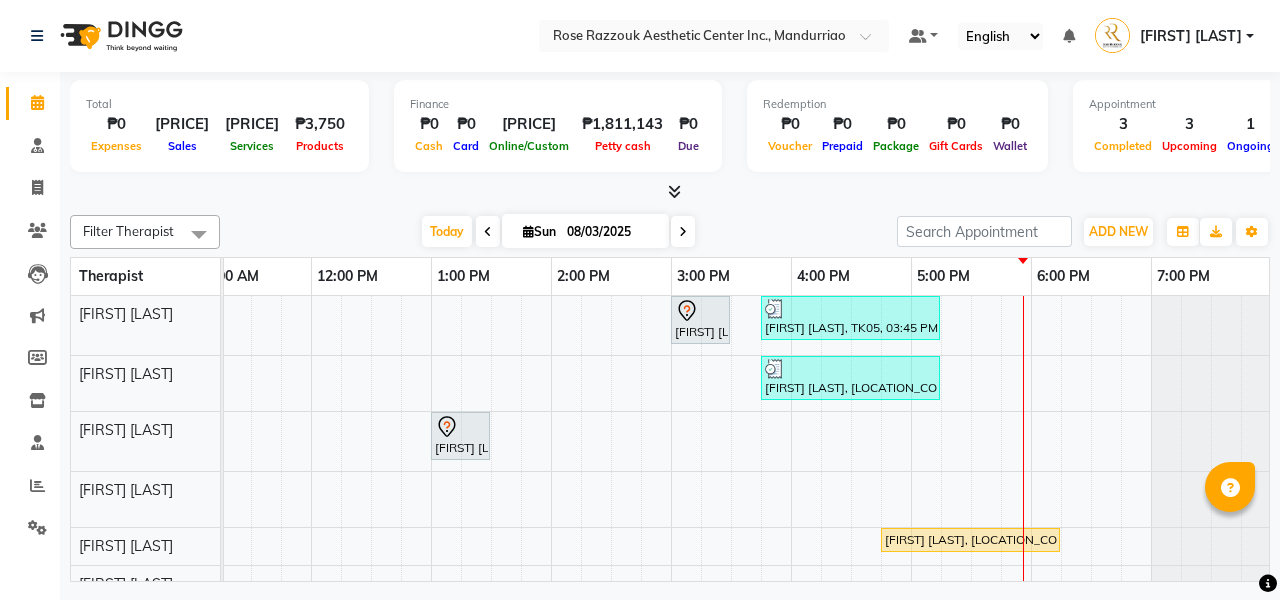 click at bounding box center [683, 231] 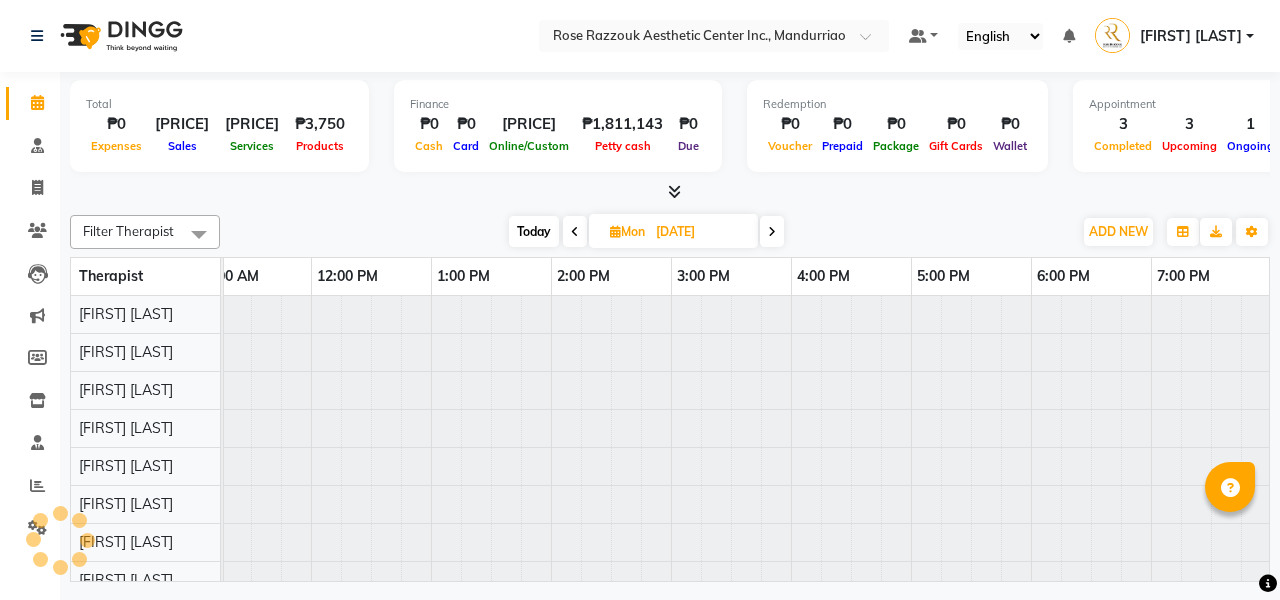 scroll, scrollTop: 0, scrollLeft: 0, axis: both 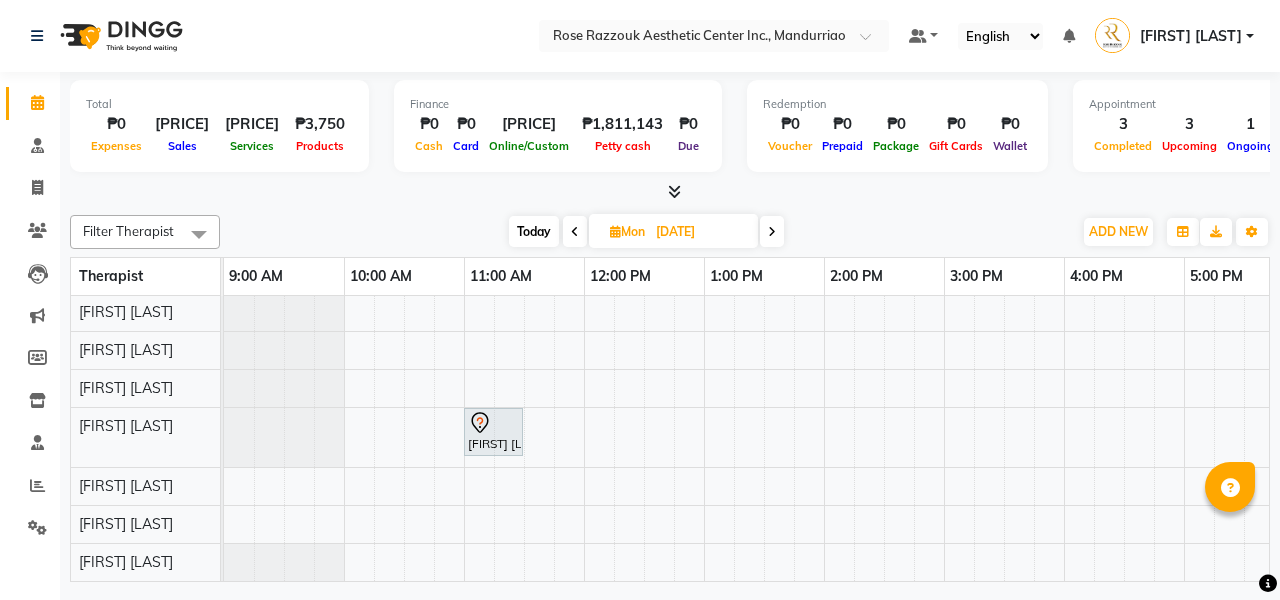 click on "Today" at bounding box center [534, 231] 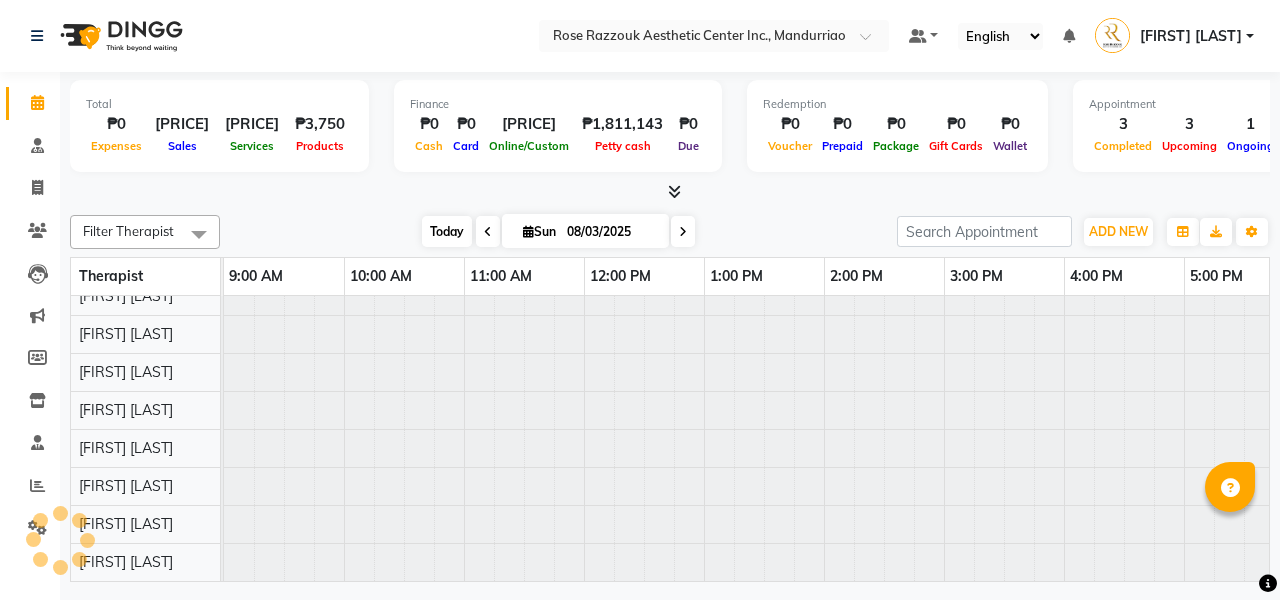 scroll, scrollTop: 94, scrollLeft: 0, axis: vertical 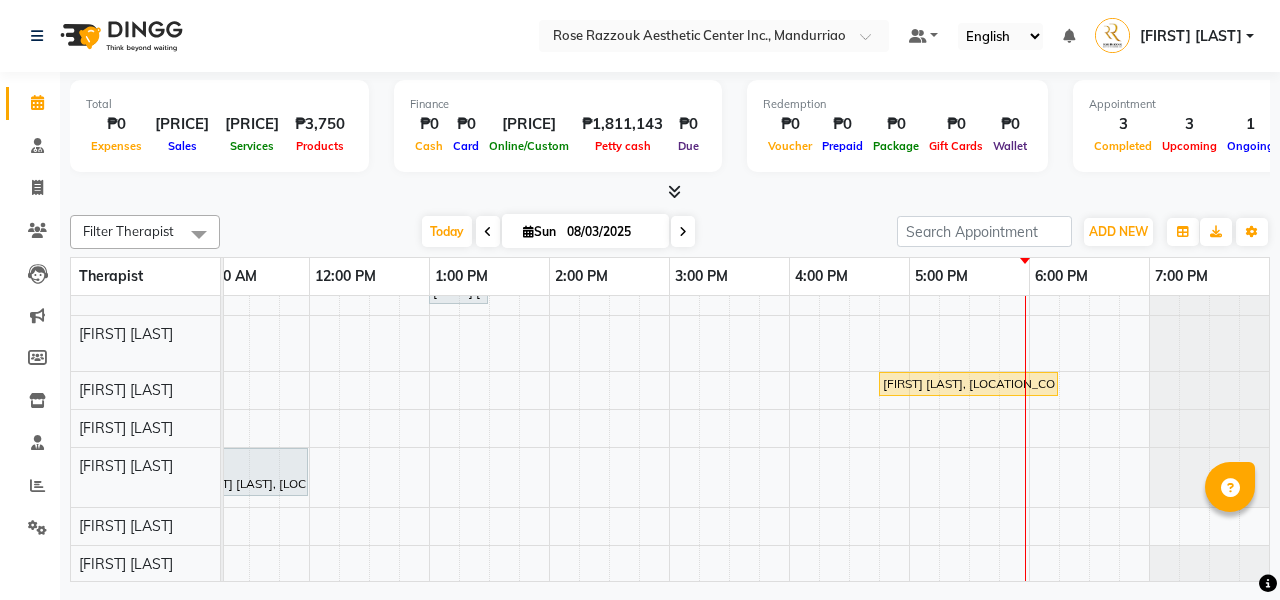 click on "[FIRST] [LAST], TK01, 03:00 PM-03:30 PM, Skin Consultation [FIRST] [LAST], TK05, 03:45 PM-05:15 PM, Facials - Hydra Facial Platinum [FIRST] [LAST], TK06, 03:45 PM-05:15 PM, Facials - Hydra Facial Platinum [FIRST] [LAST], TK02, 01:00 PM-01:30 PM, Brow Consultation [FIRST] [LAST], TK03, 10:00 AM-11:00 AM, Permanent Make Up - Brow Tattoo Touch Up [FIRST] [LAST], TK07, 04:45 PM-06:15 PM, Facials- Hydra Facial Ultimate [FIRST] [LAST], TK04, 11:00 AM-12:00 PM, Permanent Make Up - Brow Tattoo Touch Up" at bounding box center [609, 380] 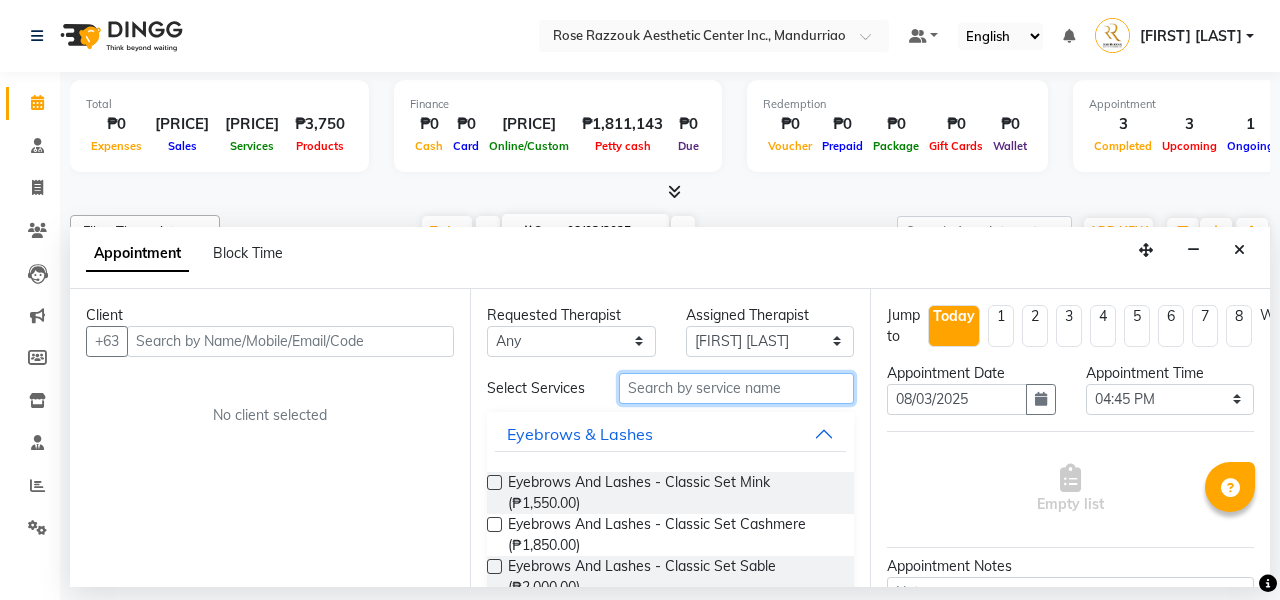 click at bounding box center [736, 388] 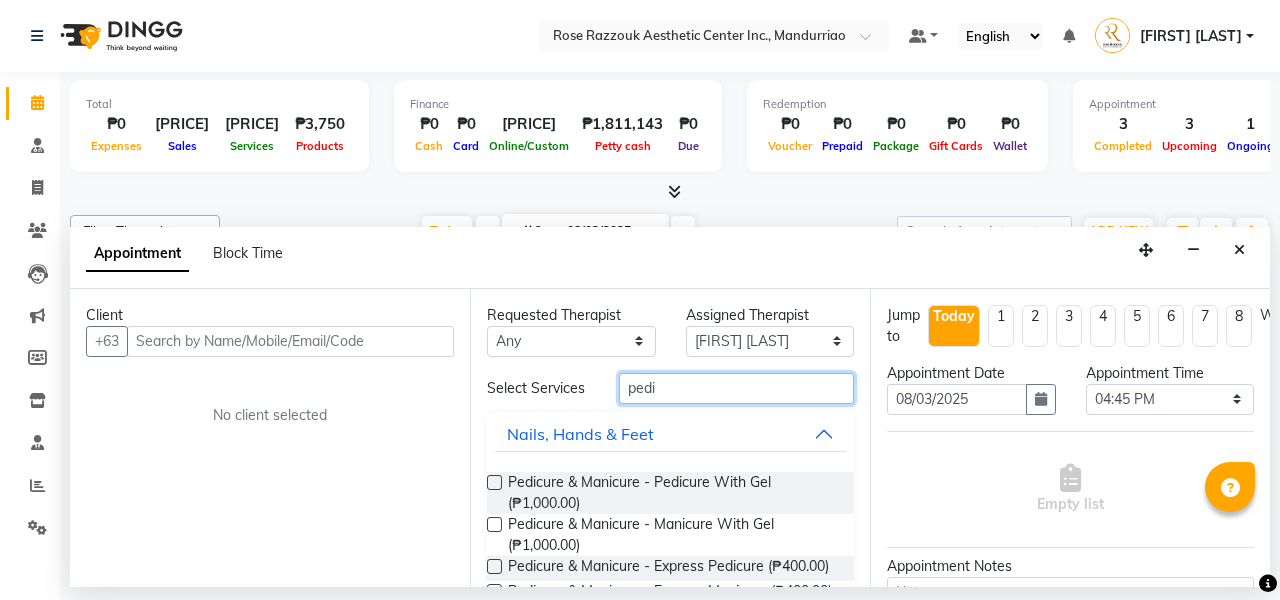 scroll, scrollTop: 0, scrollLeft: 0, axis: both 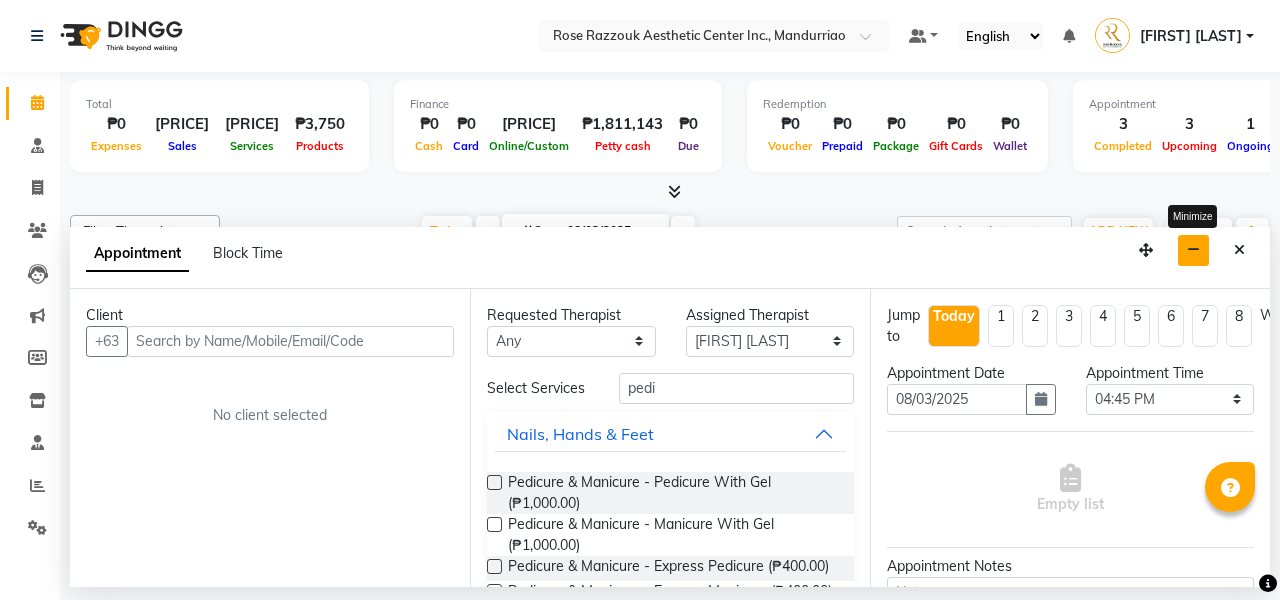 click at bounding box center (1193, 250) 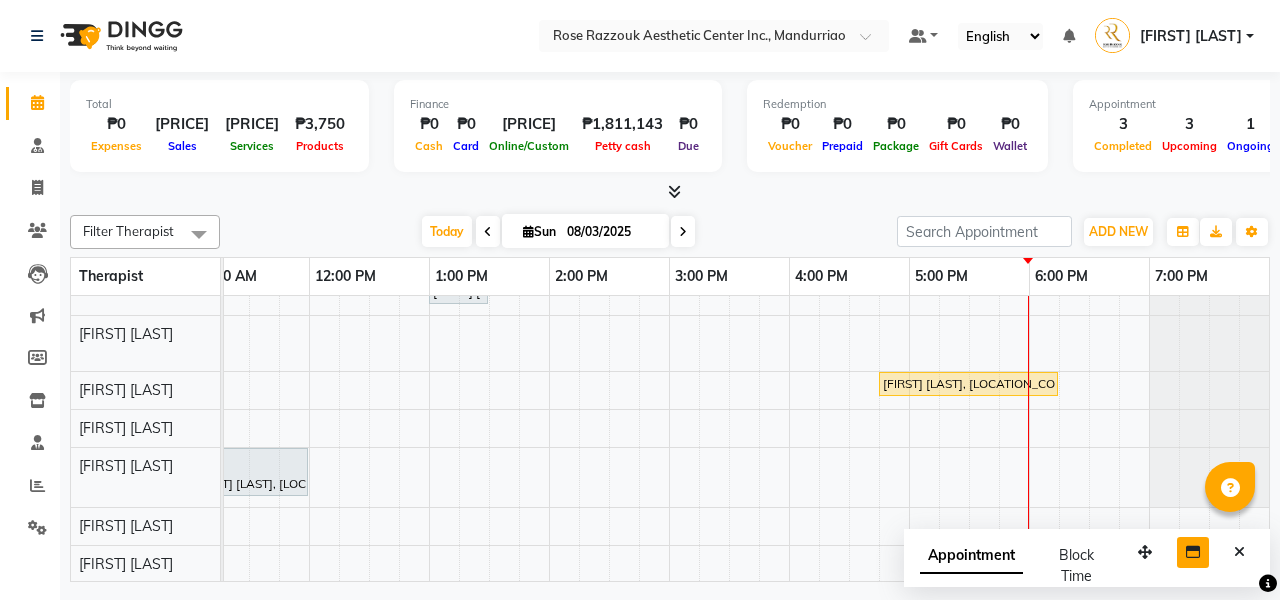 scroll, scrollTop: 197, scrollLeft: 275, axis: both 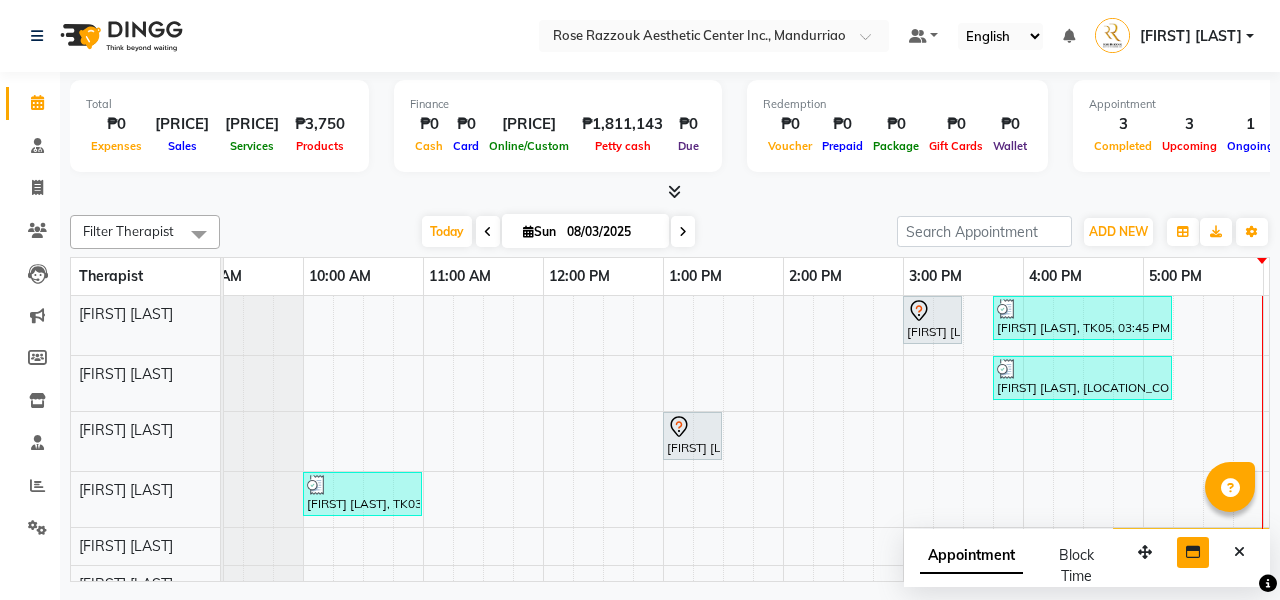 click at bounding box center (683, 232) 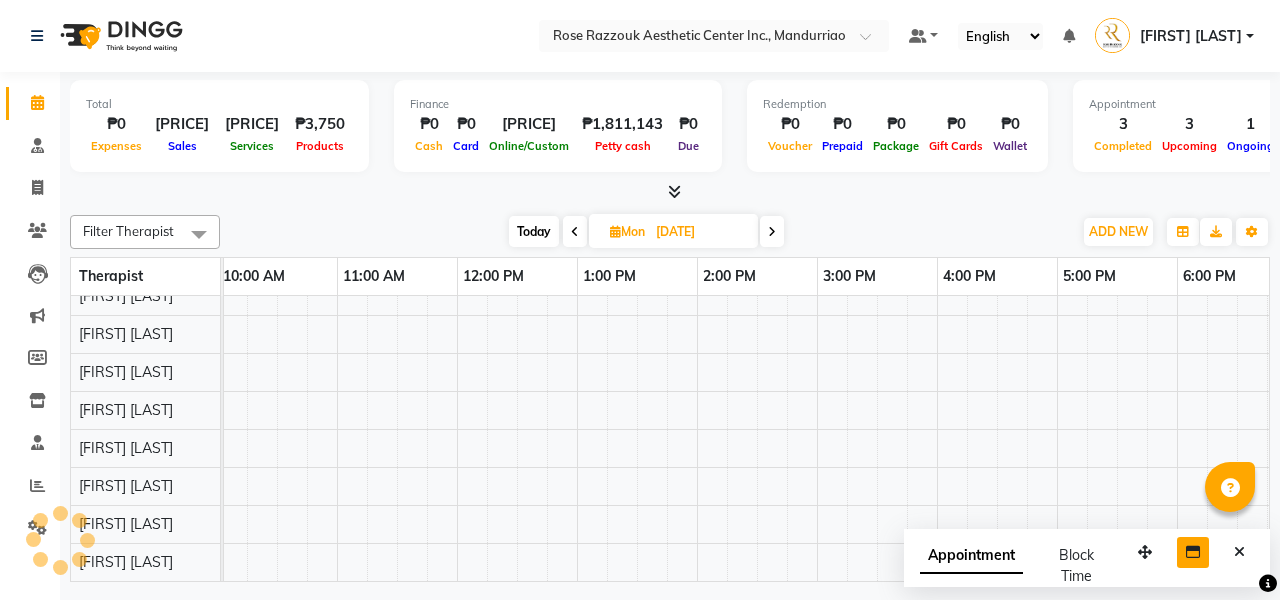 click at bounding box center [772, 231] 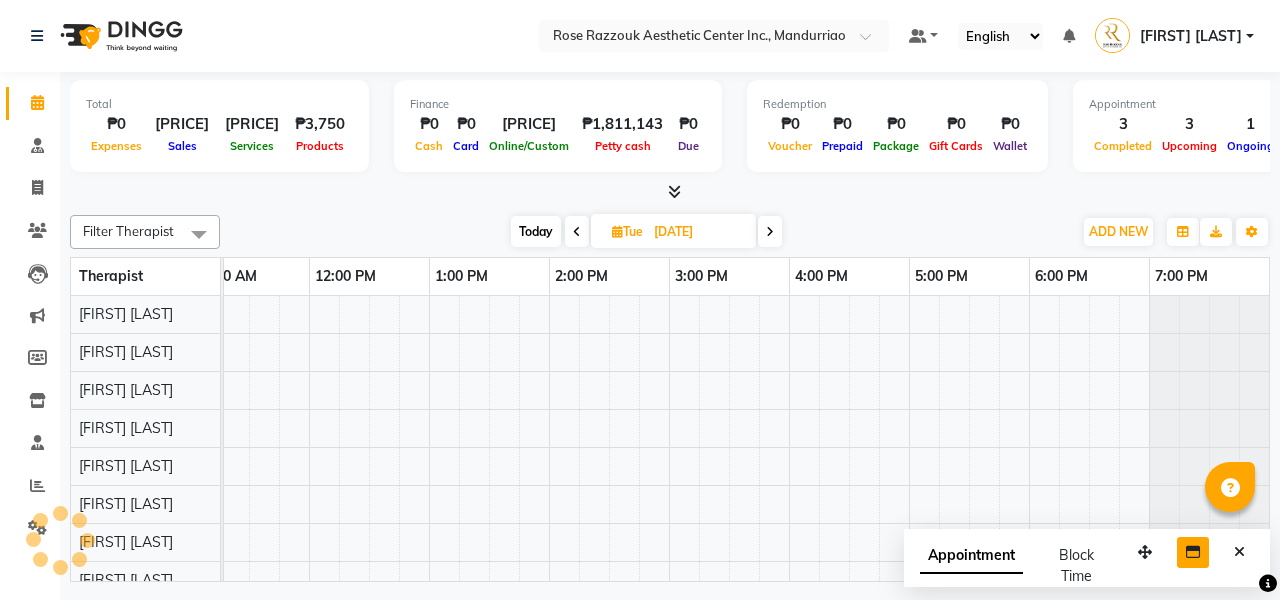 click on "Today" at bounding box center [536, 231] 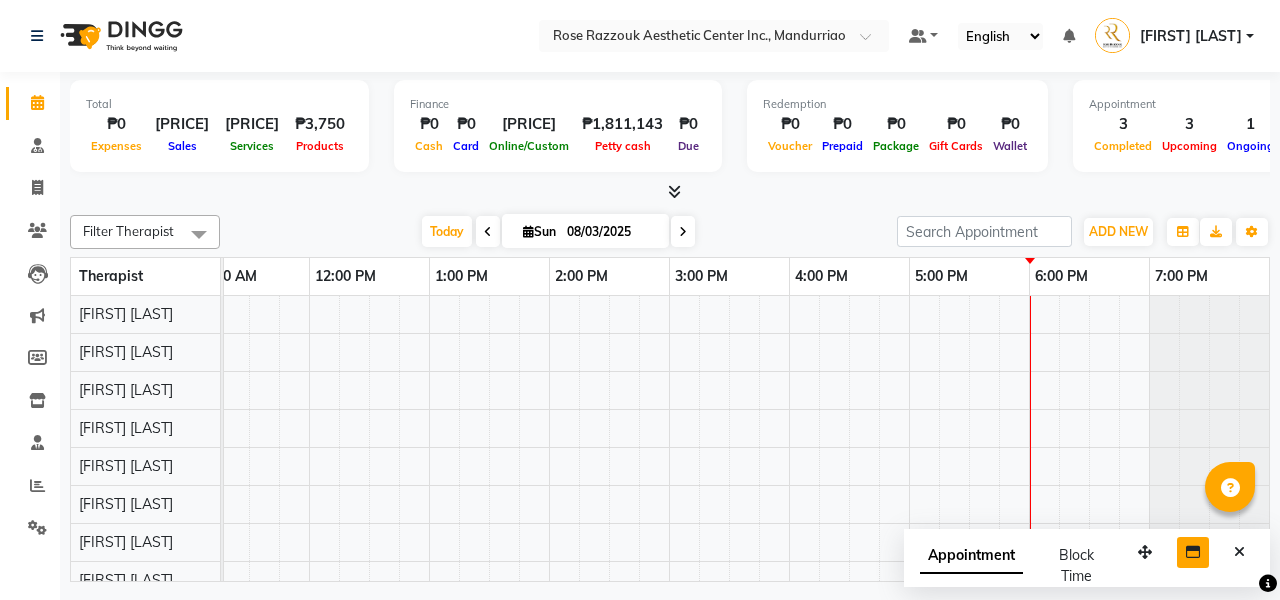 scroll, scrollTop: 82, scrollLeft: 275, axis: both 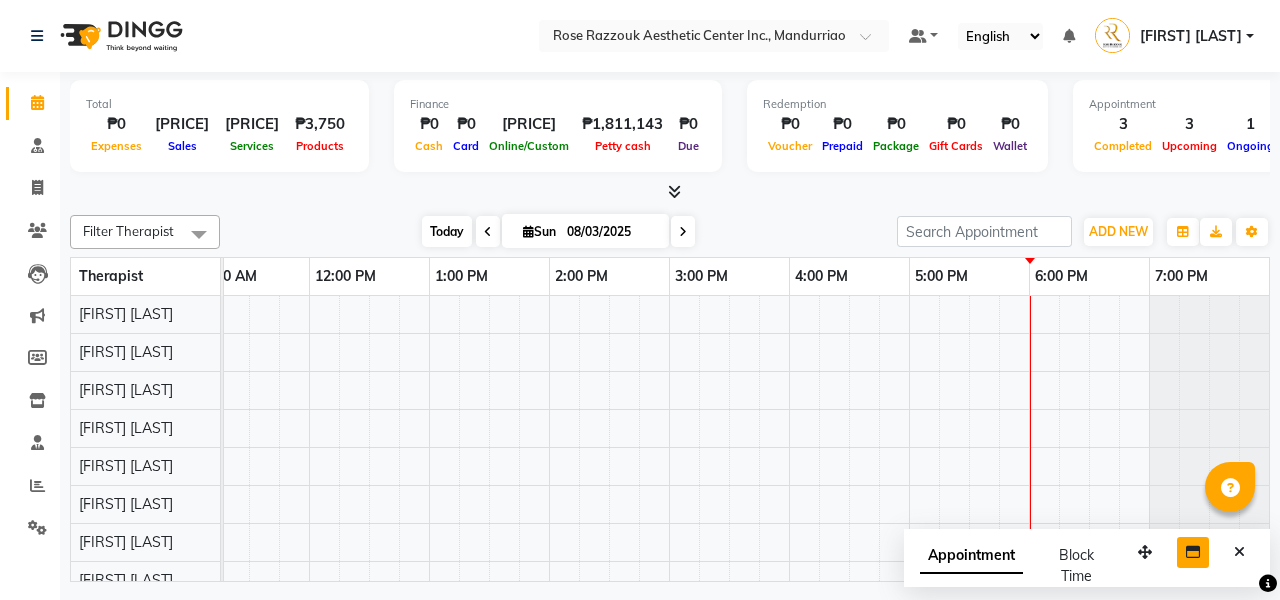 click on "Today" at bounding box center (447, 231) 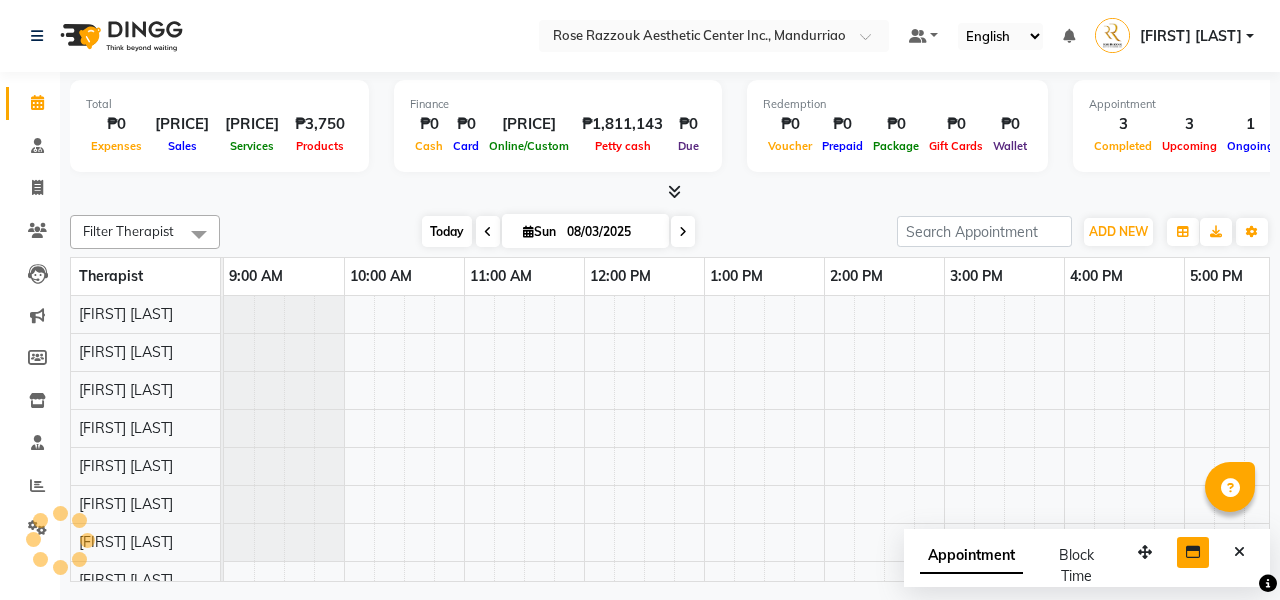 scroll, scrollTop: 0, scrollLeft: 275, axis: horizontal 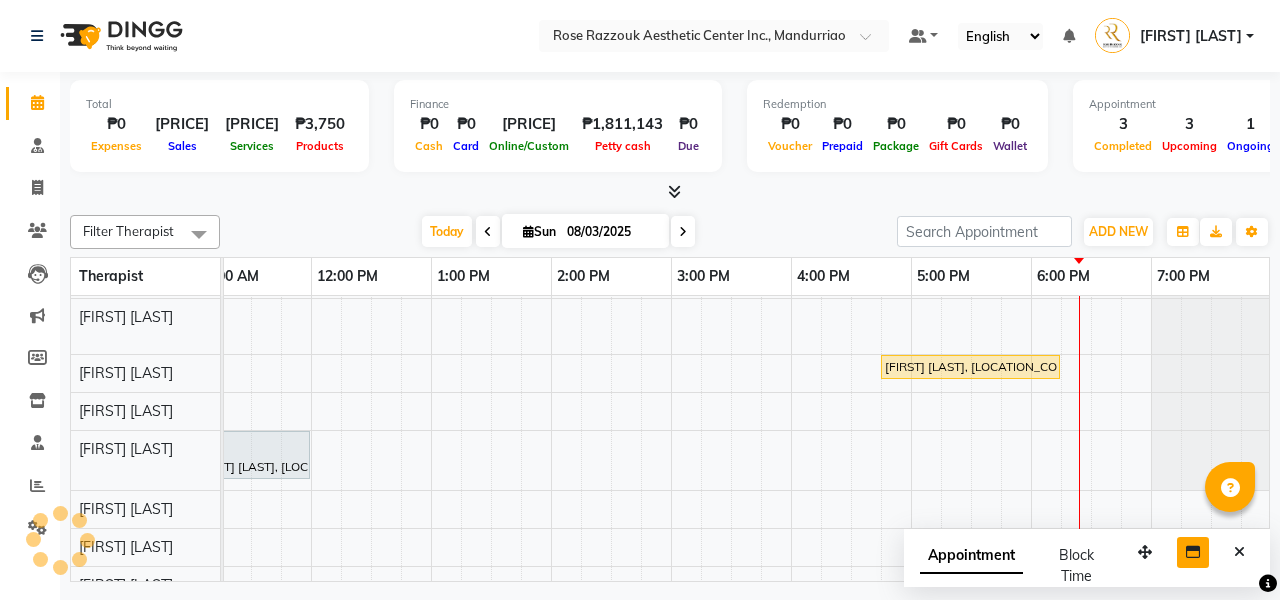 click on "[FIRST] [LAST], TK01, 03:00 PM-03:30 PM, Skin Consultation [FIRST] [LAST], TK05, 03:45 PM-05:15 PM, Facials - Hydra Facial Platinum [FIRST] [LAST], TK06, 03:45 PM-05:15 PM, Facials - Hydra Facial Platinum [FIRST] [LAST], TK02, 01:00 PM-01:30 PM, Brow Consultation [FIRST] [LAST], TK03, 10:00 AM-11:00 AM, Permanent Make Up - Brow Tattoo Touch Up [FIRST] [LAST], TK07, 04:45 PM-06:15 PM, Facials- Hydra Facial Ultimate [FIRST] [LAST], TK04, 11:00 AM-12:00 PM, Permanent Make Up - Brow Tattoo Touch Up" at bounding box center (611, 363) 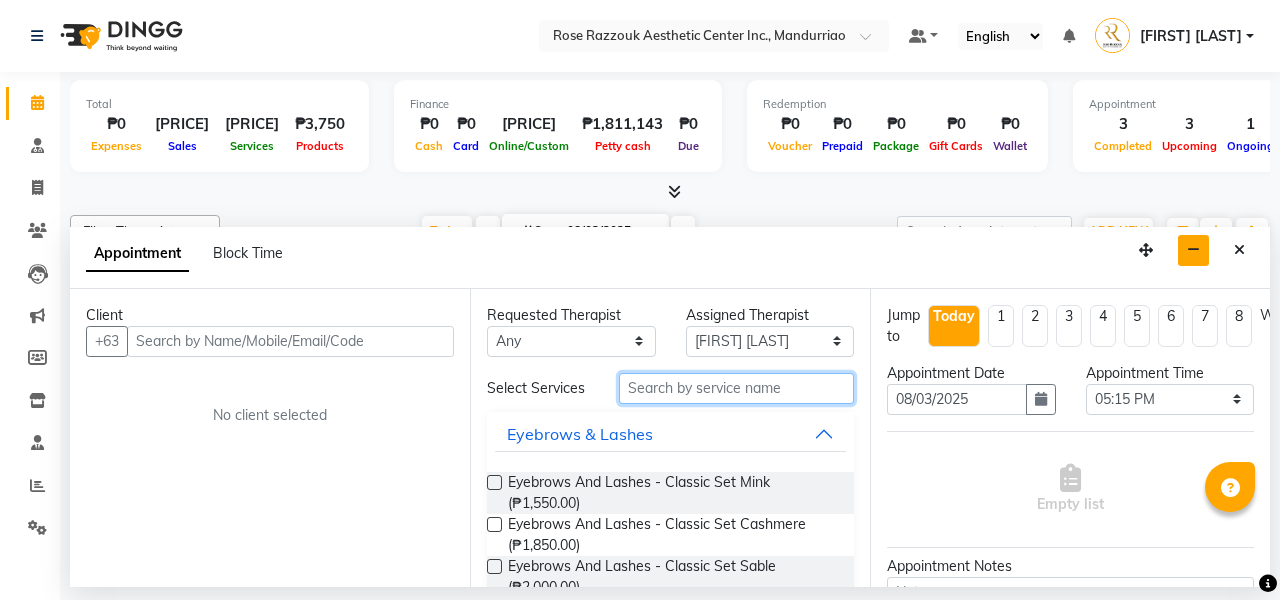 click at bounding box center (736, 388) 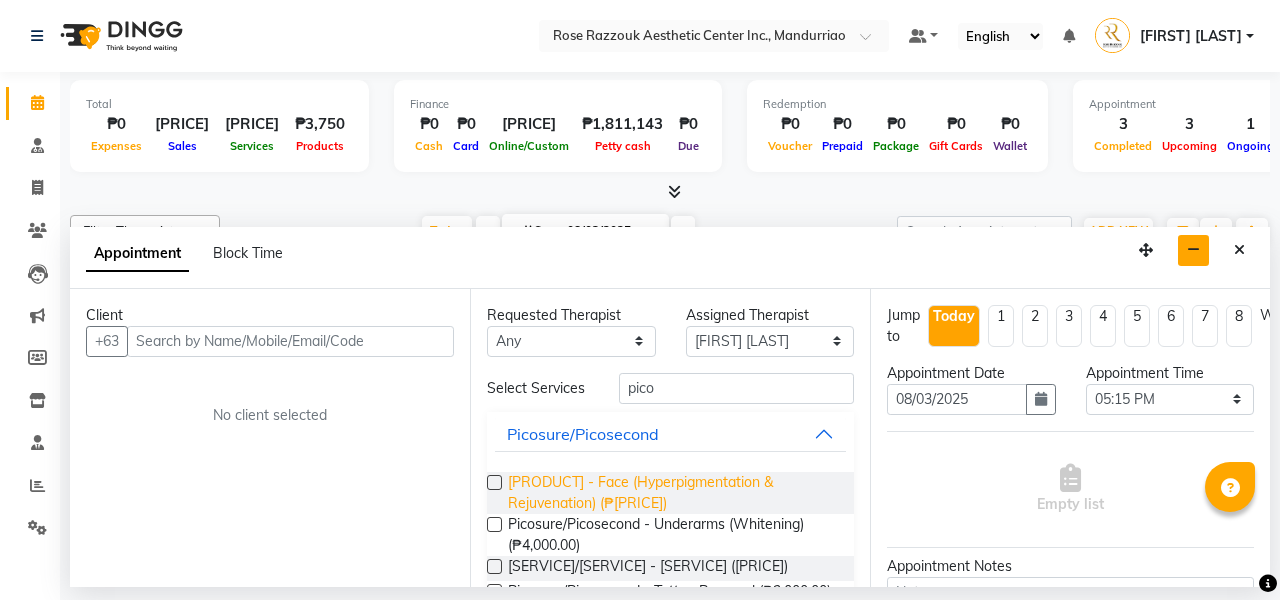 click on "[PRODUCT] - Face (Hyperpigmentation & Rejuvenation) (₱[PRICE])" at bounding box center [673, 493] 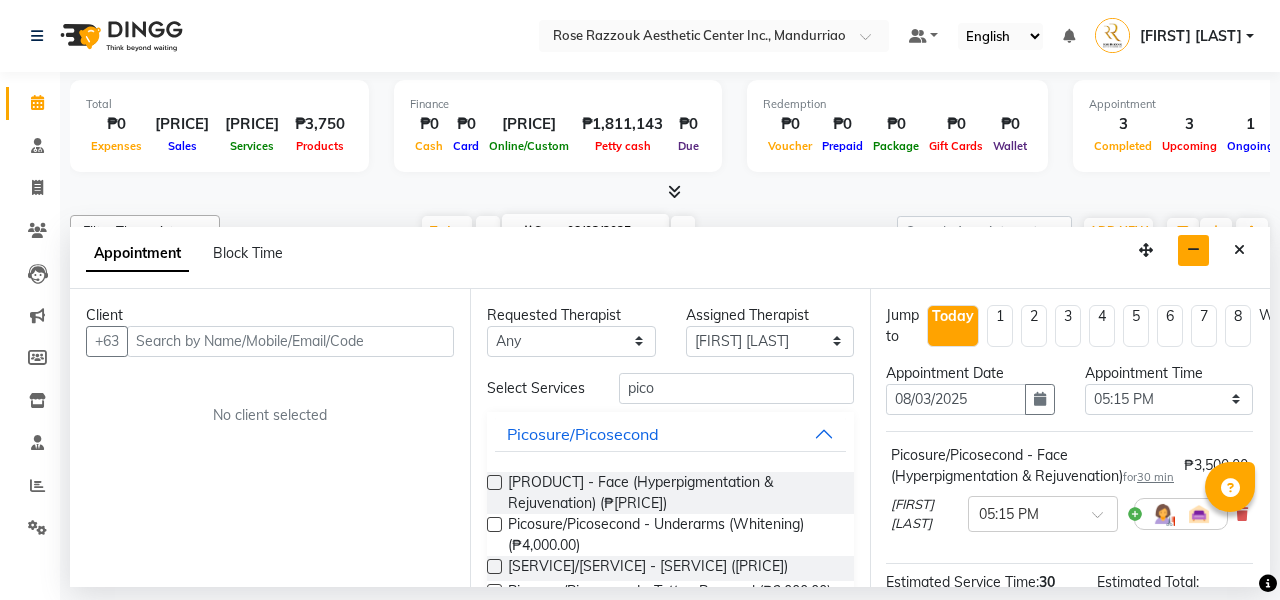 scroll, scrollTop: 0, scrollLeft: 1, axis: horizontal 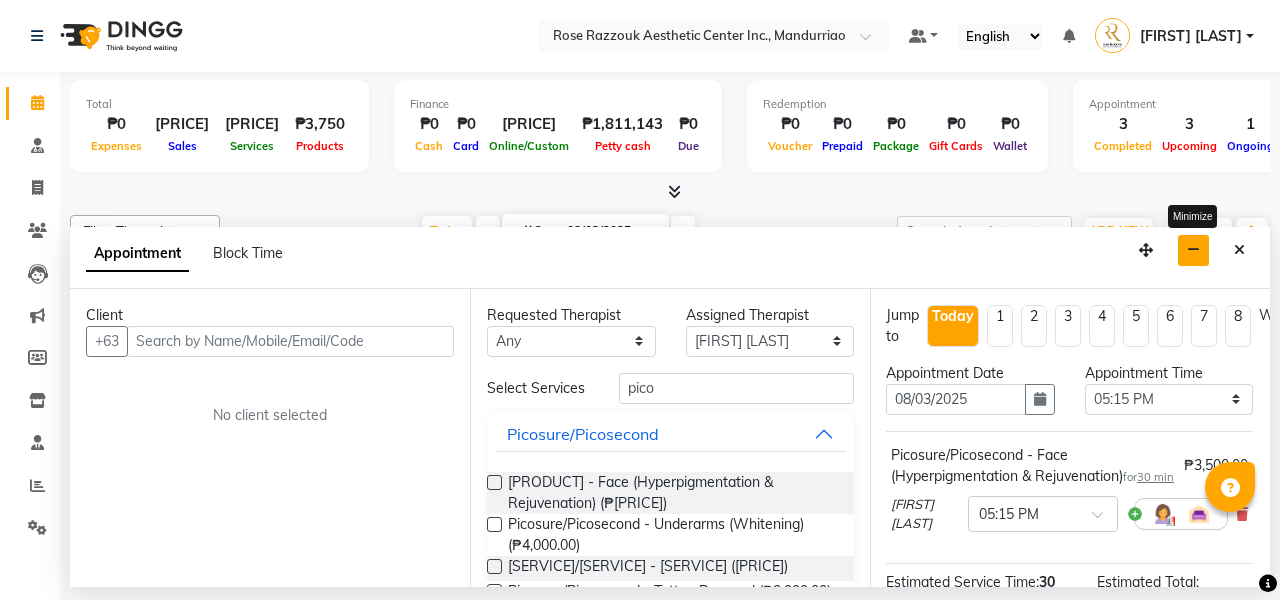 click at bounding box center [1193, 250] 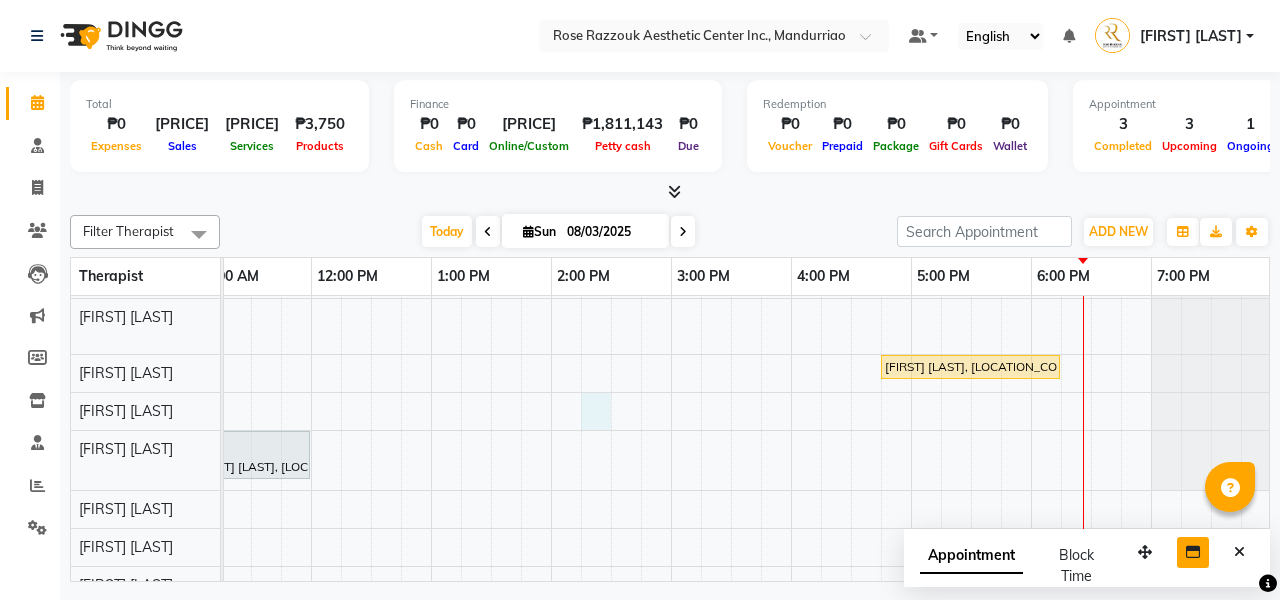click on "[FIRST] [LAST], TK01, 03:00 PM-03:30 PM, Skin Consultation [FIRST] [LAST], TK05, 03:45 PM-05:15 PM, Facials - Hydra Facial Platinum [FIRST] [LAST], TK06, 03:45 PM-05:15 PM, Facials - Hydra Facial Platinum [FIRST] [LAST], TK02, 01:00 PM-01:30 PM, Brow Consultation [FIRST] [LAST], TK03, 10:00 AM-11:00 AM, Permanent Make Up - Brow Tattoo Touch Up [FIRST] [LAST], TK07, 04:45 PM-06:15 PM, Facials- Hydra Facial Ultimate [FIRST] [LAST], TK04, 11:00 AM-12:00 PM, Permanent Make Up - Brow Tattoo Touch Up" at bounding box center [611, 363] 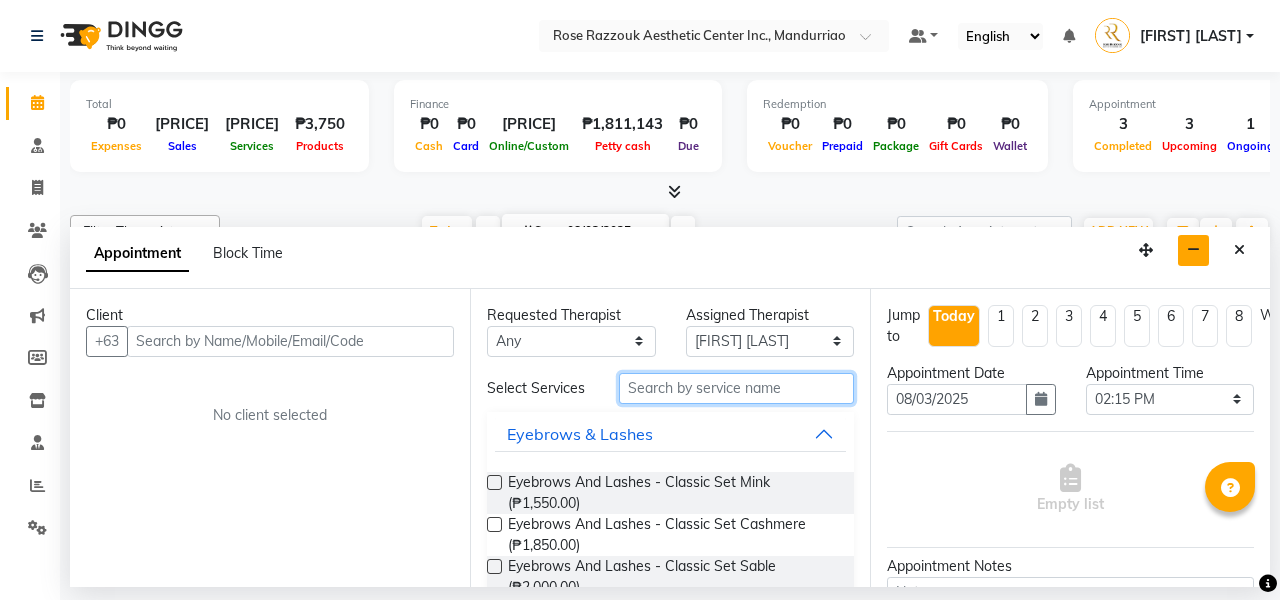 click at bounding box center (736, 388) 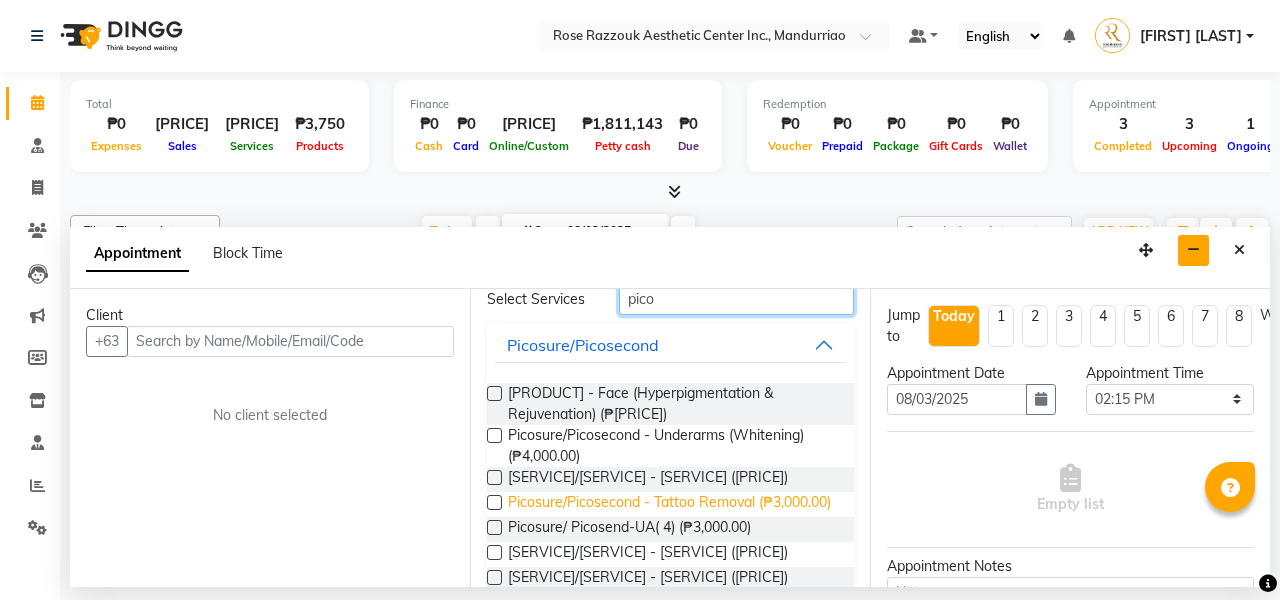 scroll, scrollTop: 88, scrollLeft: 0, axis: vertical 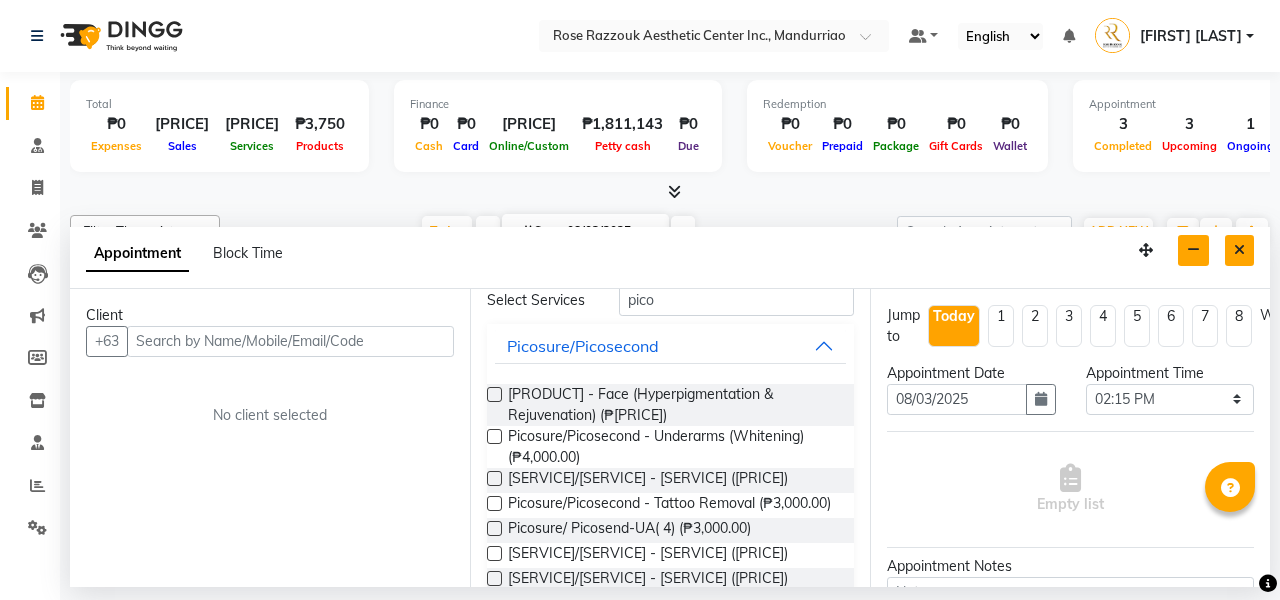 click at bounding box center (1239, 250) 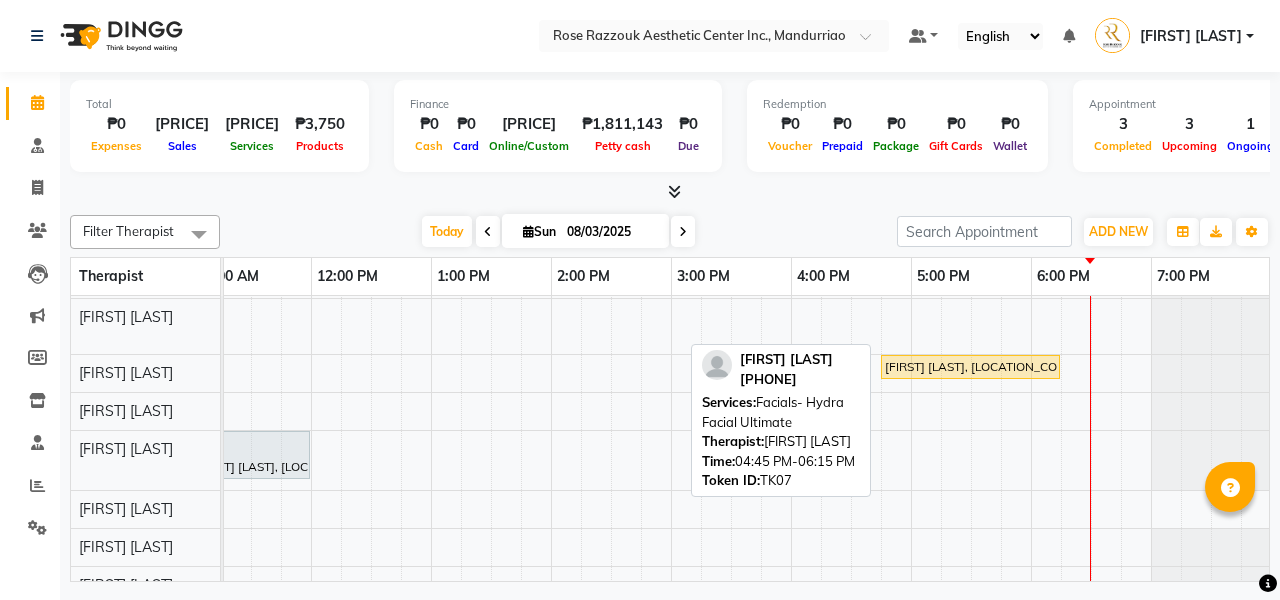 click on "[FIRST] [LAST], [LOCATION_CODE], [TIME], [SERVICE]" at bounding box center [970, 367] 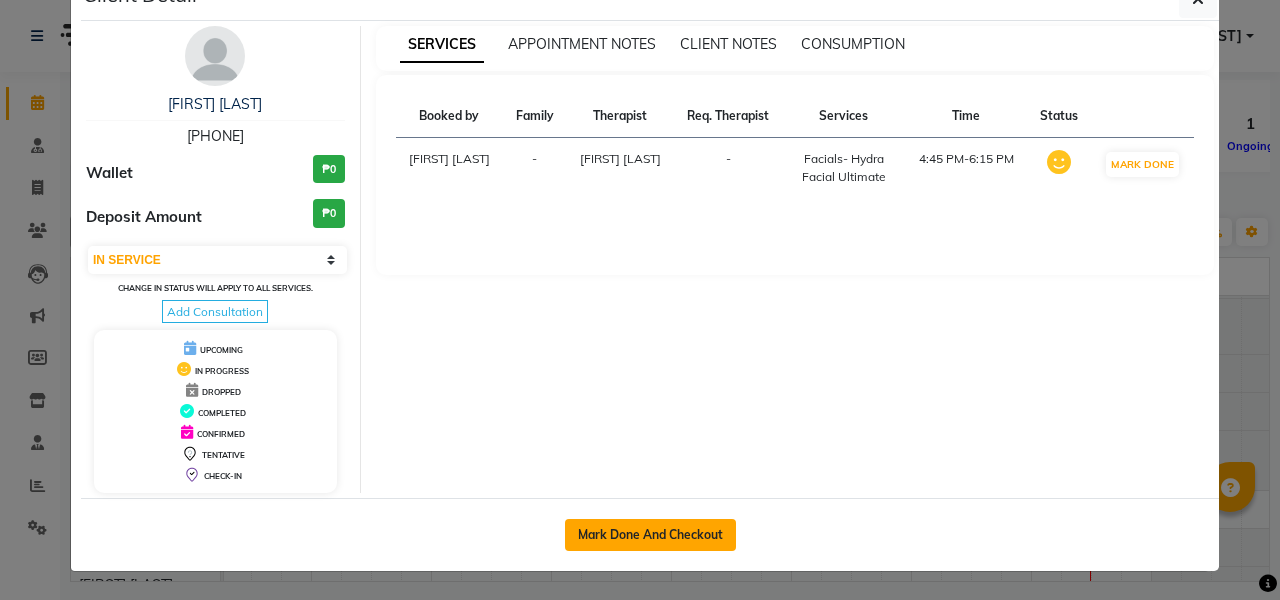 scroll, scrollTop: 52, scrollLeft: 0, axis: vertical 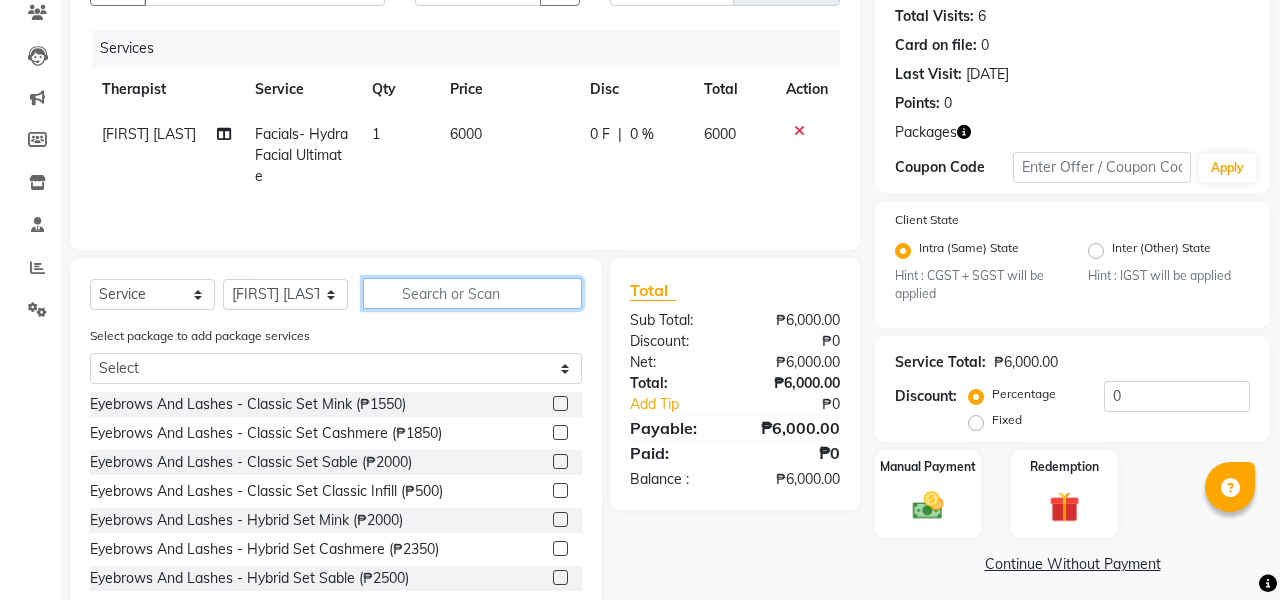 click 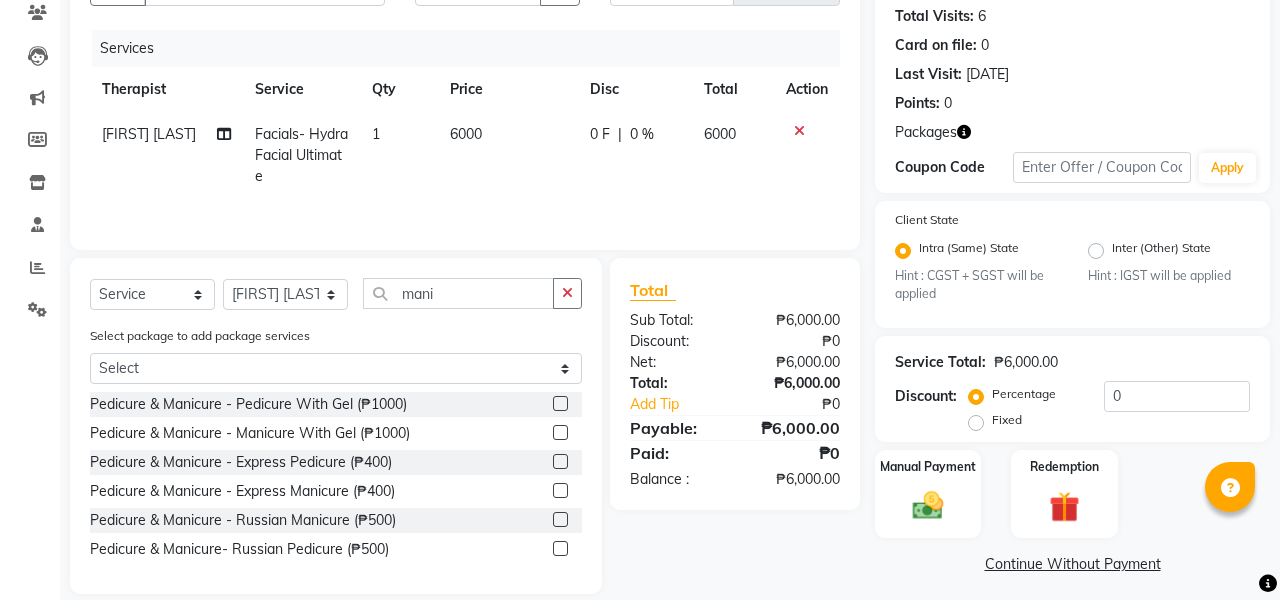 click 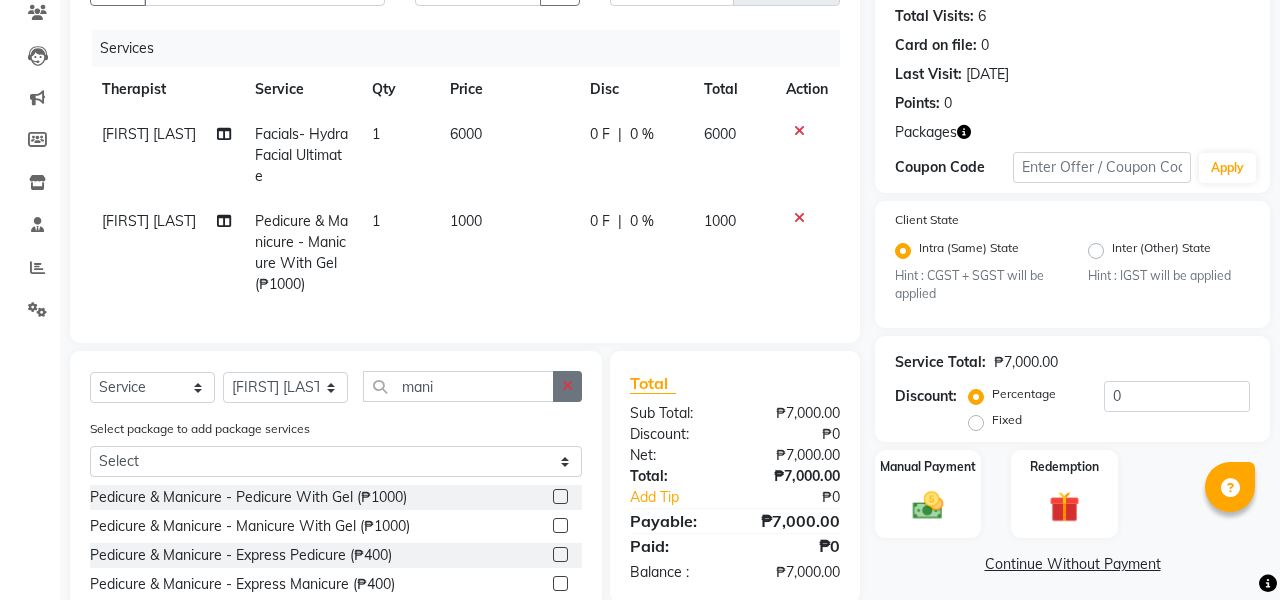 click 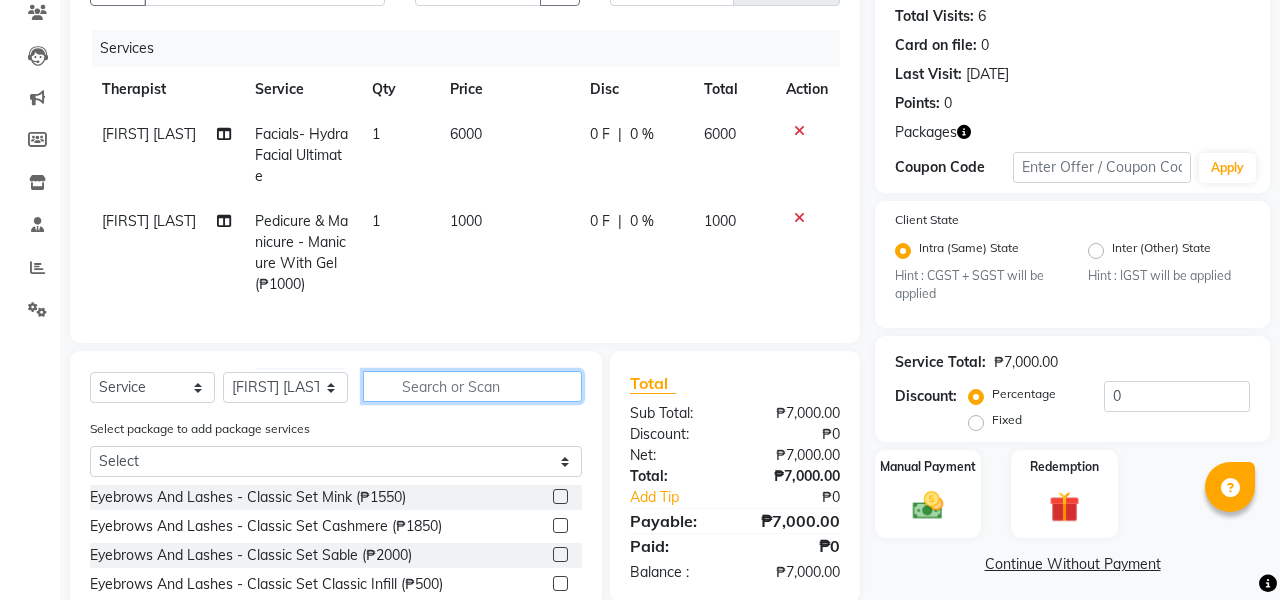 click 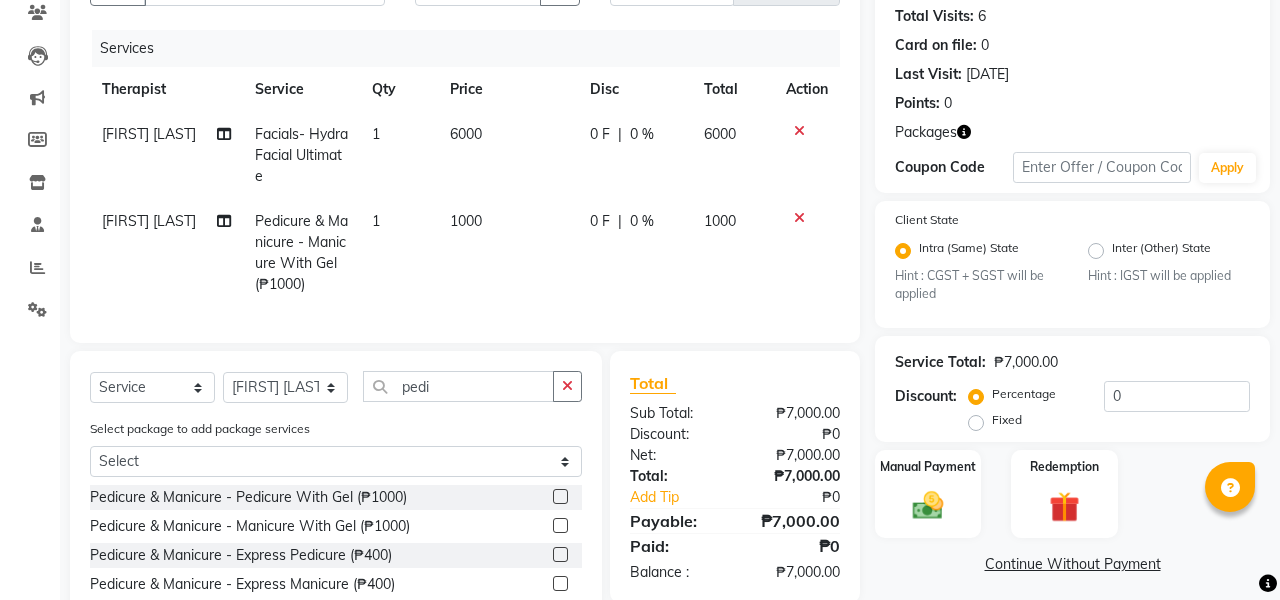 click 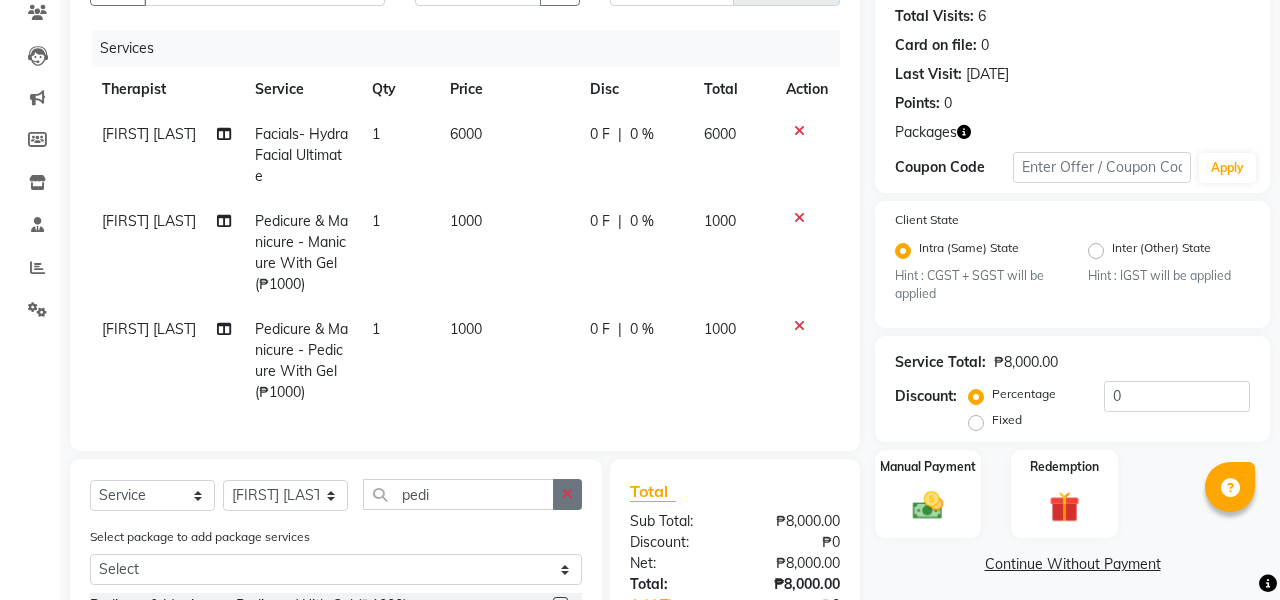 click 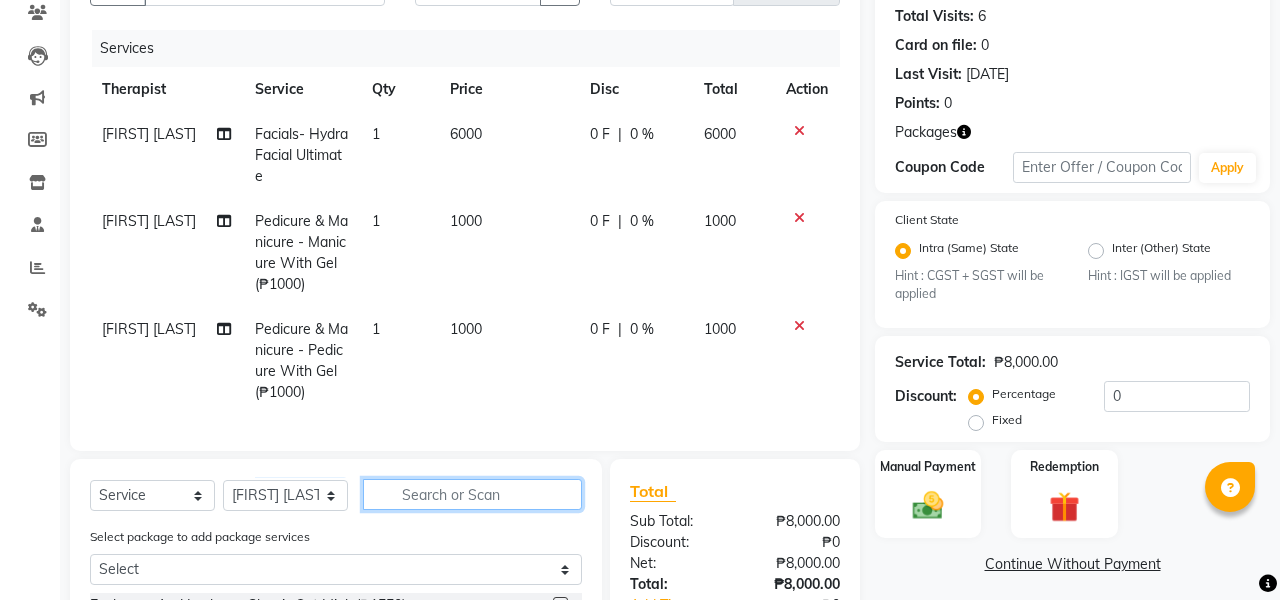 click 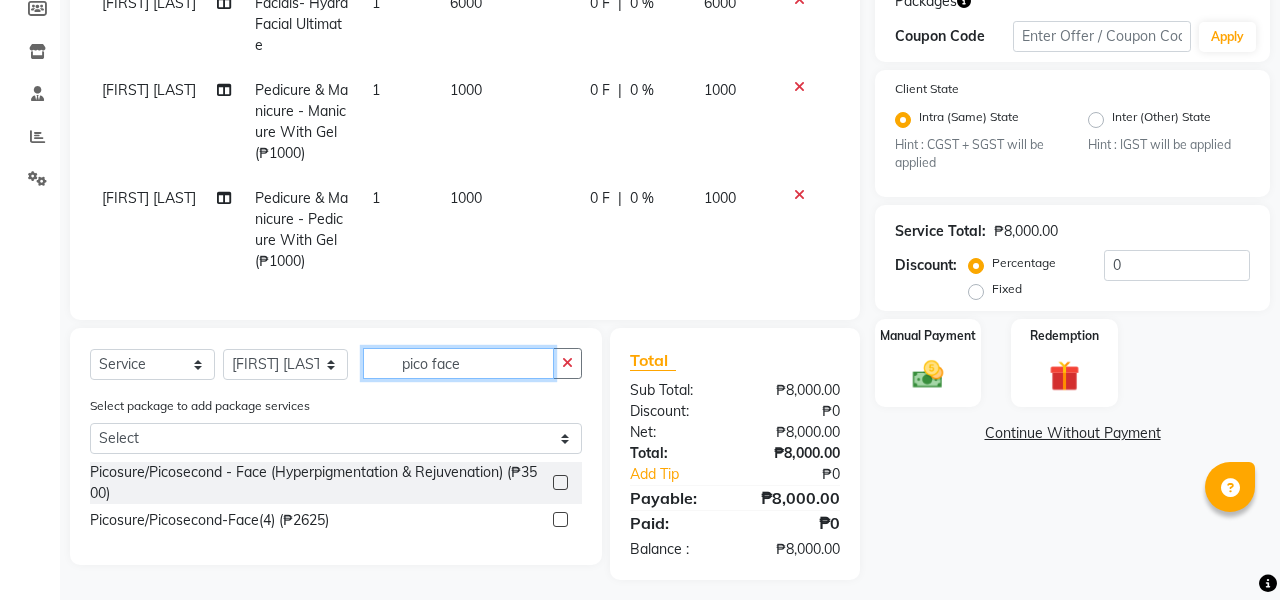 scroll, scrollTop: 358, scrollLeft: 0, axis: vertical 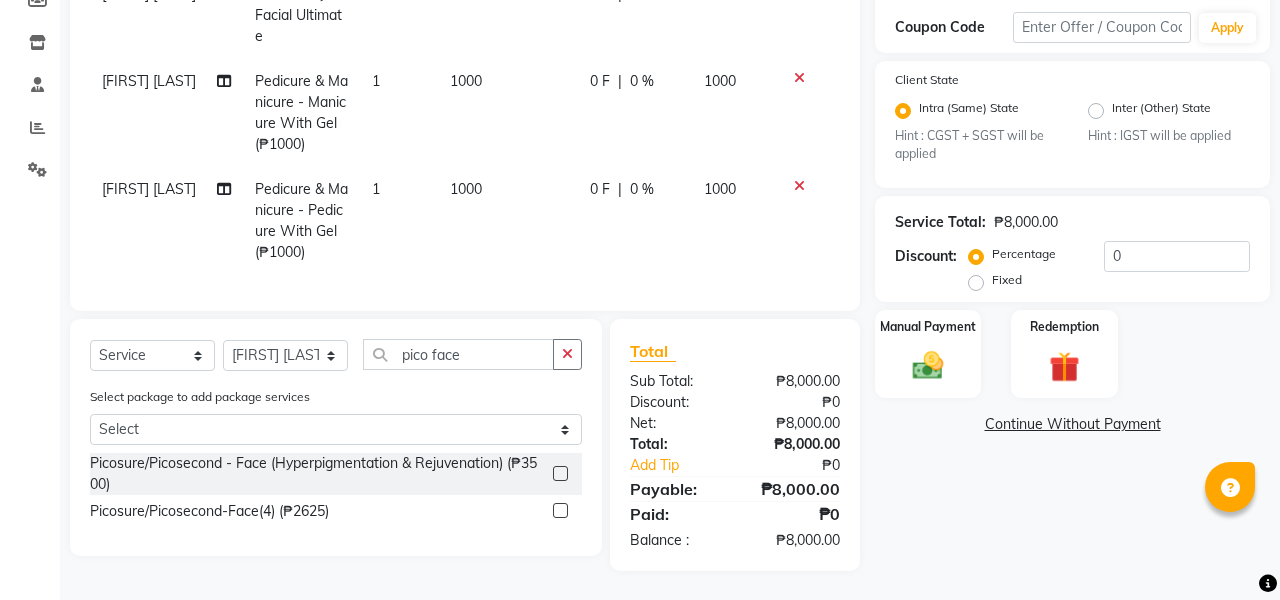 click 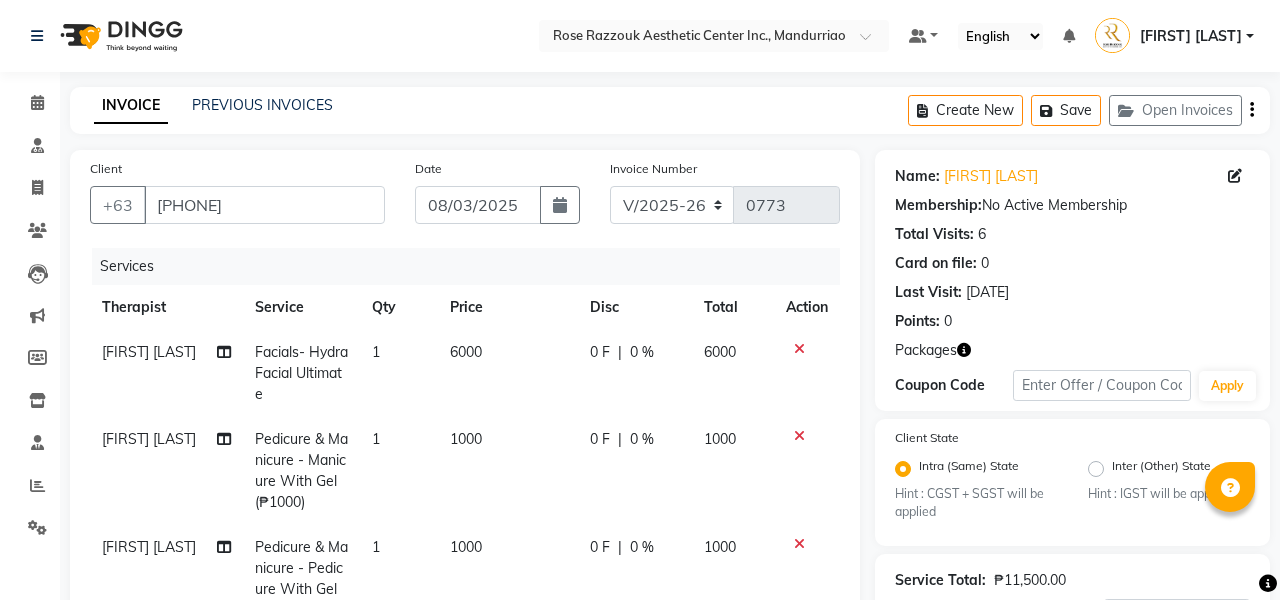scroll, scrollTop: 0, scrollLeft: 0, axis: both 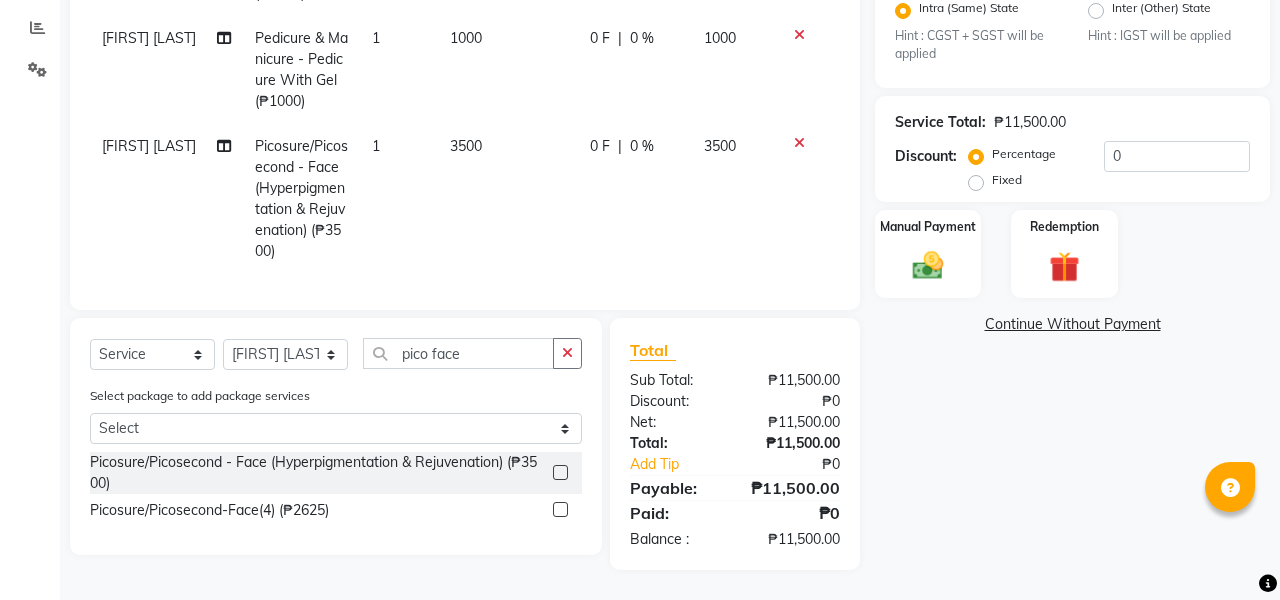 click on "Continue Without Payment" 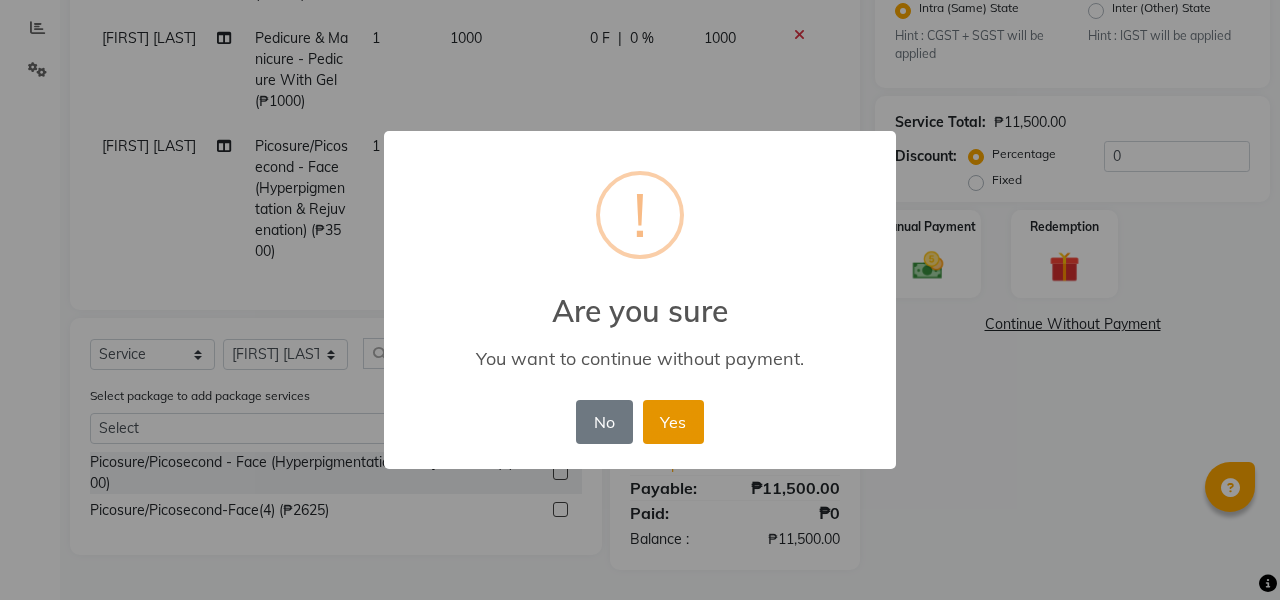 click on "Yes" at bounding box center (673, 422) 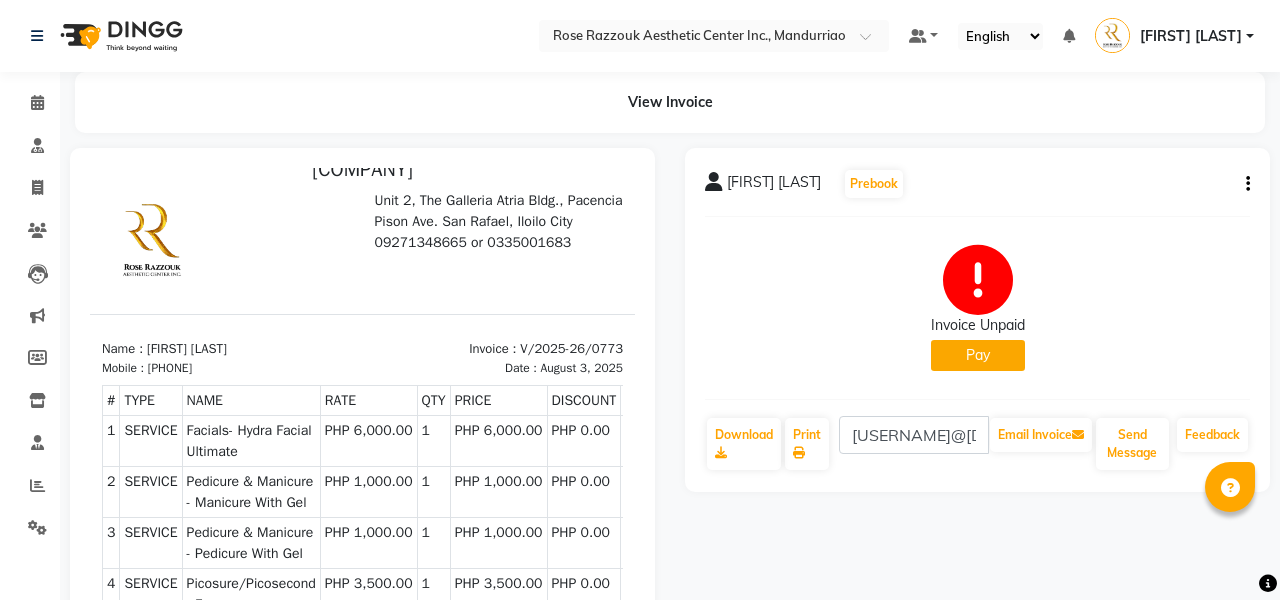 scroll, scrollTop: 16, scrollLeft: 0, axis: vertical 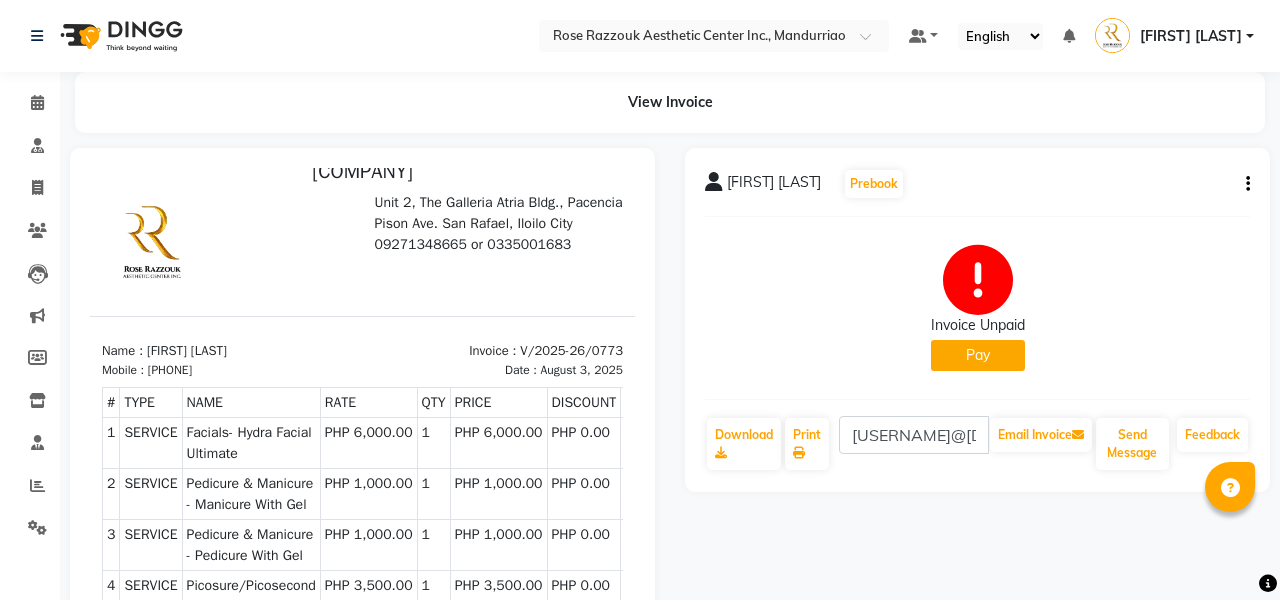 click on "[FIRST] [LAST]  Prebook   Invoice Unpaid   Pay  Download  Print  [USERNAME]@[DOMAIN]  Email Invoice   Send Message Feedback" 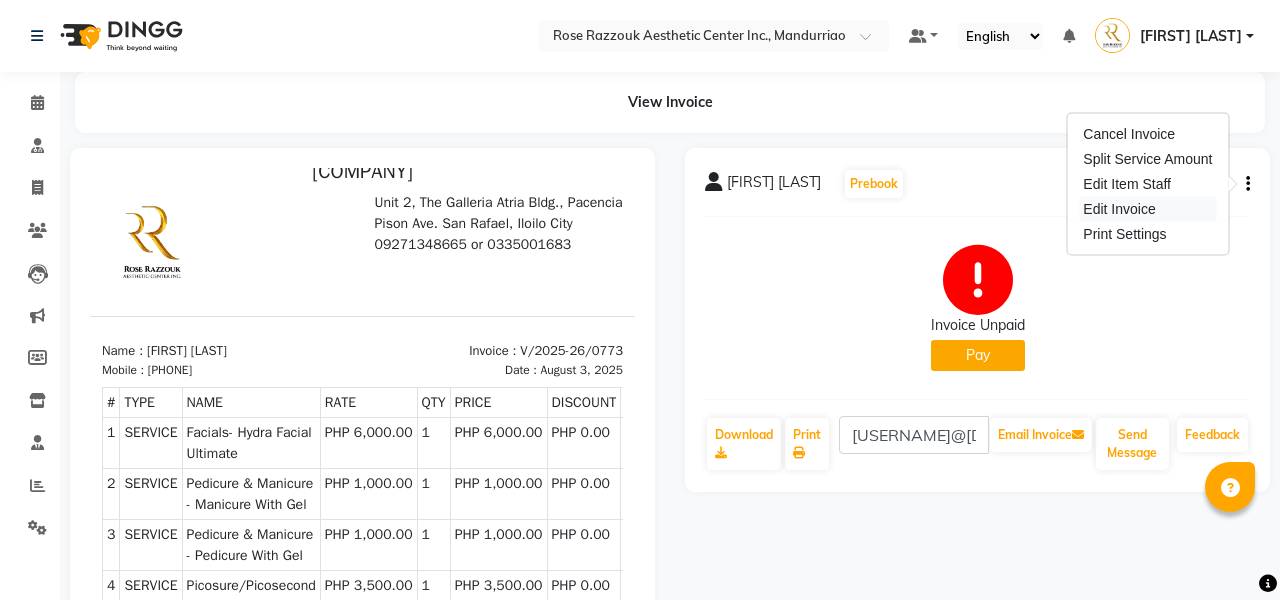 click on "Edit Invoice" at bounding box center (1147, 209) 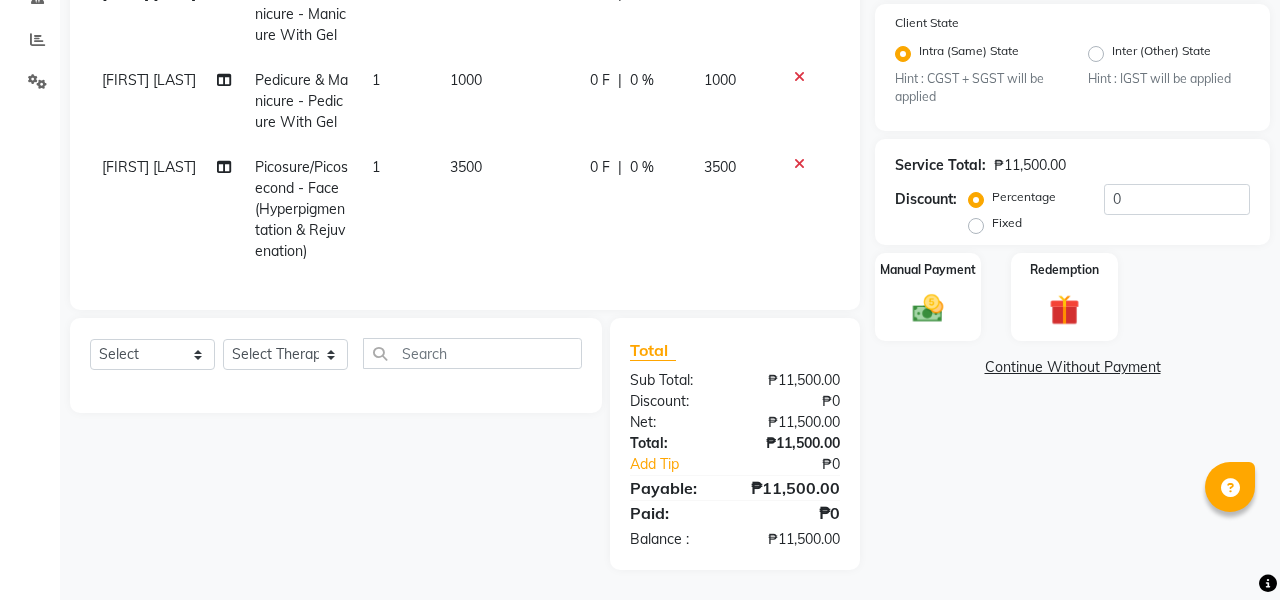 scroll, scrollTop: 446, scrollLeft: 0, axis: vertical 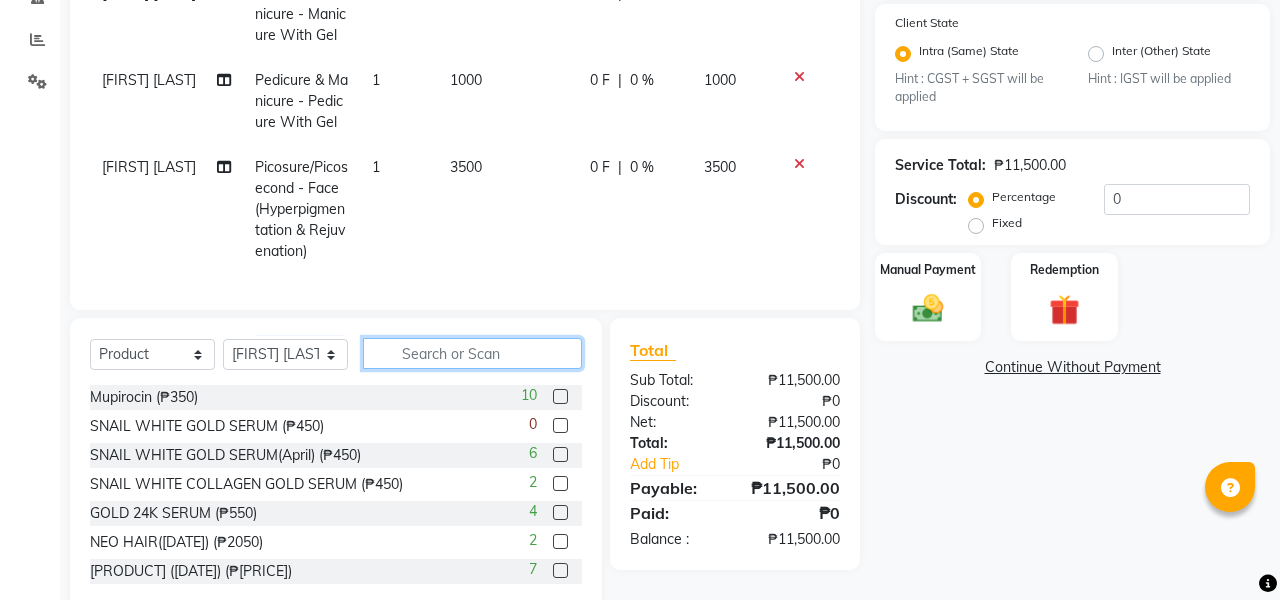 click 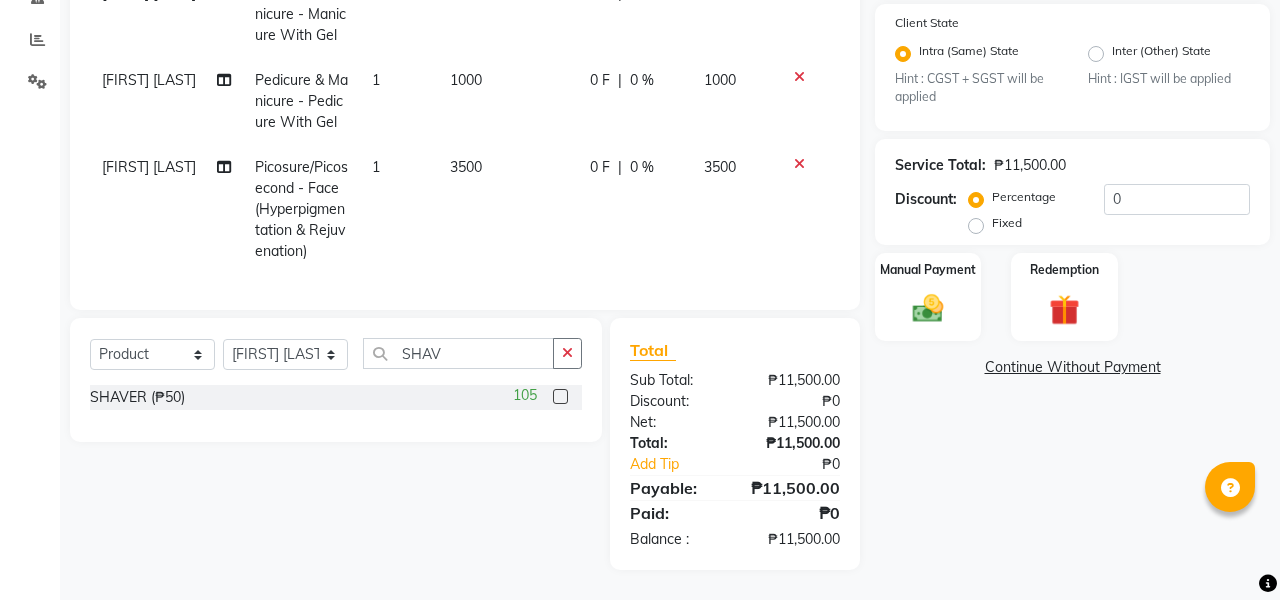 click 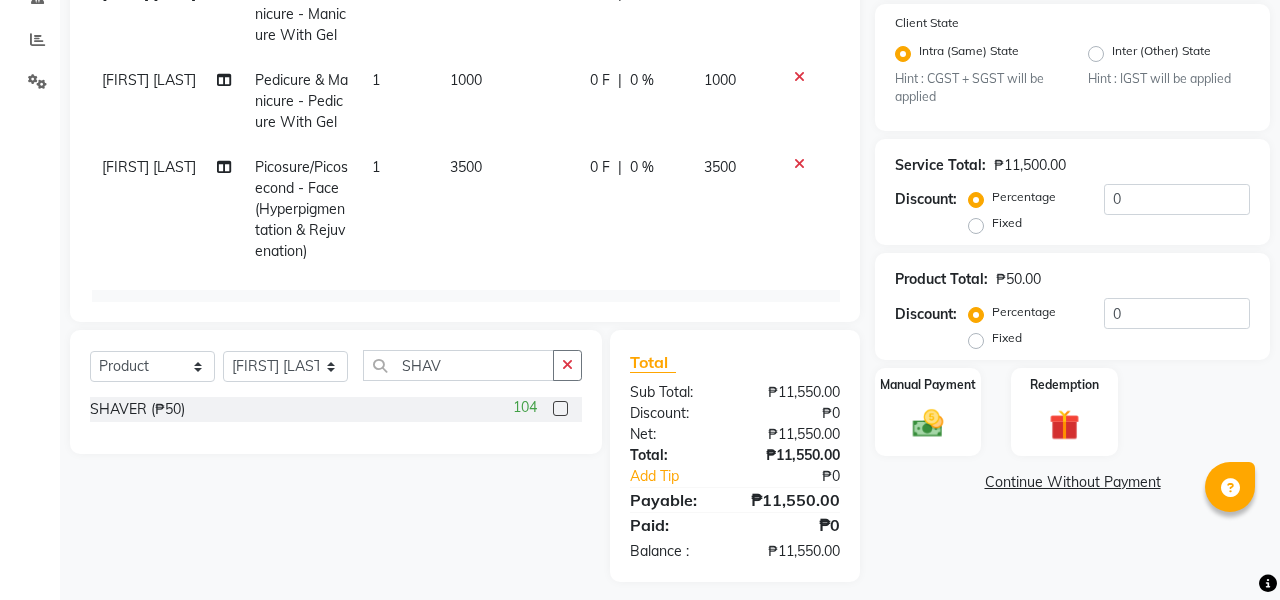 scroll, scrollTop: 0, scrollLeft: 0, axis: both 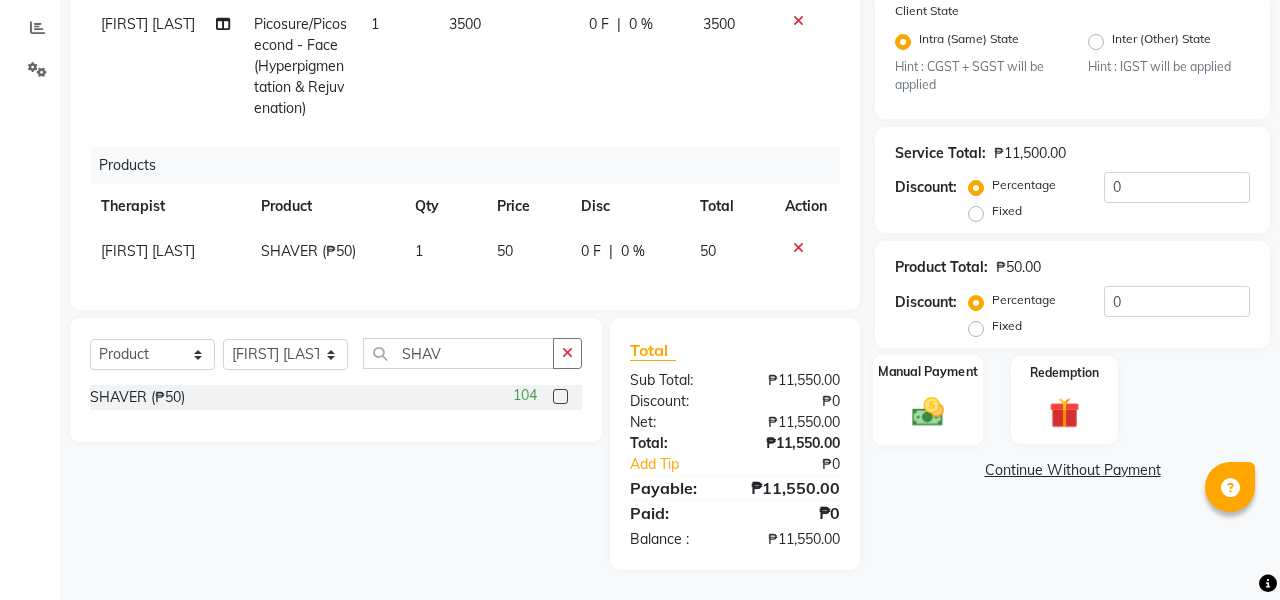click on "Manual Payment" 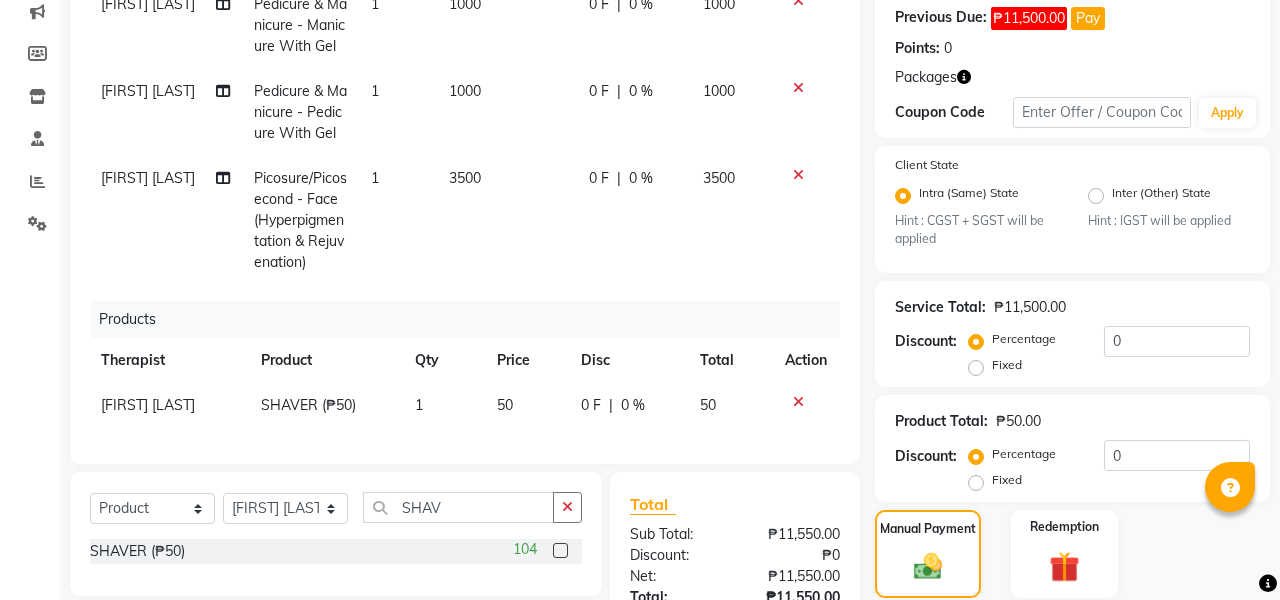 scroll, scrollTop: 285, scrollLeft: 0, axis: vertical 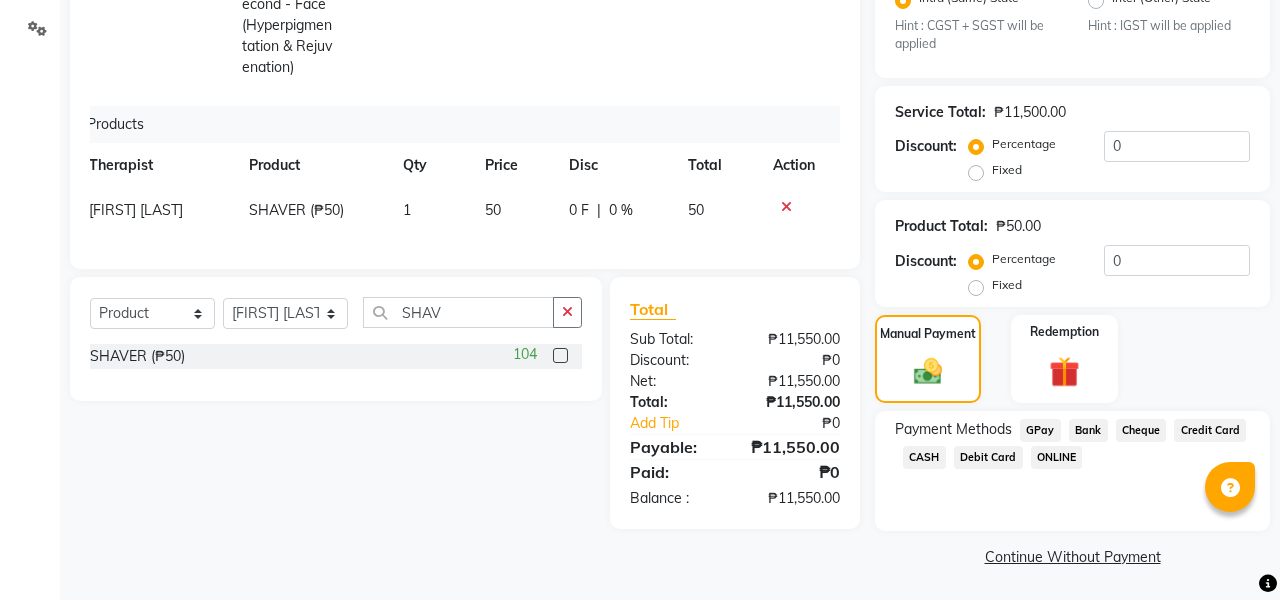 click on "Credit Card" 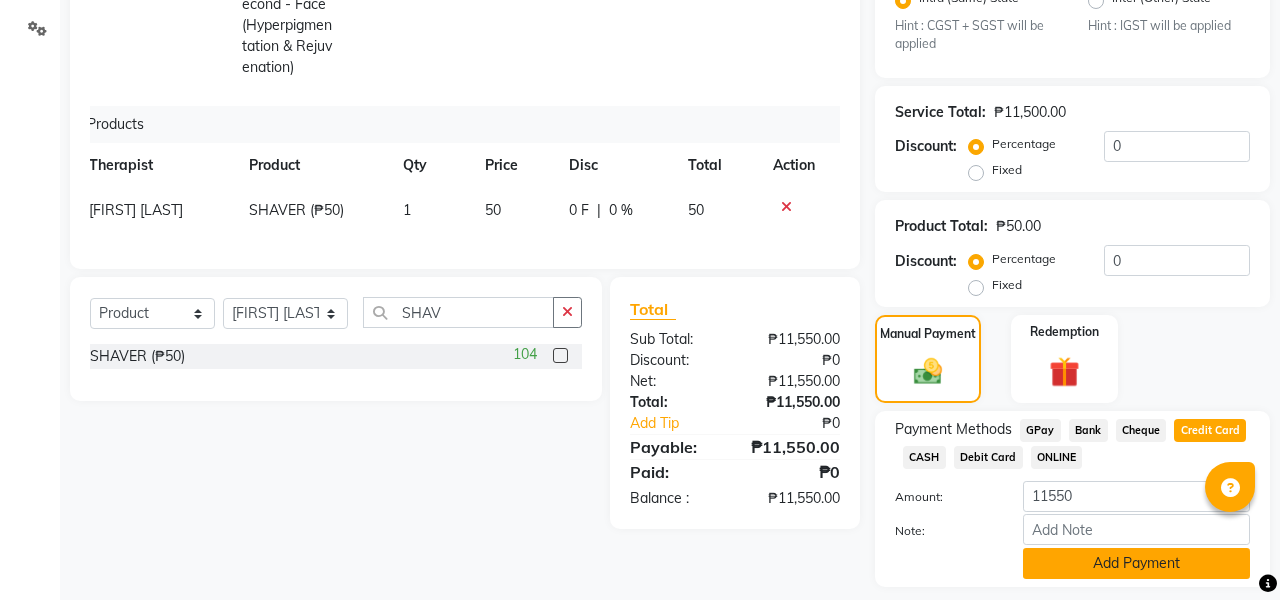 click on "Add Payment" 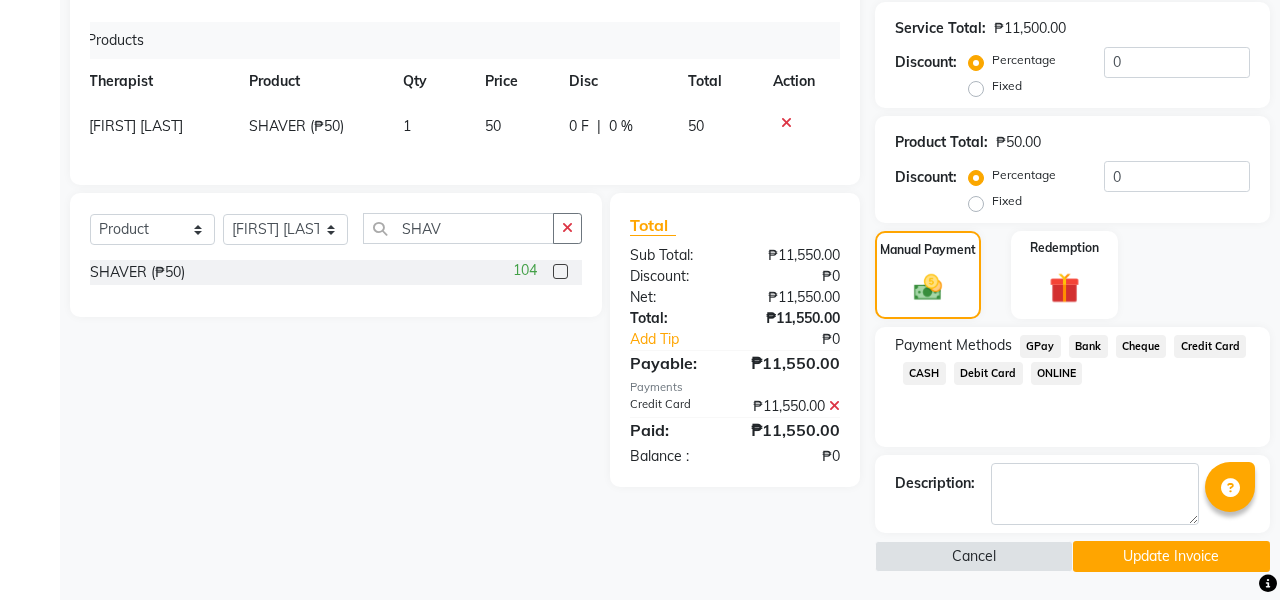 click on "Update Invoice" 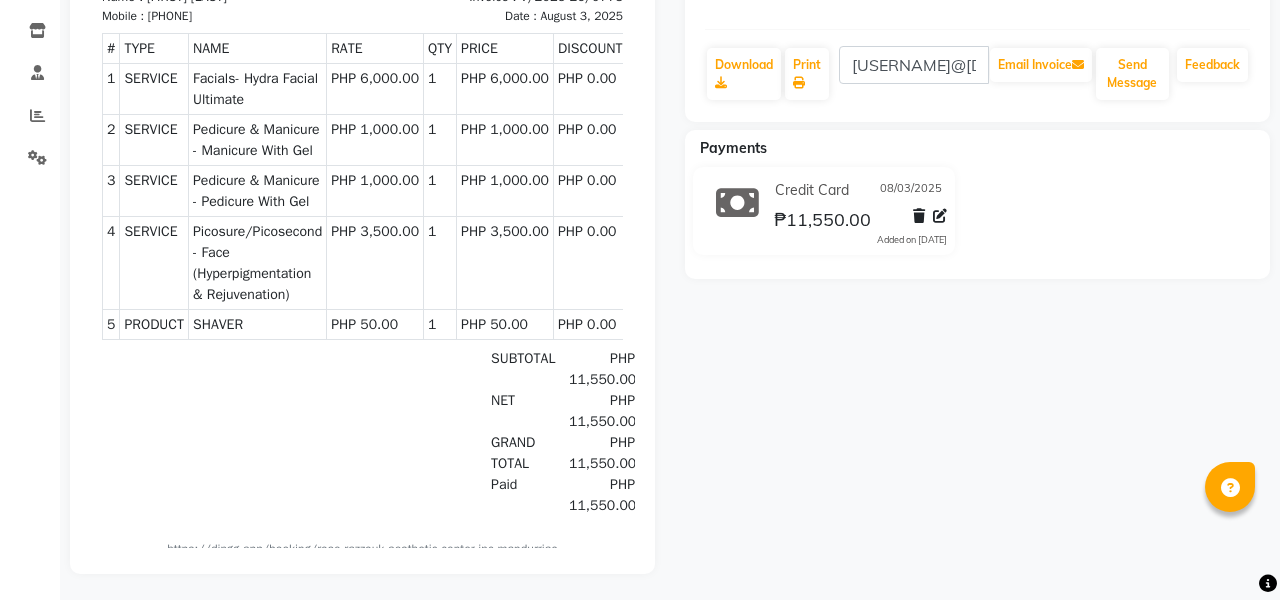 scroll, scrollTop: 372, scrollLeft: 0, axis: vertical 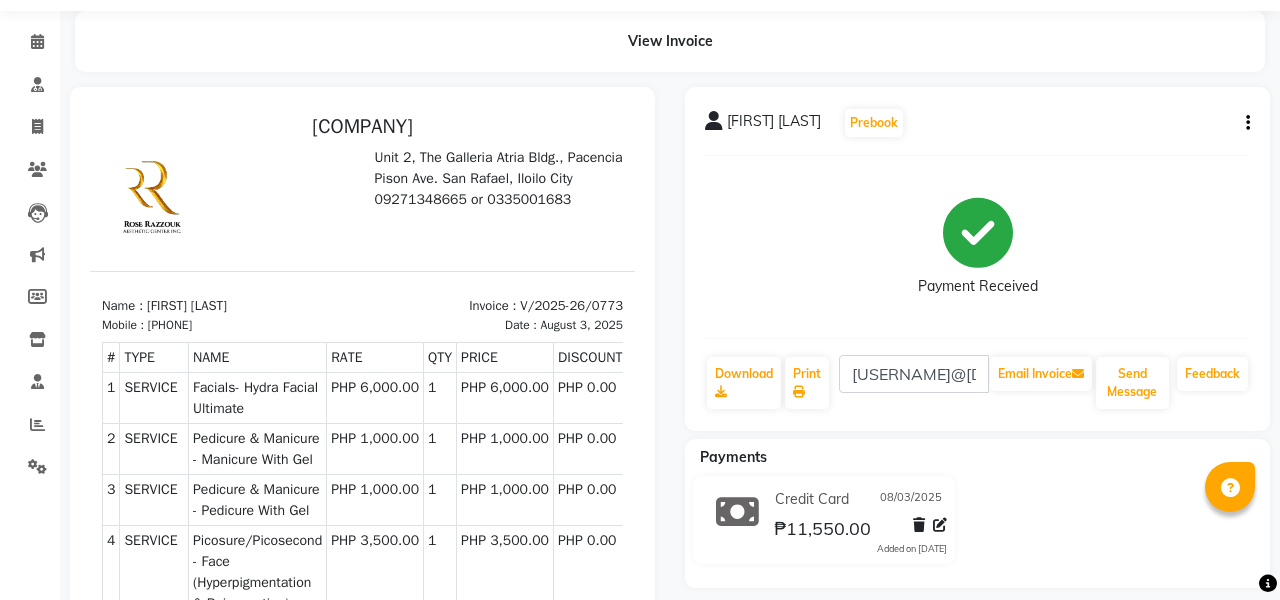 click 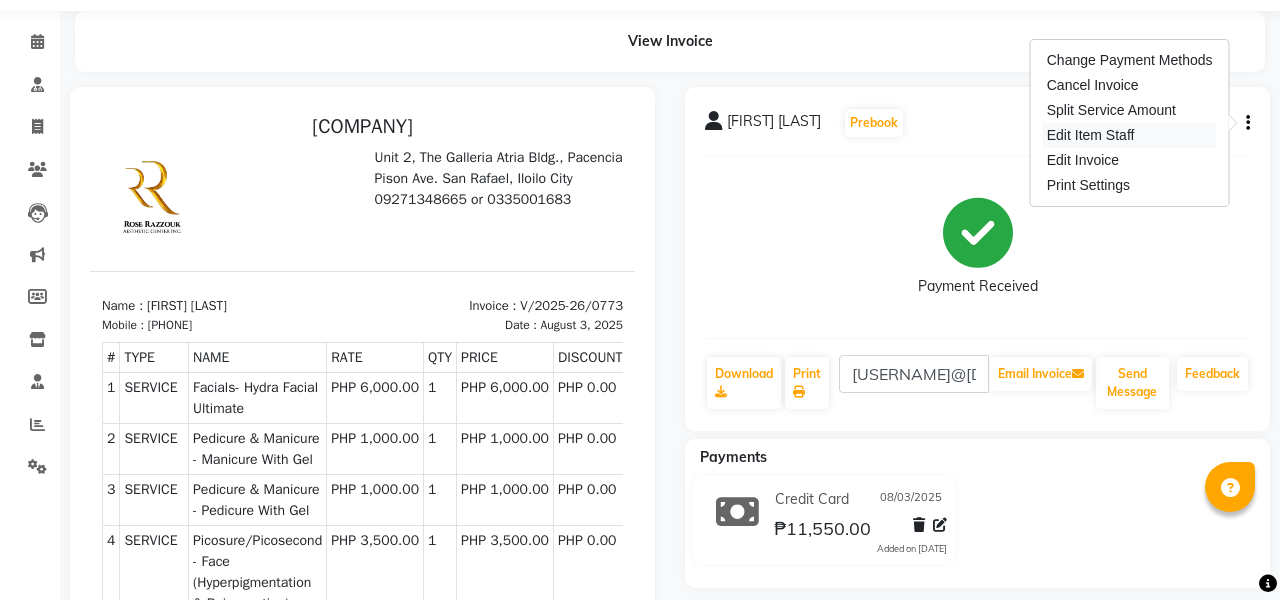 click on "Edit Item Staff" at bounding box center (1130, 135) 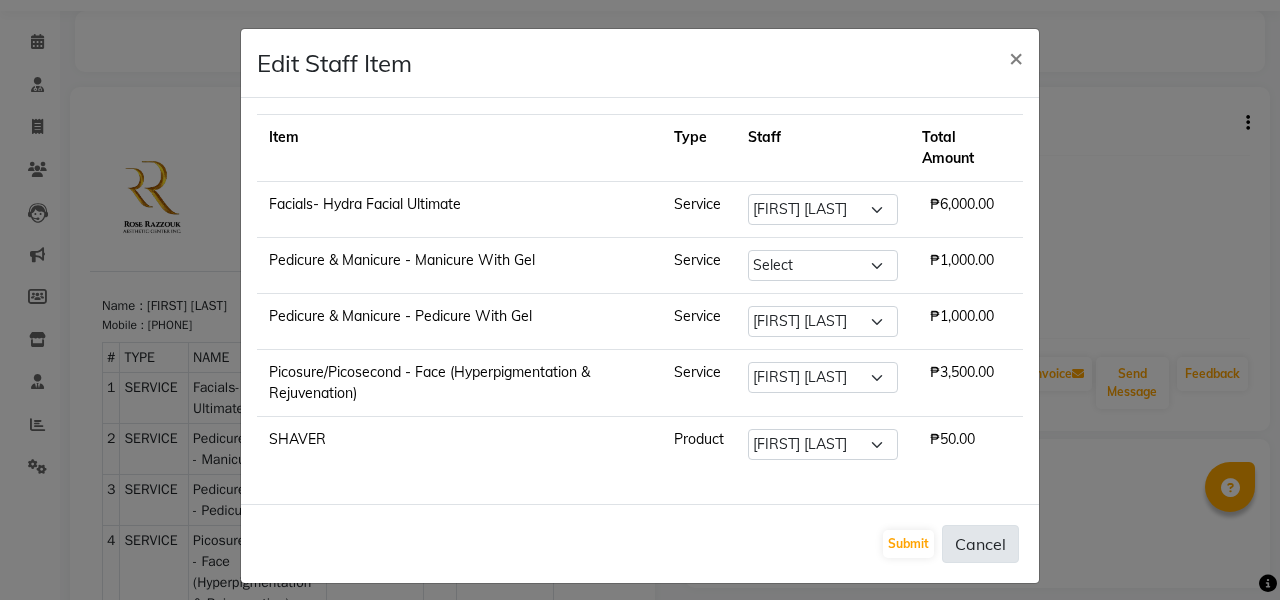 click on "Cancel" 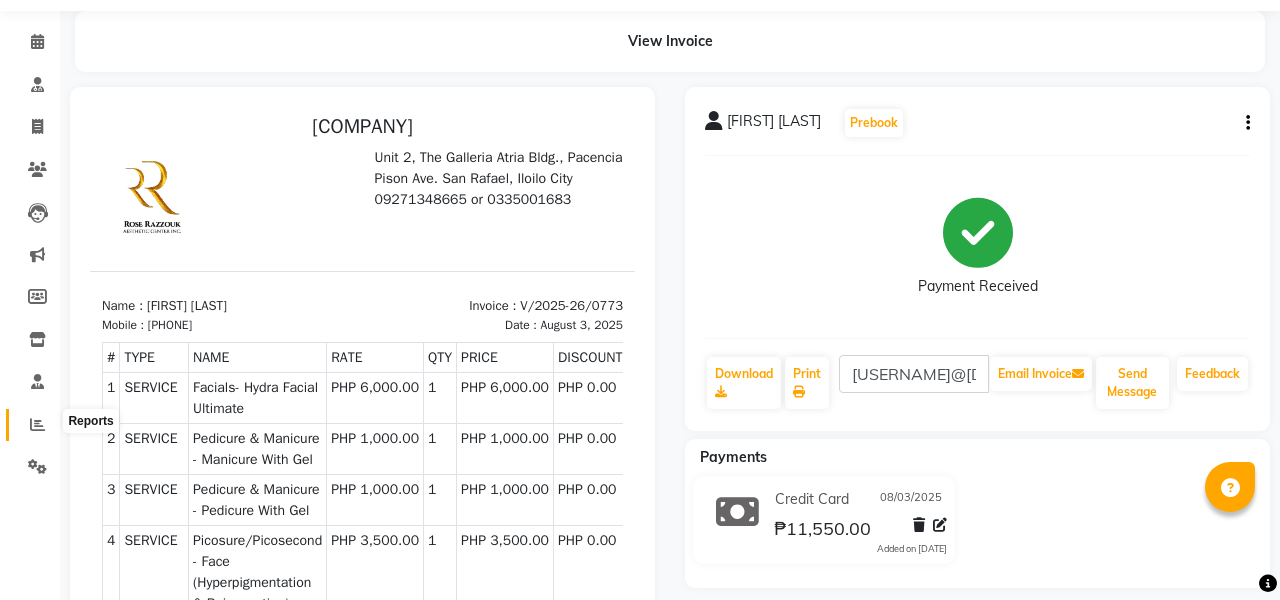 click 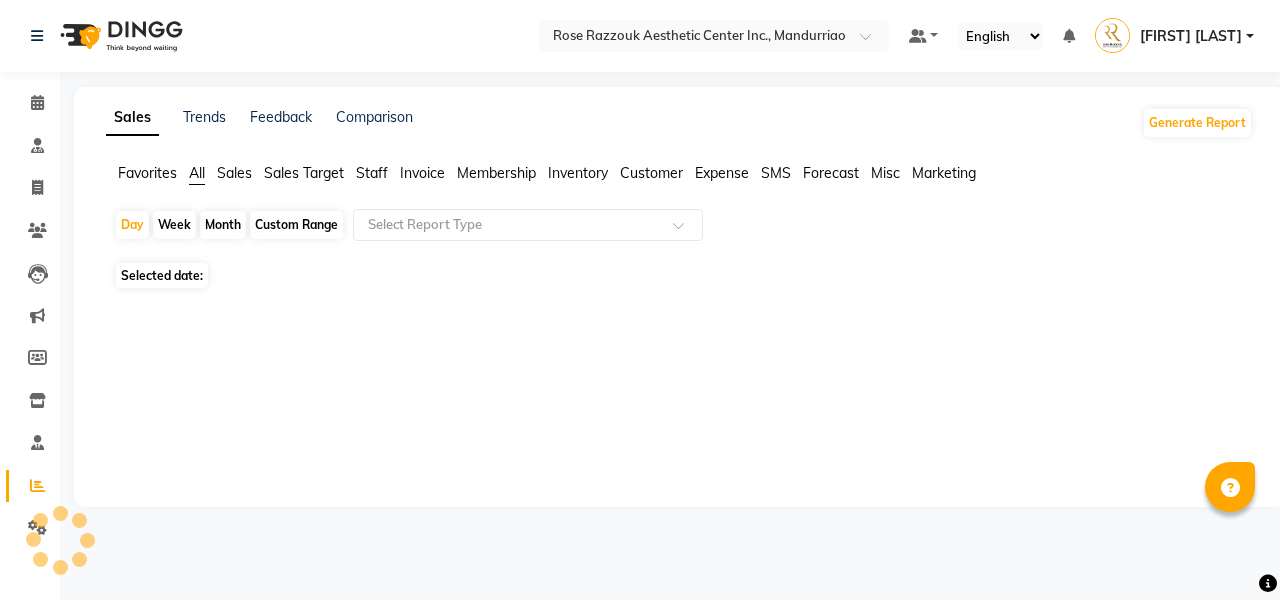 scroll, scrollTop: 0, scrollLeft: 0, axis: both 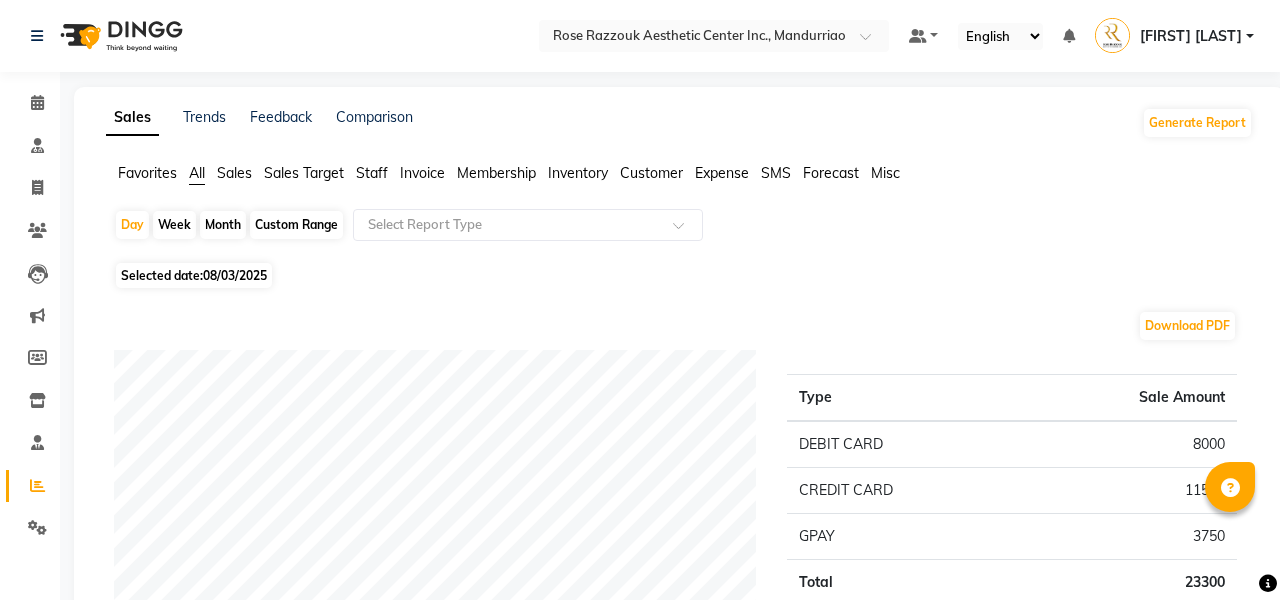 click on "Month" 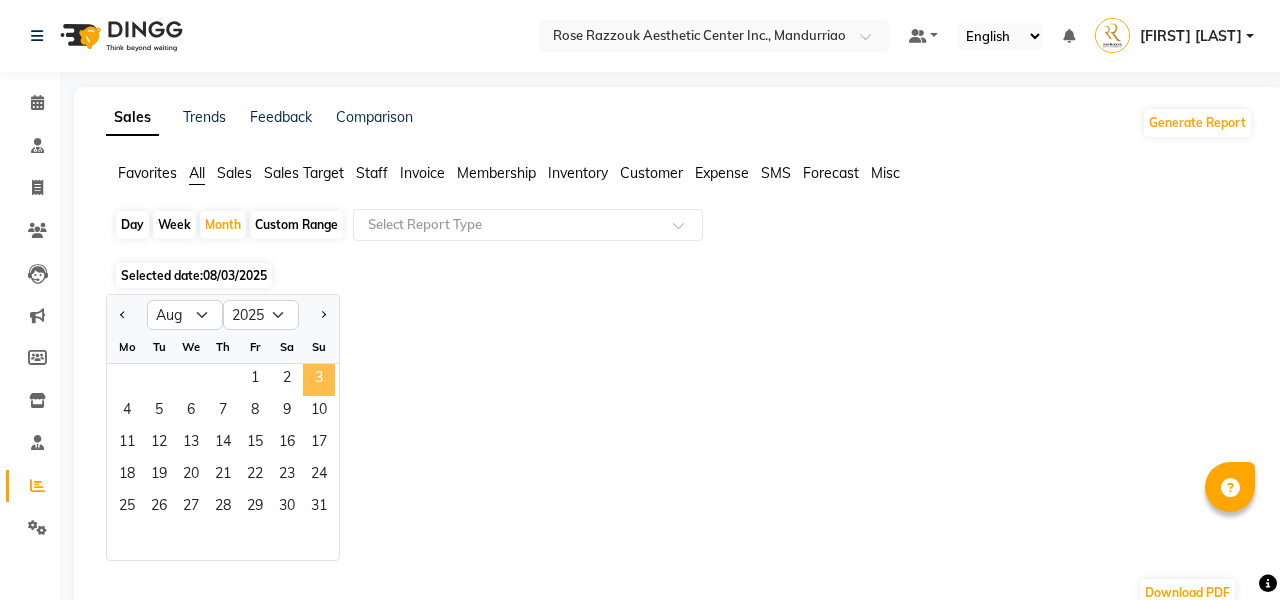 click on "3" 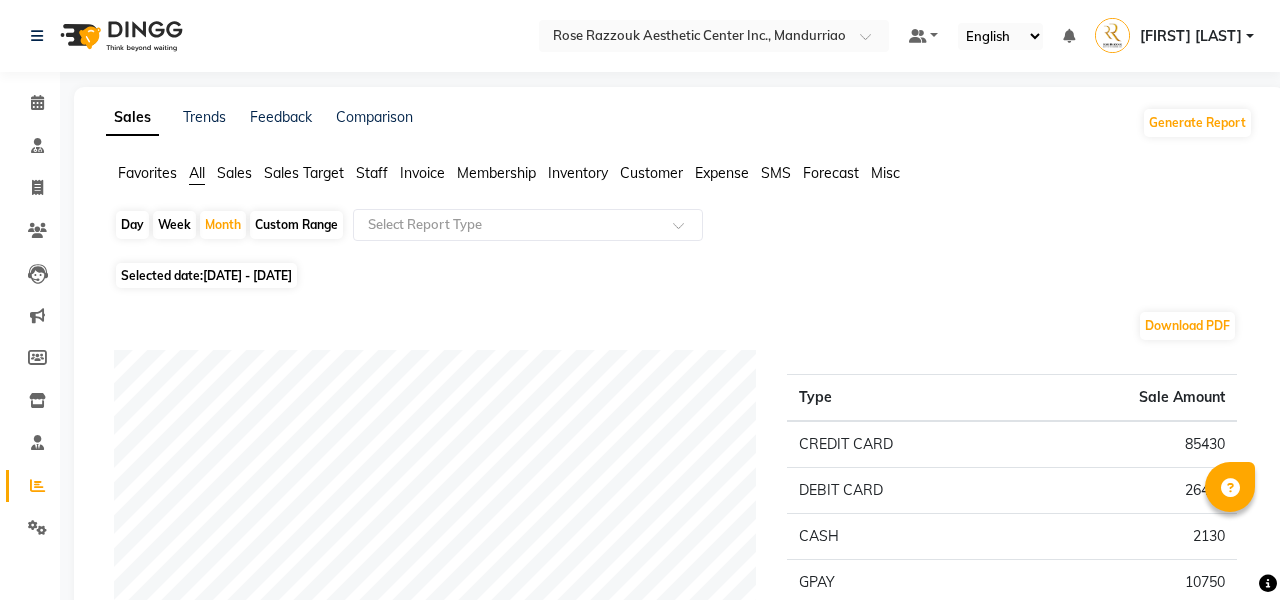 click on "Day" 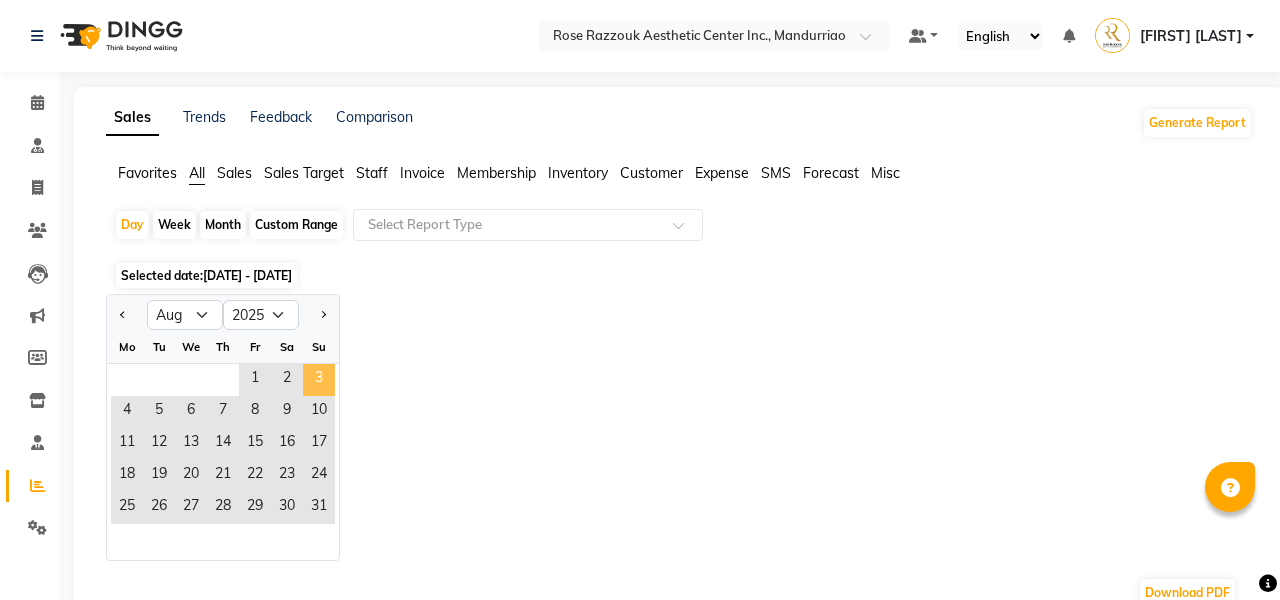 click on "3" 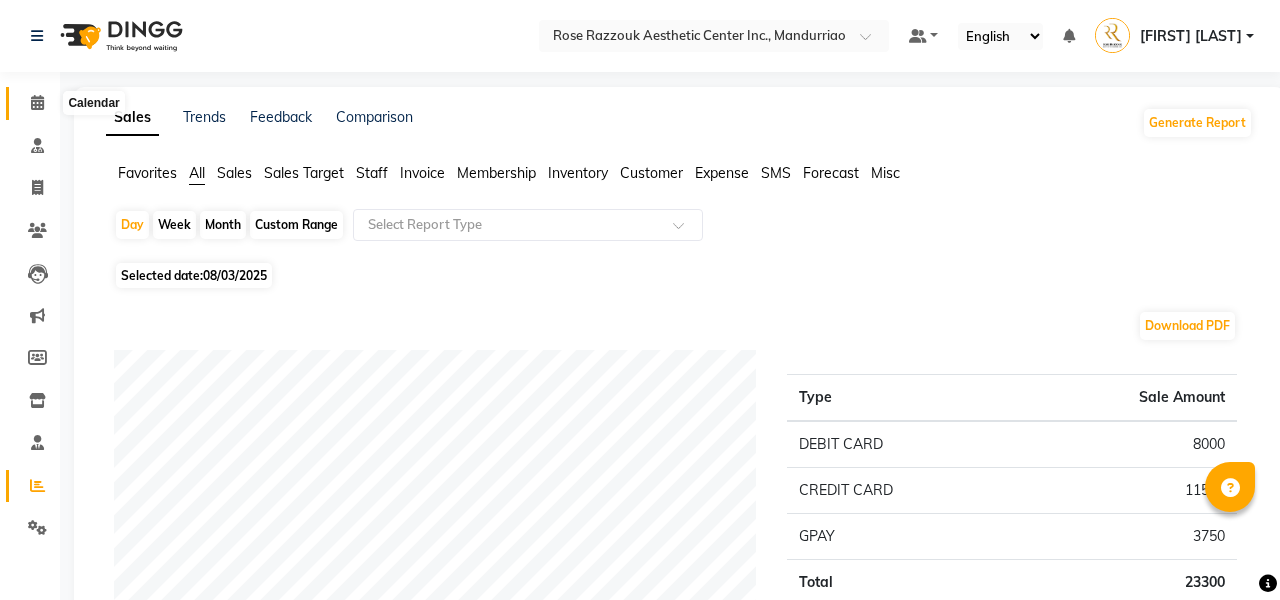 scroll, scrollTop: 0, scrollLeft: 0, axis: both 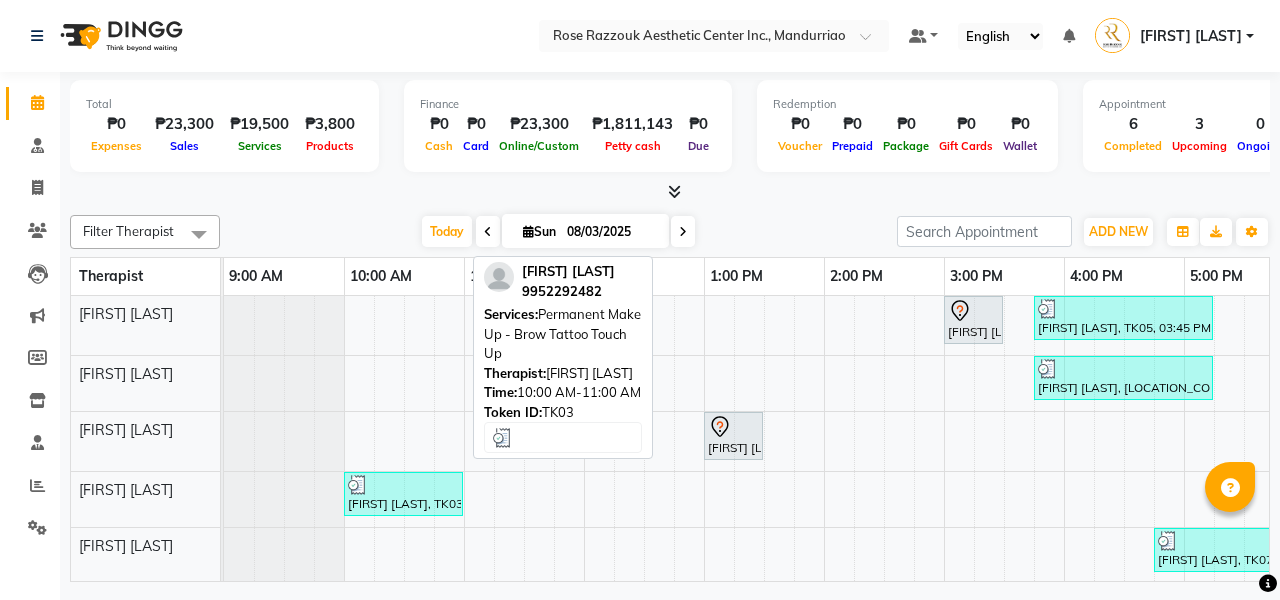 click at bounding box center (403, 485) 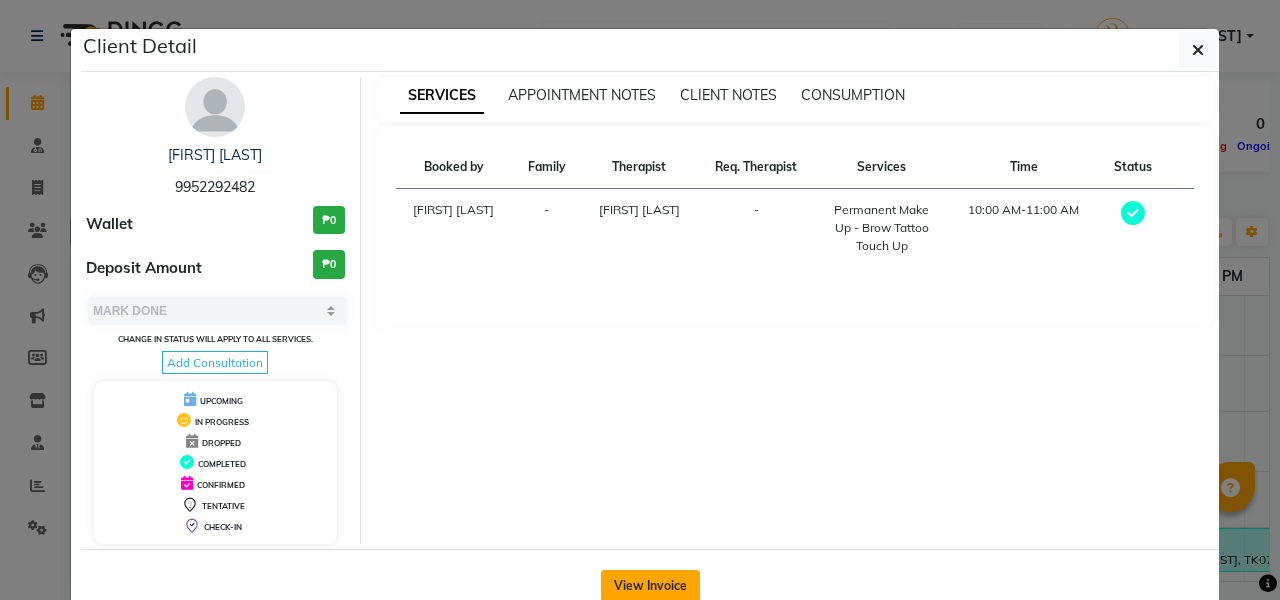click on "View Invoice" 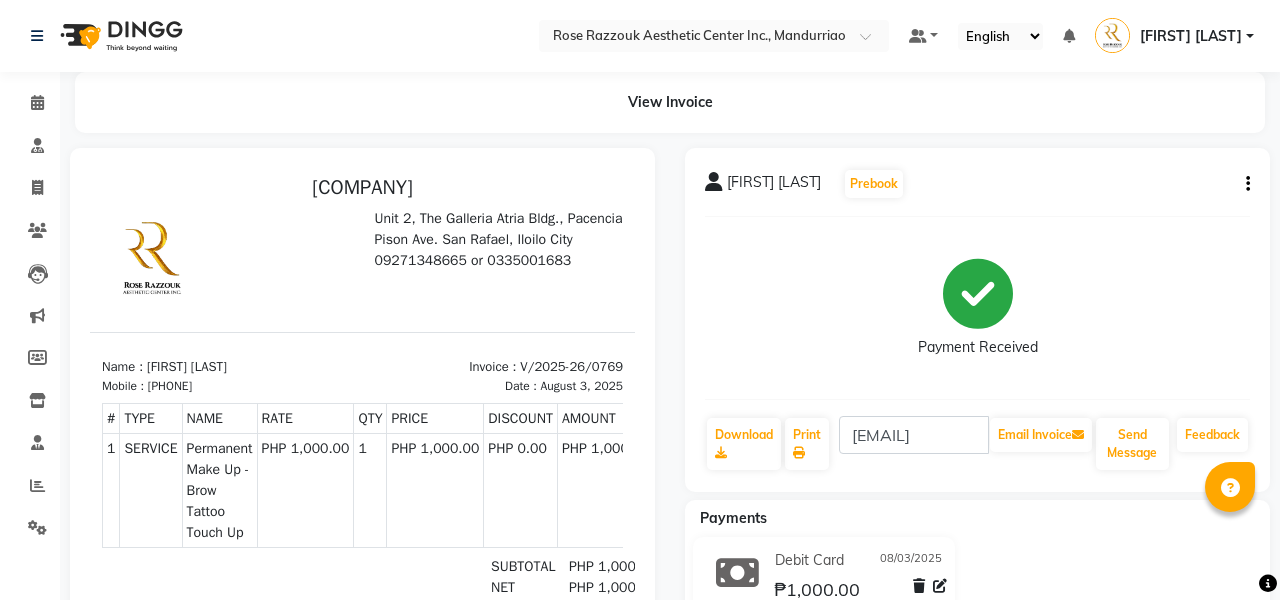 scroll, scrollTop: 0, scrollLeft: 0, axis: both 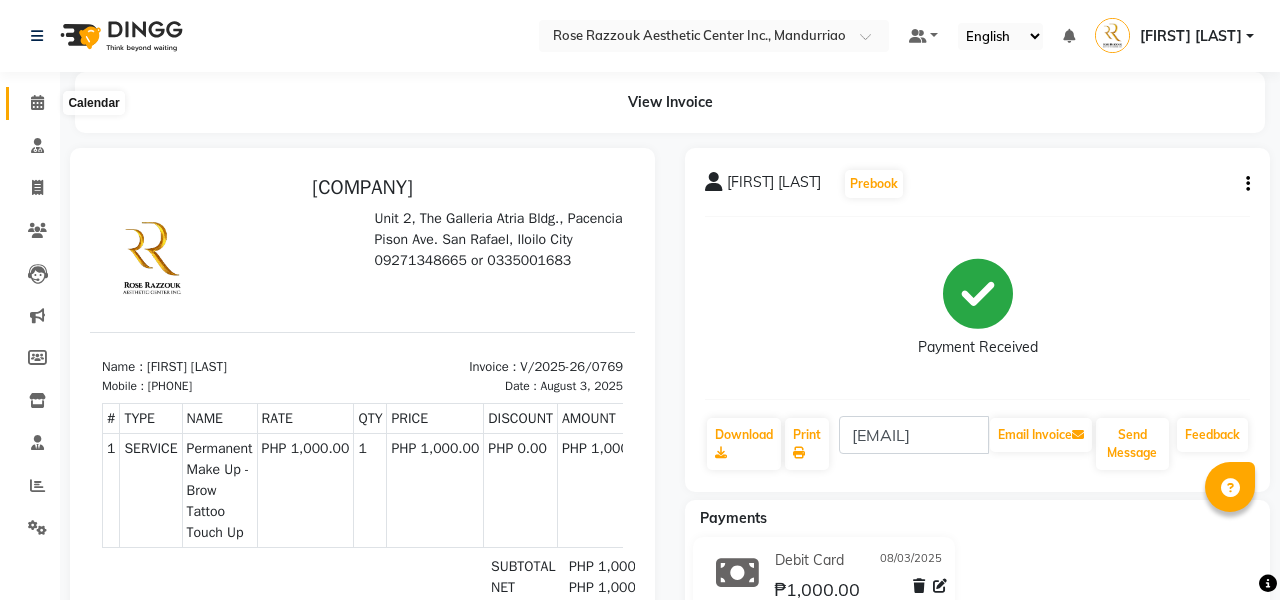 click 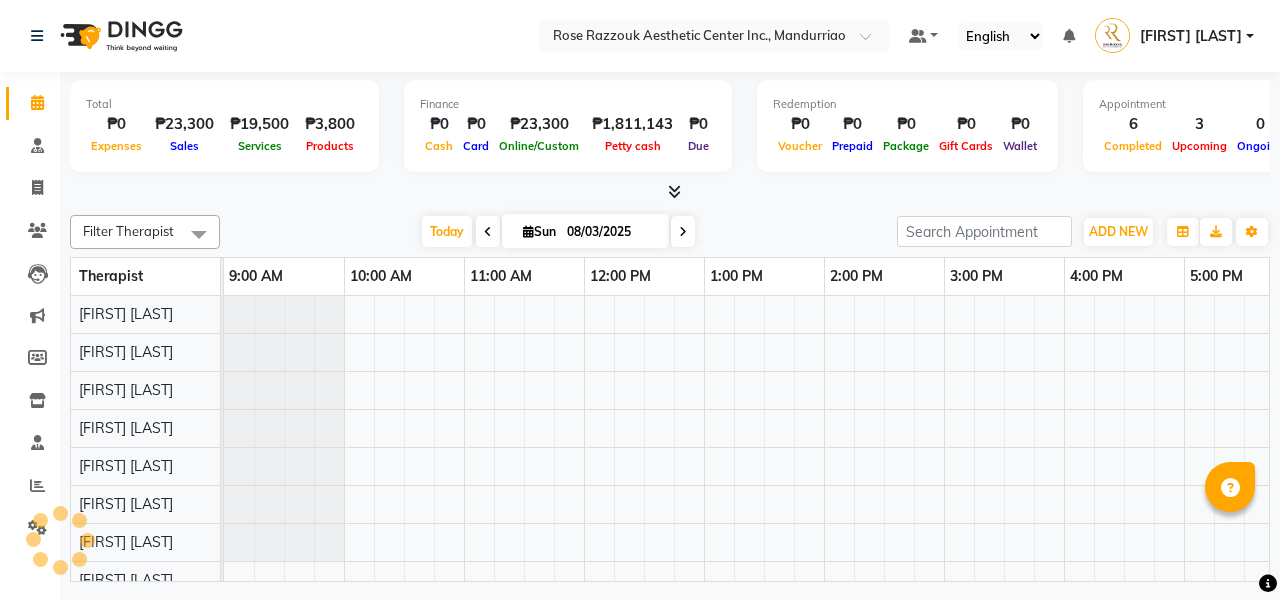 scroll, scrollTop: 0, scrollLeft: 0, axis: both 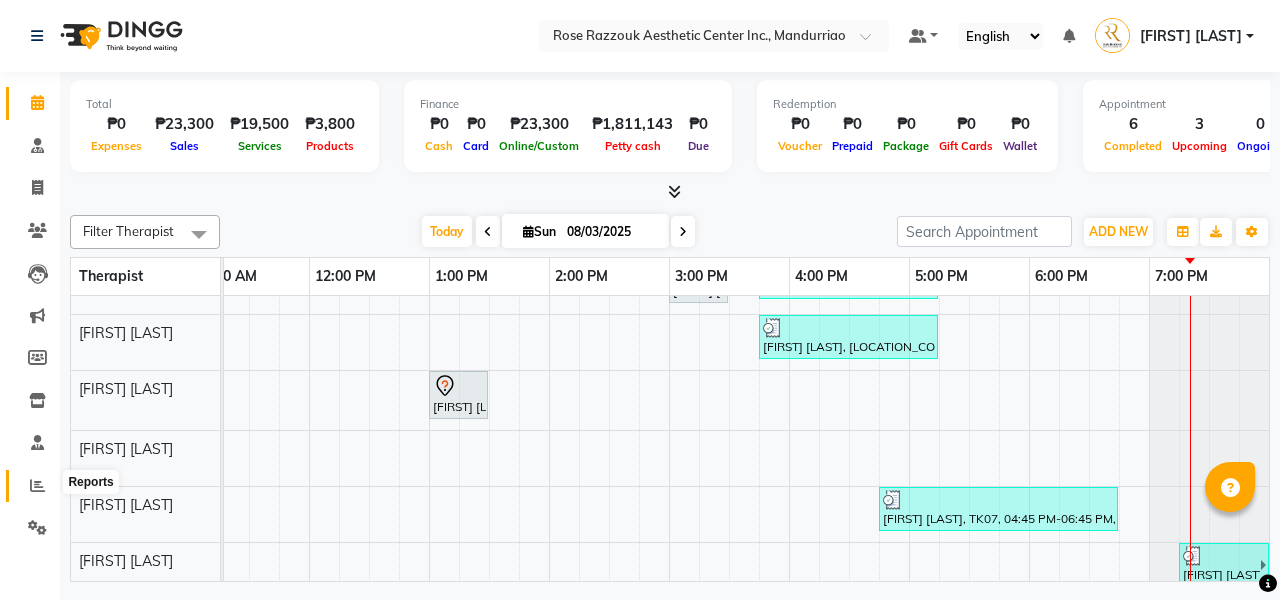 click 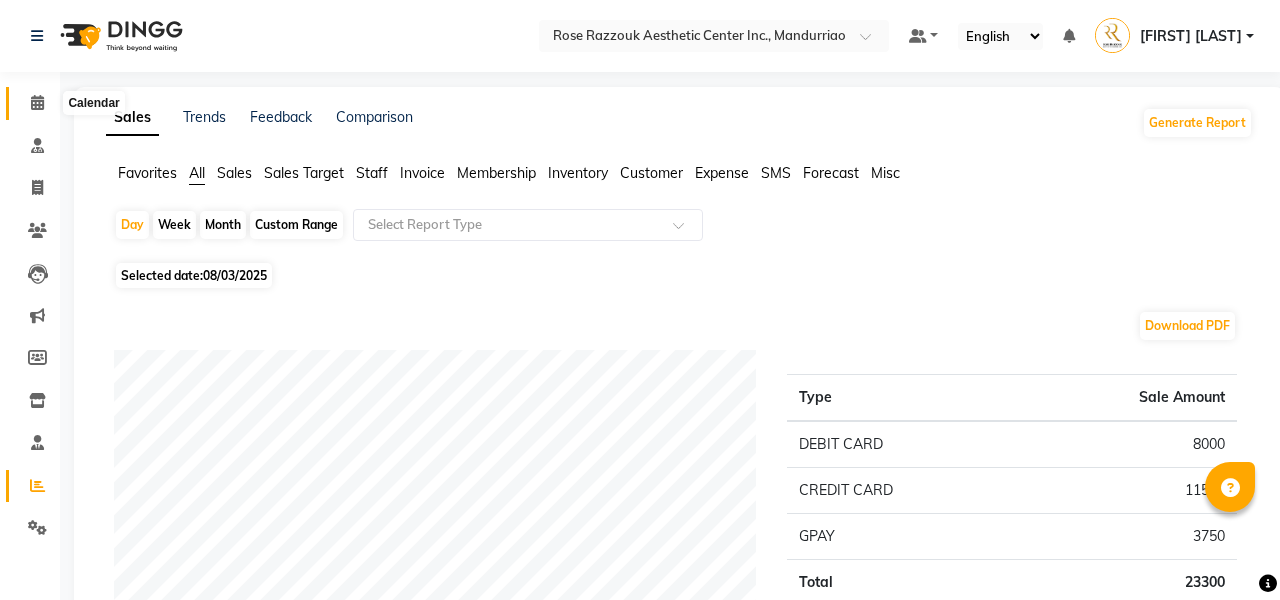 click 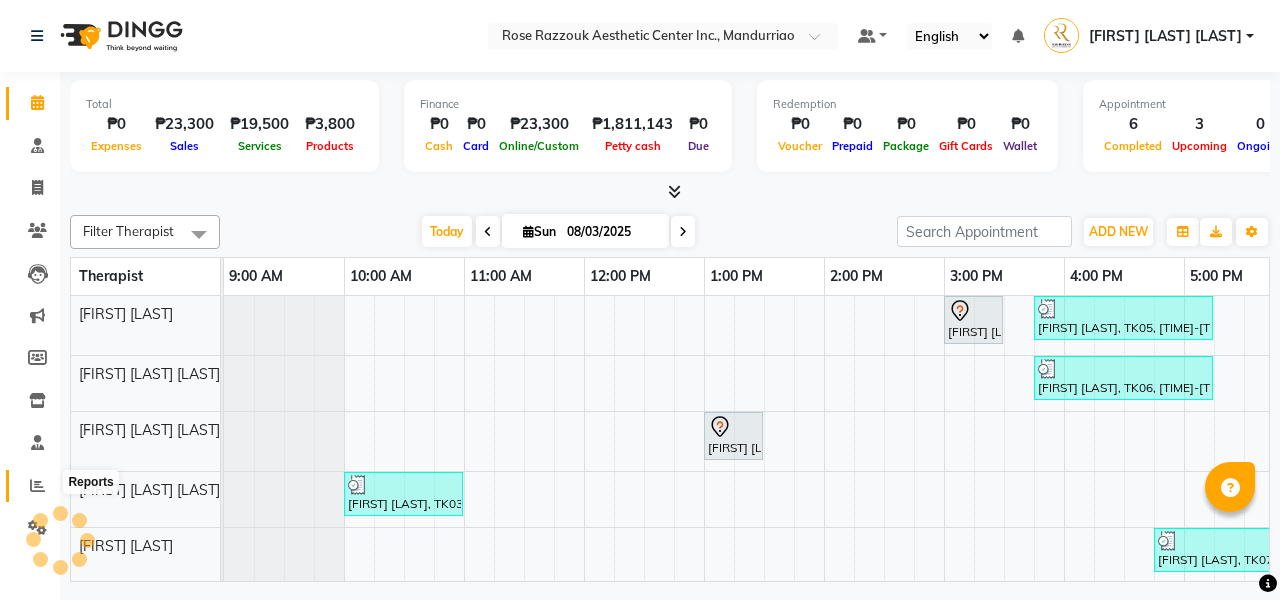 click 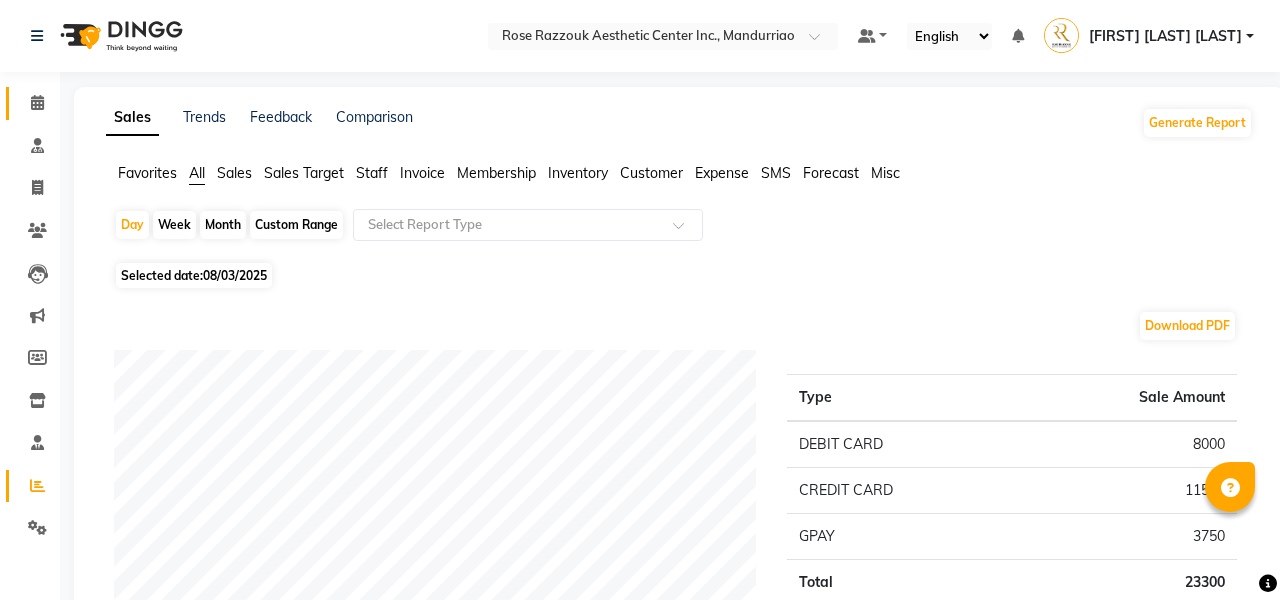 scroll, scrollTop: 0, scrollLeft: 0, axis: both 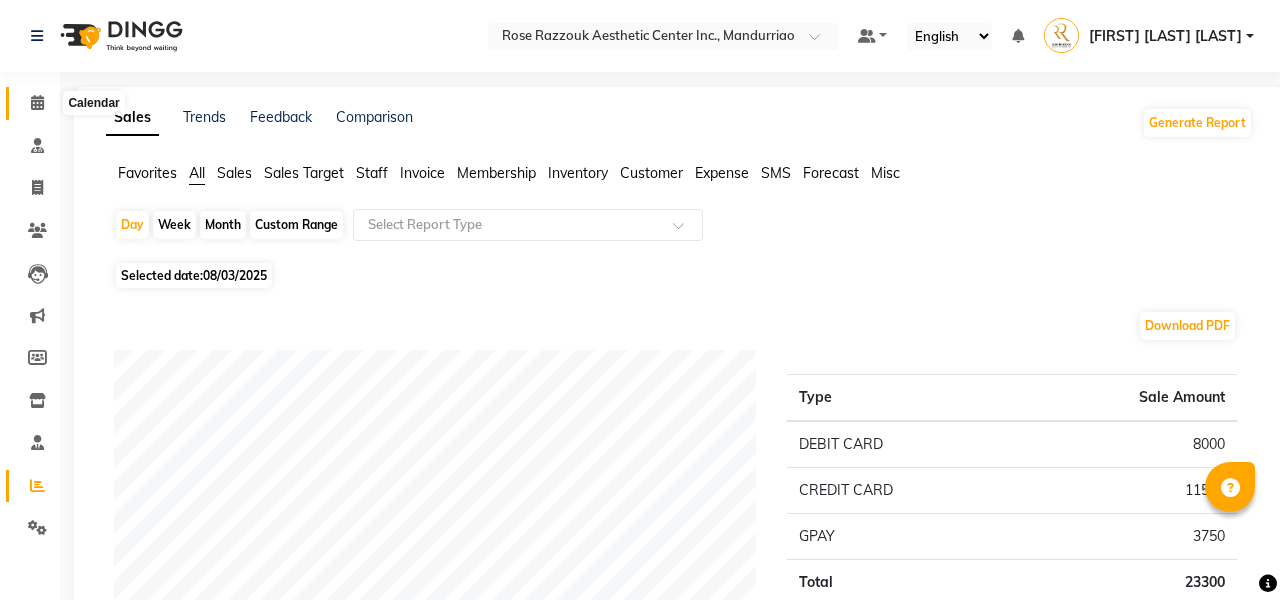 click 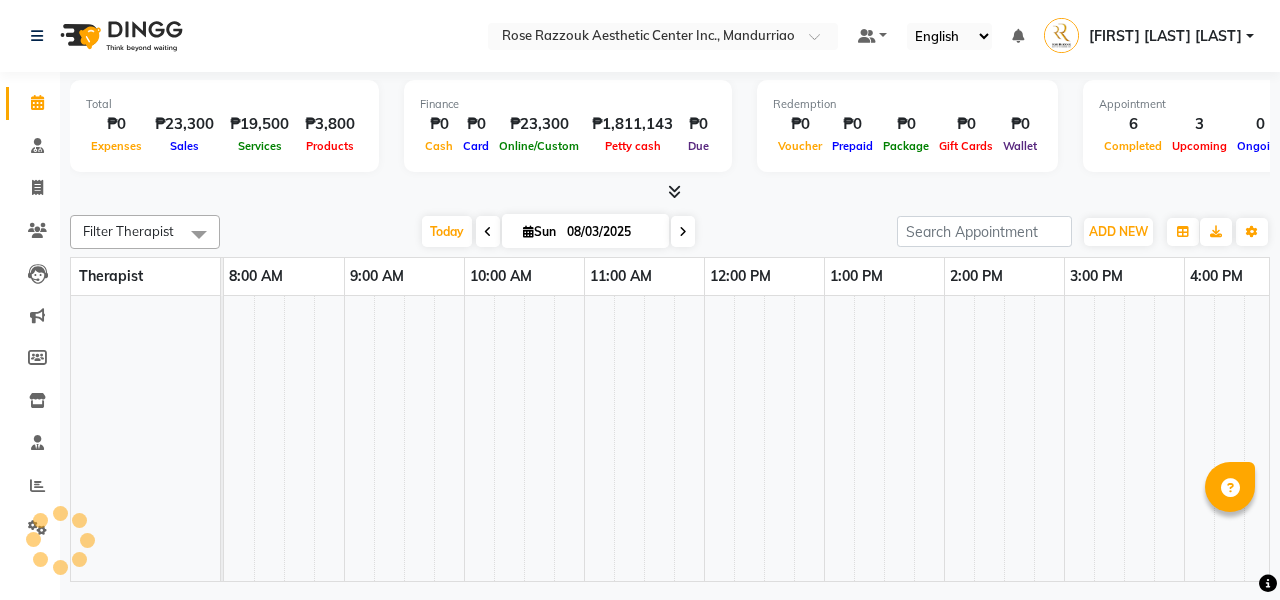scroll, scrollTop: 0, scrollLeft: 395, axis: horizontal 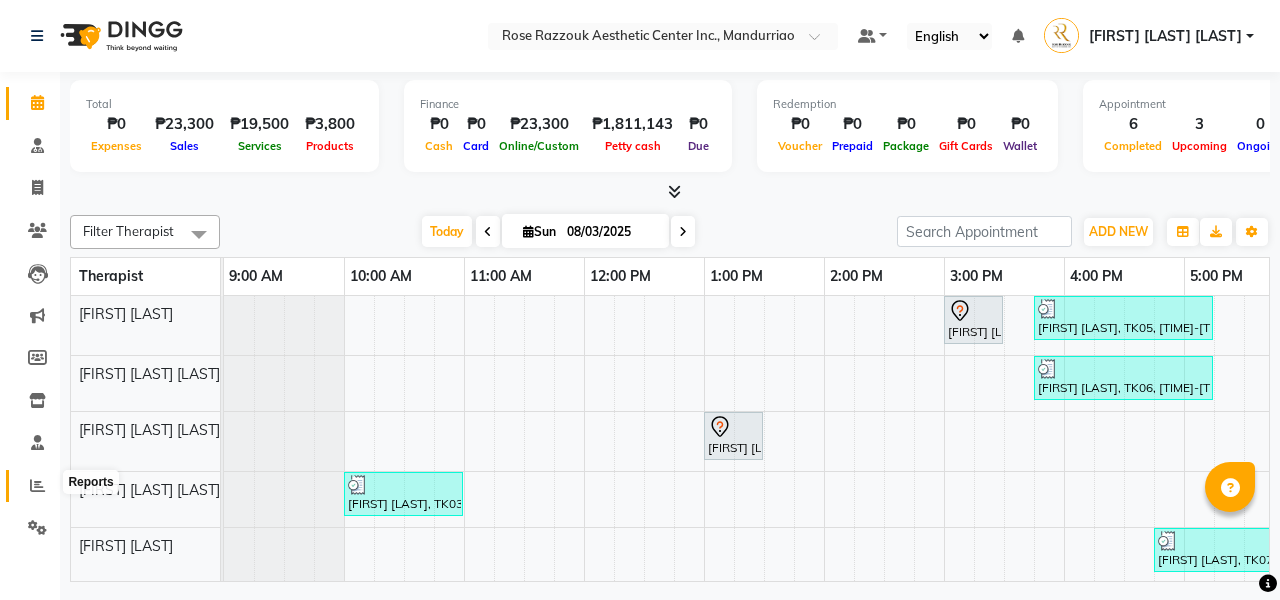click 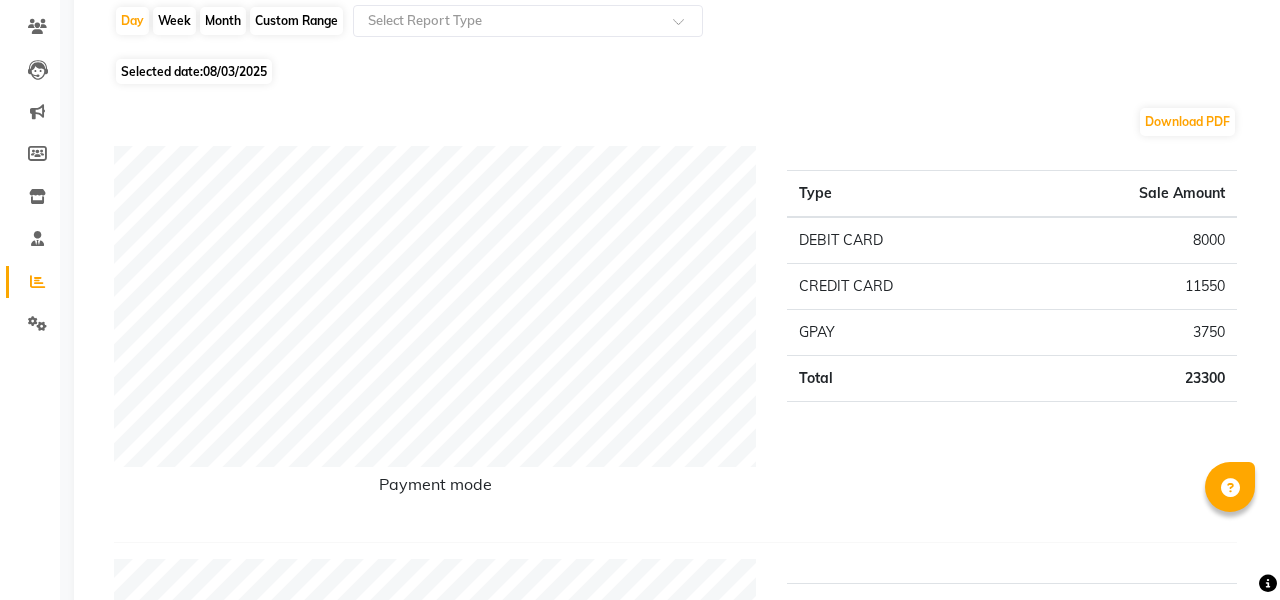 scroll, scrollTop: 197, scrollLeft: 0, axis: vertical 